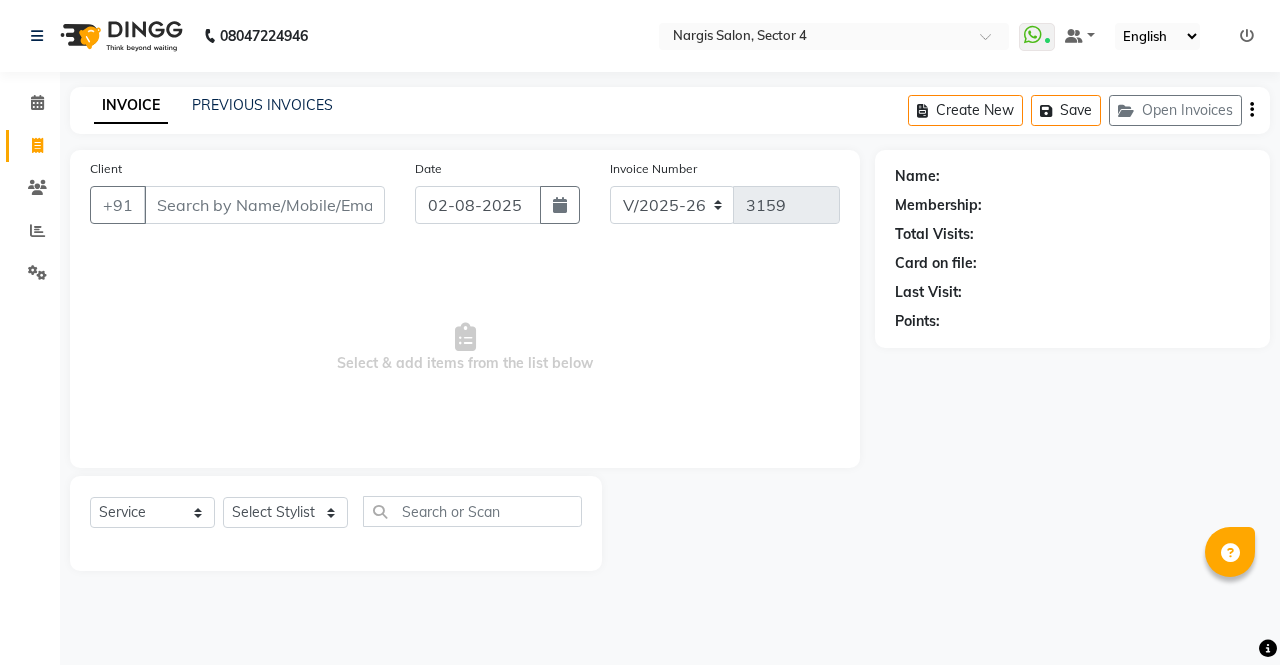 select on "4130" 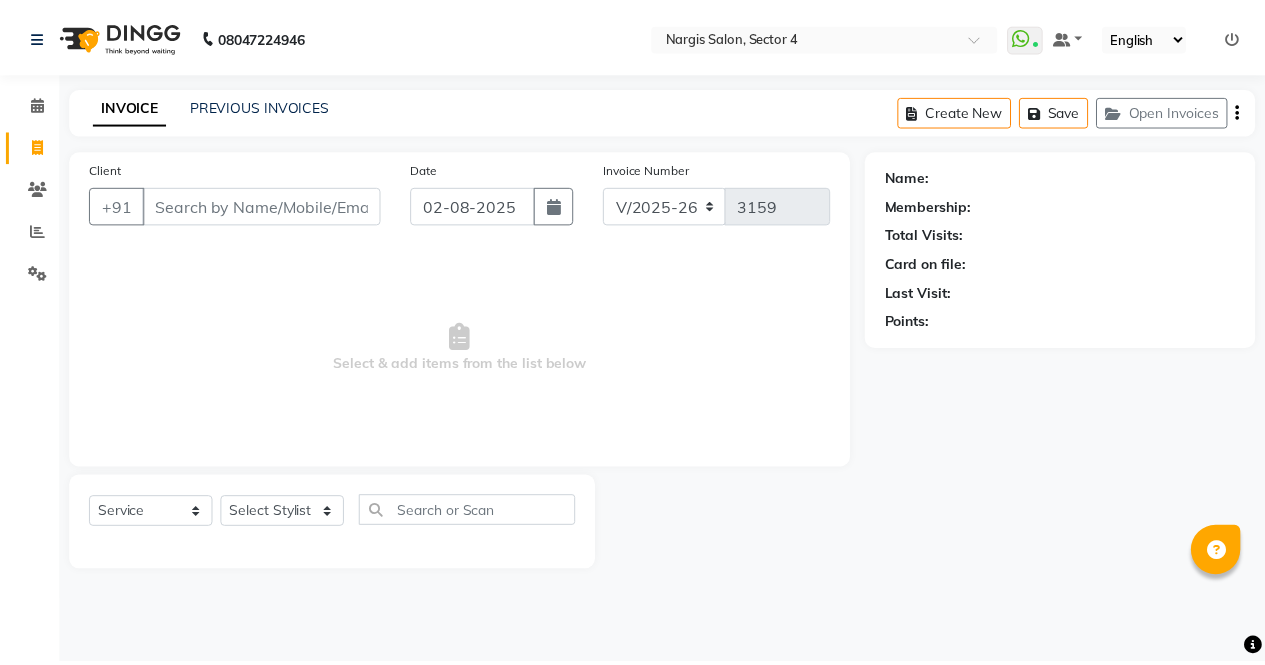 scroll, scrollTop: 0, scrollLeft: 0, axis: both 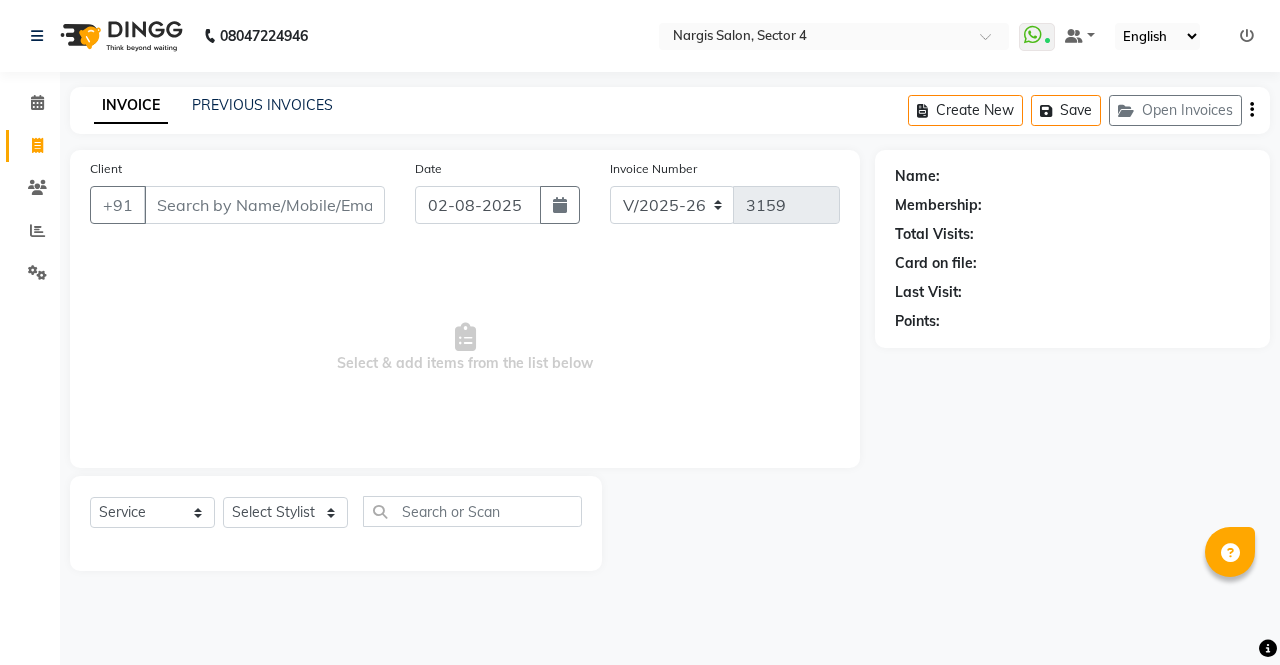 select on "28131" 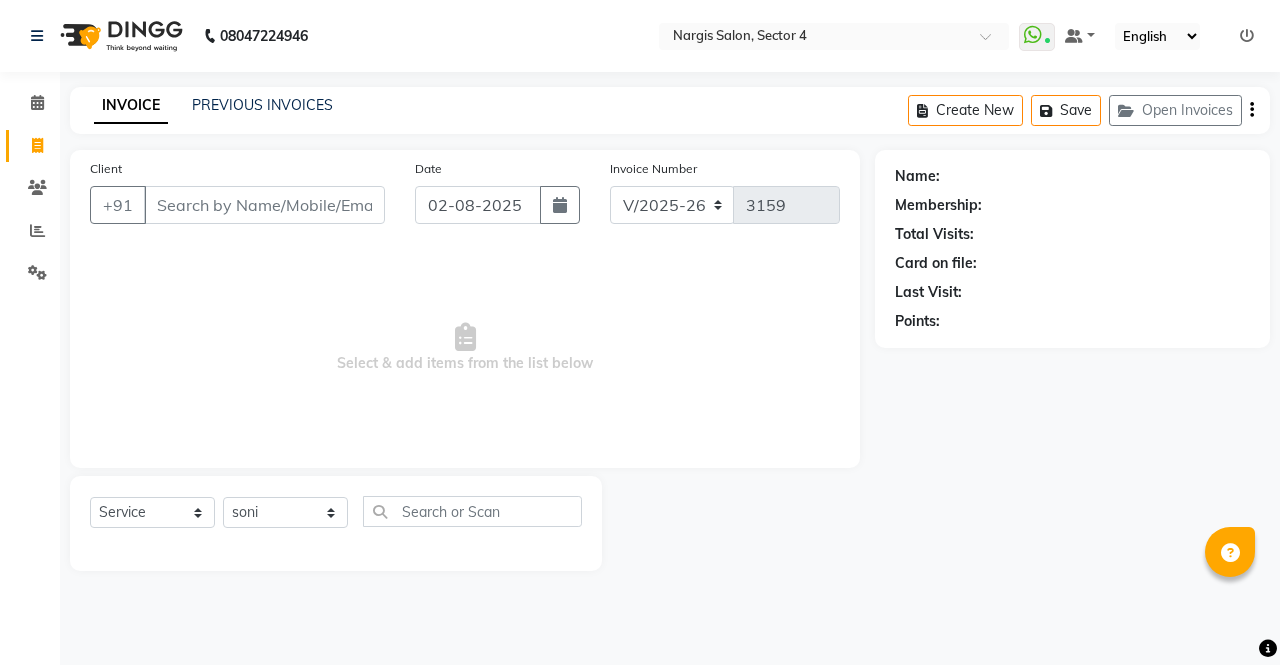 click on "Select Stylist ajeet anu armaan ashu Front Desk muskaan rakhi saima shivam soni sunil yashoda" 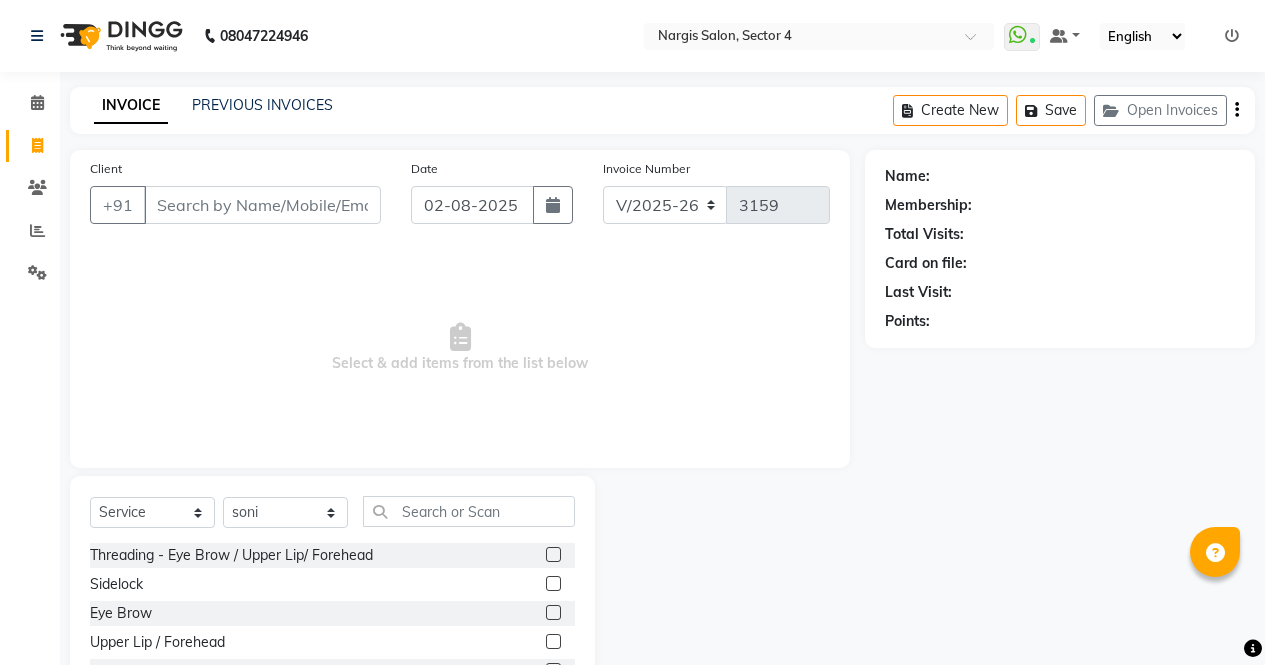 click on "Eye Brow" 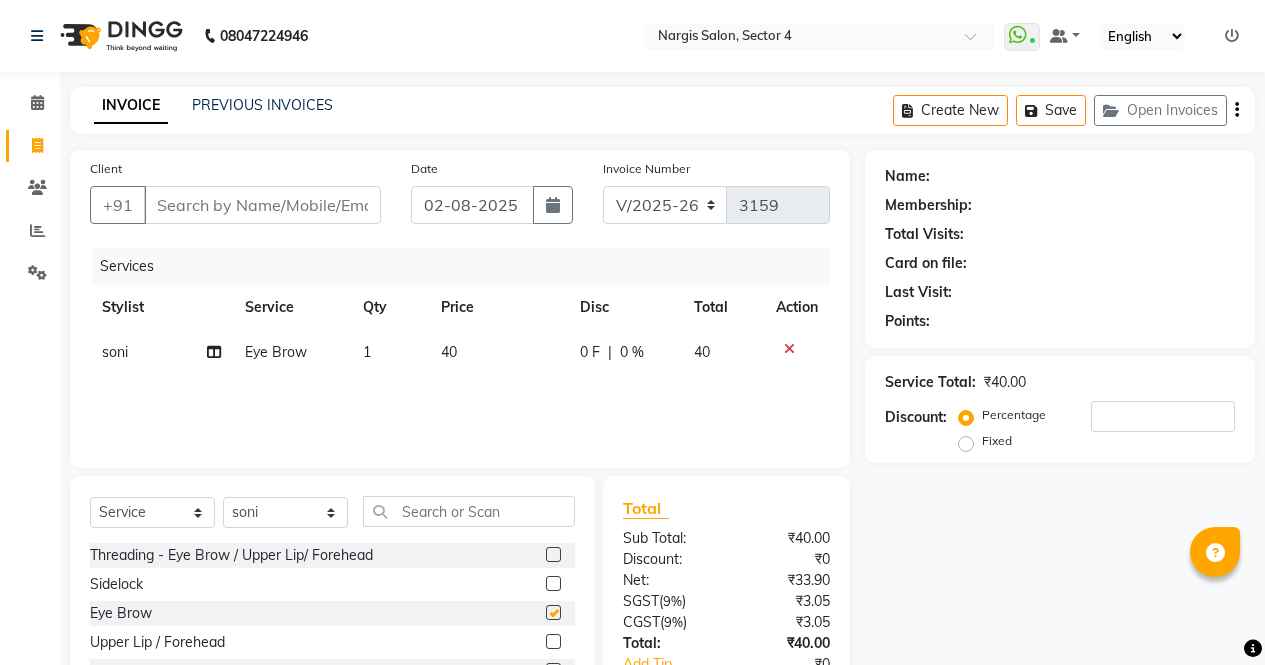 checkbox on "false" 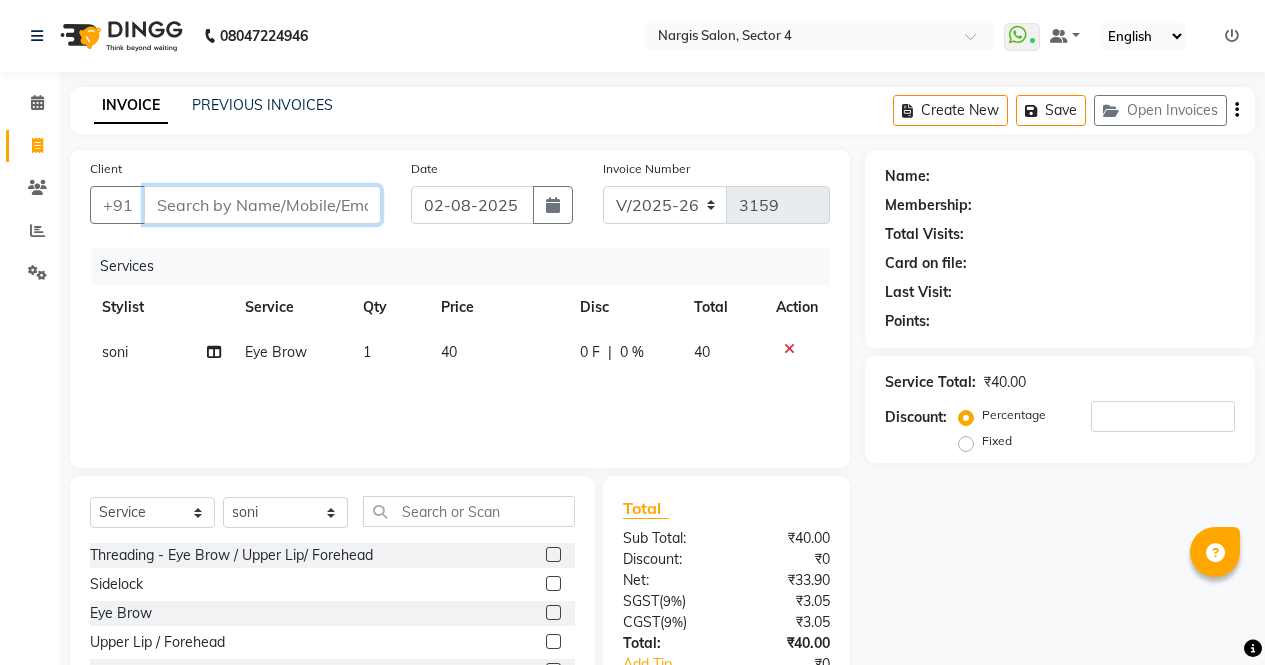 click on "Client" at bounding box center (262, 205) 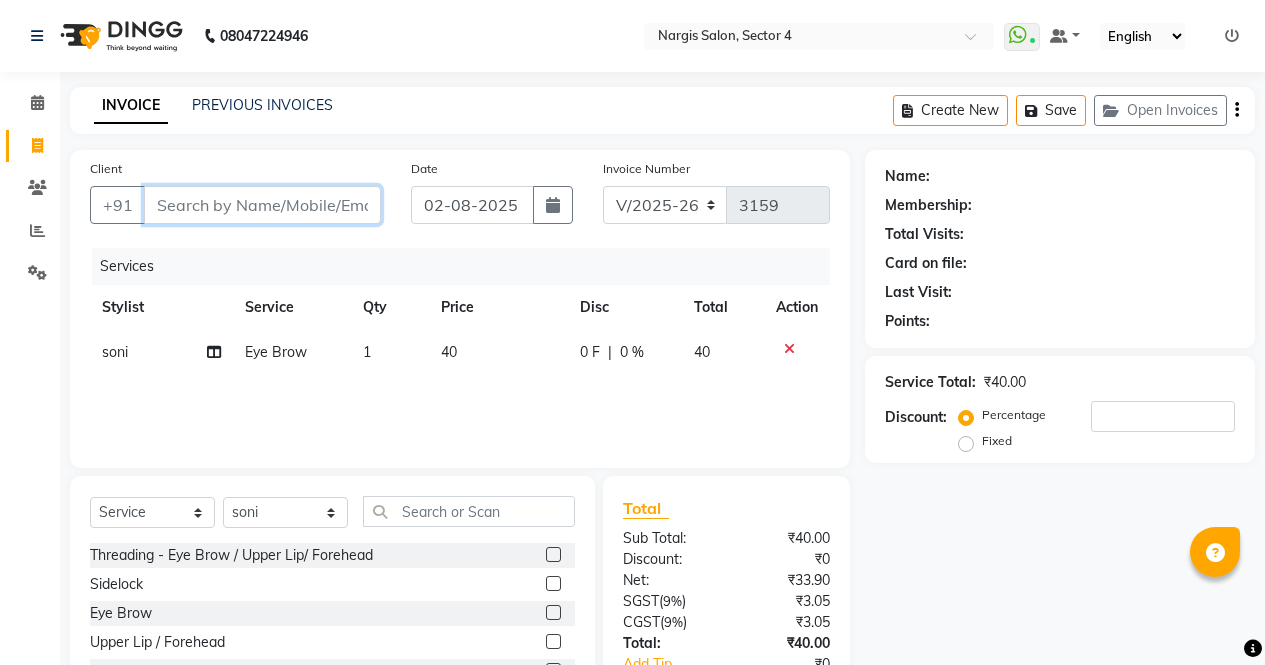 type on "8" 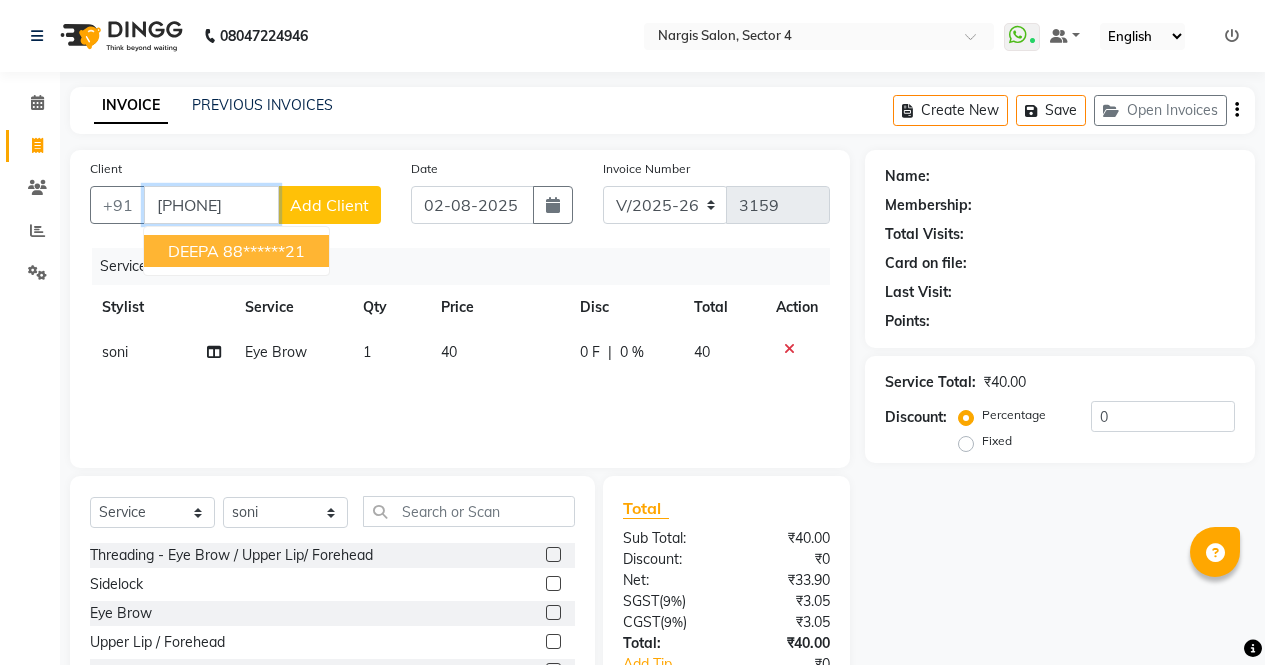 click on "88******21" at bounding box center (264, 251) 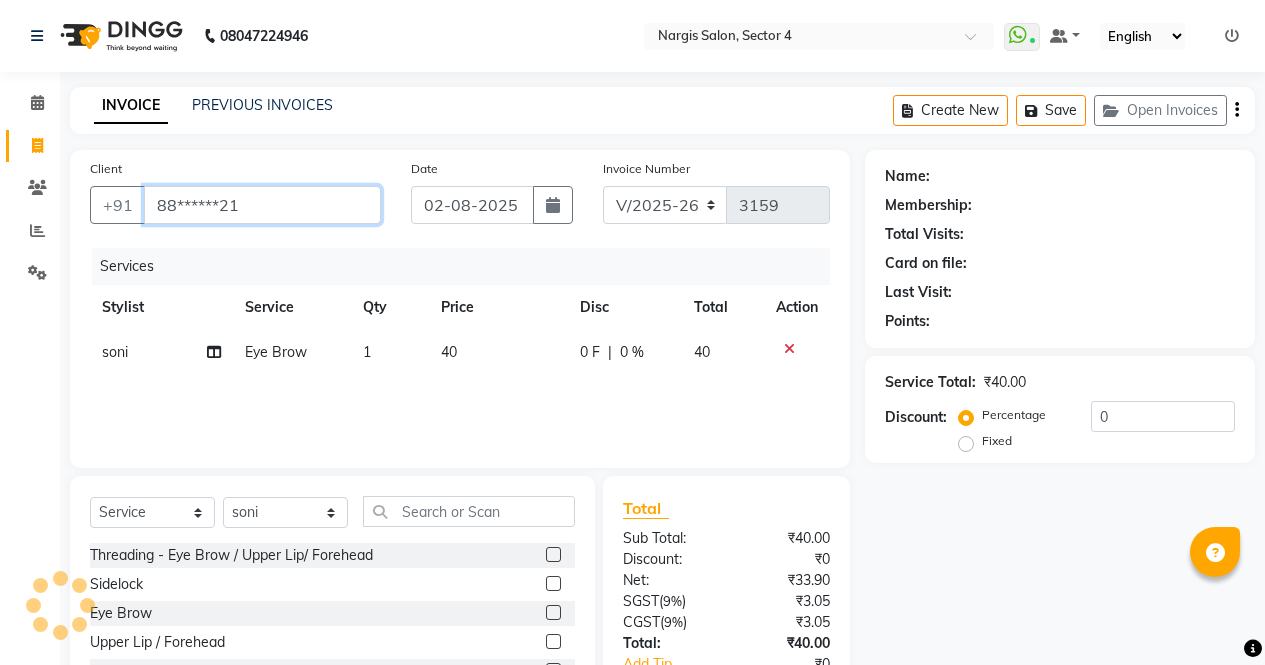 type on "88******21" 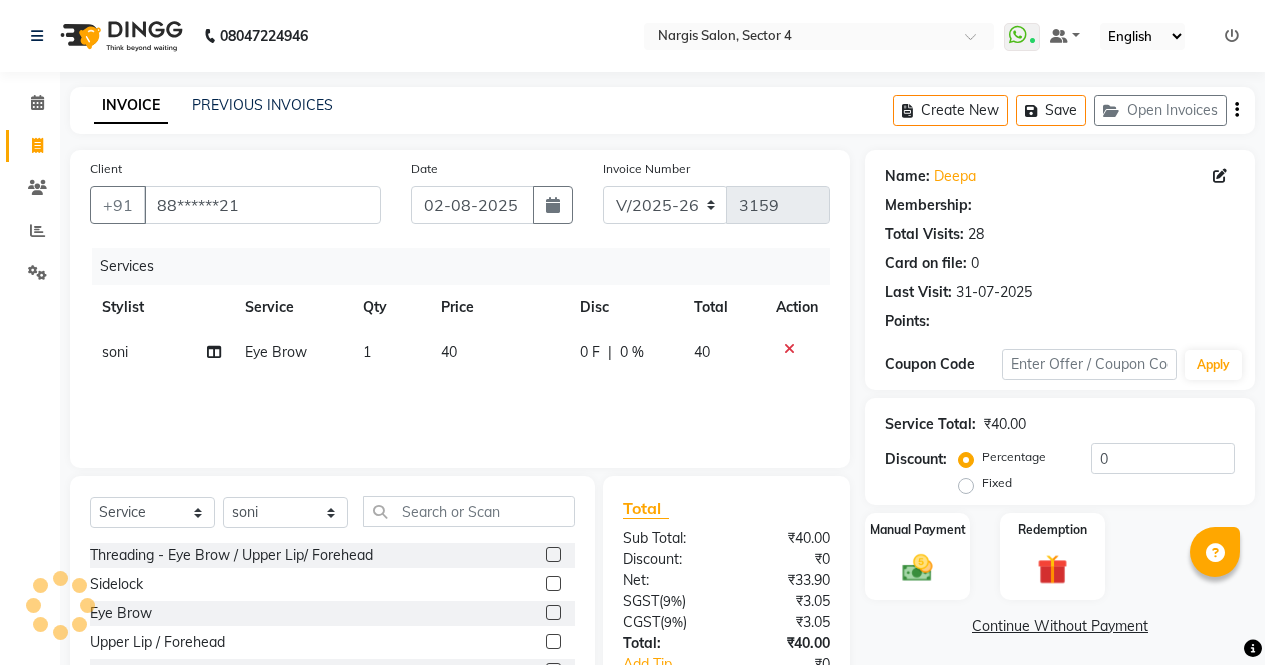 select on "1: Object" 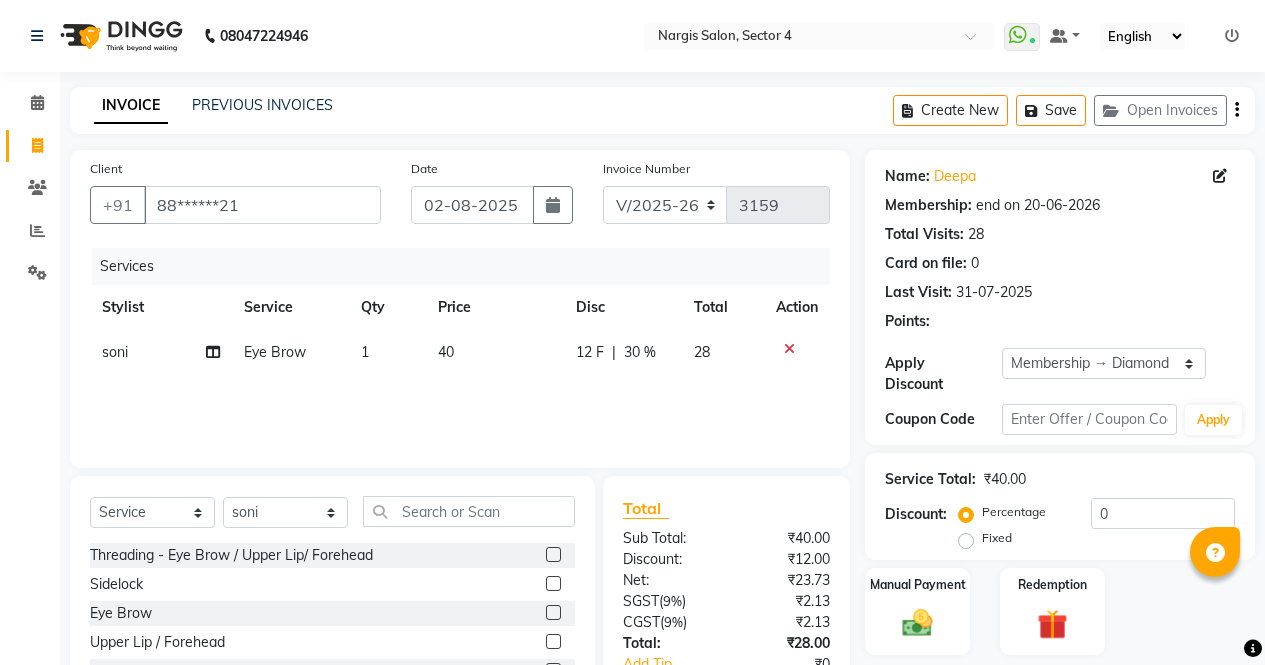 scroll, scrollTop: 136, scrollLeft: 0, axis: vertical 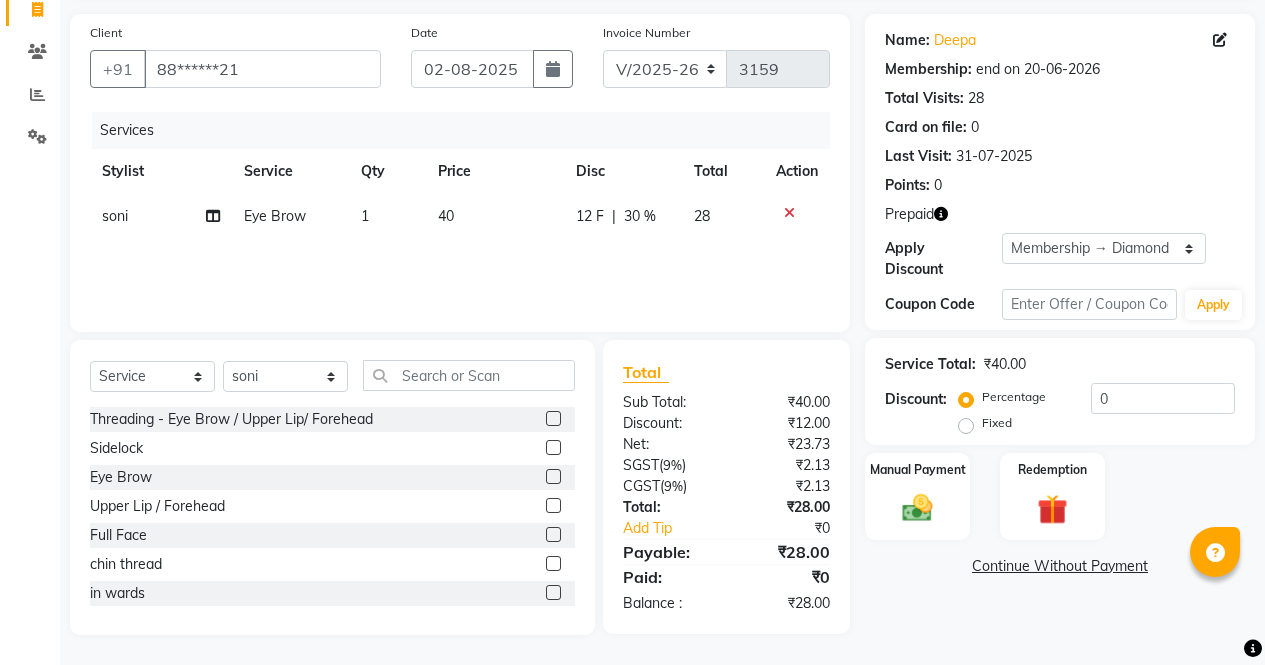 click 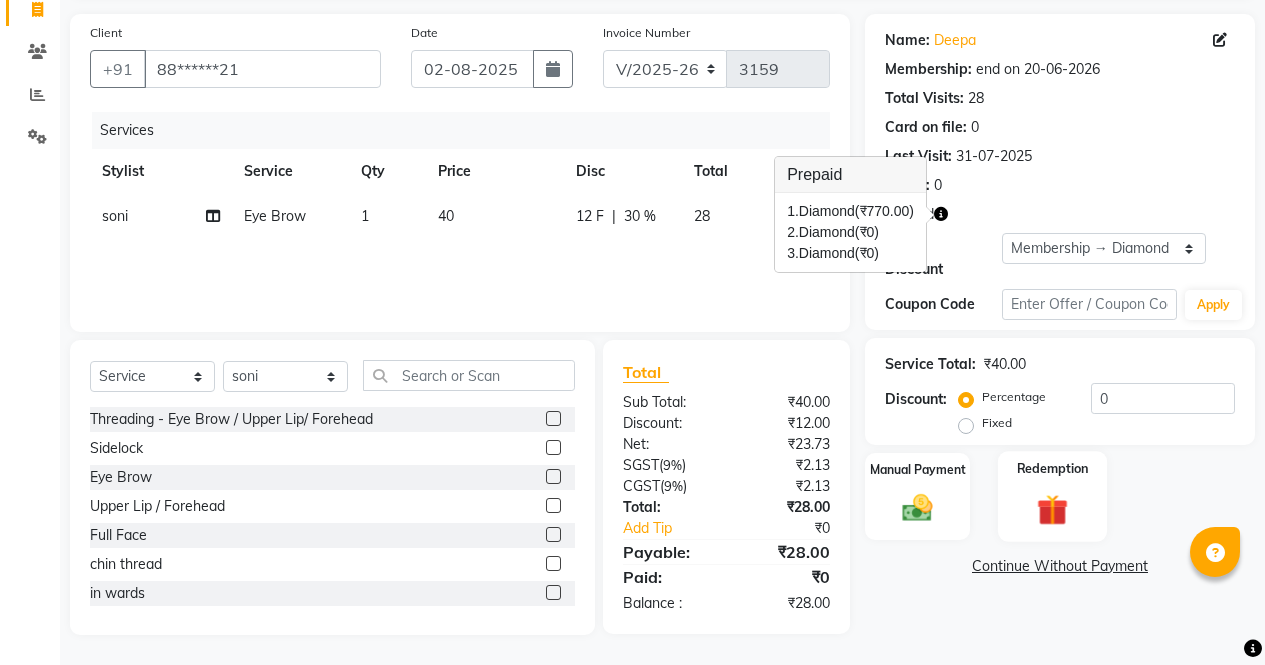 click 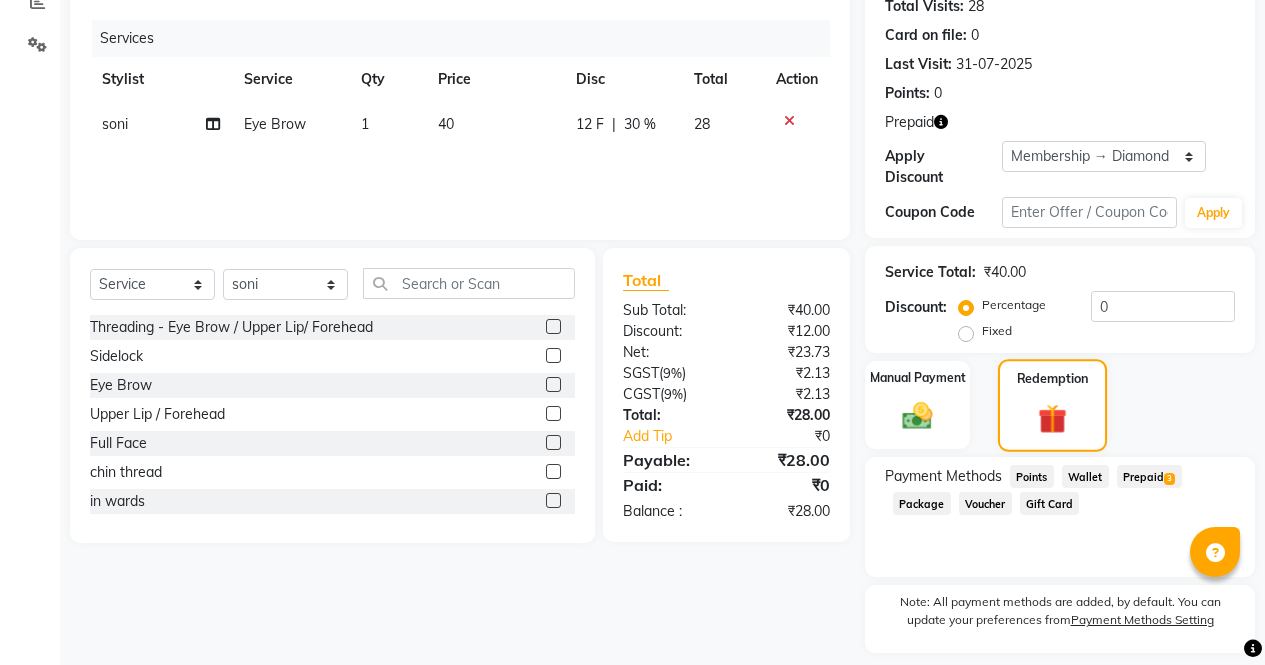 scroll, scrollTop: 271, scrollLeft: 0, axis: vertical 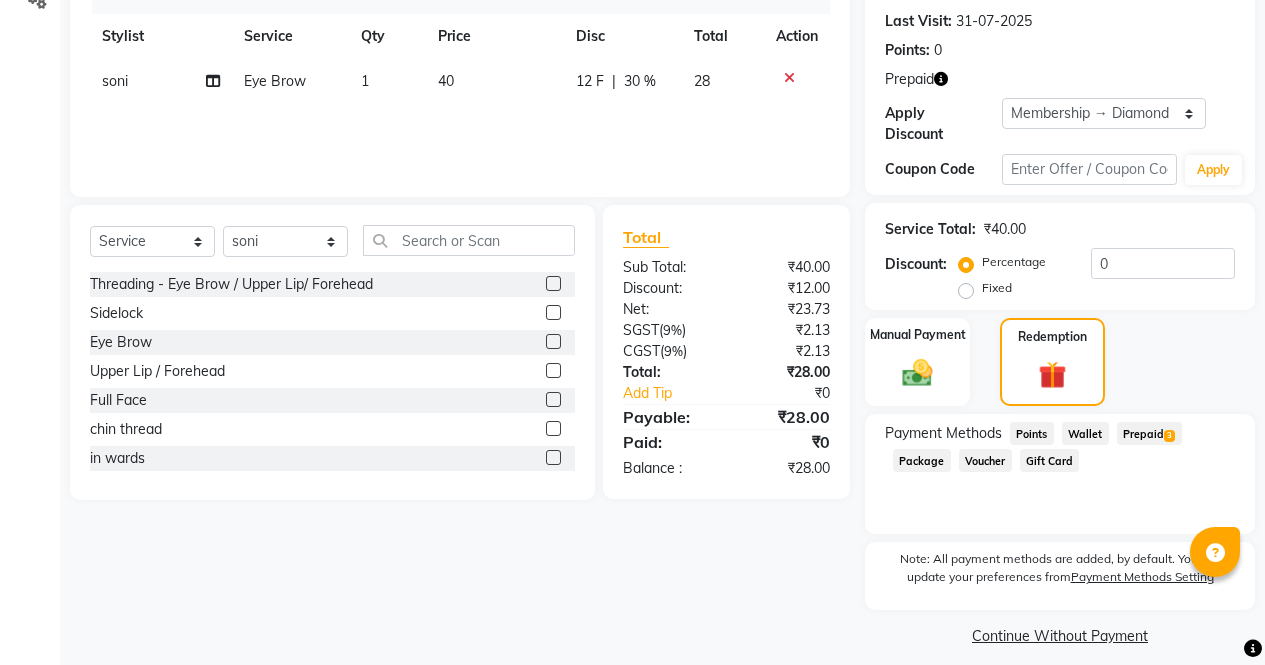 click on "Prepaid  3" 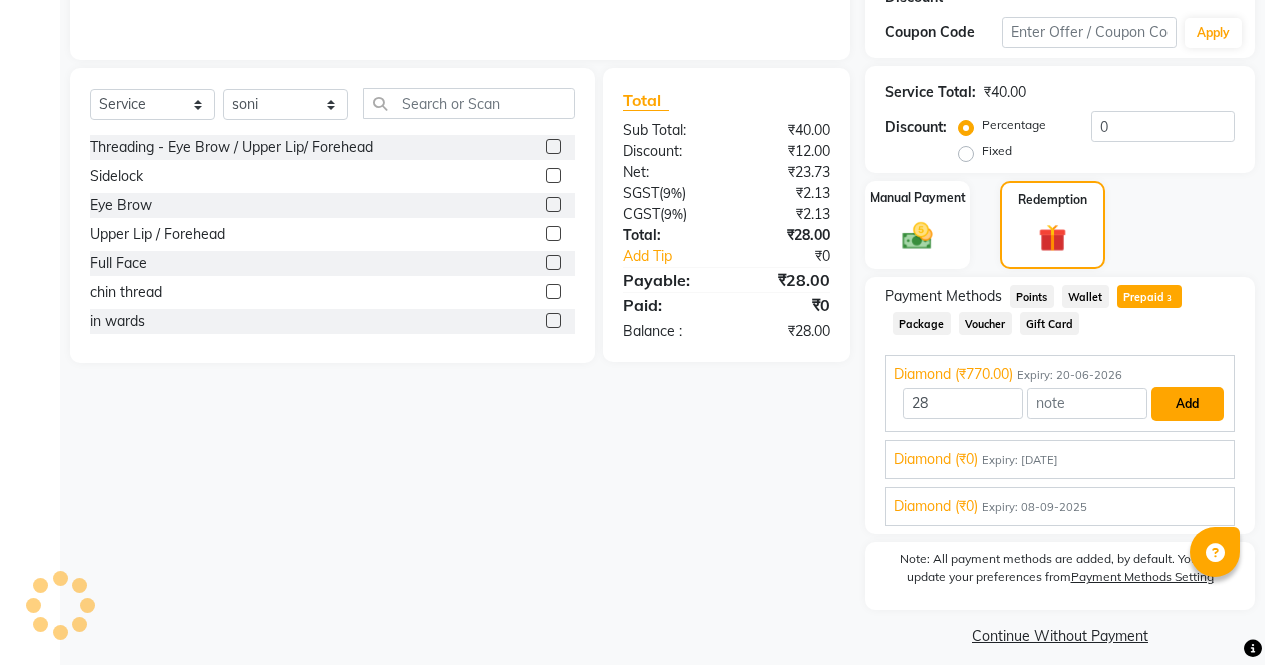 click on "Add" at bounding box center (1187, 404) 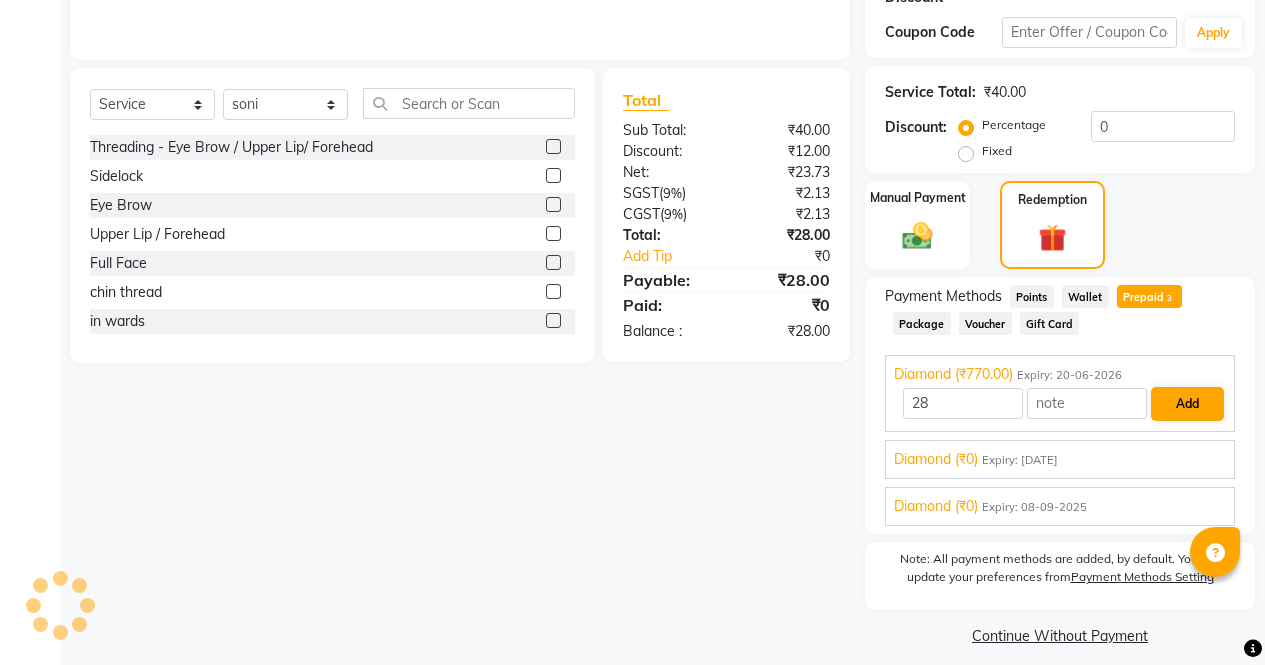 scroll, scrollTop: 384, scrollLeft: 0, axis: vertical 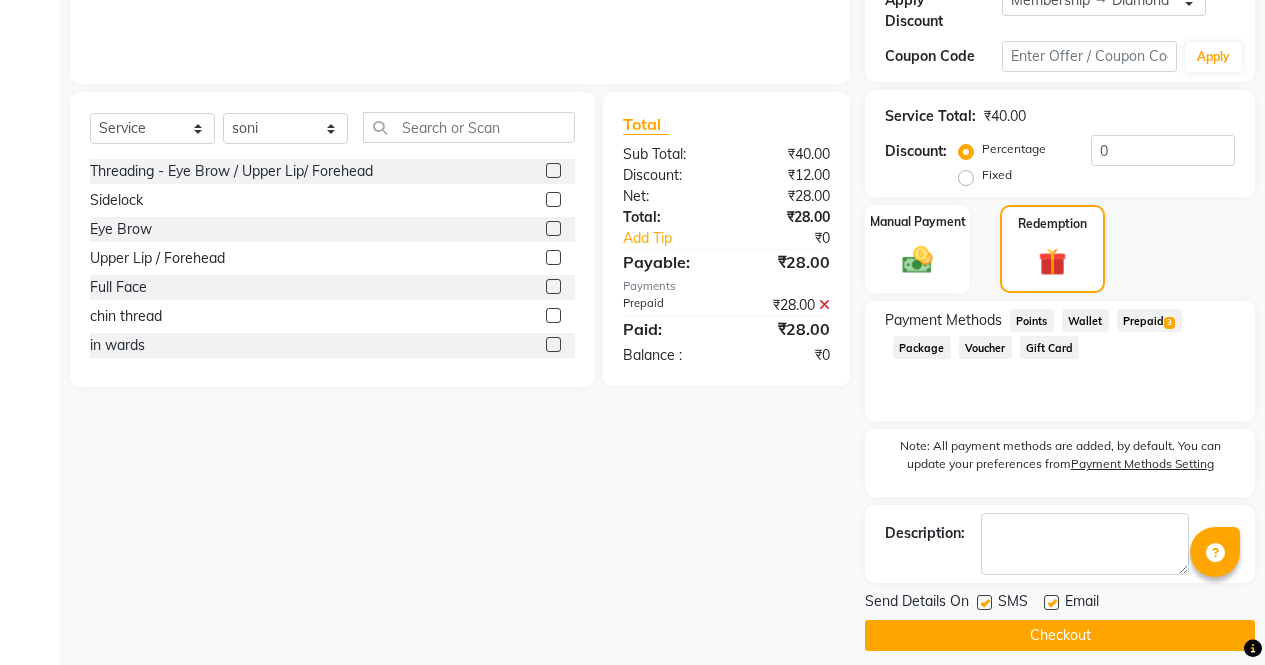 click on "Checkout" 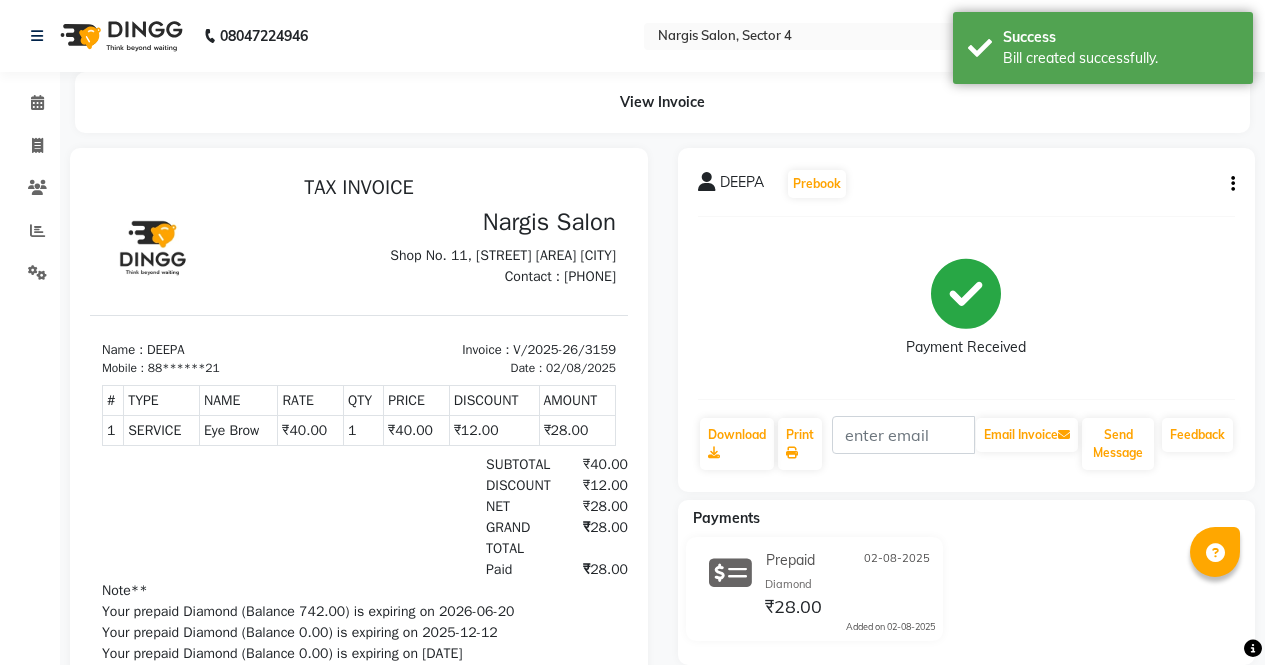 scroll, scrollTop: 0, scrollLeft: 0, axis: both 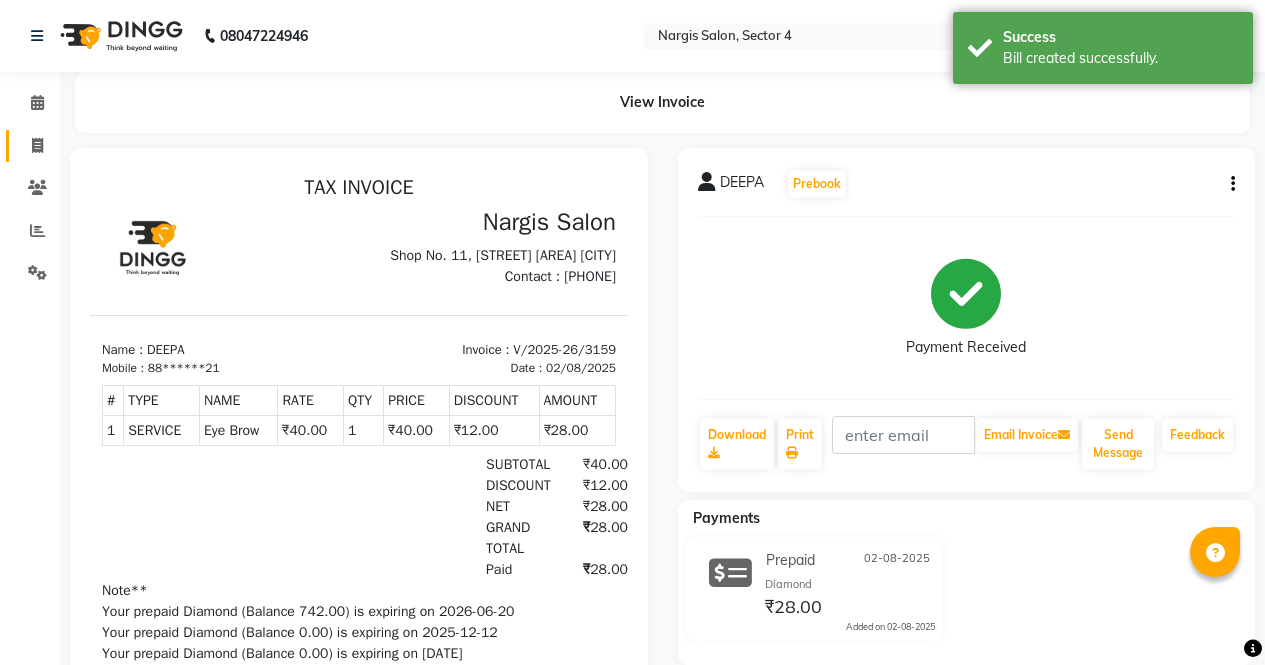 click 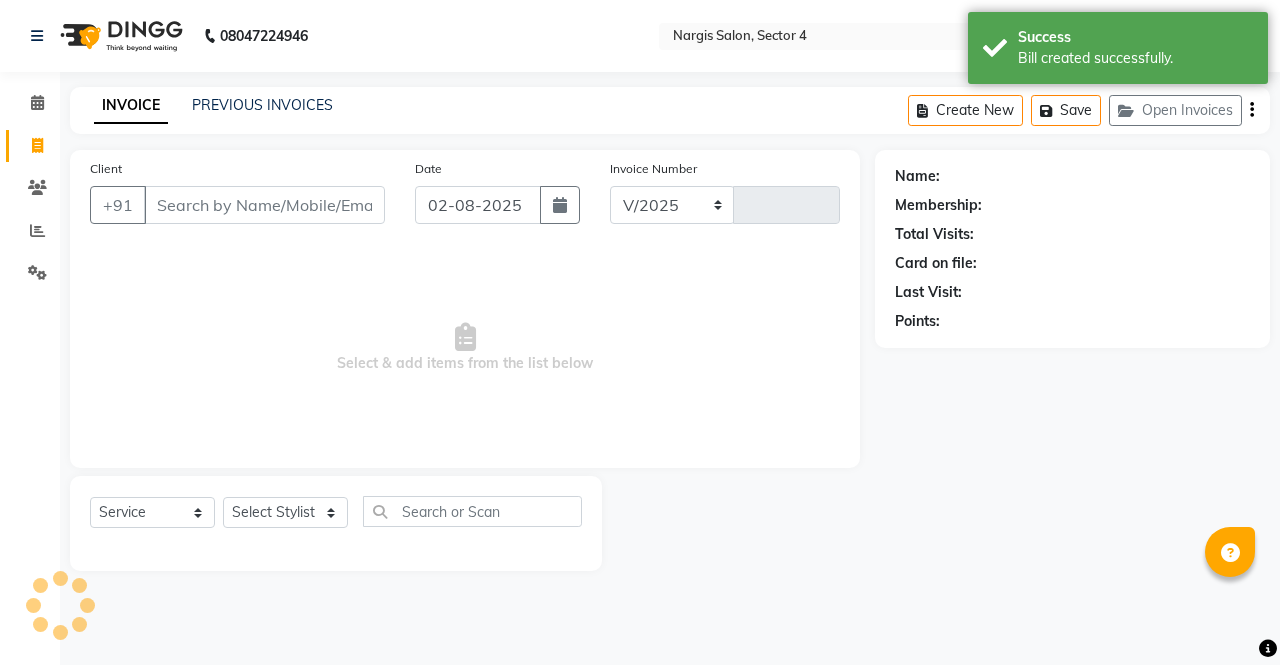 select on "4130" 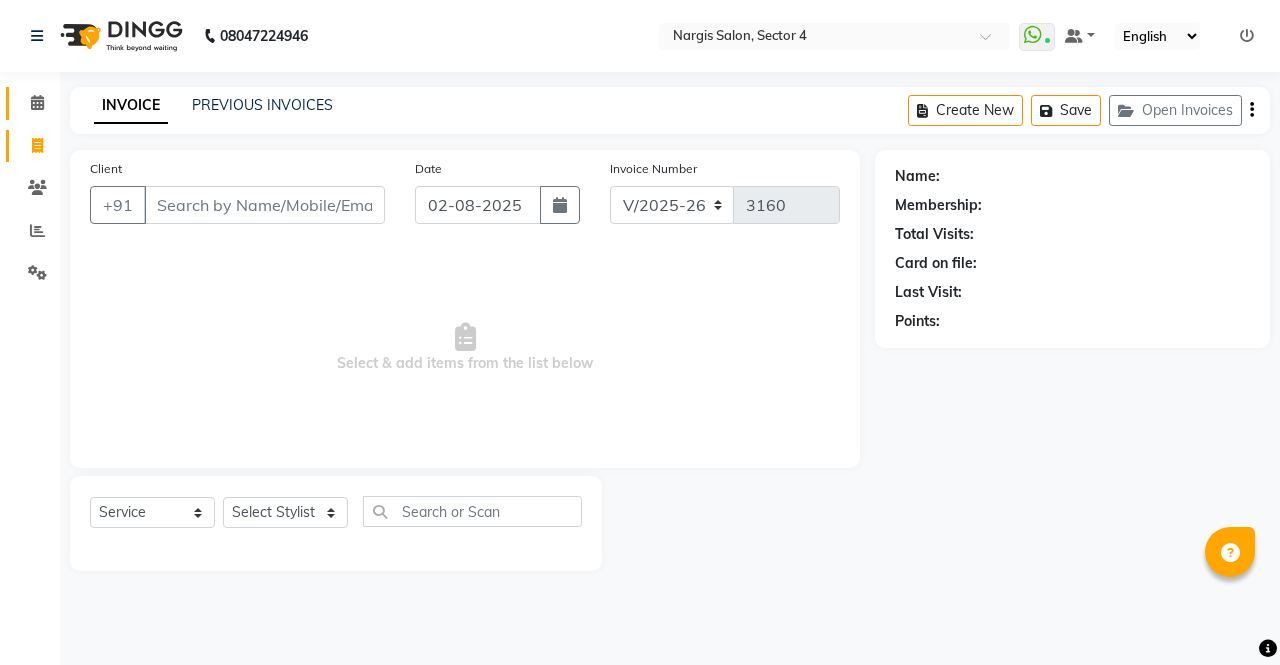 click on "Calendar" 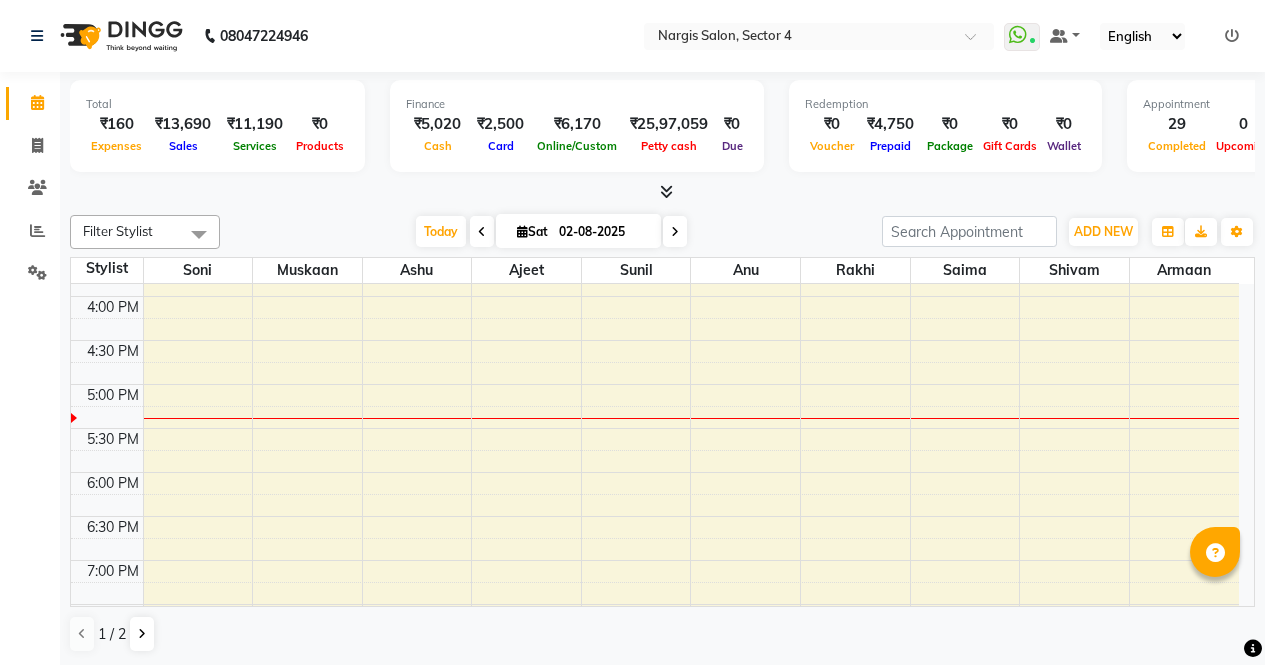 scroll, scrollTop: 0, scrollLeft: 0, axis: both 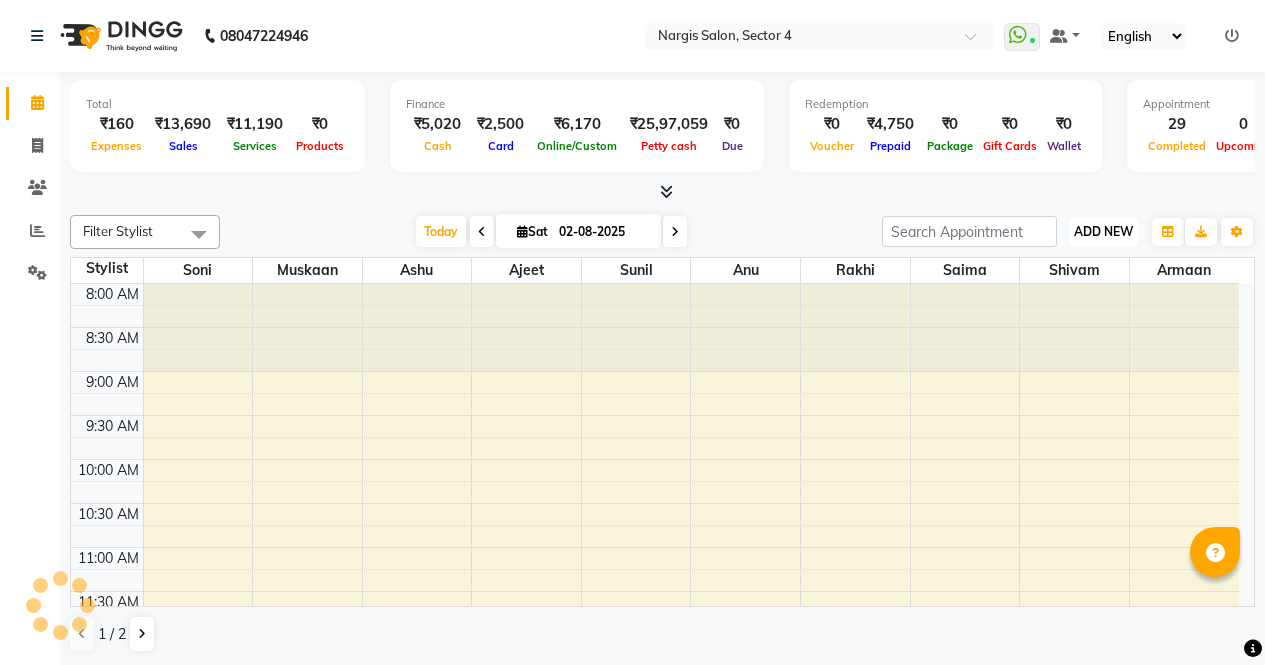 click on "ADD NEW Toggle Dropdown" at bounding box center (1103, 232) 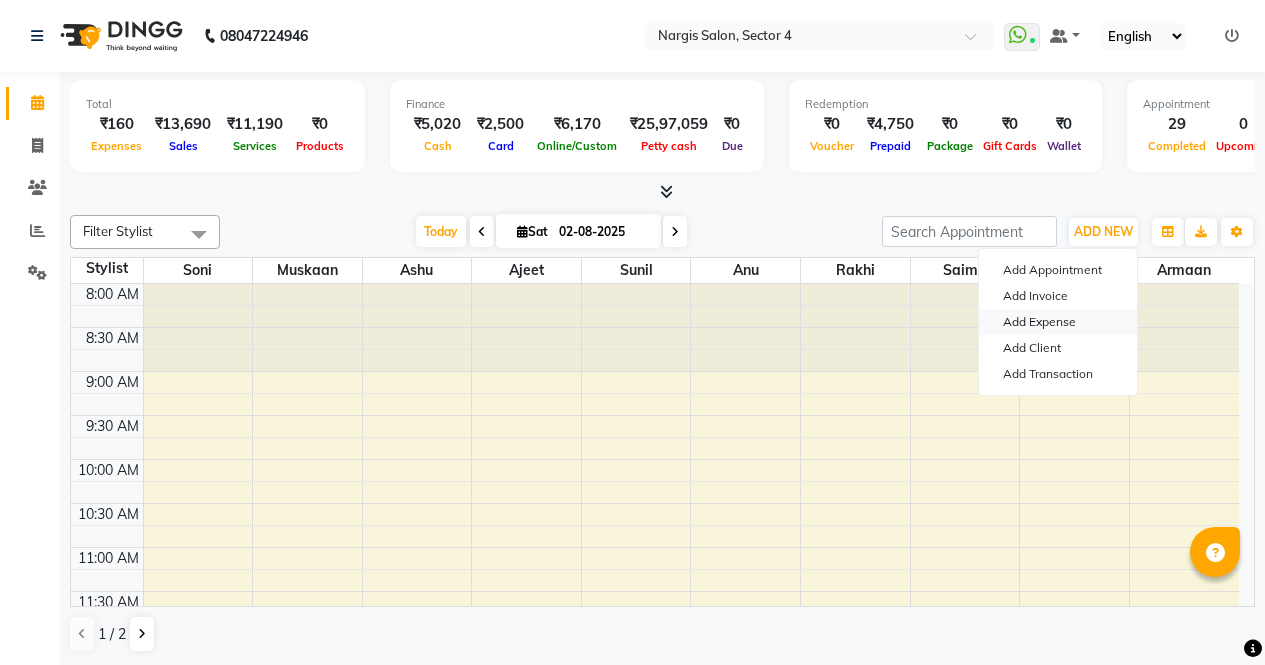 click on "Add Expense" at bounding box center [1058, 322] 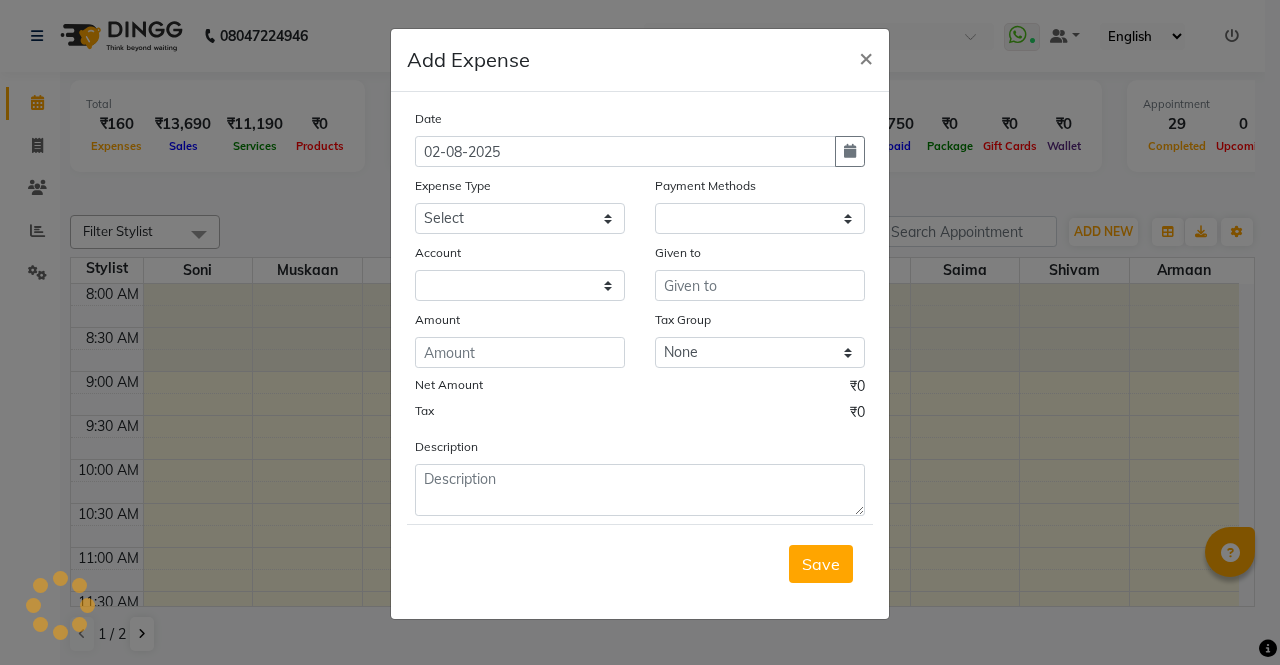select on "1" 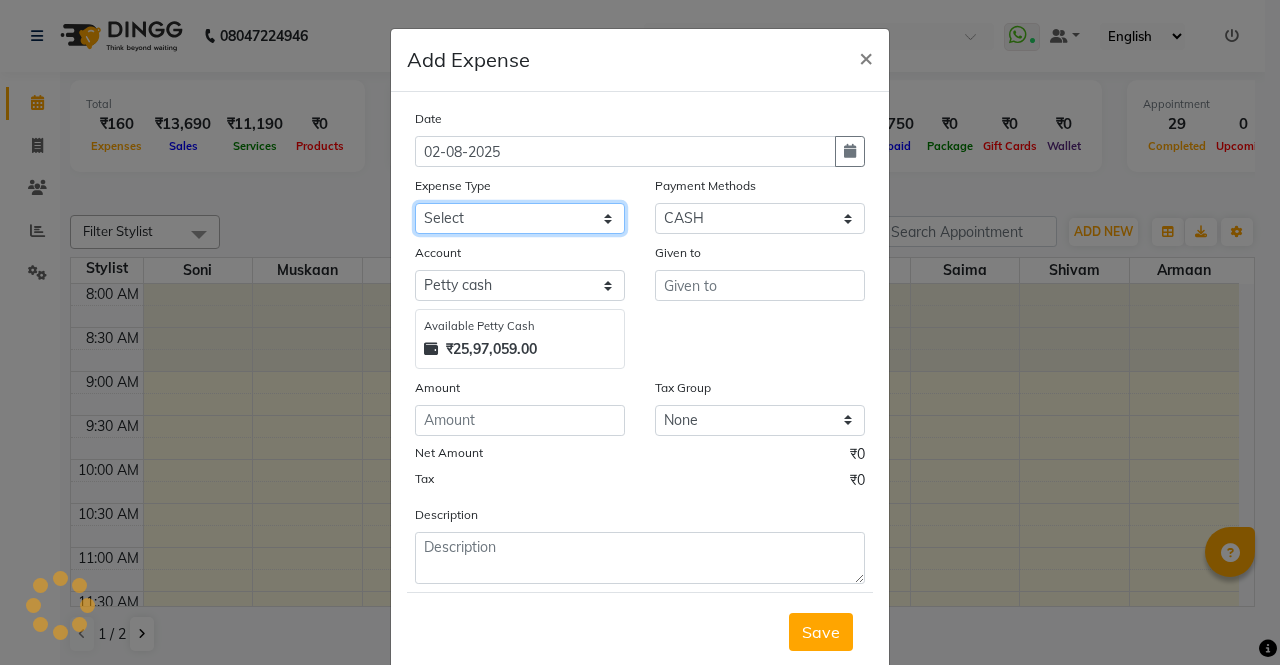 click on "Select Advance Salary Bank charges Car maintenance  Cash transfer to bank Cash transfer to hub Client Snacks Clinical charges Equipment Fuel Govt fee Incentive Insurance International purchase Loan Repayment Maintenance Marketing MILK Miscellaneous MRA Other Pantry Product Rent Salary Staff Snacks Tax Tea & Refreshment Utilities" 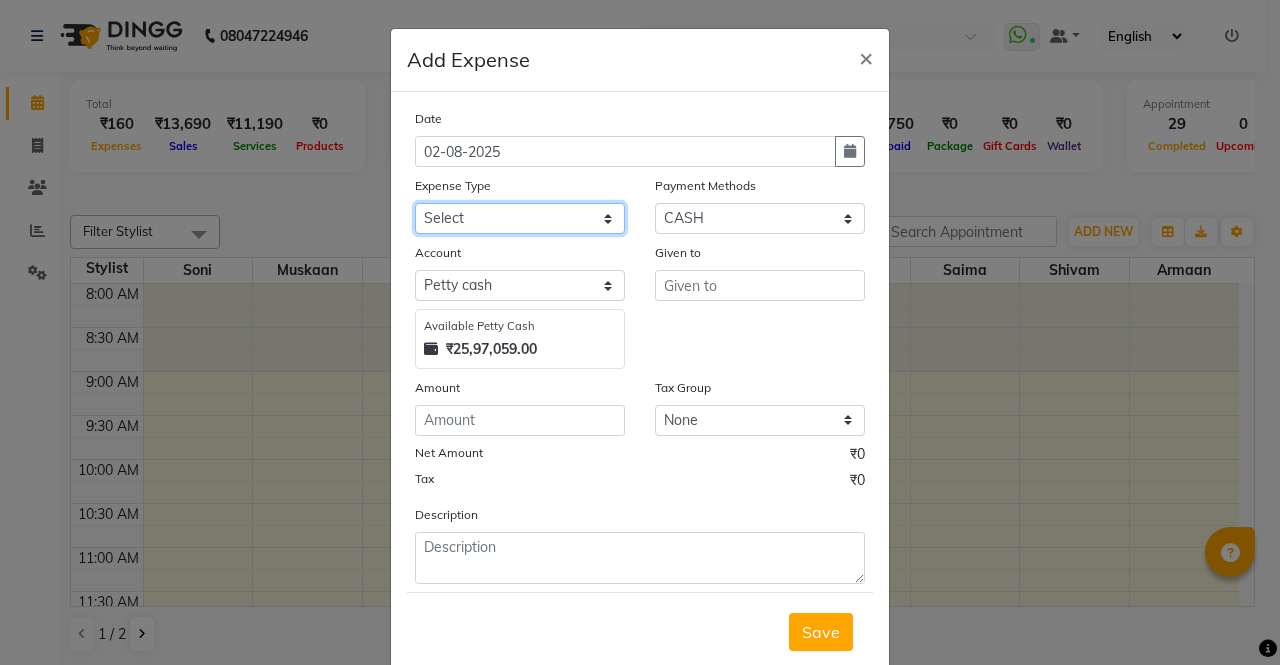 select on "18446" 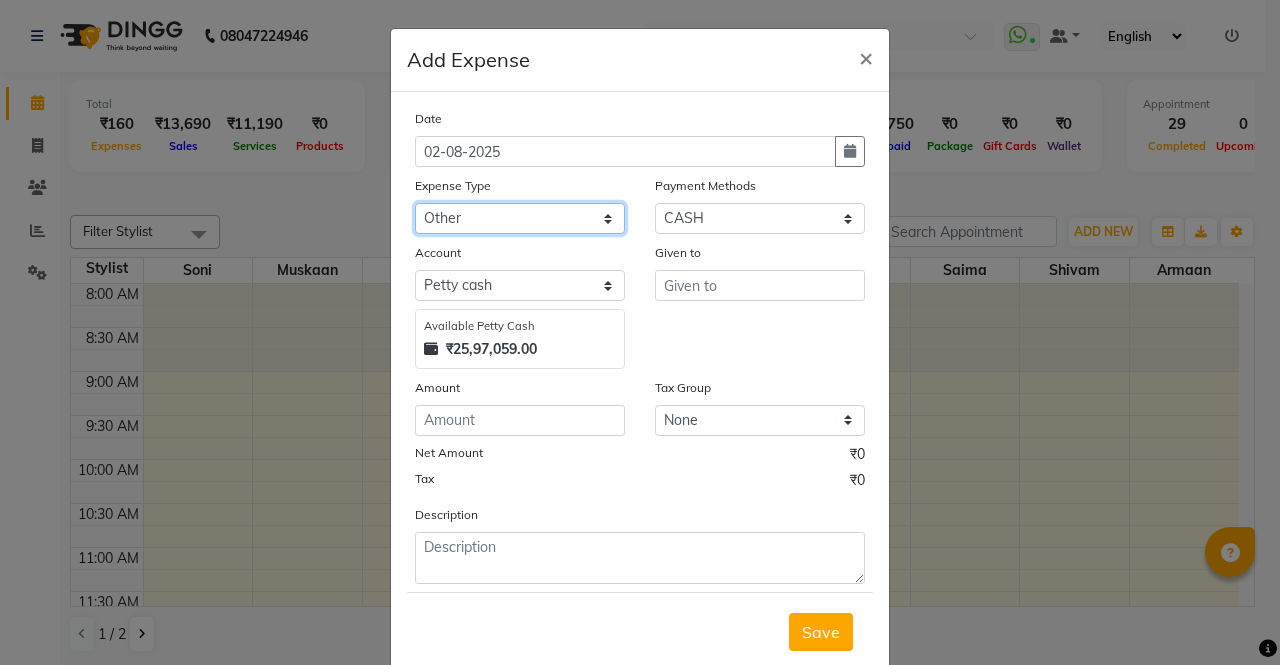 click on "Select Advance Salary Bank charges Car maintenance  Cash transfer to bank Cash transfer to hub Client Snacks Clinical charges Equipment Fuel Govt fee Incentive Insurance International purchase Loan Repayment Maintenance Marketing MILK Miscellaneous MRA Other Pantry Product Rent Salary Staff Snacks Tax Tea & Refreshment Utilities" 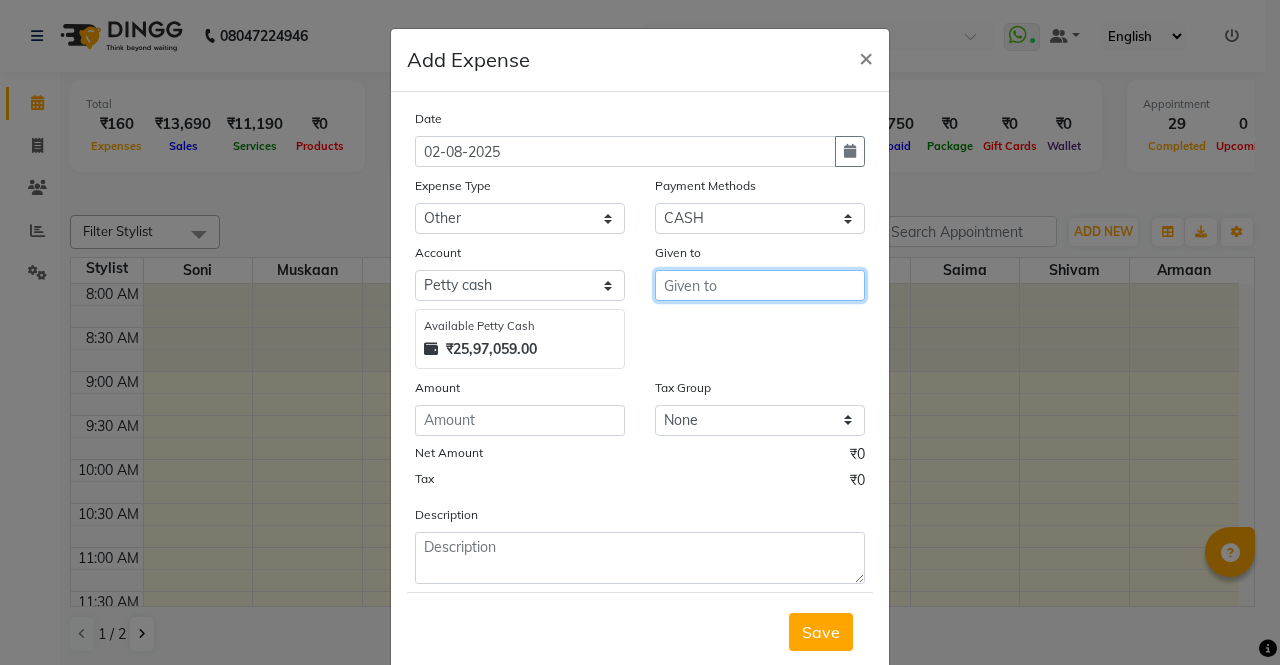 click at bounding box center [760, 285] 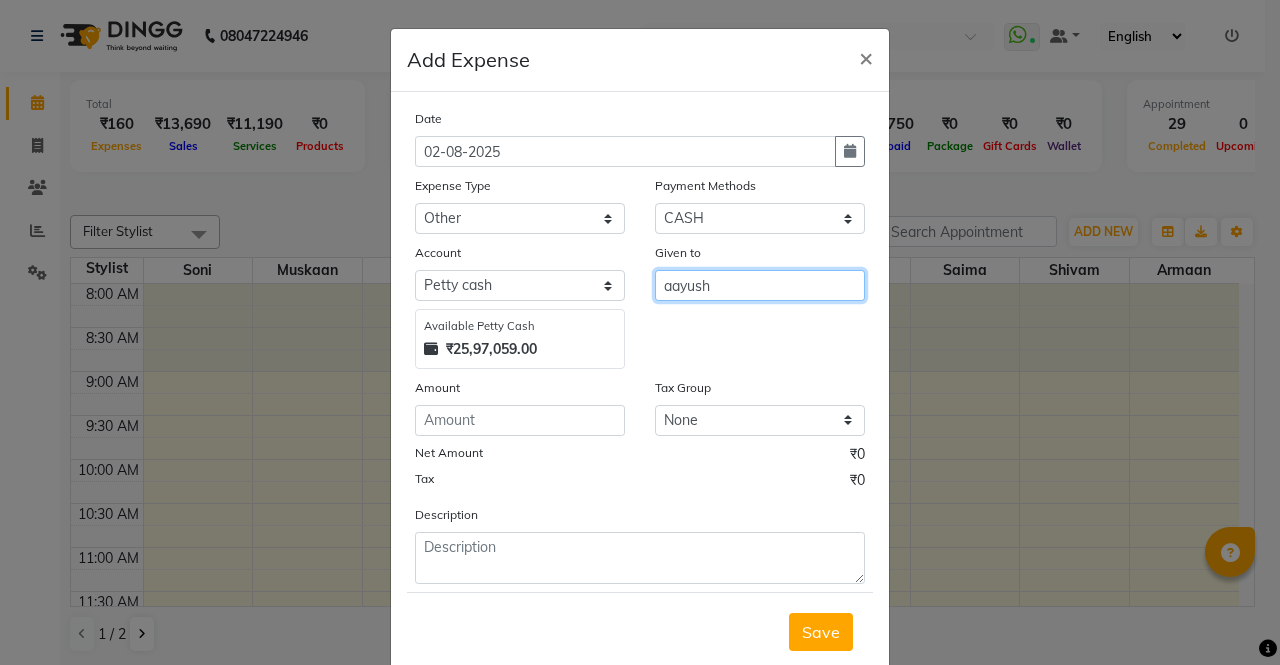 type on "aayush" 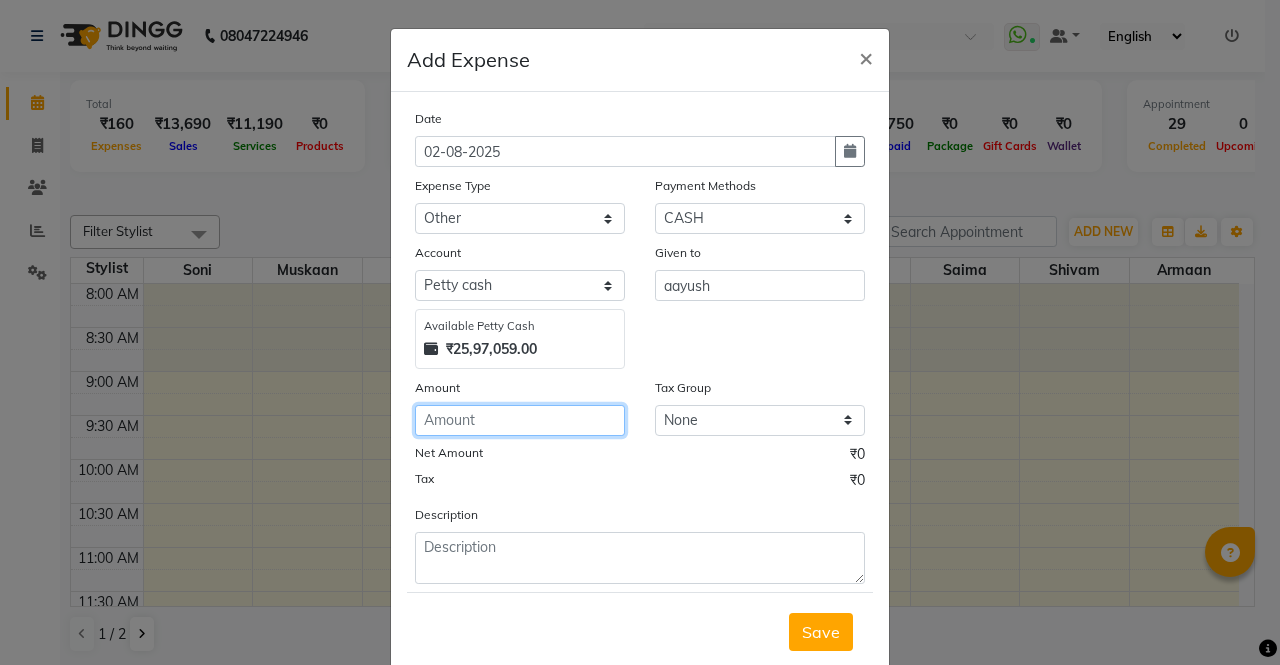 click 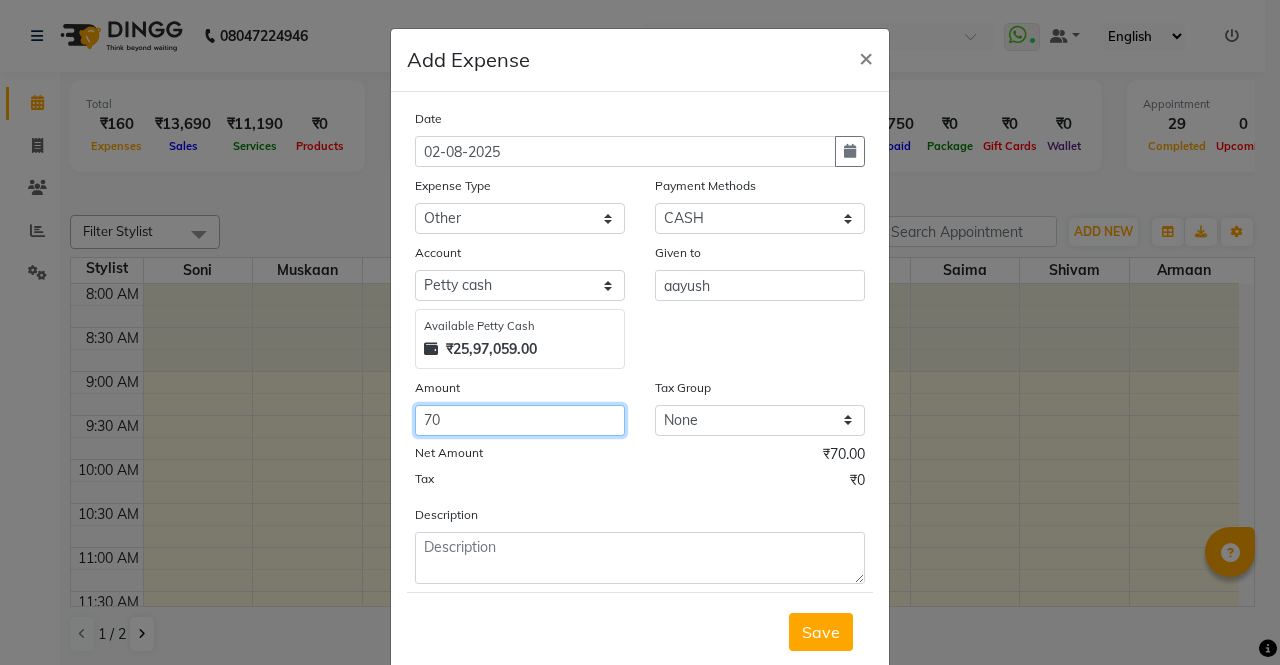 type on "70" 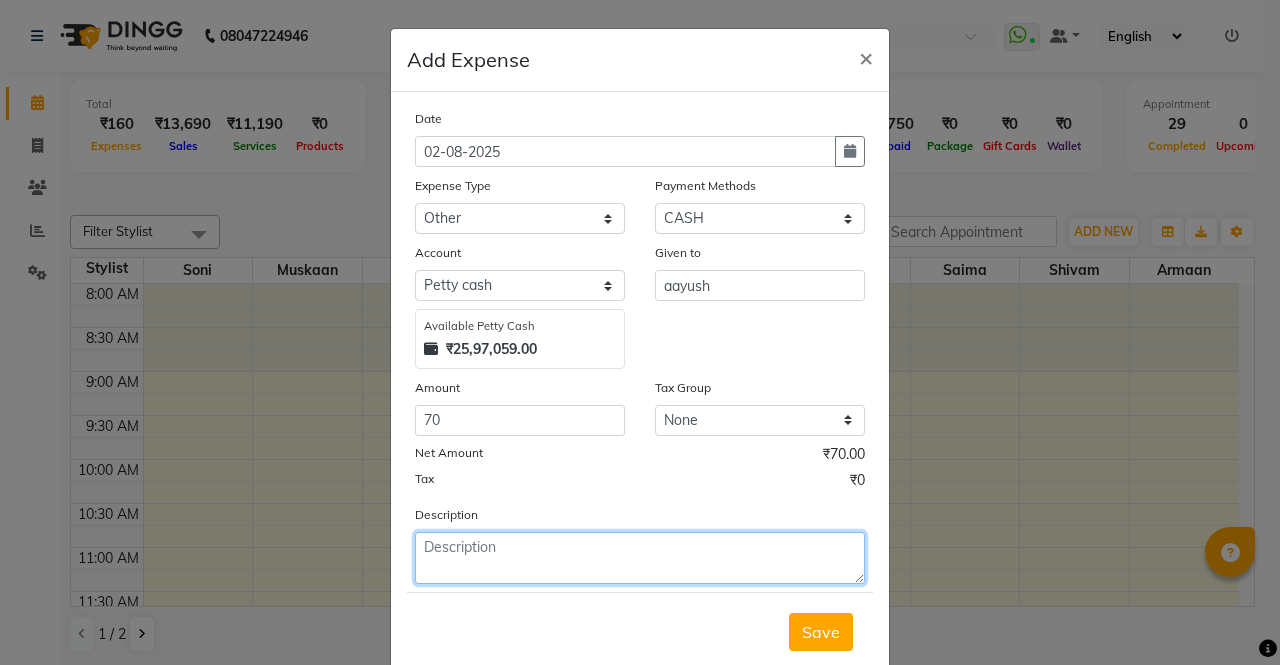 click 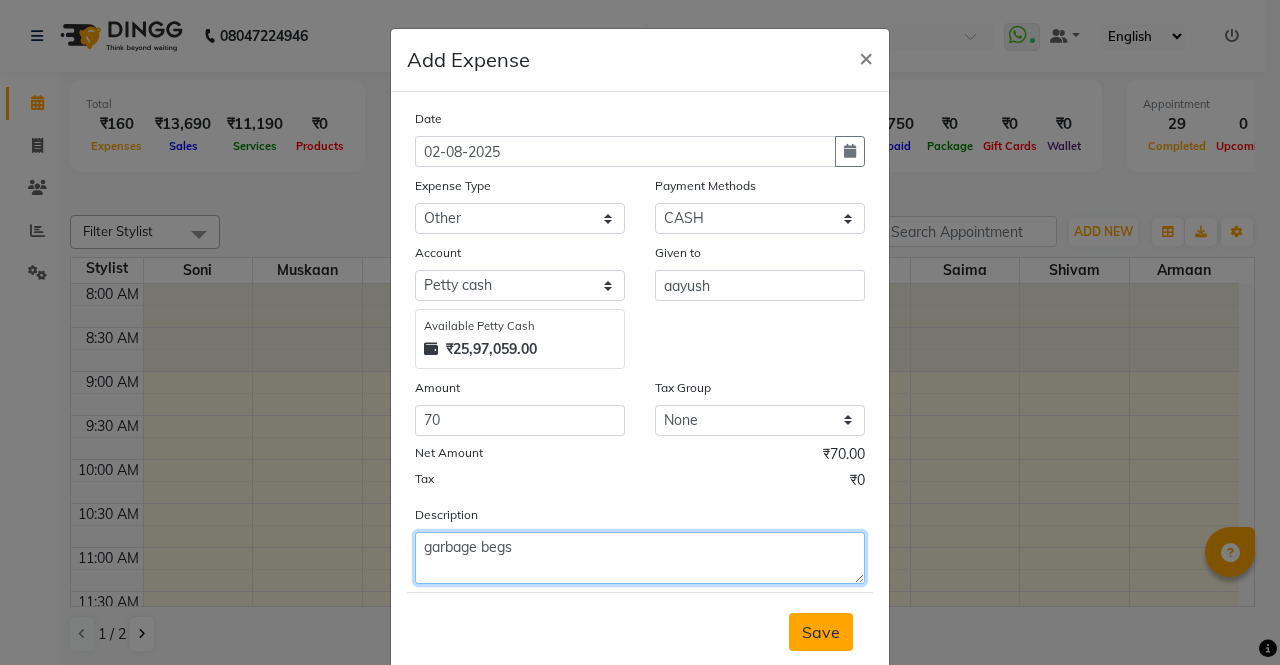 type on "garbage begs" 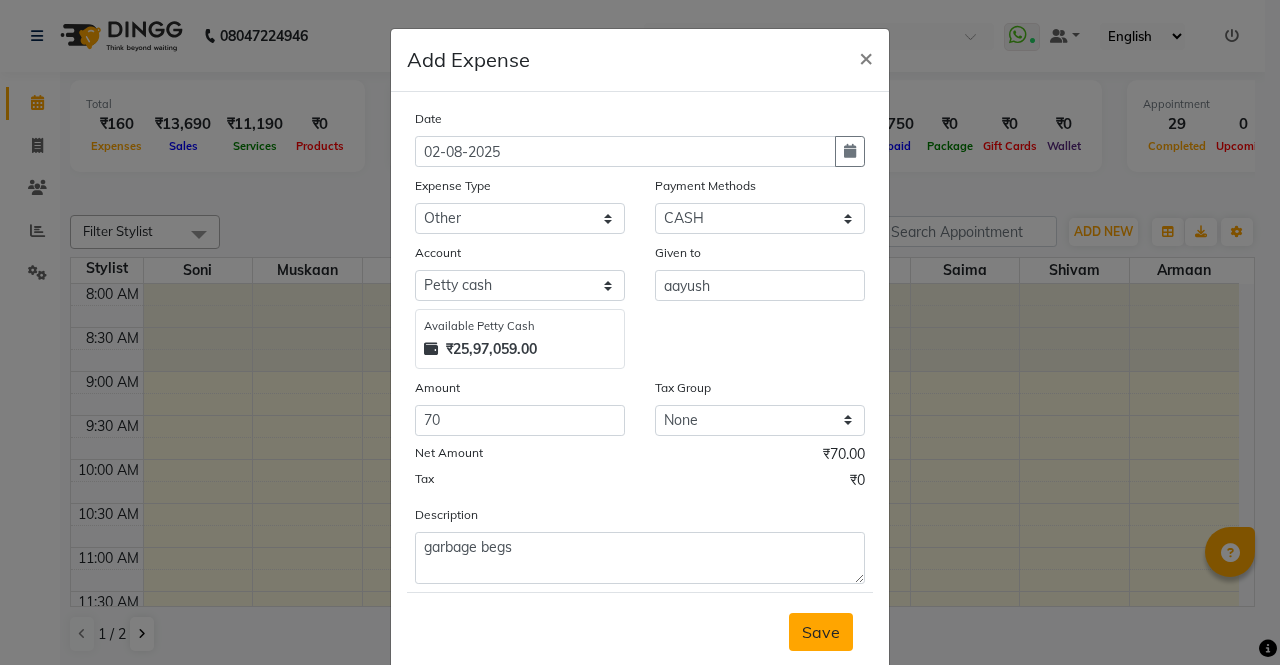 click on "Save" at bounding box center (821, 632) 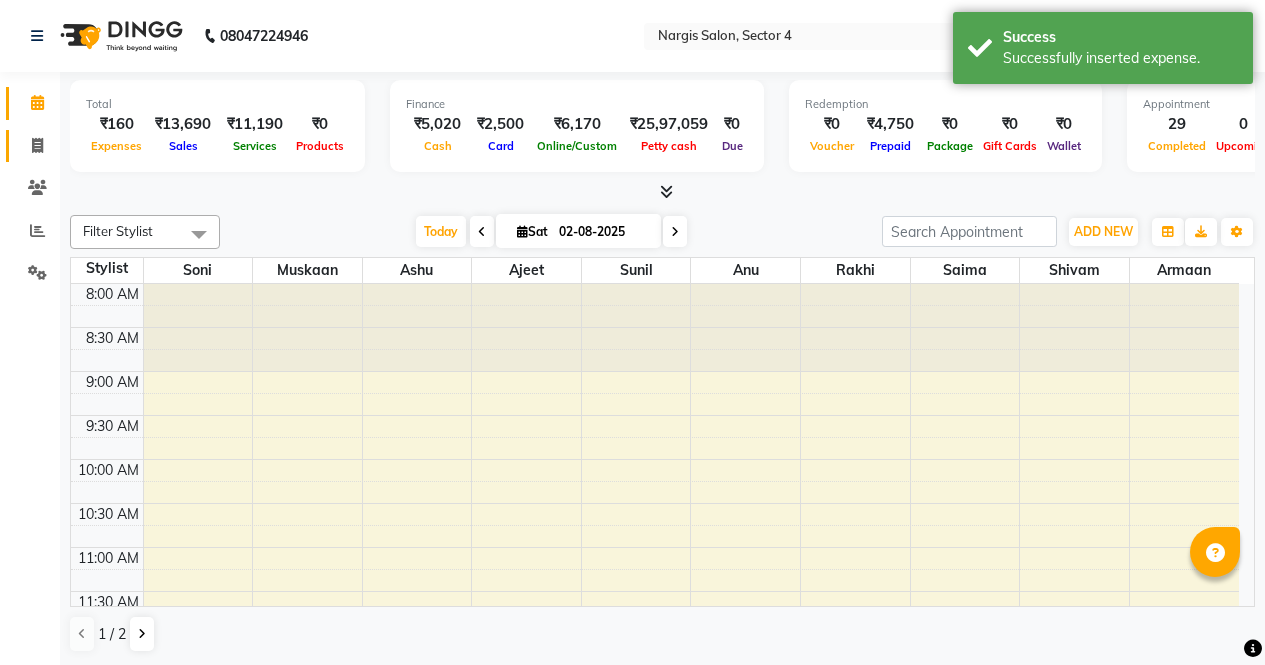 click on "Invoice" 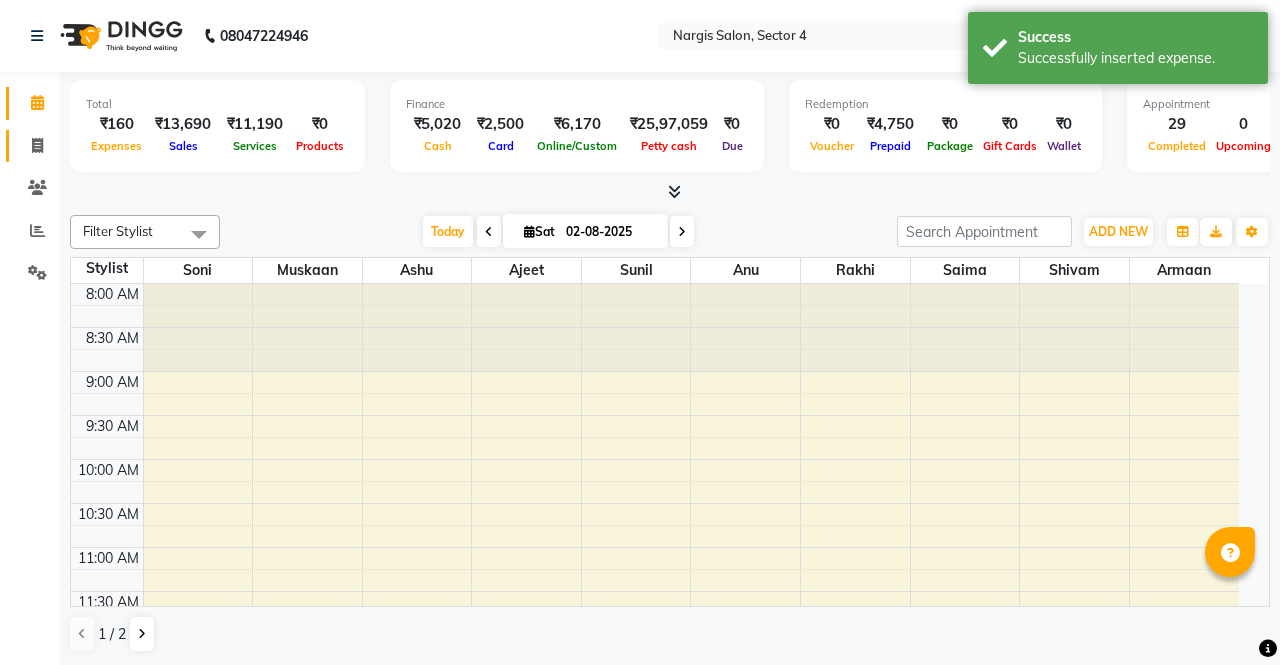 select on "service" 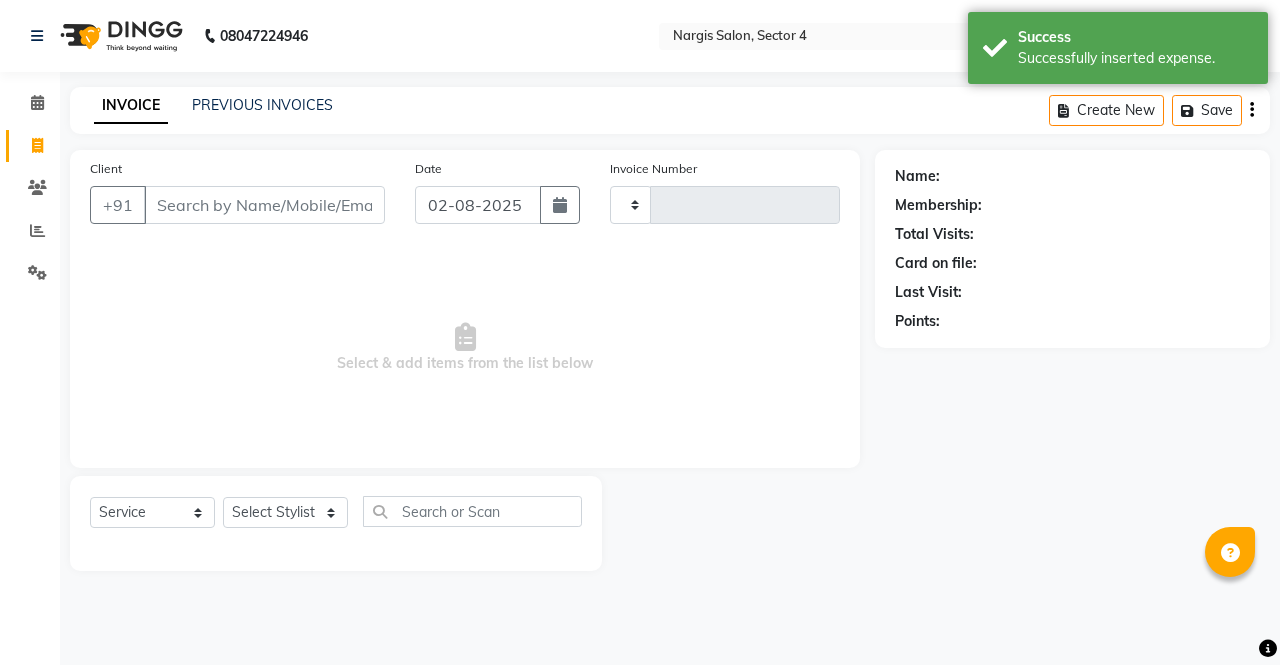 type on "3160" 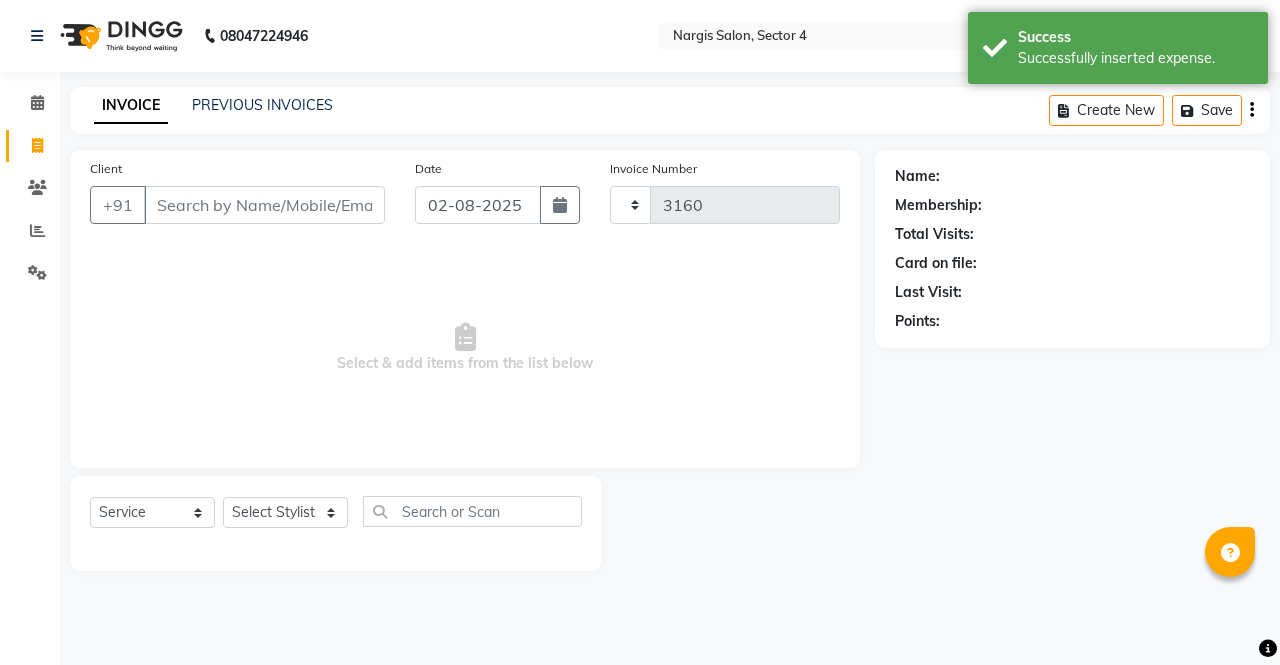 select on "4130" 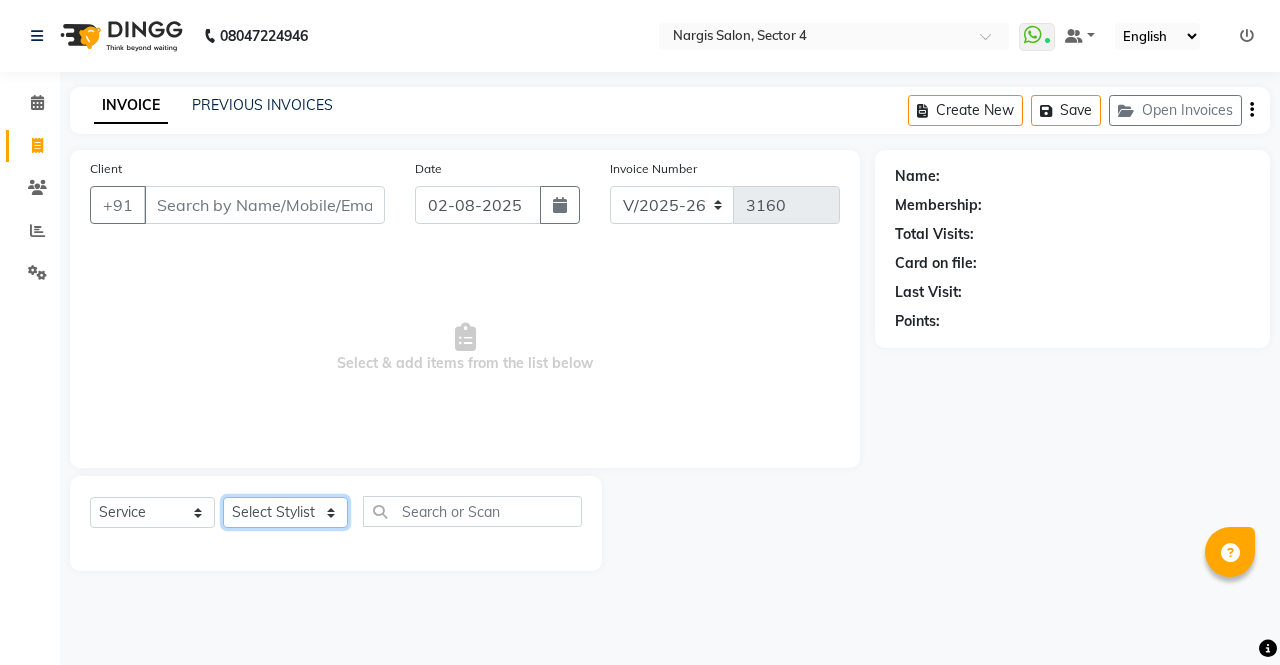 click on "Select Stylist ajeet anu armaan ashu Front Desk muskaan rakhi saima shivam soni sunil yashoda" 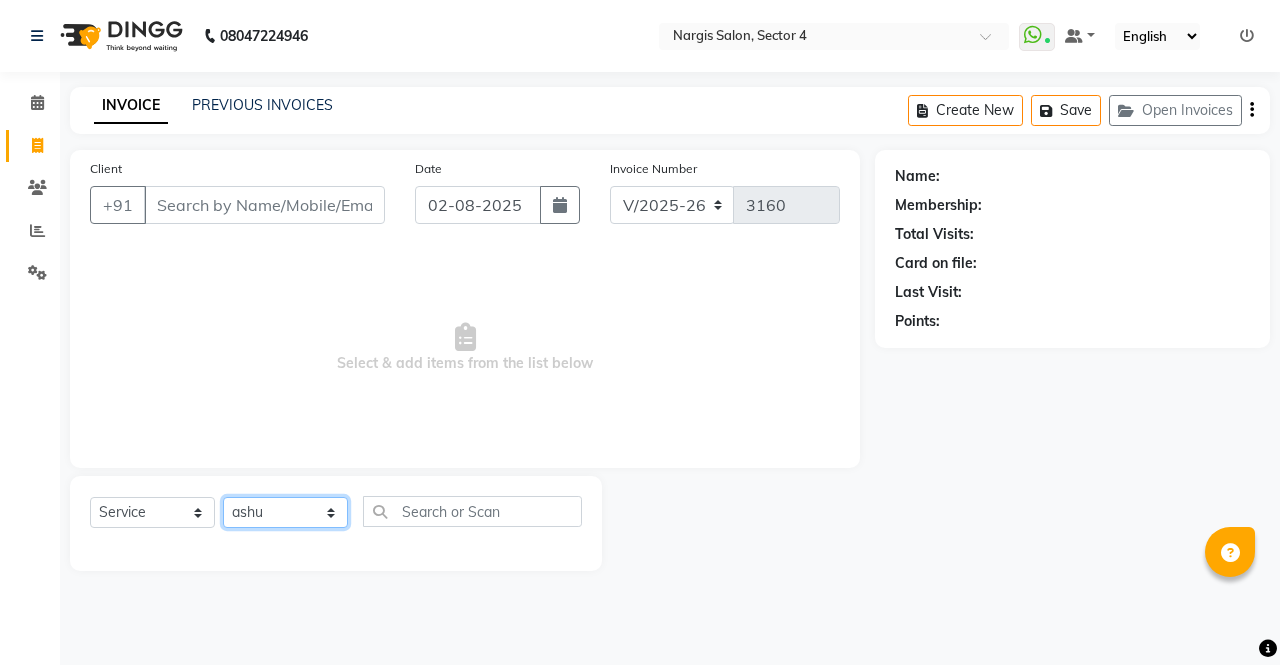 click on "Select Stylist ajeet anu armaan ashu Front Desk muskaan rakhi saima shivam soni sunil yashoda" 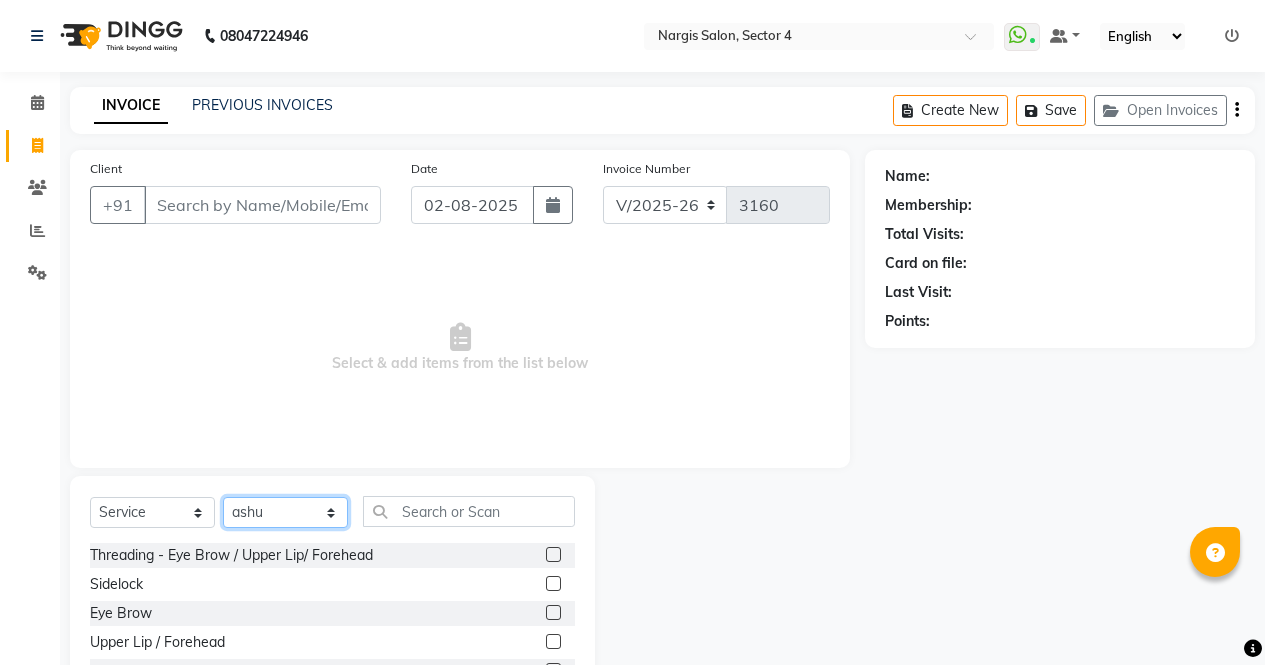 click on "Select Stylist ajeet anu armaan ashu Front Desk muskaan rakhi saima shivam soni sunil yashoda" 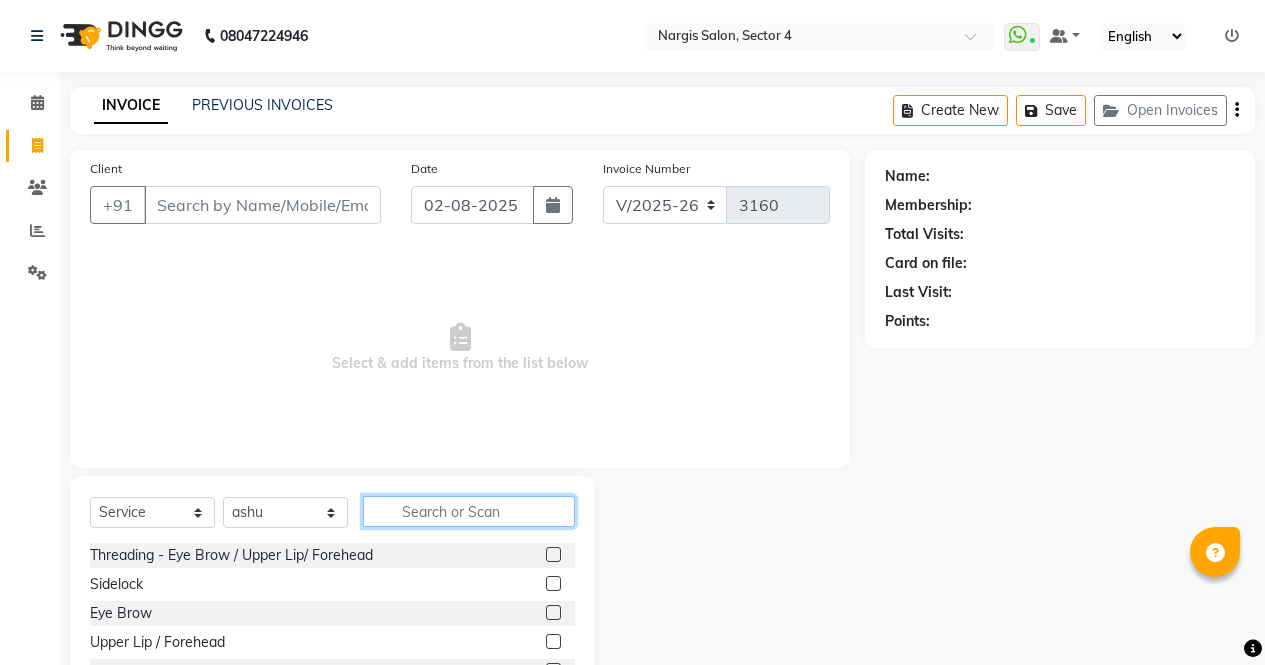 click 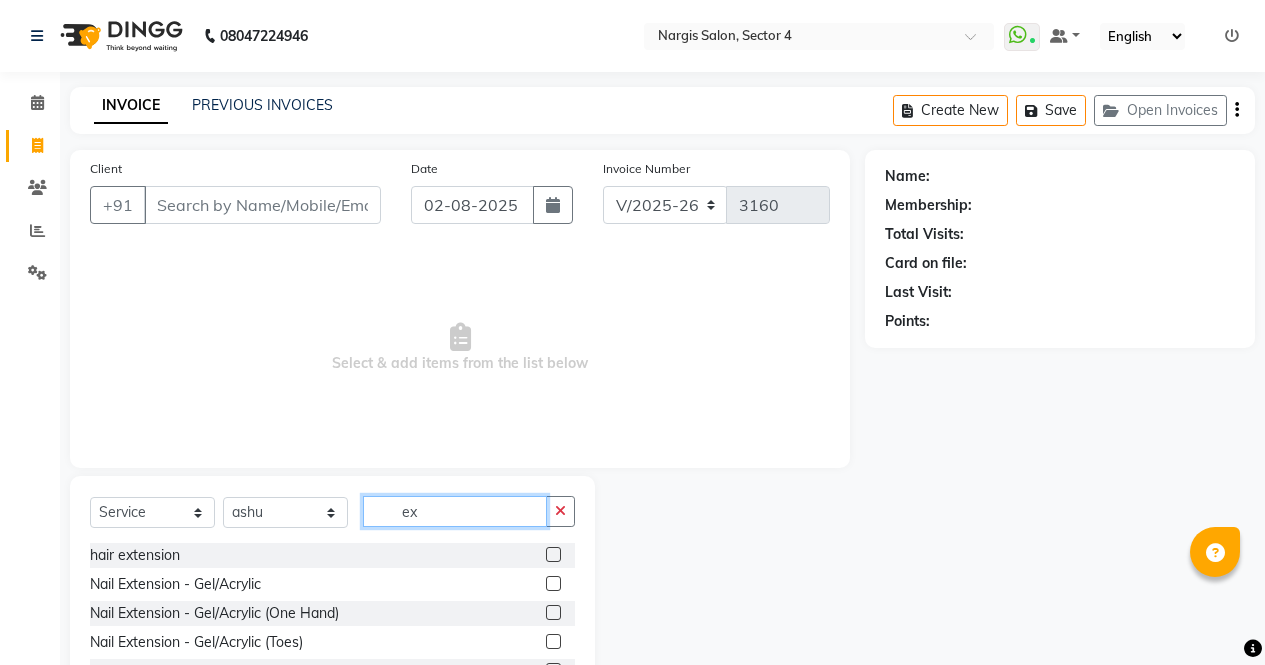 type on "ex" 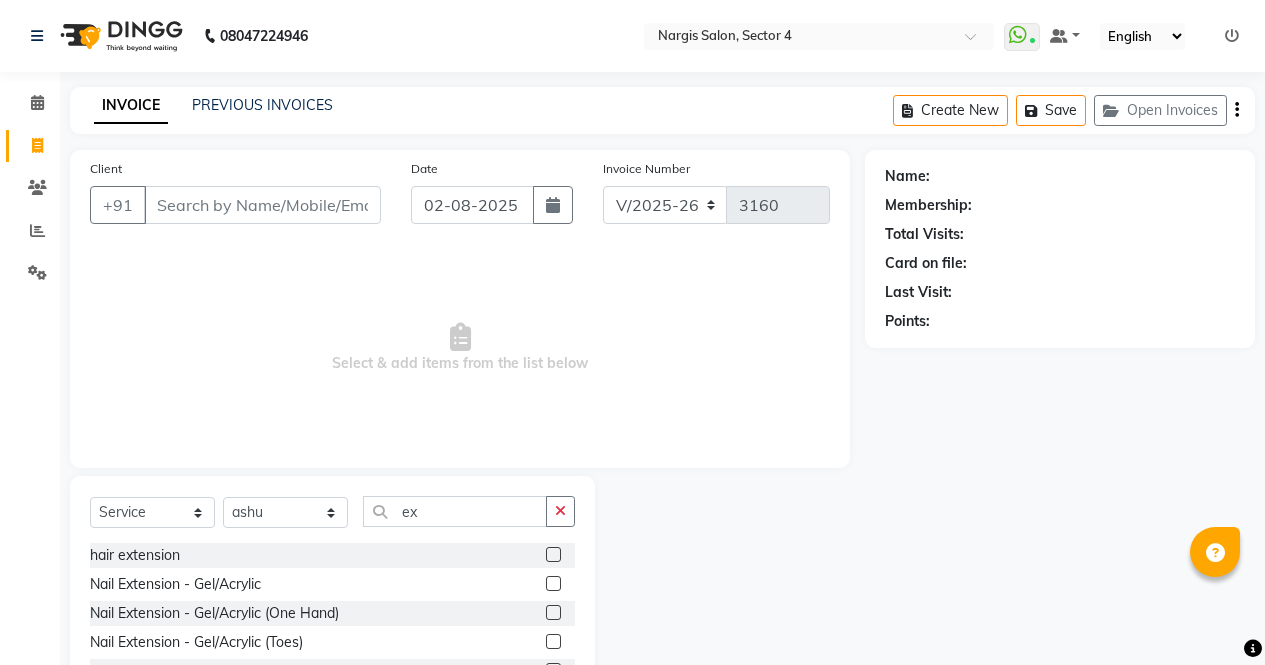 click 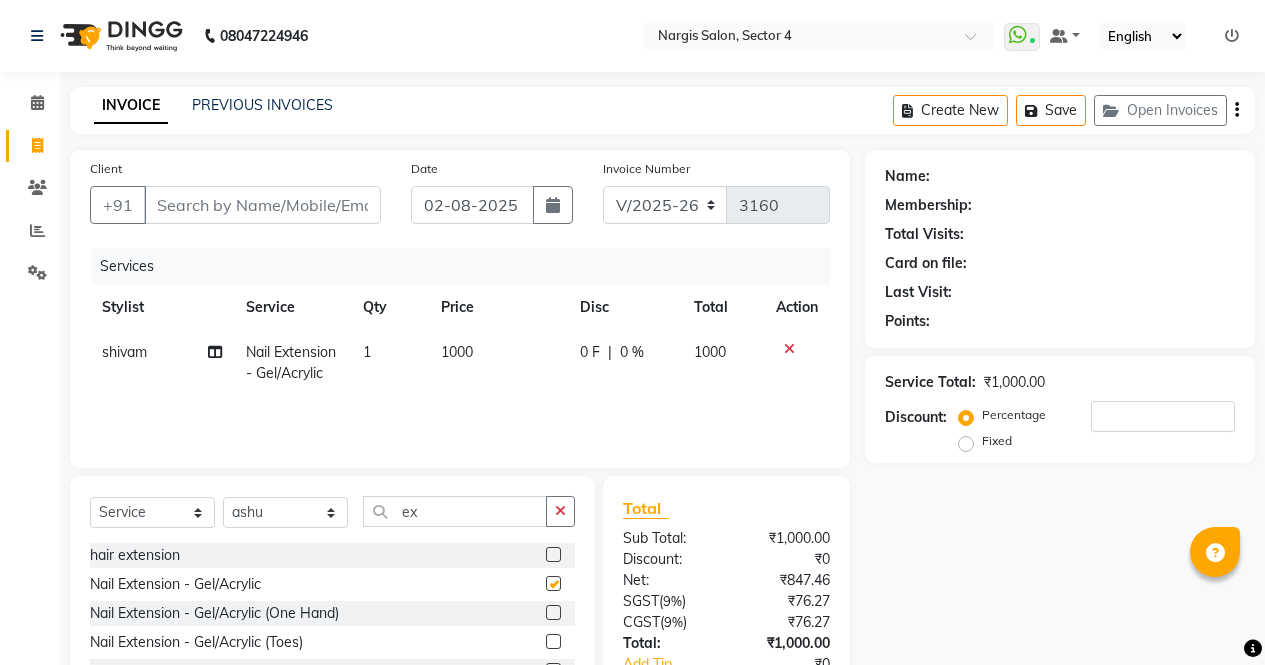 checkbox on "false" 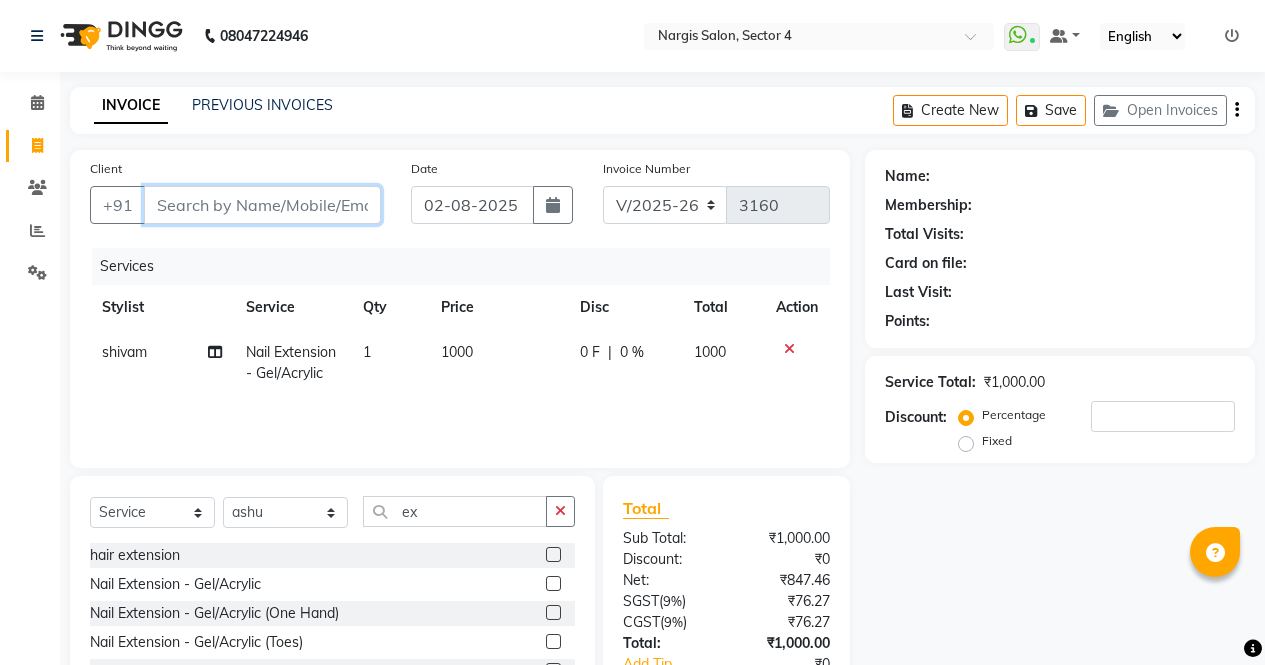click on "Client" at bounding box center [262, 205] 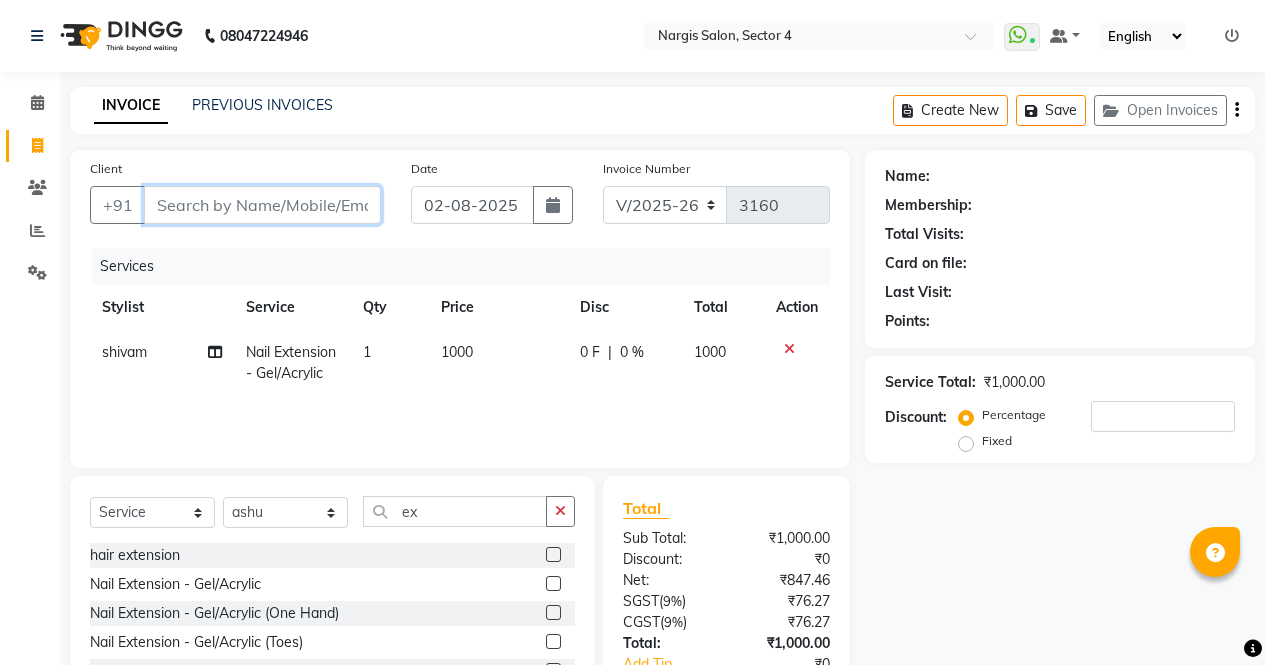 type on "9" 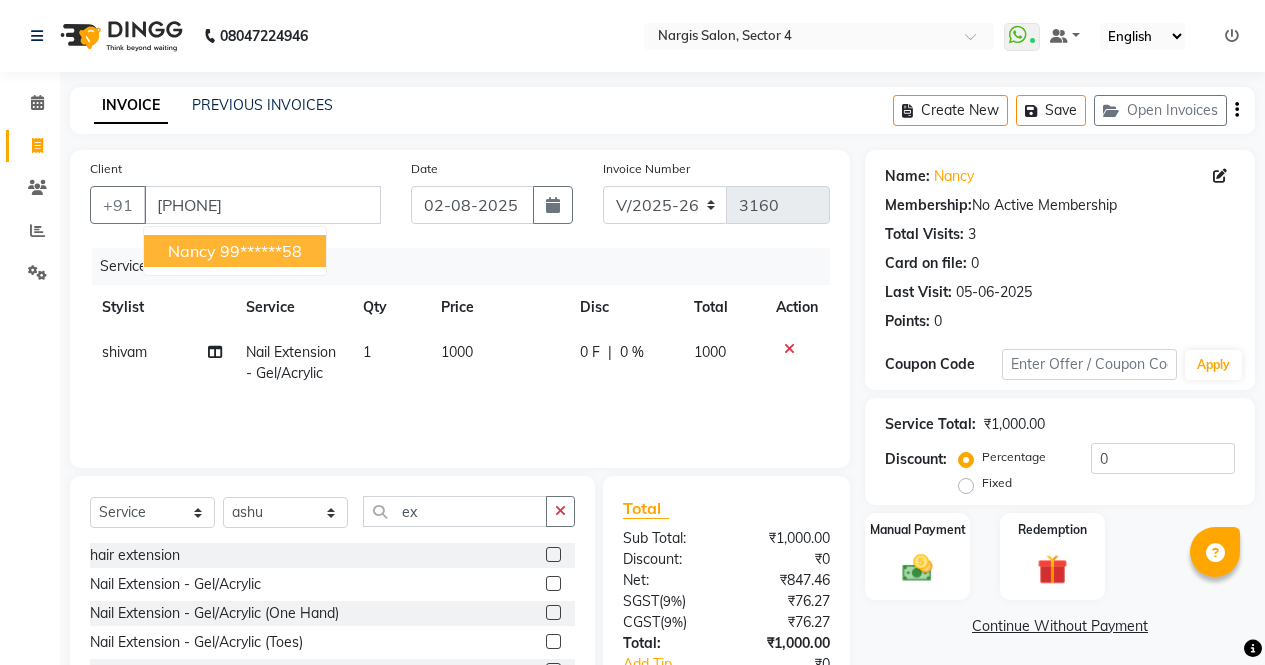 click on "99******58" at bounding box center [261, 251] 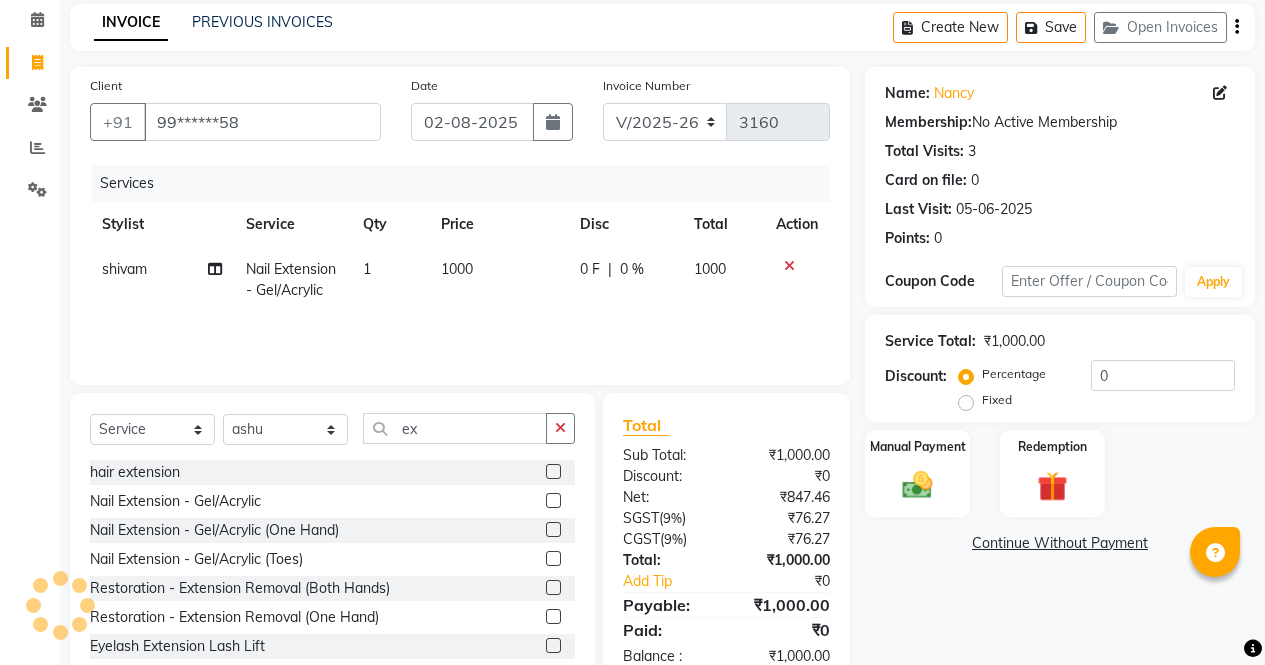 scroll, scrollTop: 136, scrollLeft: 0, axis: vertical 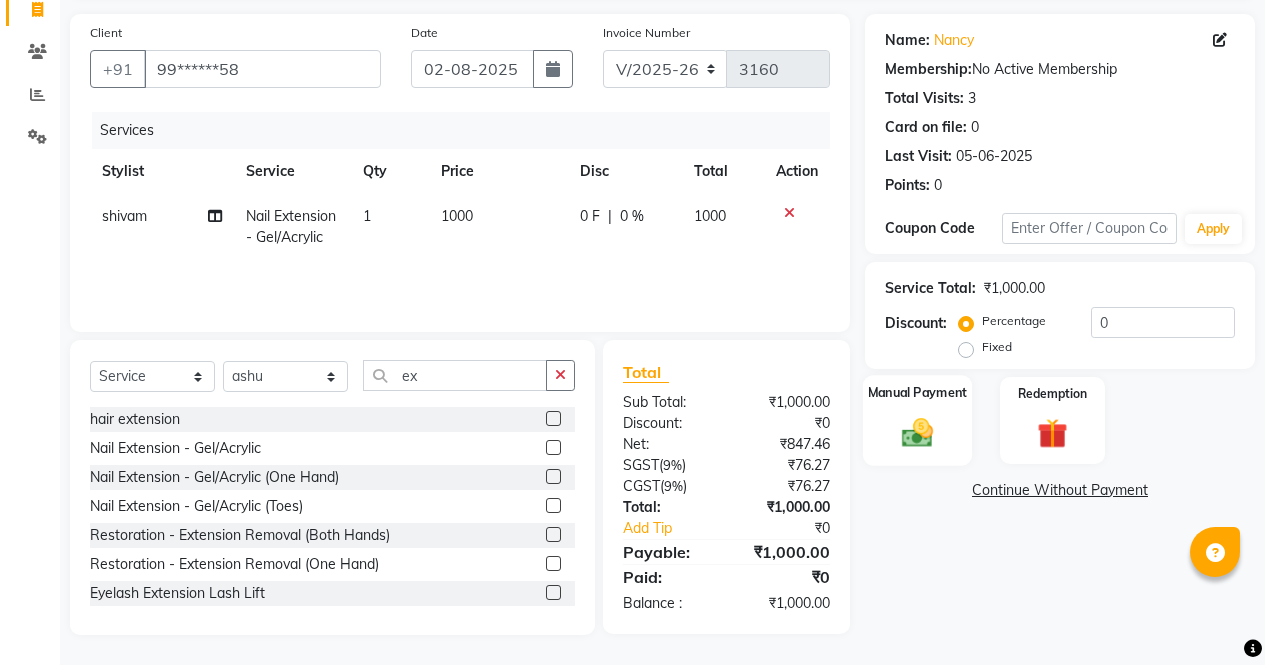 click on "Manual Payment" 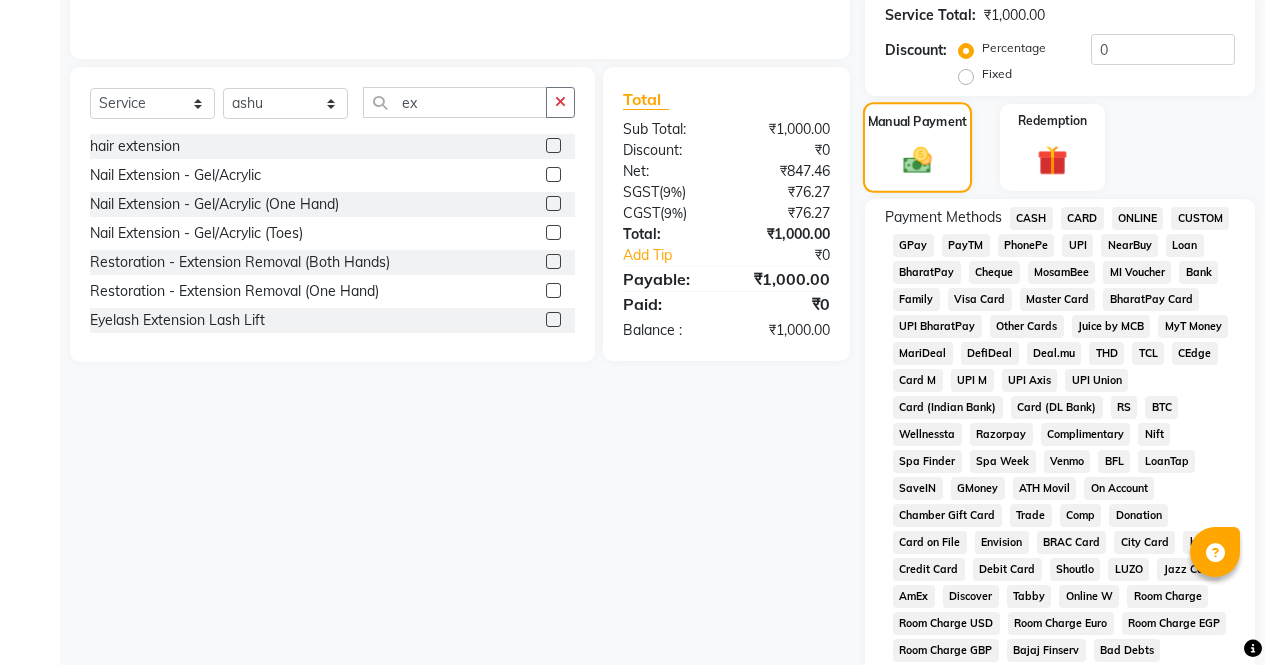 scroll, scrollTop: 440, scrollLeft: 0, axis: vertical 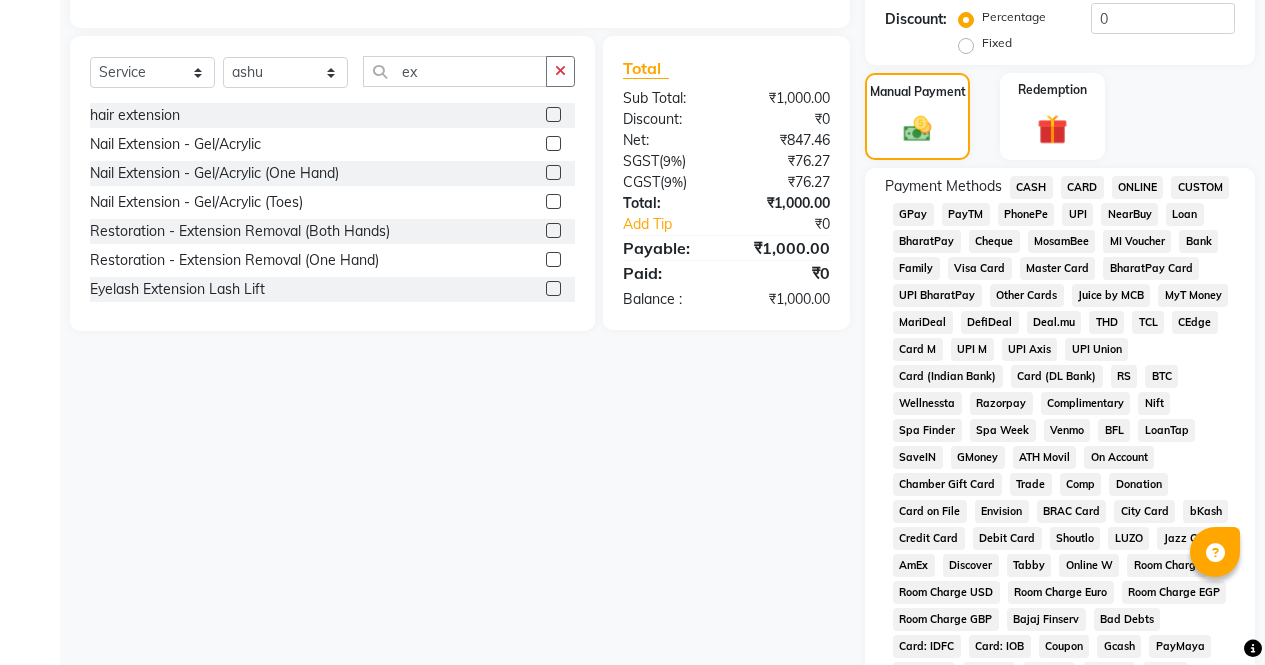 click on "ONLINE" 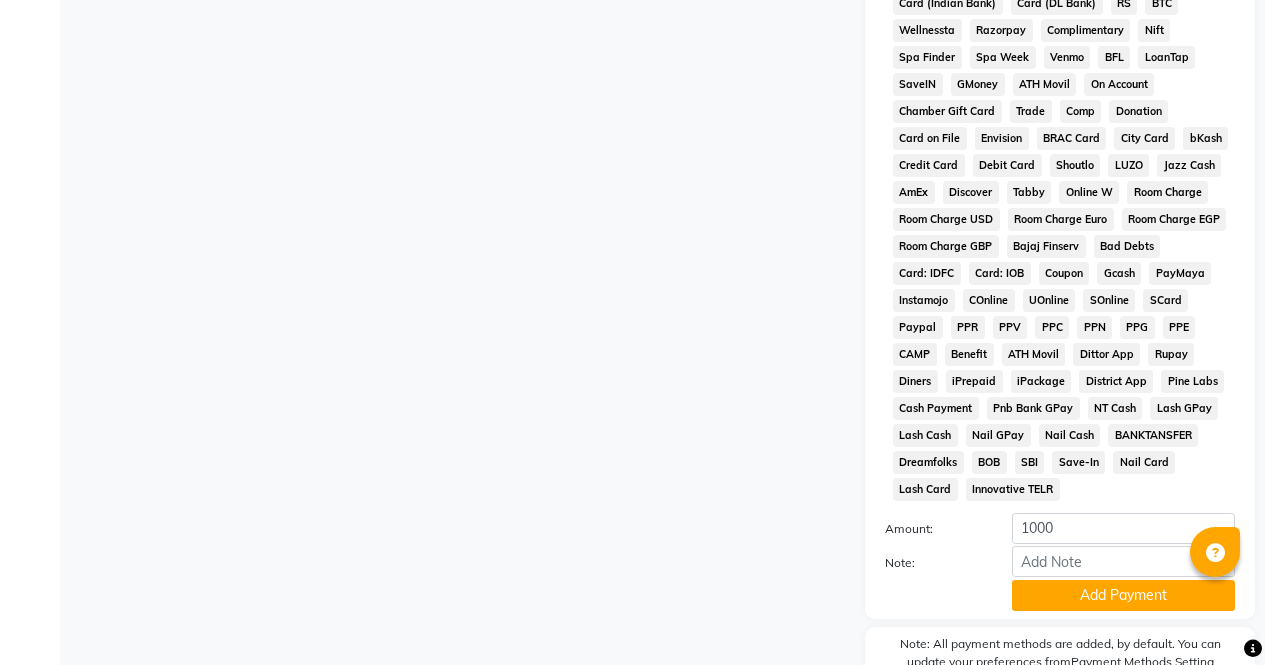 scroll, scrollTop: 914, scrollLeft: 0, axis: vertical 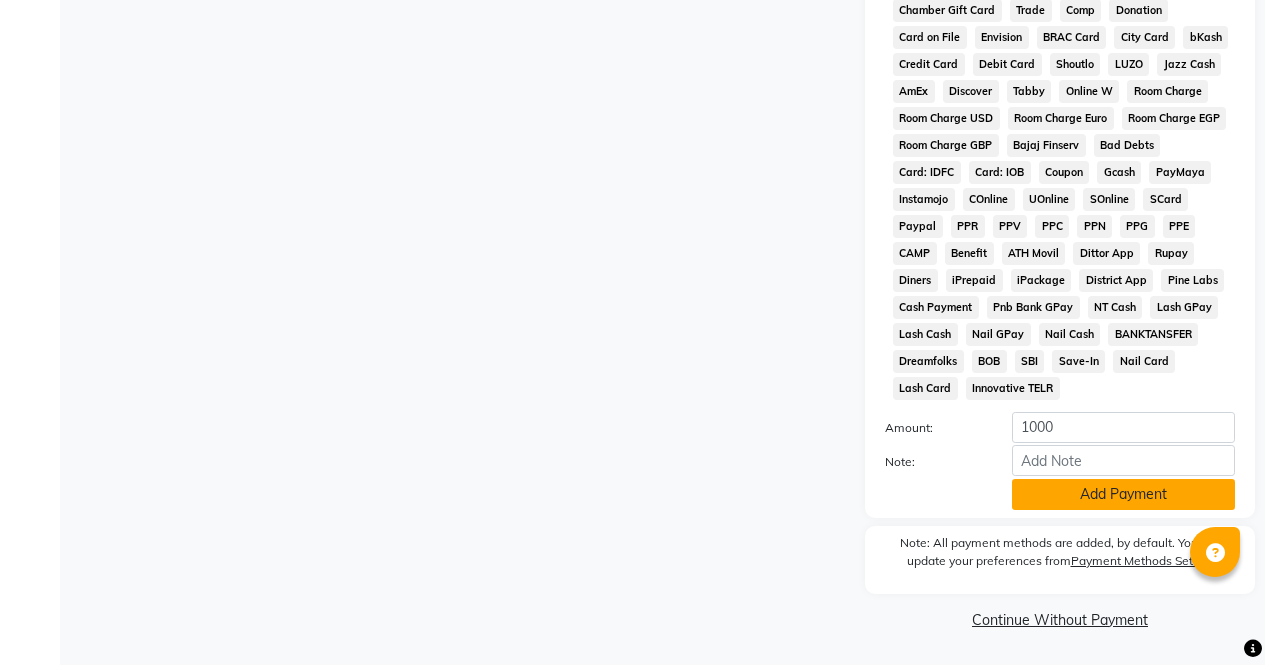click on "Add Payment" 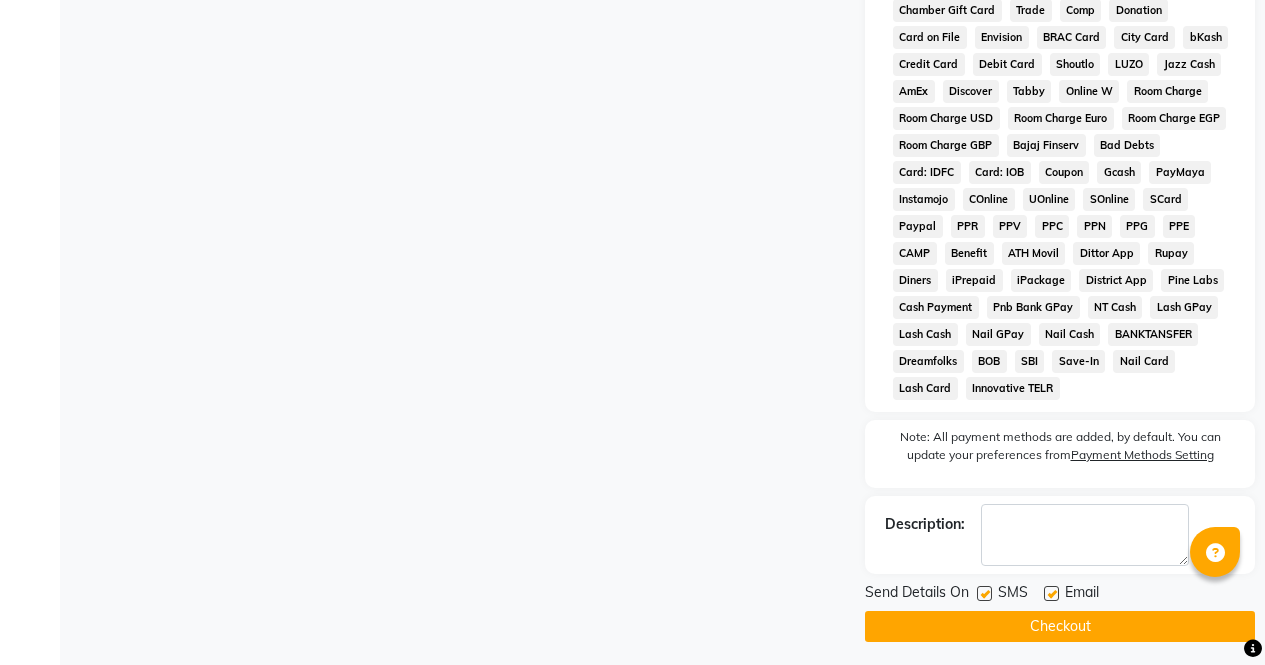 click on "Checkout" 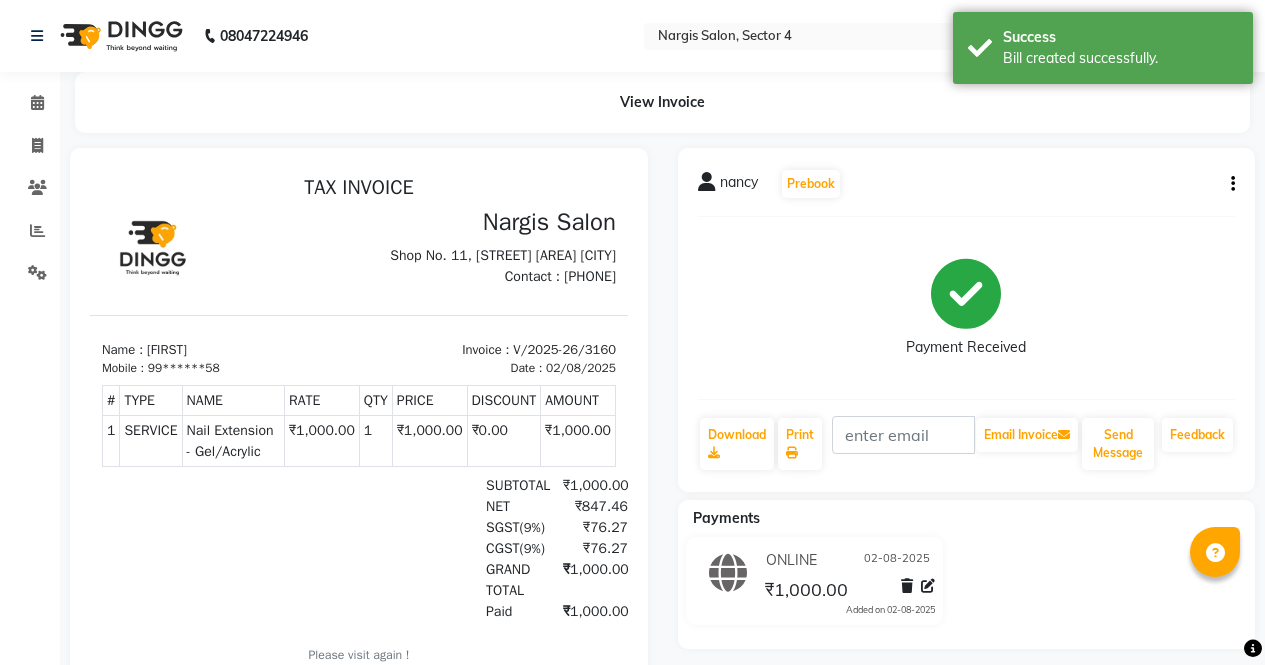 scroll, scrollTop: 0, scrollLeft: 0, axis: both 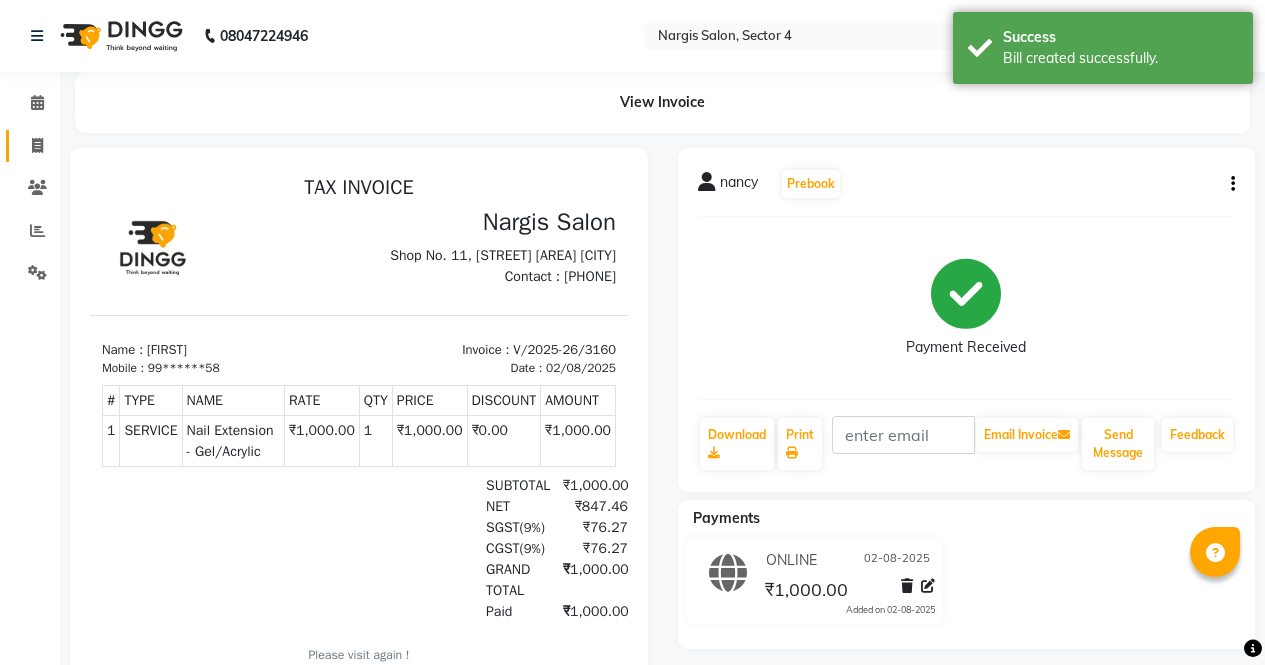 click on "Invoice" 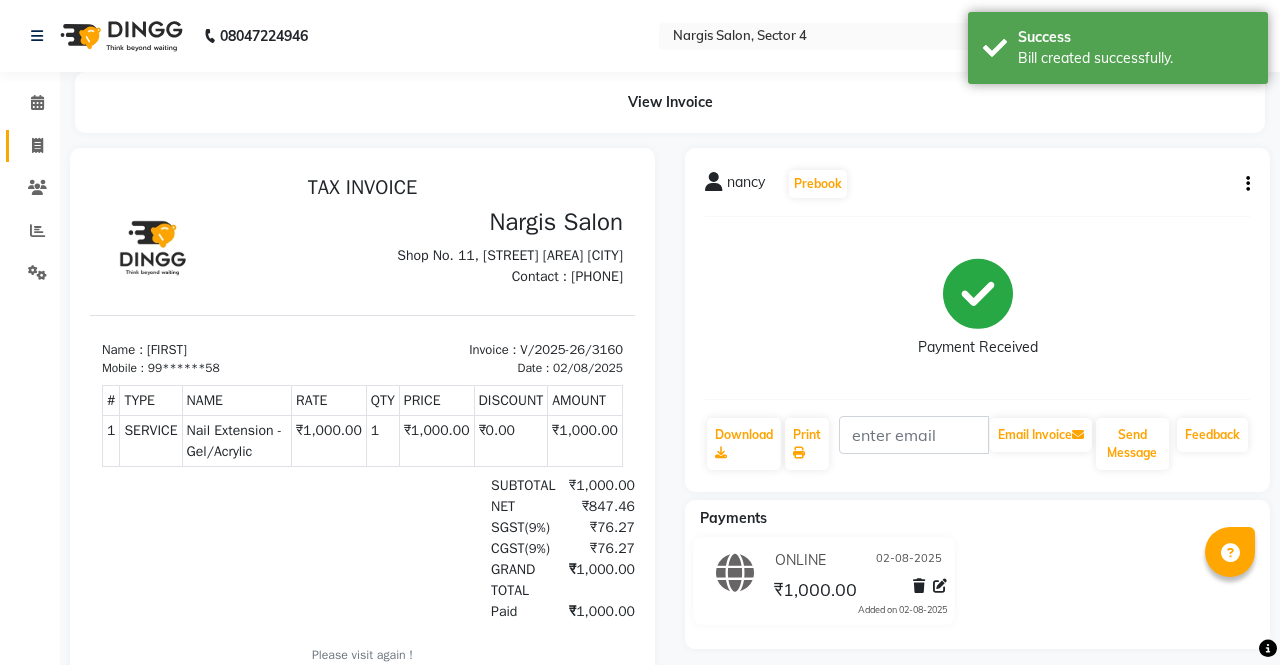 select on "4130" 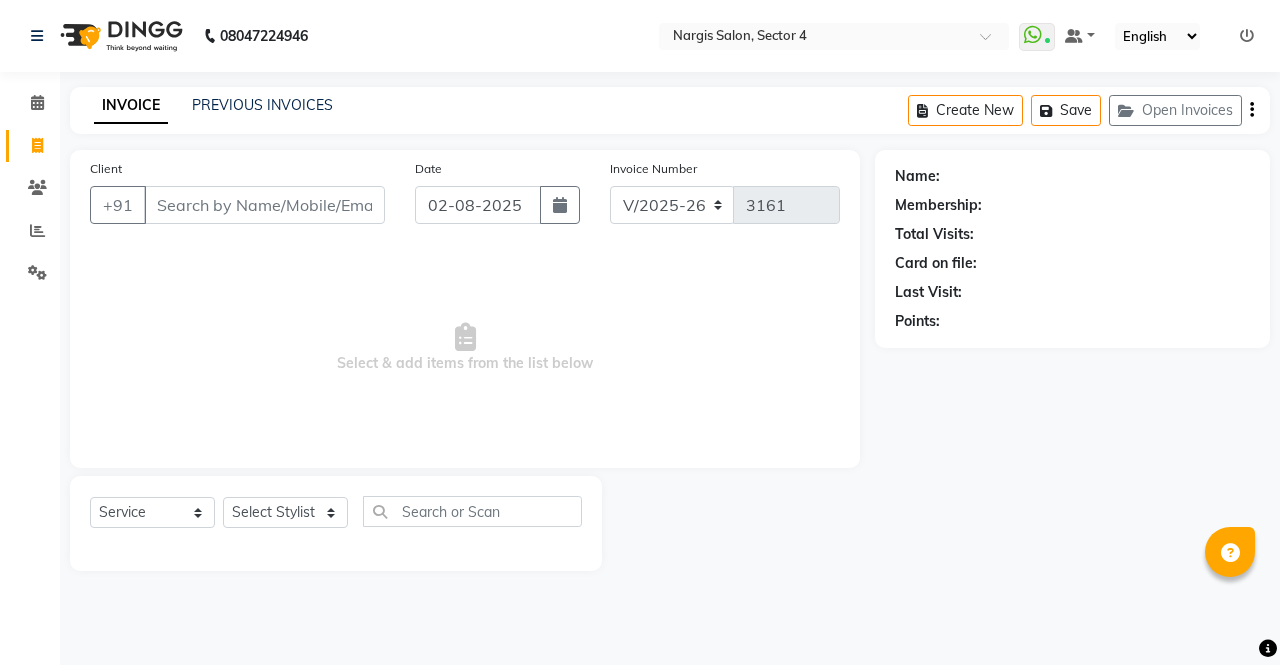 click on "01-08-2025   08:17 PM Recent Service Activity: 02-08-2025   10:25 AM Default Panel My Panel English ENGLISH Español العربية मराठी हिंदी ગુજરાતી தமிழ் 中文 Notifications nothing to show ☀ Nargis Salon, Sector 4 Calendar Invoice Clients Reports Settings Completed InProgress Upcoming Dropped Tentative Check-In Confirm Bookings Segments Page Builder INVOICE PREVIOUS INVOICES Create New Save Open Invoices Client +91 Date 02-08-2025 Invoice Number V/2025 V/2025-26 3161 Select  & add items from the list below Select Service Product Membership Package Voucher Prepaid Gift Card Select Stylist ajeet anu armaan ashu Front Desk muskaan rakhi saima shivam soni sunil yashoda Name: Membership: Total Visits: Card on file: Last Visit: Points:" at bounding box center (640, 332) 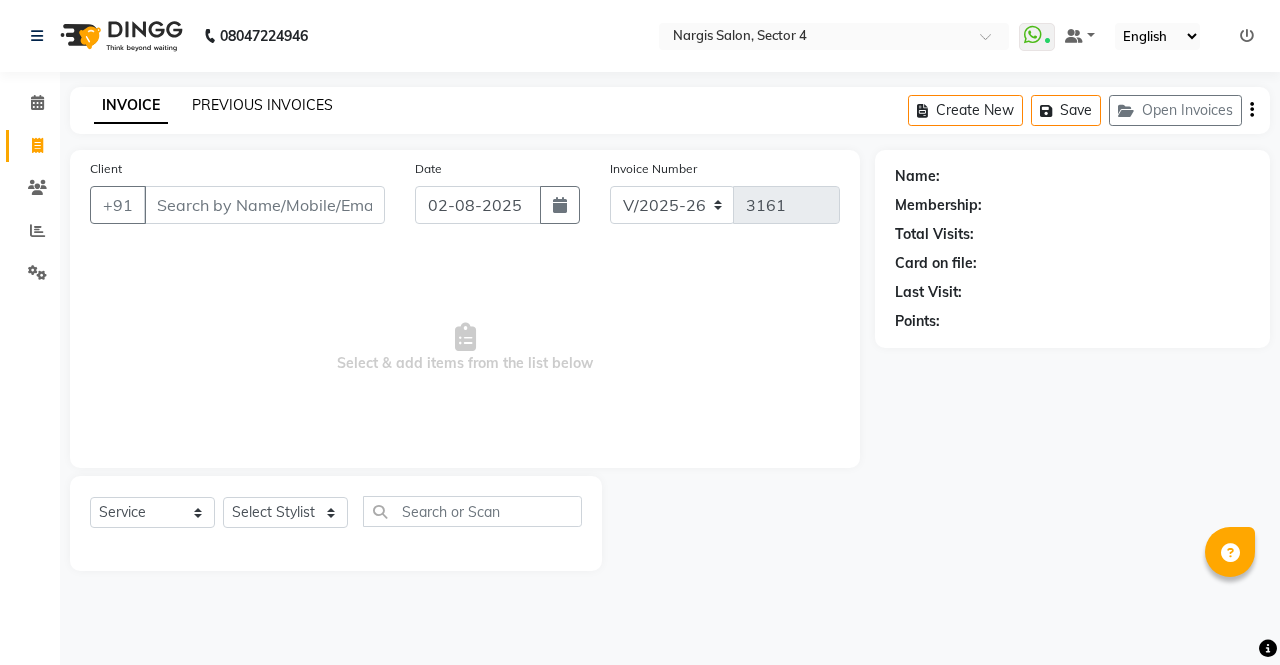 click on "PREVIOUS INVOICES" 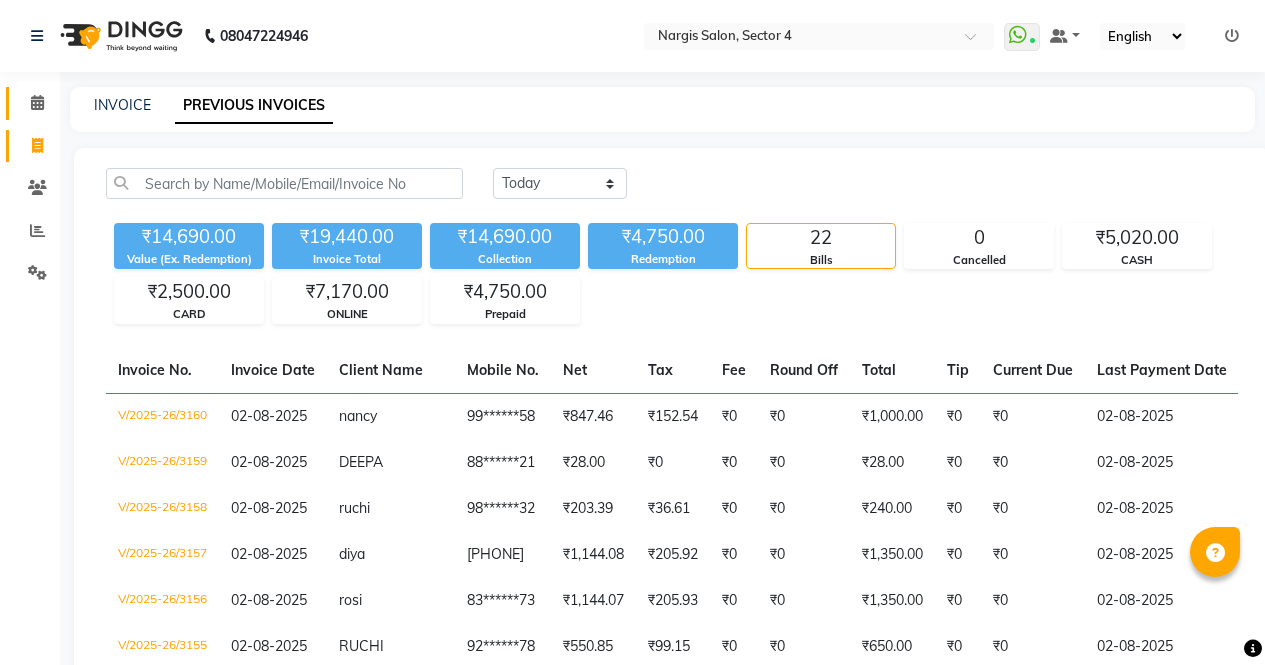 click 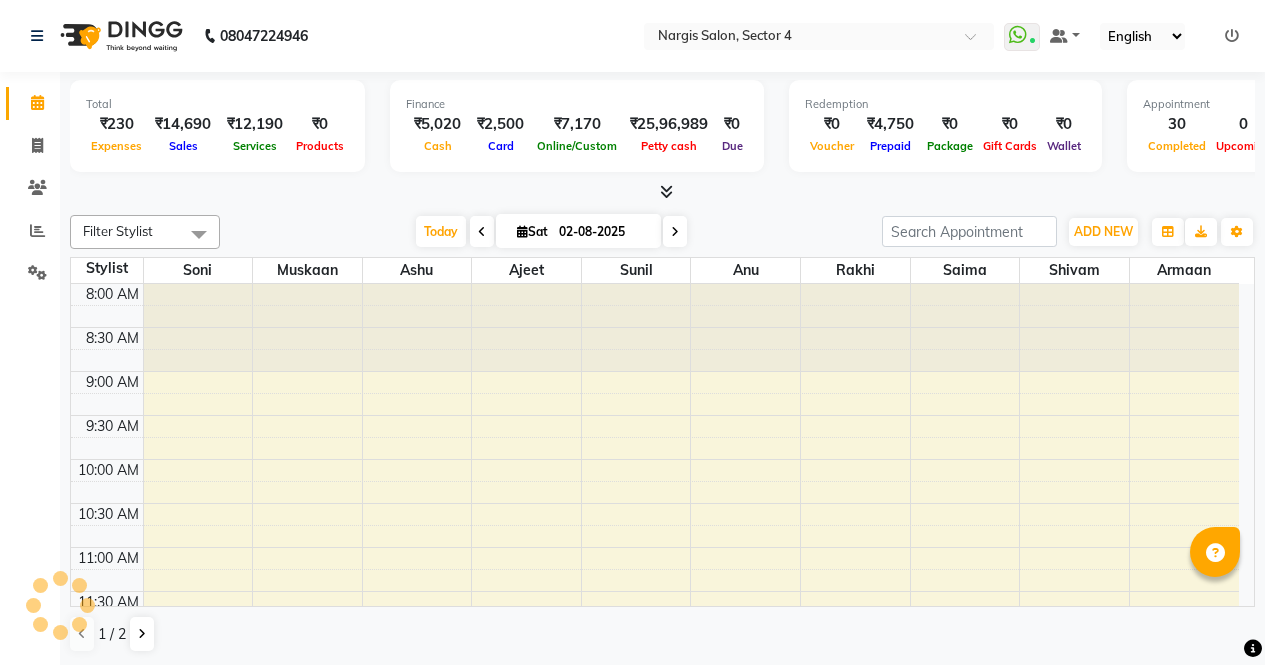 scroll, scrollTop: 0, scrollLeft: 0, axis: both 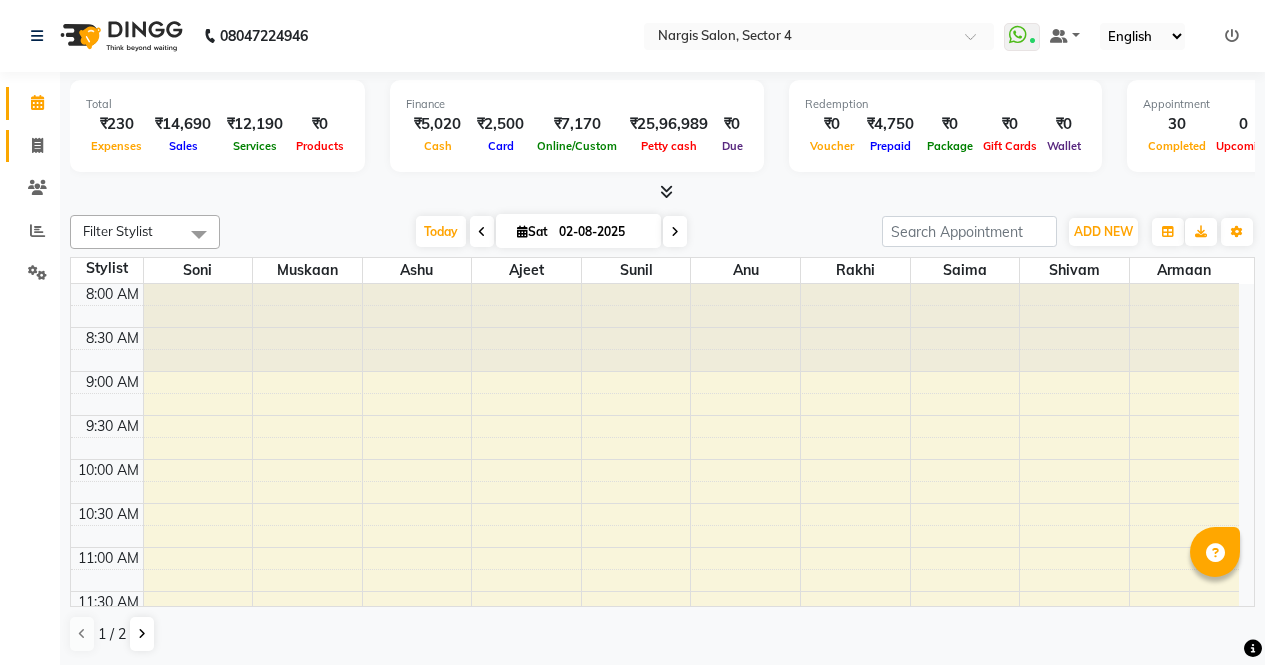 click 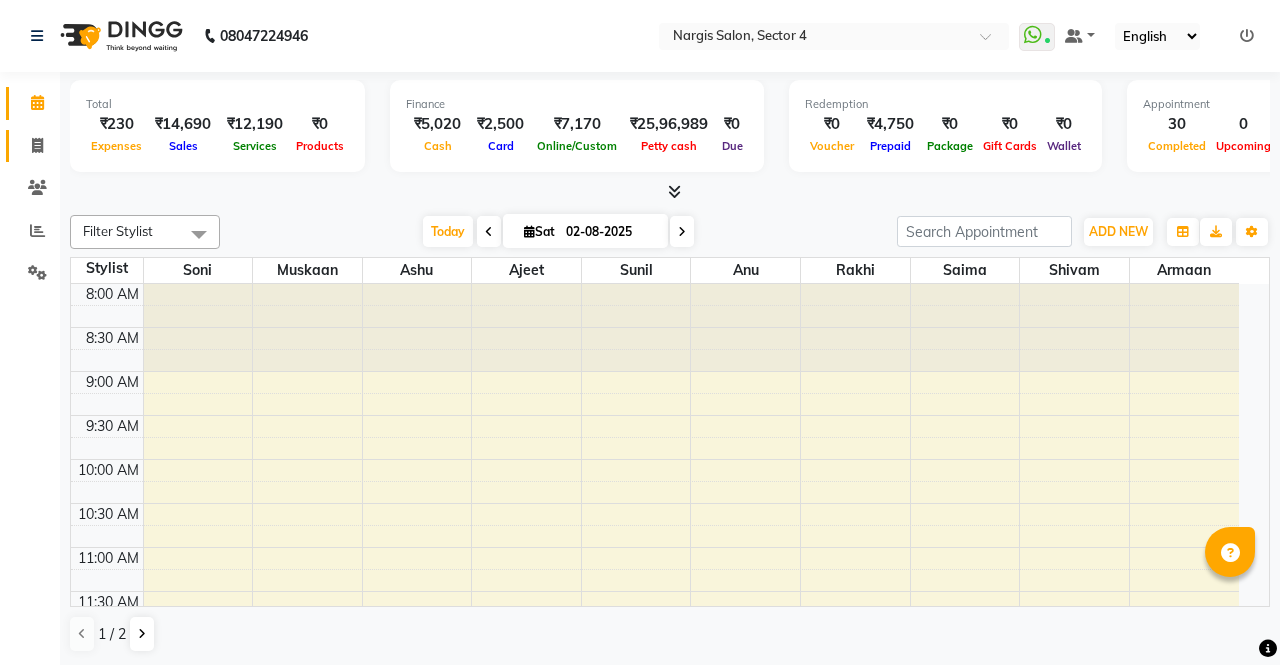 select on "service" 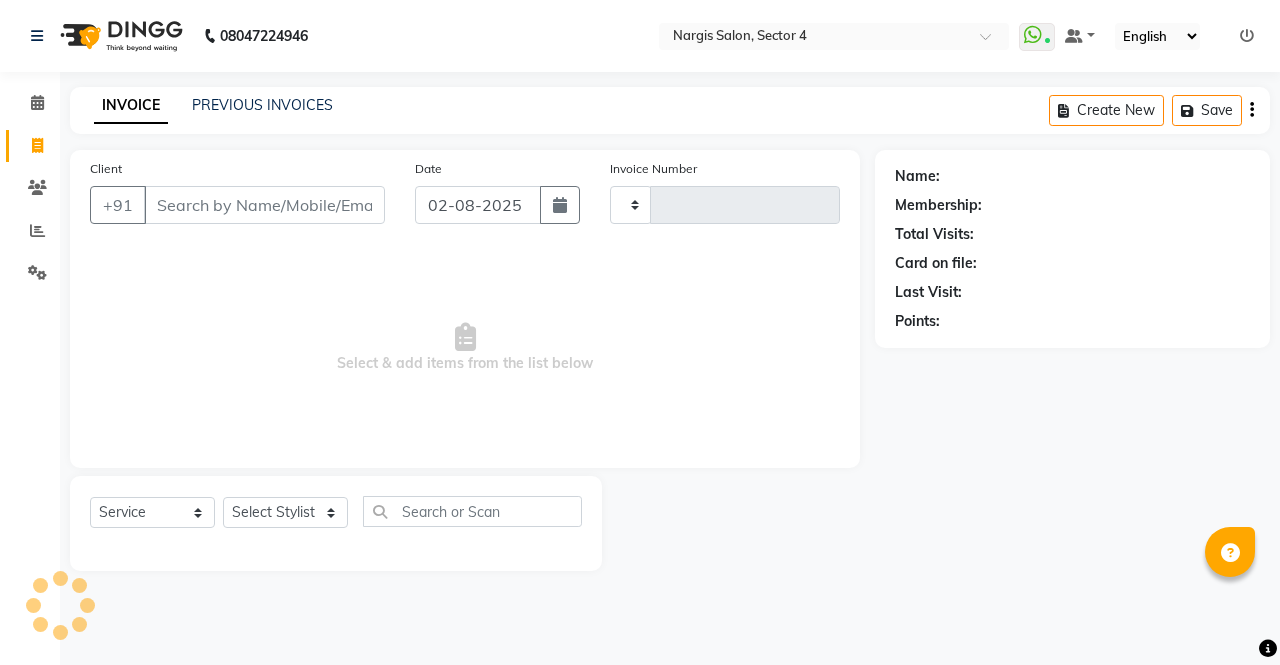 type on "3161" 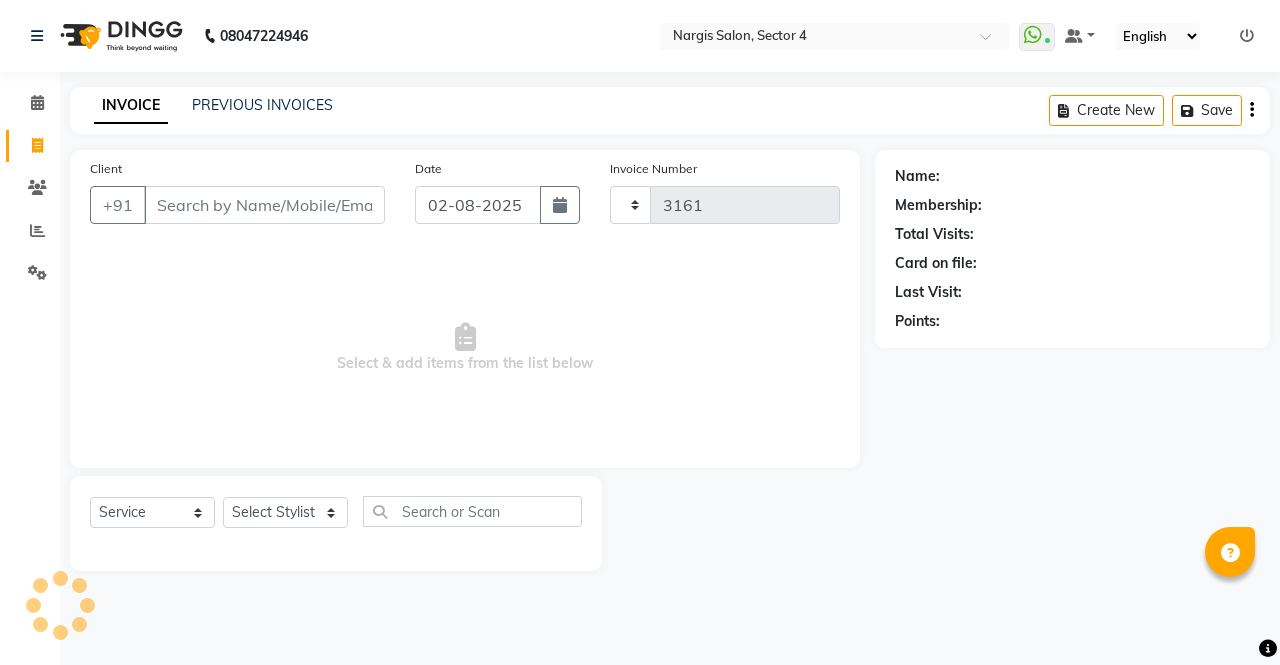 select on "4130" 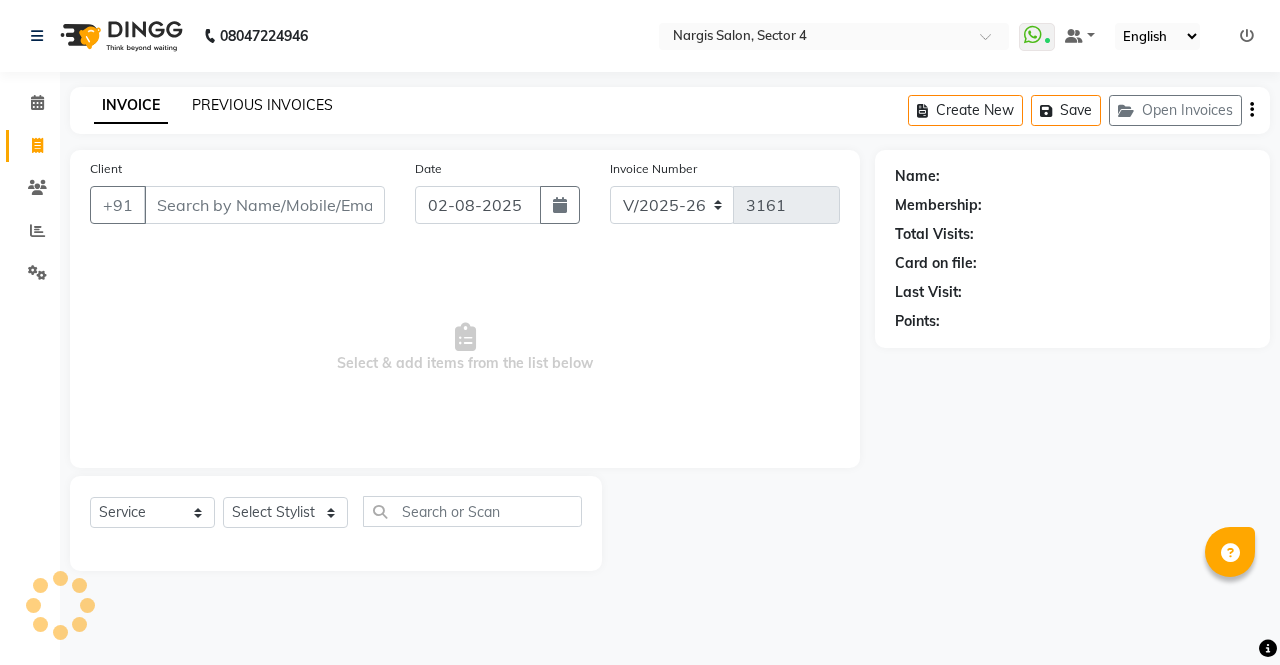click on "PREVIOUS INVOICES" 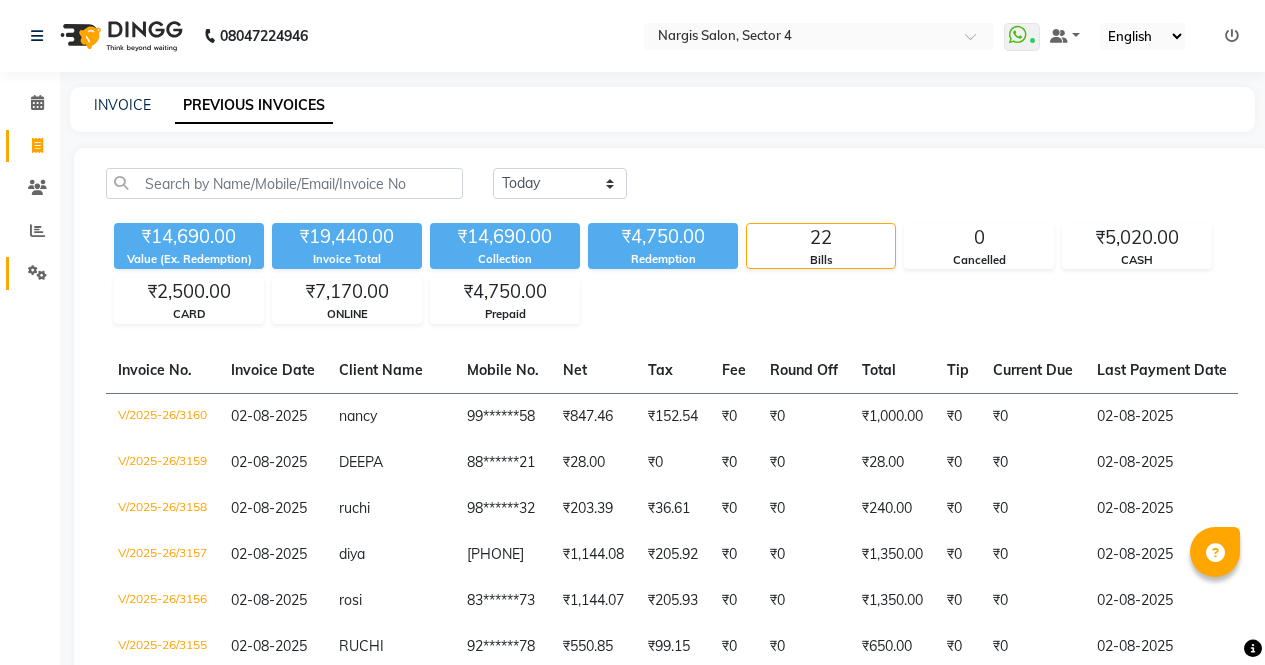 click 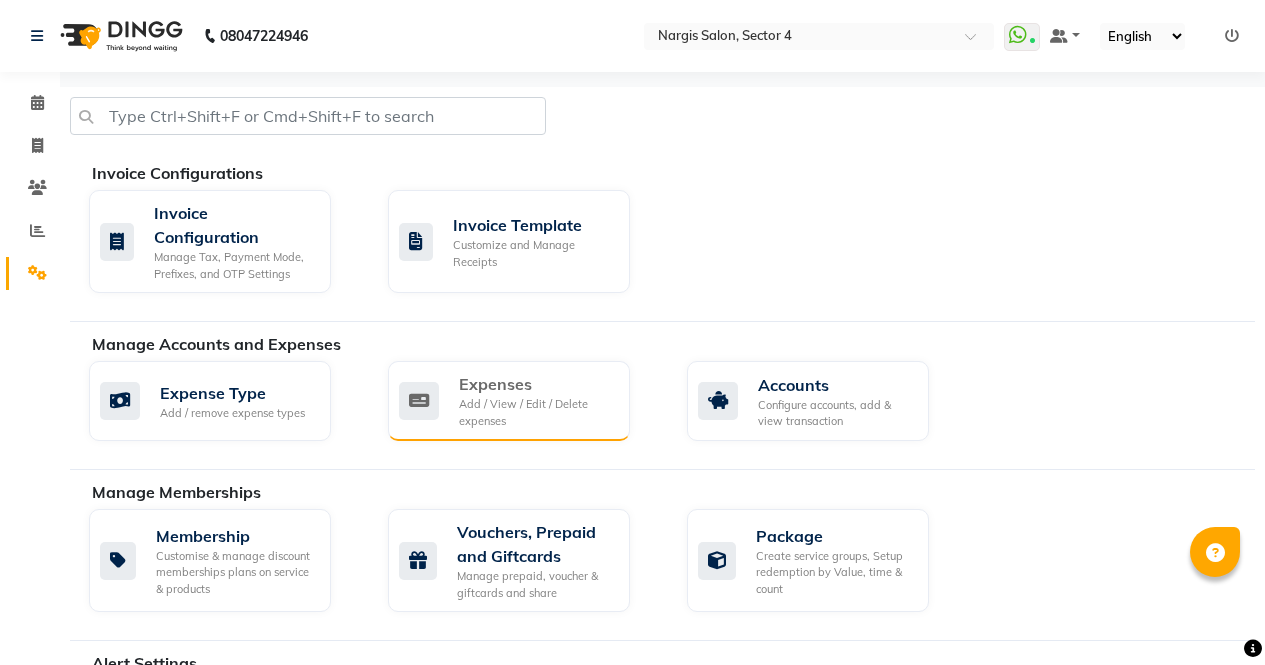 click on "Add / View / Edit / Delete expenses" 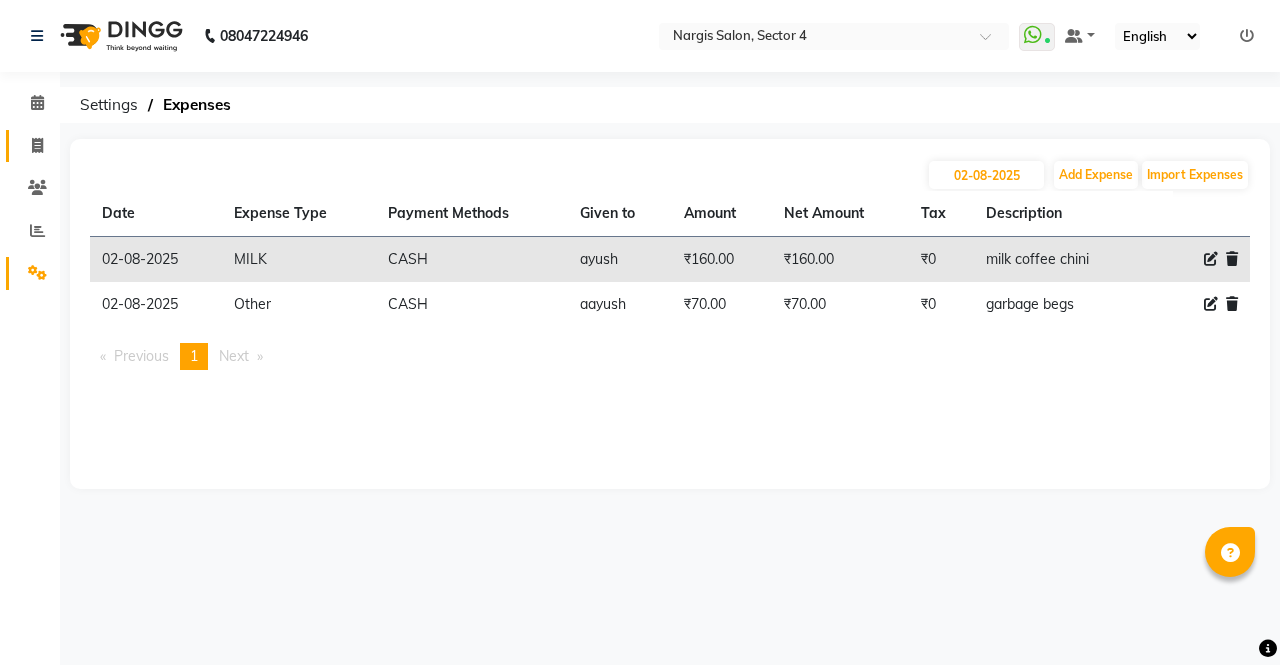 click 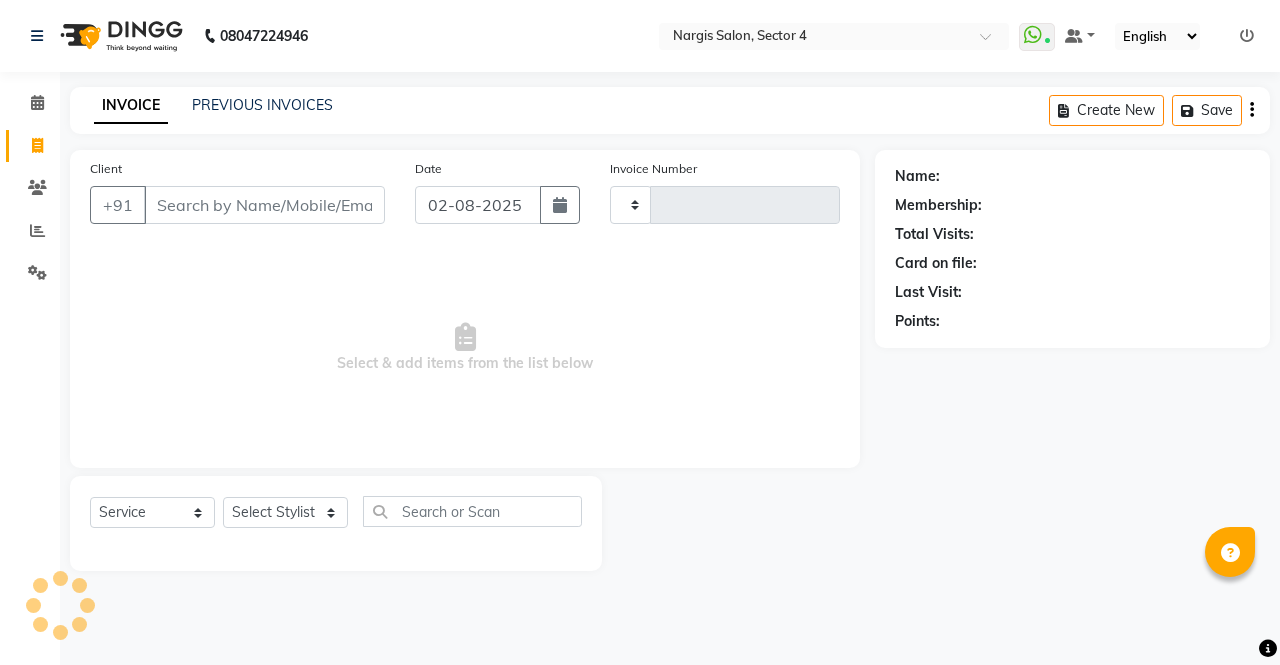 type on "3161" 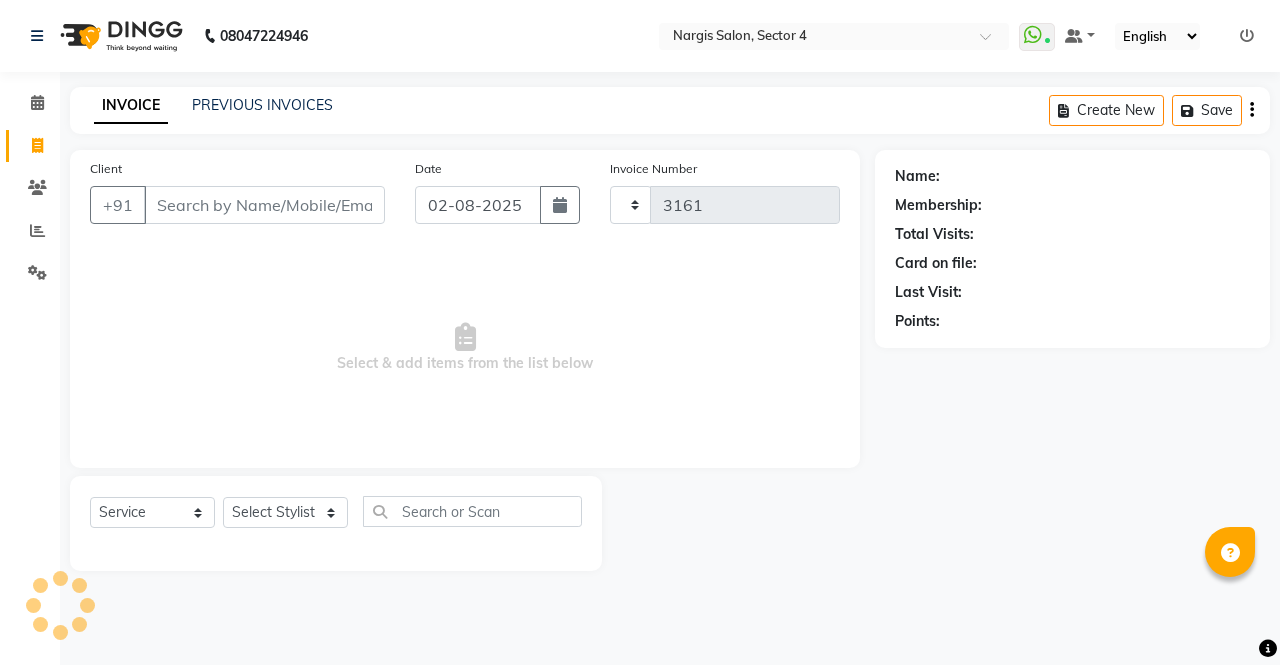 select on "4130" 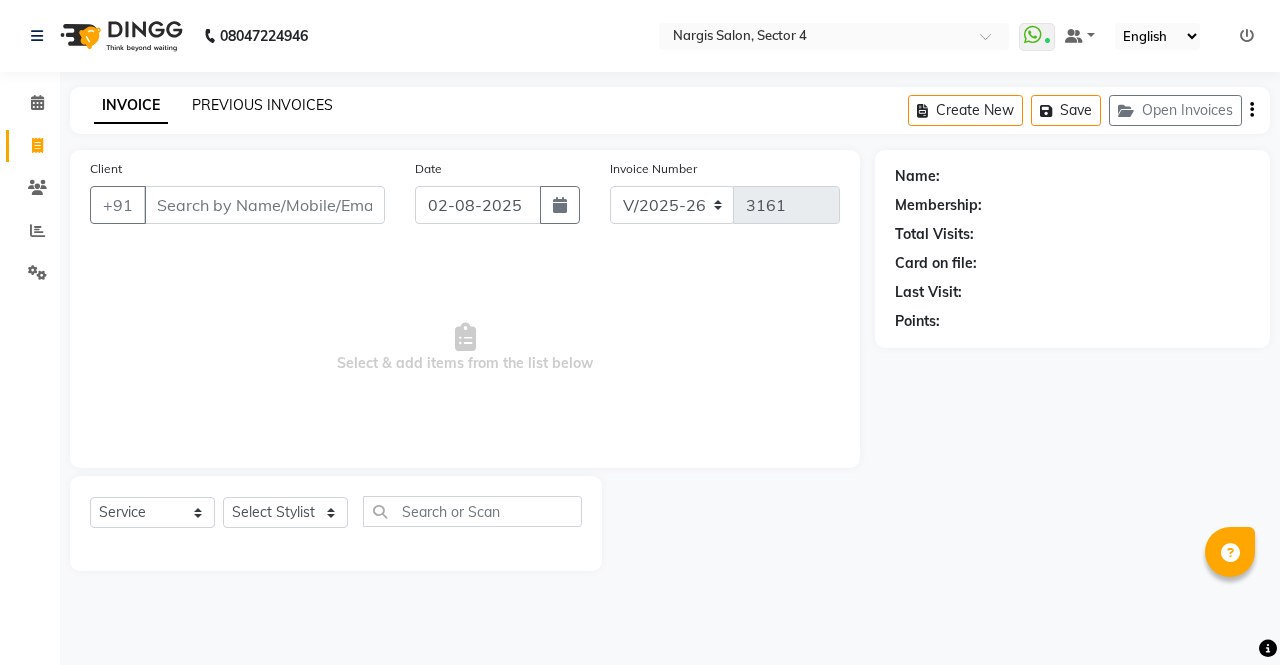 click on "PREVIOUS INVOICES" 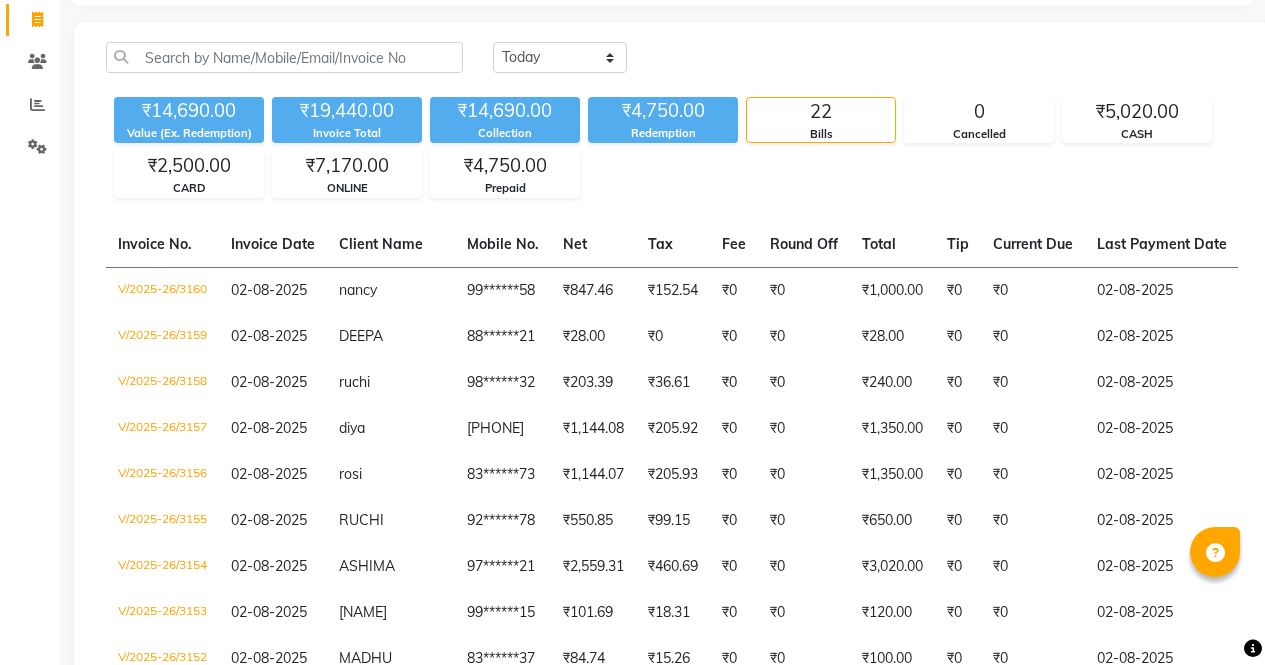 scroll, scrollTop: 0, scrollLeft: 0, axis: both 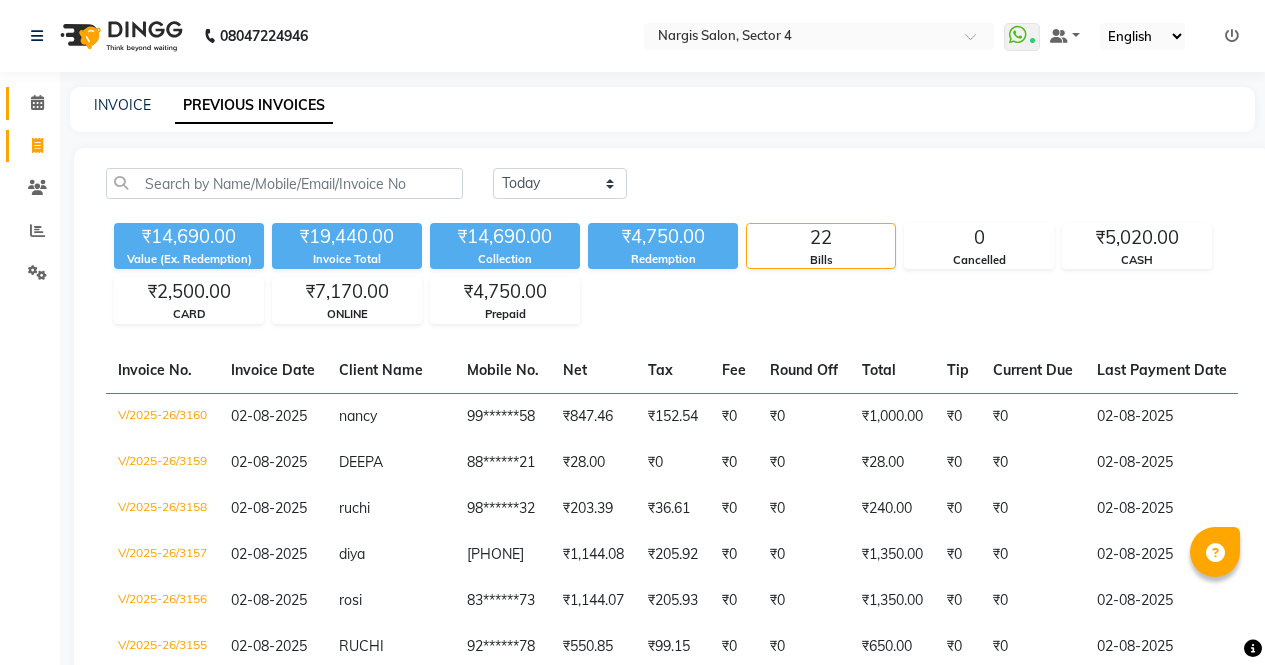 click 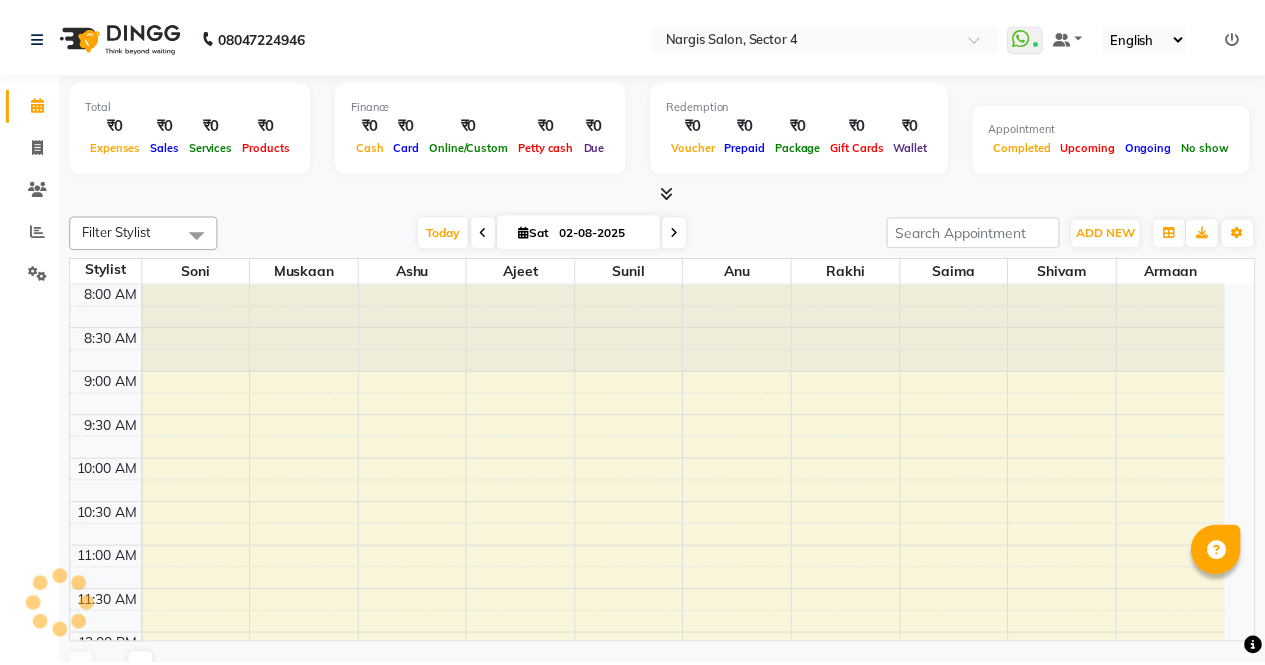 scroll, scrollTop: 783, scrollLeft: 0, axis: vertical 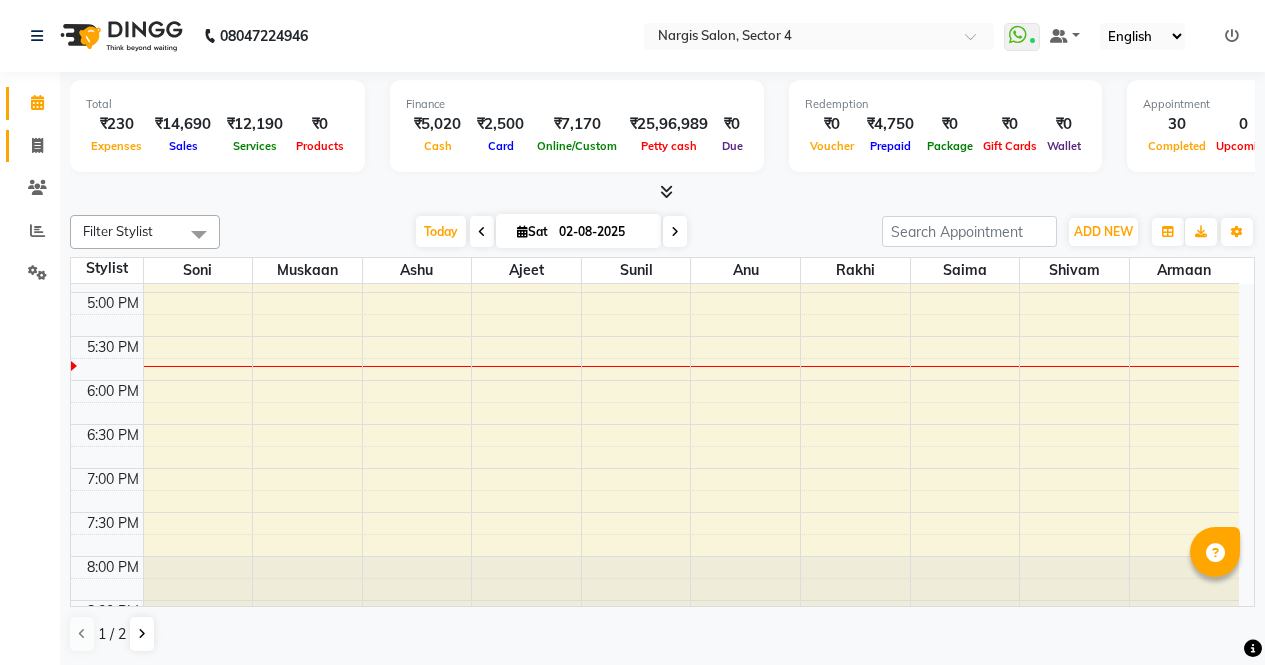 click 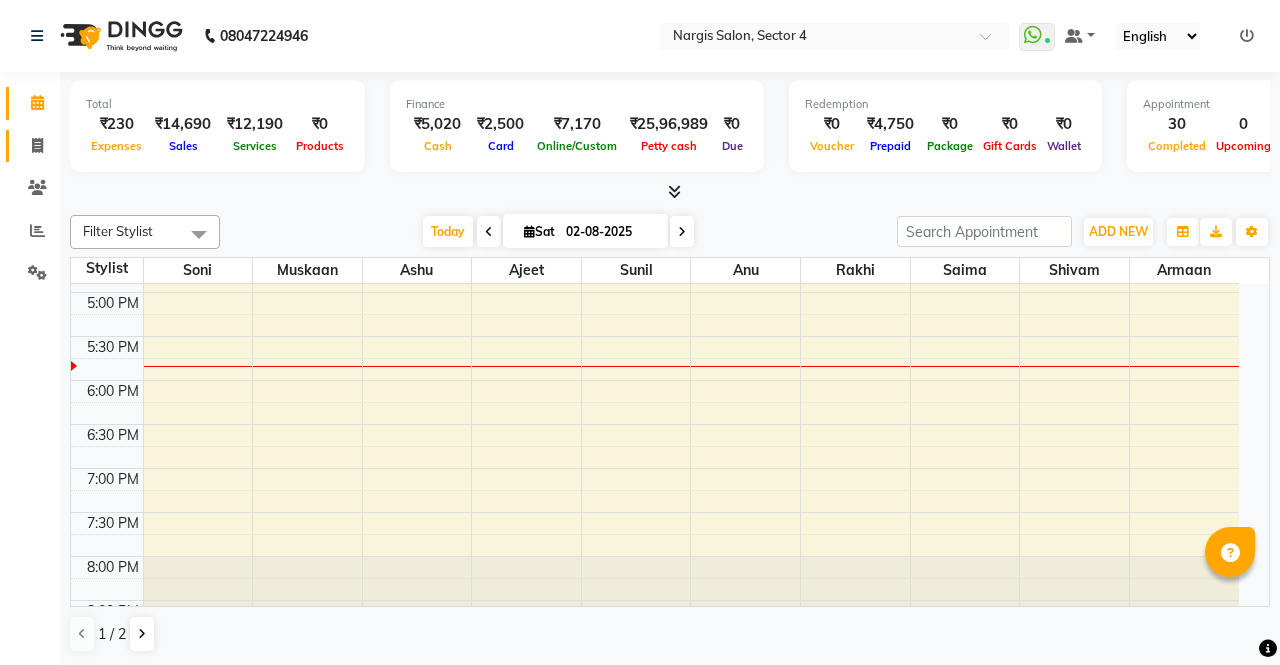 select on "service" 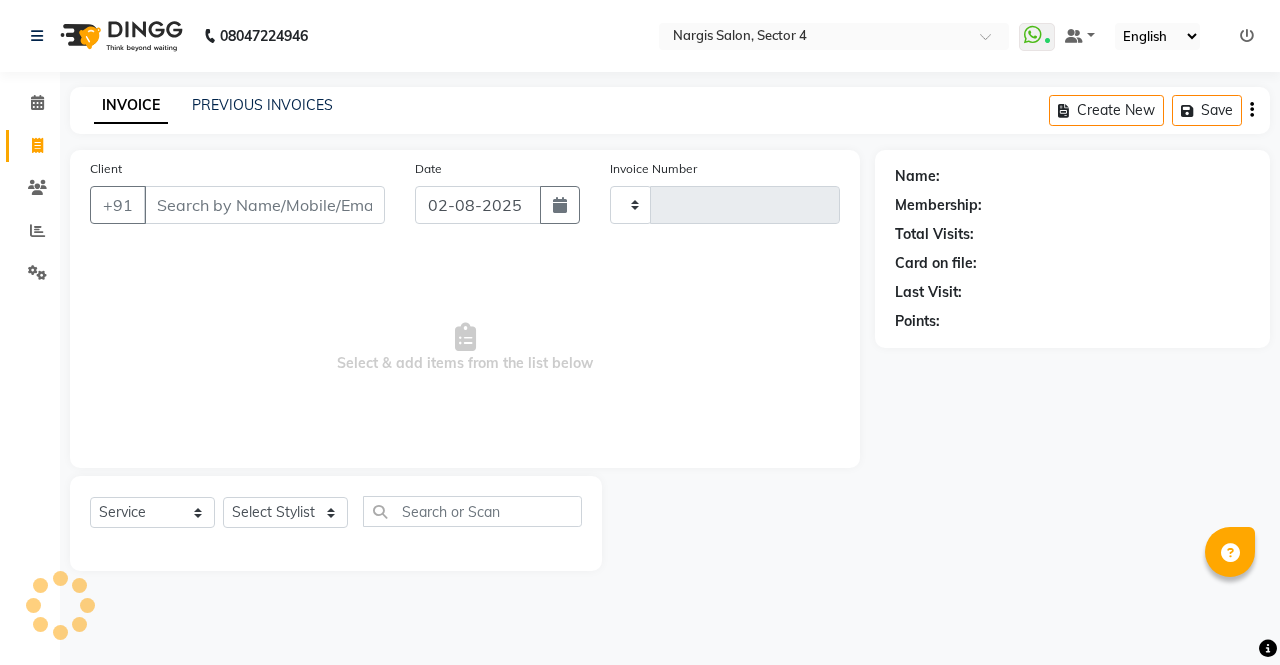 type on "3161" 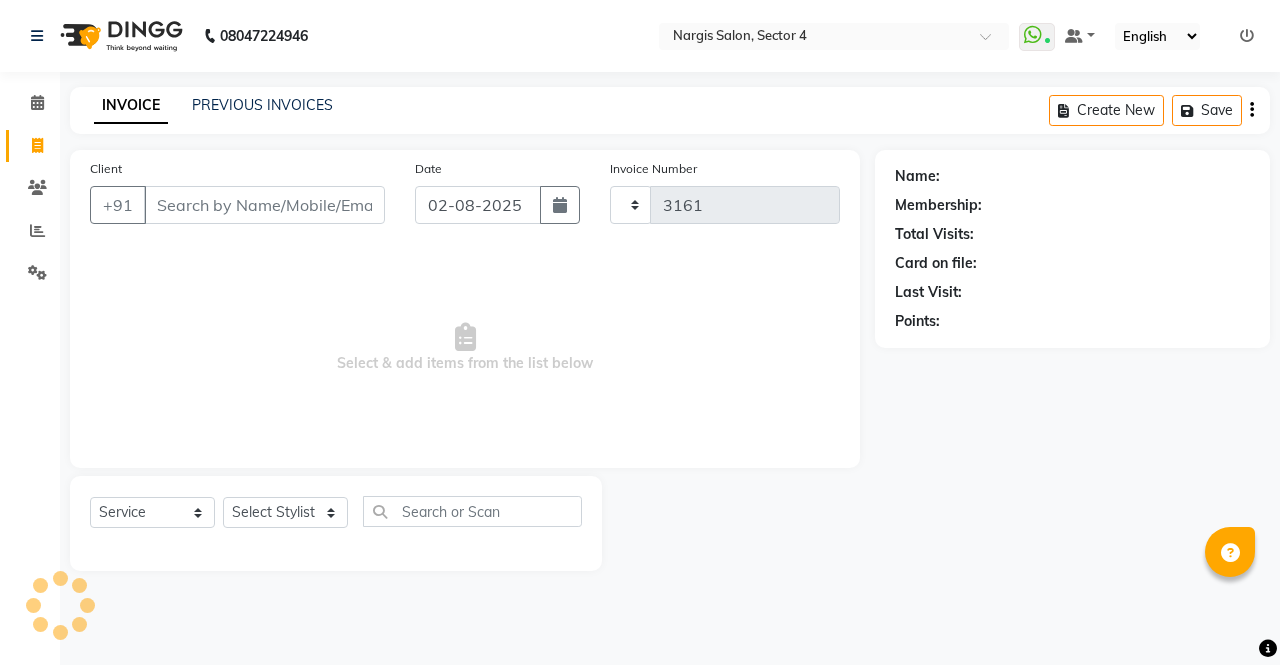 select on "4130" 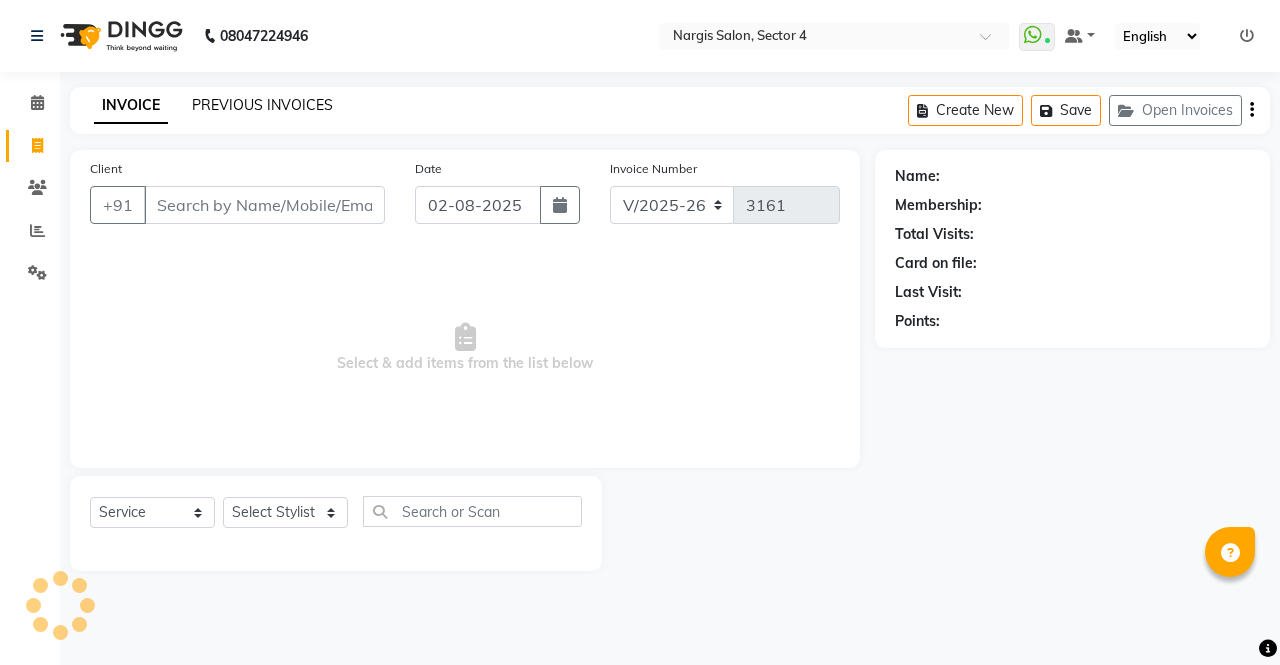 click on "PREVIOUS INVOICES" 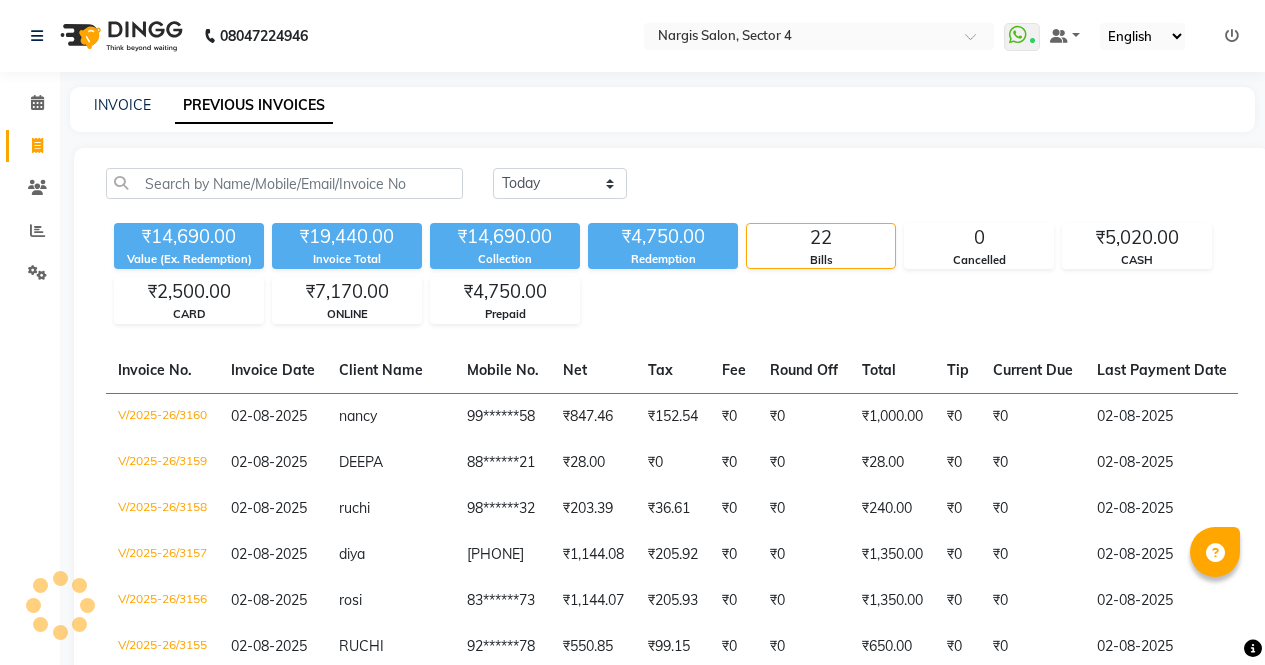 click on "INVOICE" 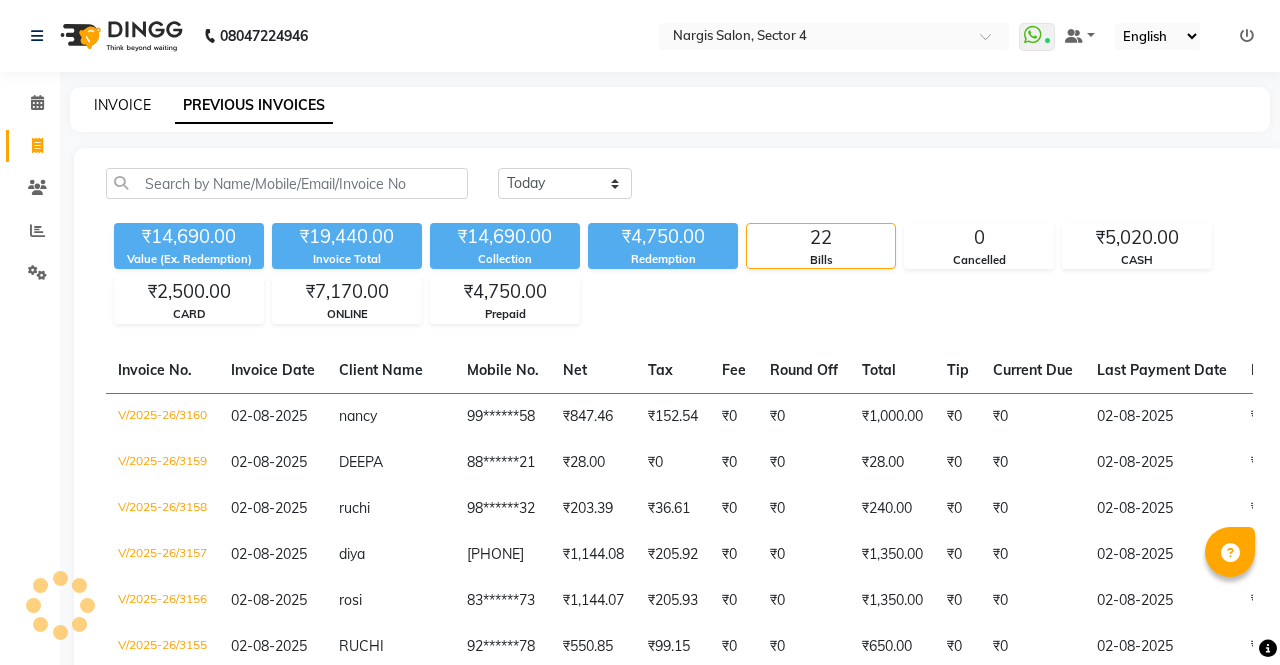 select on "4130" 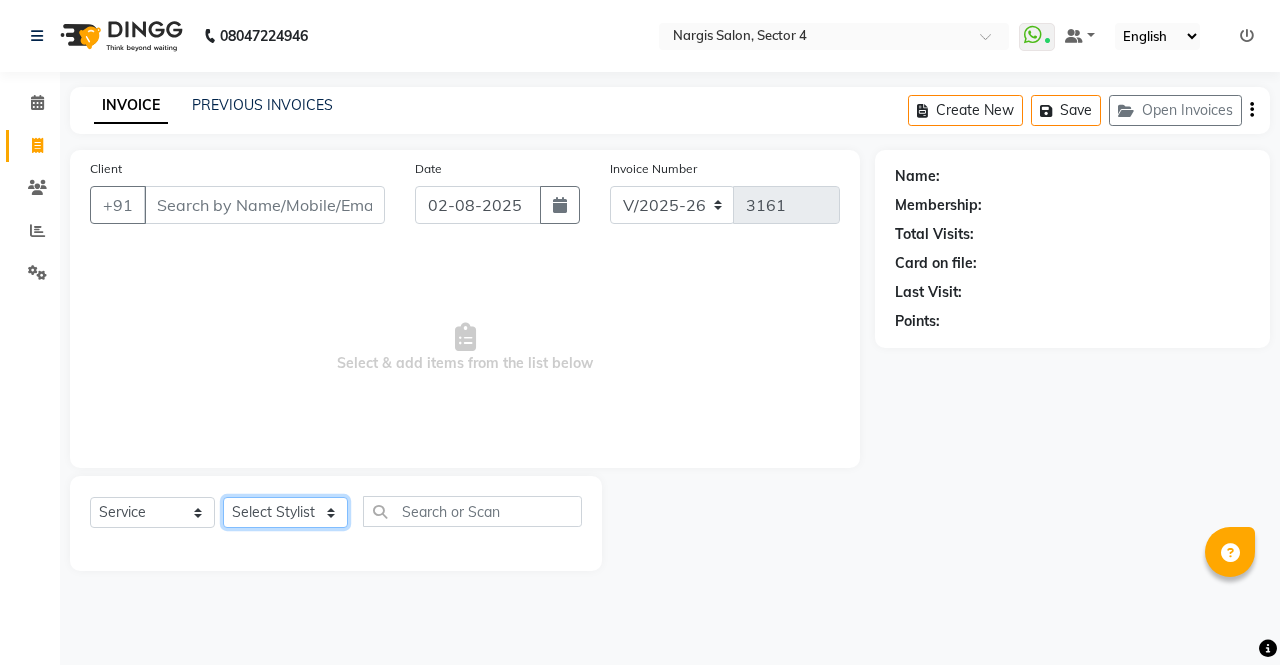 click on "Select Stylist ajeet anu armaan ashu Front Desk muskaan rakhi saima shivam soni sunil yashoda" 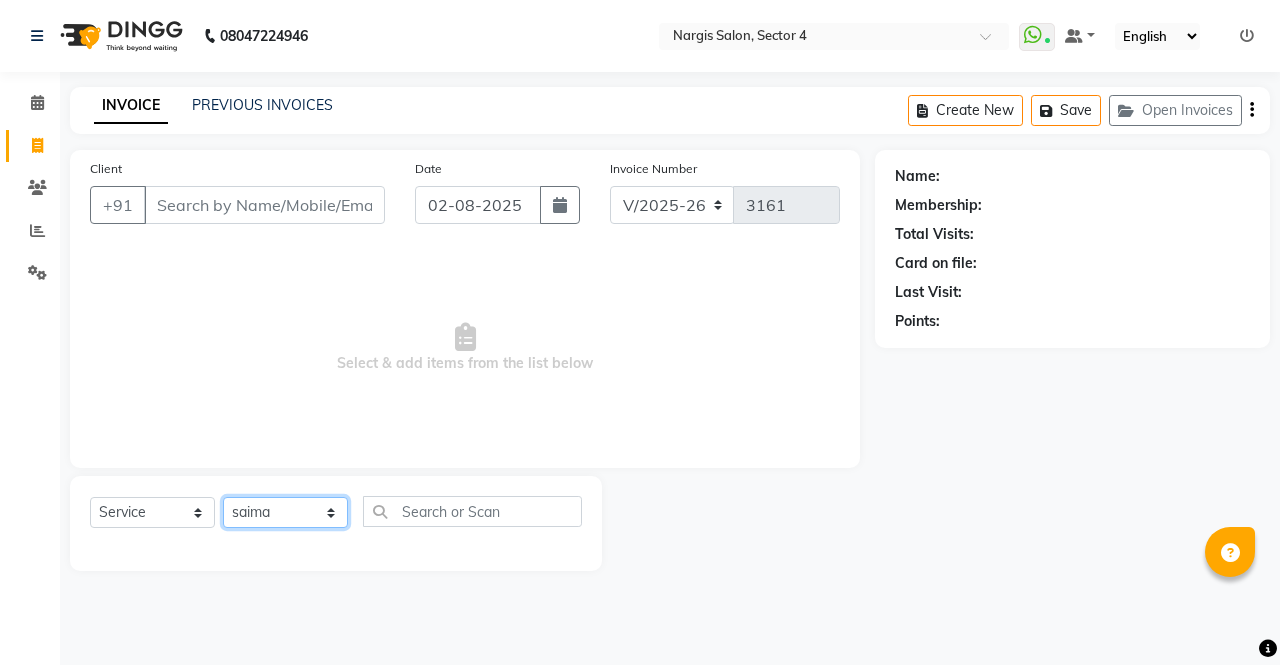click on "Select Stylist ajeet anu armaan ashu Front Desk muskaan rakhi saima shivam soni sunil yashoda" 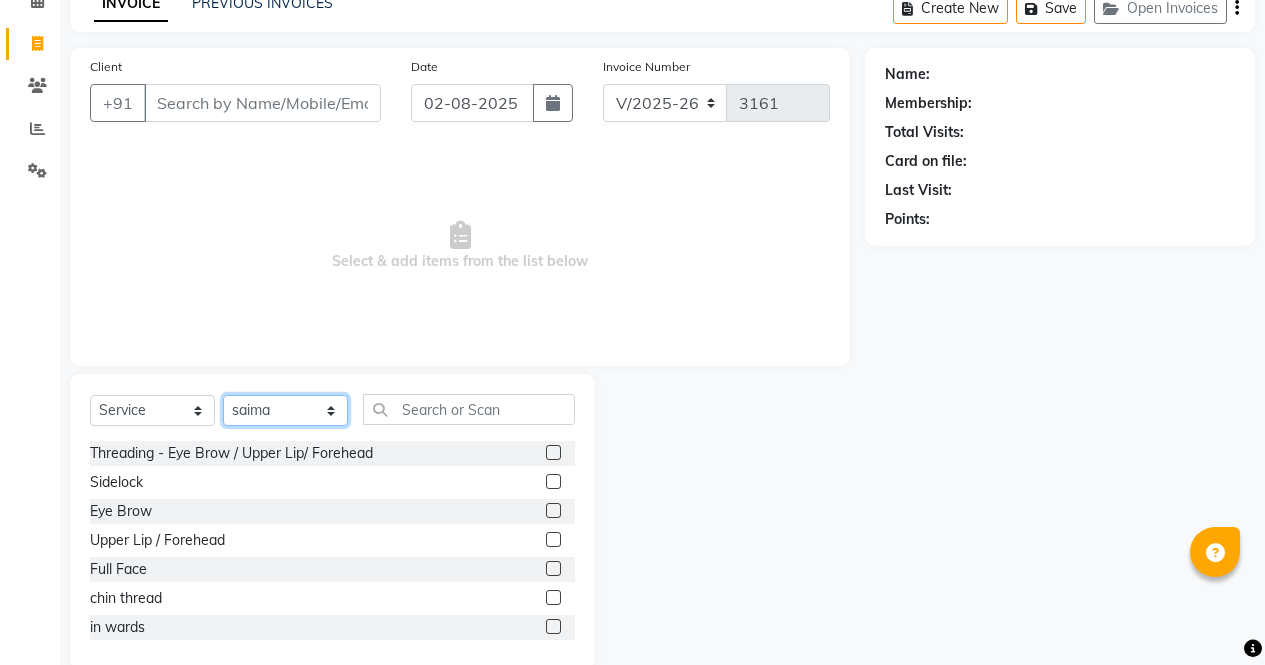 scroll, scrollTop: 136, scrollLeft: 0, axis: vertical 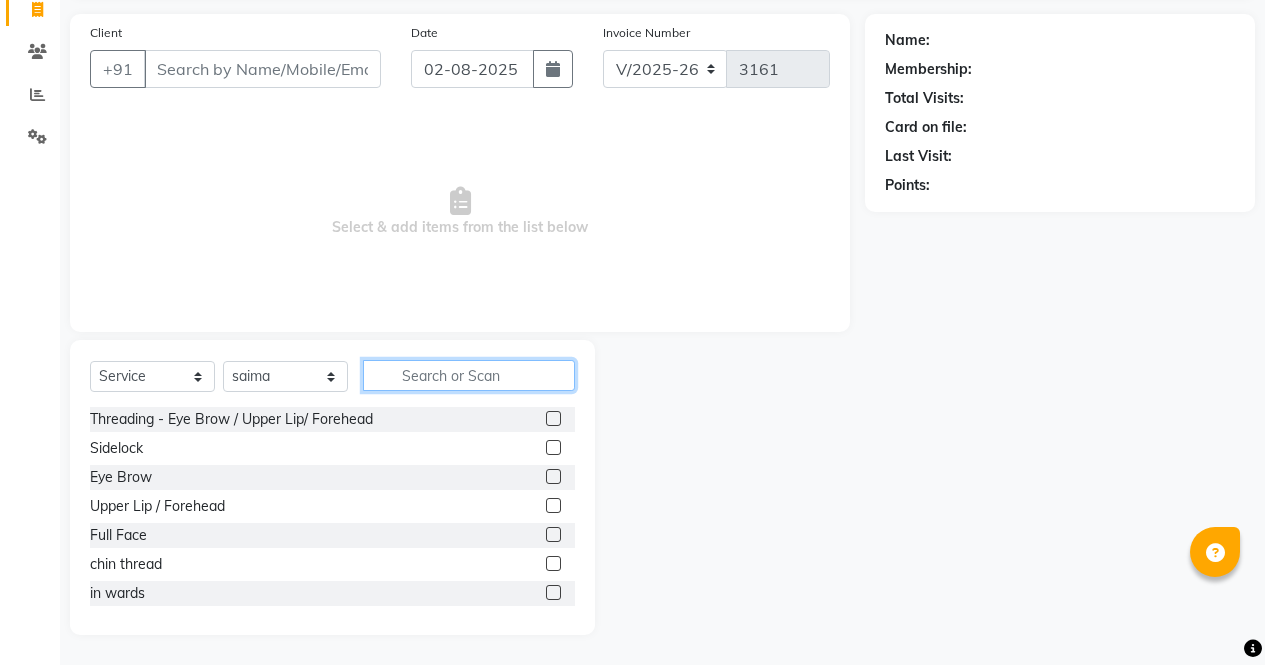click 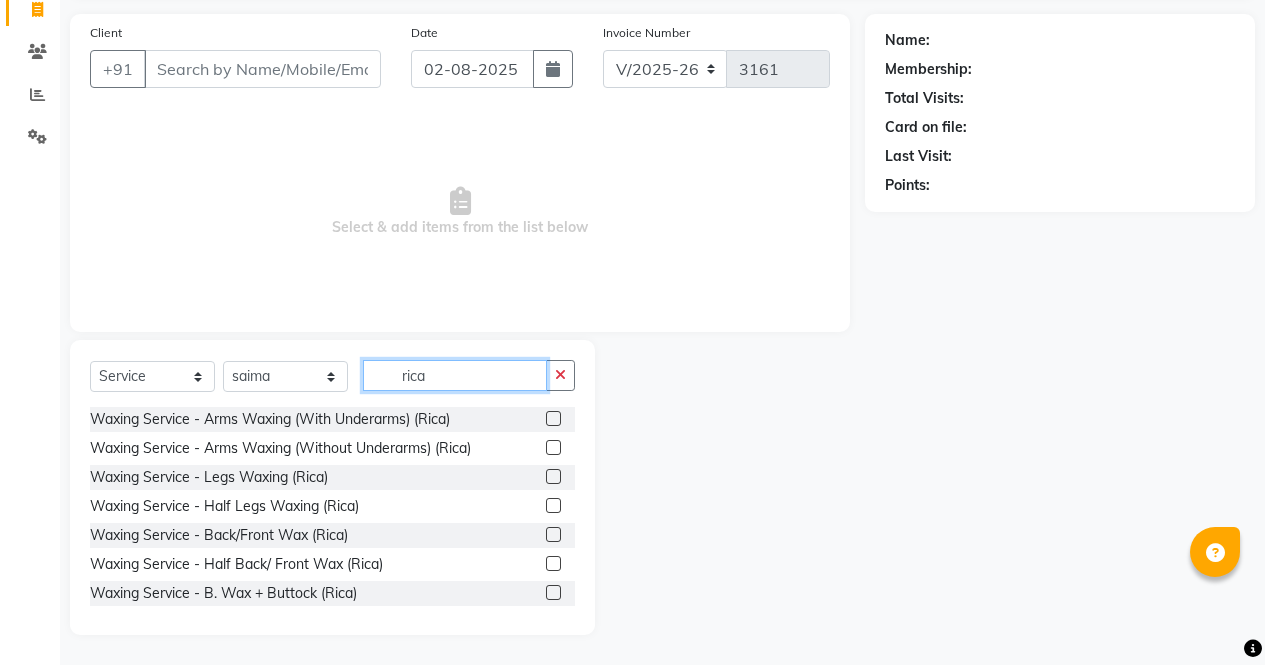 type on "rica" 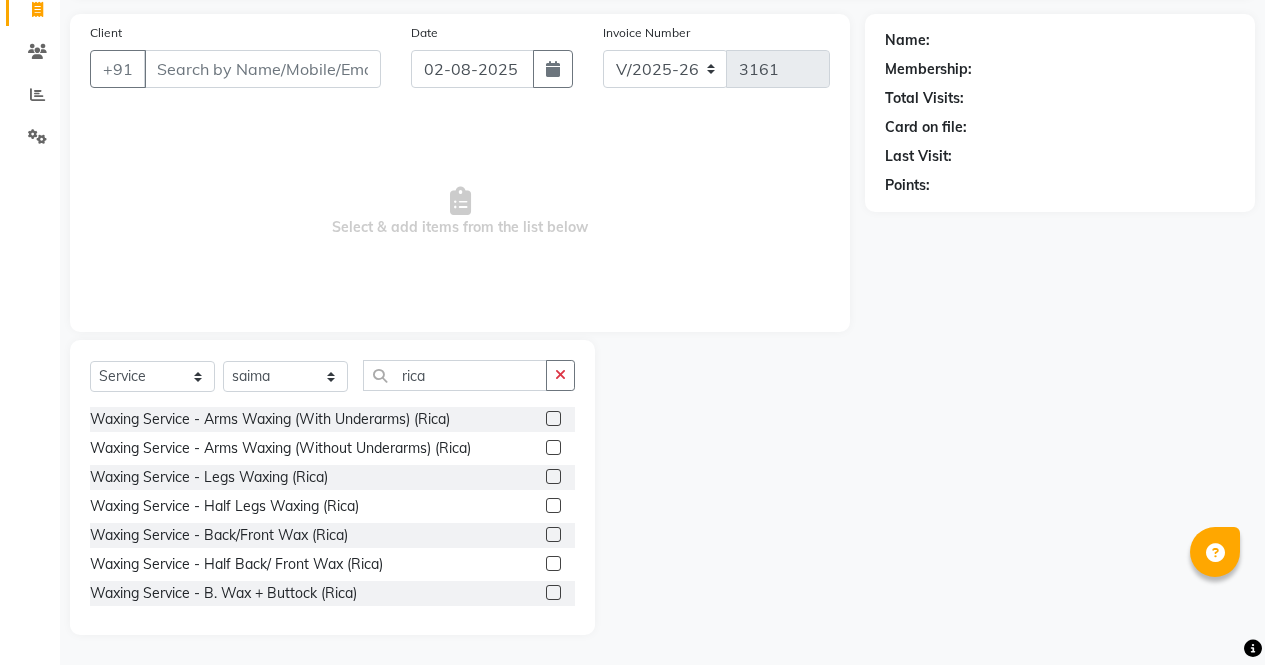 click 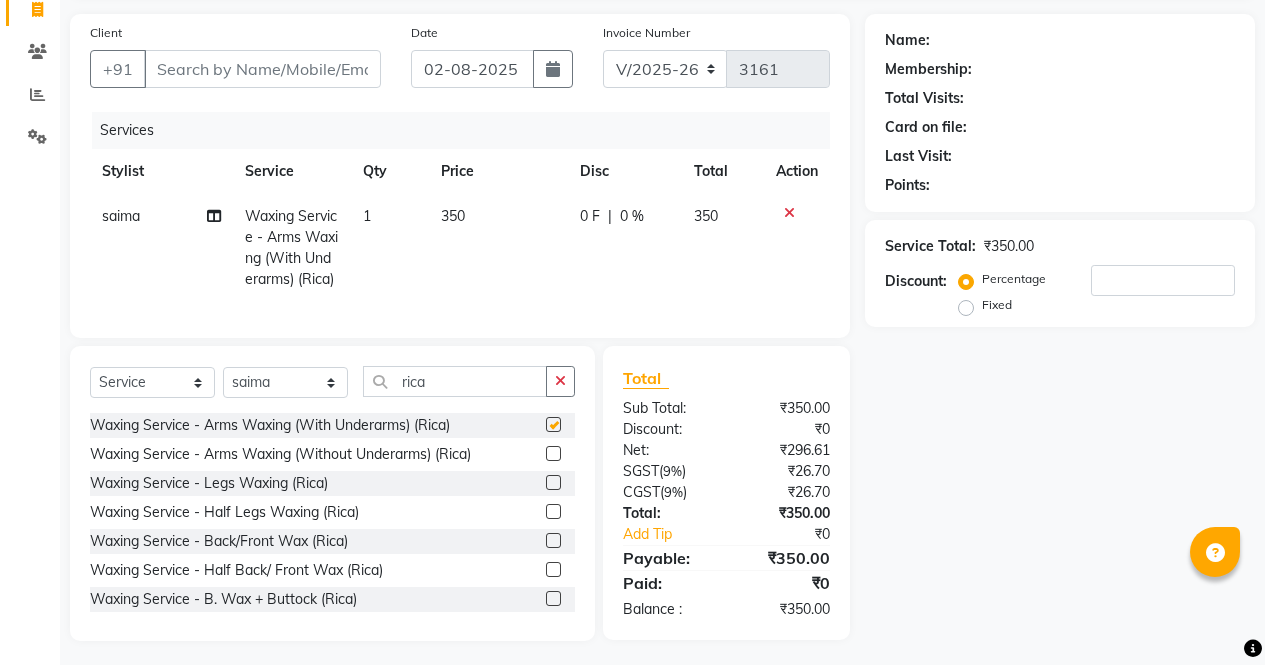scroll, scrollTop: 178, scrollLeft: 0, axis: vertical 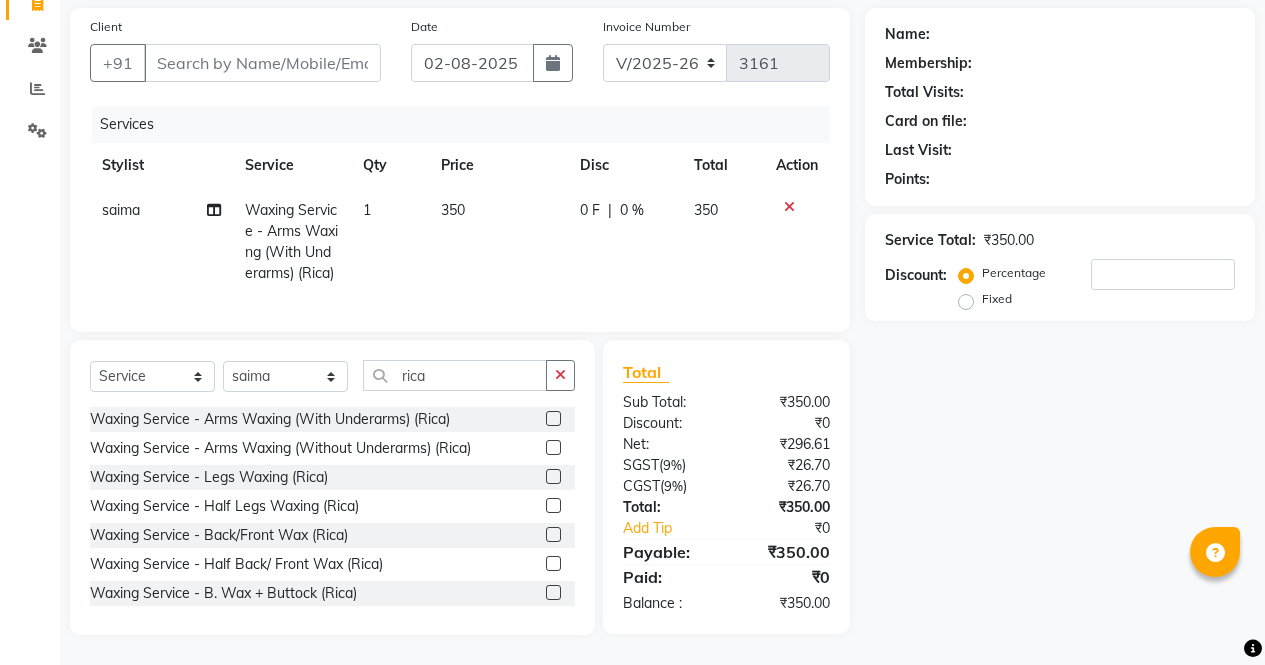 checkbox on "false" 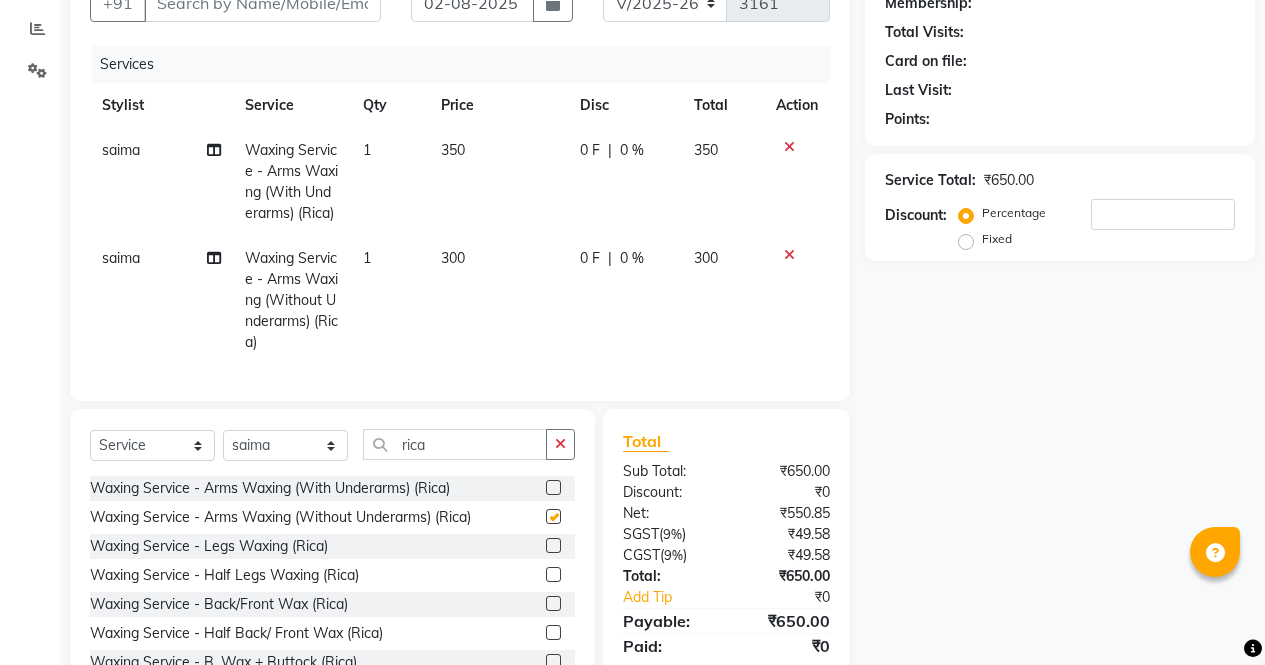checkbox on "false" 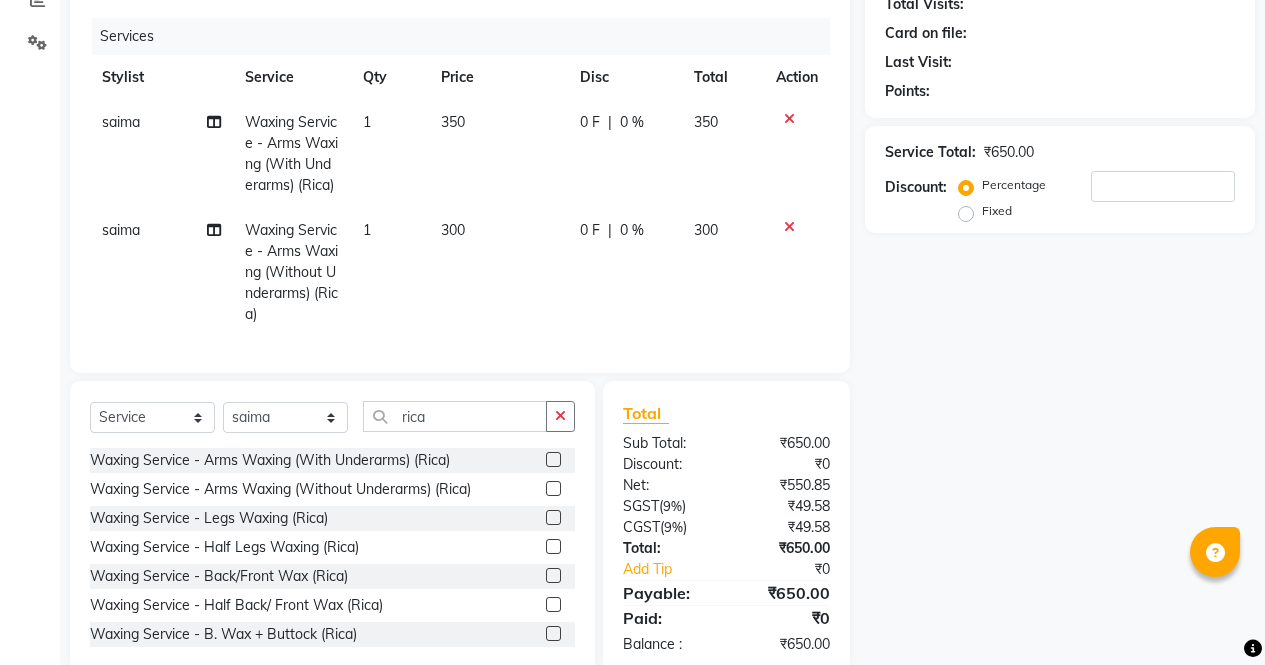 scroll, scrollTop: 272, scrollLeft: 0, axis: vertical 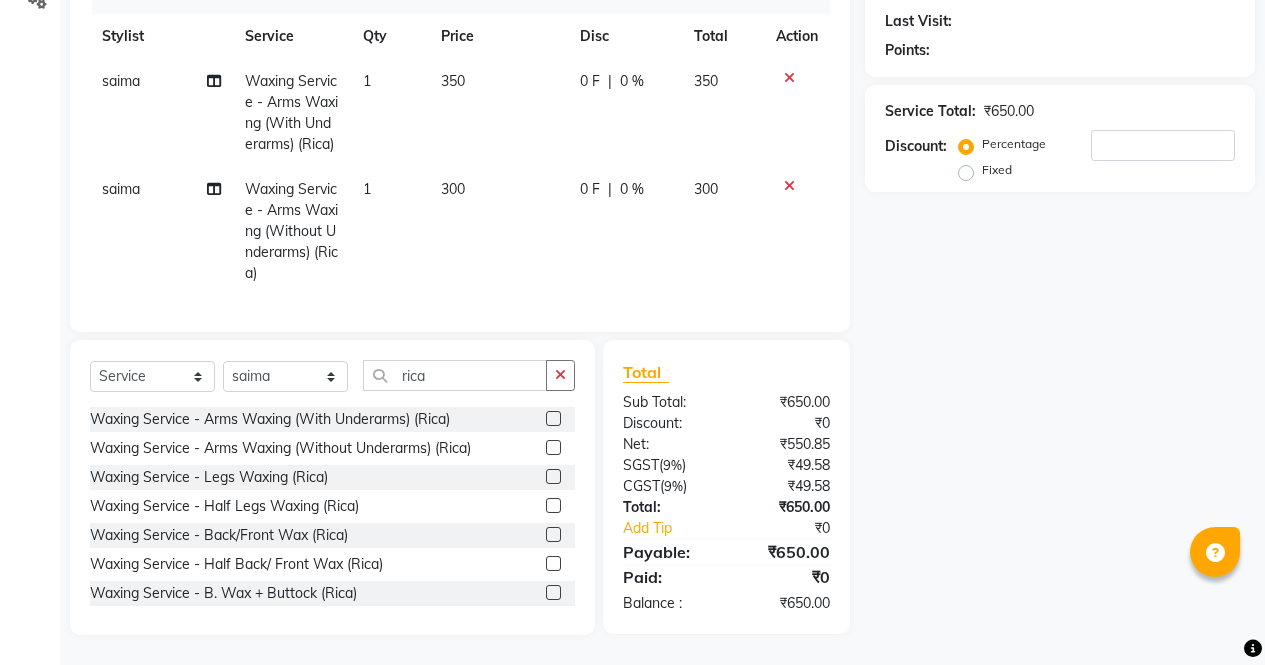 click 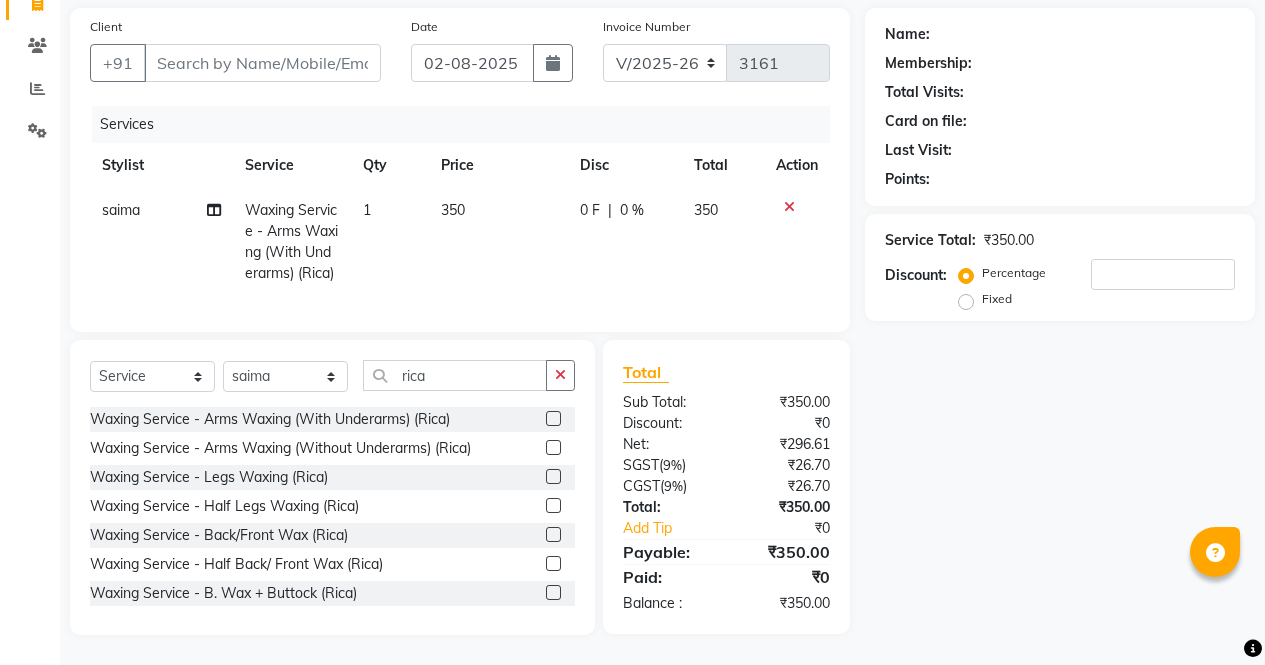 click 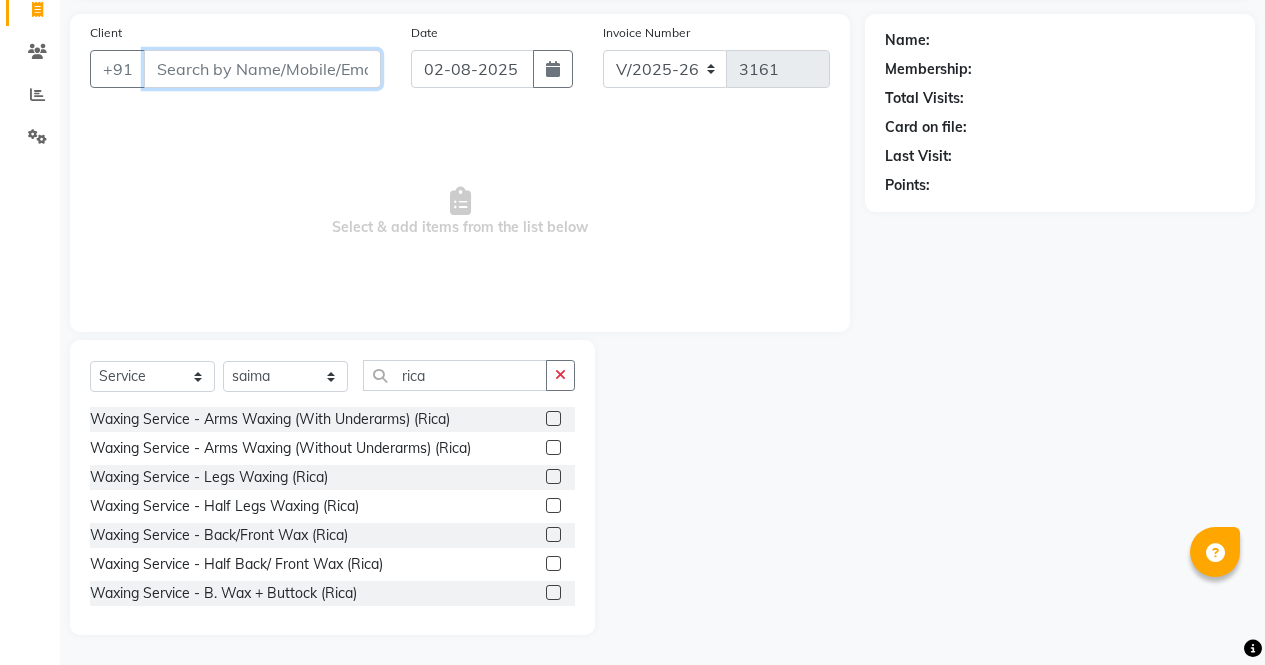 click on "Client" at bounding box center [262, 69] 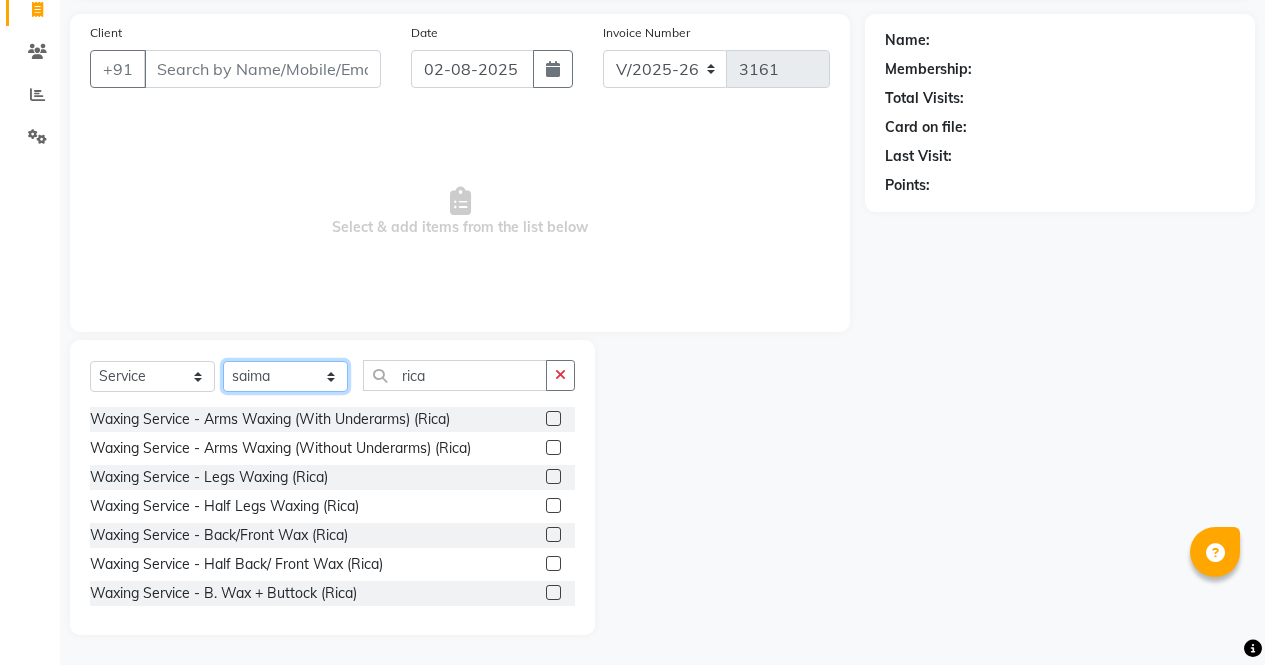 click on "Select Stylist ajeet anu armaan ashu Front Desk muskaan rakhi saima shivam soni sunil yashoda" 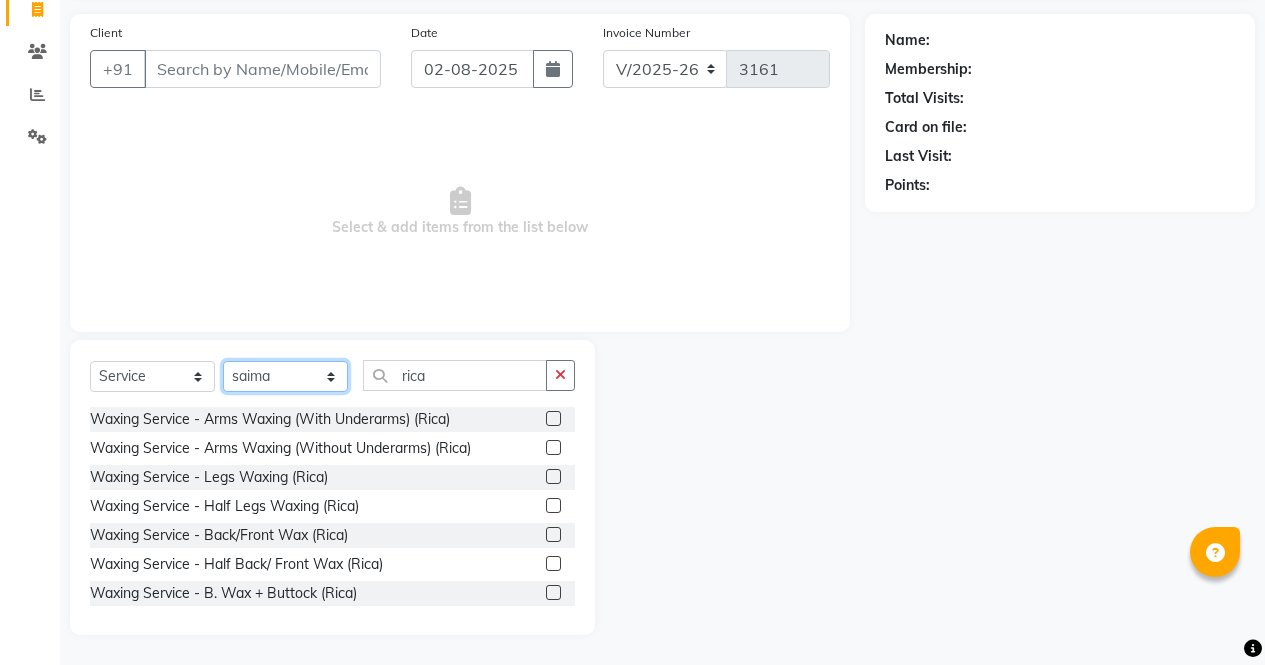select on "60383" 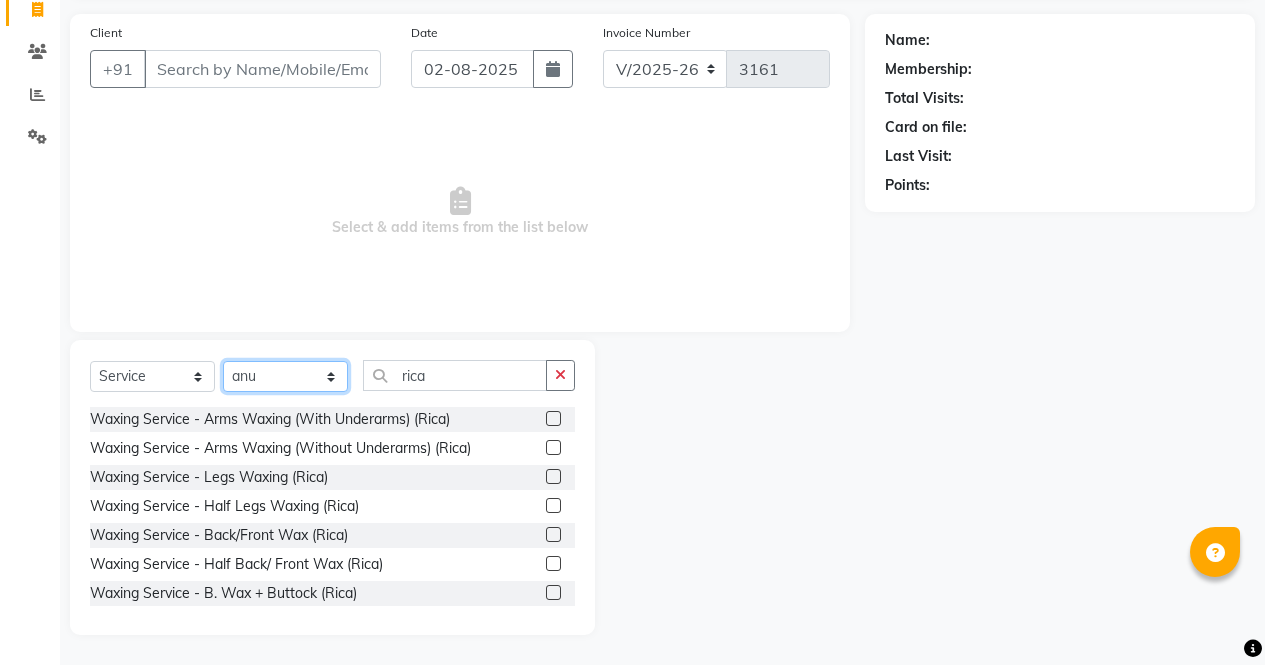click on "Select Stylist ajeet anu armaan ashu Front Desk muskaan rakhi saima shivam soni sunil yashoda" 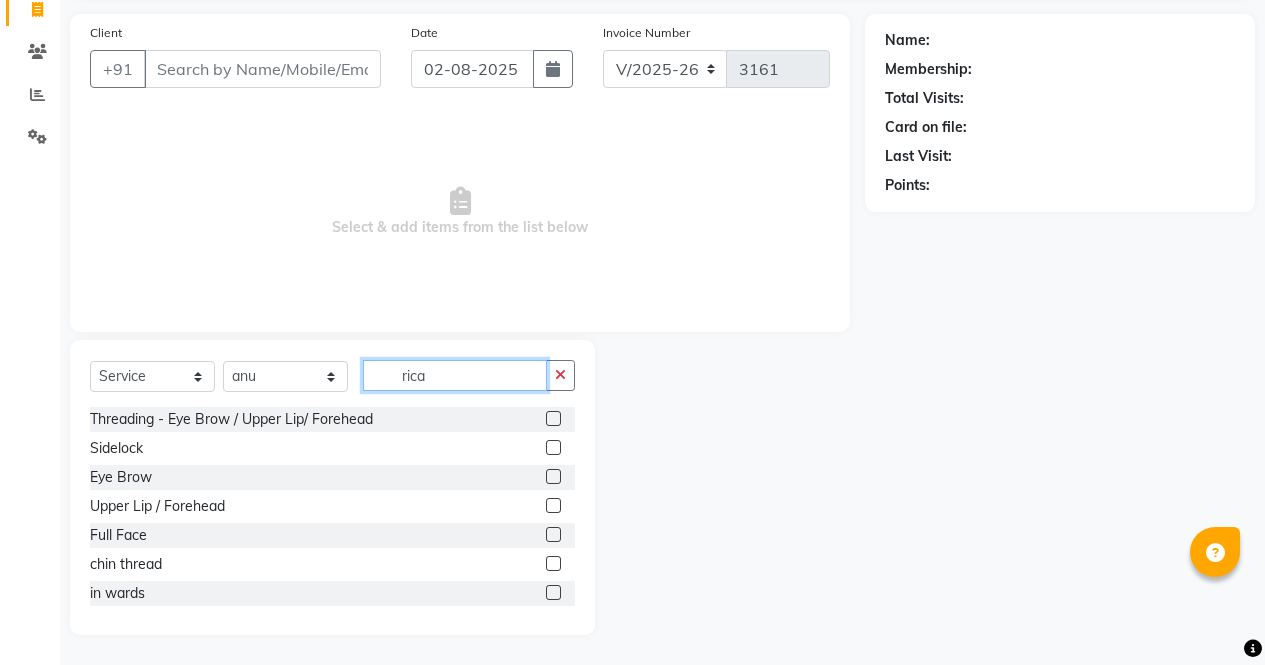 click on "rica" 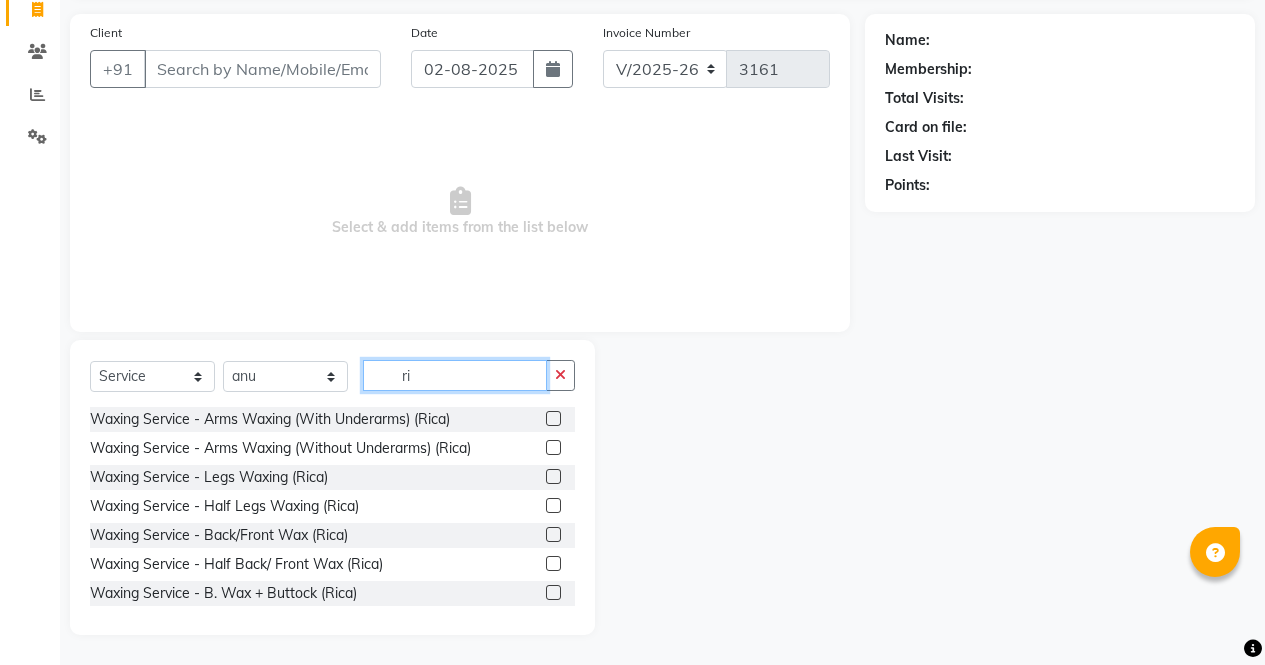type on "r" 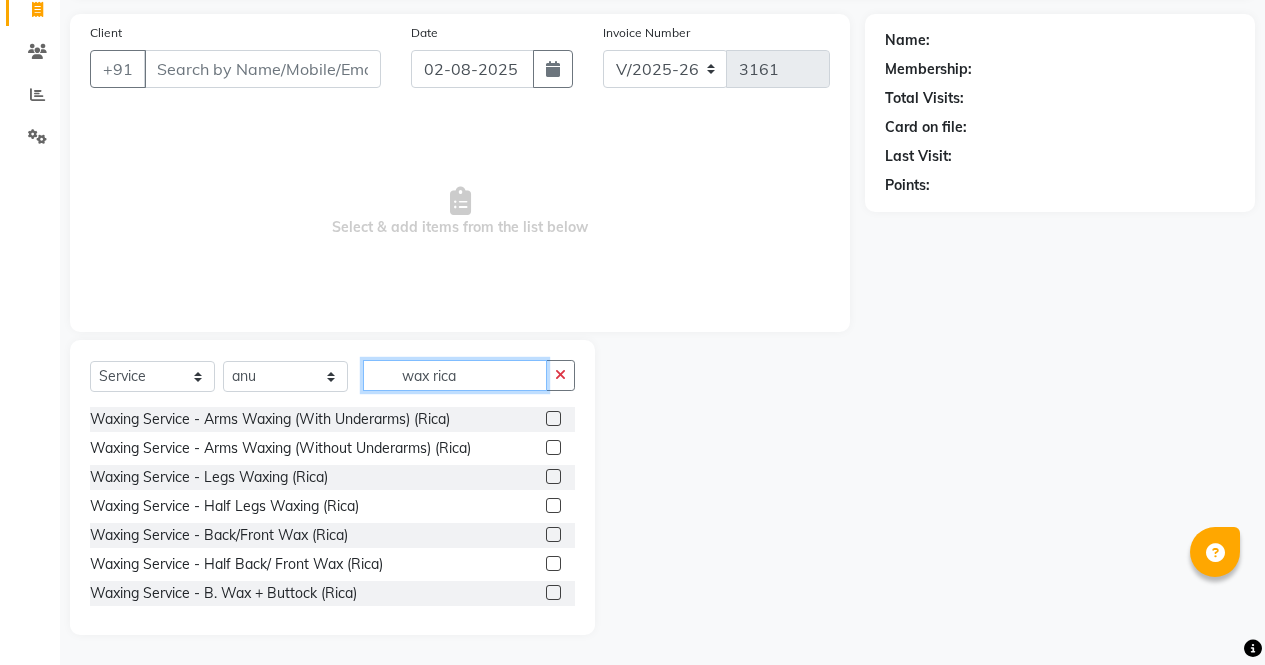 type on "wax rica" 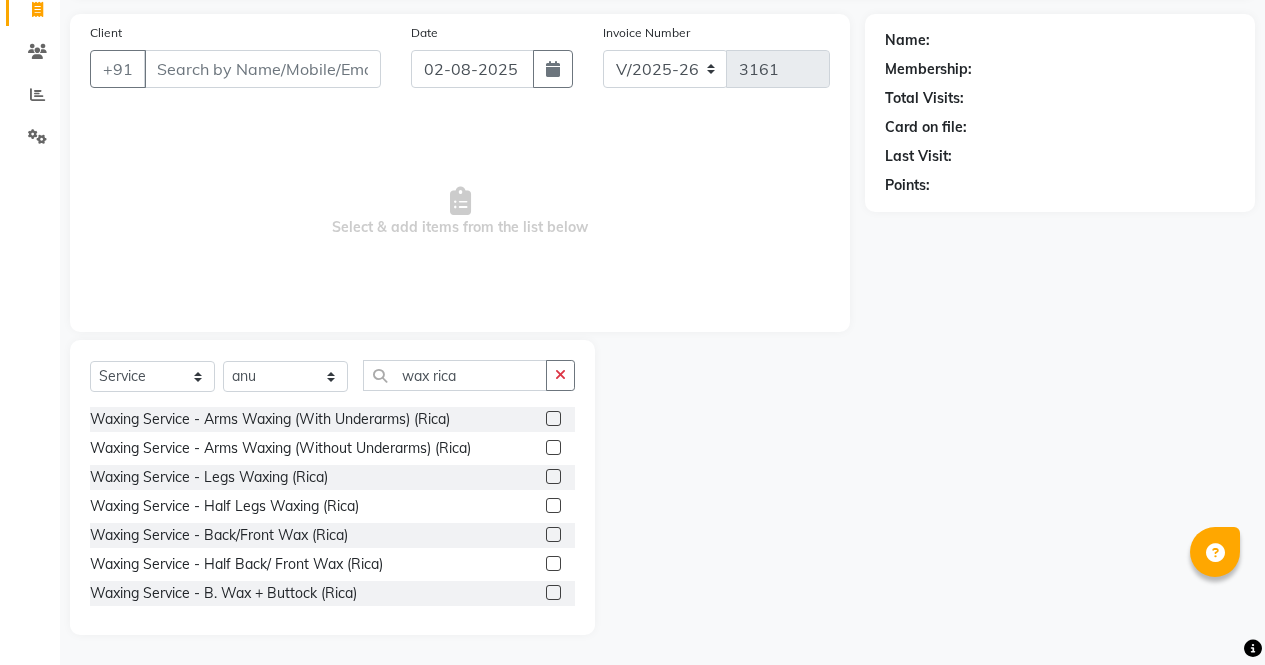 click 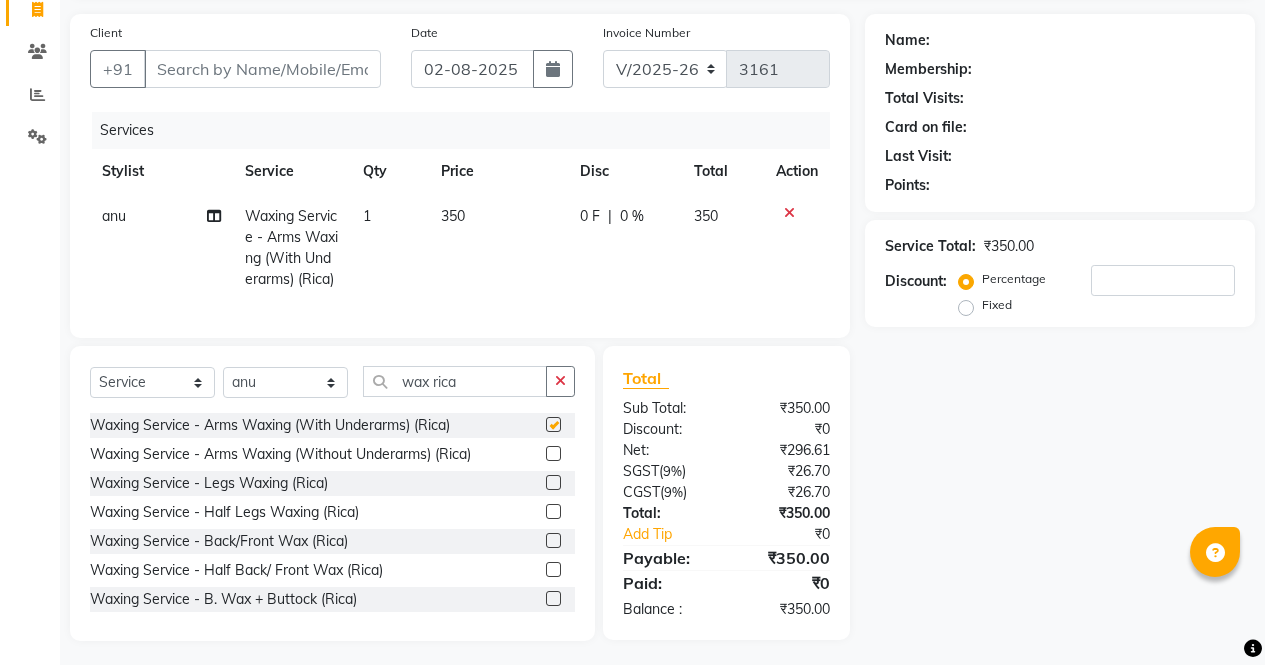 scroll, scrollTop: 178, scrollLeft: 0, axis: vertical 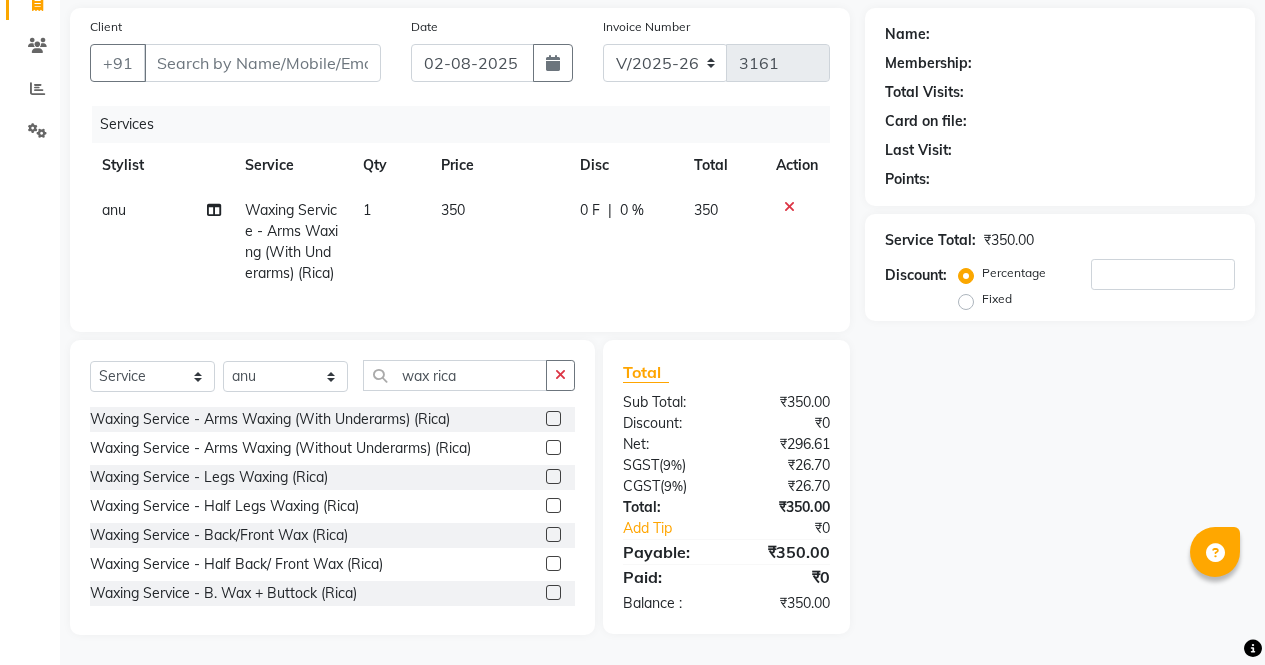 checkbox on "false" 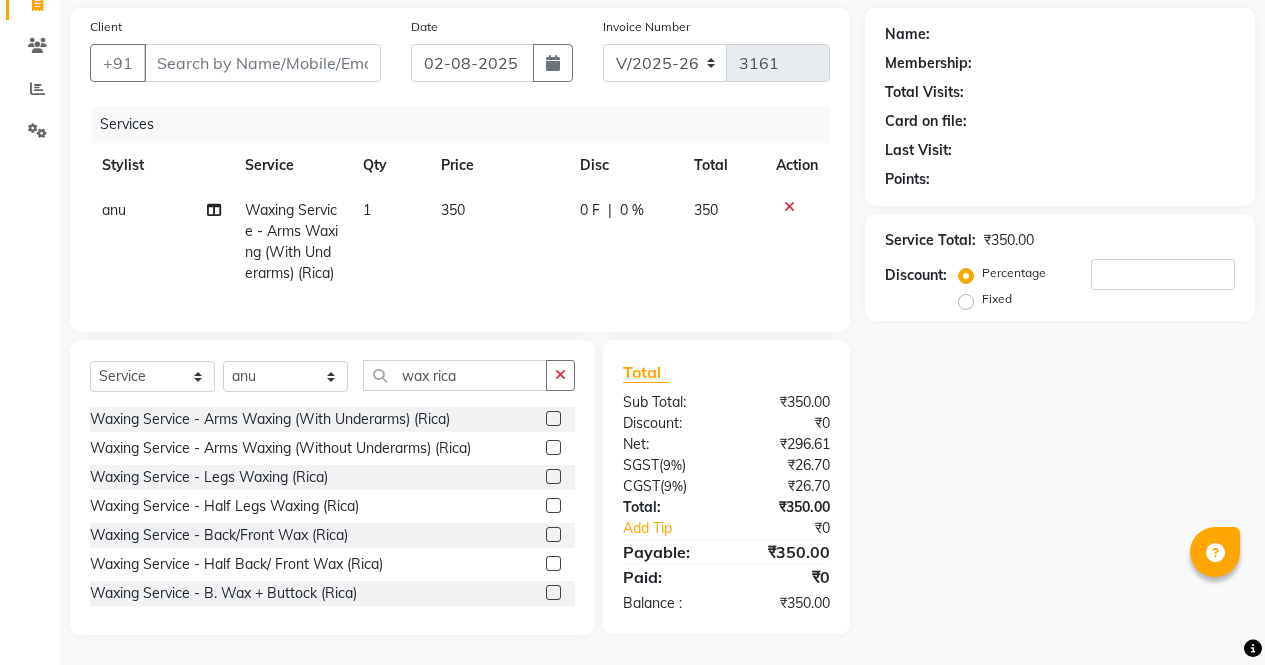 click 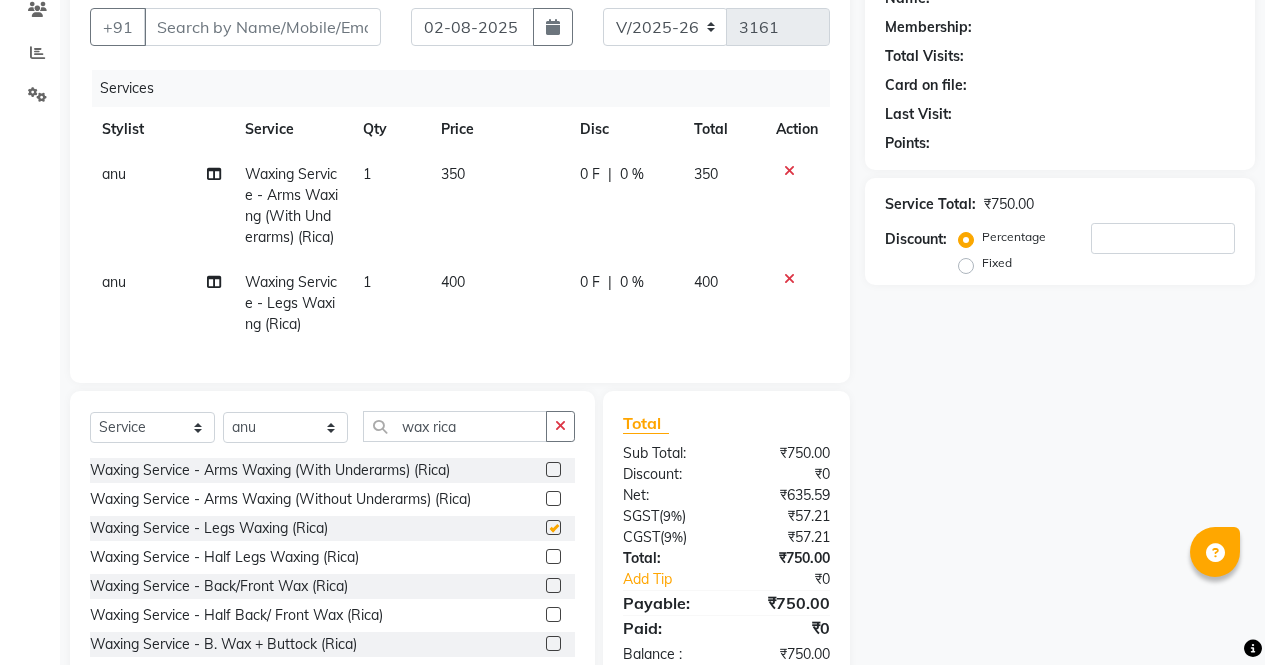 scroll, scrollTop: 265, scrollLeft: 0, axis: vertical 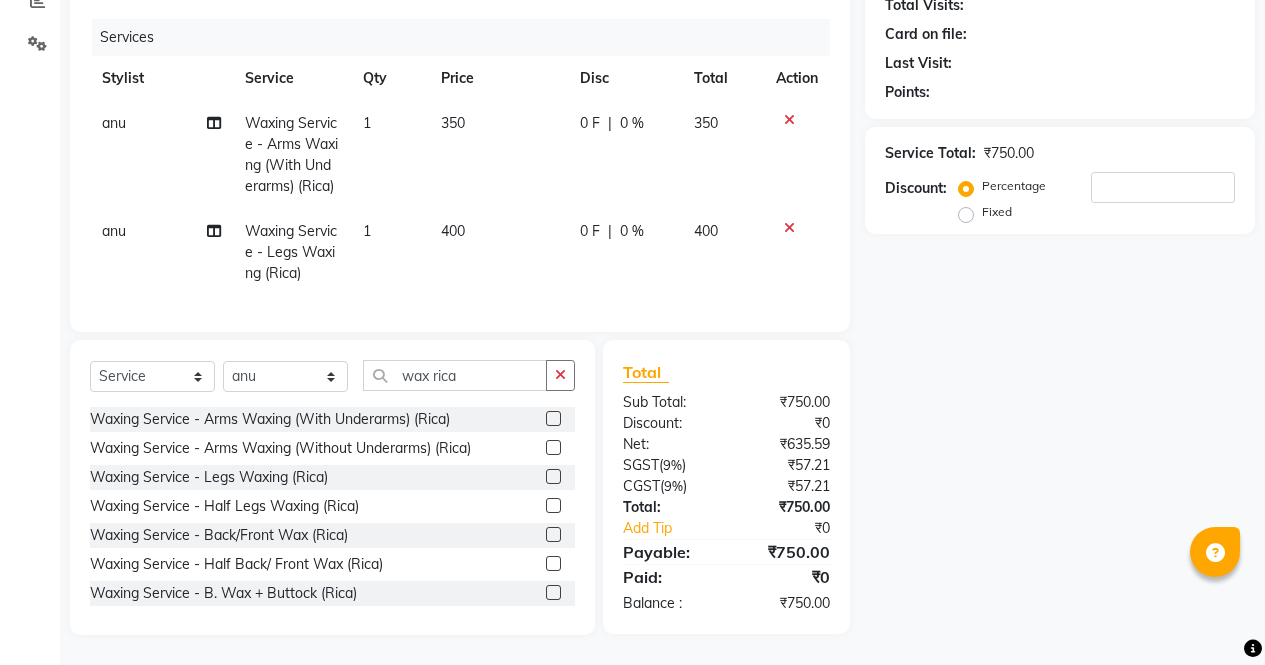 checkbox on "false" 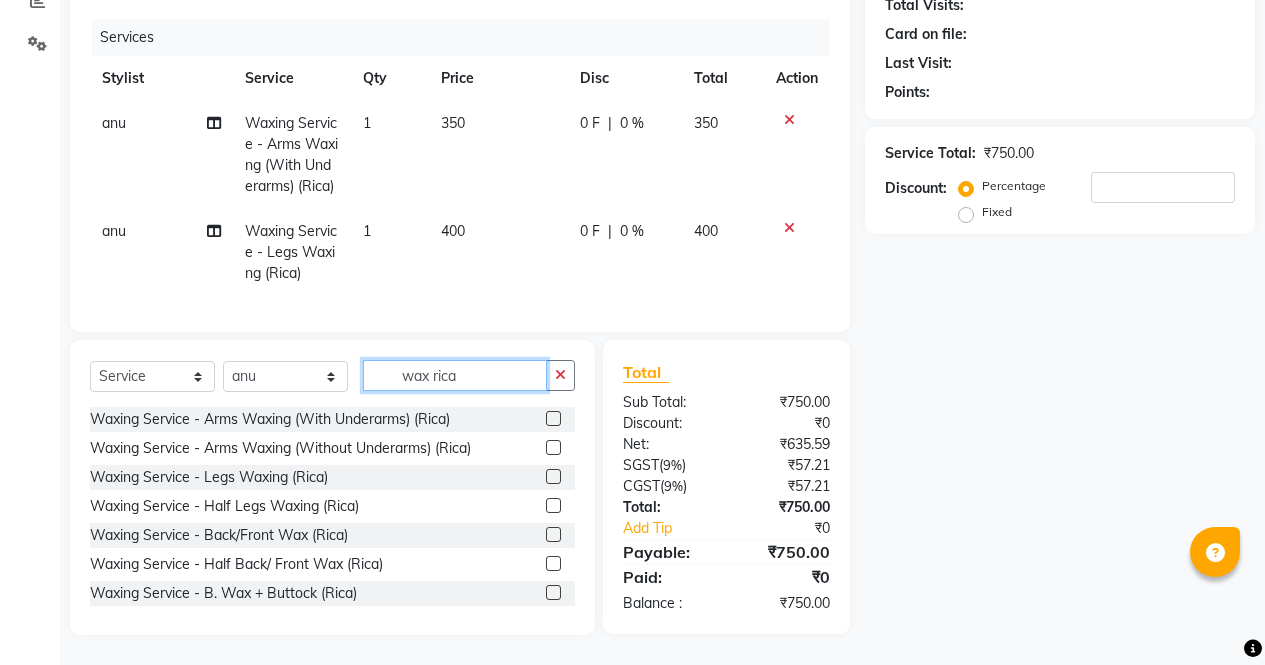 click on "wax rica" 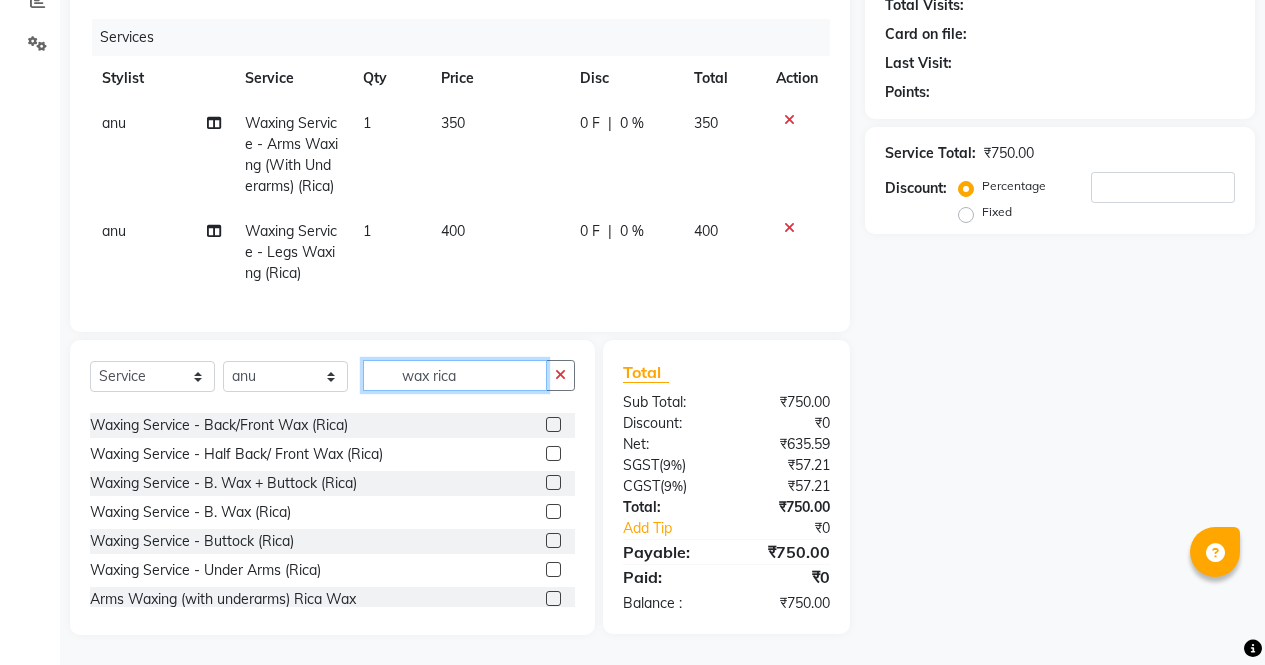 scroll, scrollTop: 111, scrollLeft: 0, axis: vertical 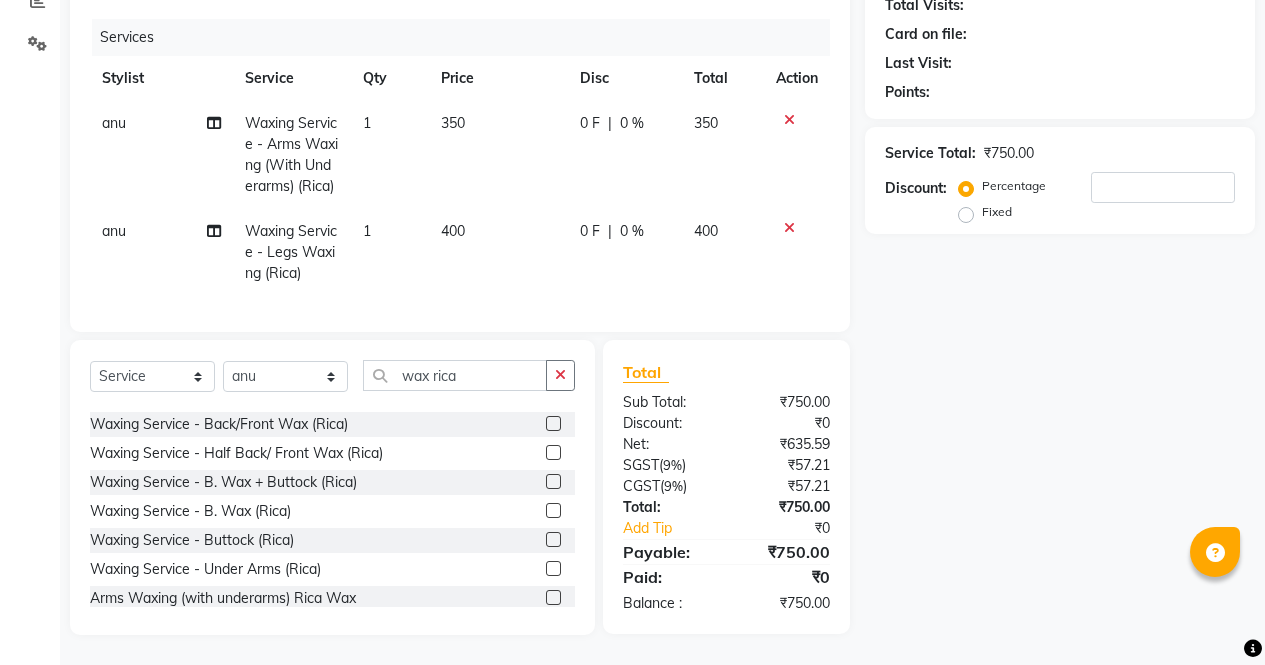 click 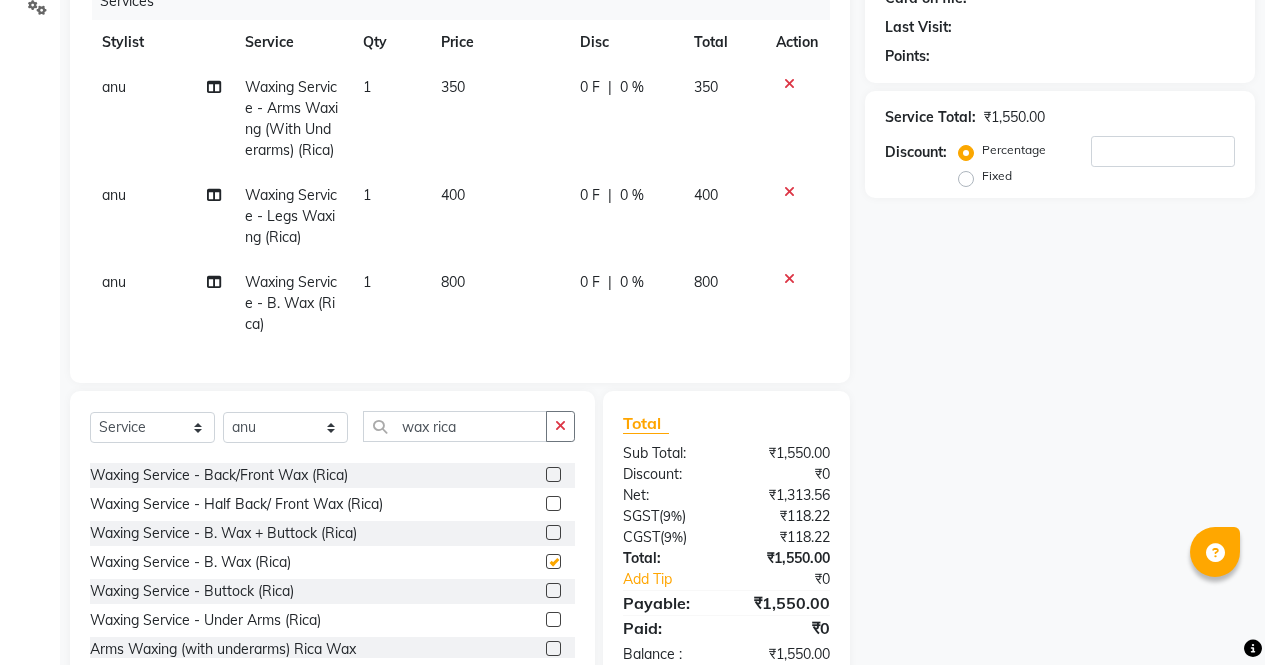 checkbox on "false" 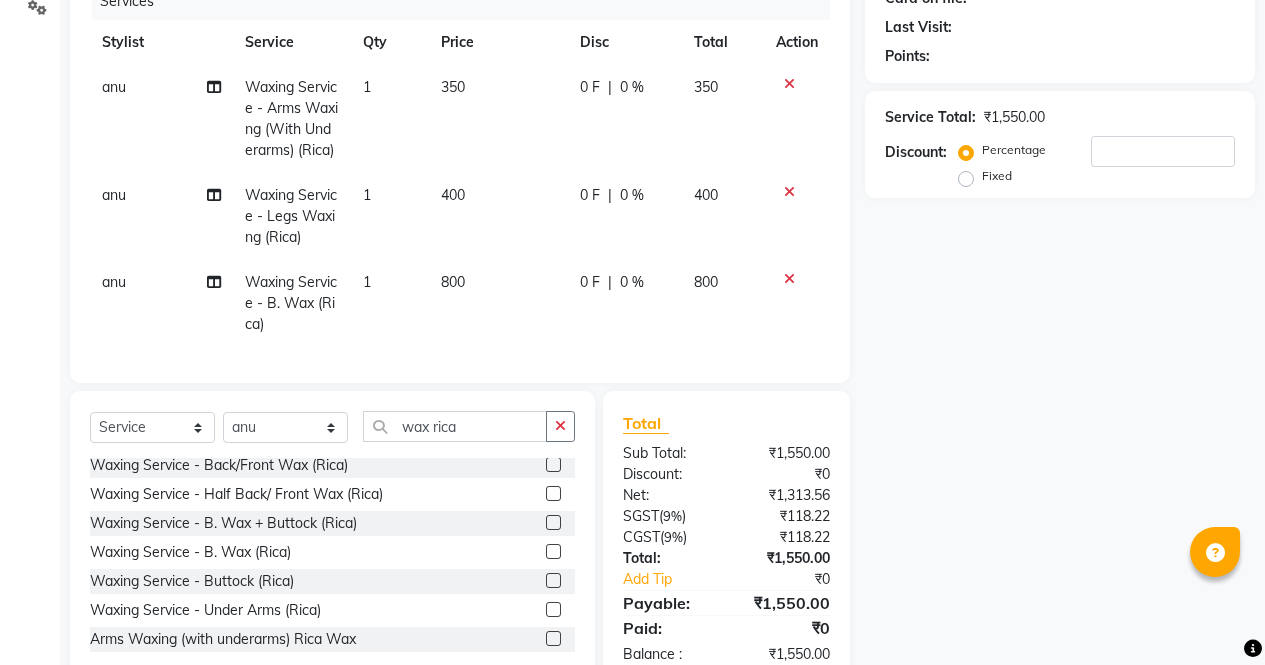 scroll, scrollTop: 116, scrollLeft: 0, axis: vertical 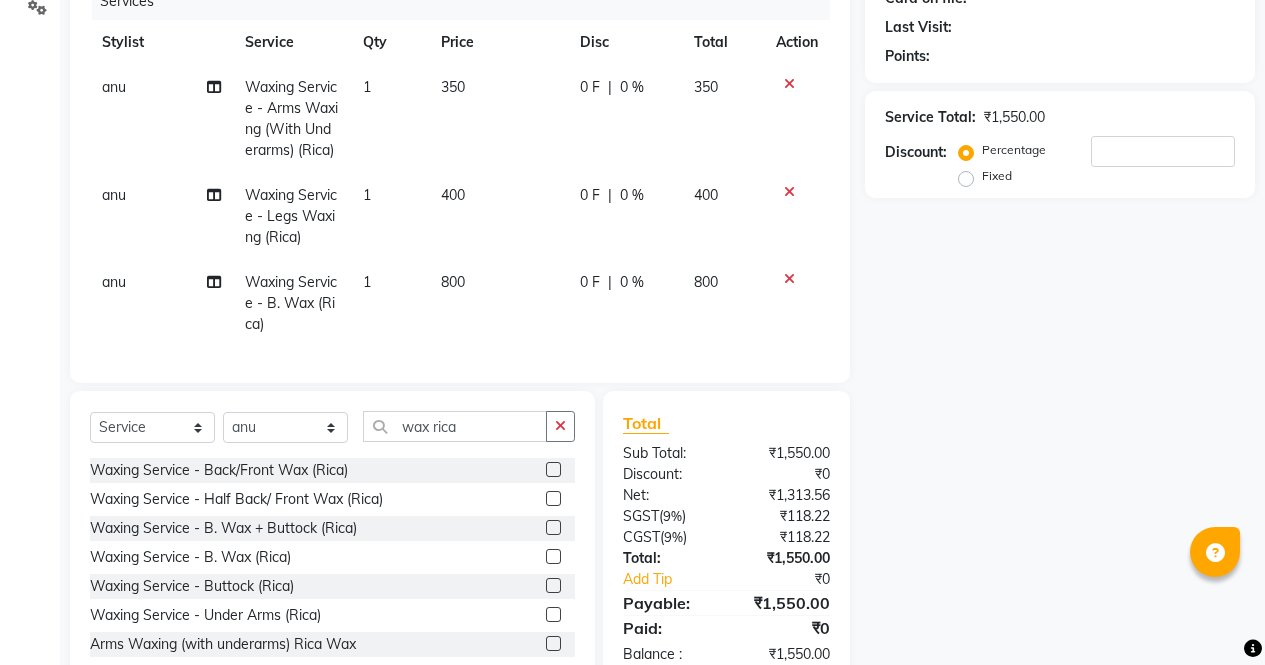 click 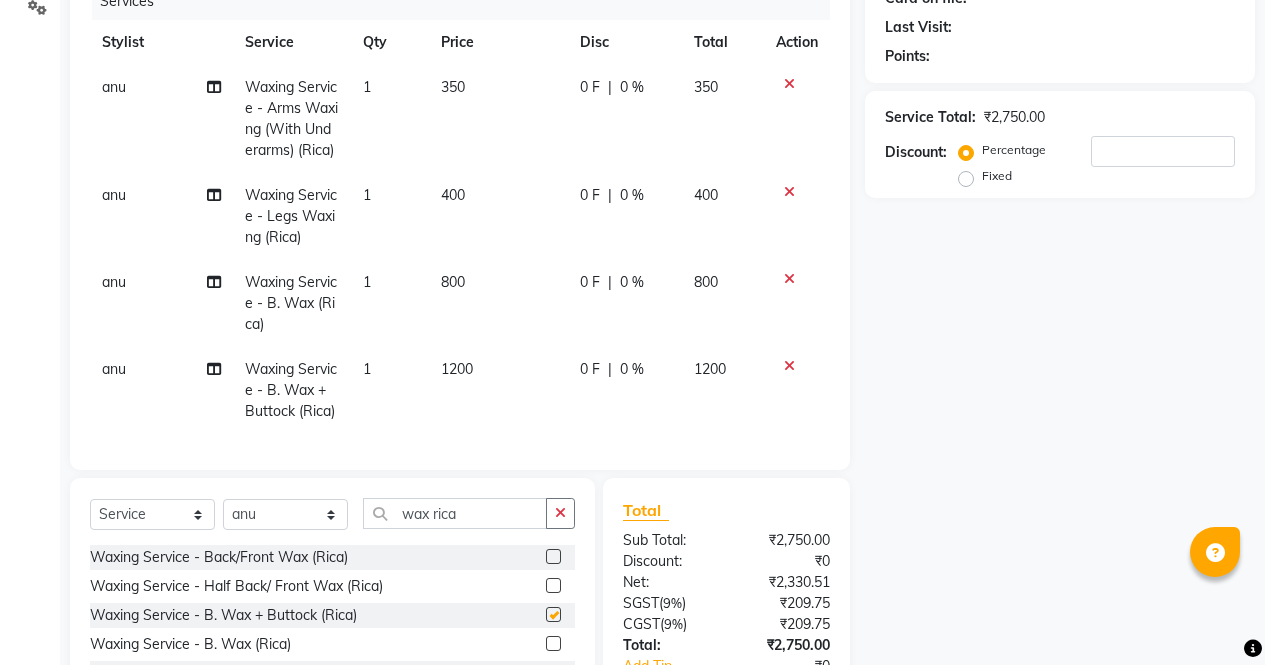 checkbox on "false" 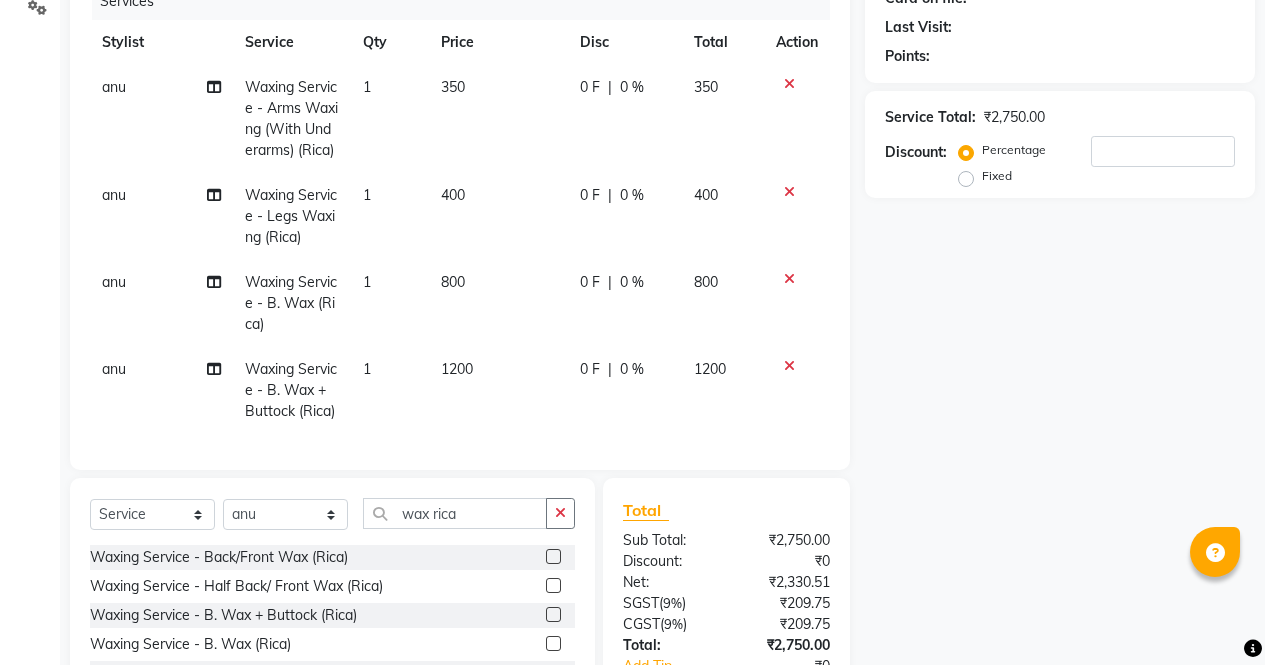 click 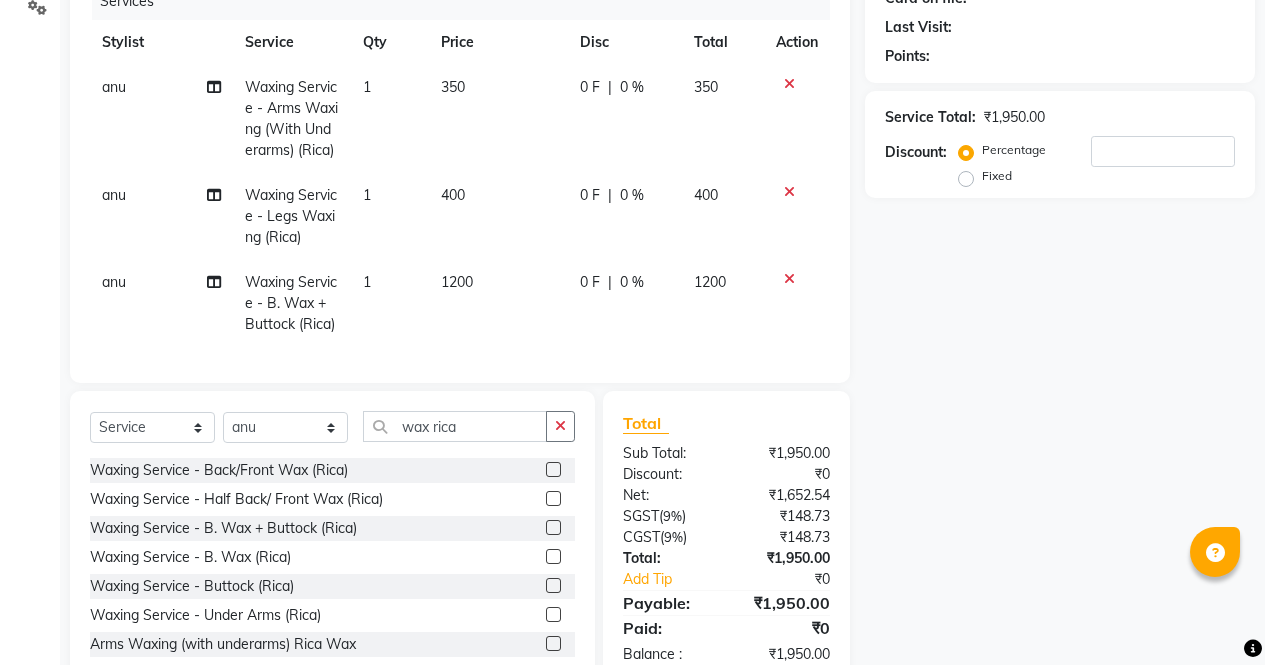 scroll, scrollTop: 337, scrollLeft: 0, axis: vertical 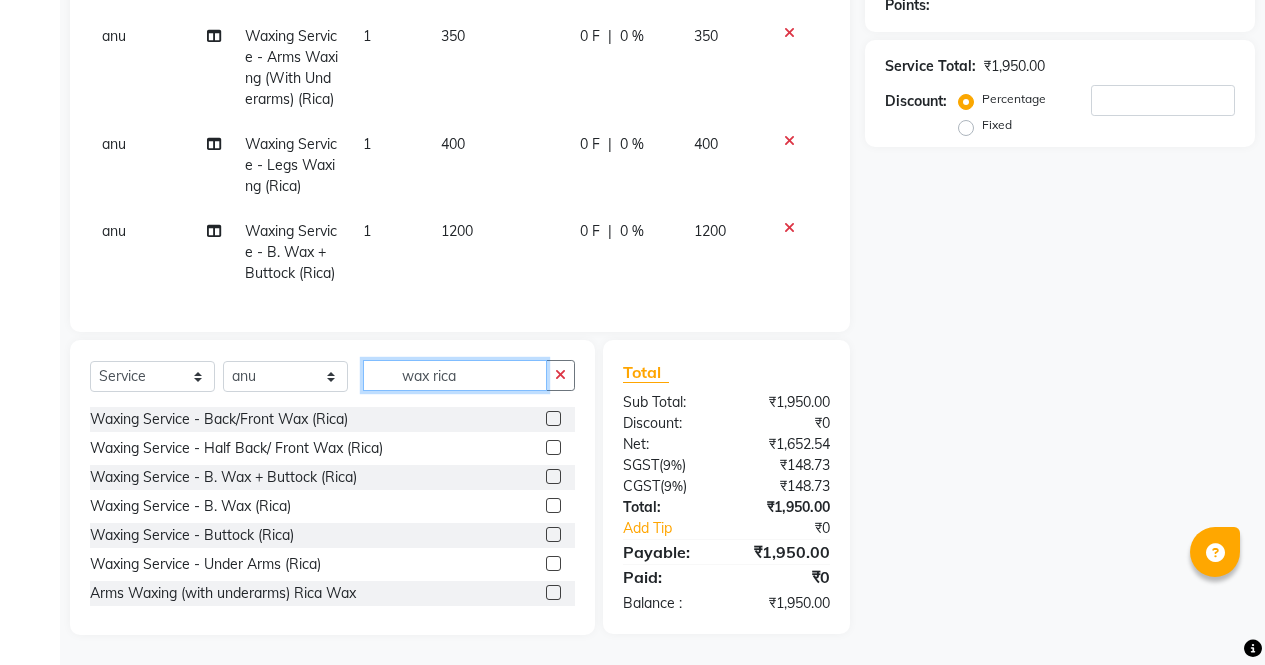 click on "wax rica" 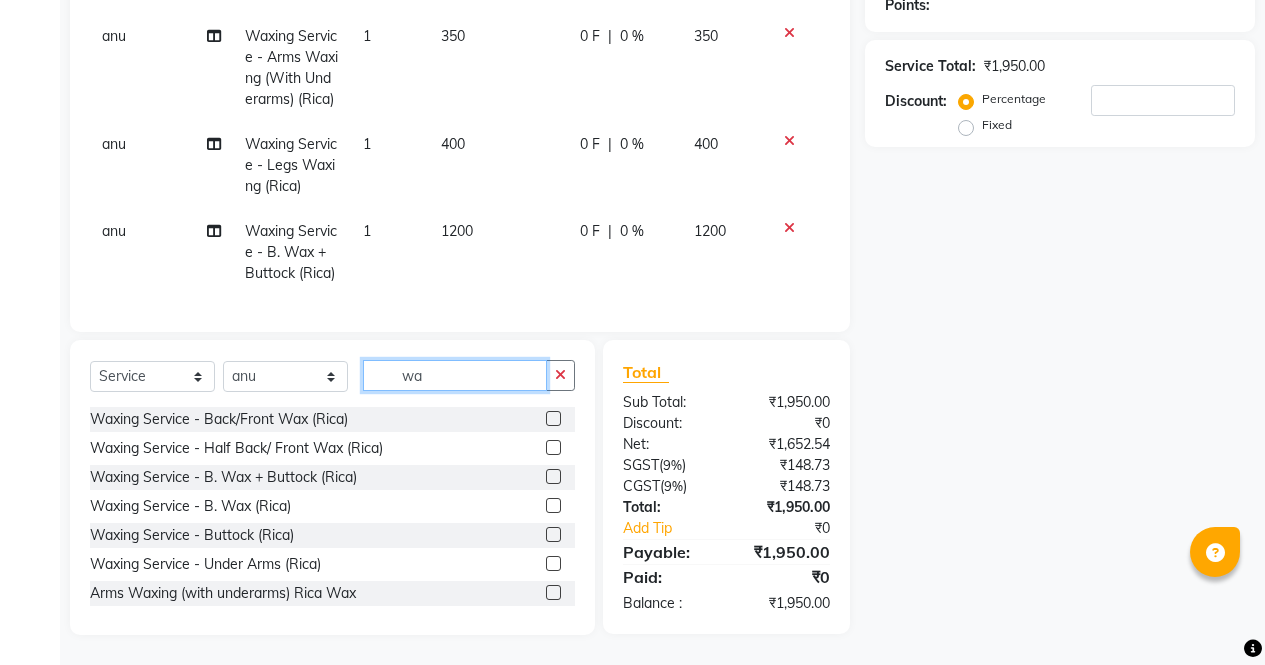 type on "w" 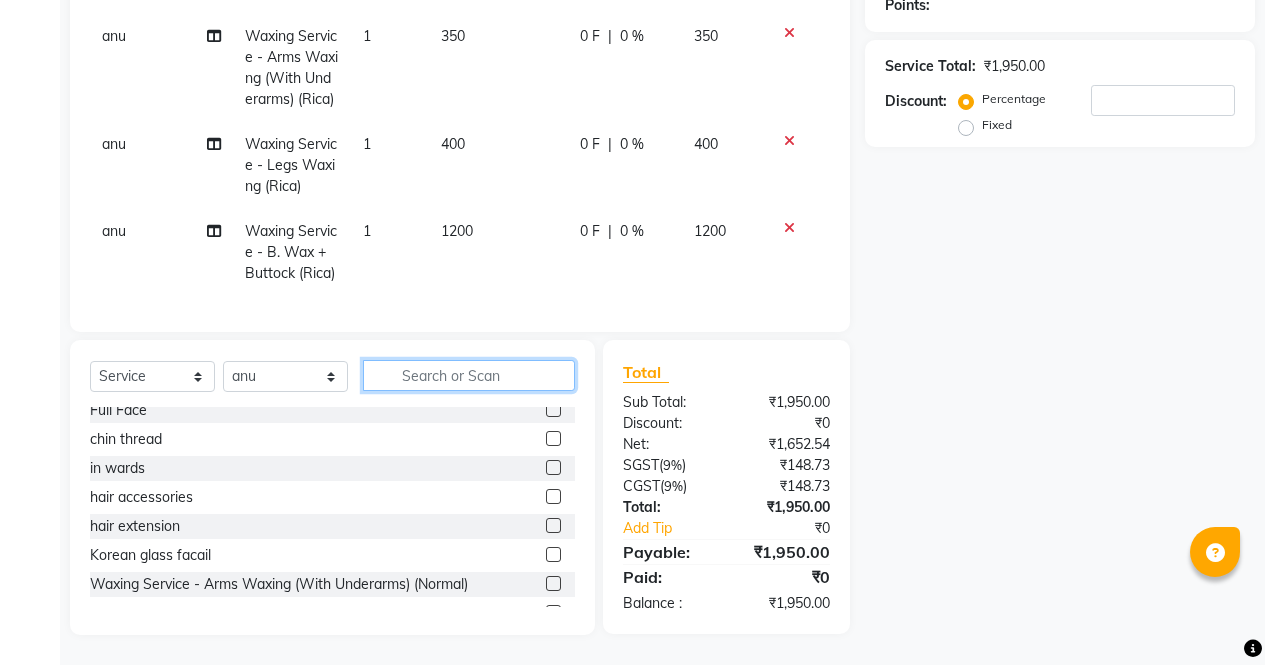 scroll, scrollTop: 0, scrollLeft: 0, axis: both 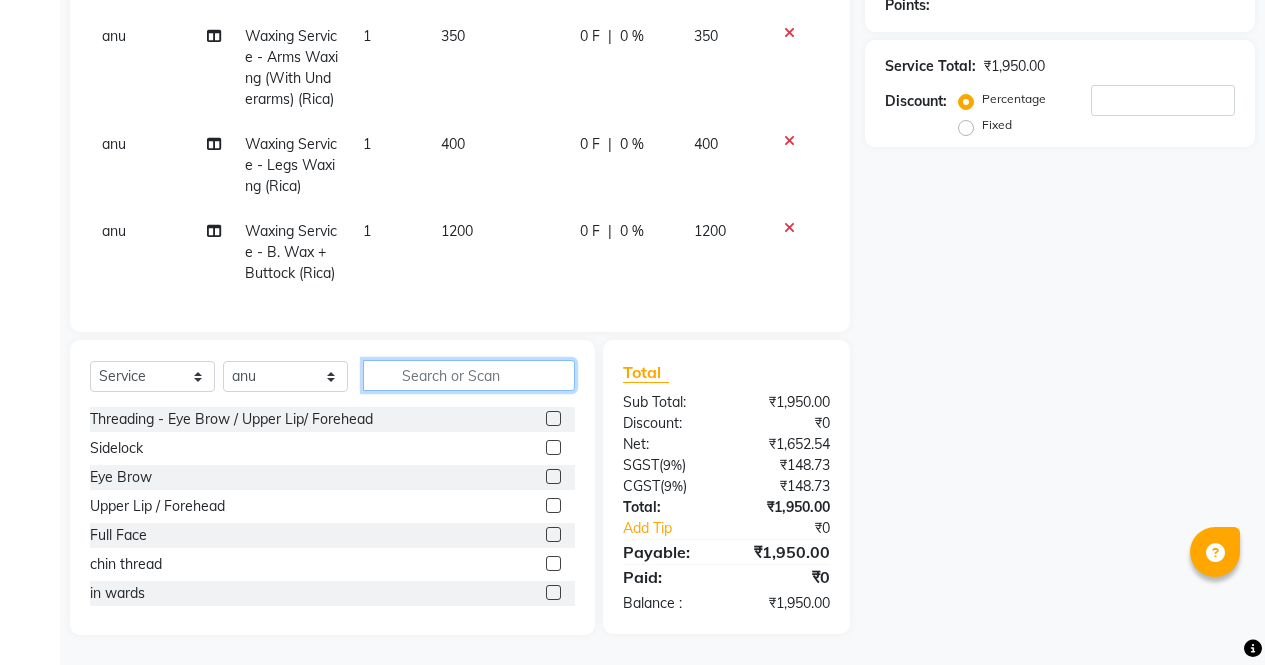 type 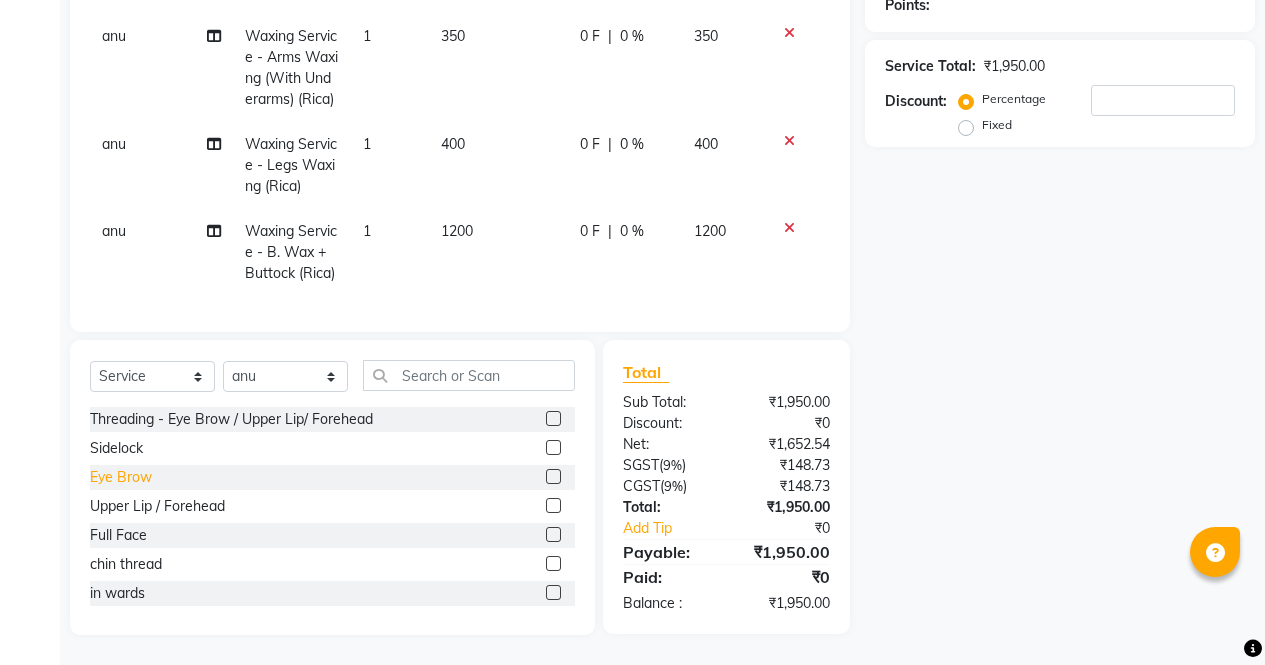click on "Eye Brow" 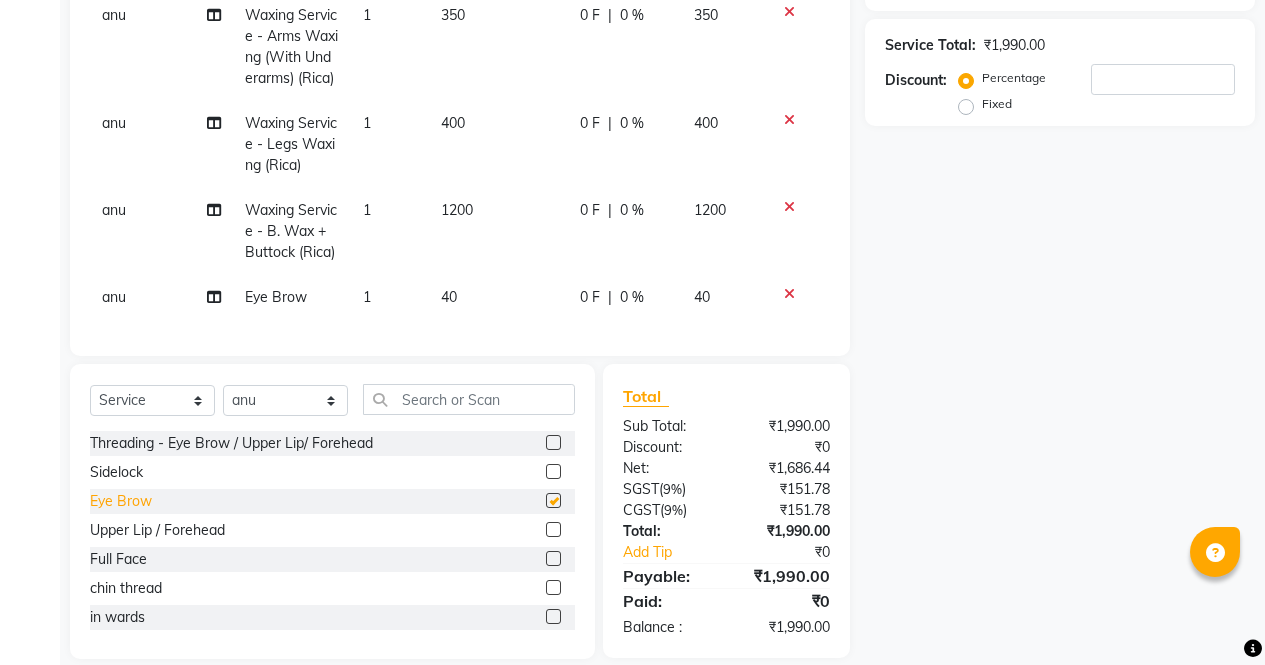 checkbox on "false" 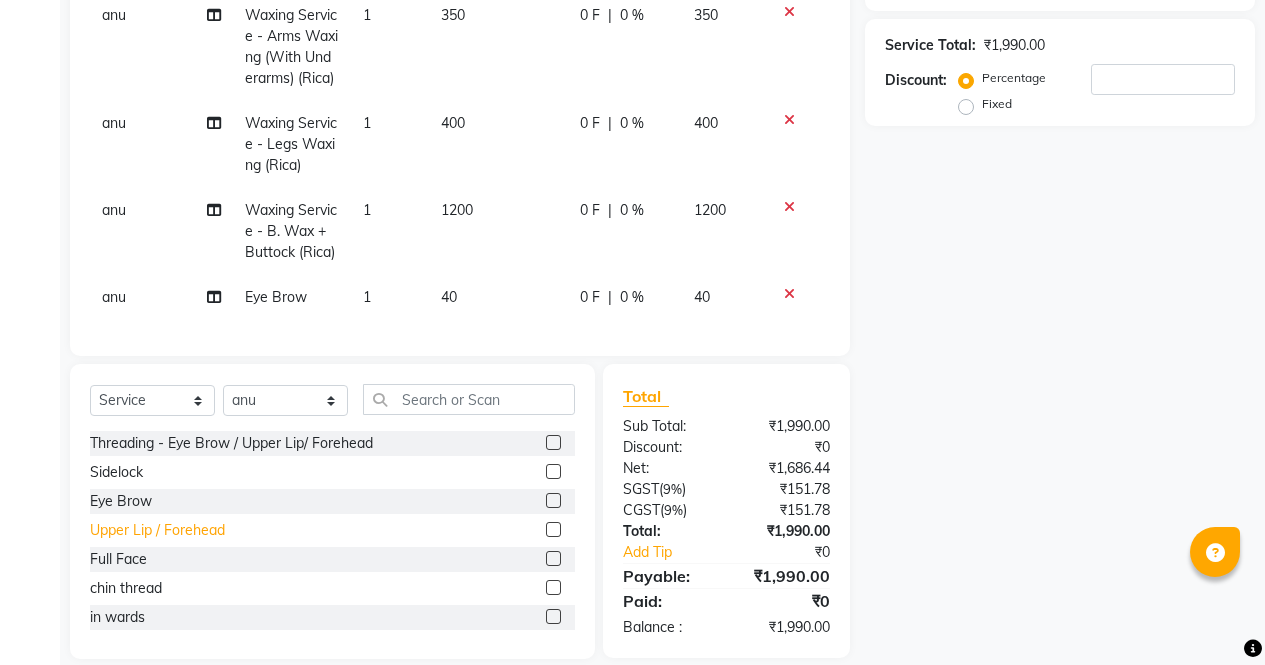 click on "Upper Lip / Forehead" 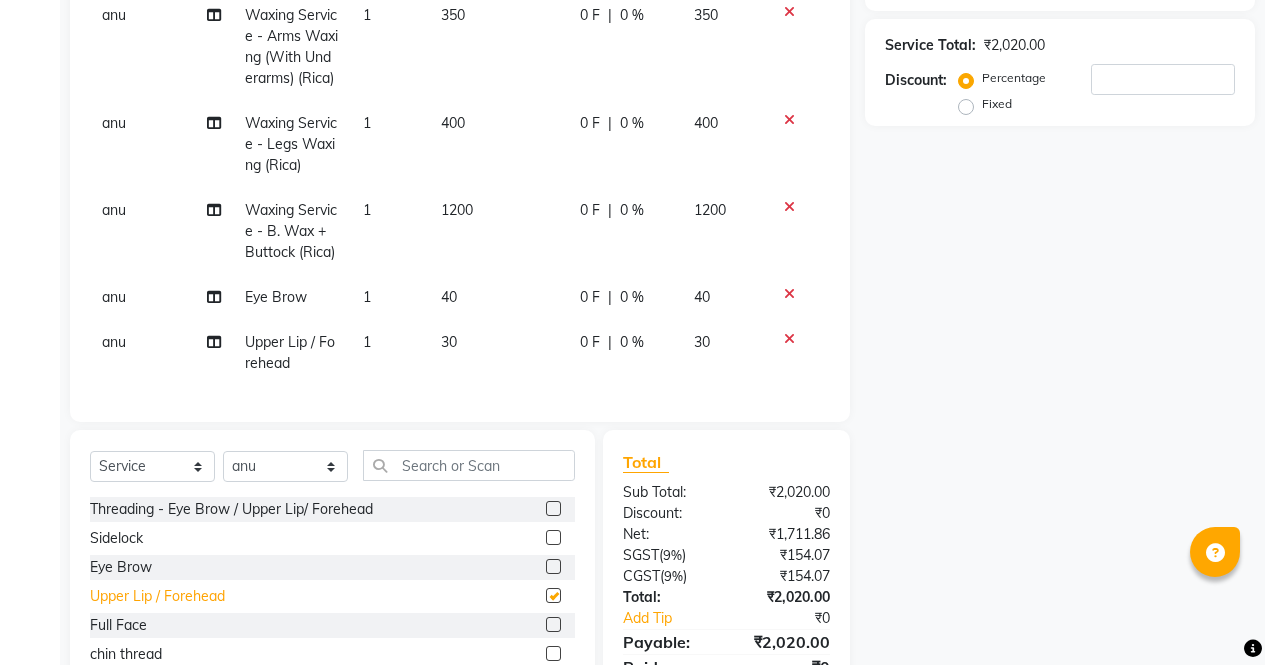 checkbox on "false" 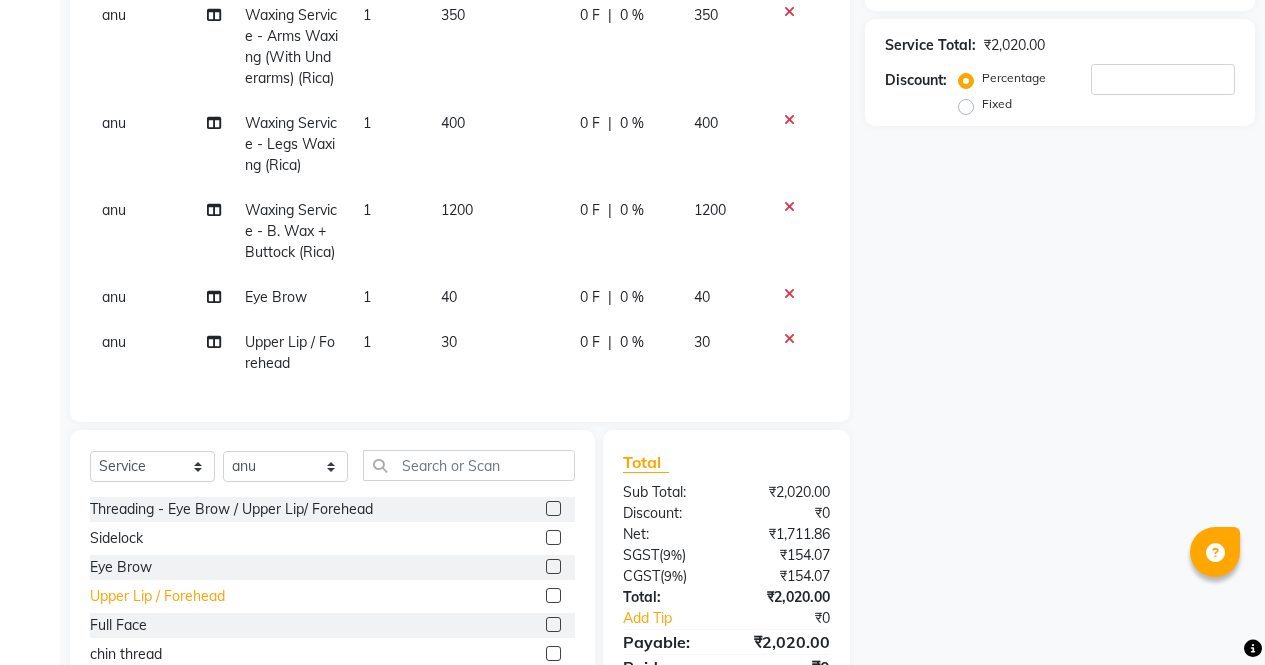 scroll, scrollTop: 27, scrollLeft: 0, axis: vertical 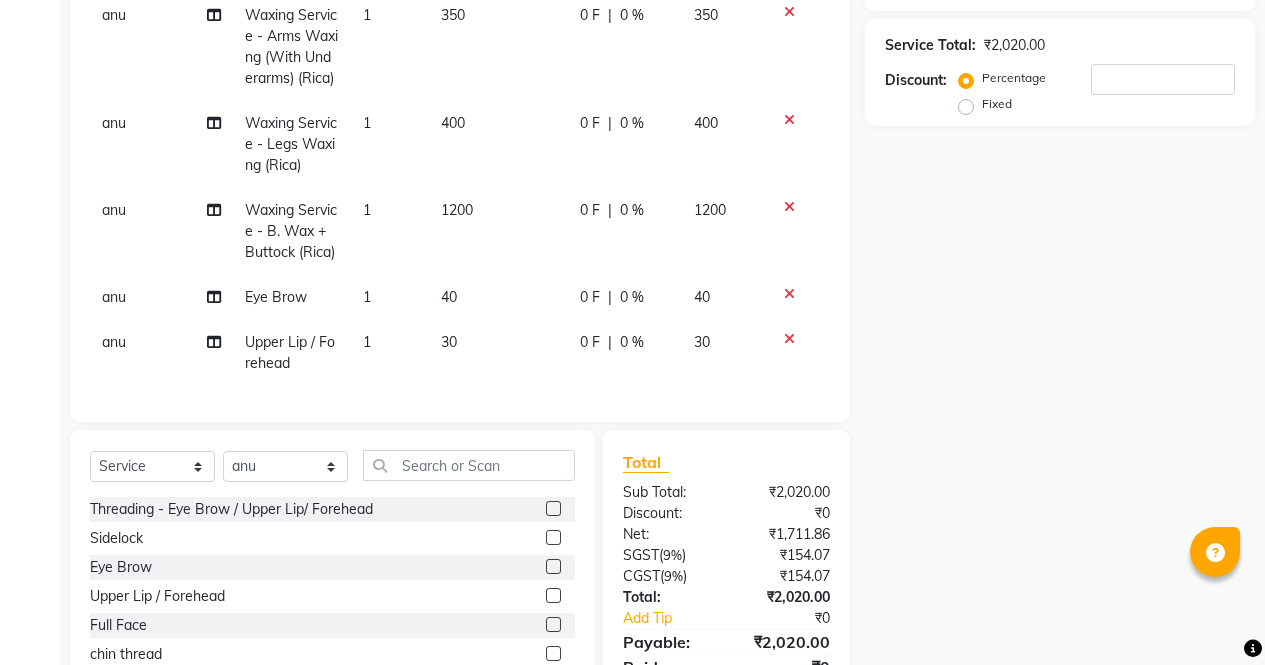 click 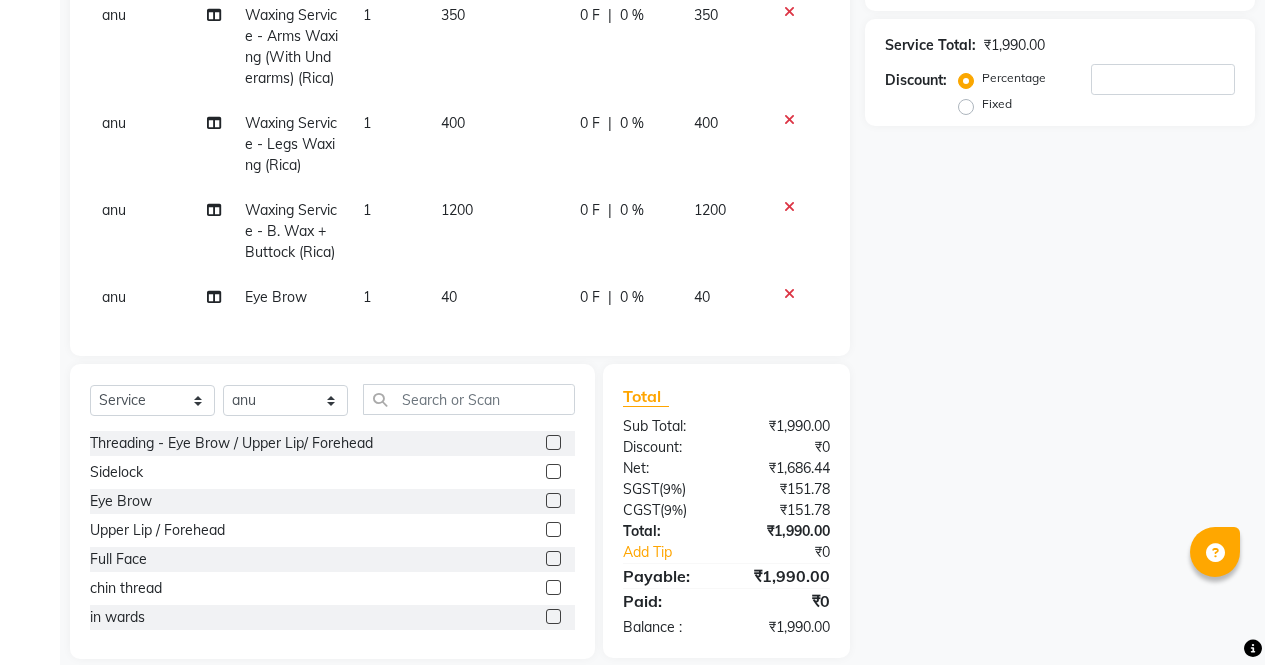 scroll, scrollTop: 382, scrollLeft: 0, axis: vertical 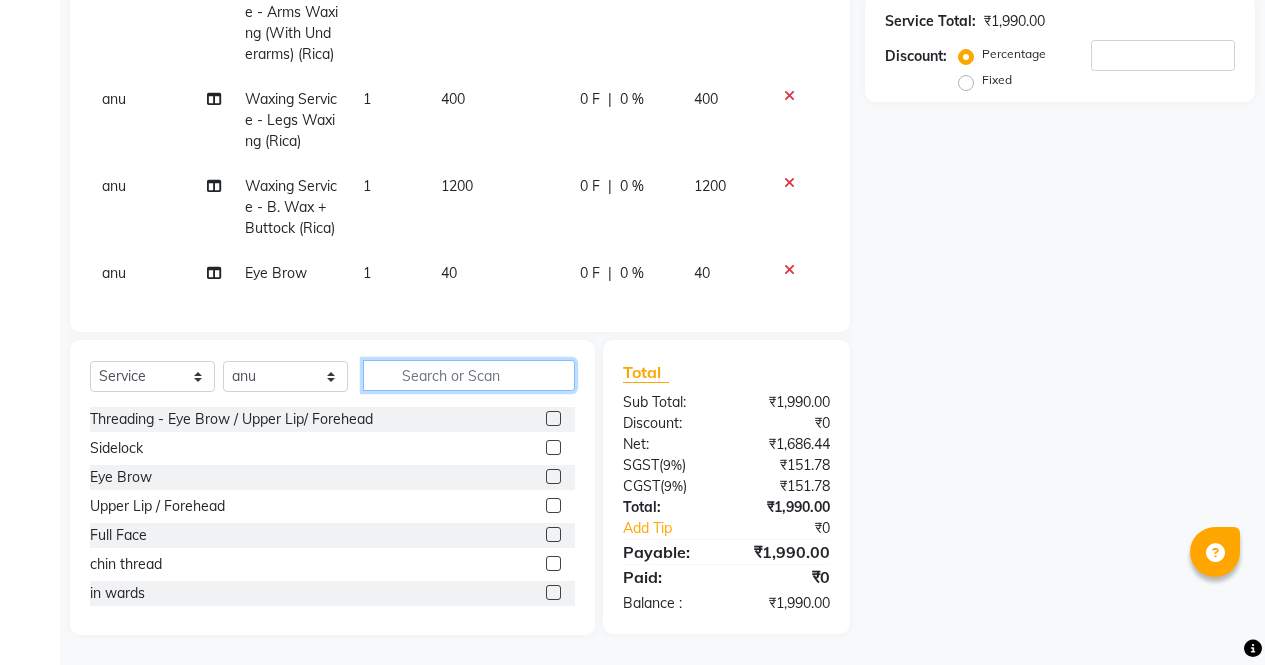 click 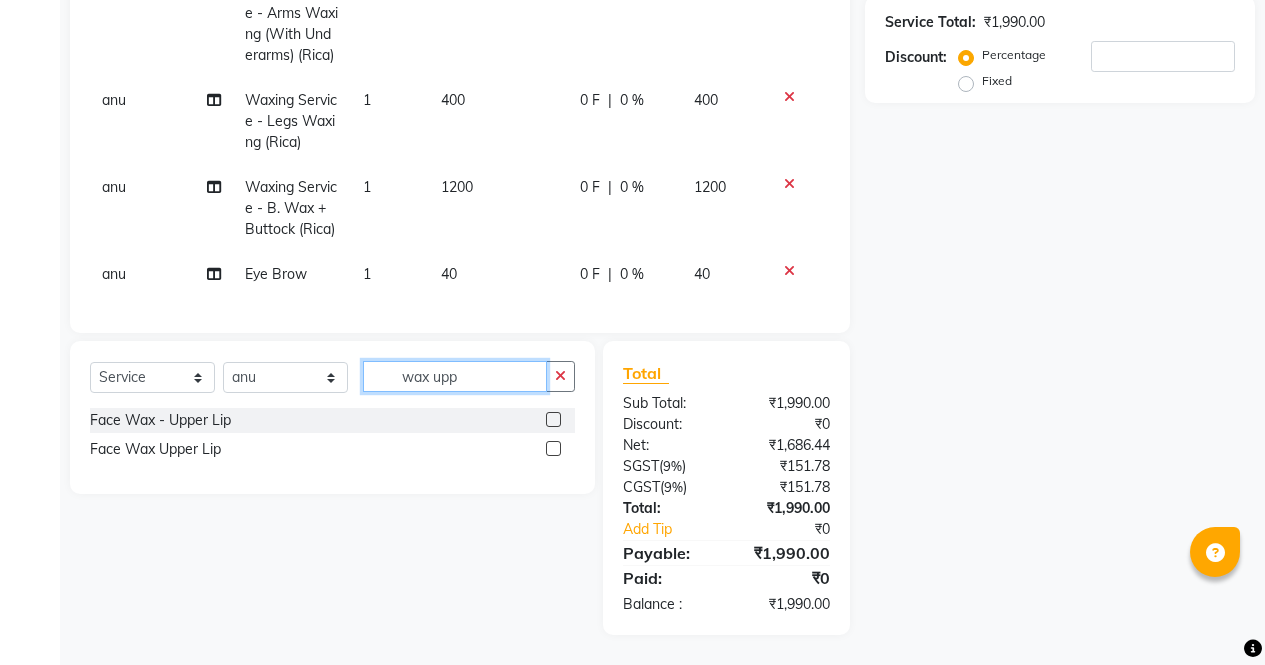 scroll, scrollTop: 381, scrollLeft: 0, axis: vertical 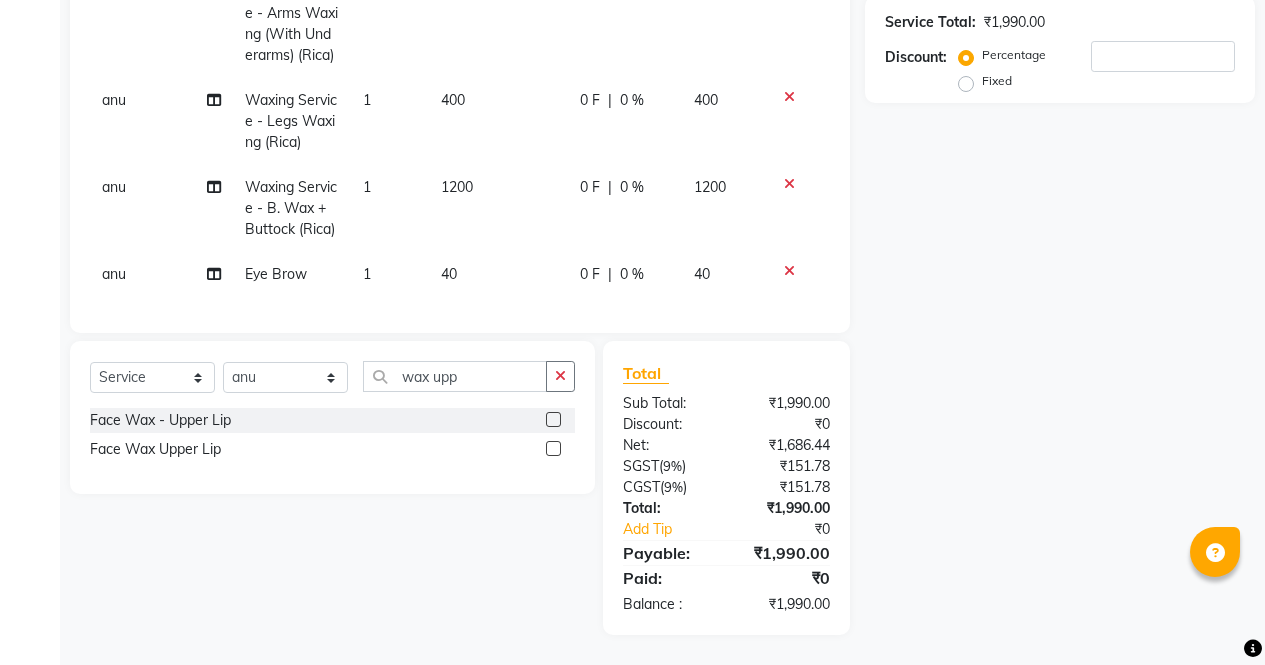 click 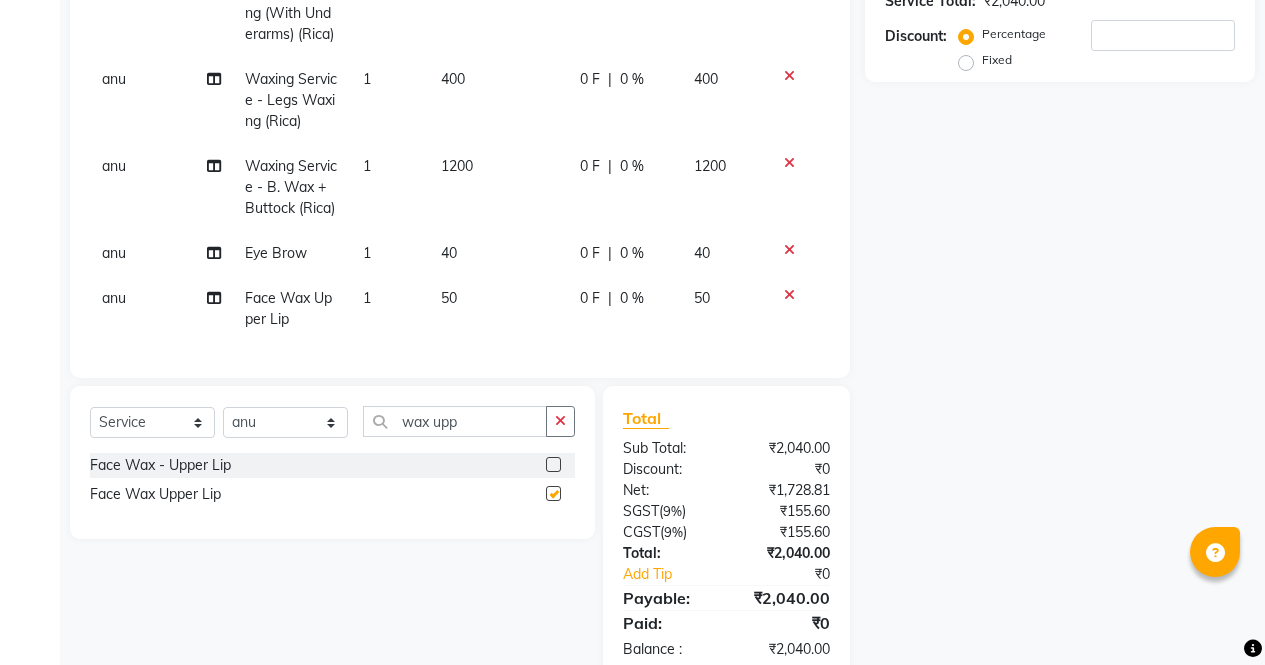 checkbox on "false" 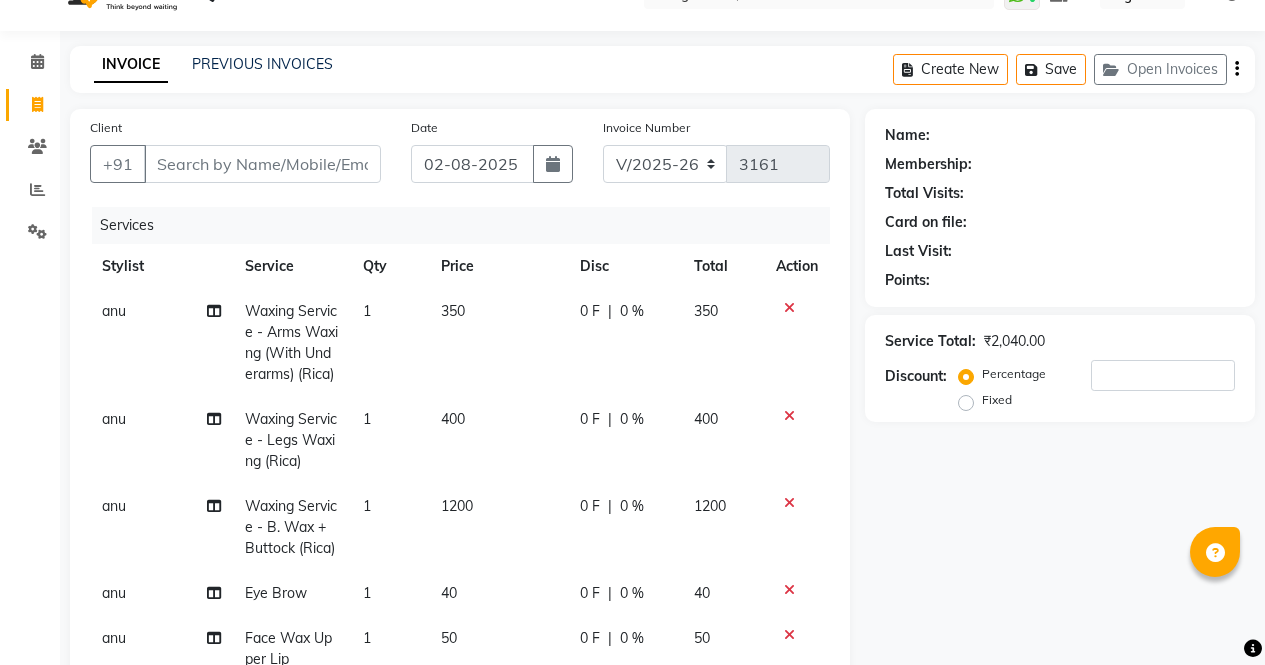 scroll, scrollTop: 25, scrollLeft: 0, axis: vertical 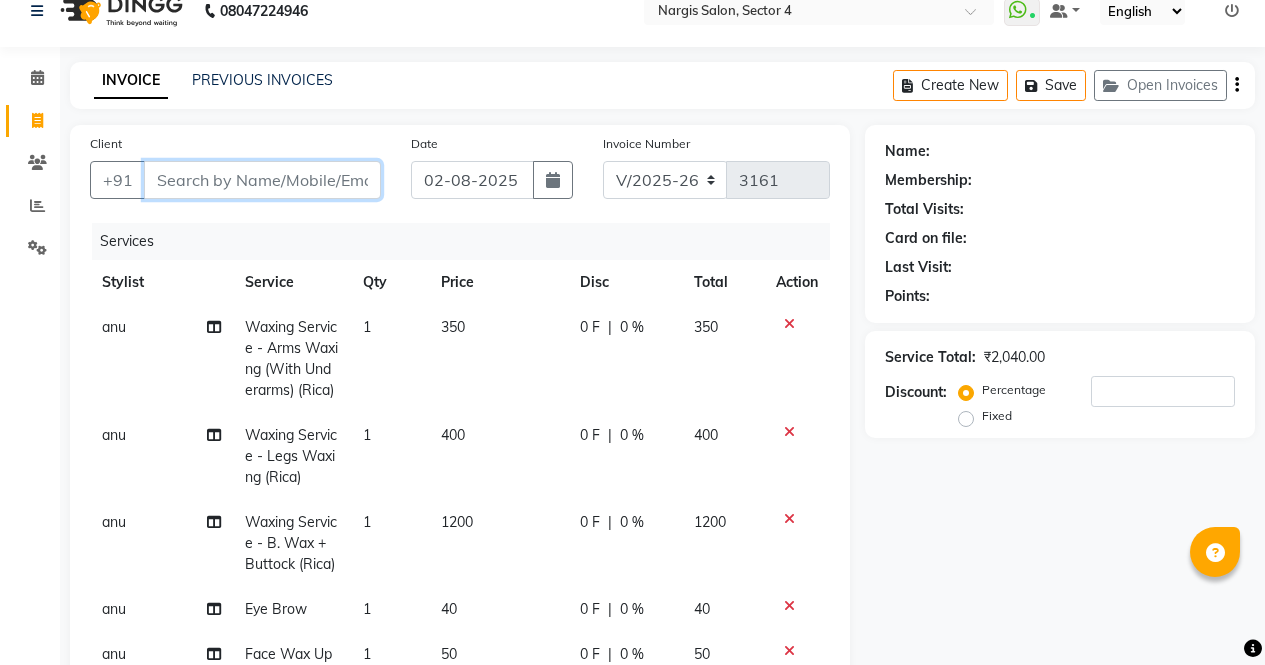 click on "Client" at bounding box center [262, 180] 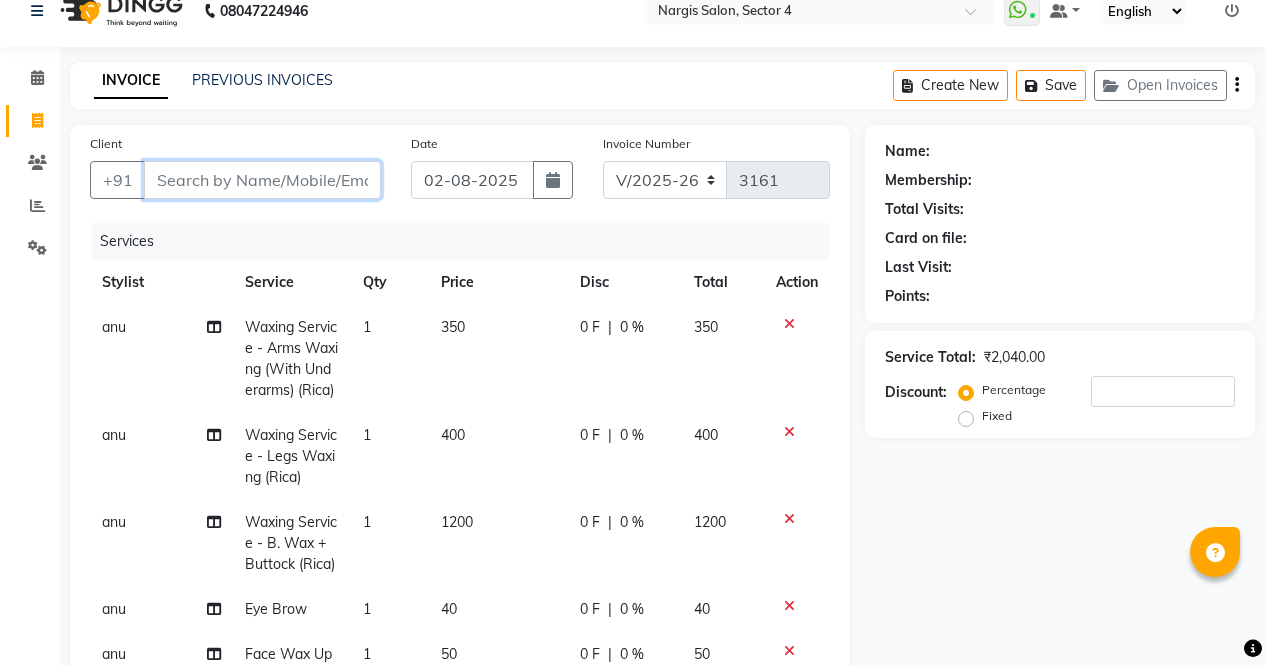 type on "9" 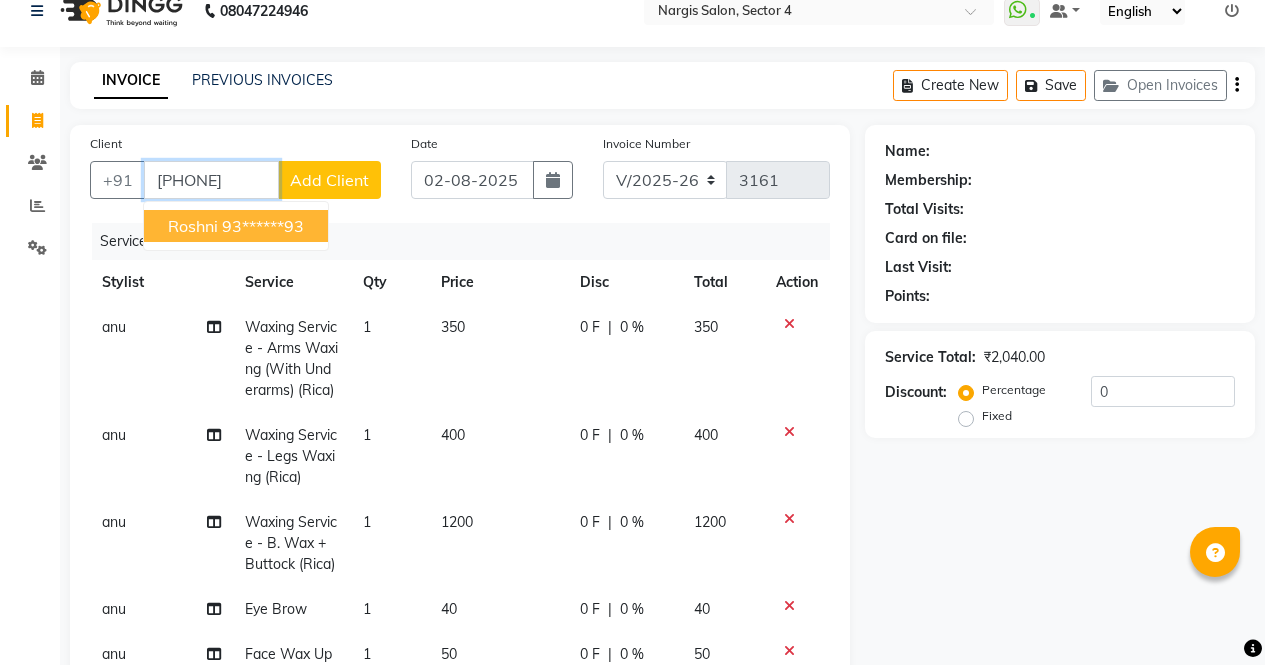 click on "93******93" at bounding box center (263, 226) 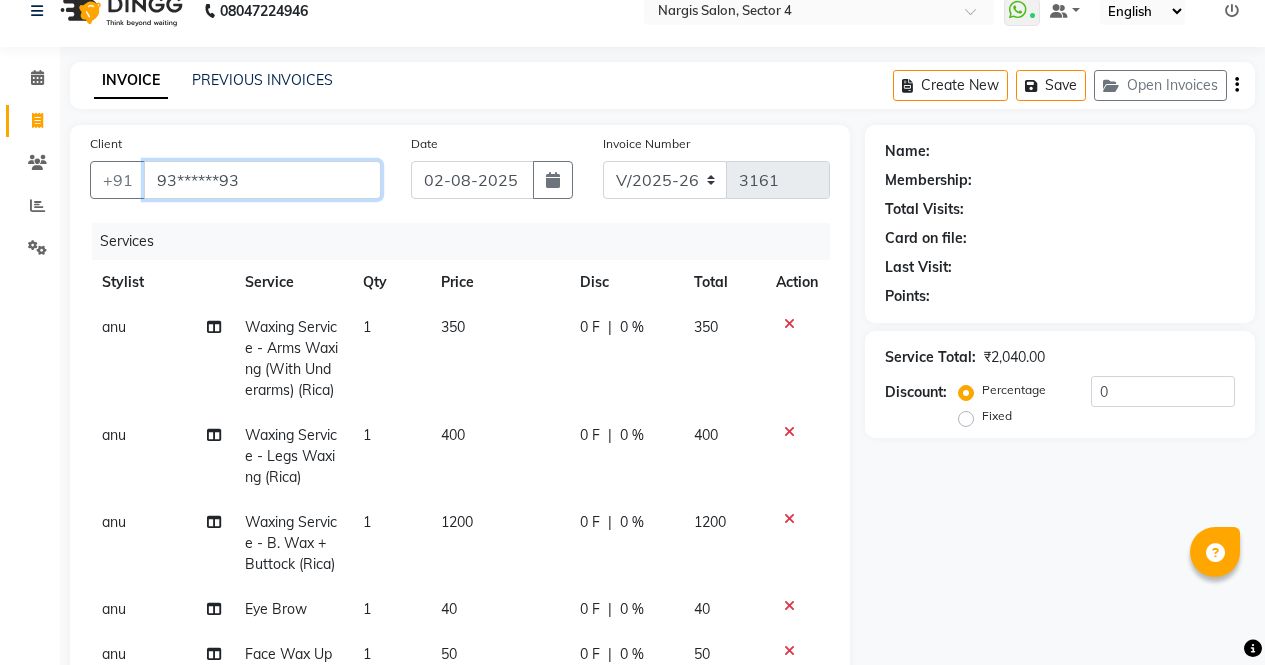 type on "93******93" 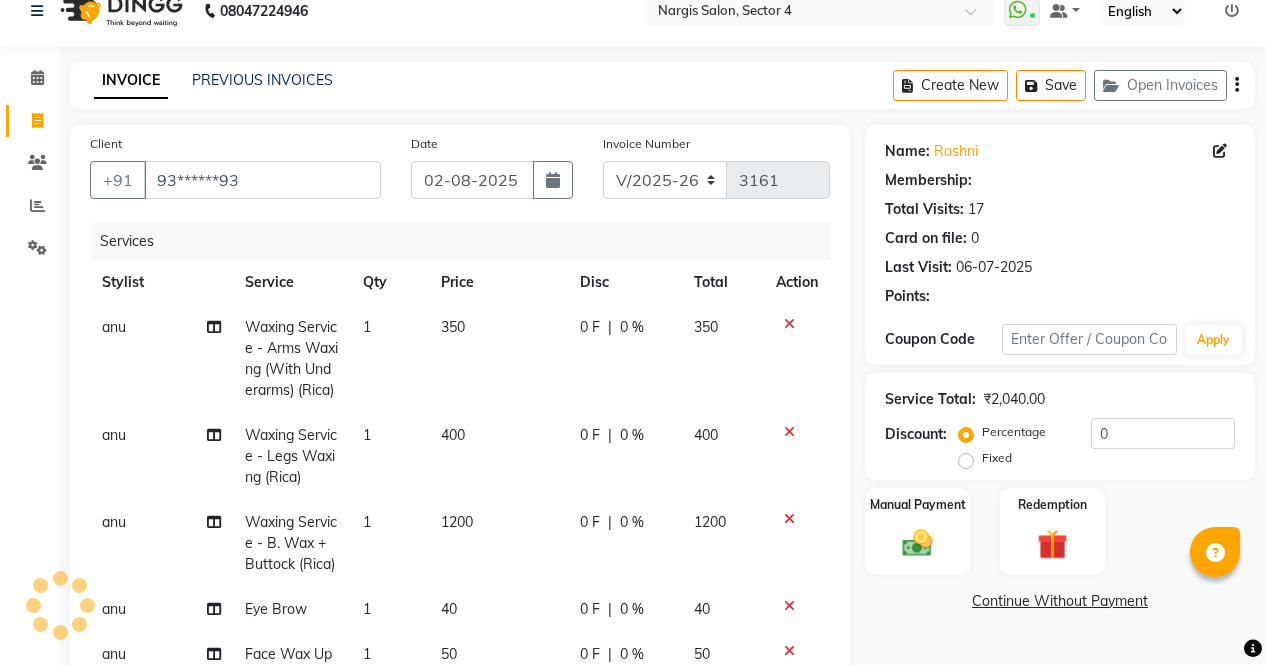 select on "1: Object" 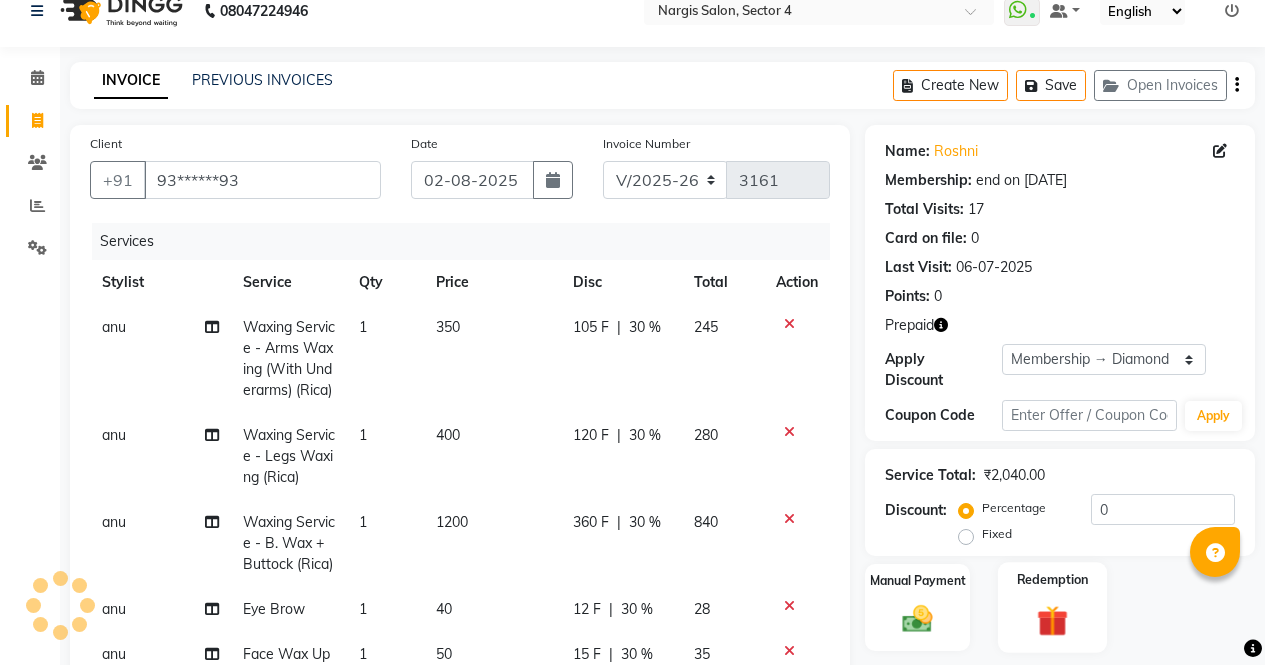 click on "Redemption" 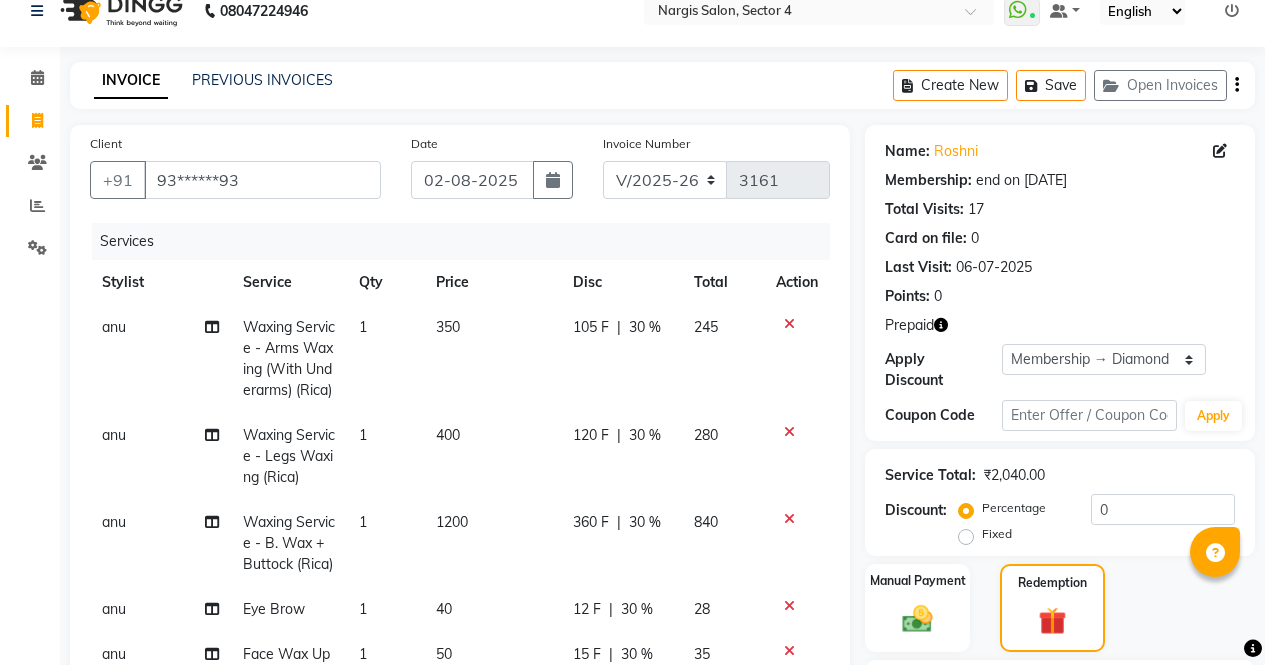 click on "Prepaid" 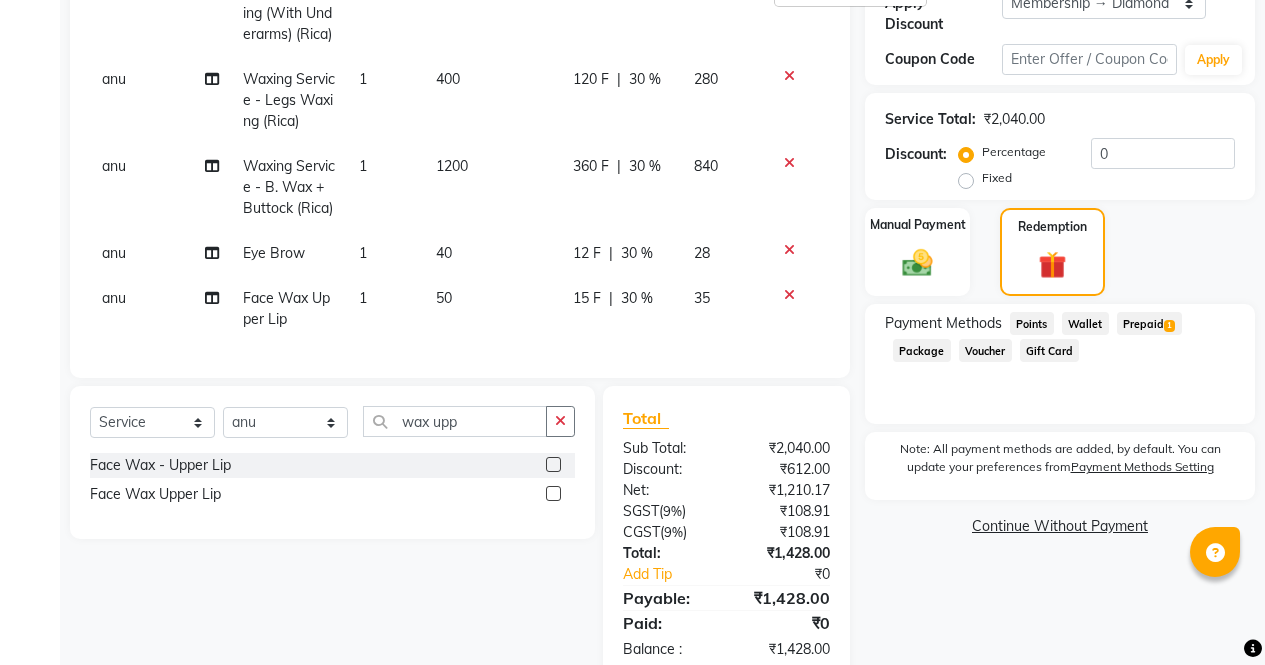 scroll, scrollTop: 435, scrollLeft: 0, axis: vertical 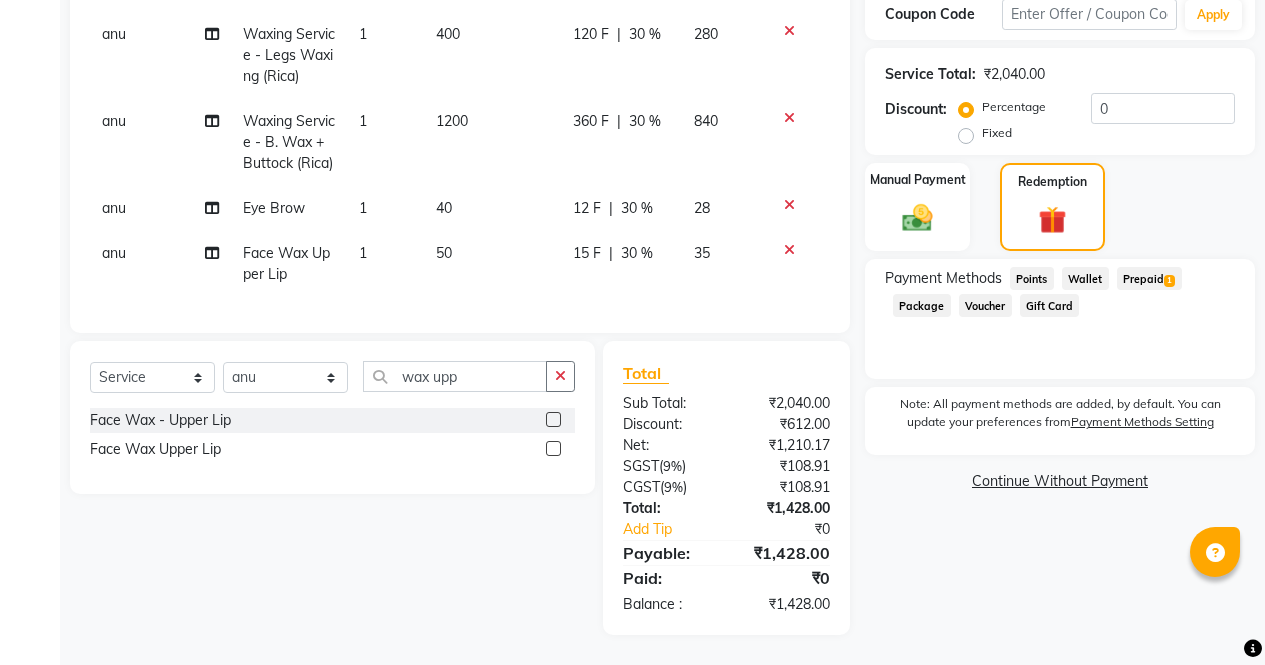 click on "Note: All payment methods are added, by default. You can update your preferences from  Payment Methods Setting" 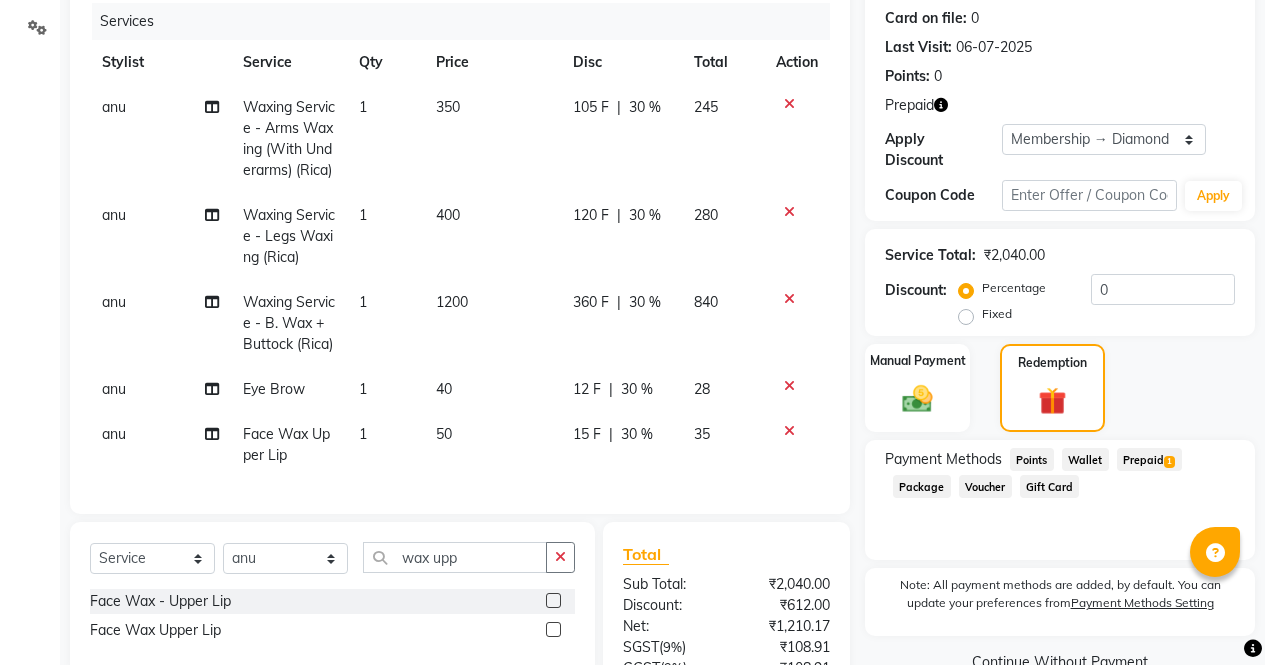 scroll, scrollTop: 256, scrollLeft: 0, axis: vertical 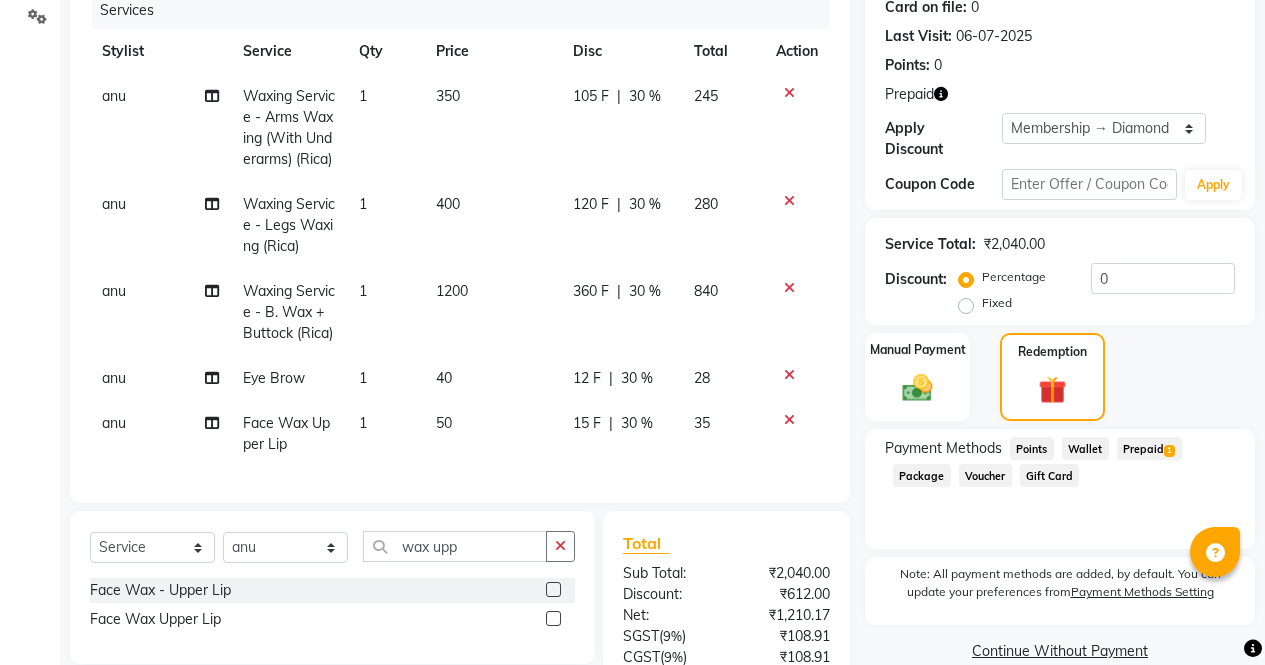 click on "105 F | 30 %" 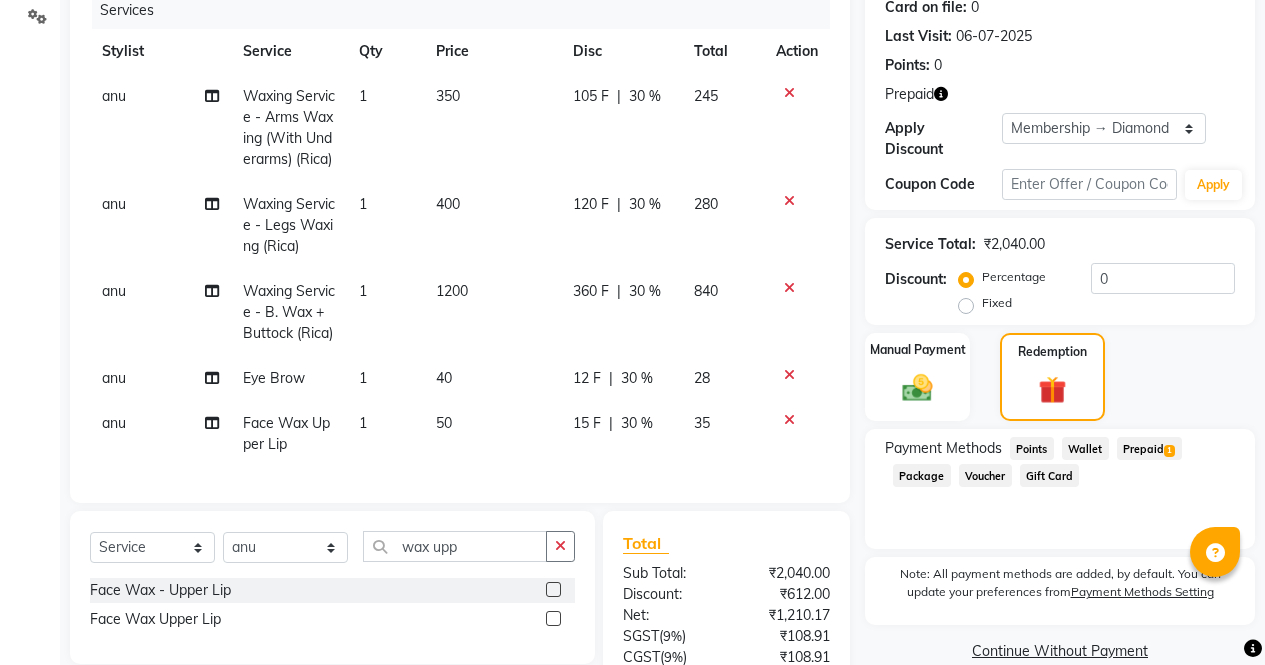 select on "60383" 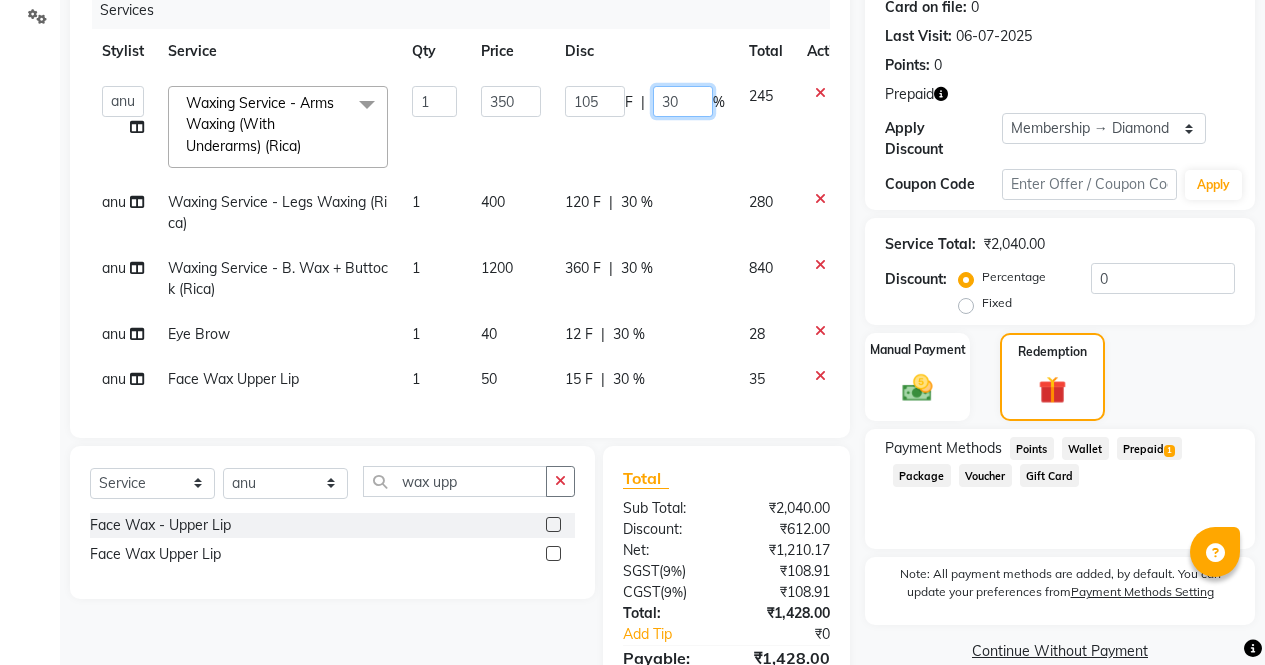 click on "30" 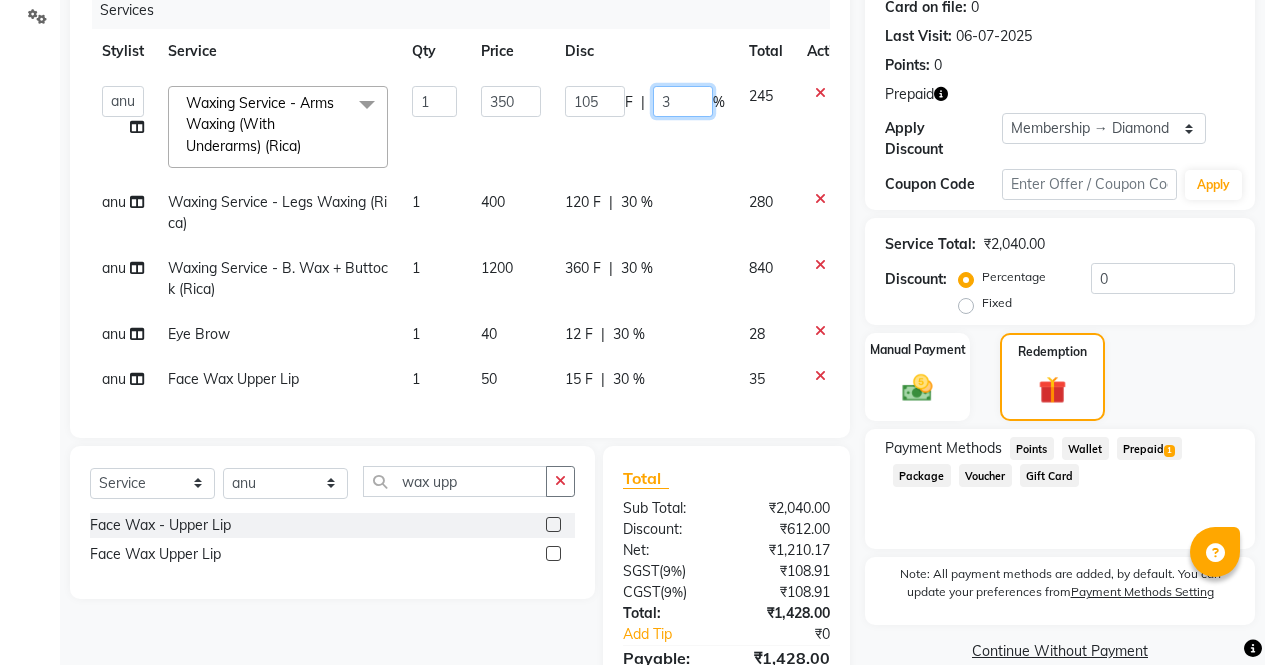 type 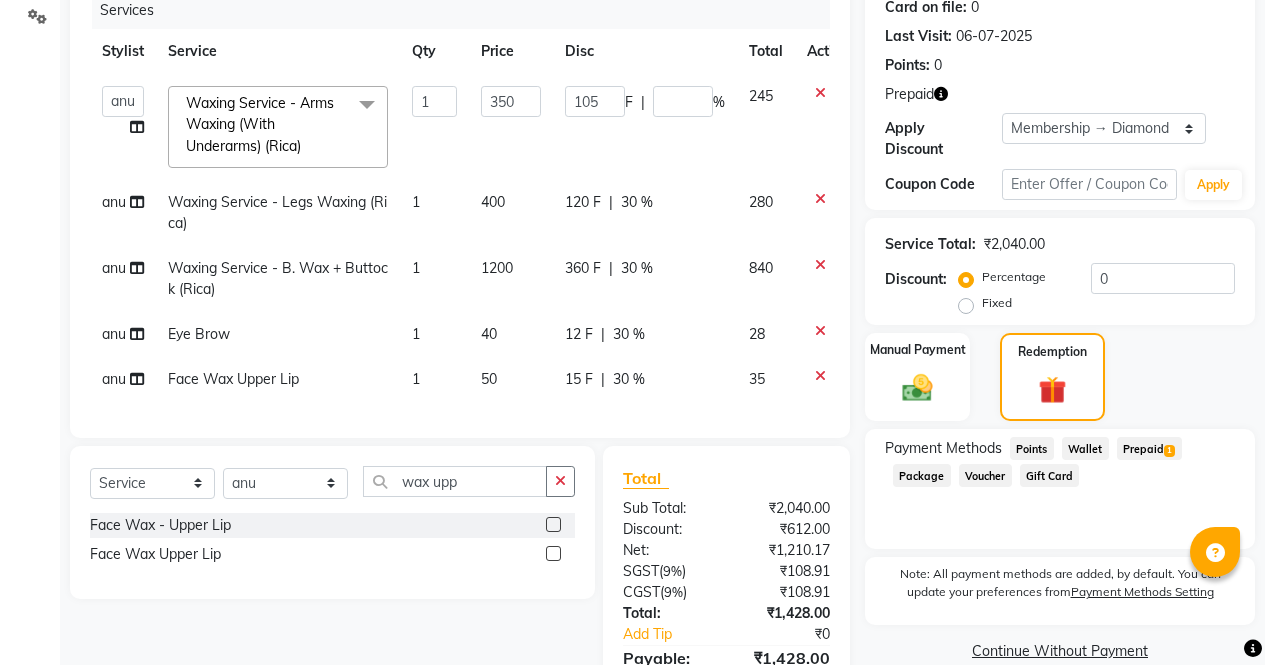 click on "[NAME]   [NAME]   [NAME]   [NAME]   Front Desk   [NAME]   [NAME]   [NAME]   [NAME]   [NAME]   [NAME]   [NAME]  Waxing Service - Arms Waxing (With Underarms) (Rica)  x Threading - Eye Brow / Upper Lip/ Forehead Sidelock Eye Brow Upper Lip / Forehead Full Face chin thread in wards  hair accessories hair extension Korean glass facail Waxing Service - Arms Waxing (With Underarms) (Normal) Waxing Service - Arms Waxing (Without Underarms) (Normal) Waxing Service - Legs Waxing (Normal) Waxing Service - Half Legs Waxing (Normal) Waxing Service - Back/Front Wax (Normal) Waxing Service - Half Back/ Front Wax (Normal) Waxing Service - B. Wax + Buttock (Normal) Waxing Service - B. Wax (Normal) Waxing Service - Buttock (Normal) Waxing Service - Under Arms (Normal) Waxing Service - Arms Waxing (With Underarms) (Rica) Waxing Service - Arms Waxing (Without Underarms) (Rica) Waxing Service - Legs Waxing (Rica) Waxing Service - Half Legs Waxing (Rica) Legs Waxing Normal 1 F" 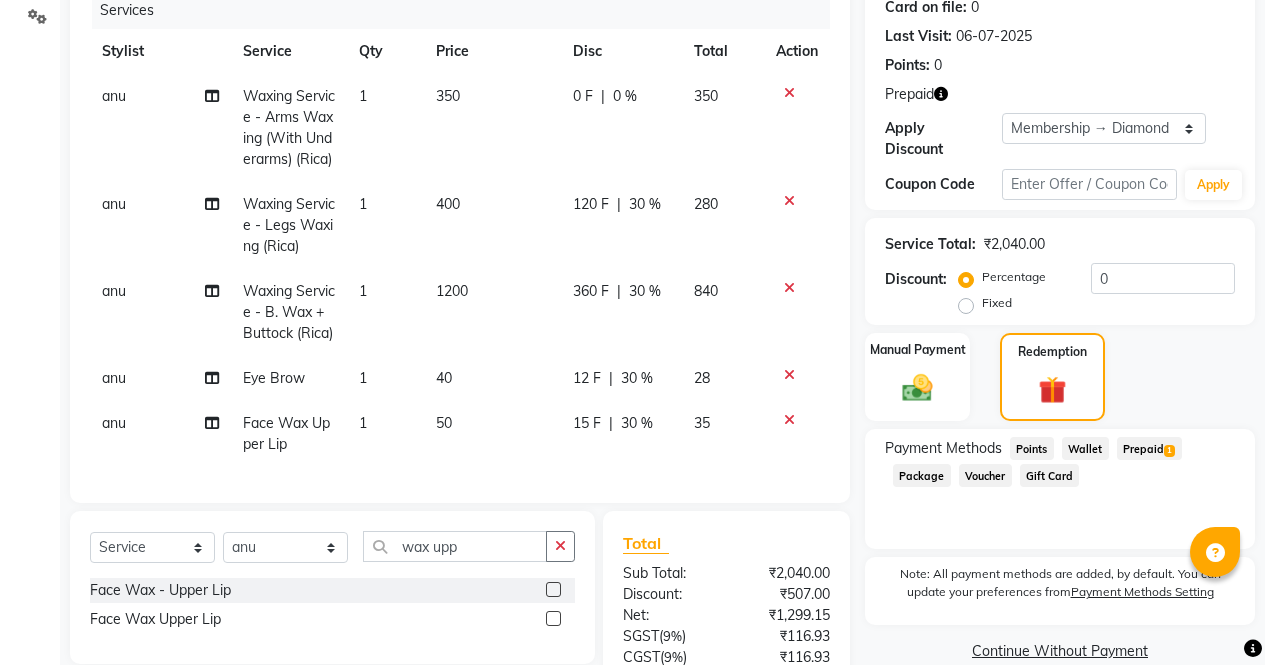 click on "30 %" 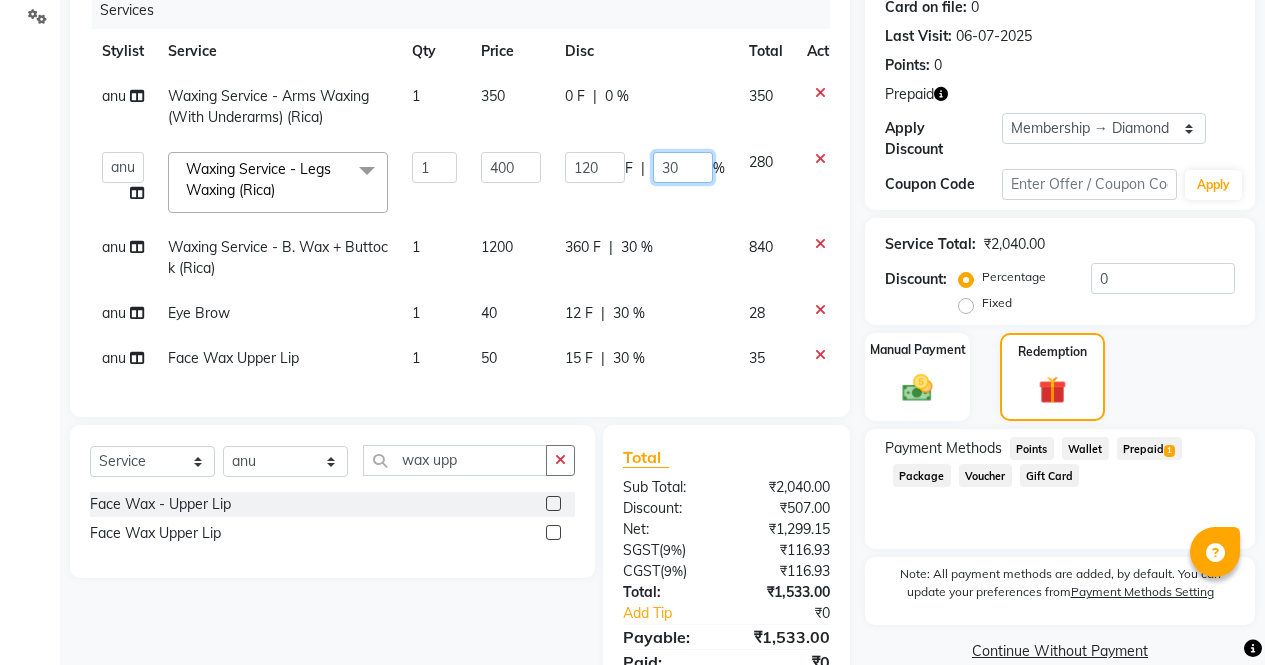 click on "30" 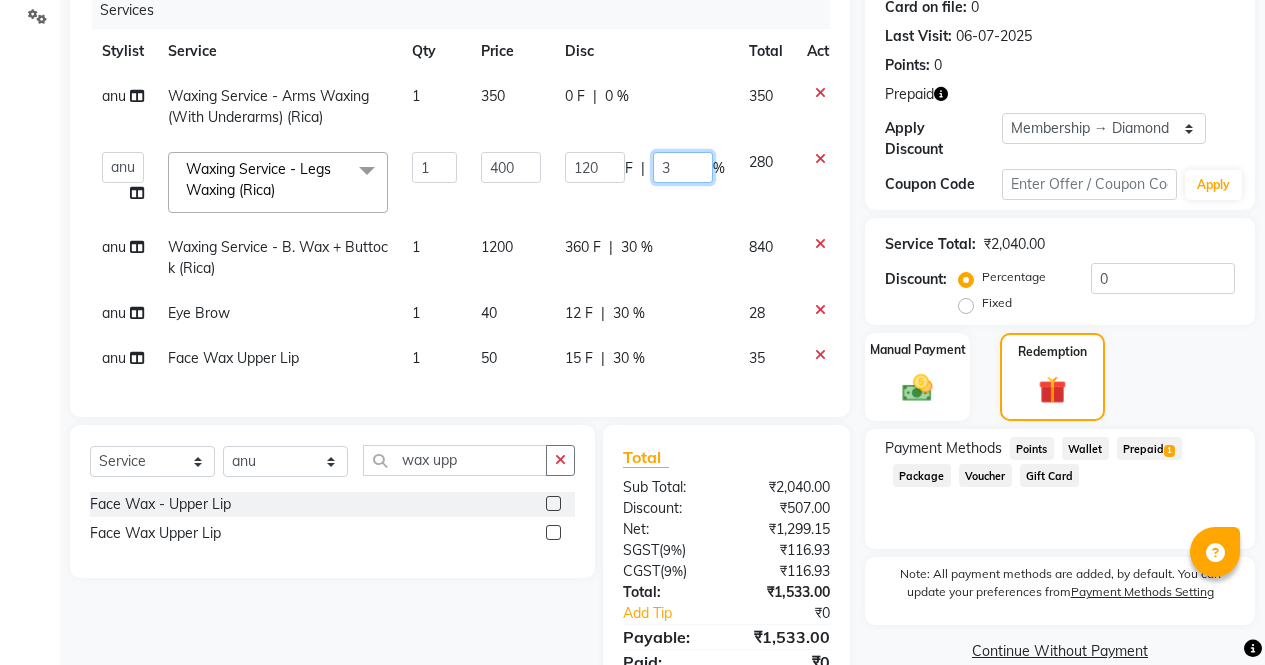 type 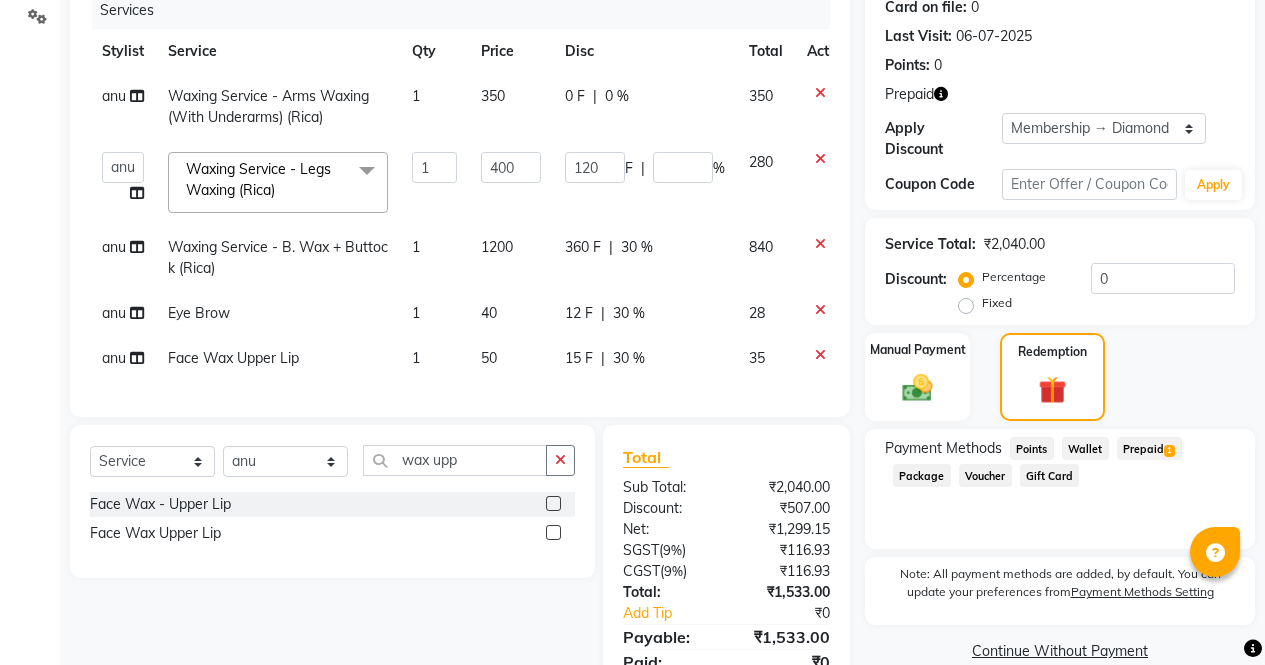 click on "[NAME] Waxing Service - Arms Waxing (With Underarms) (Rica) 1 350 0 F | 0 % 350  [NAME]   [NAME]   [NAME]   [NAME]   Front Desk   [NAME]   [NAME]   [NAME]   [NAME]   [NAME]   [NAME]   [NAME]  Waxing Service - Legs Waxing (Rica)  x Threading - Eye Brow / Upper Lip/ Forehead Sidelock Eye Brow Upper Lip / Forehead Full Face chin thread in wards  hair accessories hair extension Korean glass facail Waxing Service - Arms Waxing (With Underarms) (Normal) Waxing Service - Arms Waxing (Without Underarms) (Normal) Waxing Service - Legs Waxing (Normal) Waxing Service - Half Legs Waxing (Normal) Waxing Service - Back/Front Wax (Normal) Waxing Service - Half Back/ Front Wax (Normal) Waxing Service - B. Wax + Buttock (Normal) Waxing Service - B. Wax (Normal) Waxing Service - Buttock (Normal) Waxing Service - Under Arms (Normal) Waxing Service - Arms Waxing (With Underarms) (Rica) Waxing Service - Arms Waxing (Without Underarms) (Rica) Waxing Service - Legs Waxing (Rica) Waxing Service - Half Legs Waxing (Rica) Legs Waxing Normal 1 F" 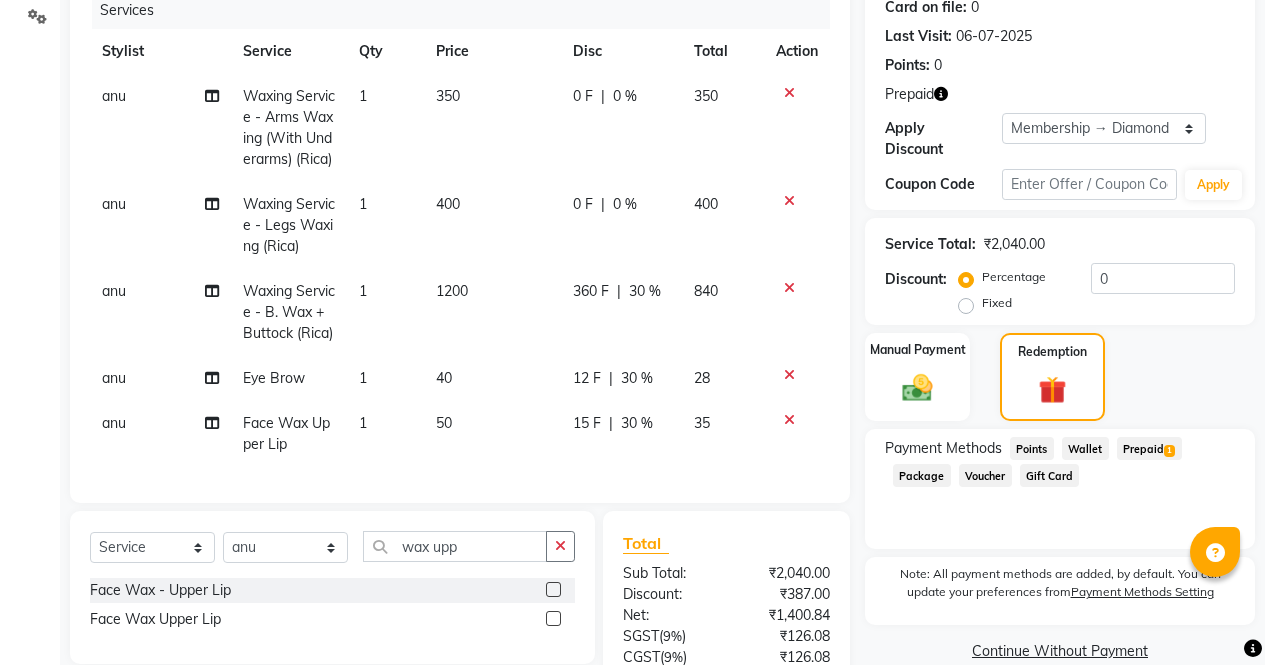 click on "360 F | 30 %" 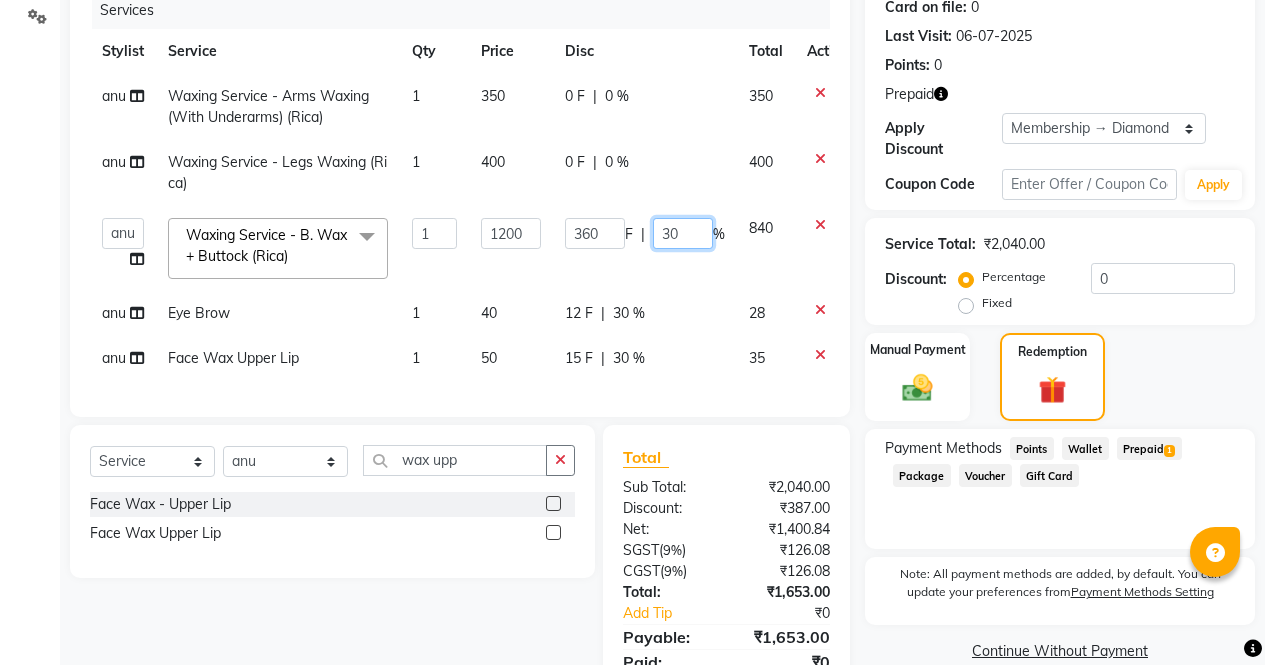 click on "30" 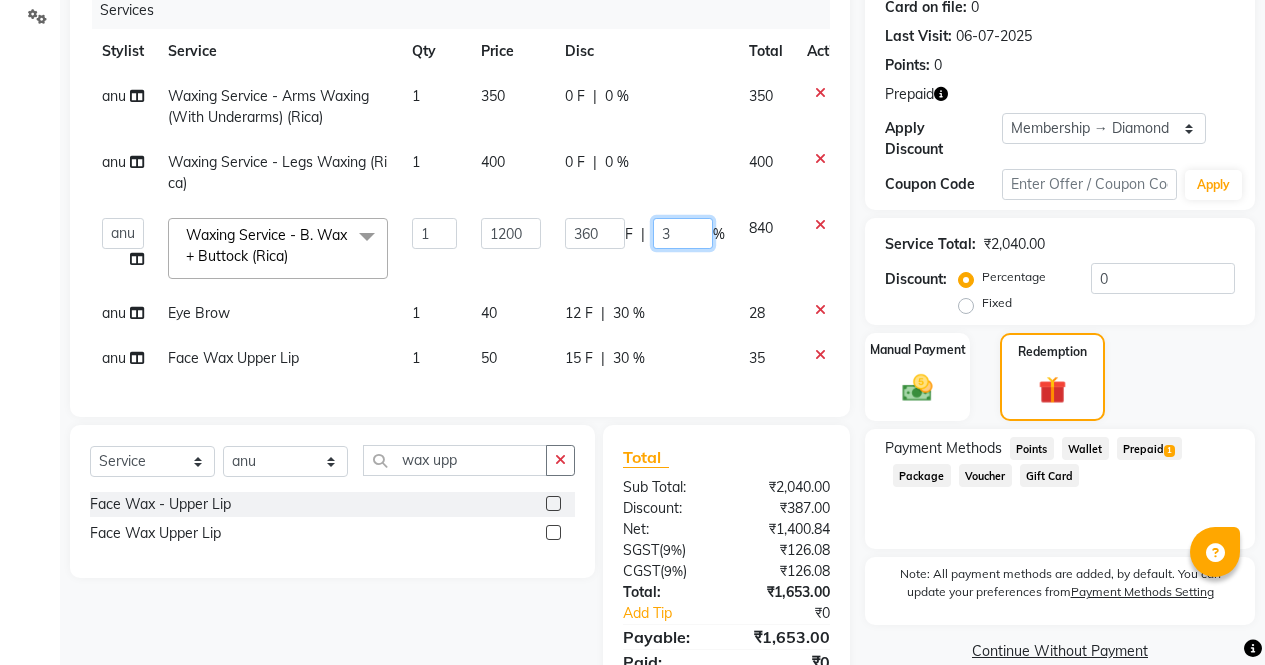 type 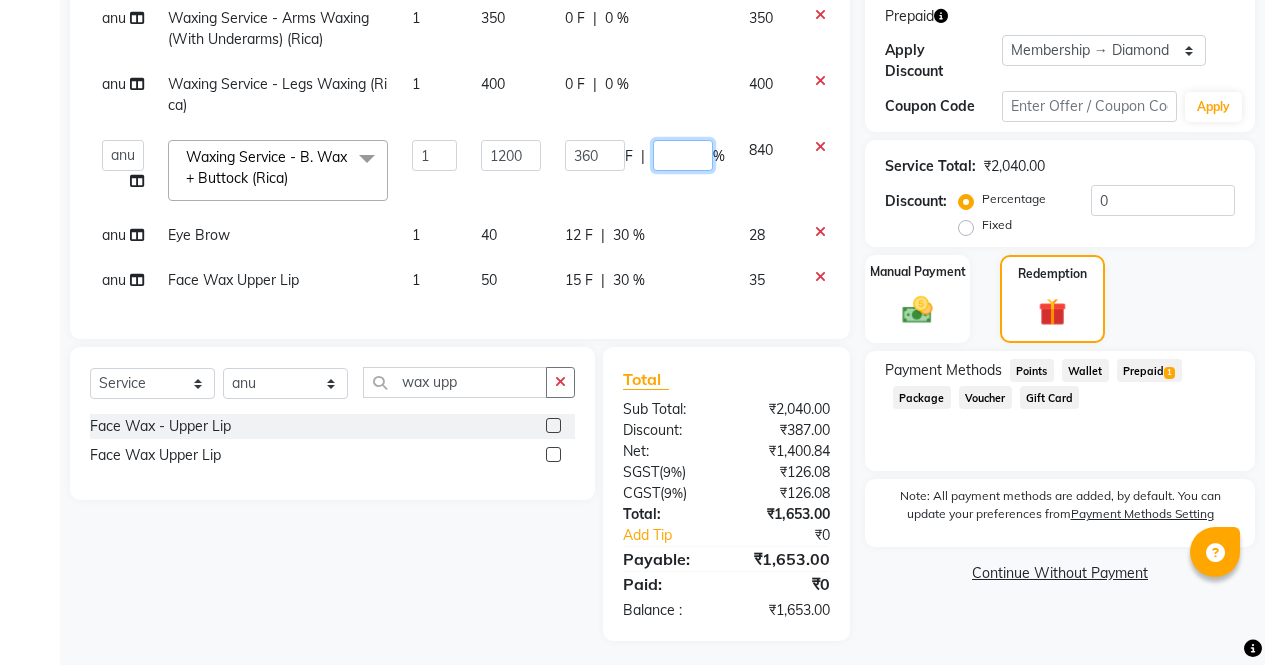 scroll, scrollTop: 355, scrollLeft: 0, axis: vertical 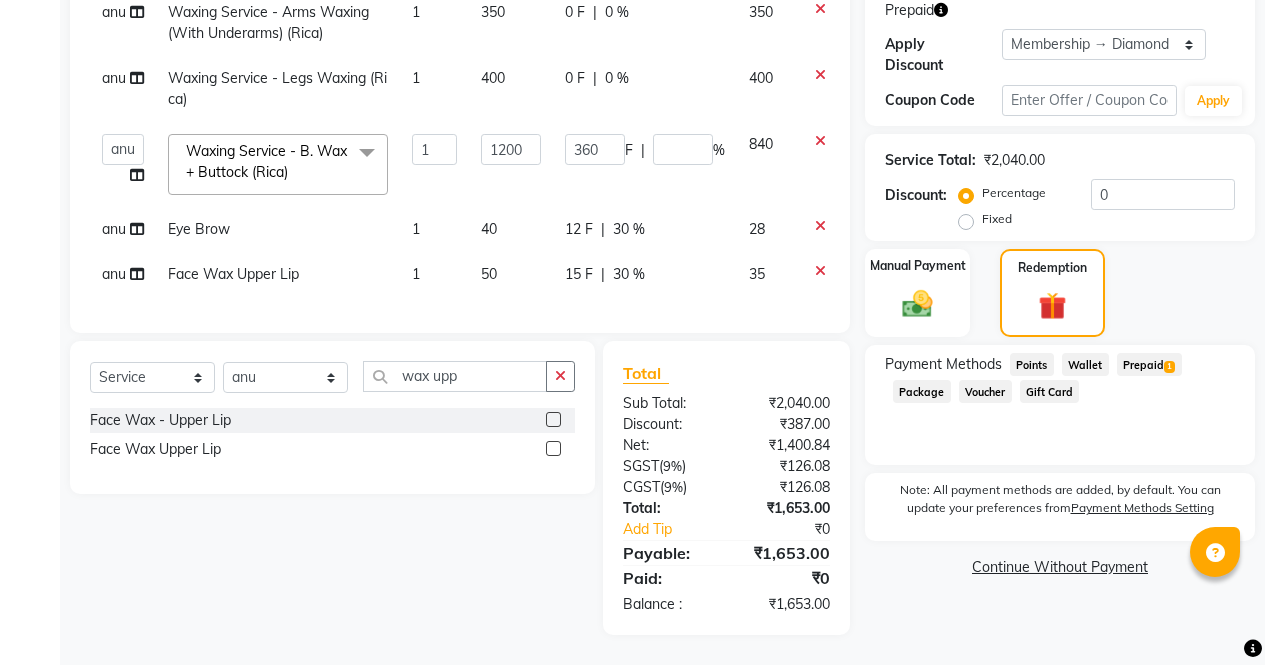 click on "[FIRST] Waxing Service - Arms Waxing (With Underarms) (Rica) 1 350 0 F | 0 % 350 [FIRST] Waxing Service - Legs Waxing (Rica) 1 400 0 F | 0 % 400 [FIRST] [FIRST] [FIRST] [FIRST] Front Desk [FIRST] [FIRST] [FIRST] [FIRST] [FIRST] [FIRST] [FIRST] Waxing Service - B. Wax + Buttock (Rica) x Threading - Eye Brow / Upper Lip/ Forehead Sidelock Eye Brow Upper Lip / Forehead Full Face chin thread in wards hair accessories hair extension Korean glass facail Waxing Service - Arms Waxing (With Underarms) (Normal) Waxing Service - Arms Waxing (Without Underarms) (Normal) Waxing Service - Legs Waxing (Normal) Waxing Service - Half Legs Waxing (Normal) Waxing Service - Back/Front Wax (Normal) Waxing Service - Half Back/ Front Wax (Normal) Waxing Service - B. Wax + Buttock (Normal) Waxing Service - B. Wax (Normal) Waxing Service - Buttock (Normal) Waxing Service - Under Arms (Normal) Waxing Service - Arms Waxing (With Underarms) (Rica) Waxing Service - Arms Waxing (Without Underarms) (Rica) Waxing Service - Legs Waxing (Rica)" 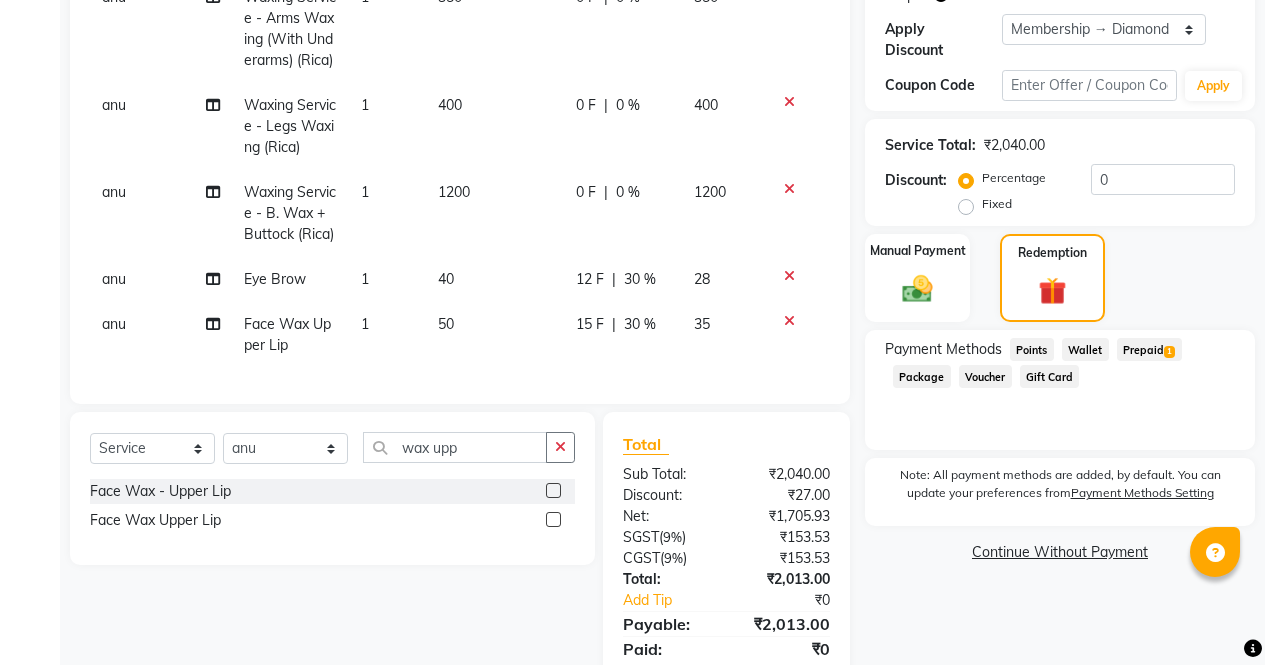 click on "30 %" 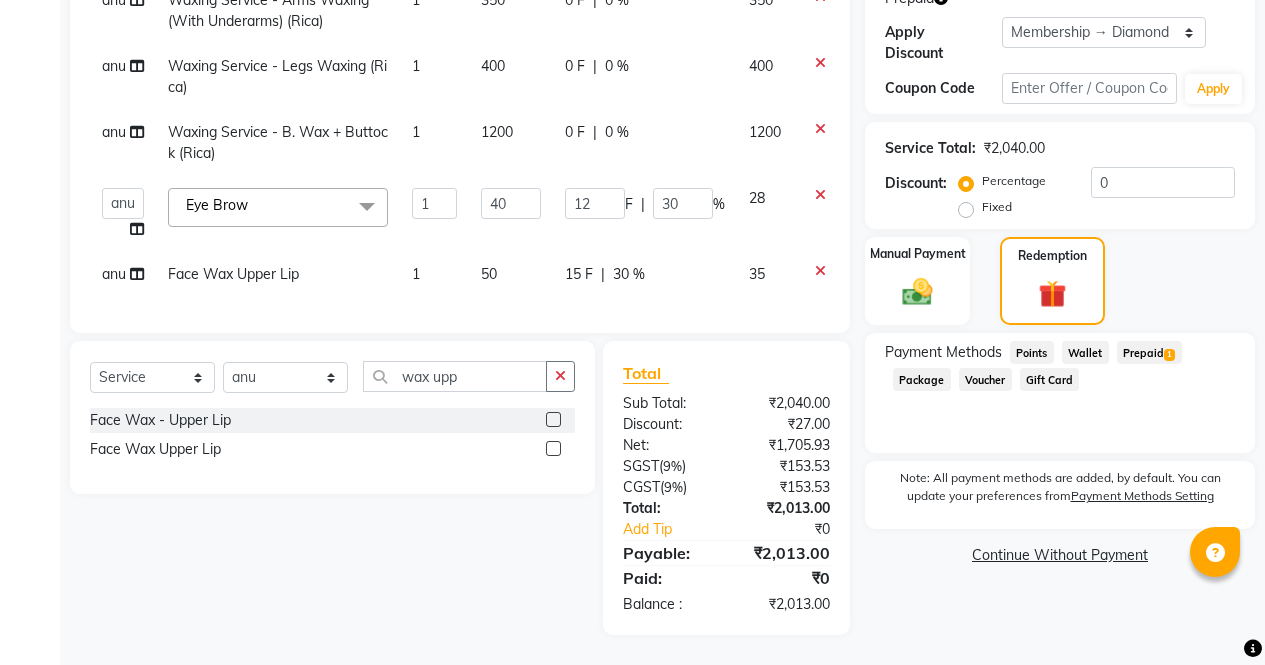 click on "15 F | 30 %" 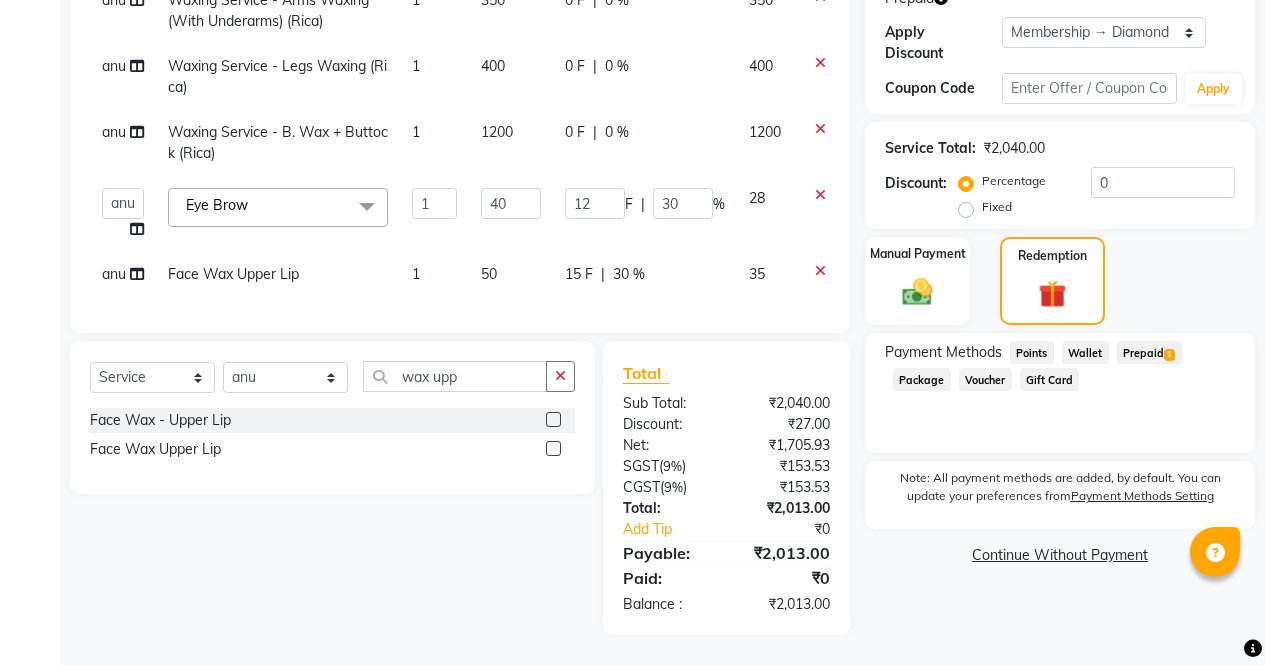 select on "60383" 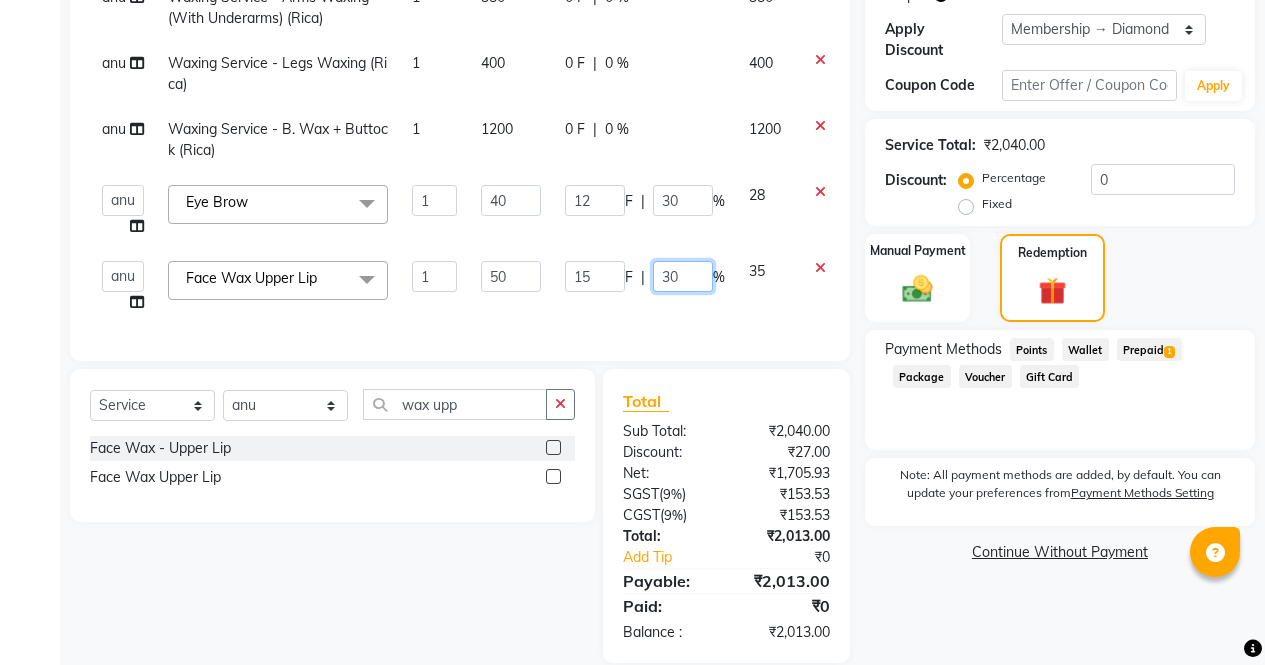 click on "30" 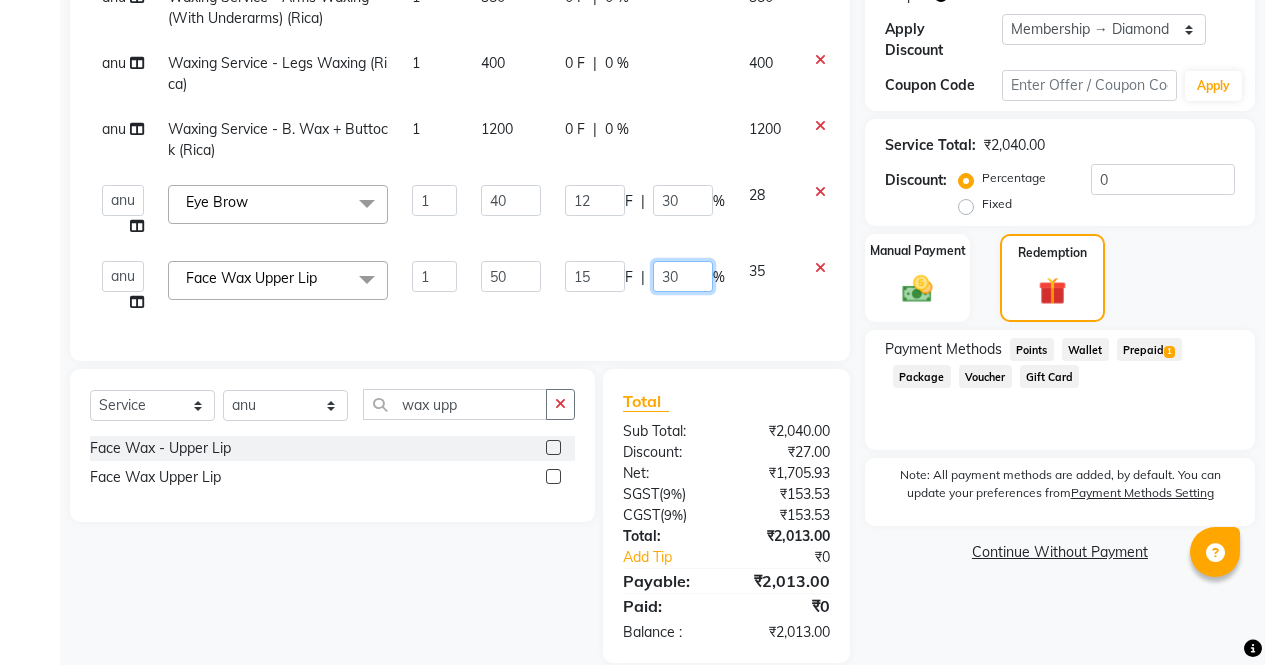 type on "3" 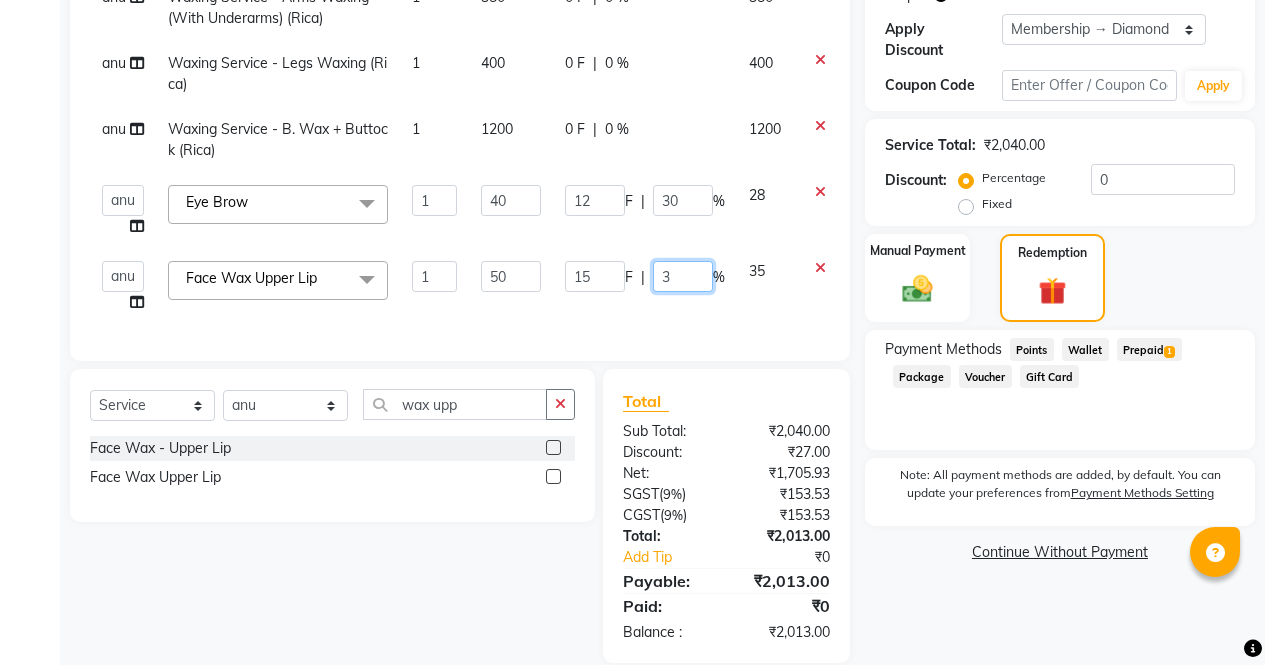 type 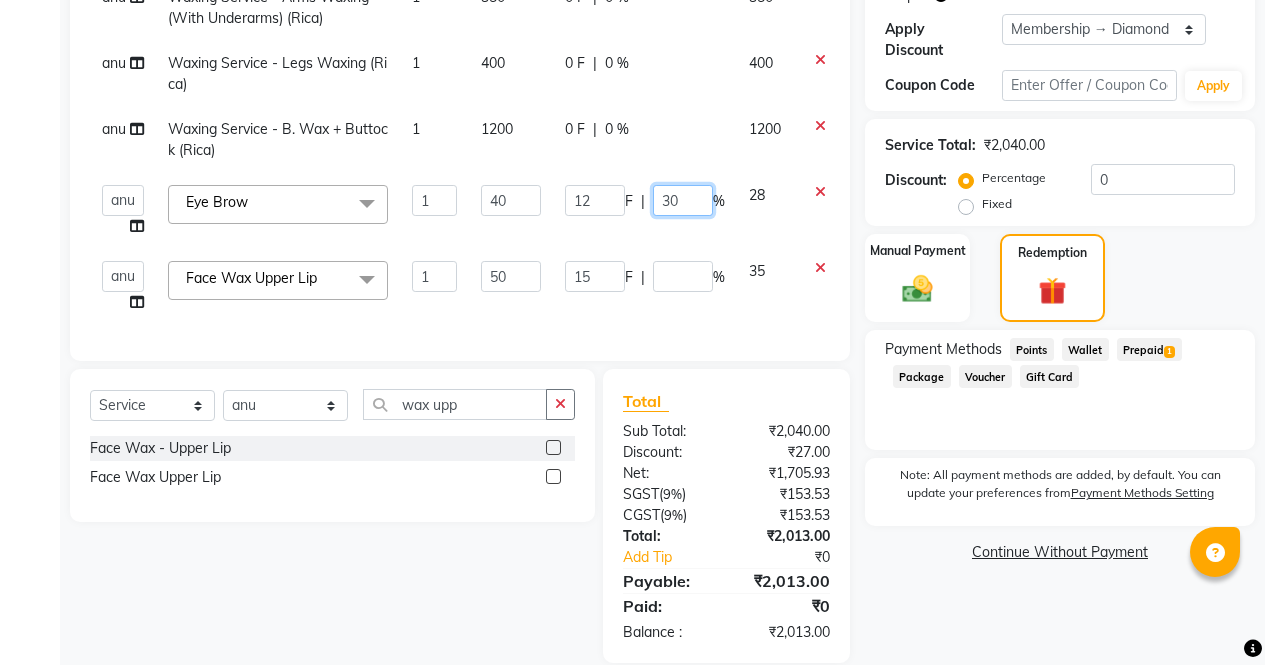 click on "30" 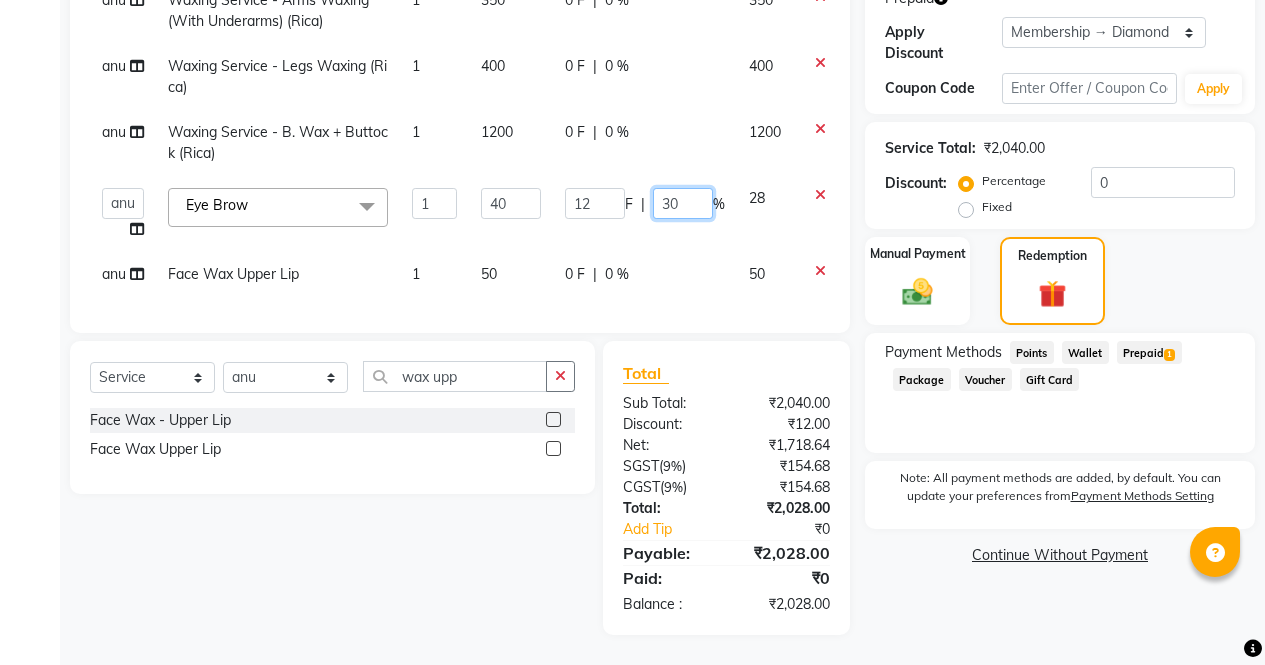 type on "3" 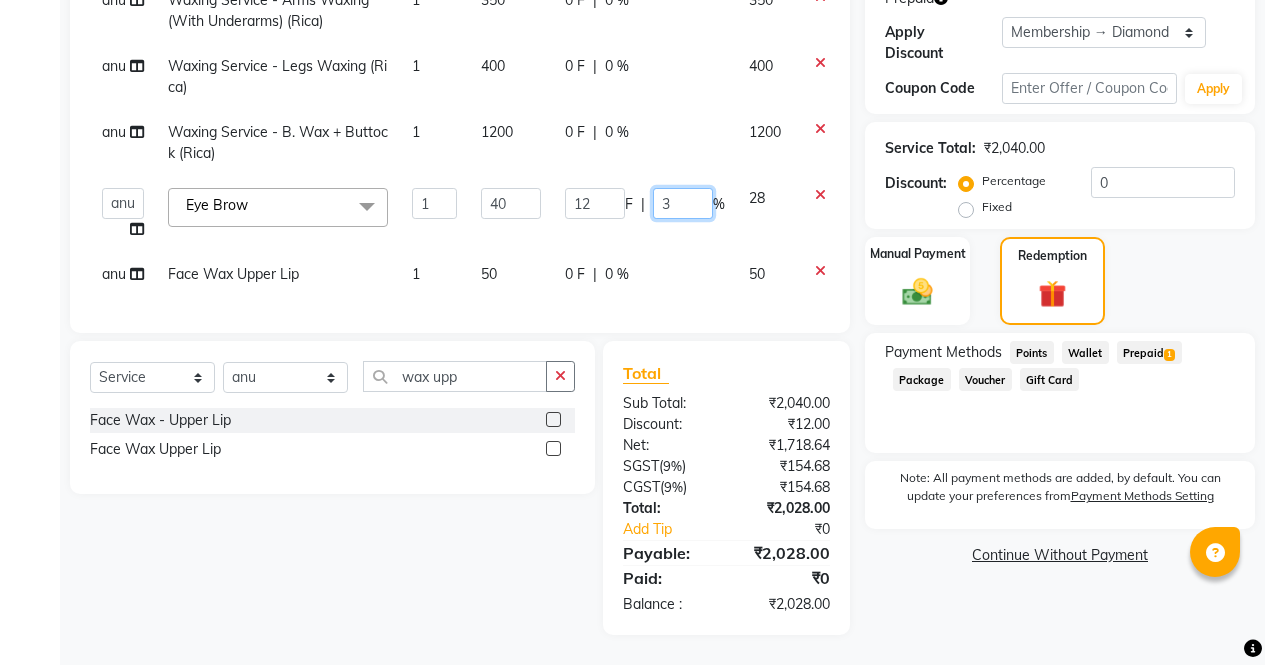 type 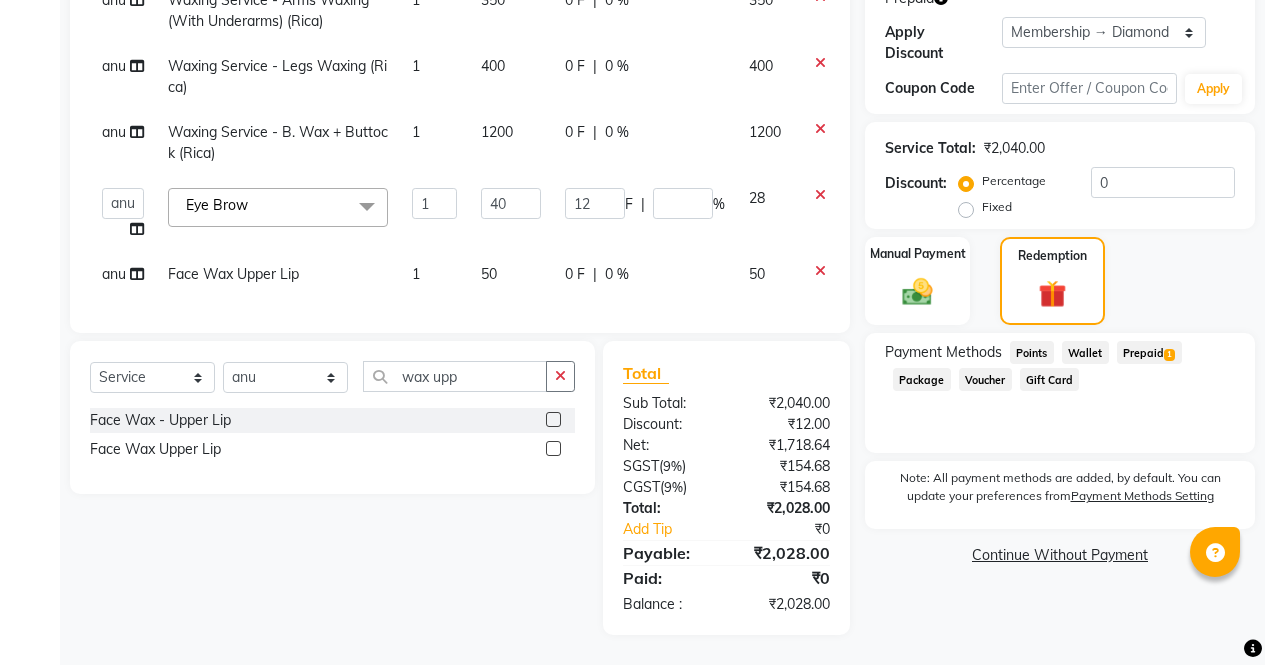click on "Name: [NAME]  Membership: end on 2026-05-14 Total Visits:  17 Card on file:  0 Last Visit:   2025-07-06 Points:   0  Prepaid Apply Discount Select Membership → Diamond Membership → Platinum Membership → Platinum Coupon Code Apply Service Total:  ₹2,040.00  Discount:  Percentage   Fixed  0 Manual Payment Redemption Payment Methods  Points   Wallet   Prepaid  1  Package   Voucher   Gift Card   Note: All payment methods are added, by default. You can update your preferences from  Payment Methods Setting  Continue Without Payment" 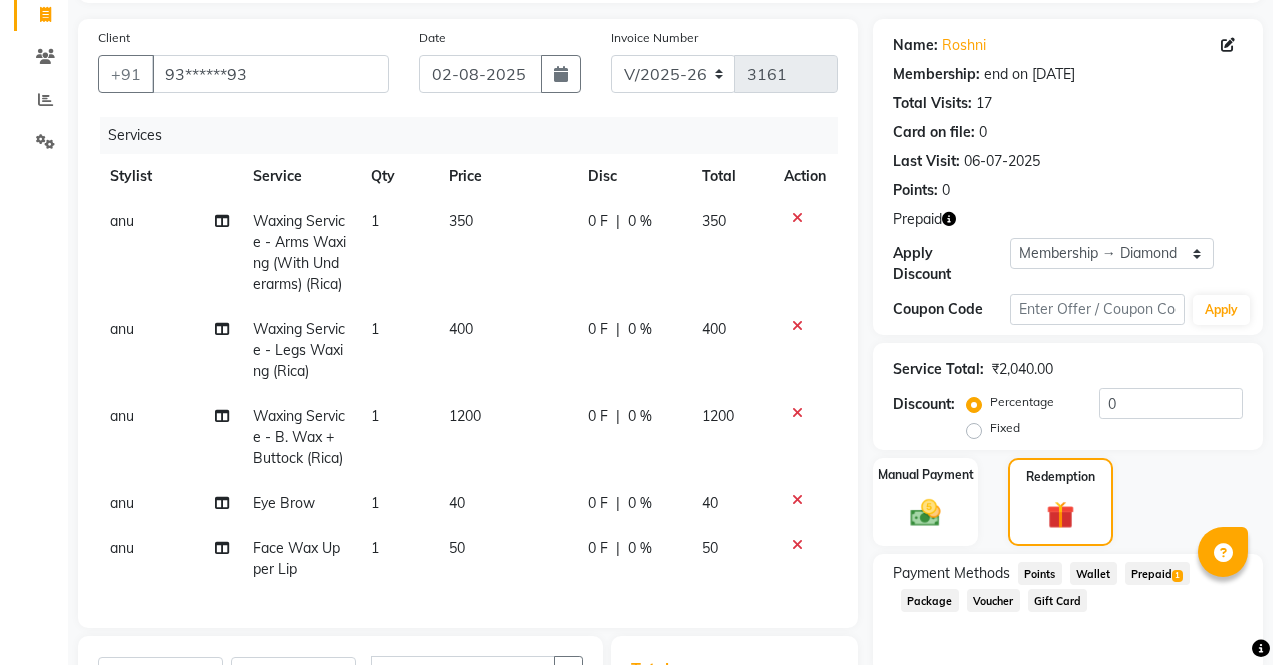 scroll, scrollTop: 0, scrollLeft: 0, axis: both 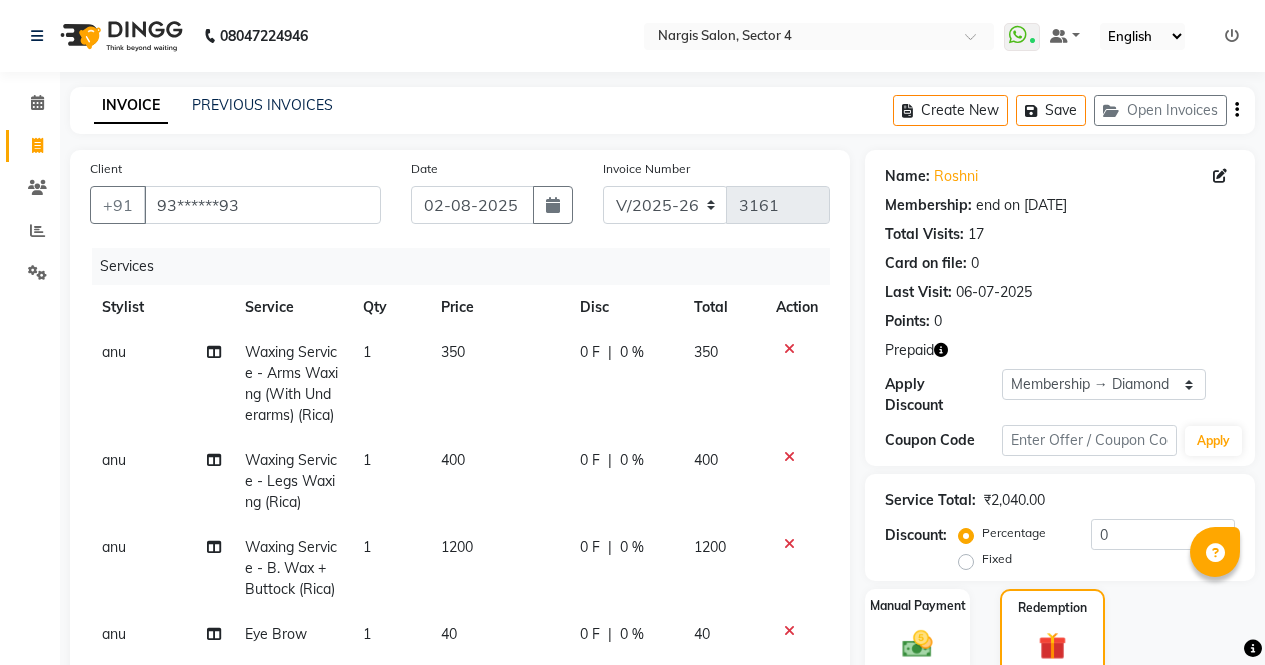 click 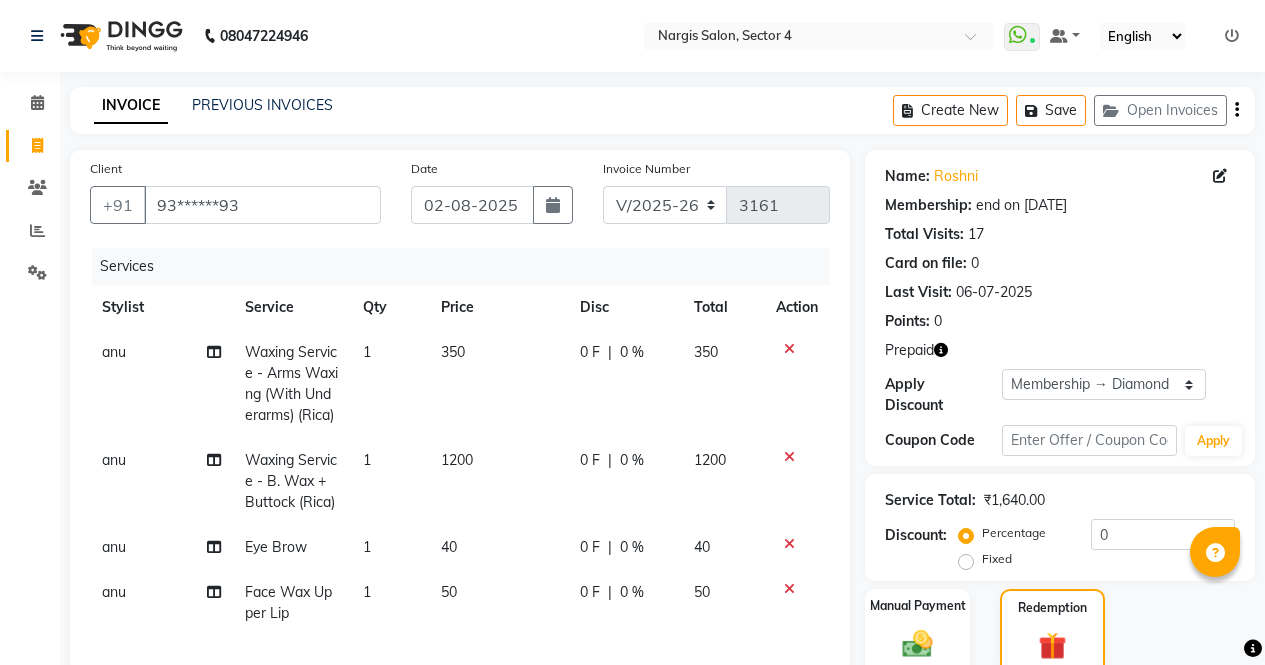 click 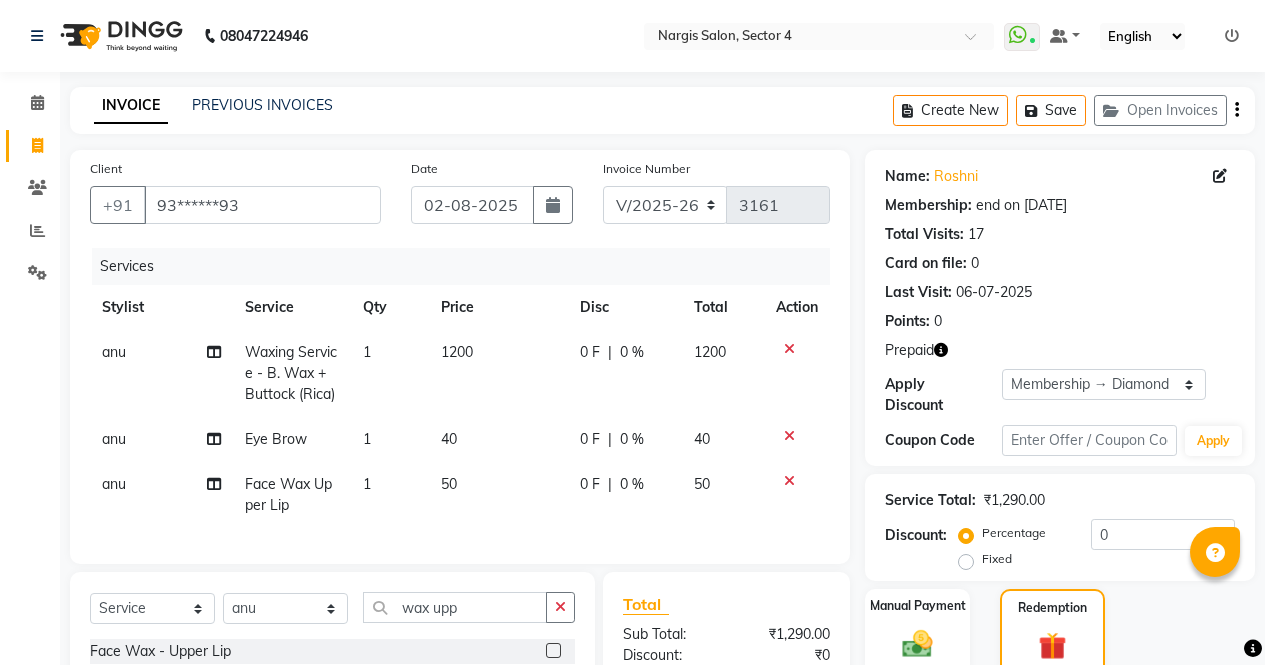 click 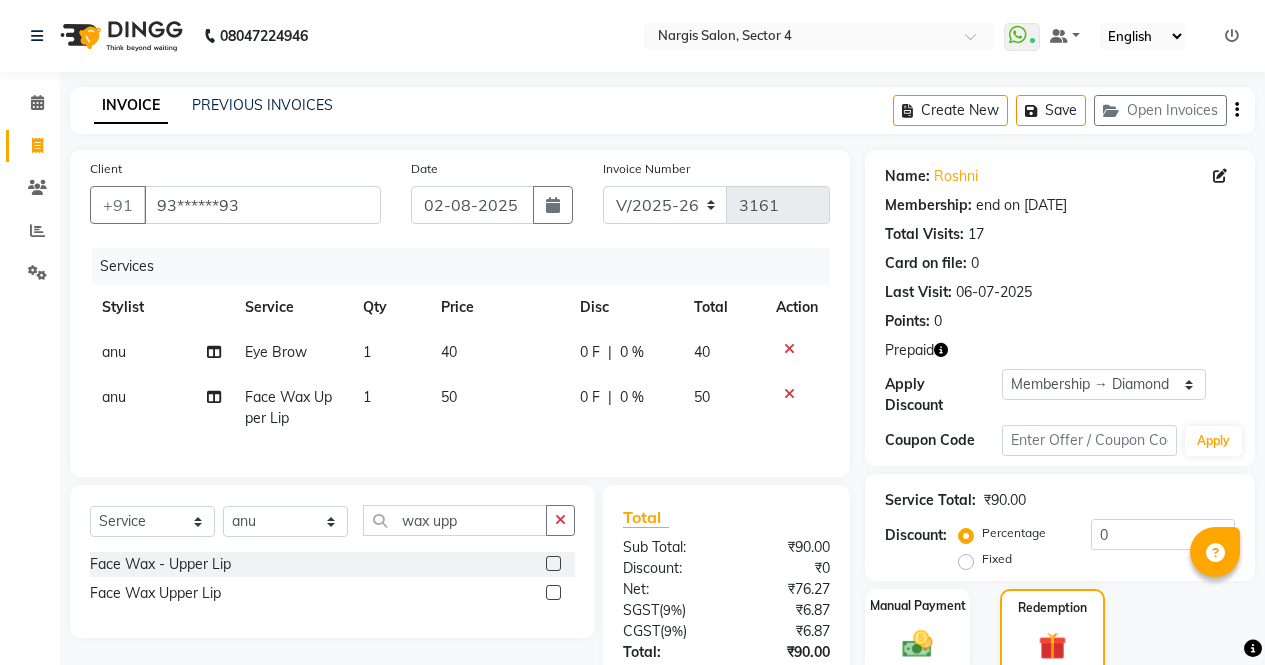 click 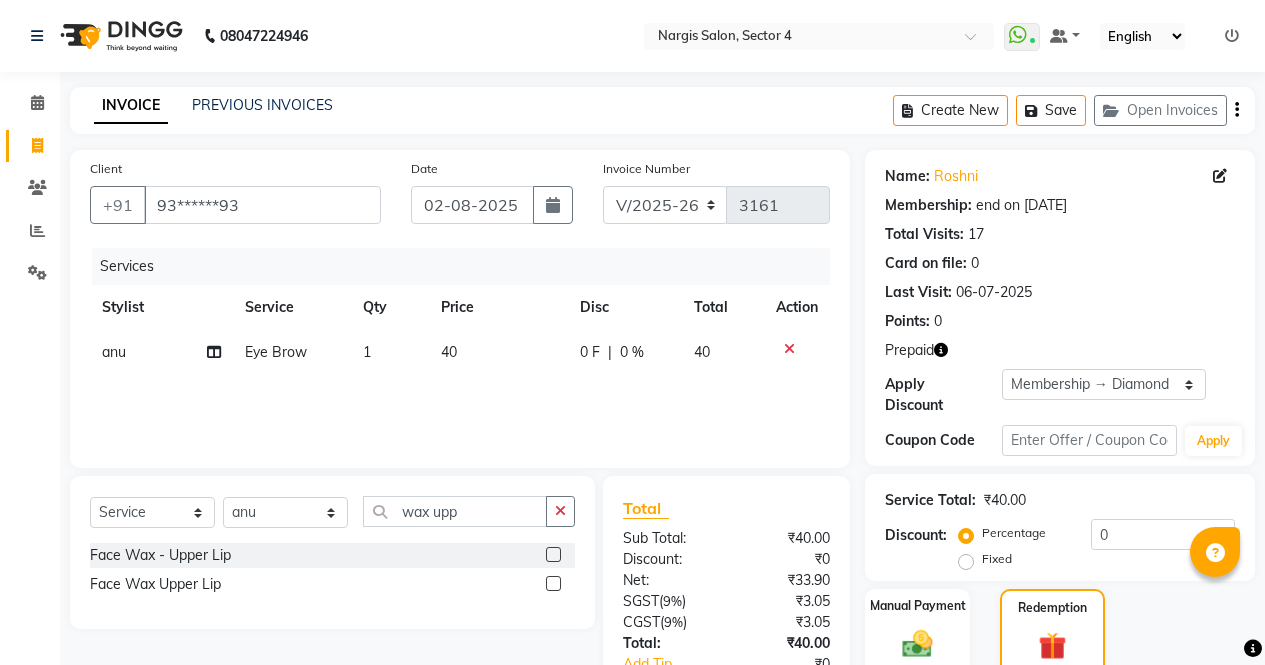 click 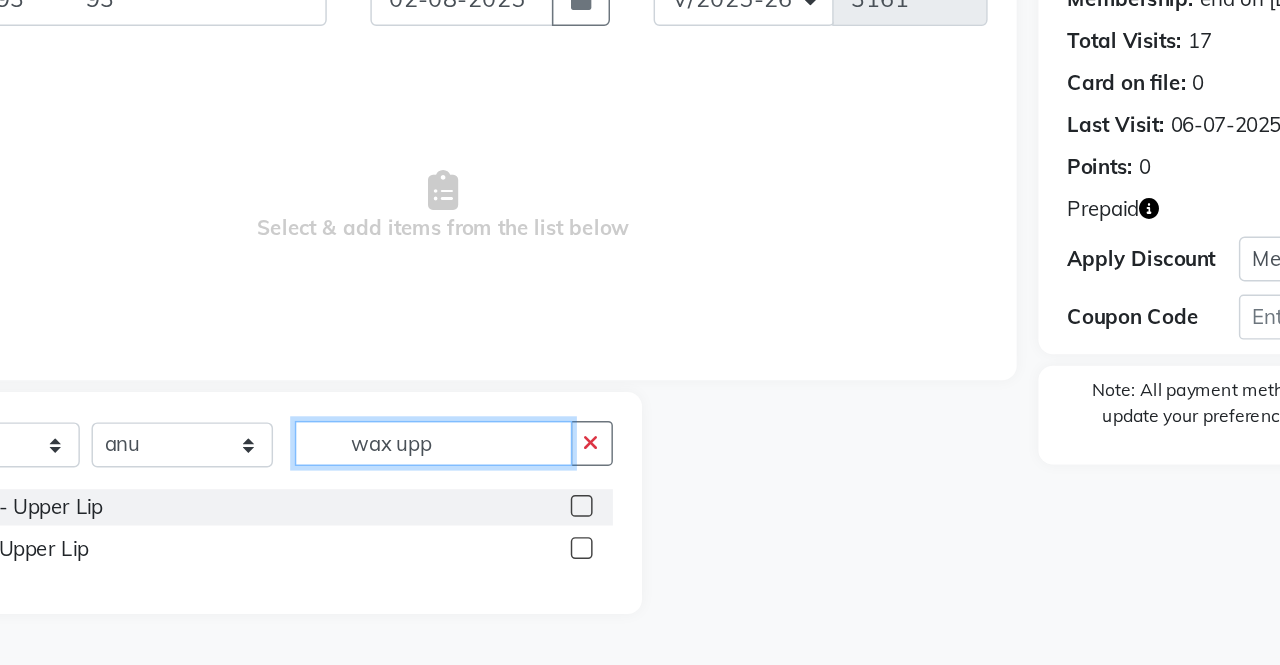 click on "wax upp" 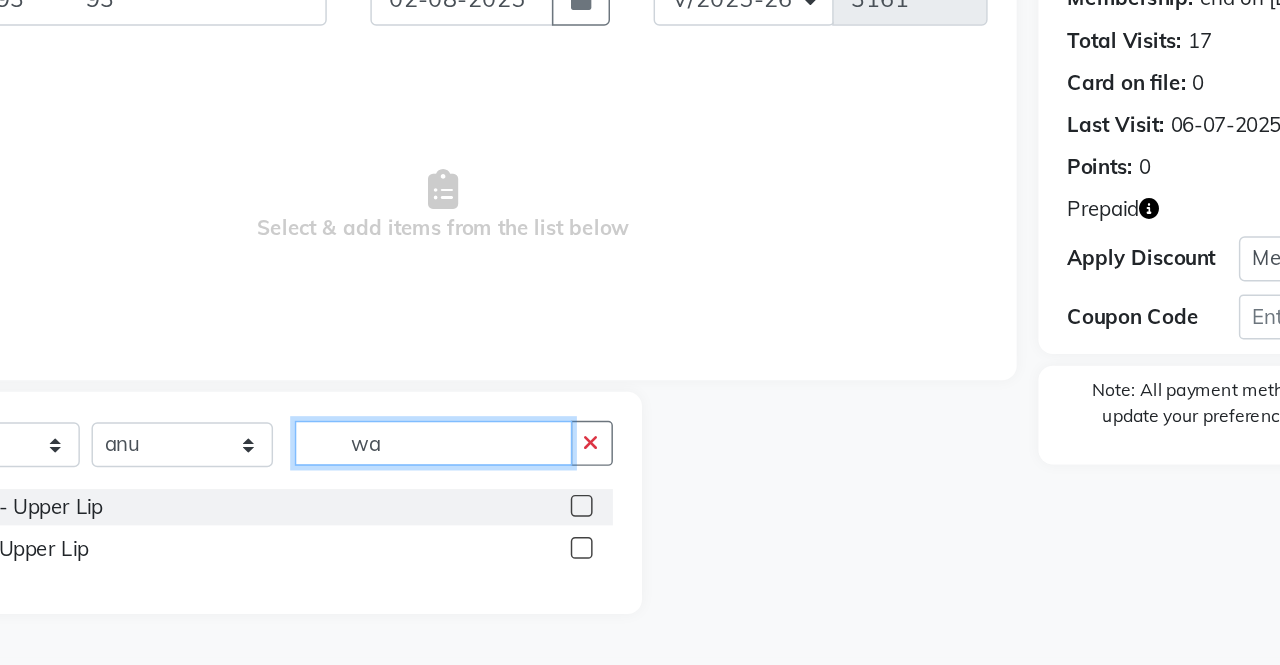 type on "w" 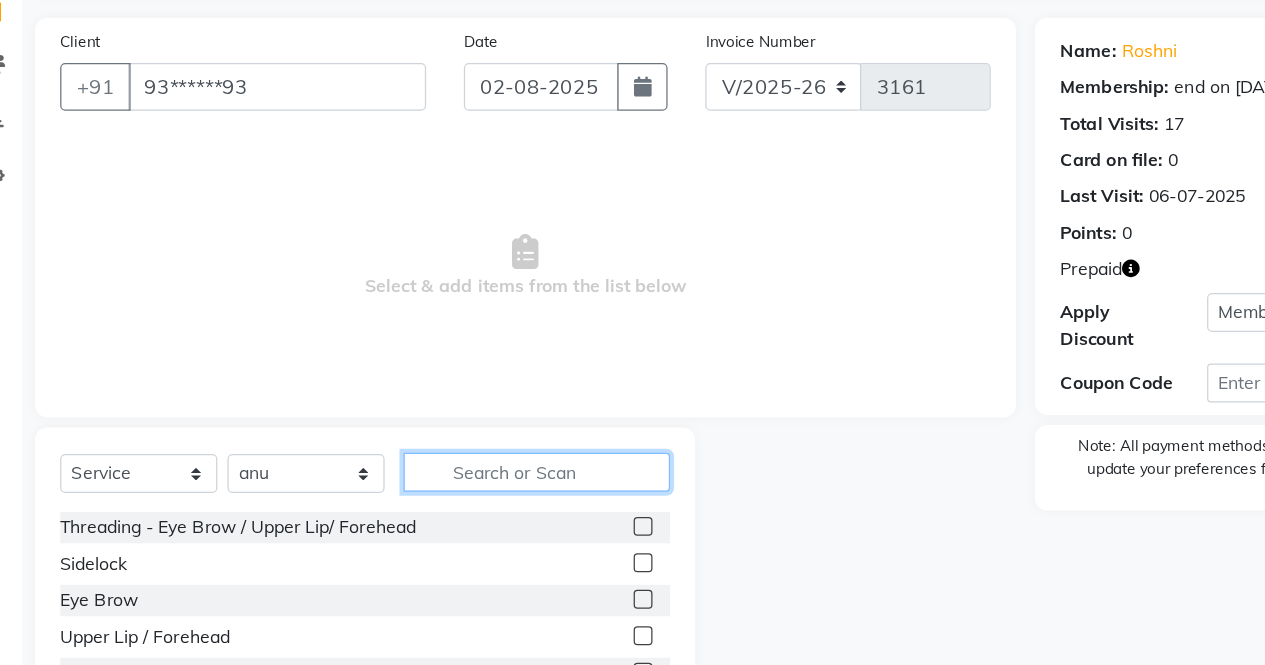 scroll, scrollTop: 0, scrollLeft: 0, axis: both 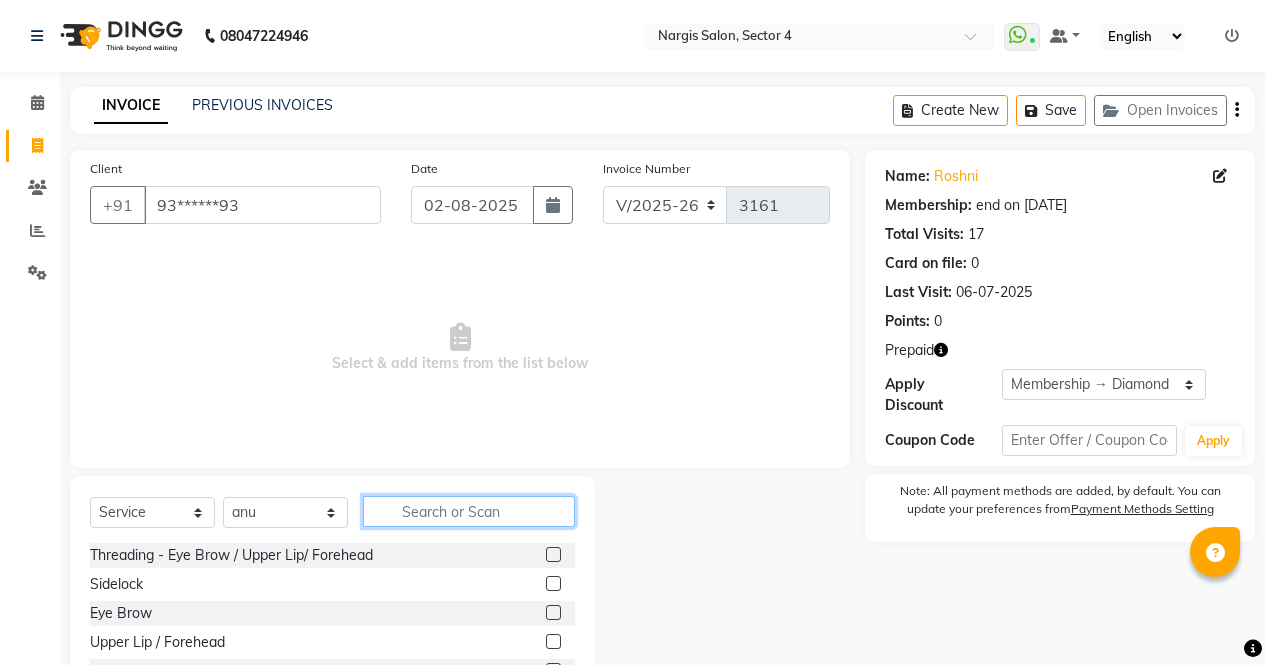 type 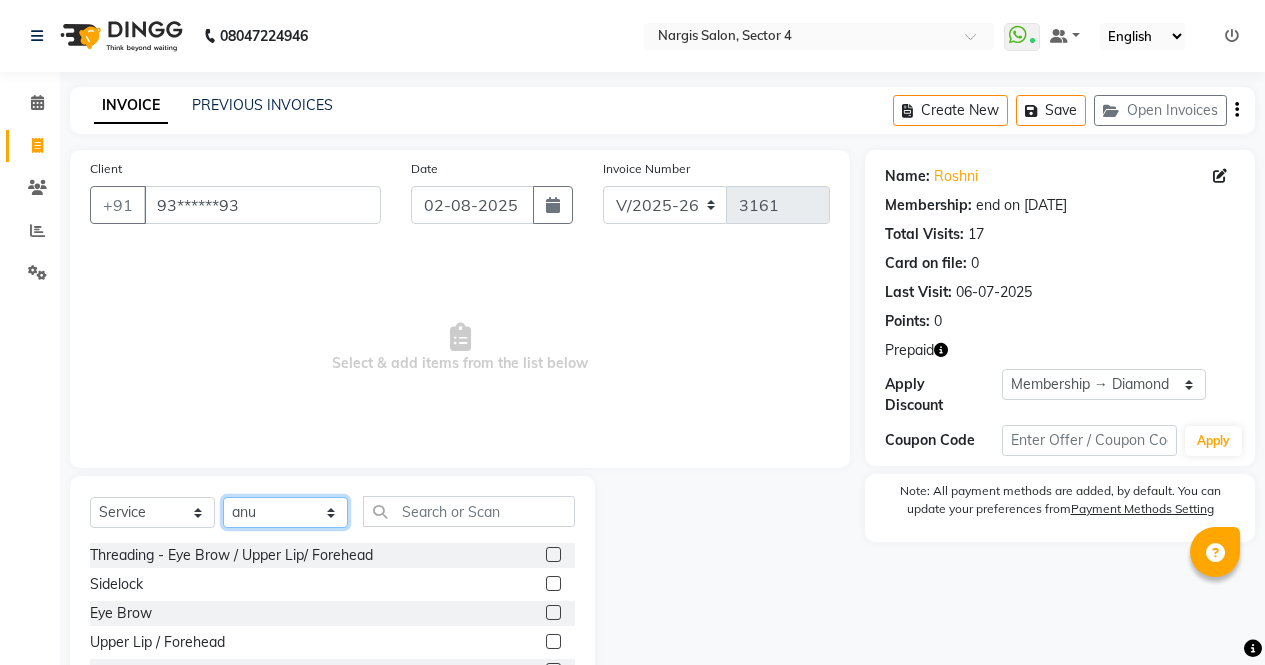 click on "Select Stylist ajeet anu armaan ashu Front Desk muskaan rakhi saima shivam soni sunil yashoda" 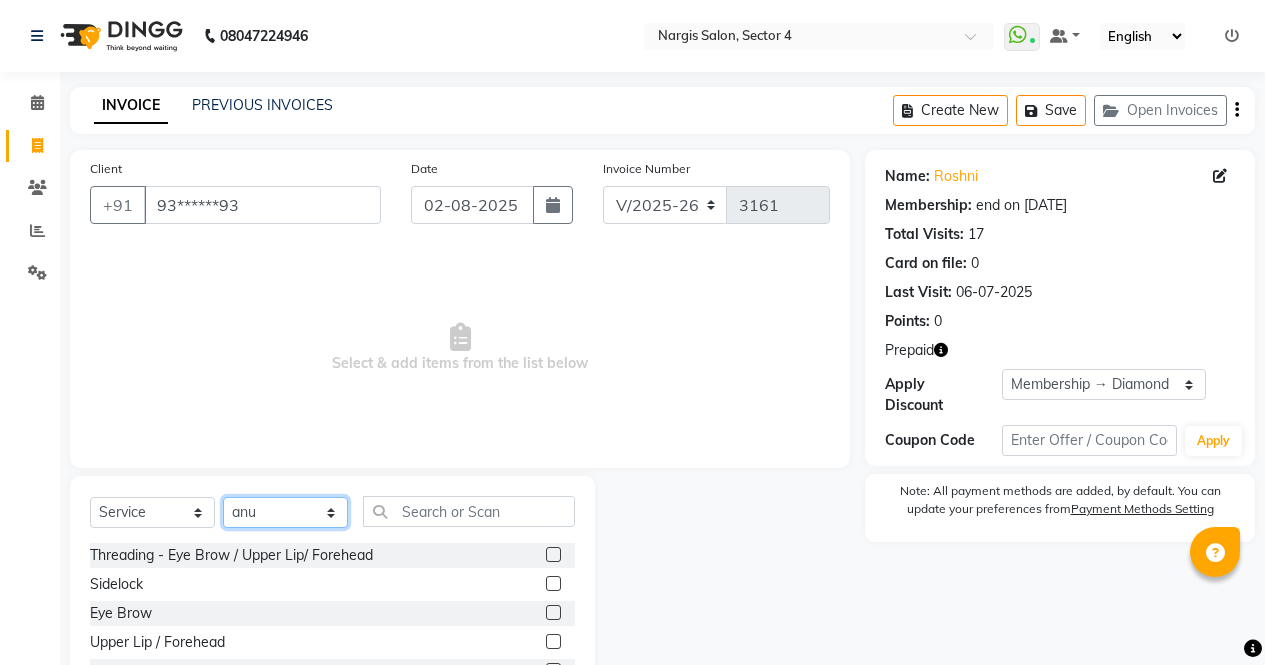 select on "86619" 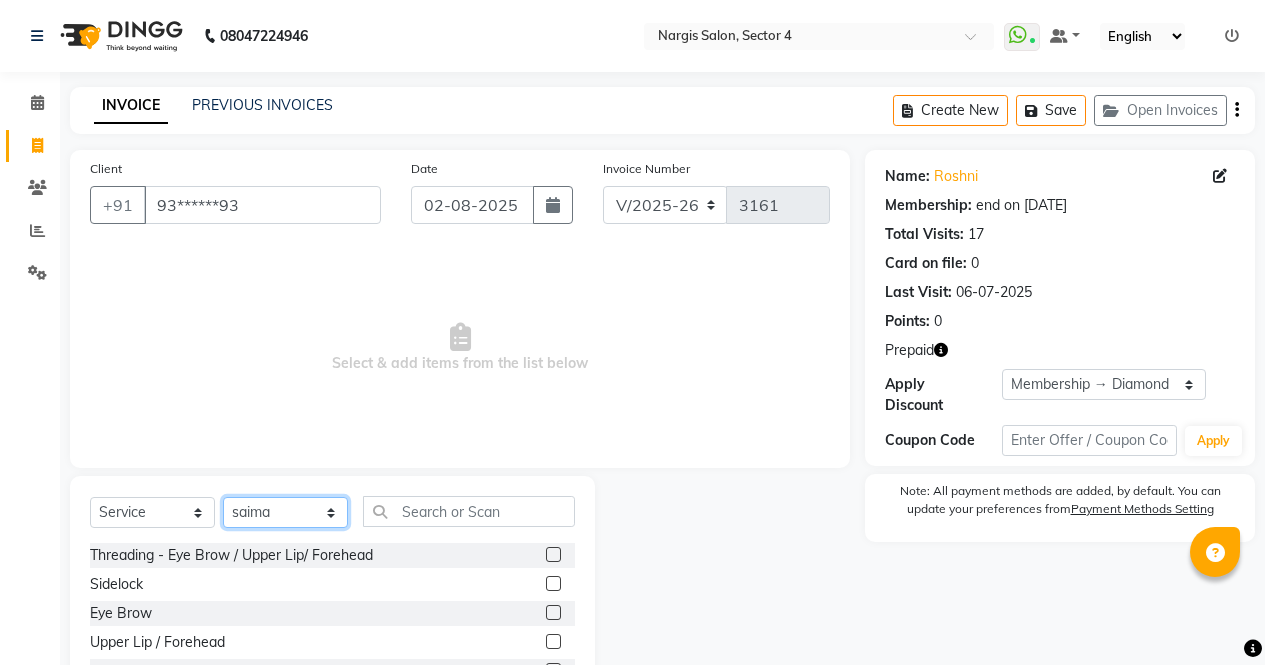 click on "Select Stylist ajeet anu armaan ashu Front Desk muskaan rakhi saima shivam soni sunil yashoda" 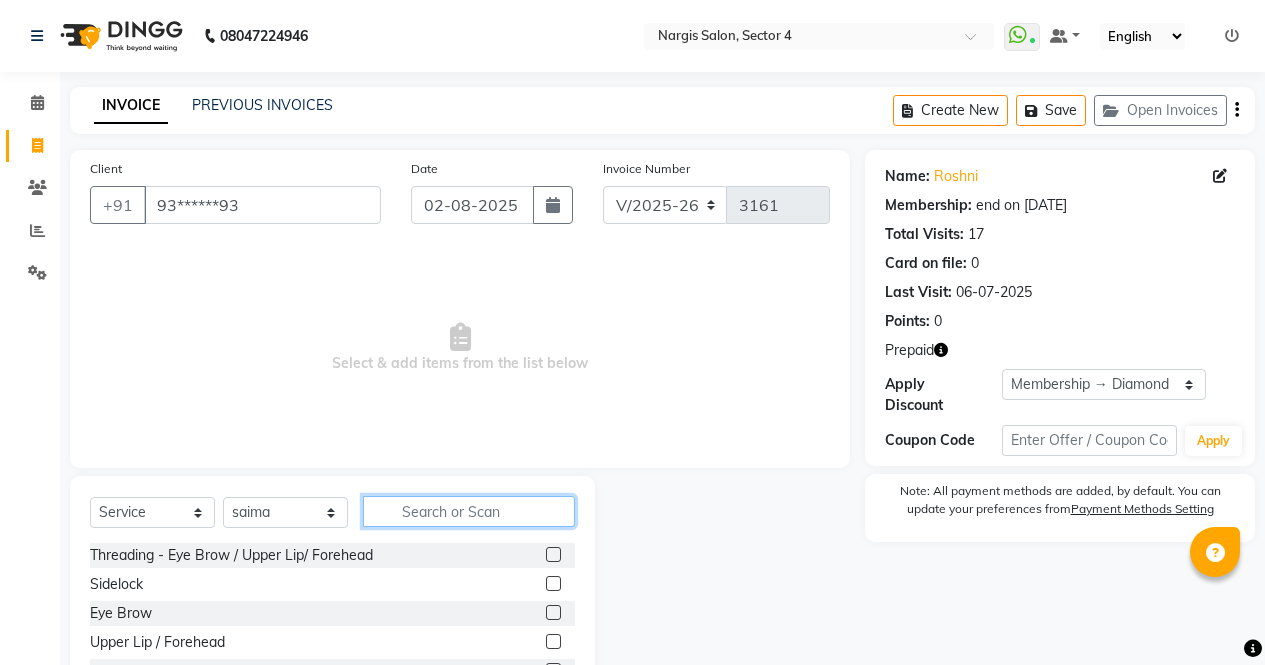 click 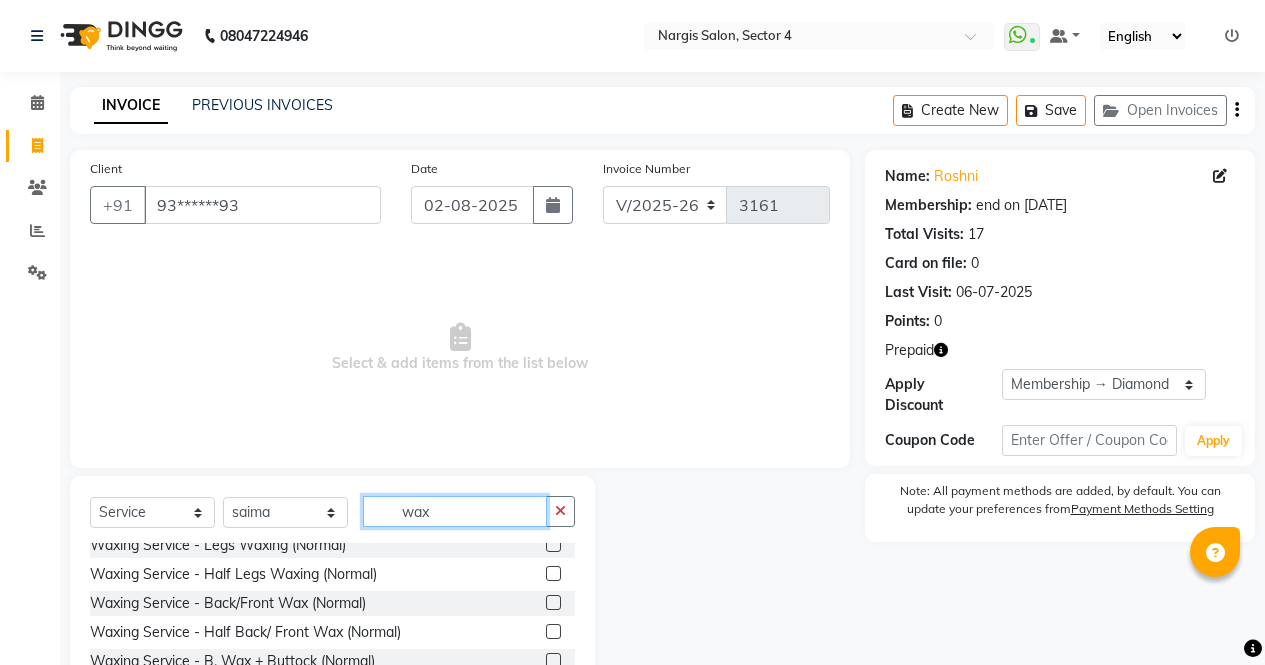 scroll, scrollTop: 75, scrollLeft: 0, axis: vertical 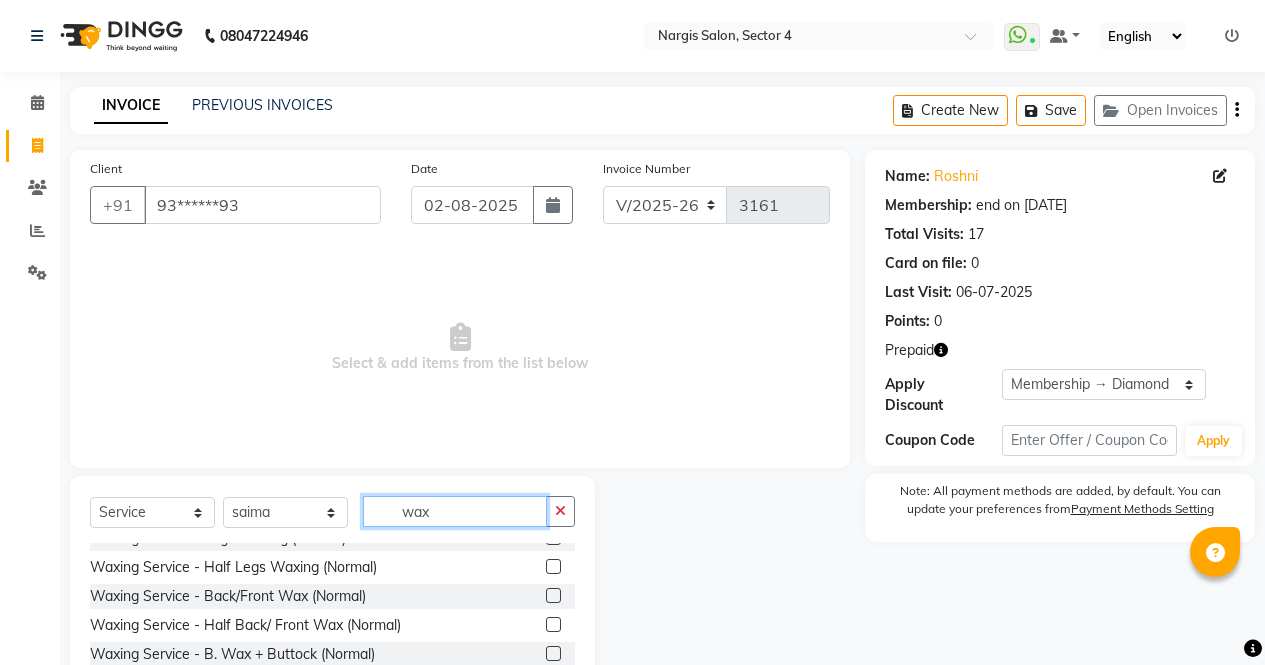 type on "wax" 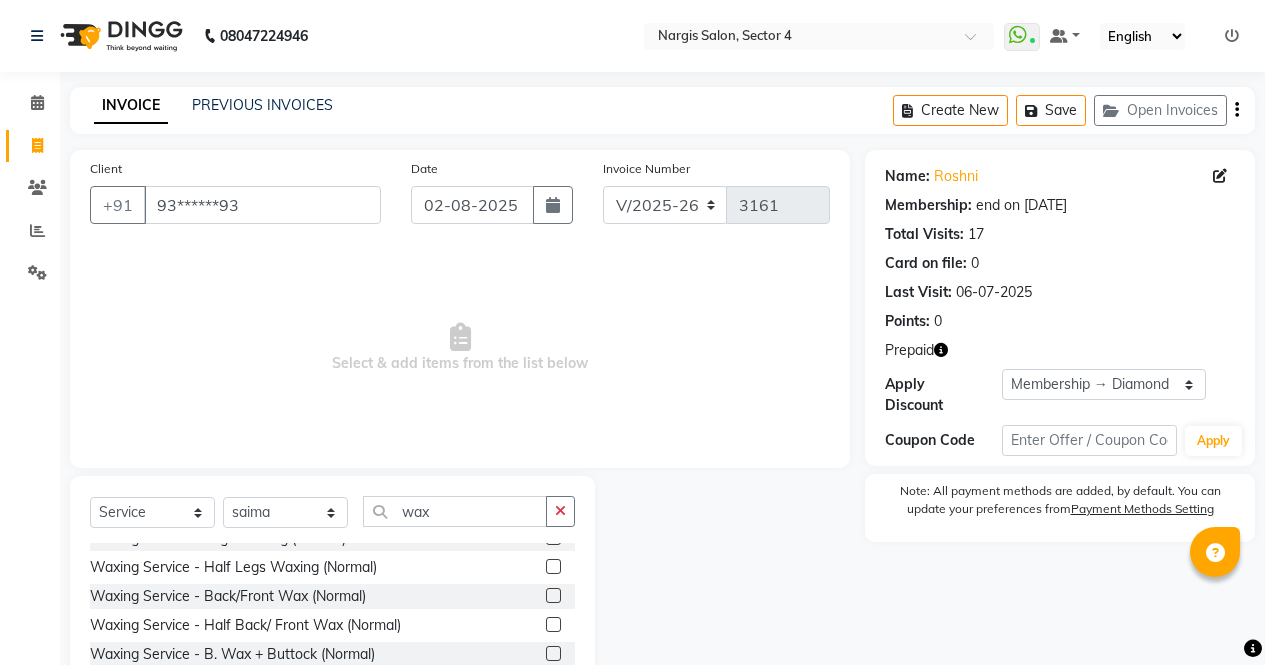click 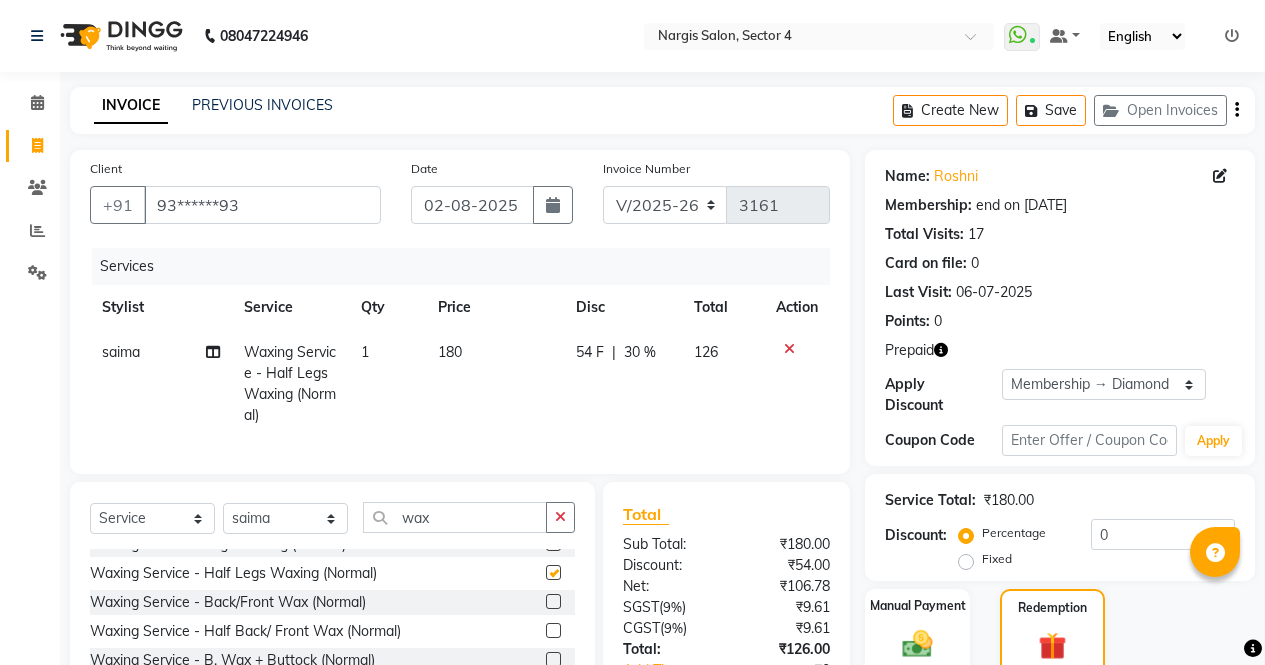 checkbox on "false" 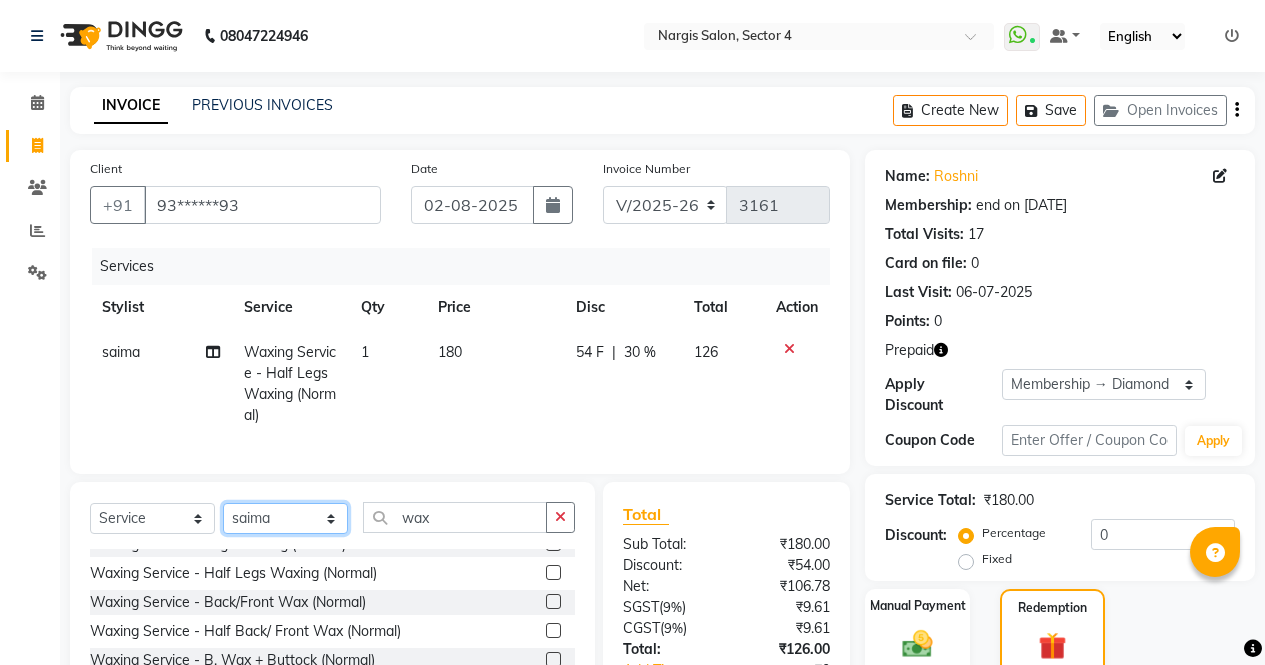 click on "Select Stylist ajeet anu armaan ashu Front Desk muskaan rakhi saima shivam soni sunil yashoda" 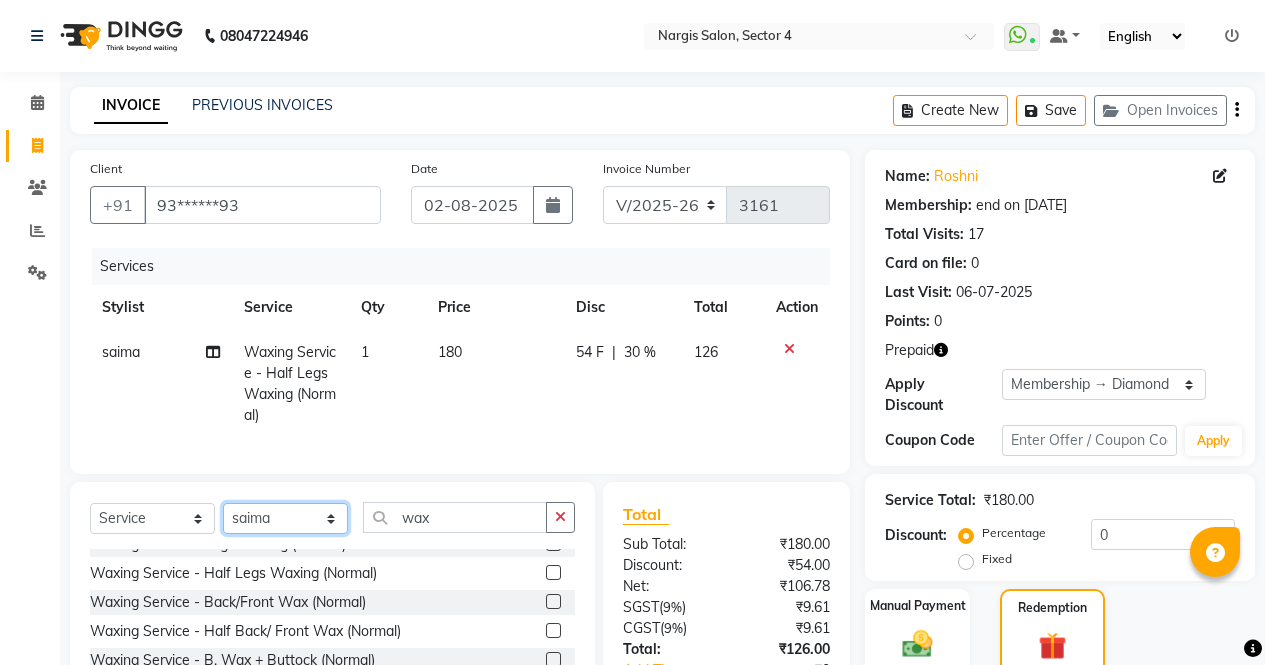 select on "28131" 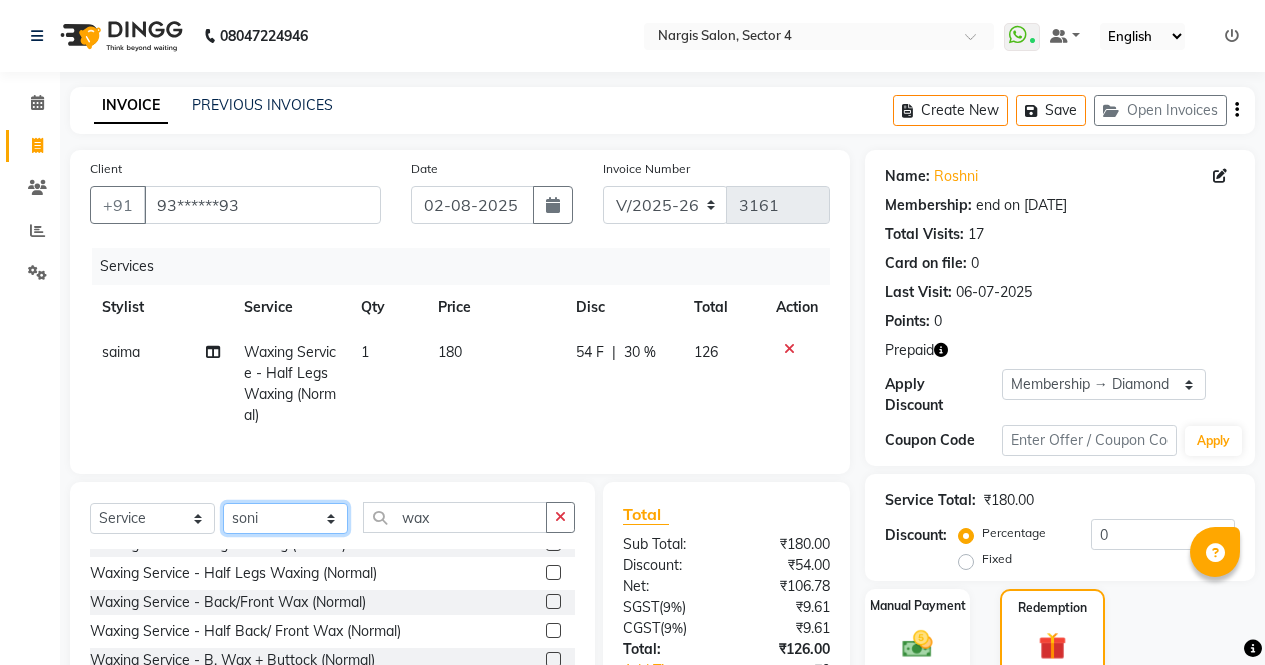 click on "Select Stylist ajeet anu armaan ashu Front Desk muskaan rakhi saima shivam soni sunil yashoda" 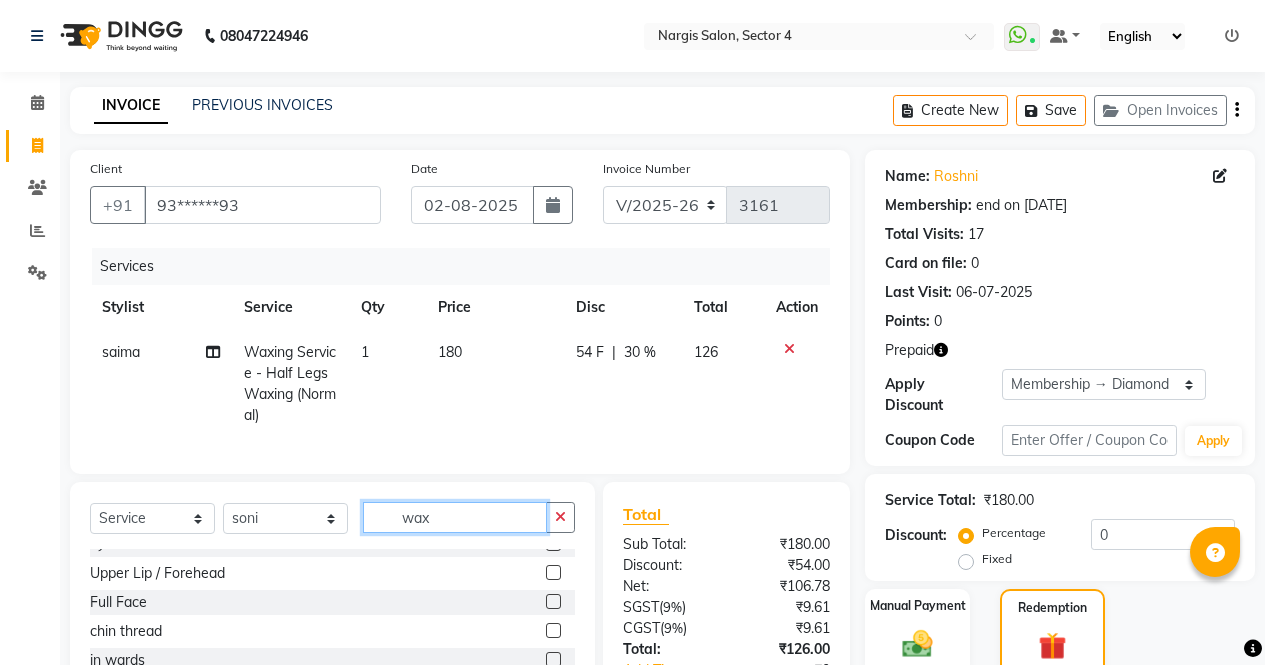 click on "wax" 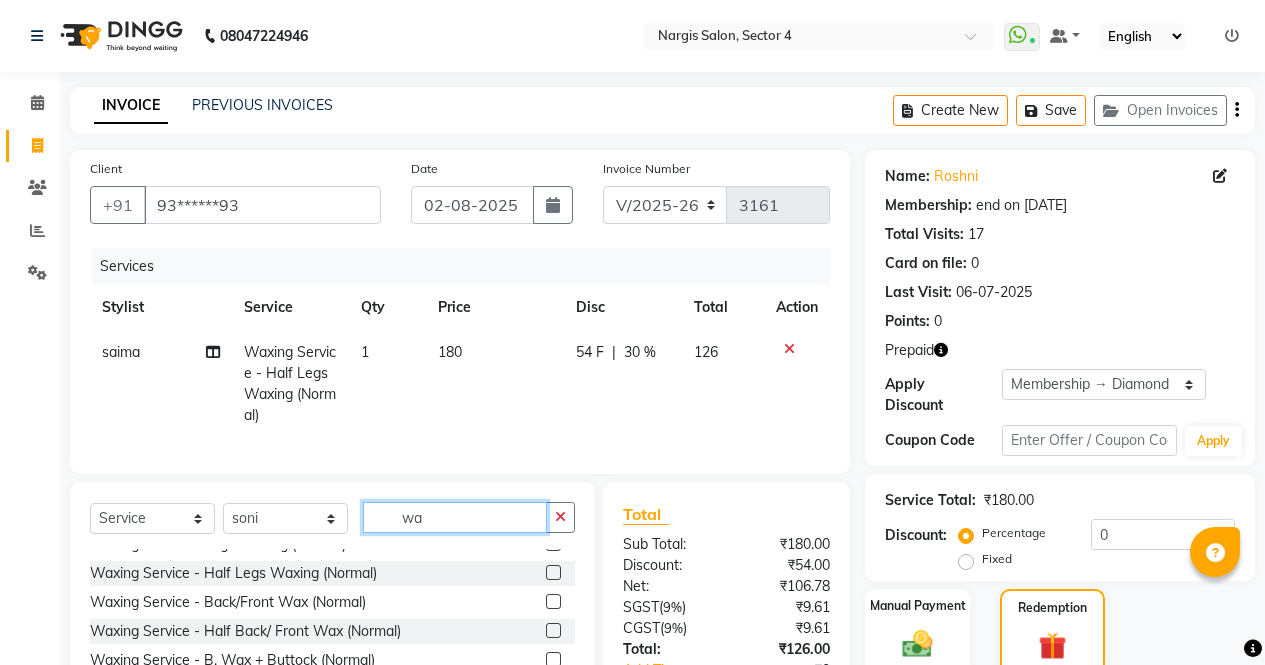 type on "w" 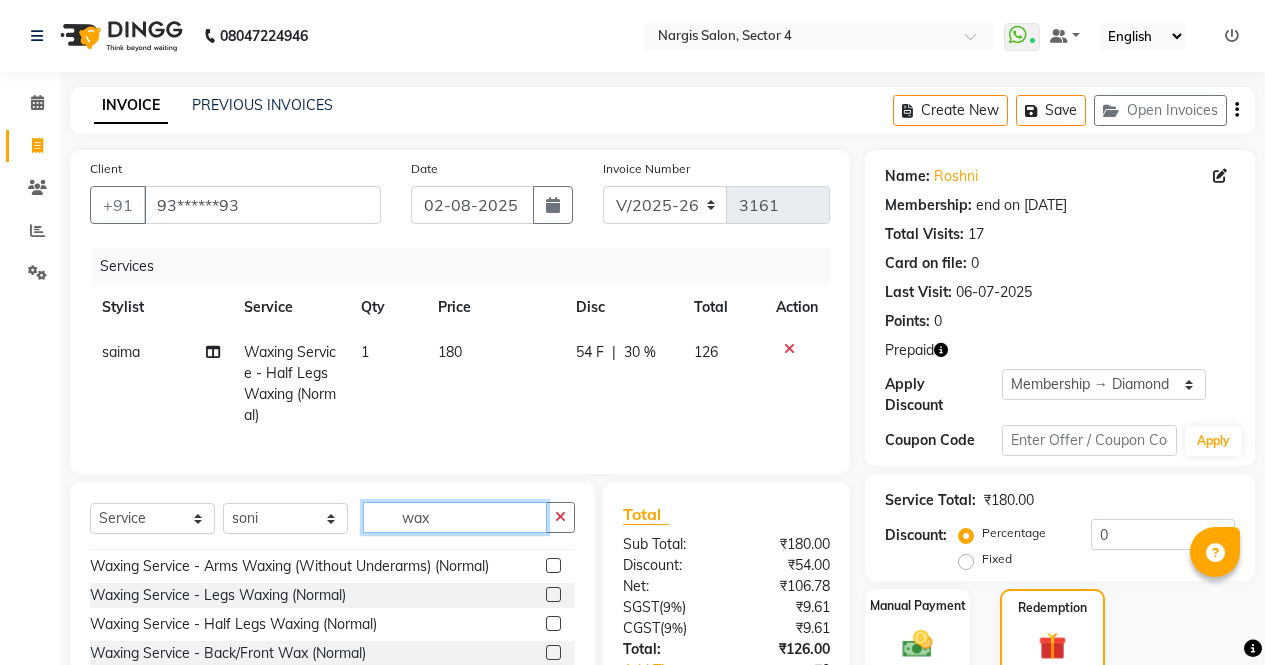 scroll, scrollTop: 0, scrollLeft: 0, axis: both 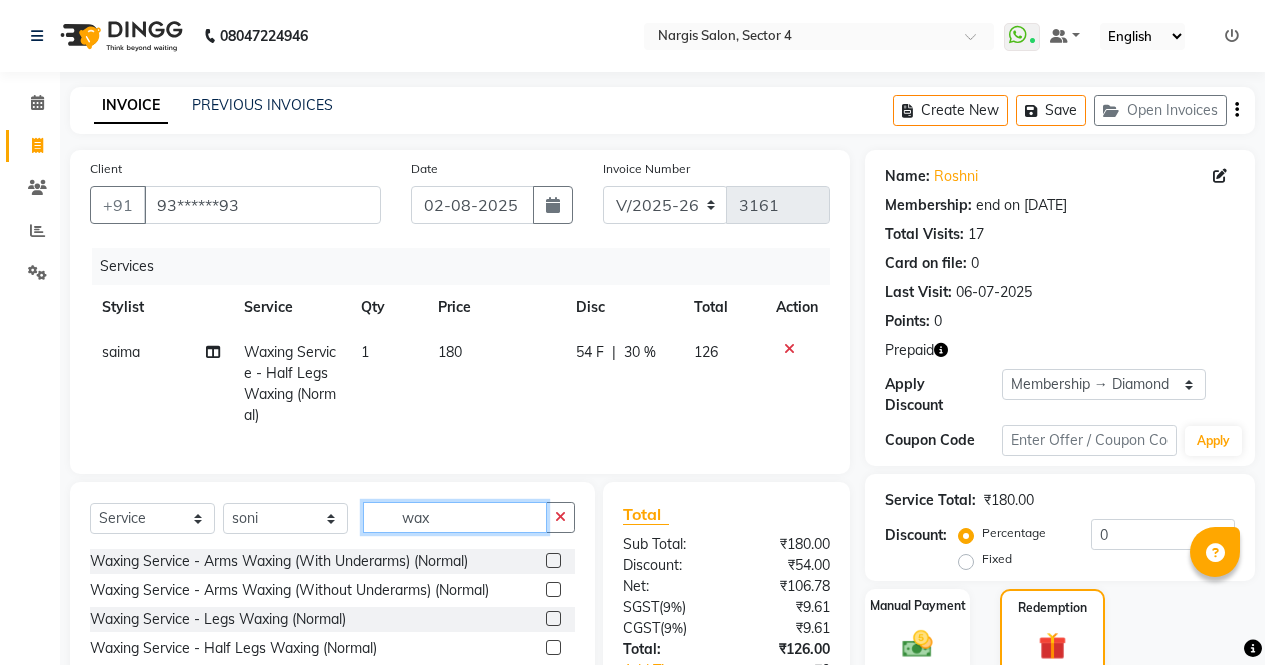 type on "wax" 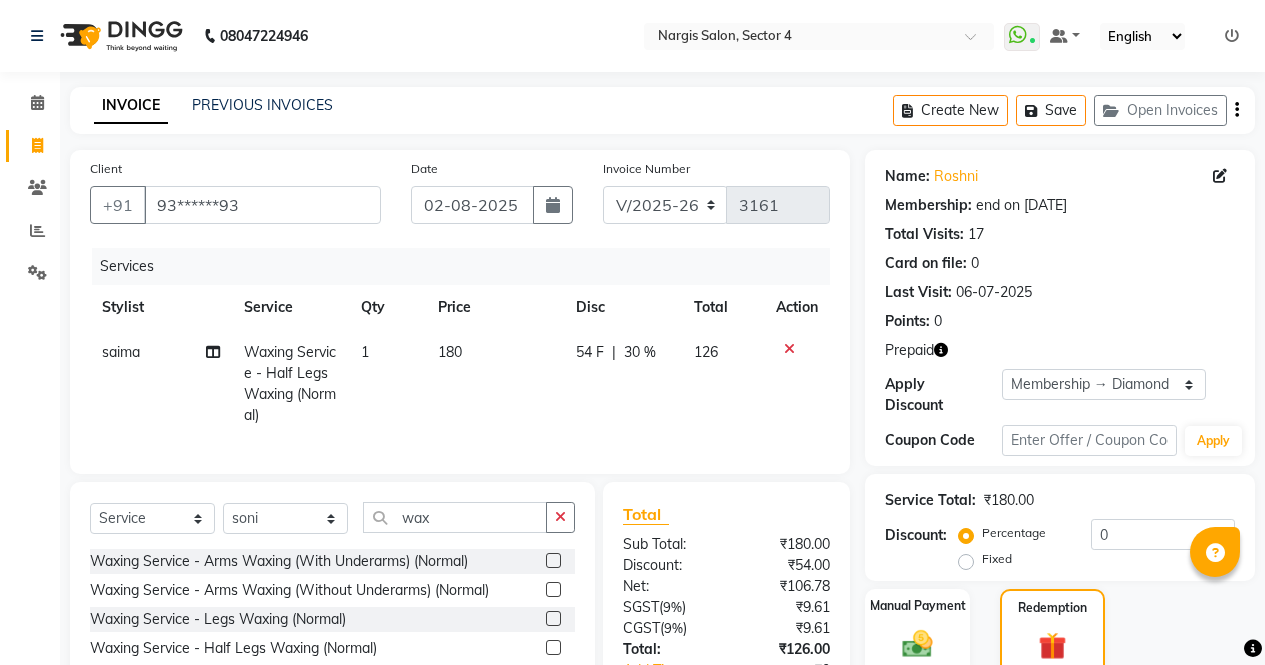 click 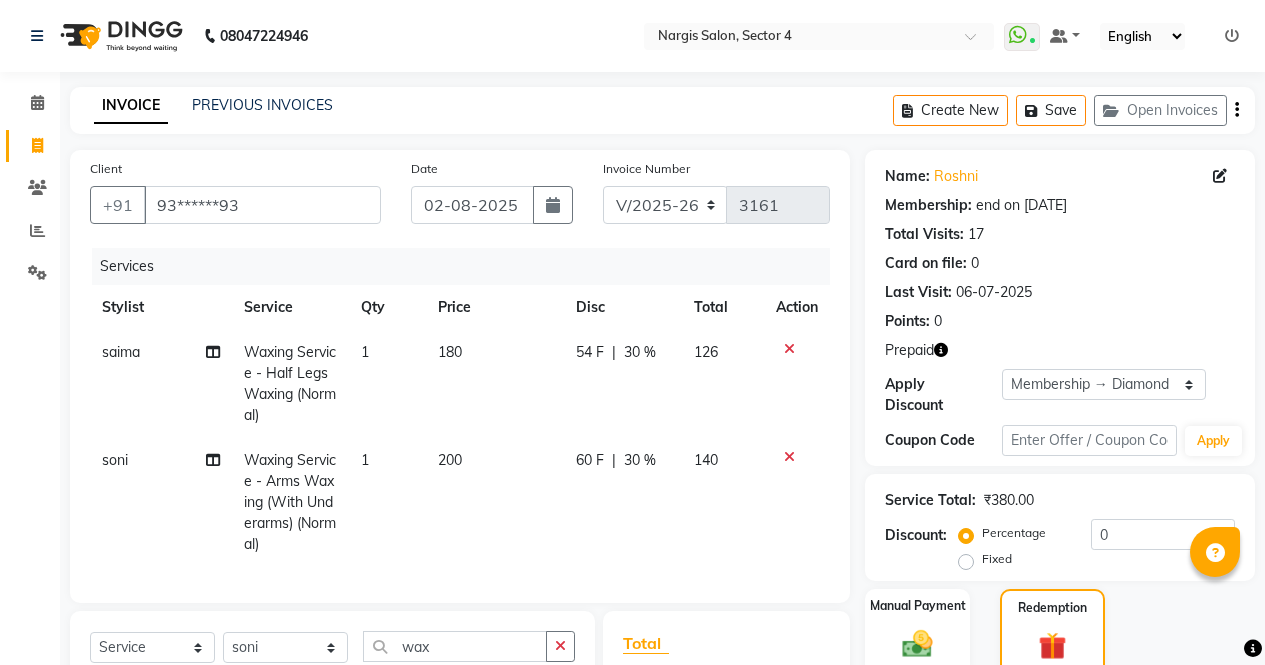 checkbox on "false" 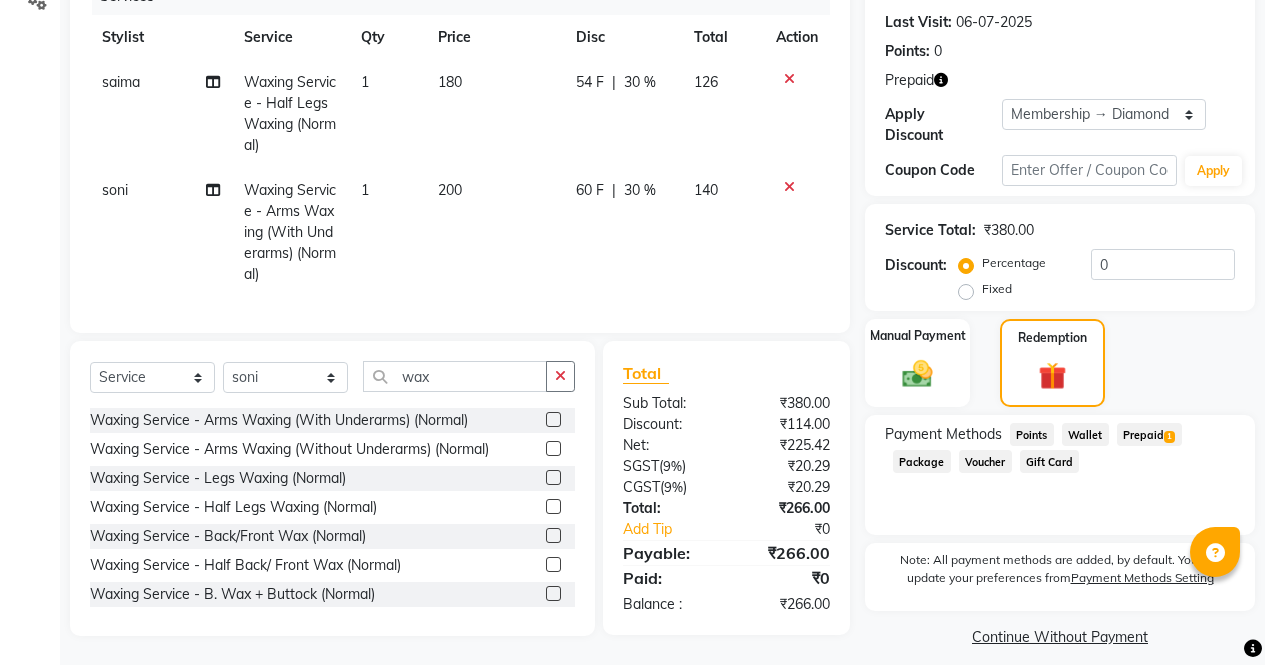 scroll, scrollTop: 286, scrollLeft: 0, axis: vertical 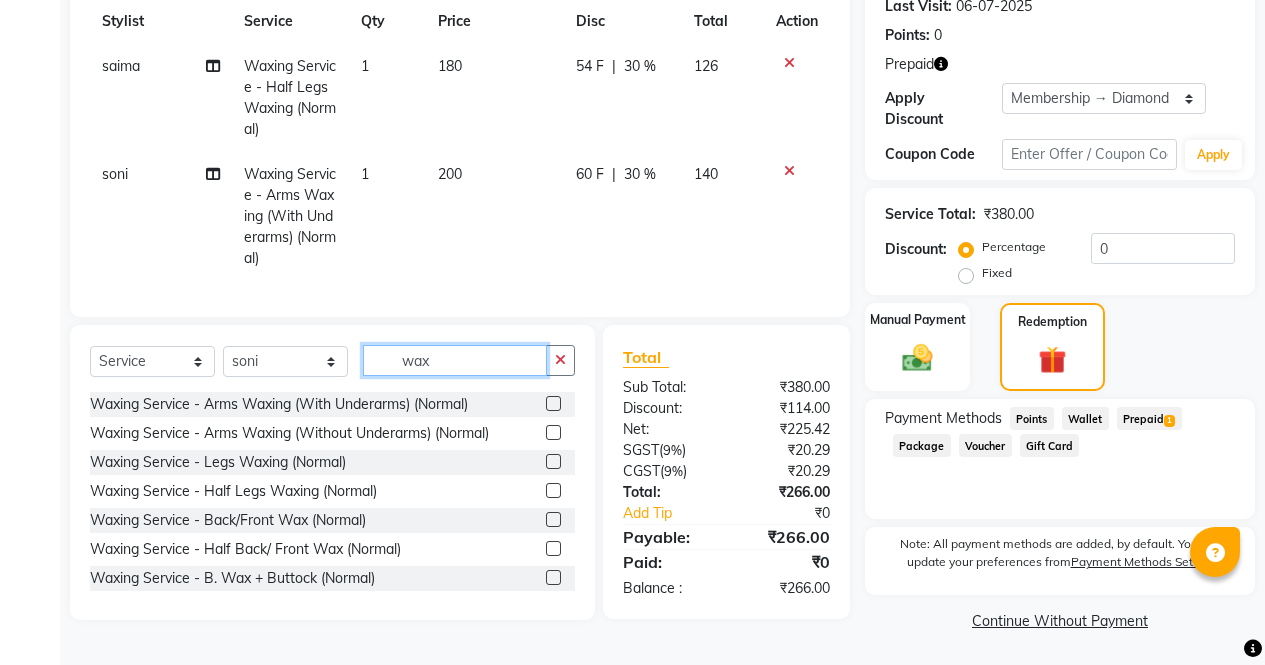 click on "wax" 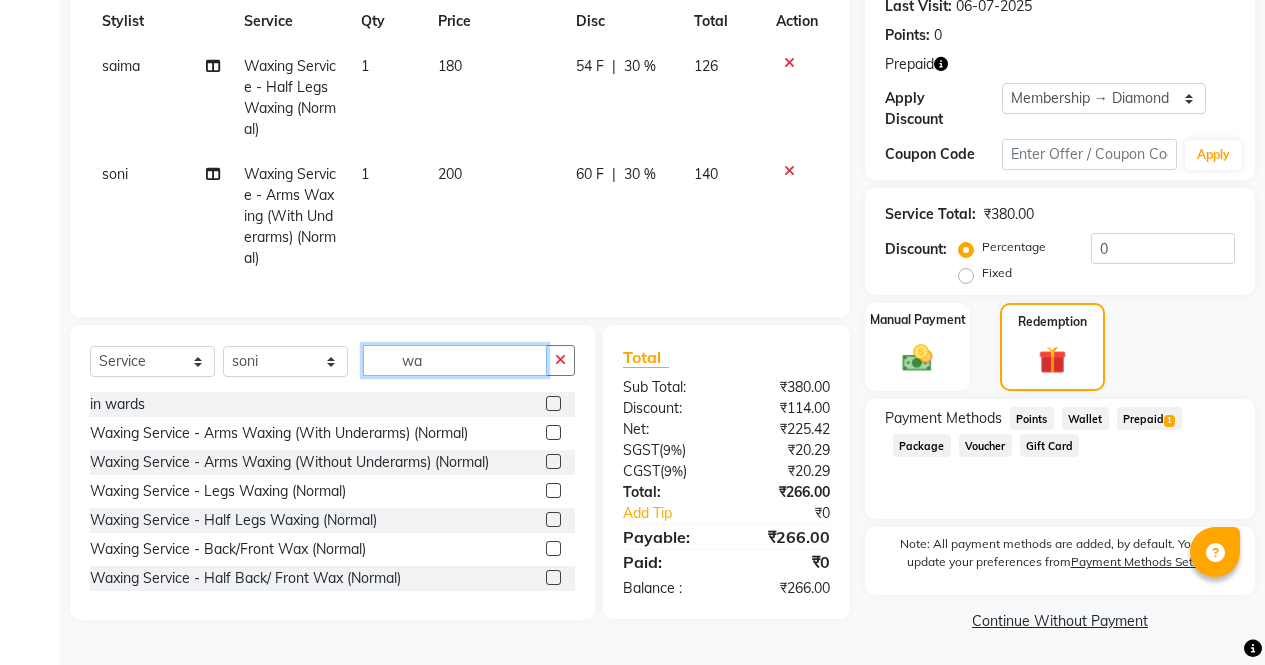 type on "w" 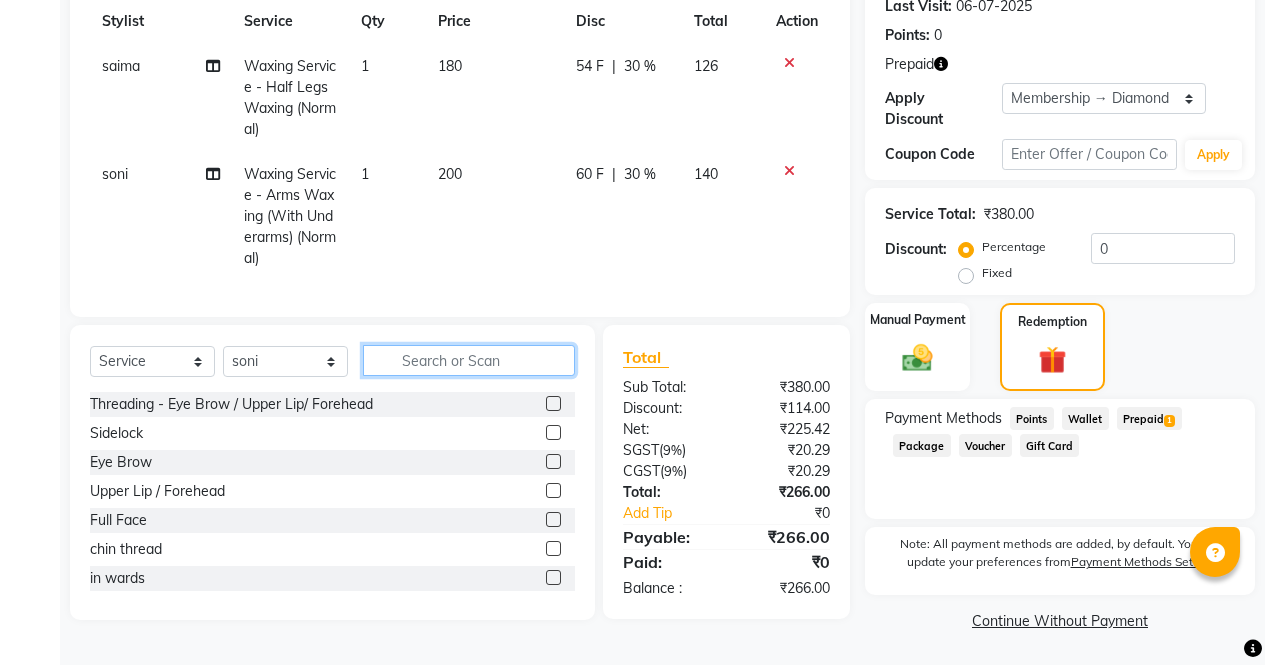 type 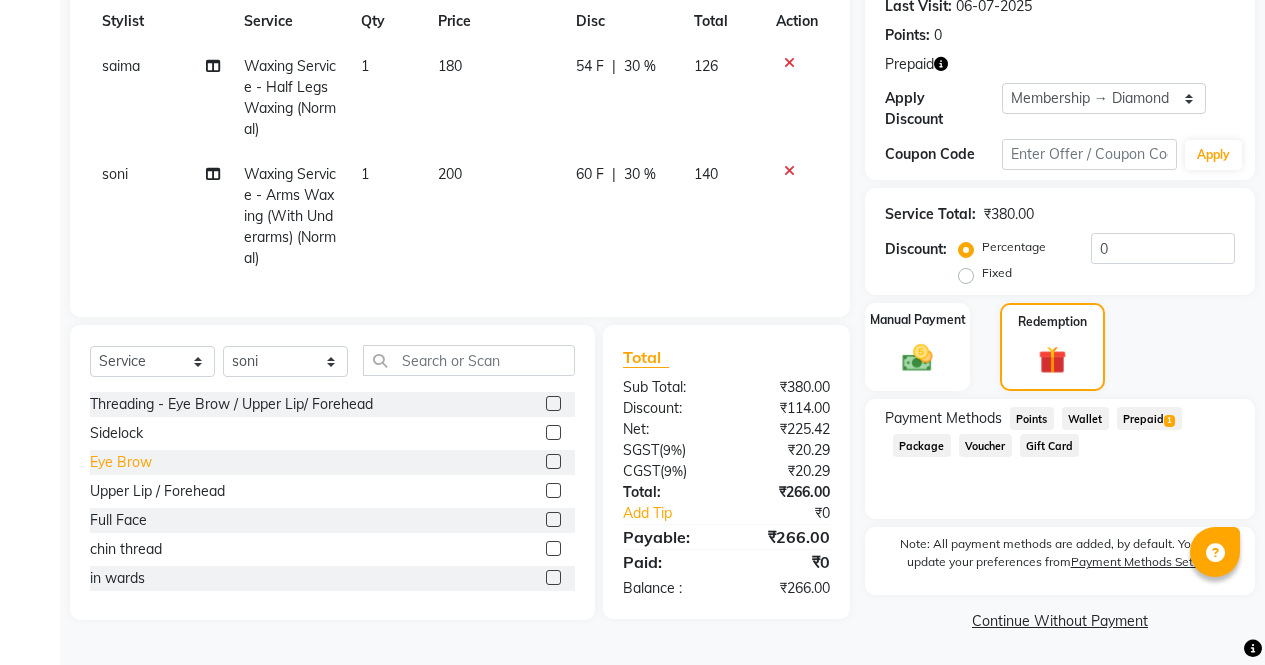 click on "Eye Brow" 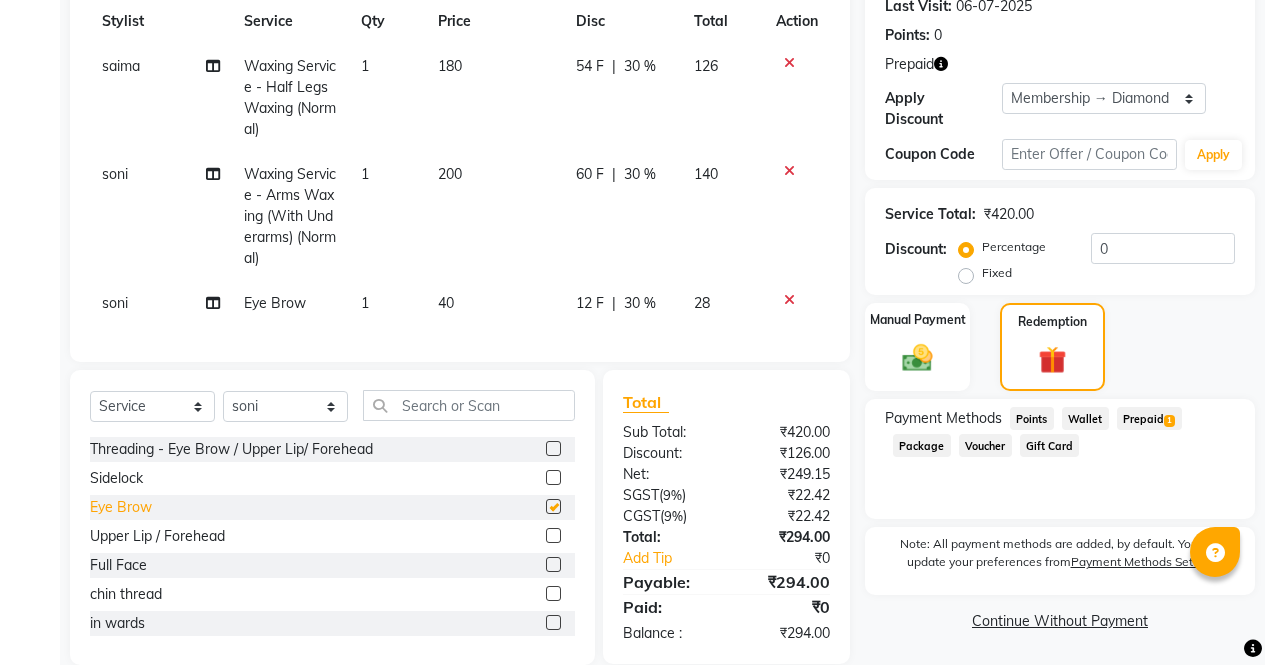 checkbox on "false" 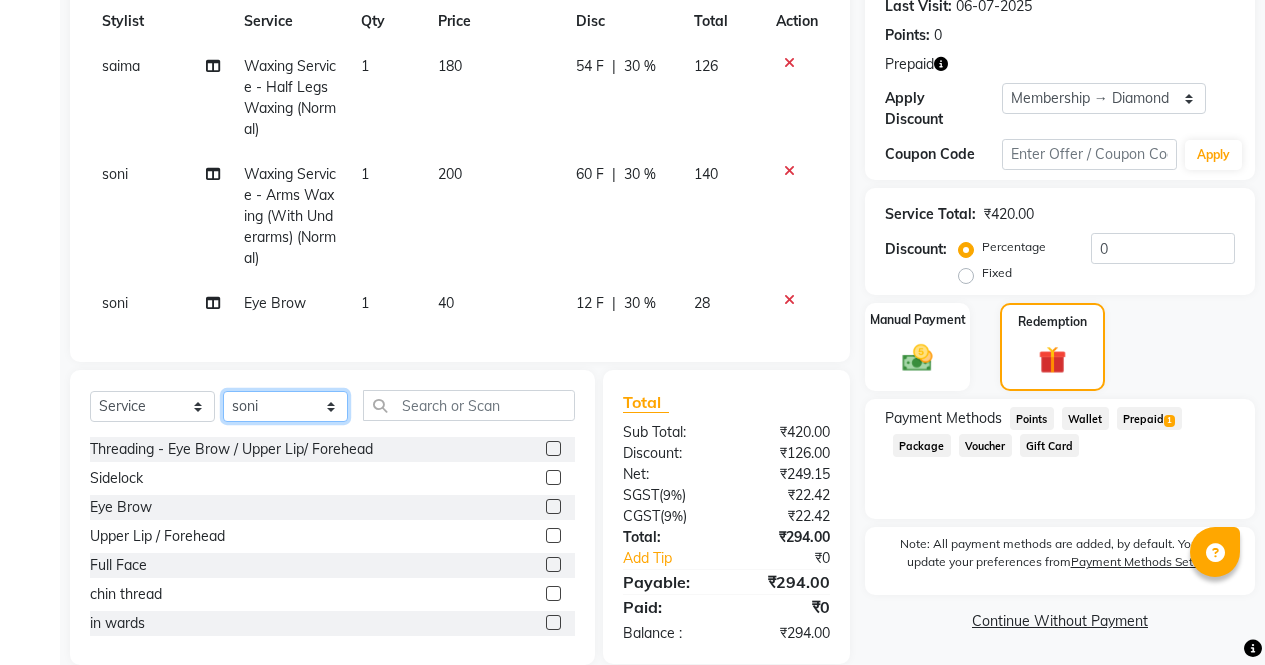 click on "Select Stylist ajeet anu armaan ashu Front Desk muskaan rakhi saima shivam soni sunil yashoda" 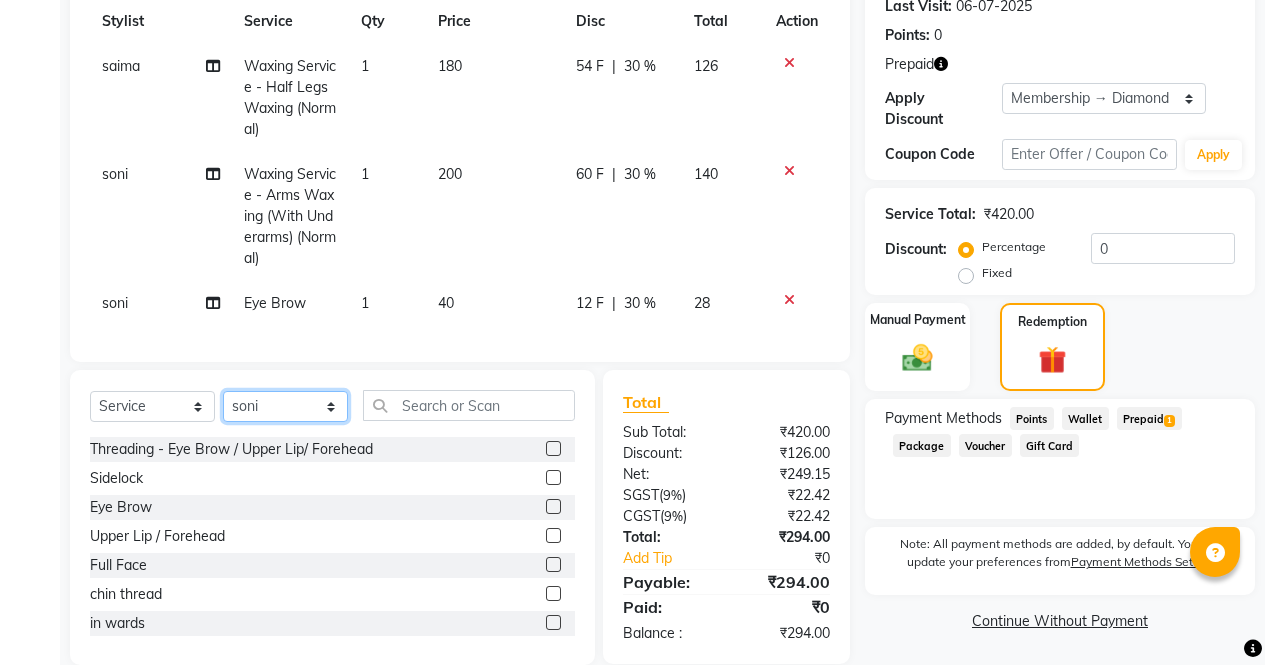 select on "86619" 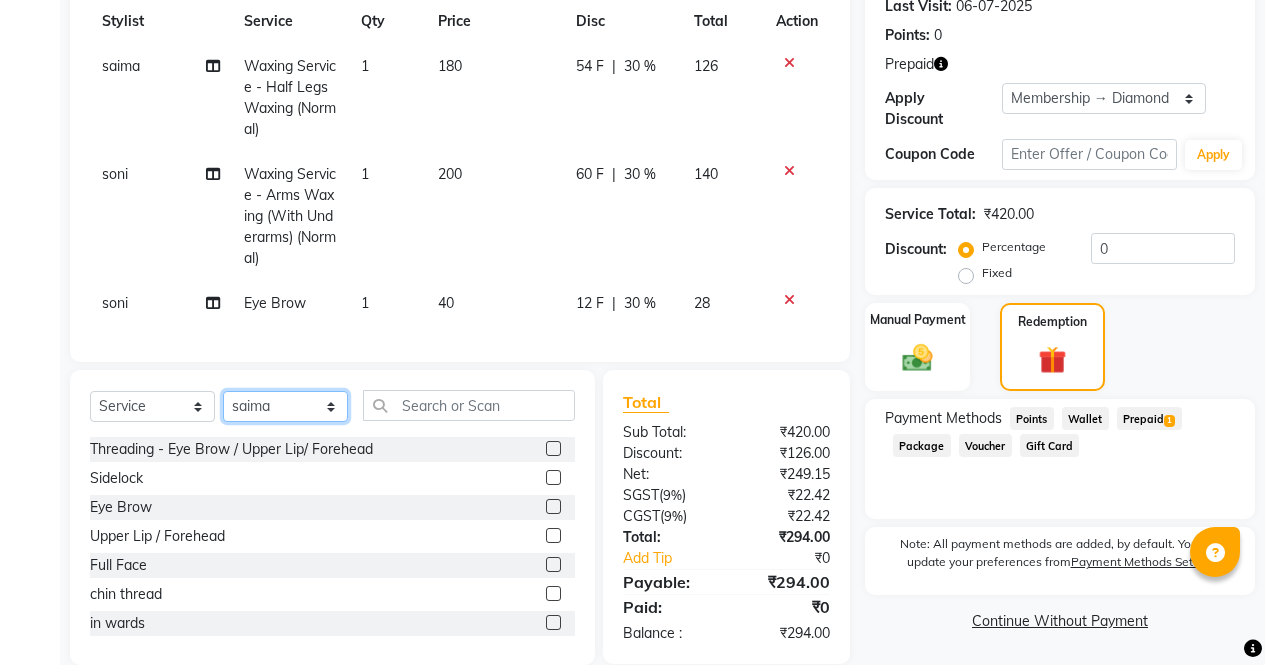click on "Select Stylist ajeet anu armaan ashu Front Desk muskaan rakhi saima shivam soni sunil yashoda" 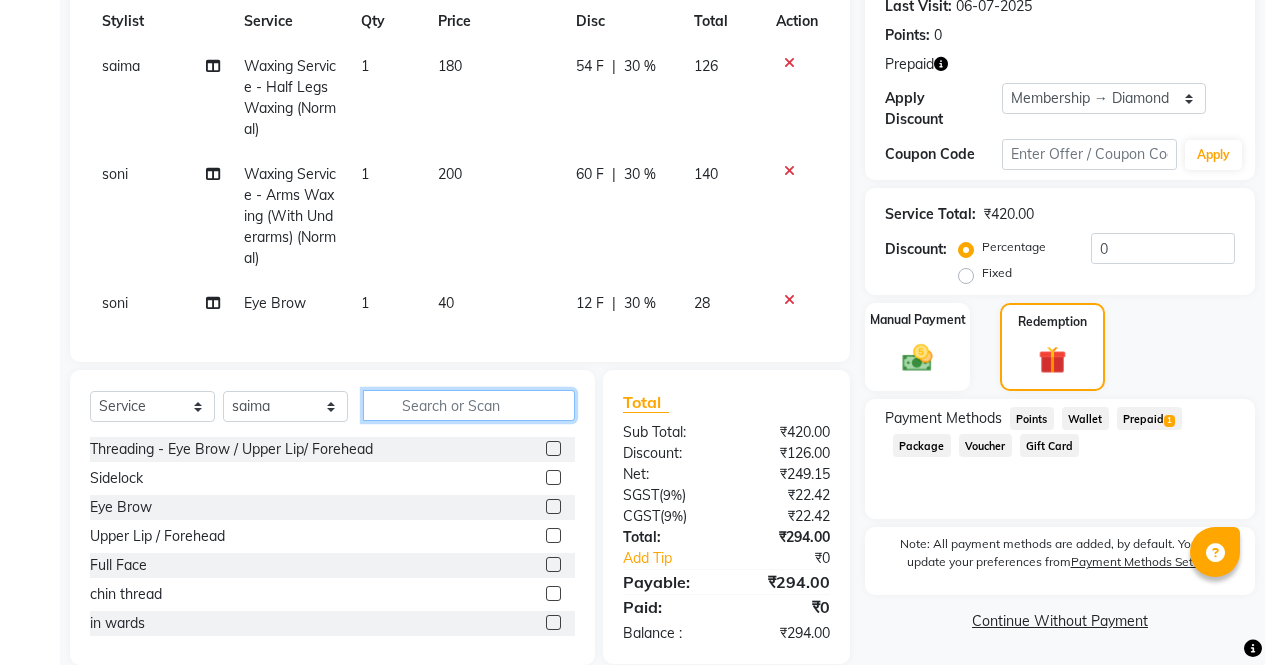 click 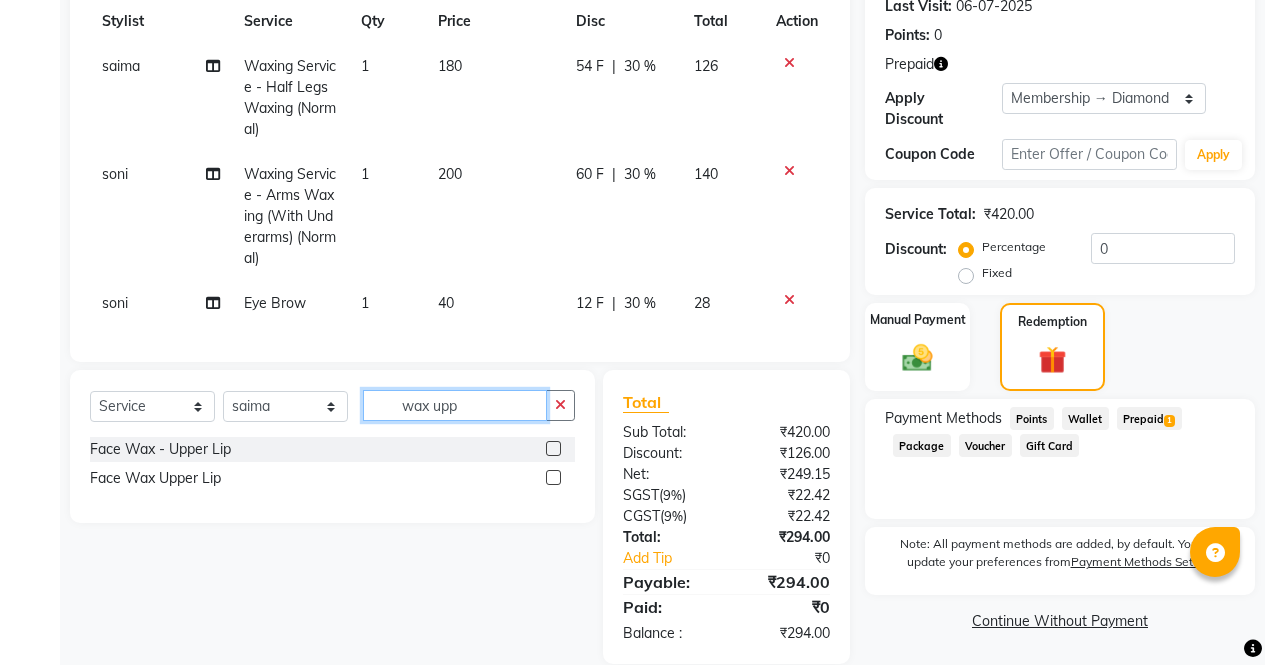 type on "wax upp" 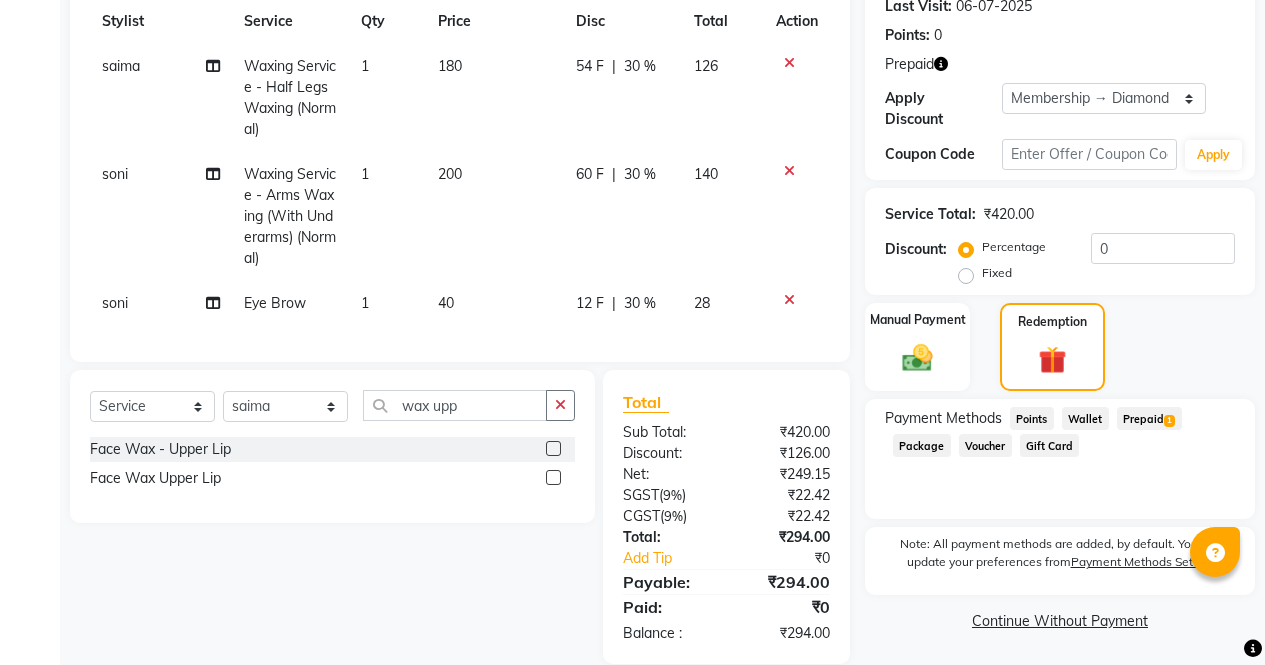 click 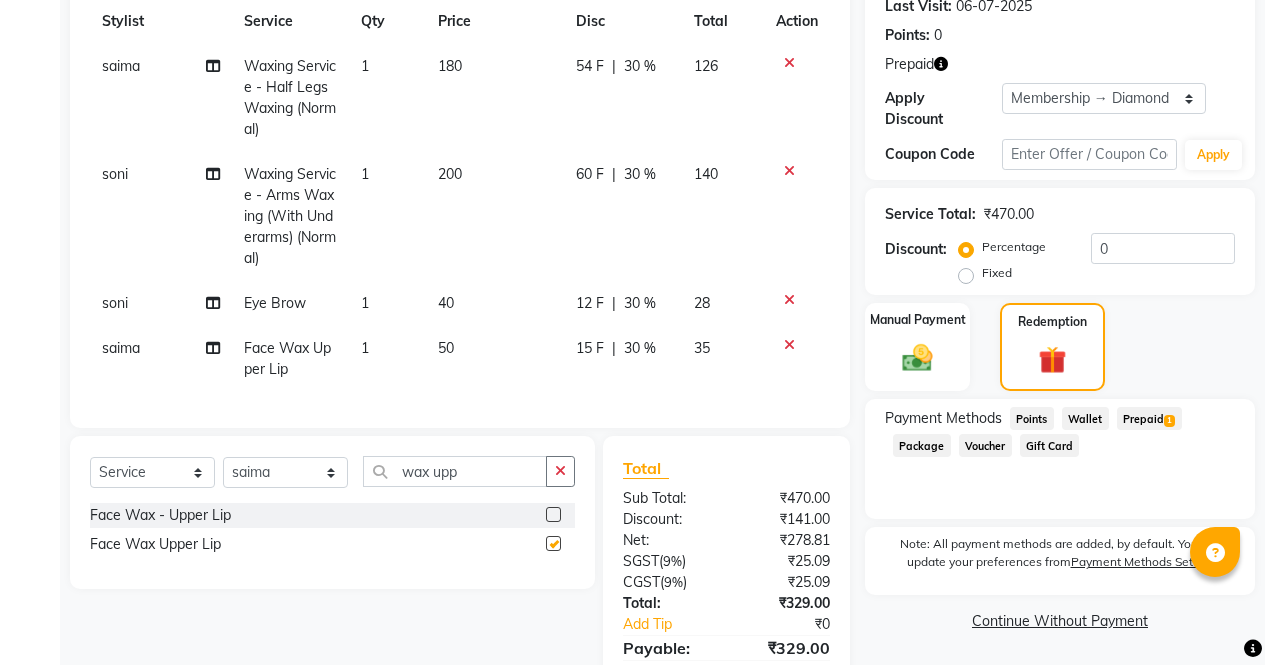 checkbox on "false" 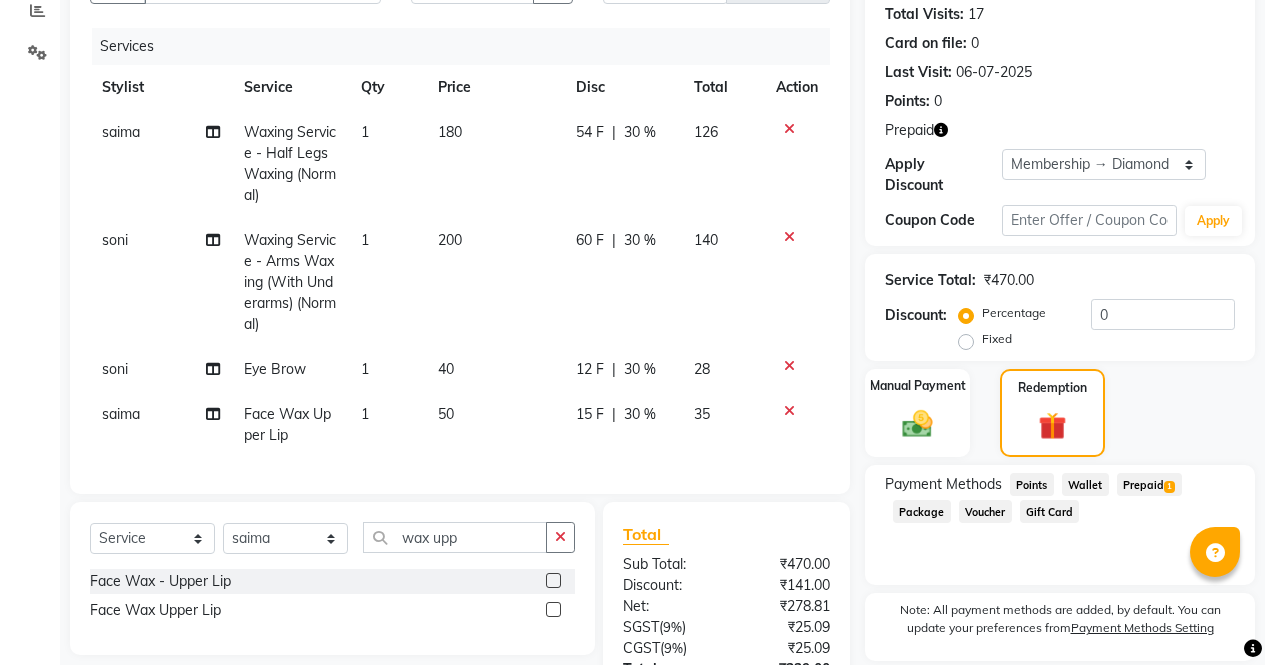 scroll, scrollTop: 0, scrollLeft: 0, axis: both 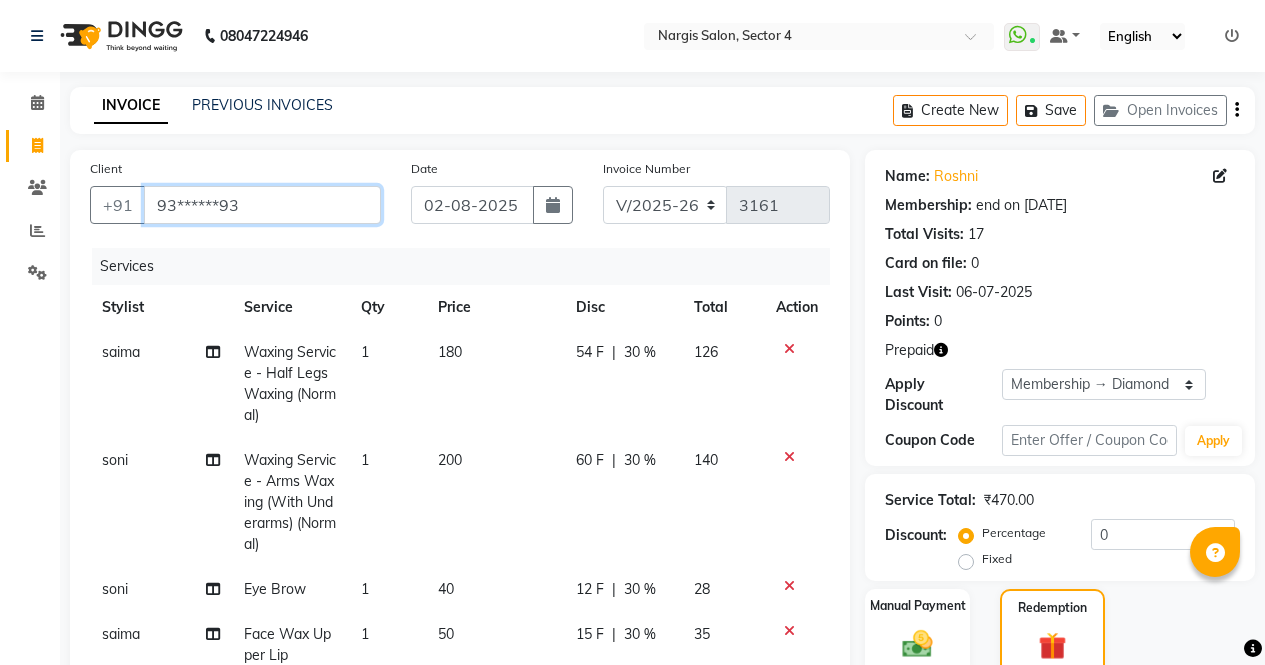 click on "93******93" at bounding box center [262, 205] 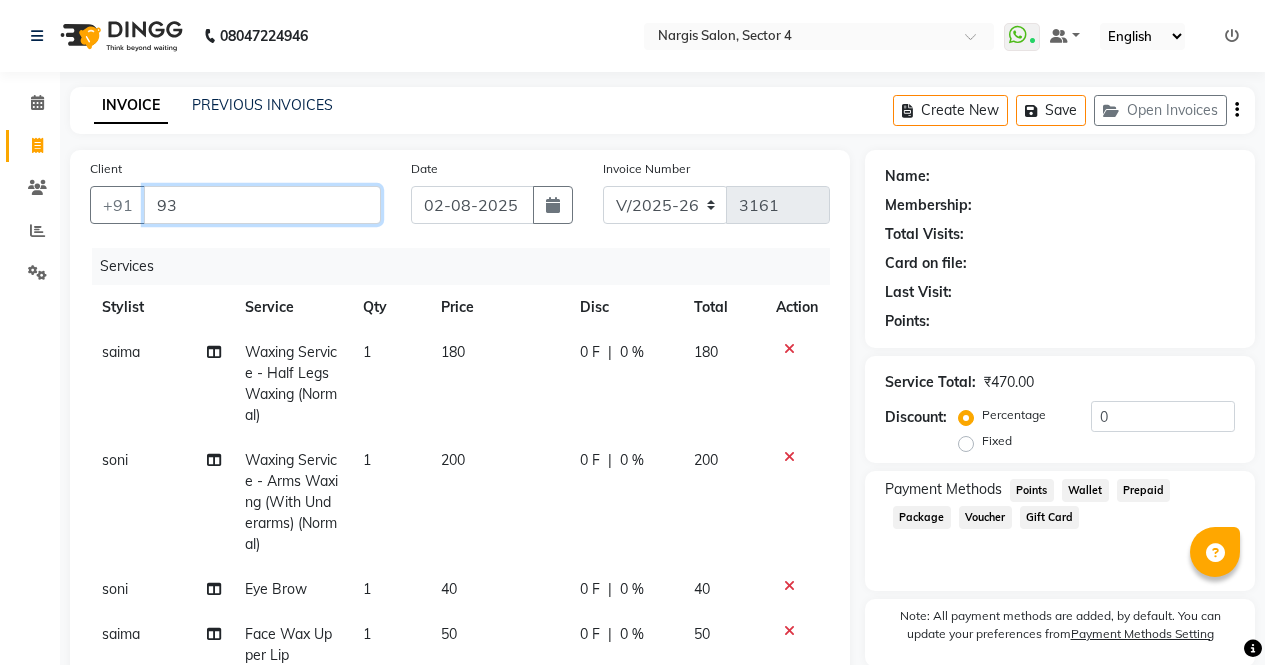 type on "9" 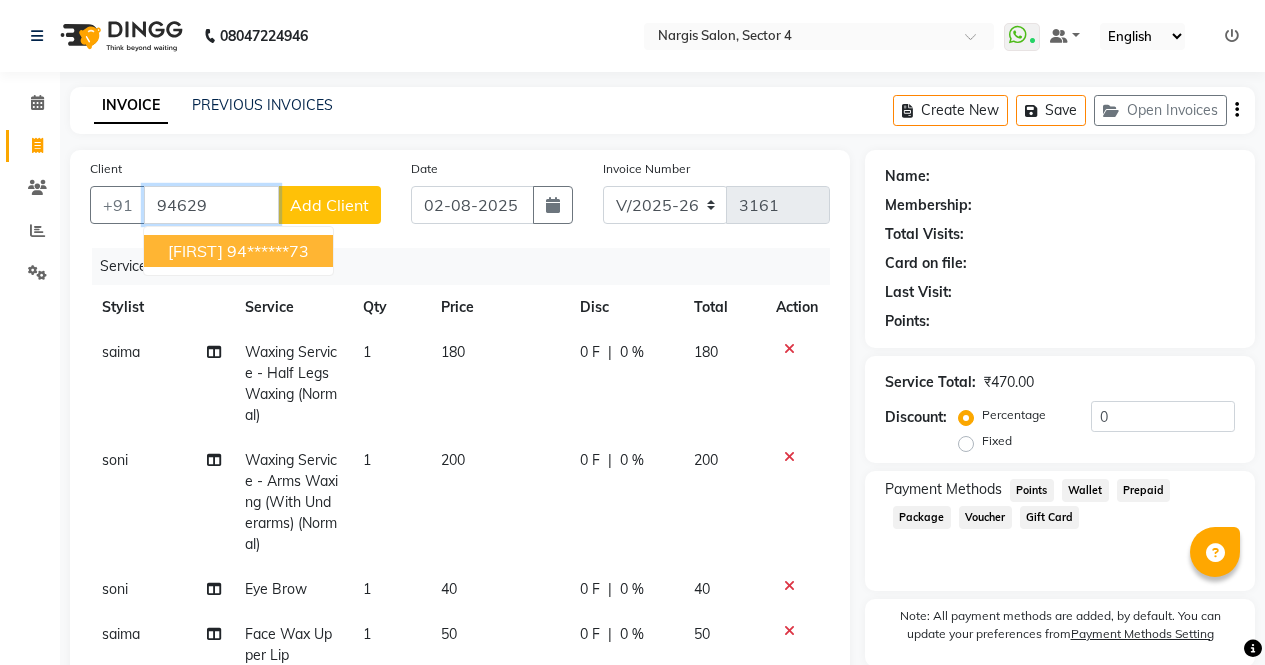 click on "94******73" at bounding box center (268, 251) 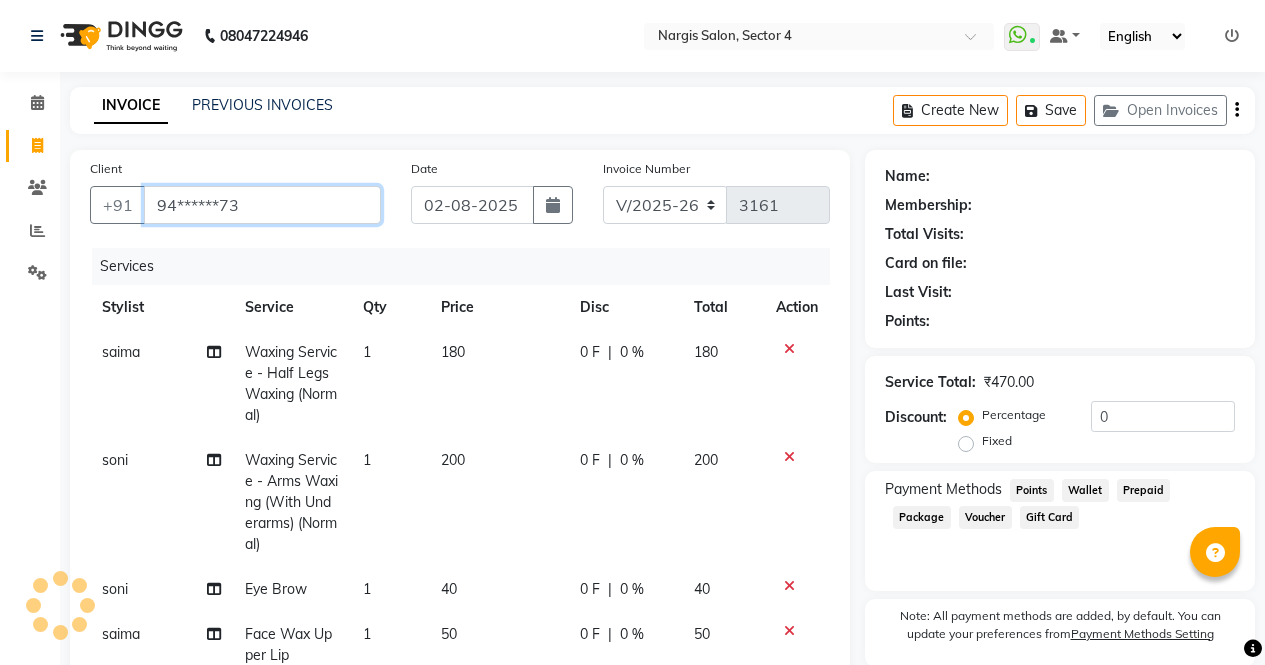 type on "94******73" 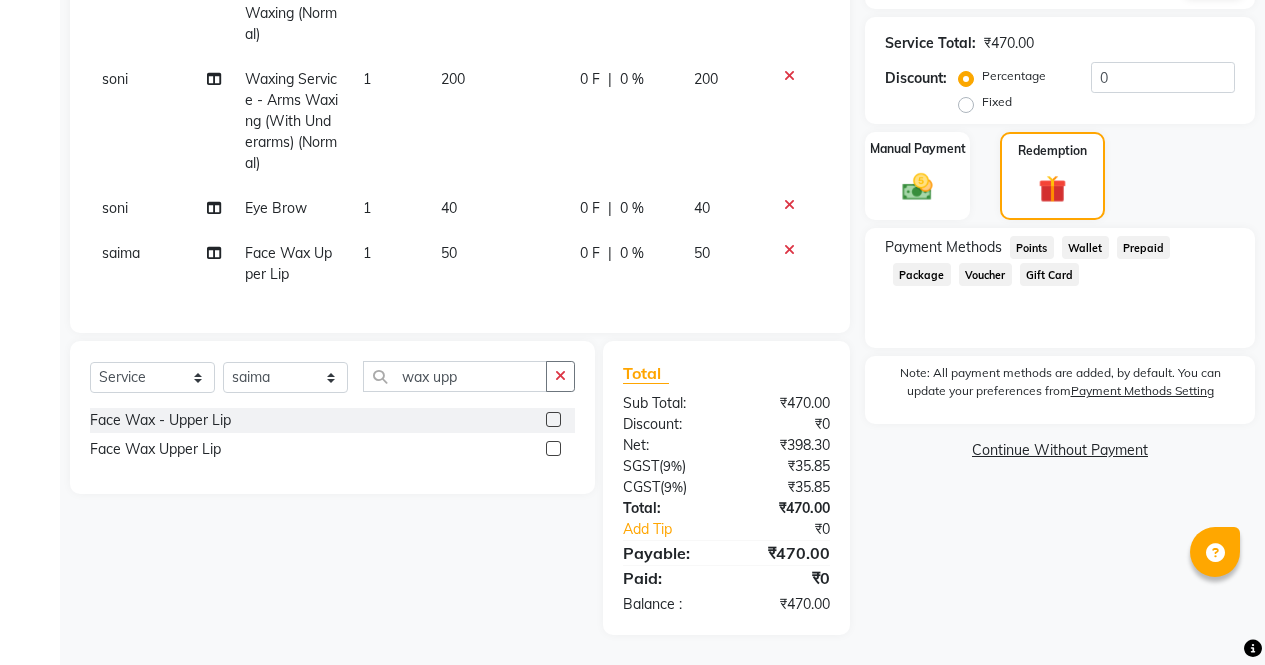 scroll, scrollTop: 392, scrollLeft: 0, axis: vertical 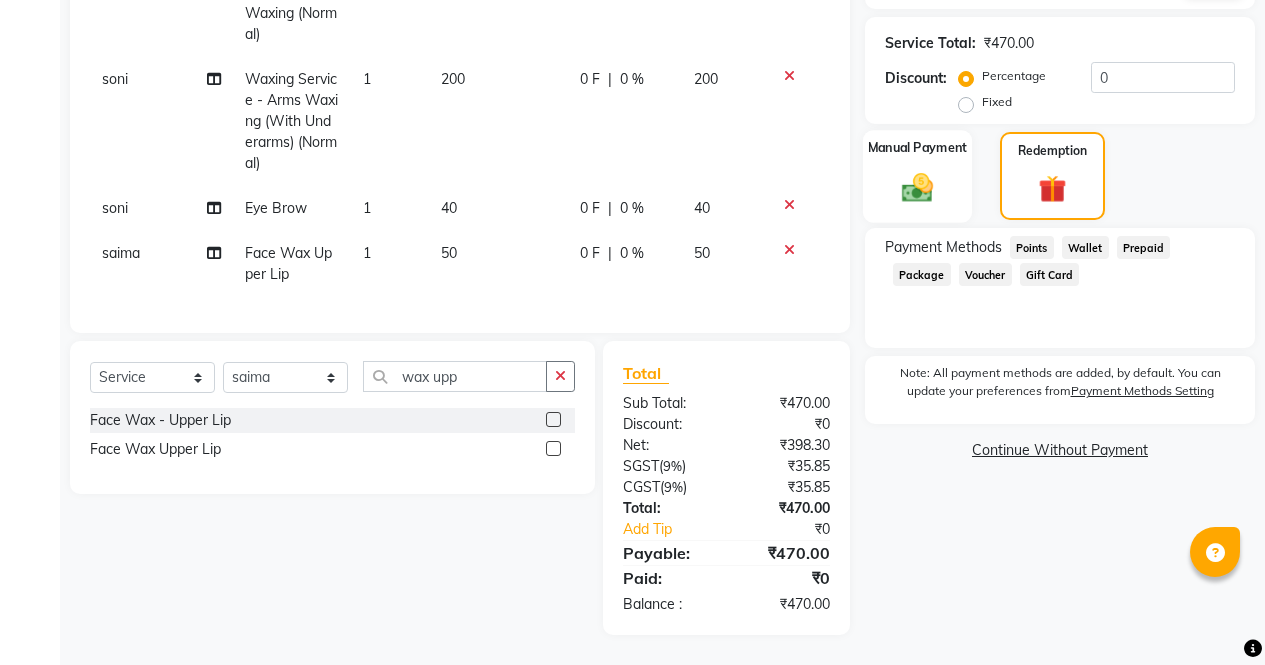 click on "Manual Payment" 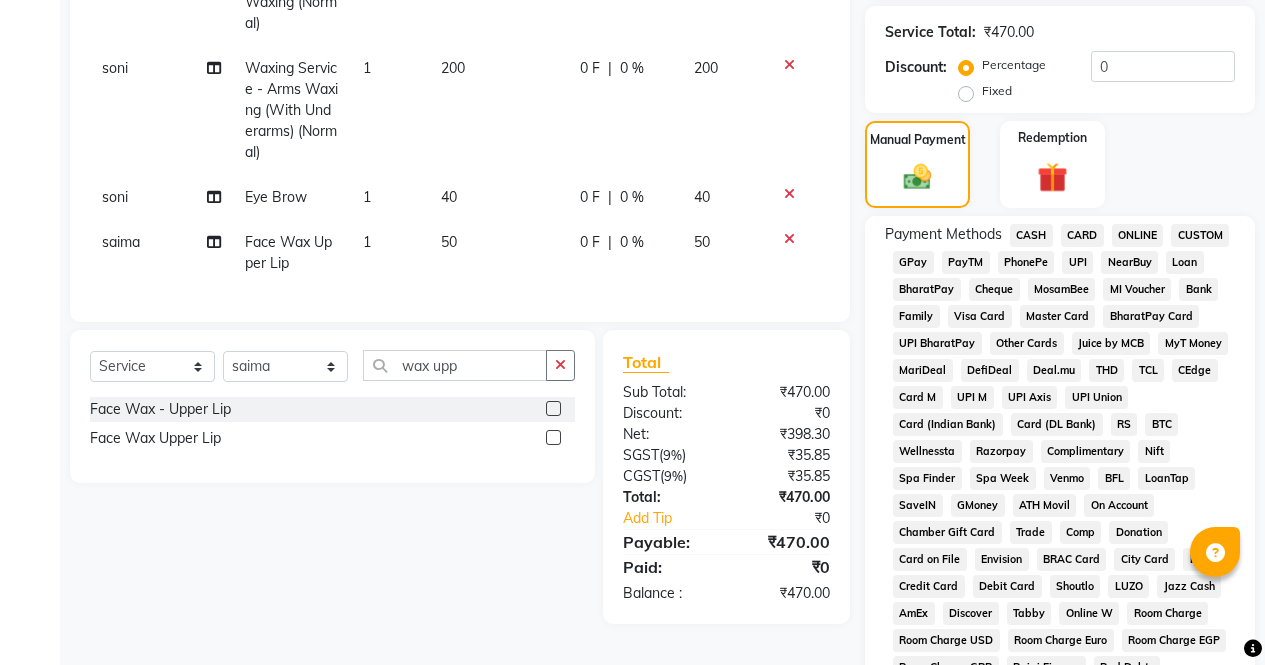 click on "CASH" 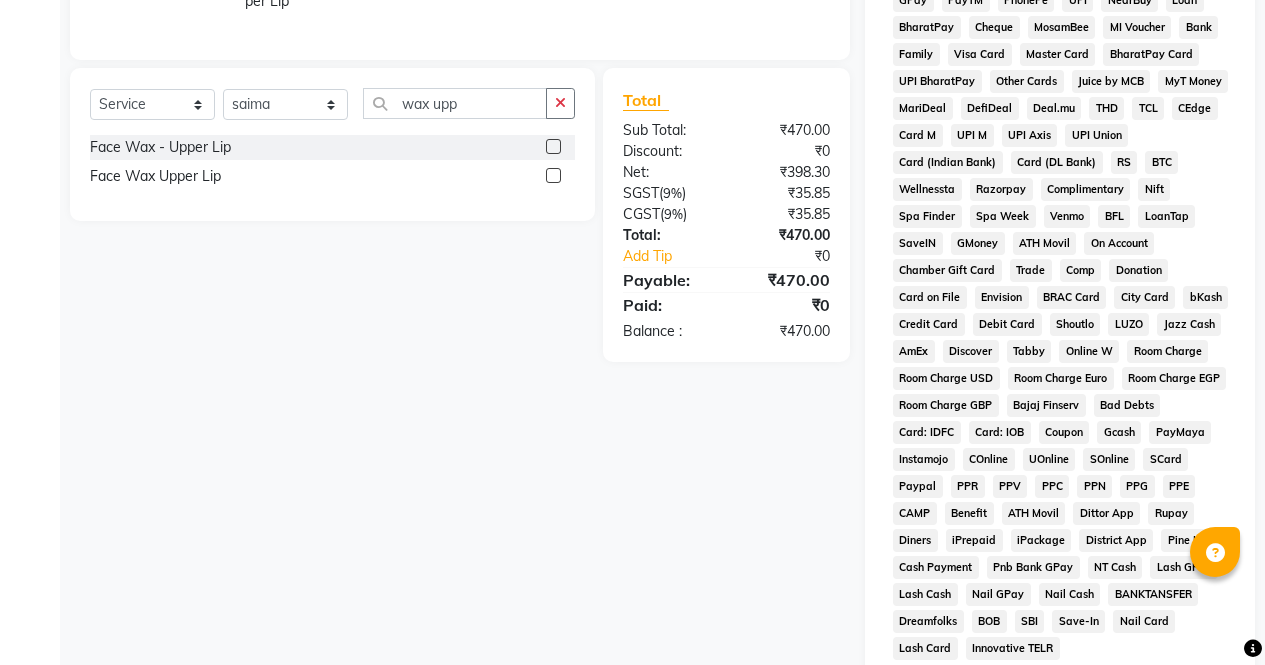 scroll, scrollTop: 914, scrollLeft: 0, axis: vertical 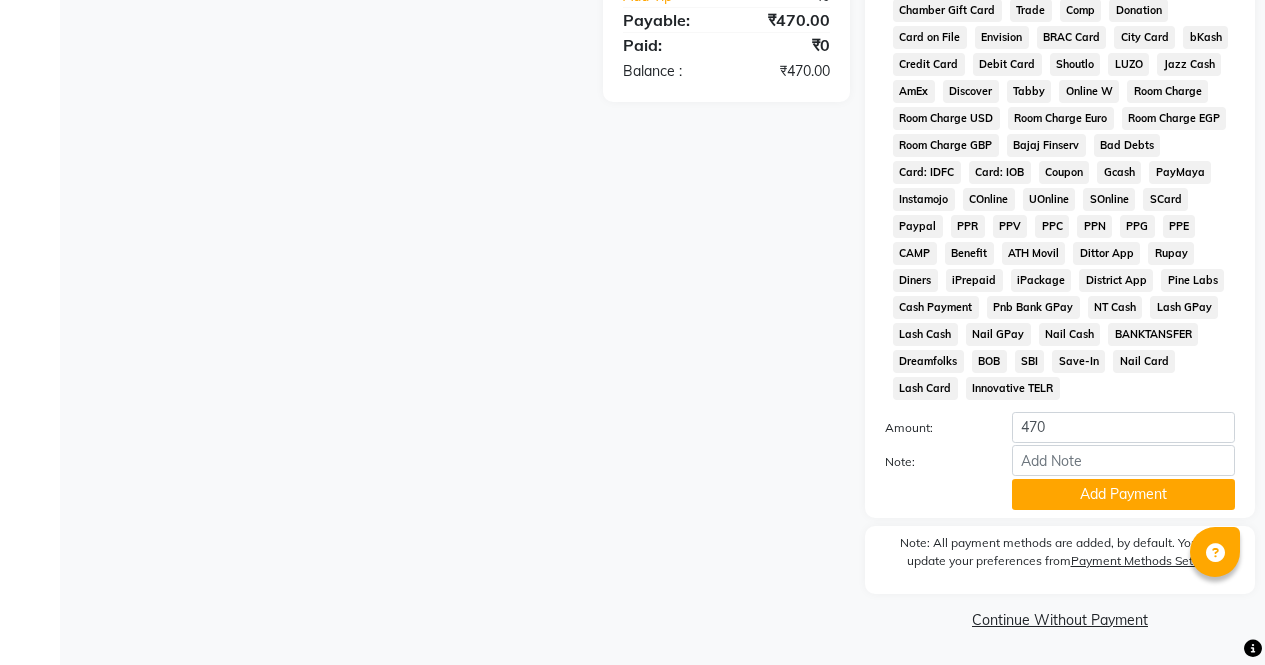 click on "Add Payment" 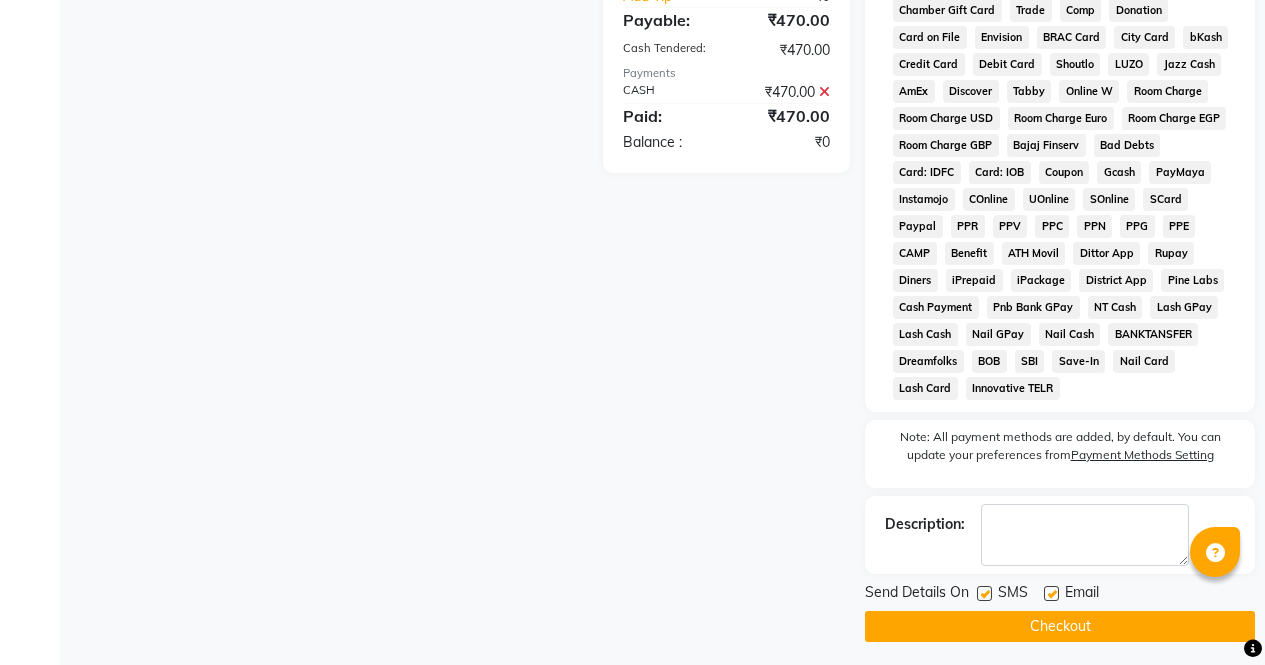 click on "Checkout" 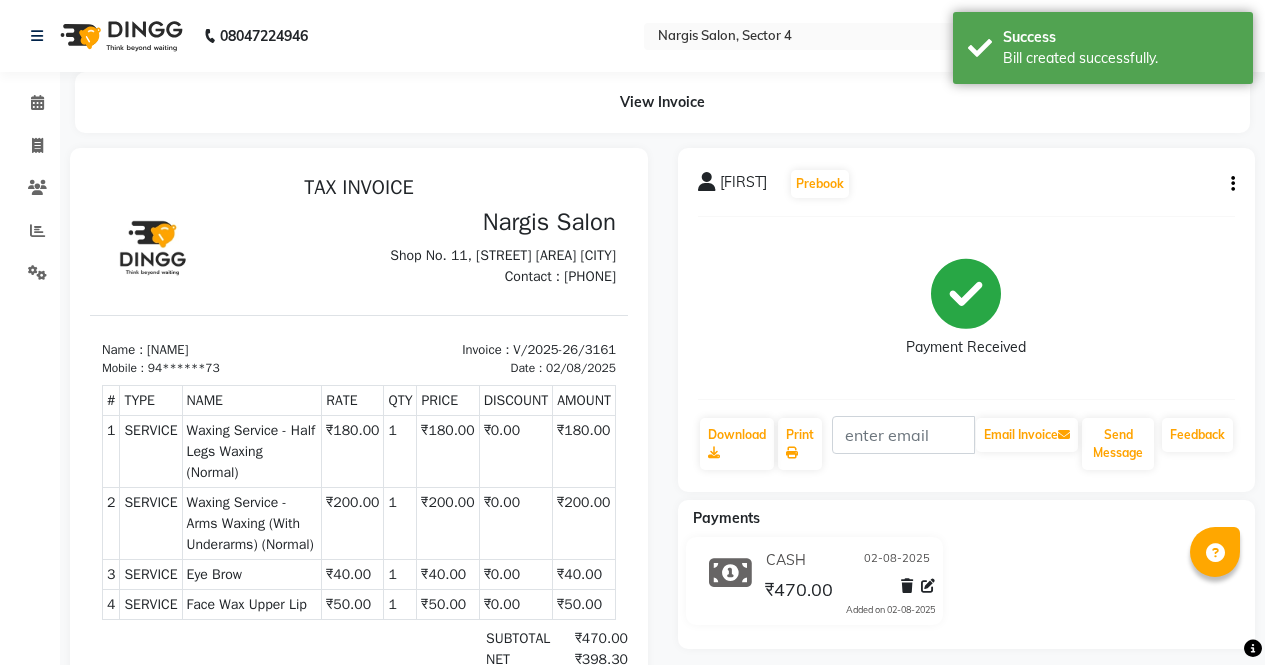 scroll, scrollTop: 0, scrollLeft: 0, axis: both 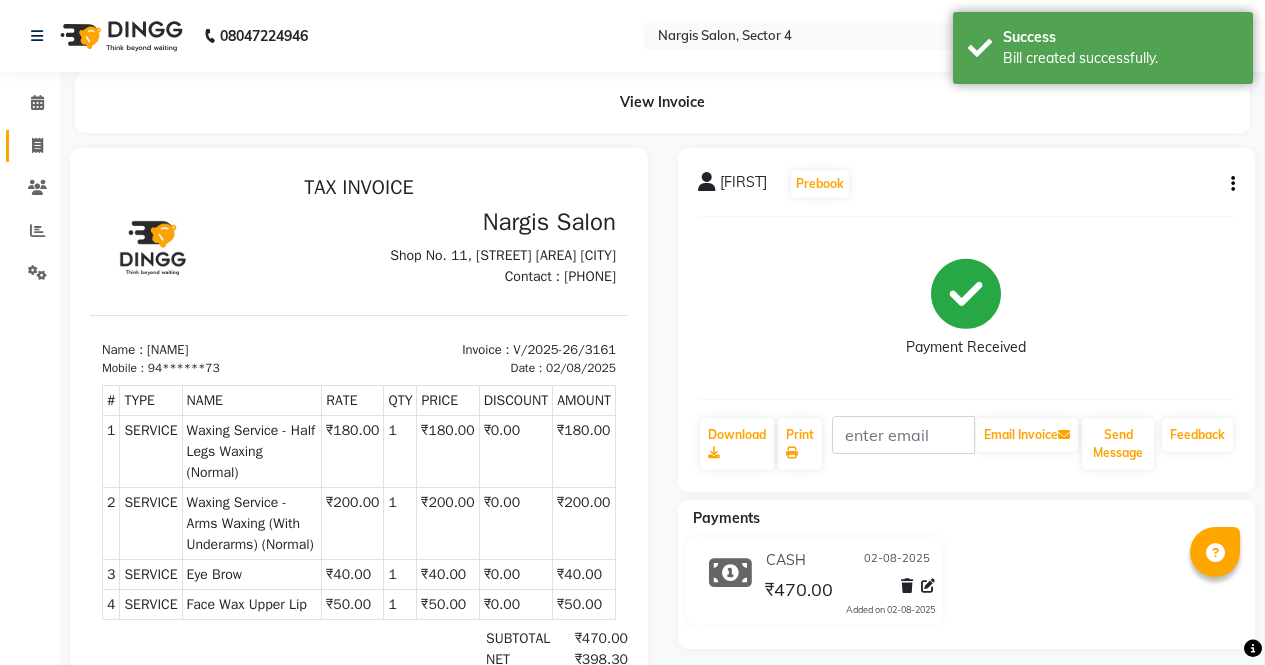 click 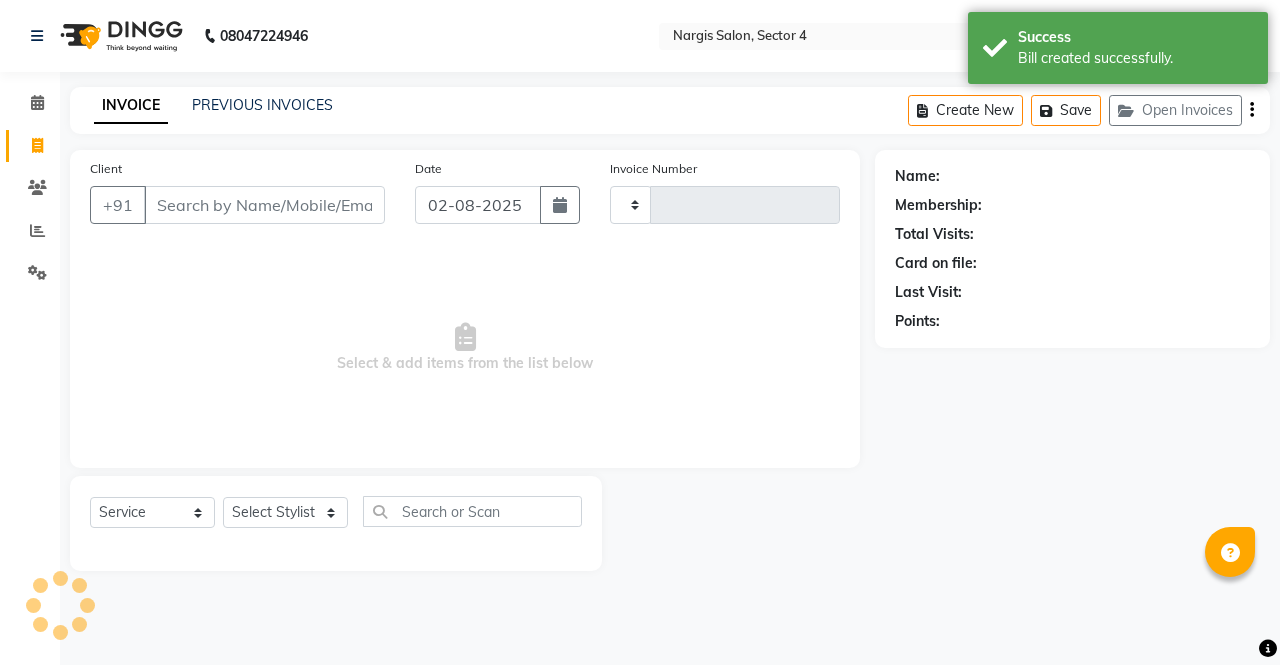 type on "3162" 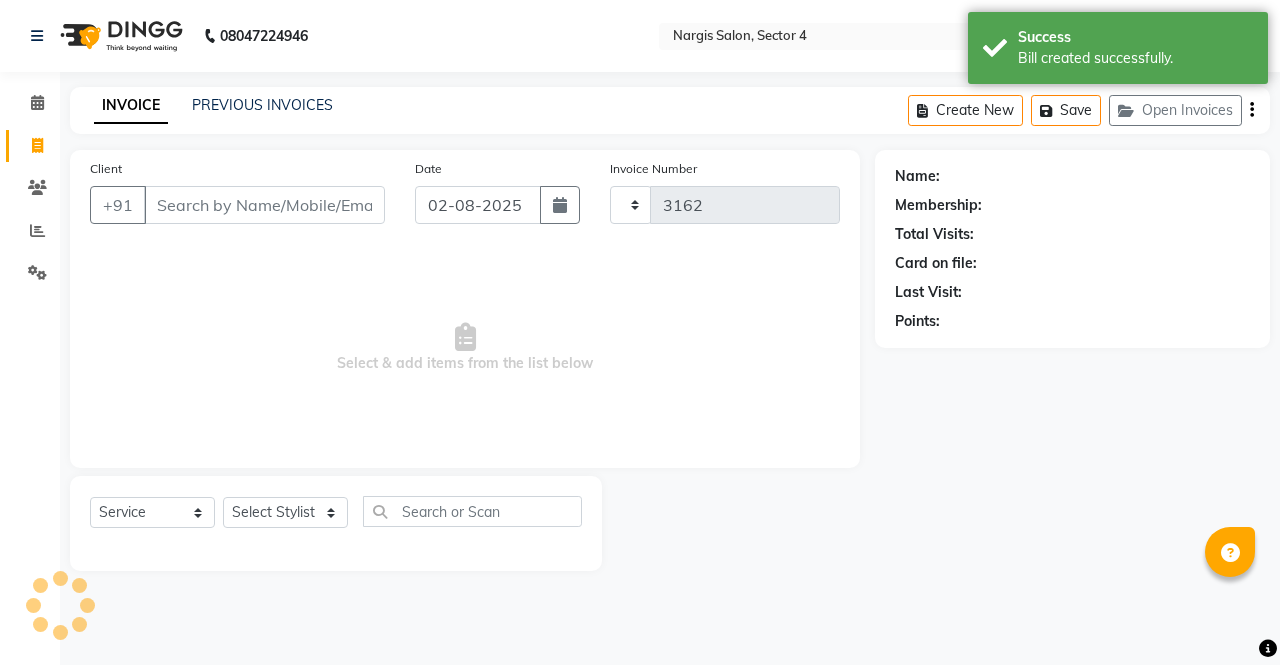 select on "4130" 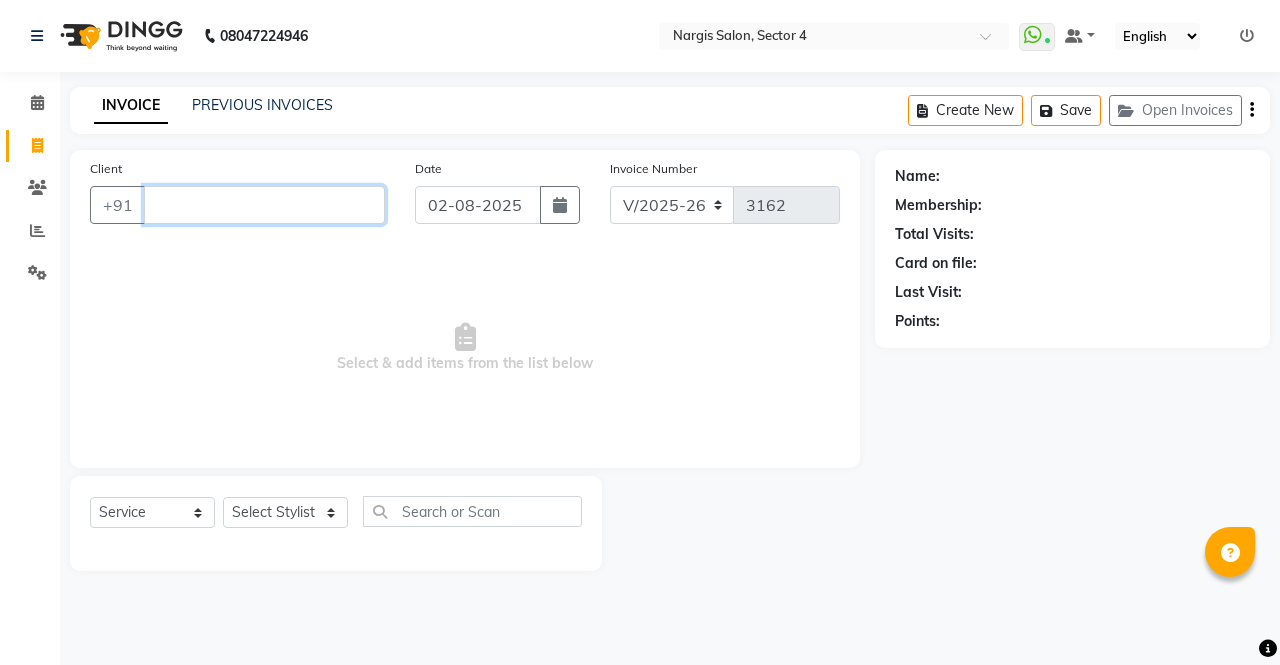 click on "Client" at bounding box center (264, 205) 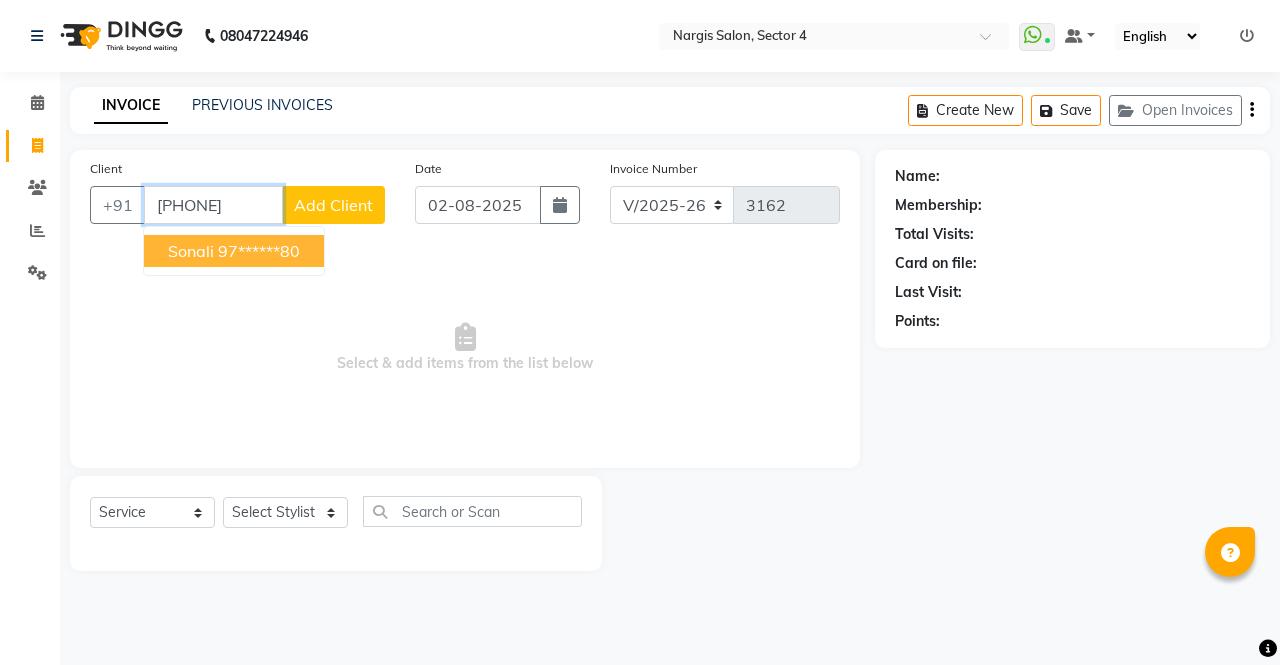 click on "[FIRST] [PHONE]" at bounding box center (234, 251) 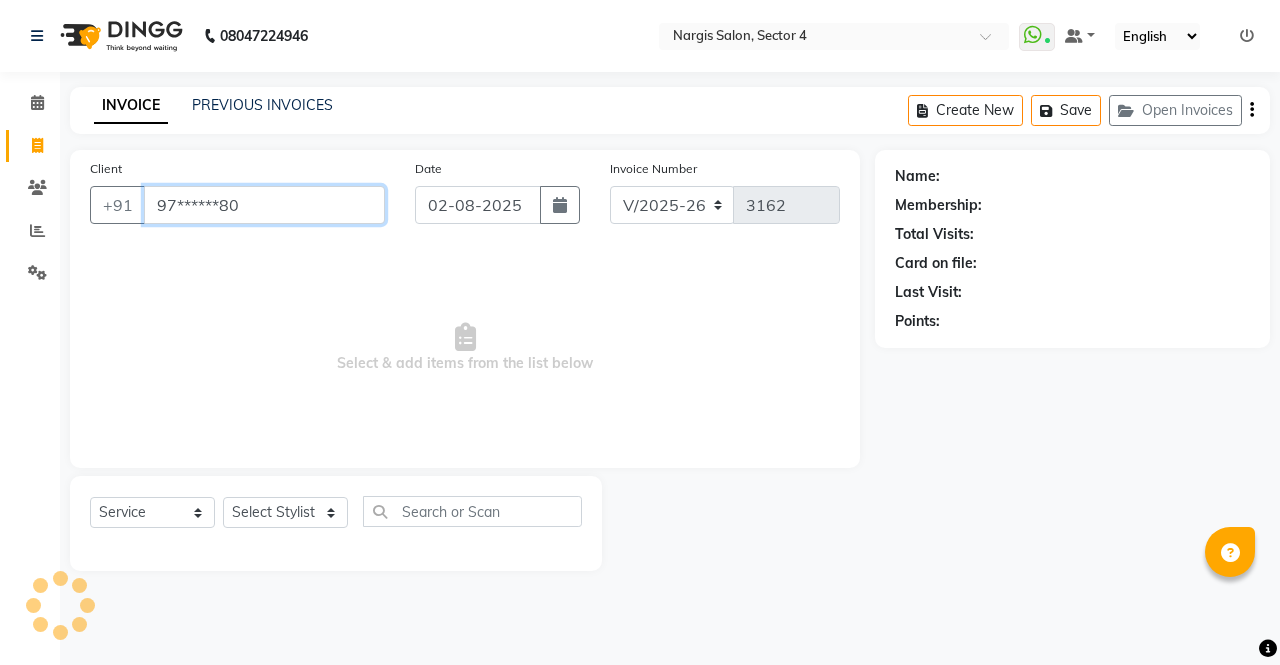 type on "97******80" 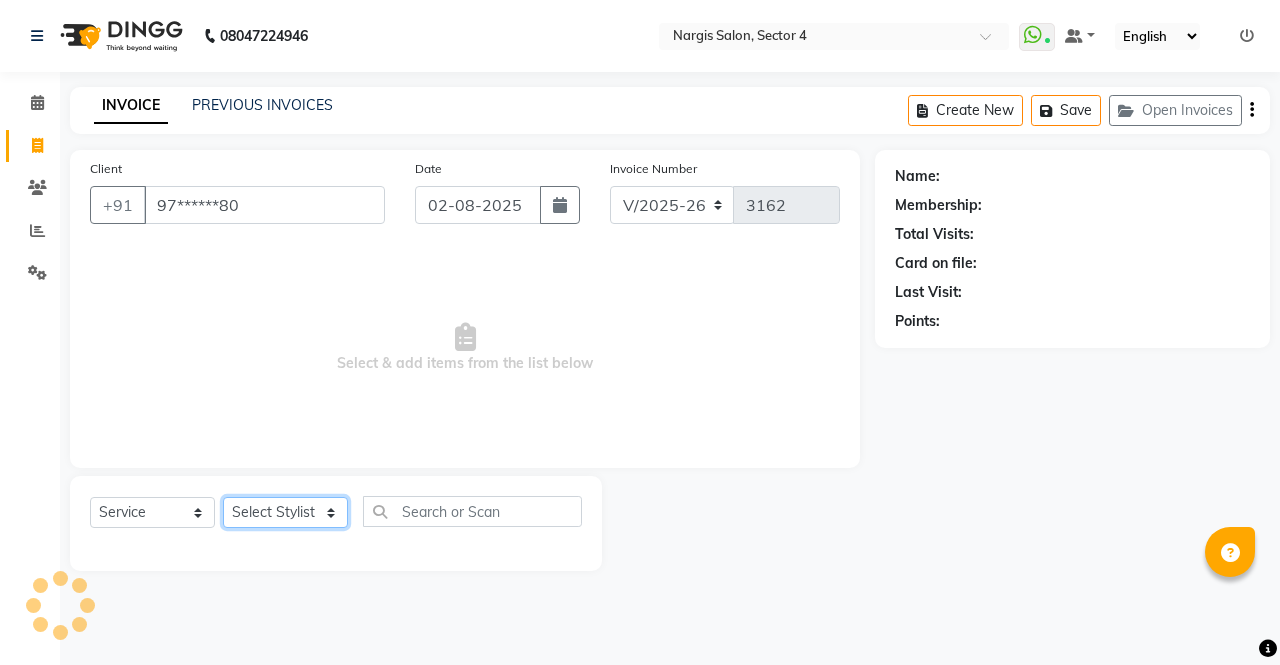 click on "Select Stylist ajeet anu armaan ashu Front Desk muskaan rakhi saima shivam soni sunil yashoda" 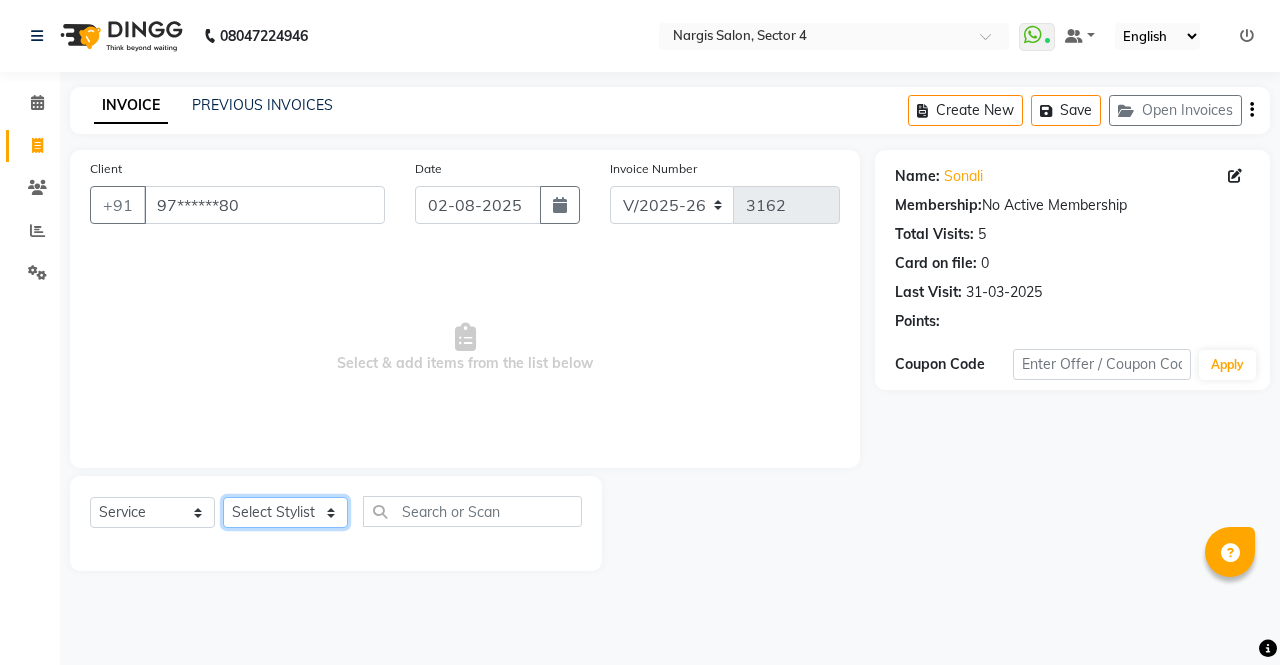 select on "28206" 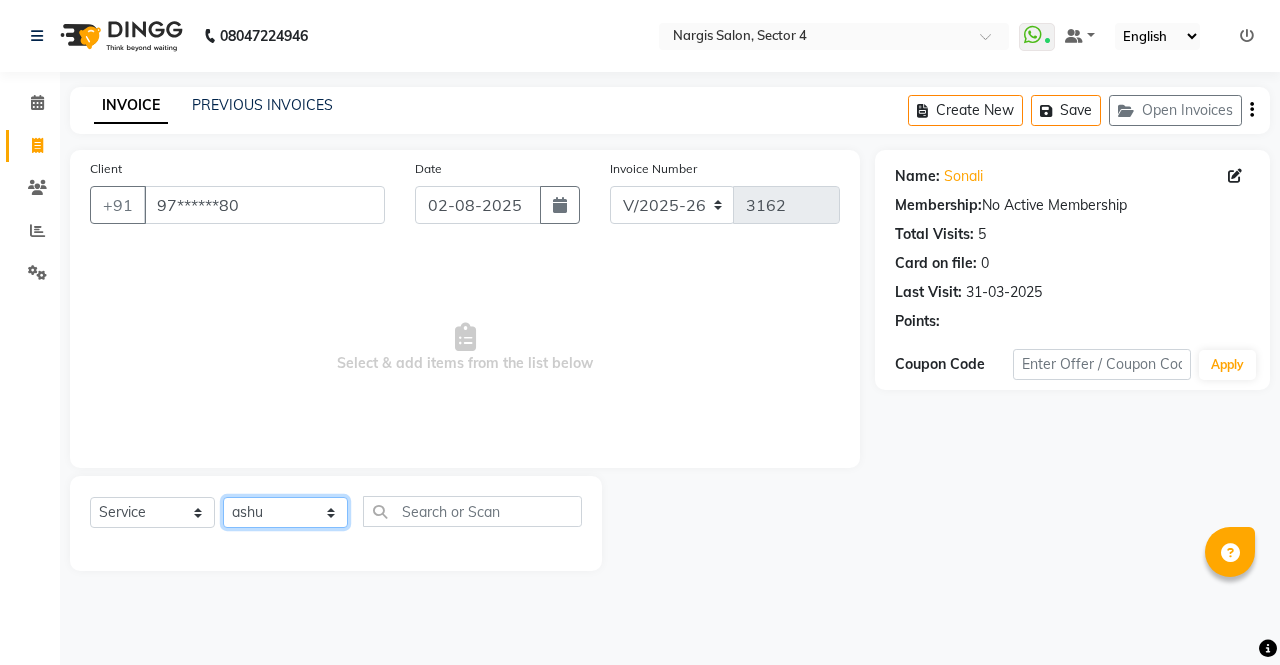 click on "Select Stylist ajeet anu armaan ashu Front Desk muskaan rakhi saima shivam soni sunil yashoda" 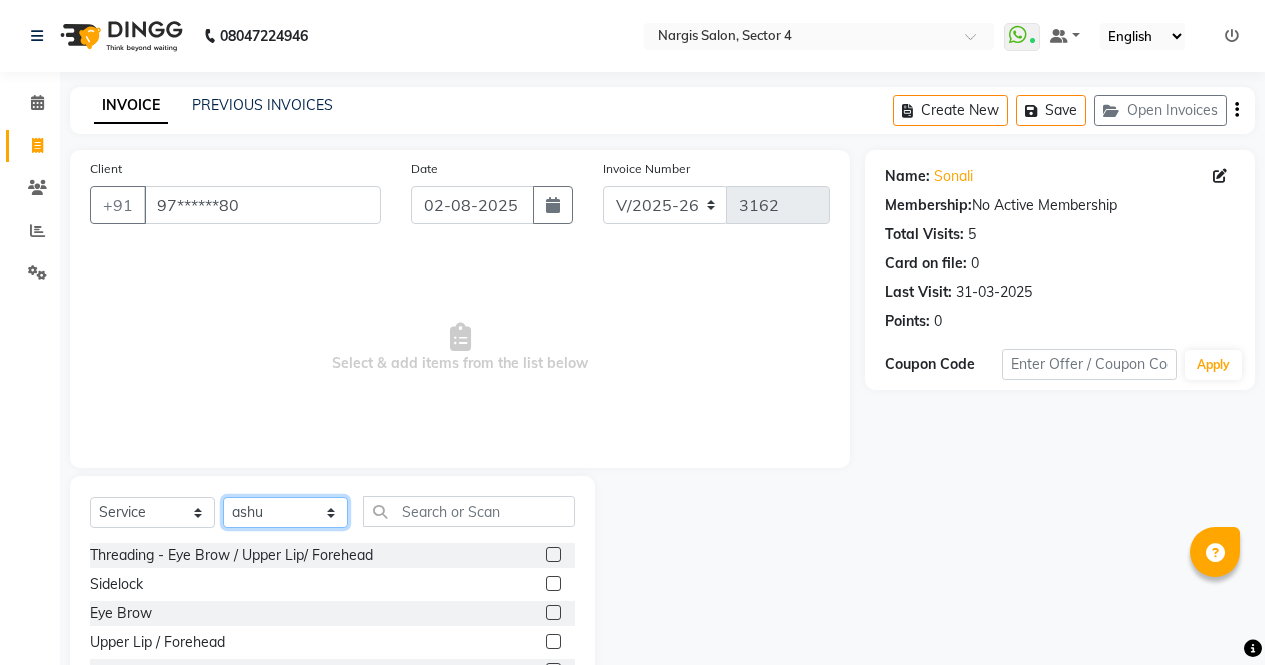 scroll, scrollTop: 136, scrollLeft: 0, axis: vertical 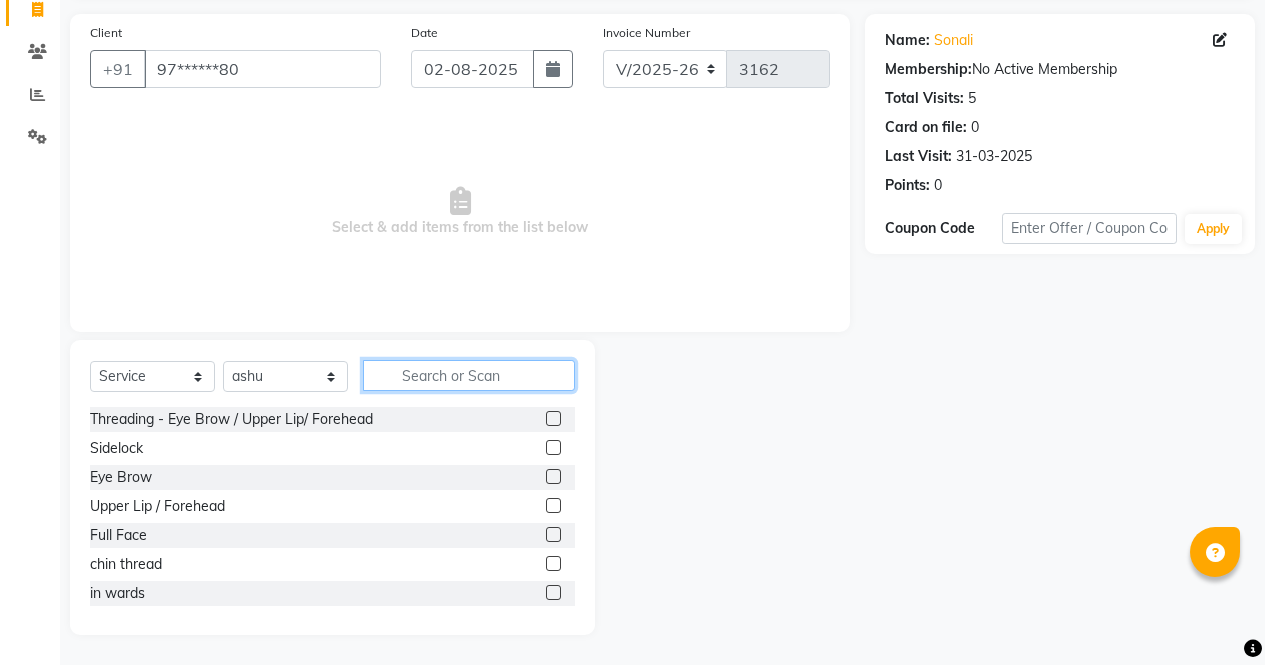 click 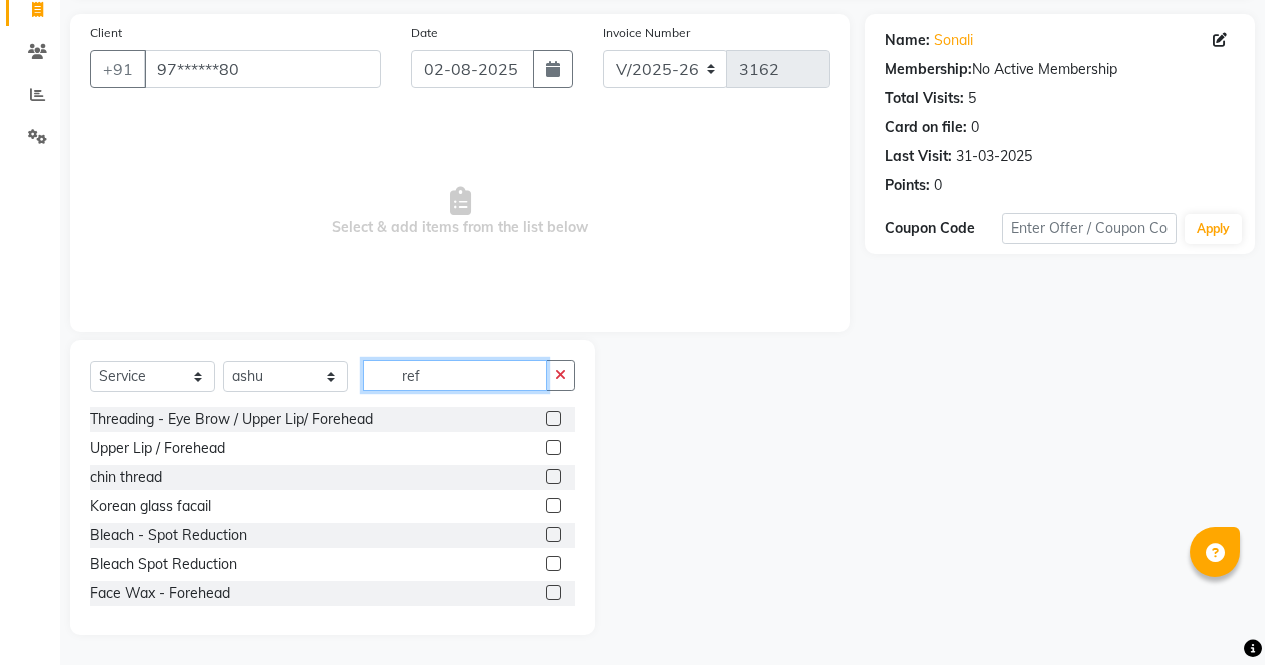 scroll, scrollTop: 110, scrollLeft: 0, axis: vertical 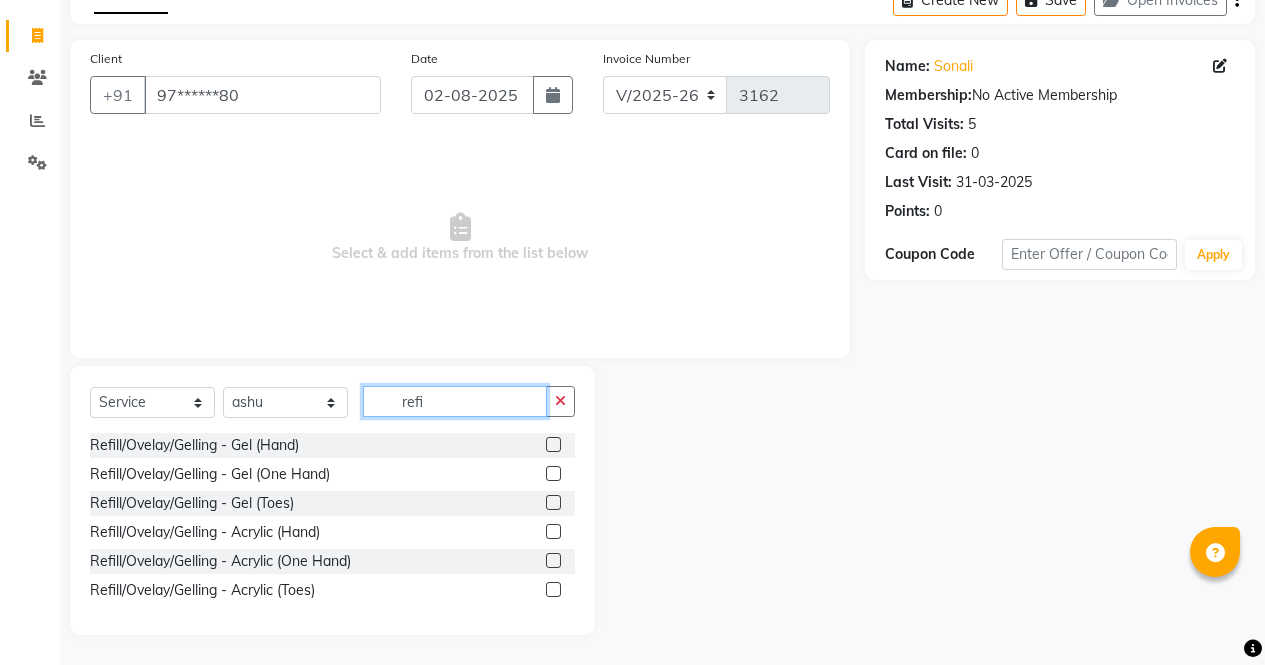 type on "refi" 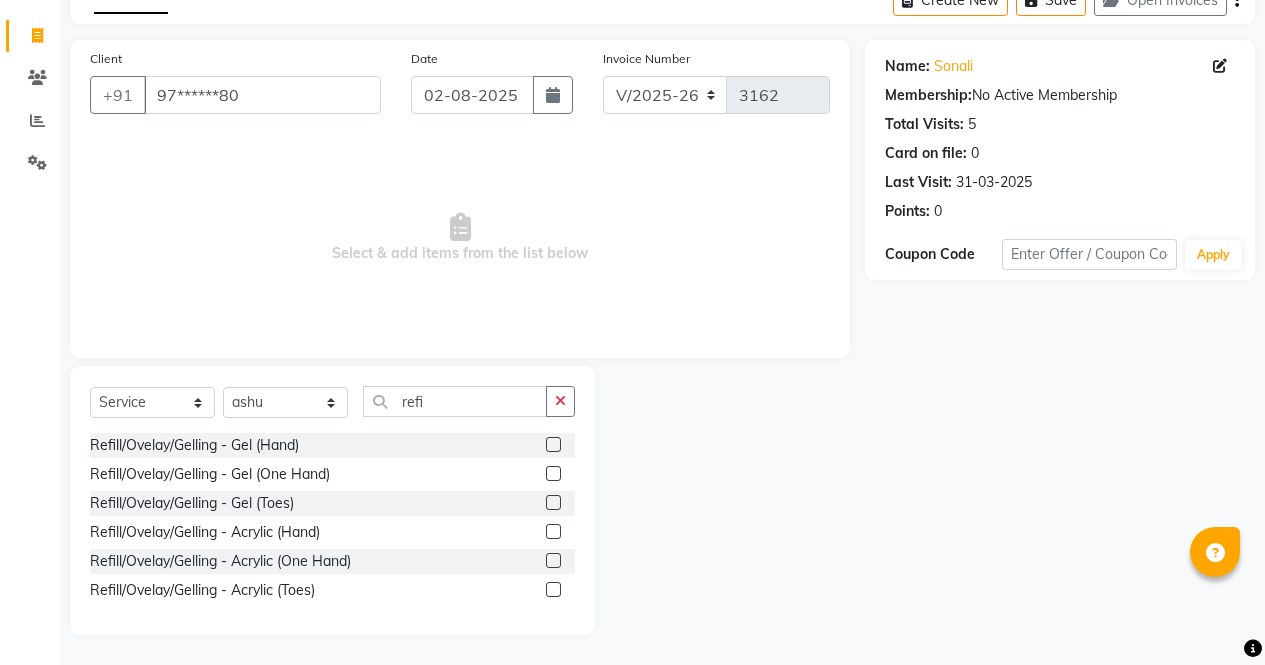click 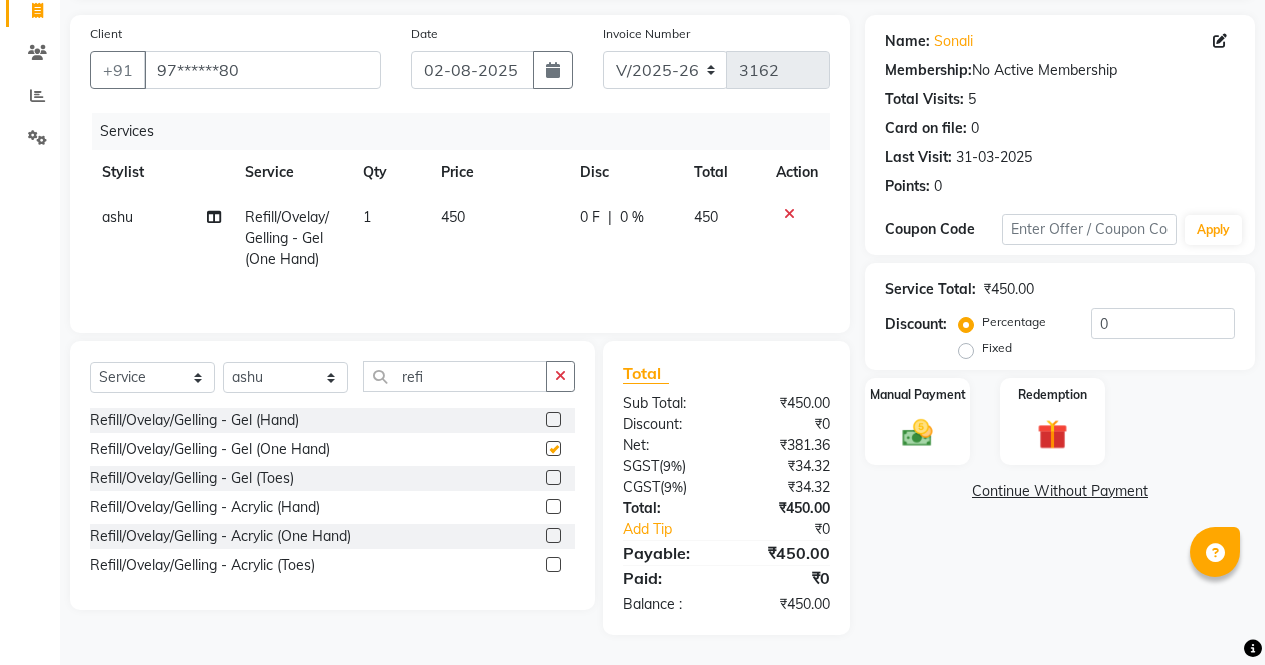 checkbox on "false" 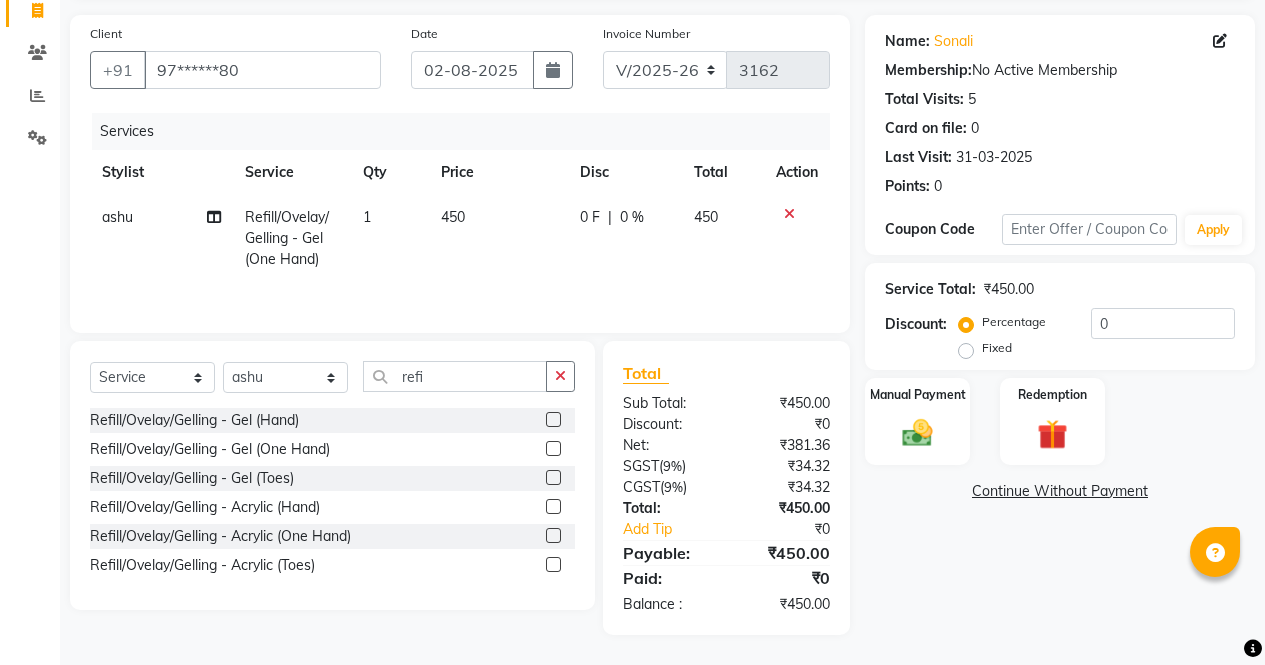 click 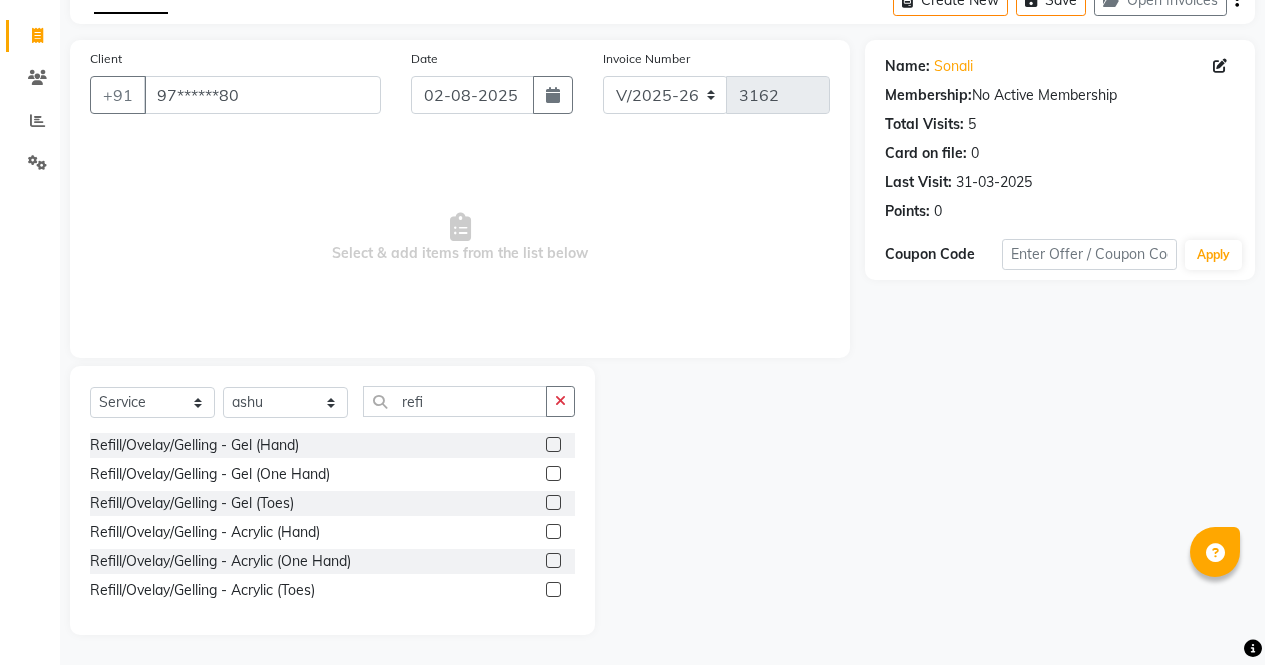 click 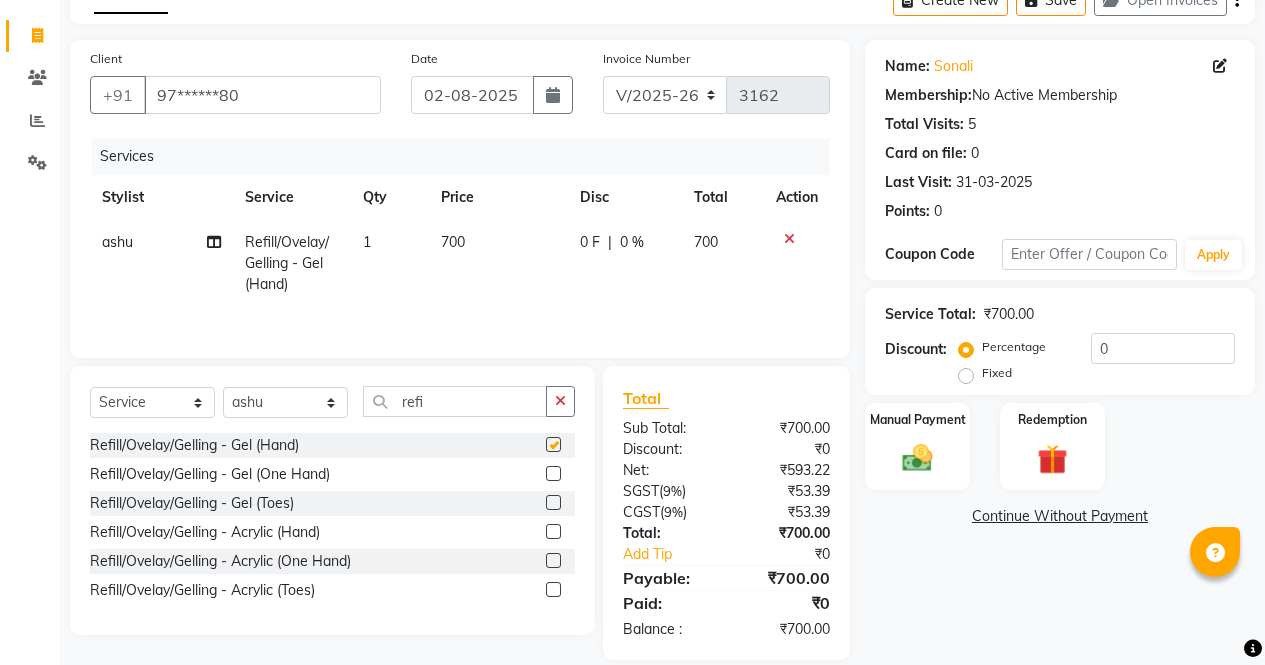 scroll, scrollTop: 135, scrollLeft: 0, axis: vertical 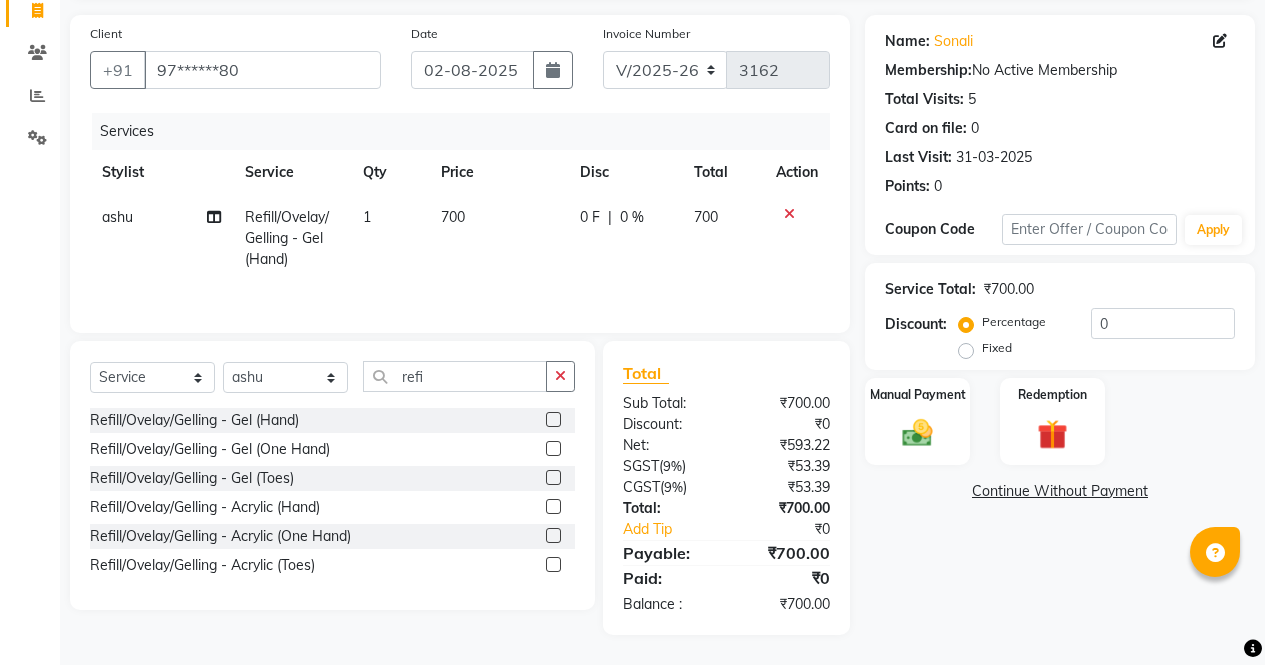checkbox on "false" 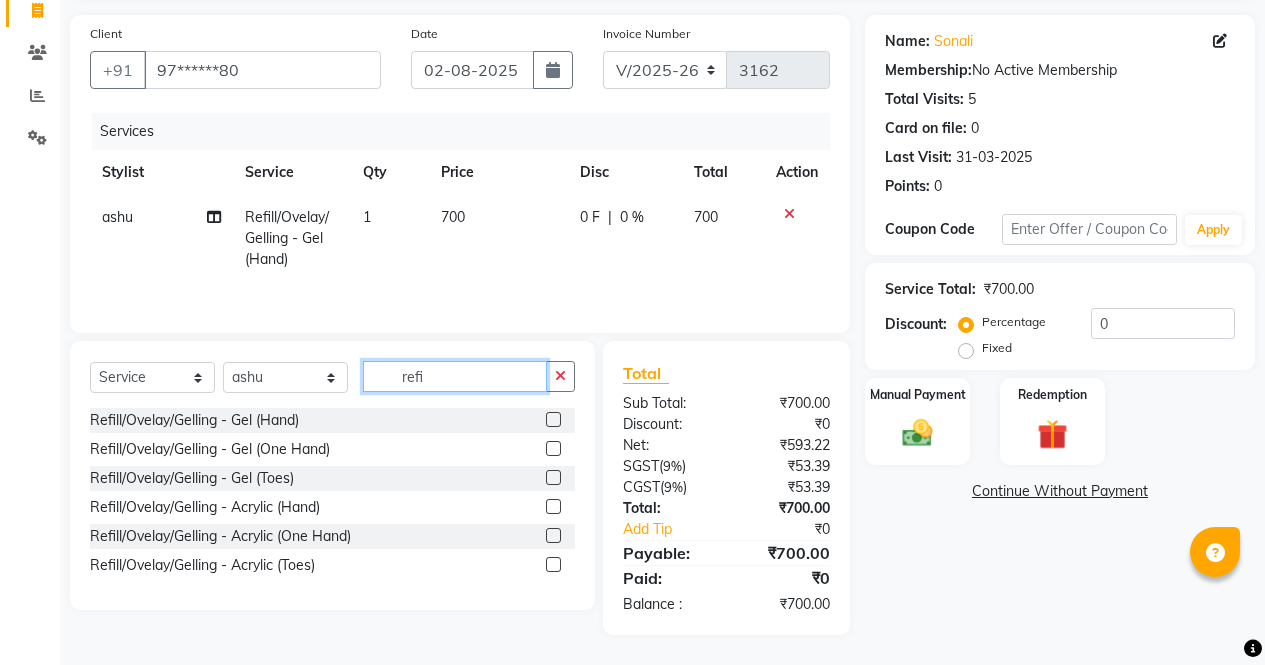 click on "refi" 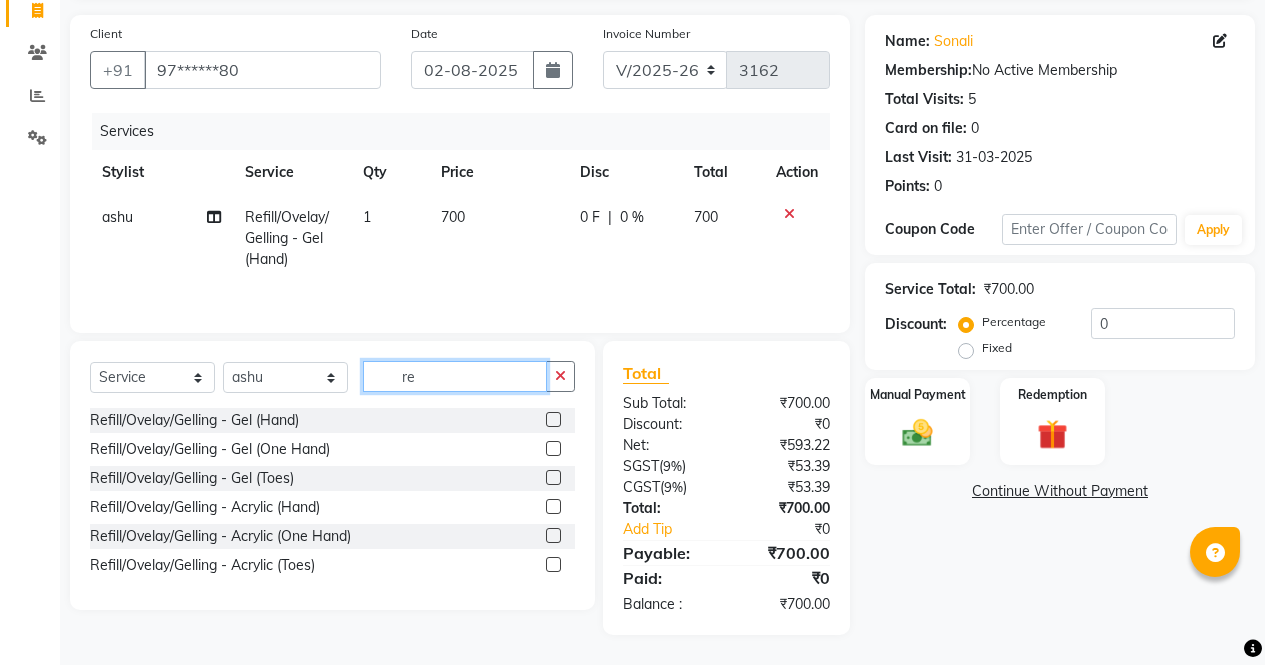 type on "r" 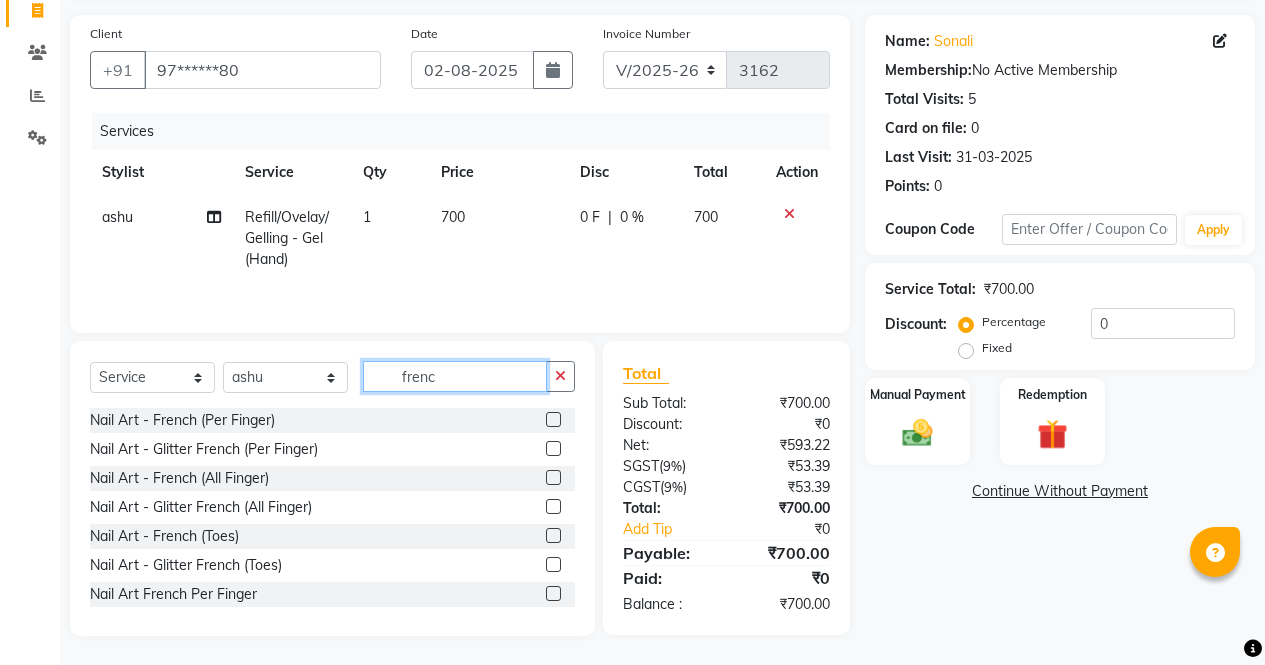 type on "frenc" 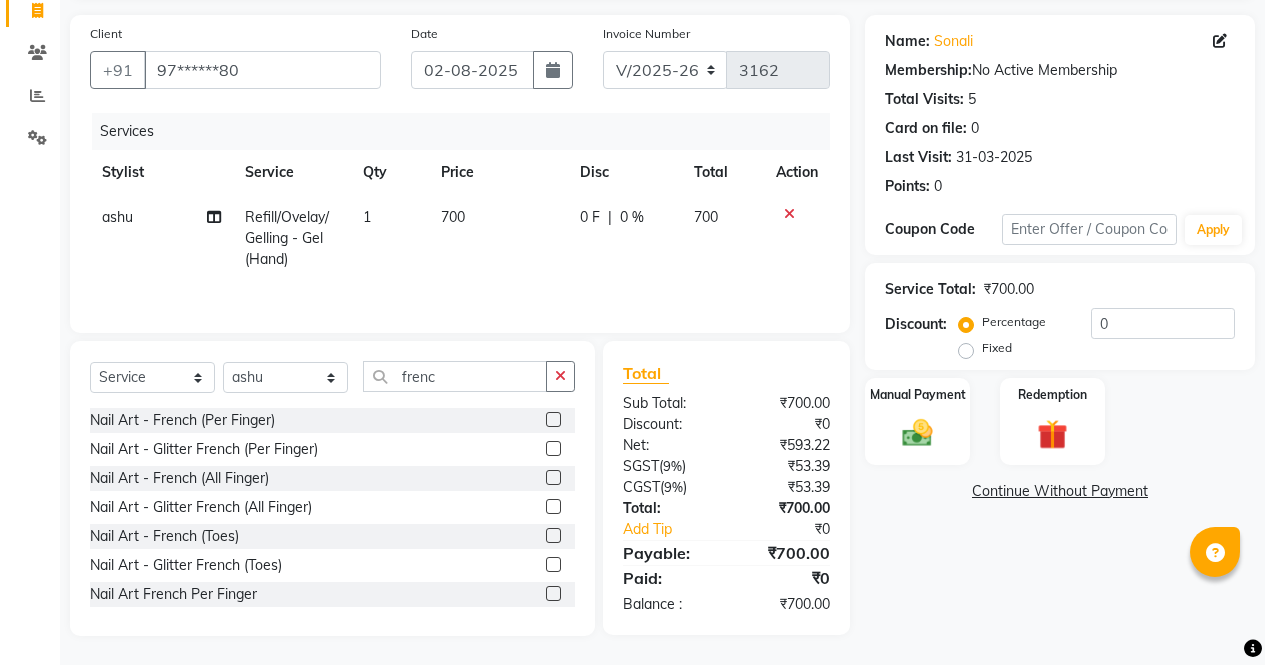 click 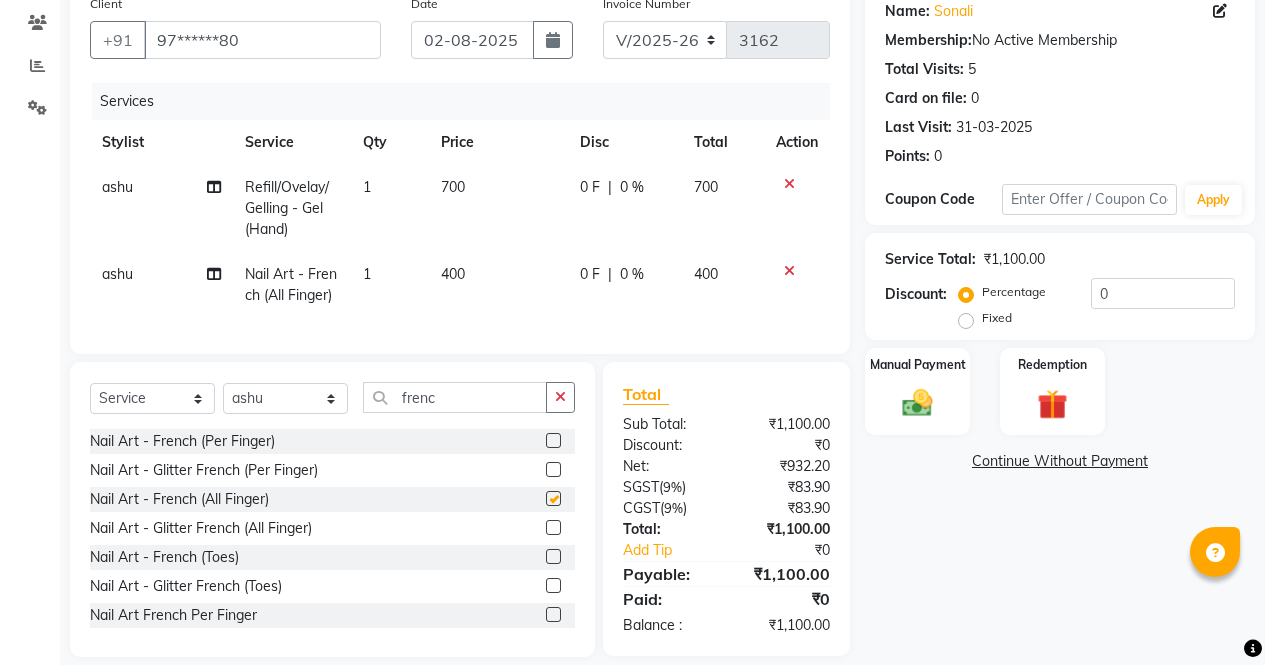 checkbox on "false" 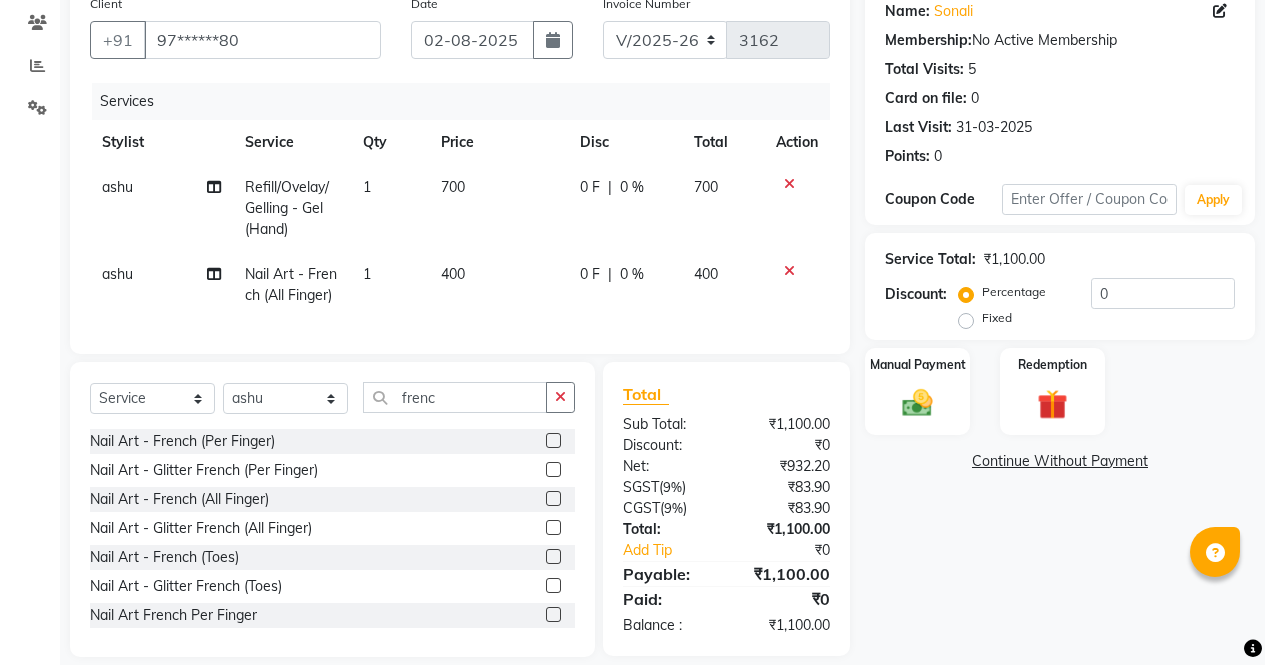 scroll, scrollTop: 202, scrollLeft: 0, axis: vertical 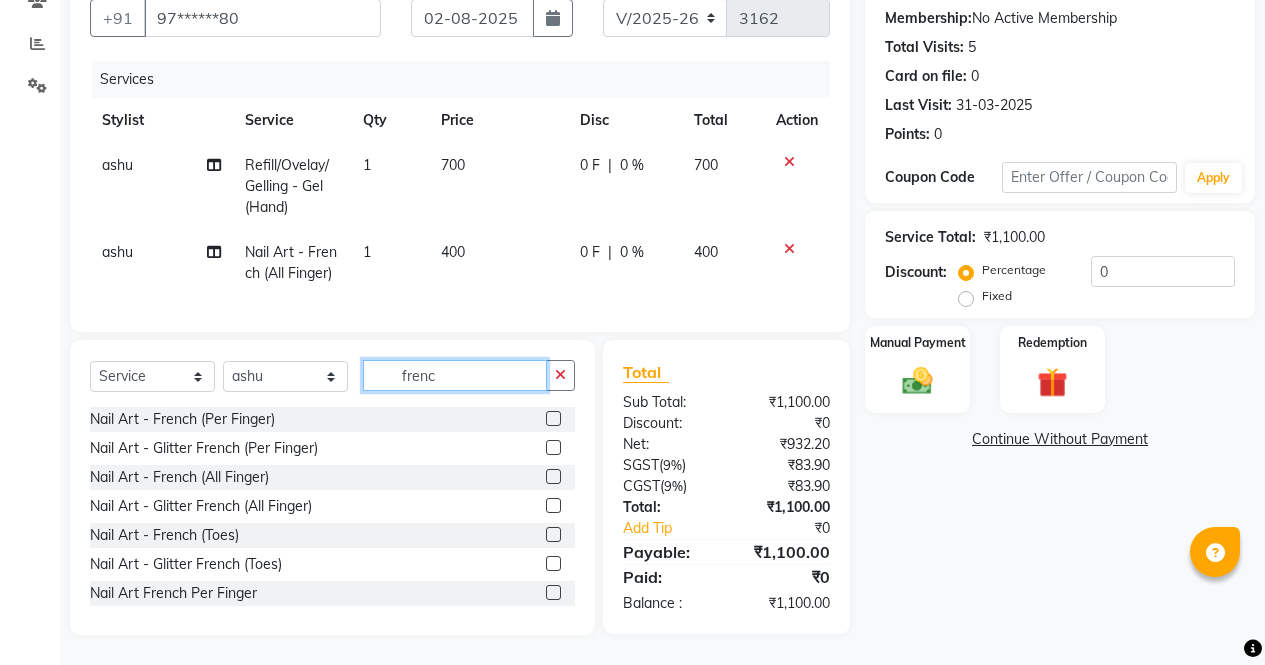 click on "frenc" 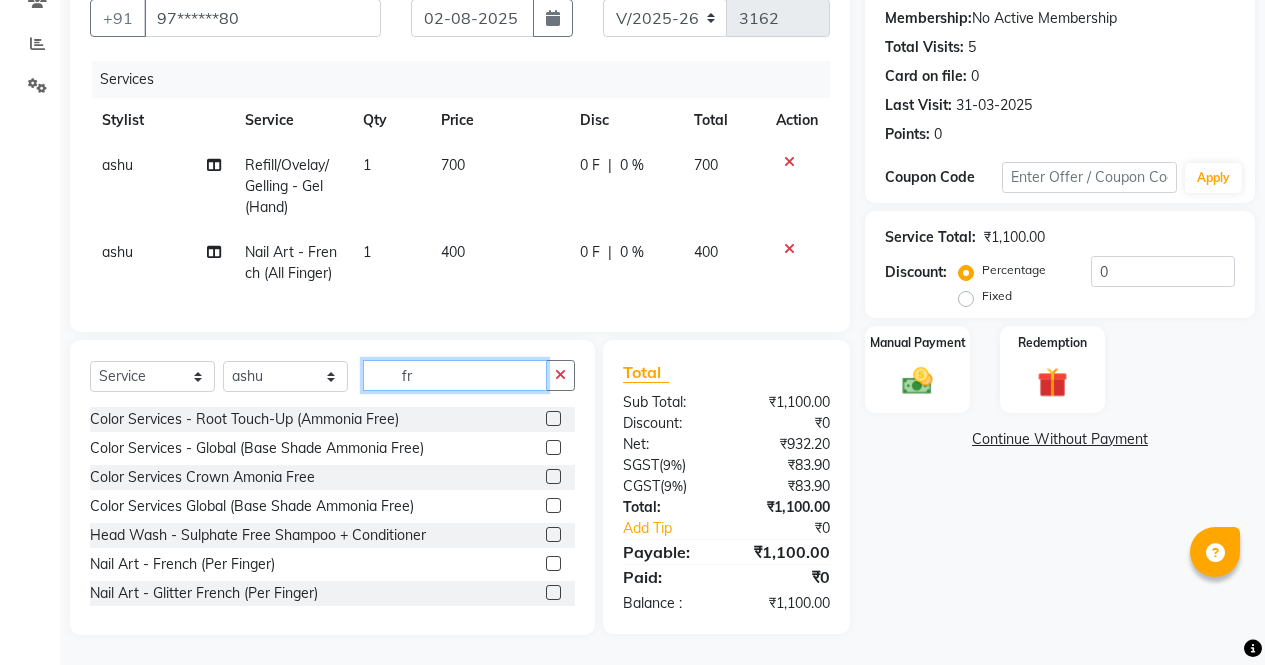 type on "f" 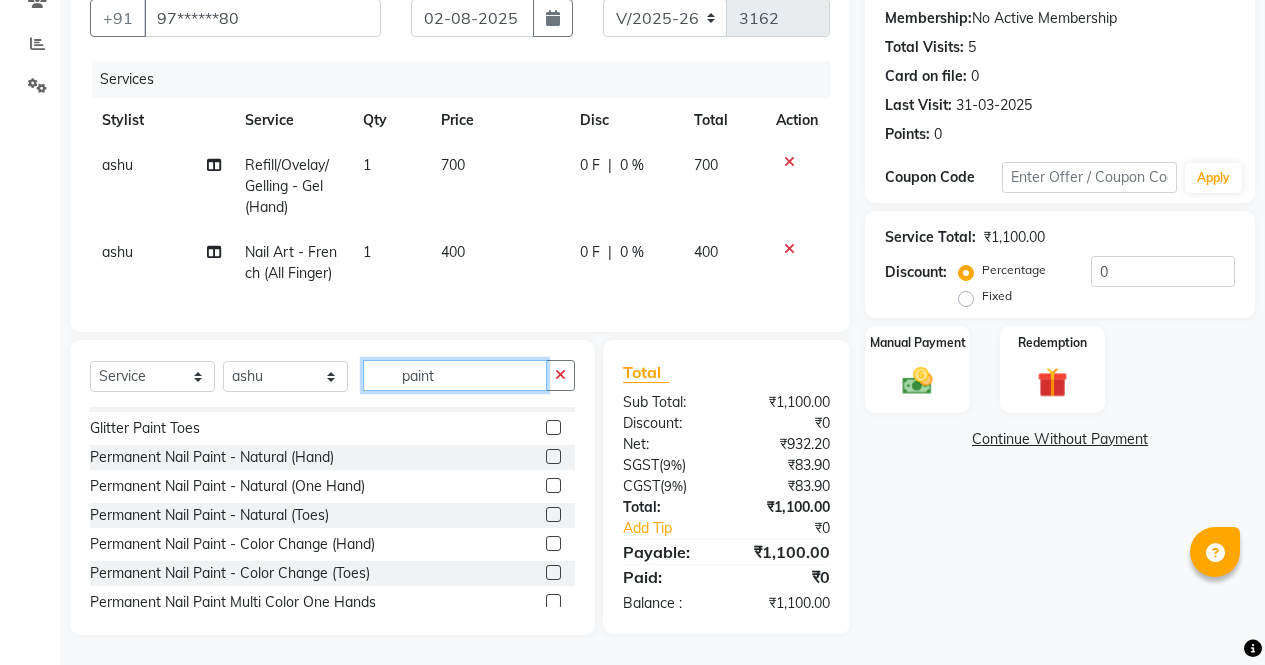 scroll, scrollTop: 139, scrollLeft: 0, axis: vertical 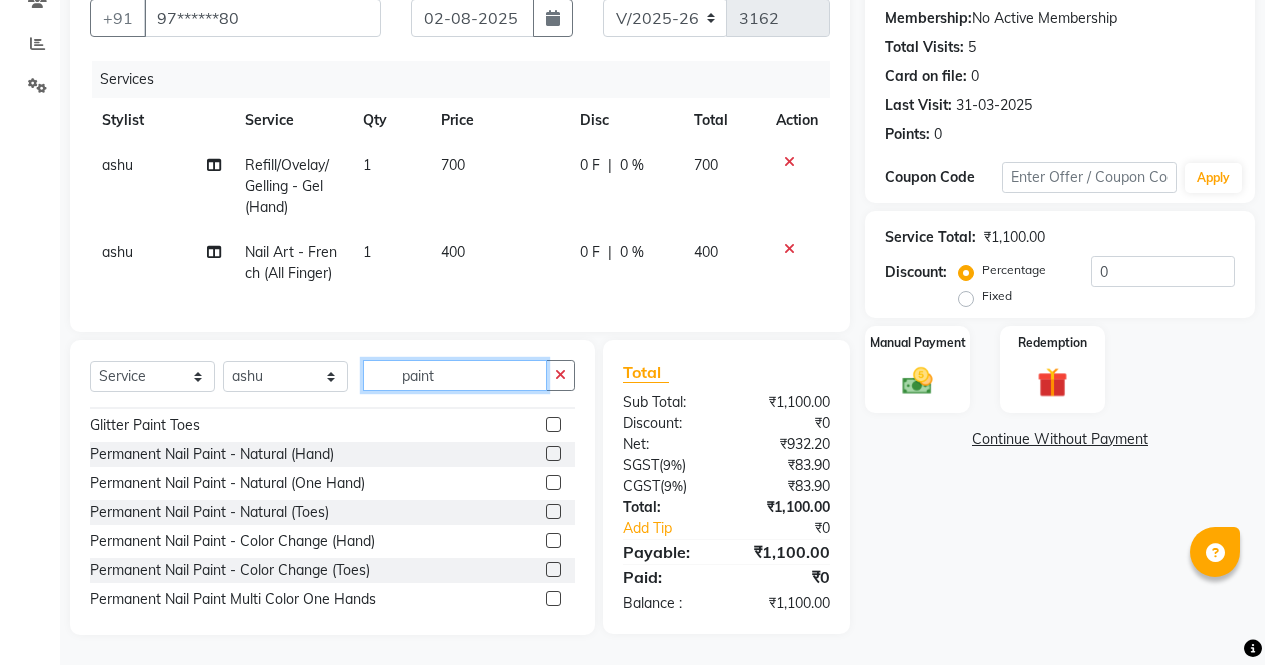 type on "paint" 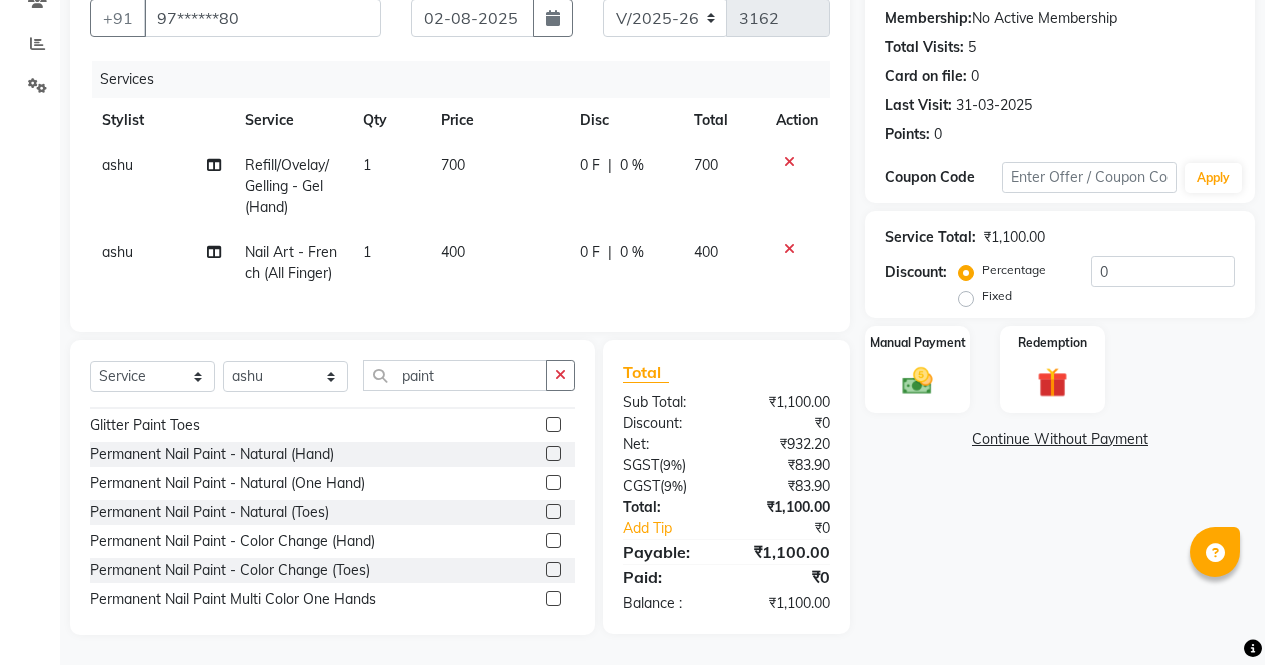 click 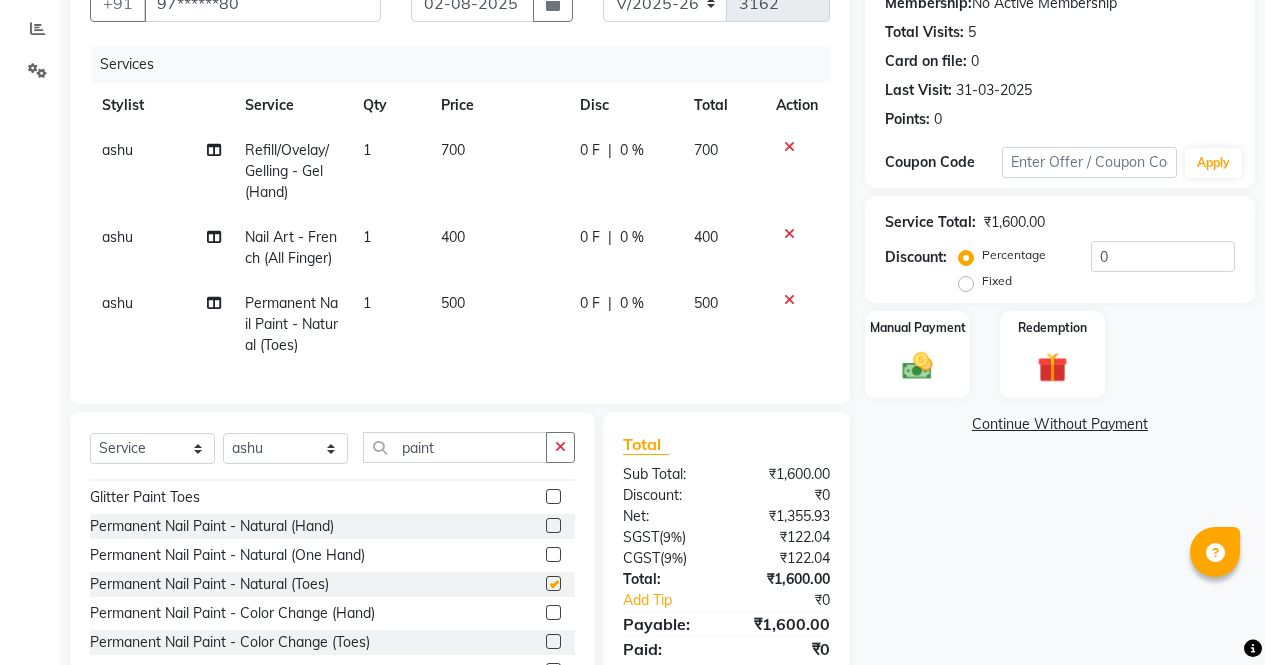 checkbox on "false" 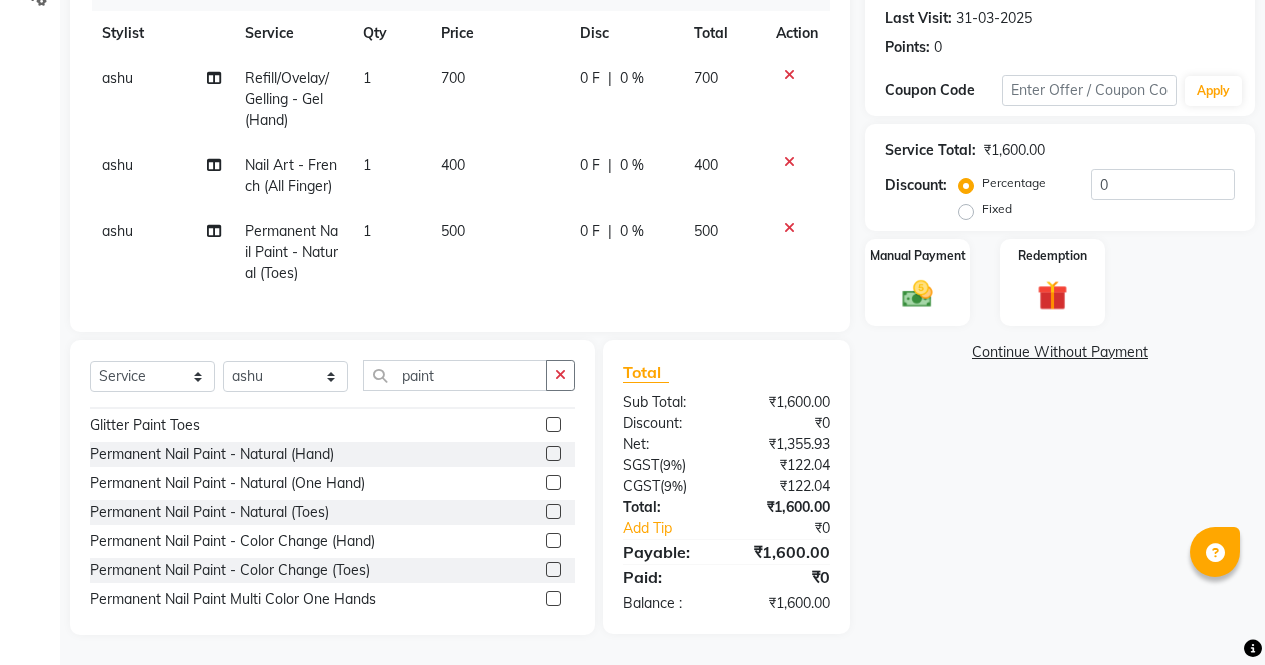 scroll, scrollTop: 289, scrollLeft: 0, axis: vertical 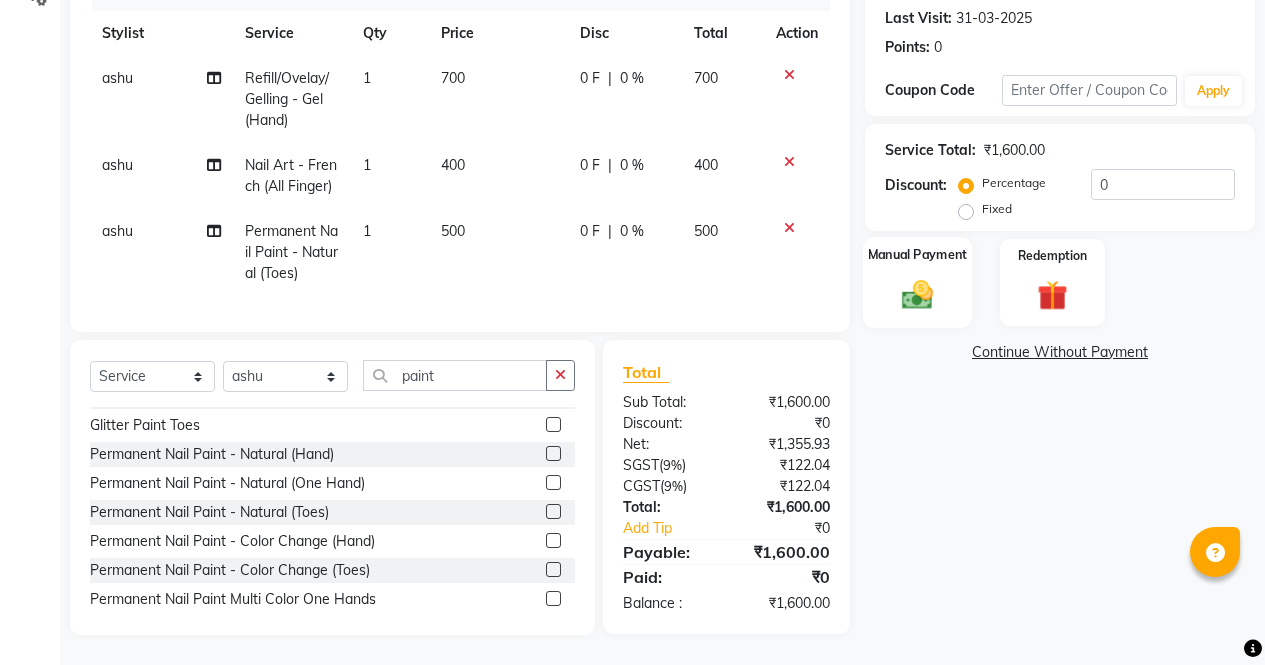 click 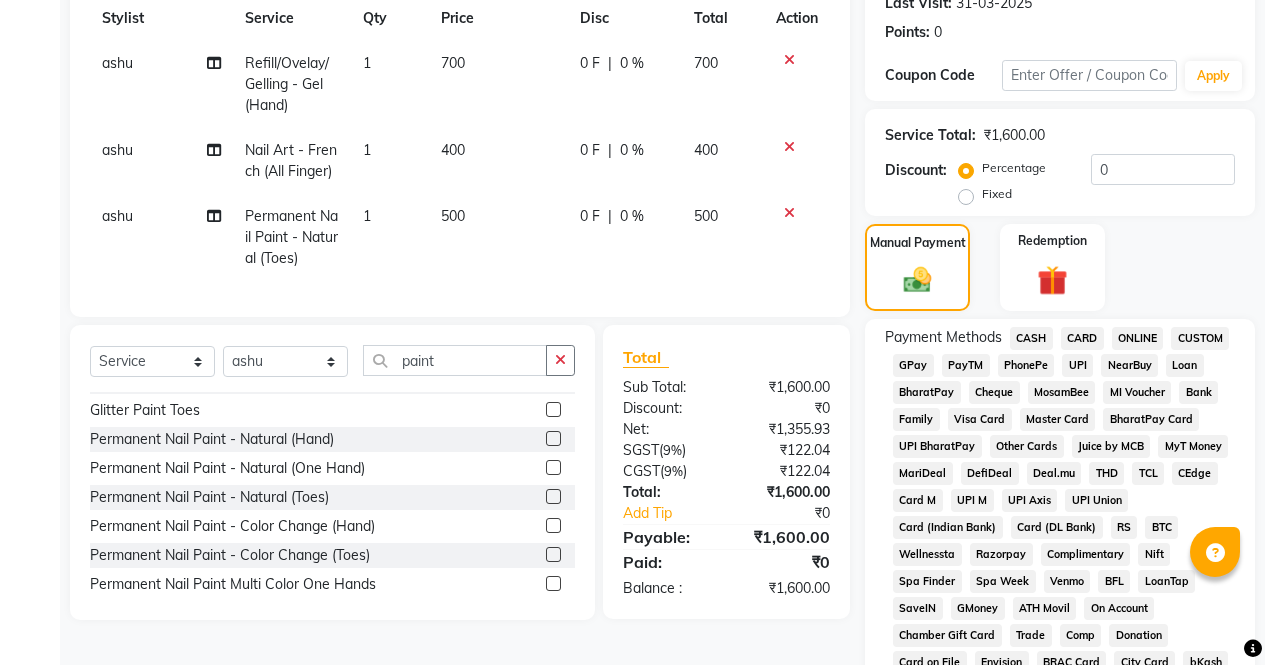 click on "ONLINE" 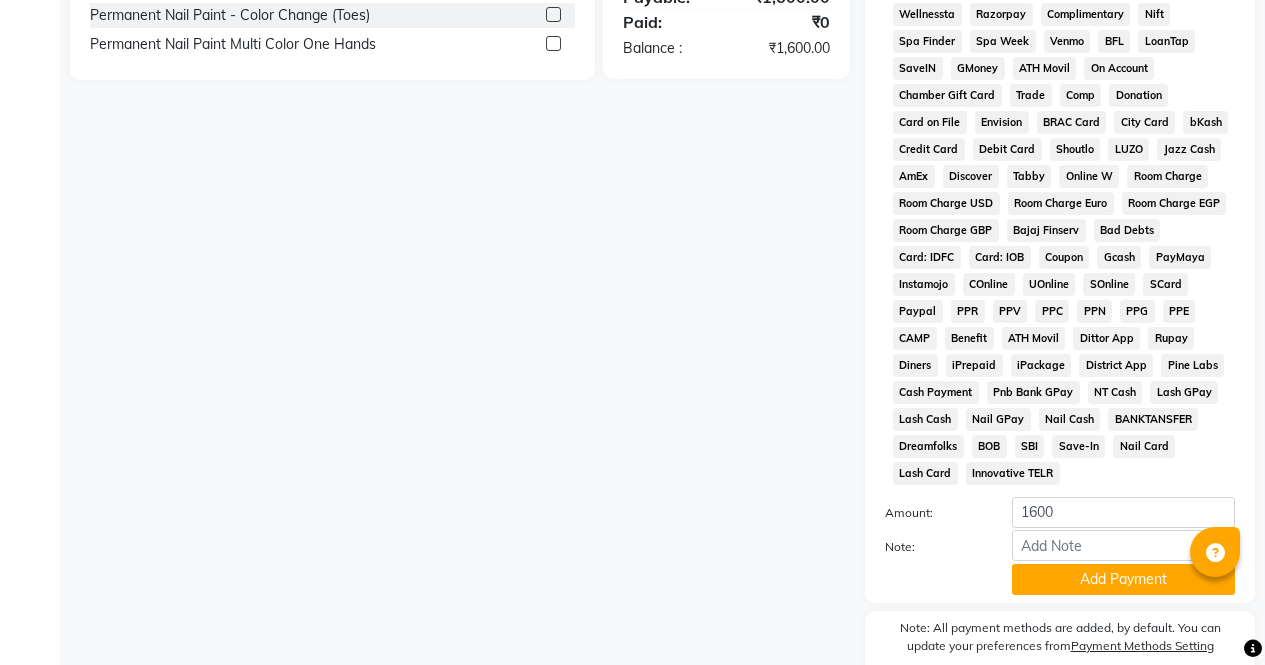 scroll, scrollTop: 840, scrollLeft: 0, axis: vertical 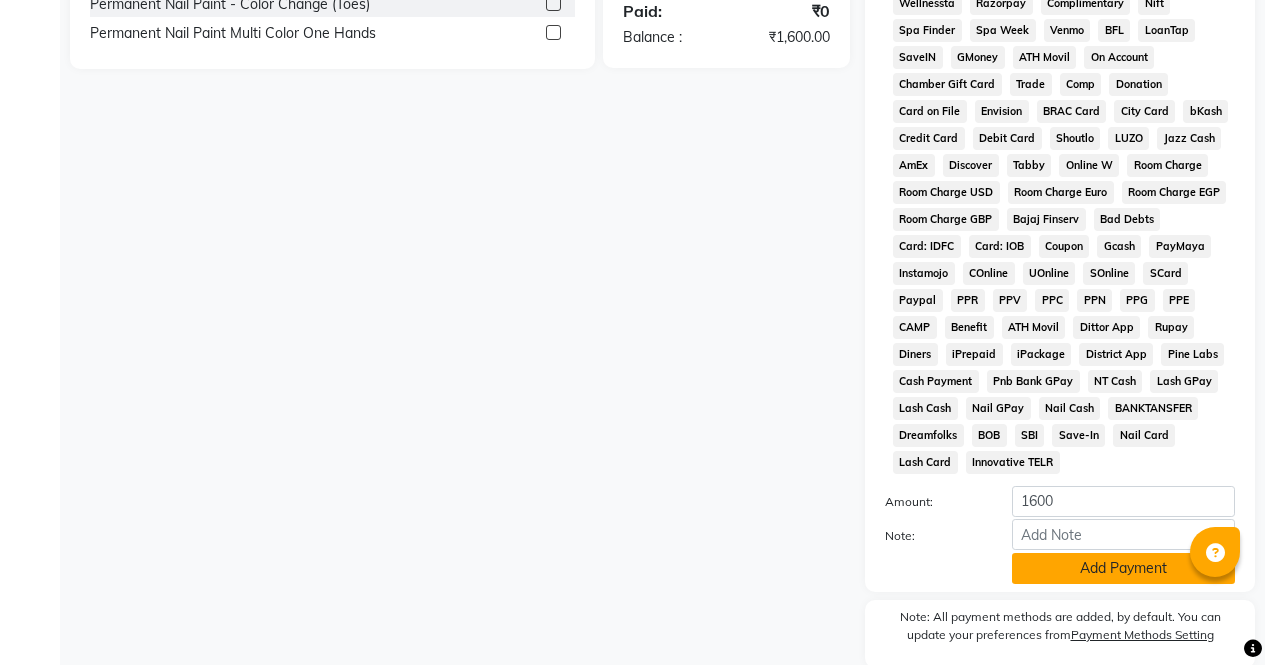 click on "Add Payment" 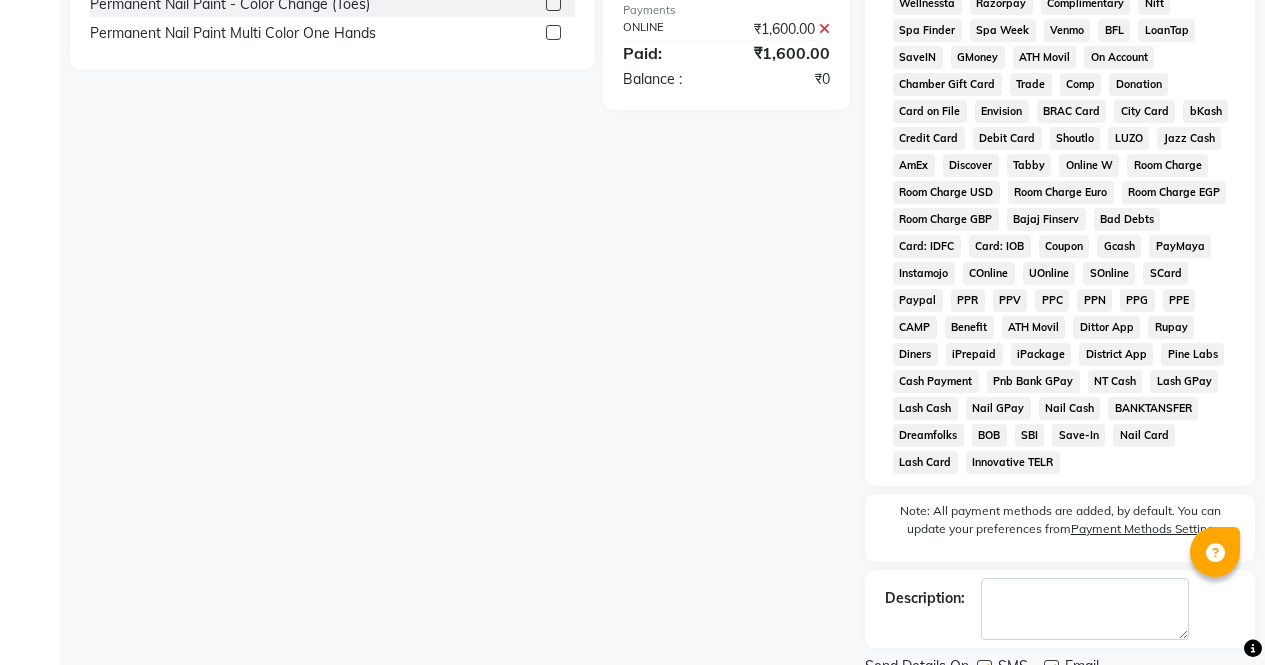 scroll, scrollTop: 921, scrollLeft: 0, axis: vertical 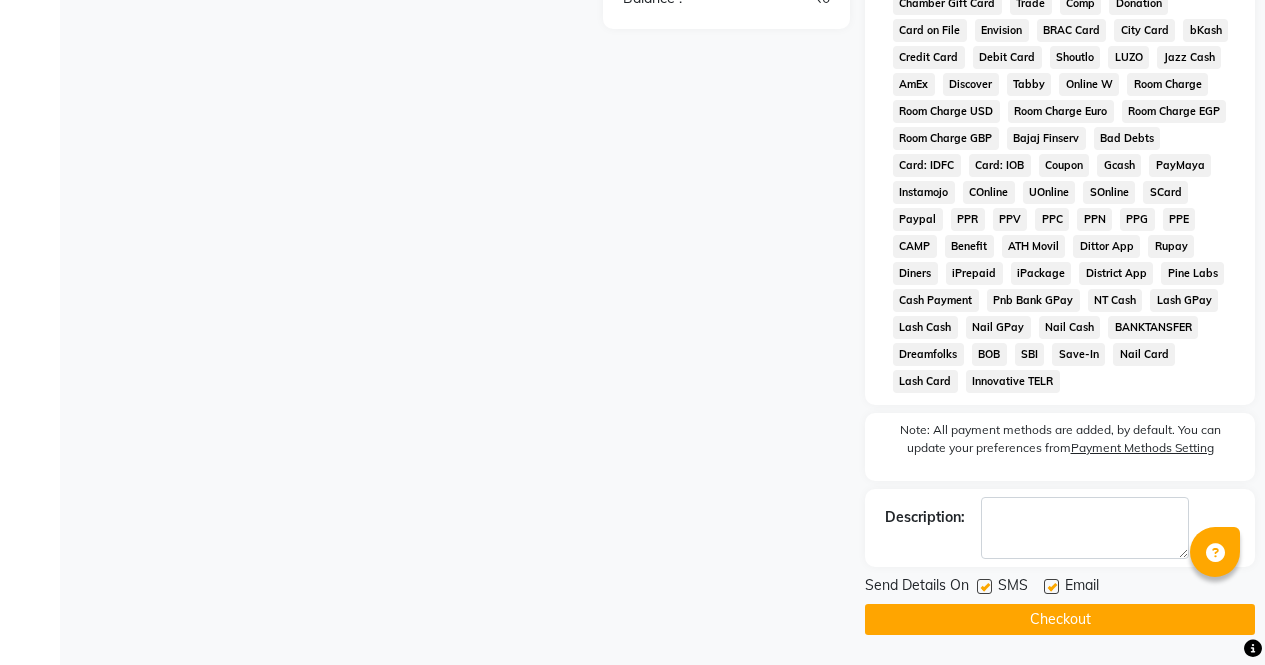 click on "Checkout" 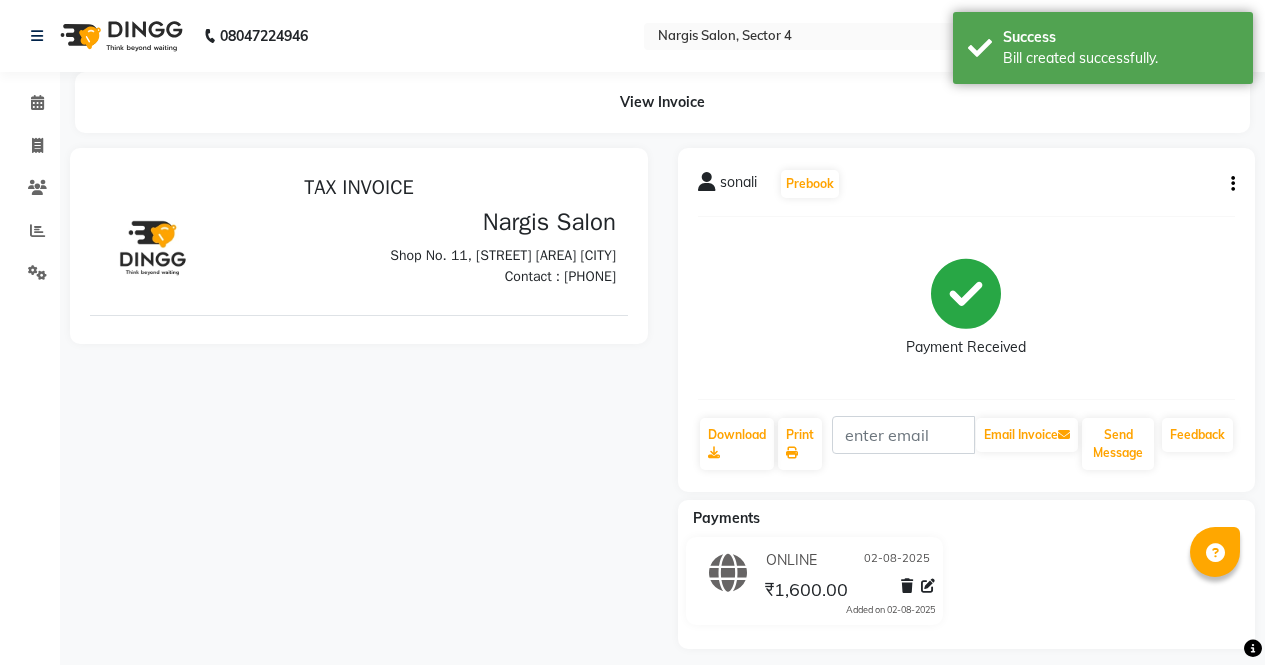 scroll, scrollTop: 0, scrollLeft: 0, axis: both 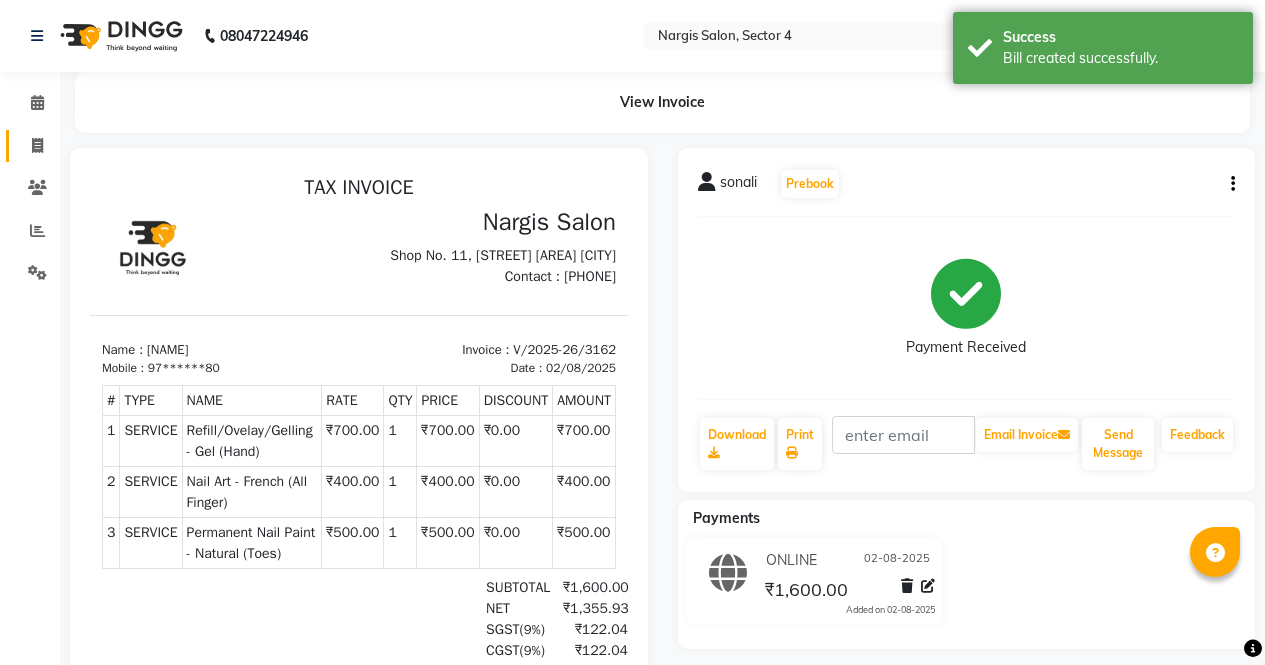 click 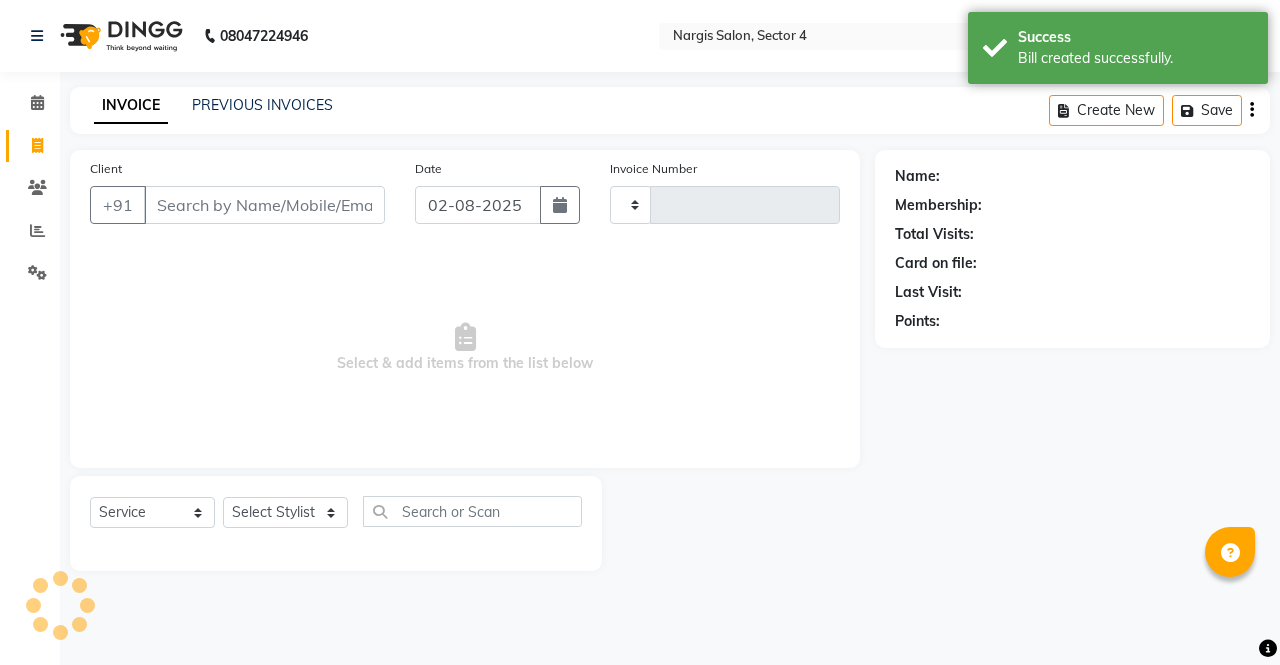 type on "3163" 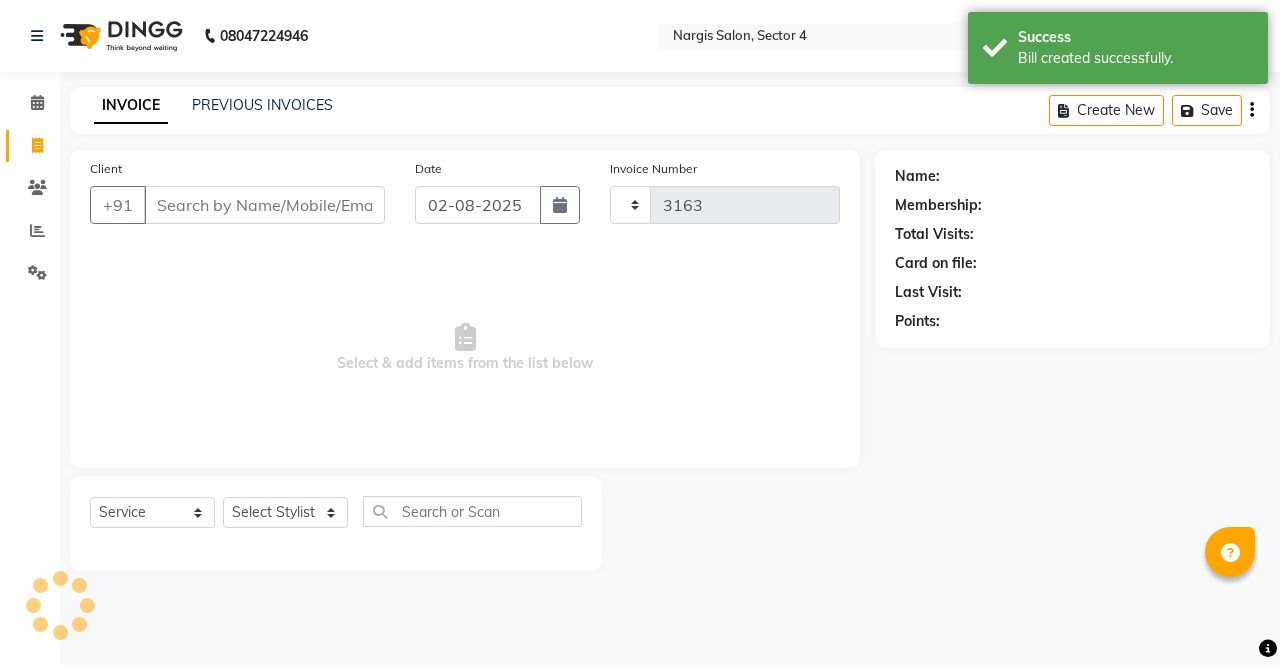 select on "4130" 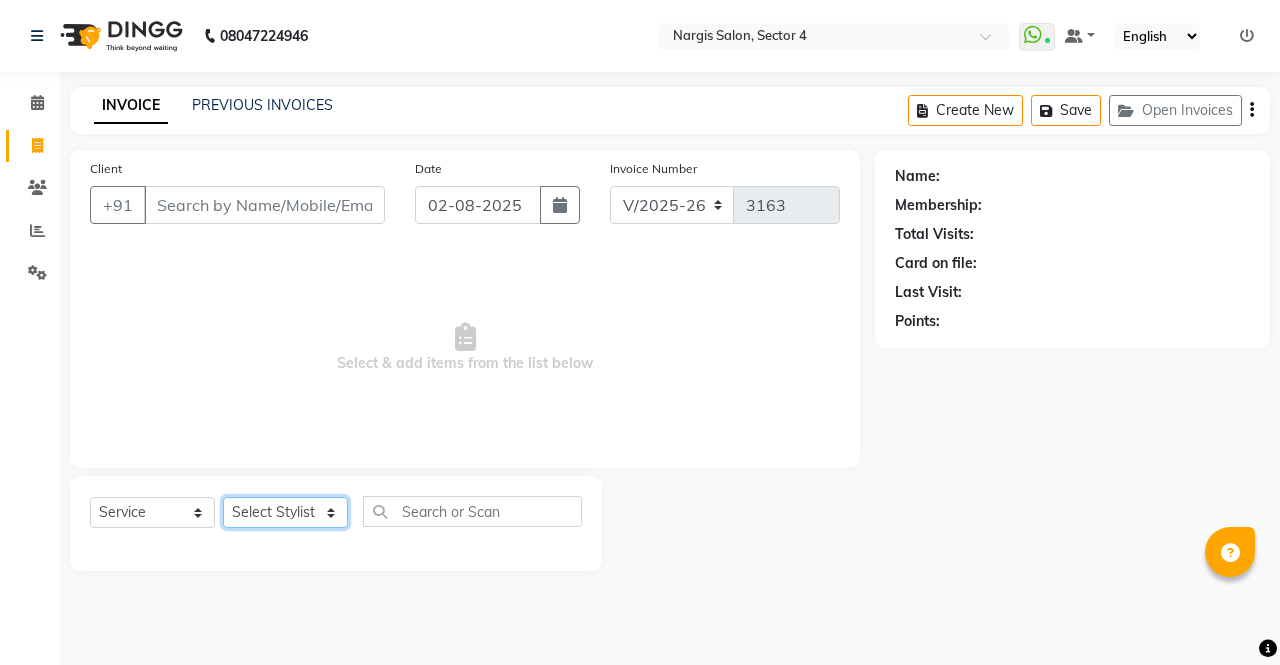 click on "Select Stylist ajeet anu armaan ashu Front Desk muskaan rakhi saima shivam soni sunil yashoda" 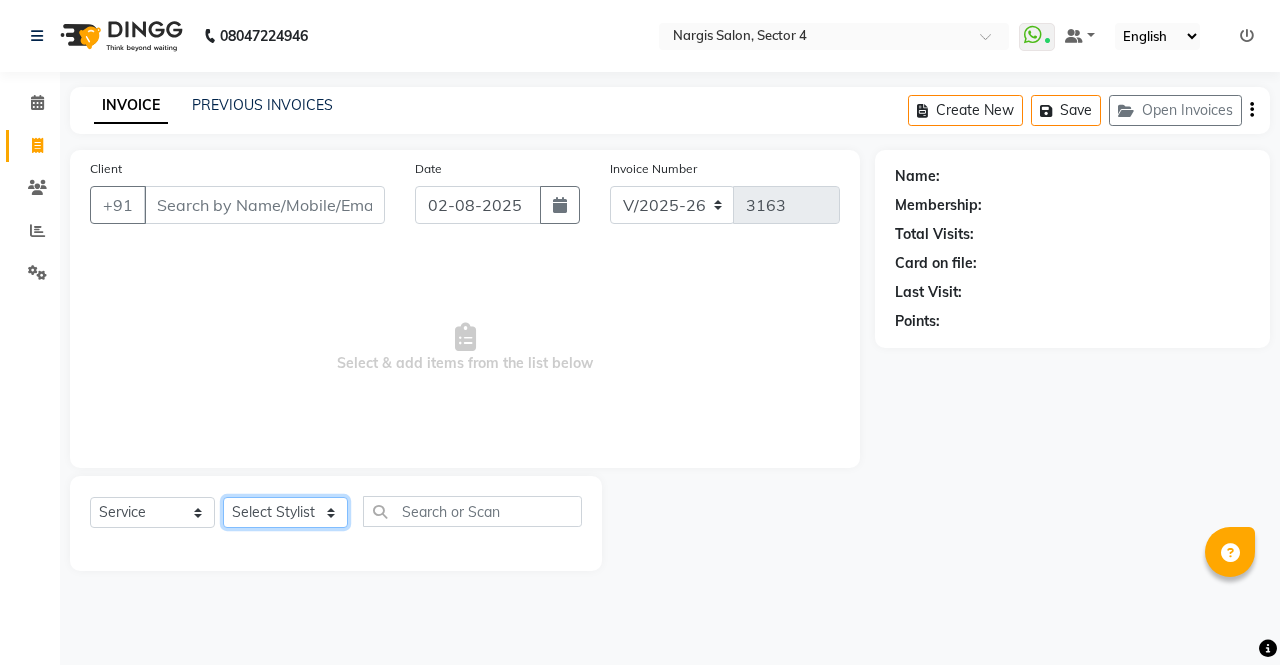 select on "60384" 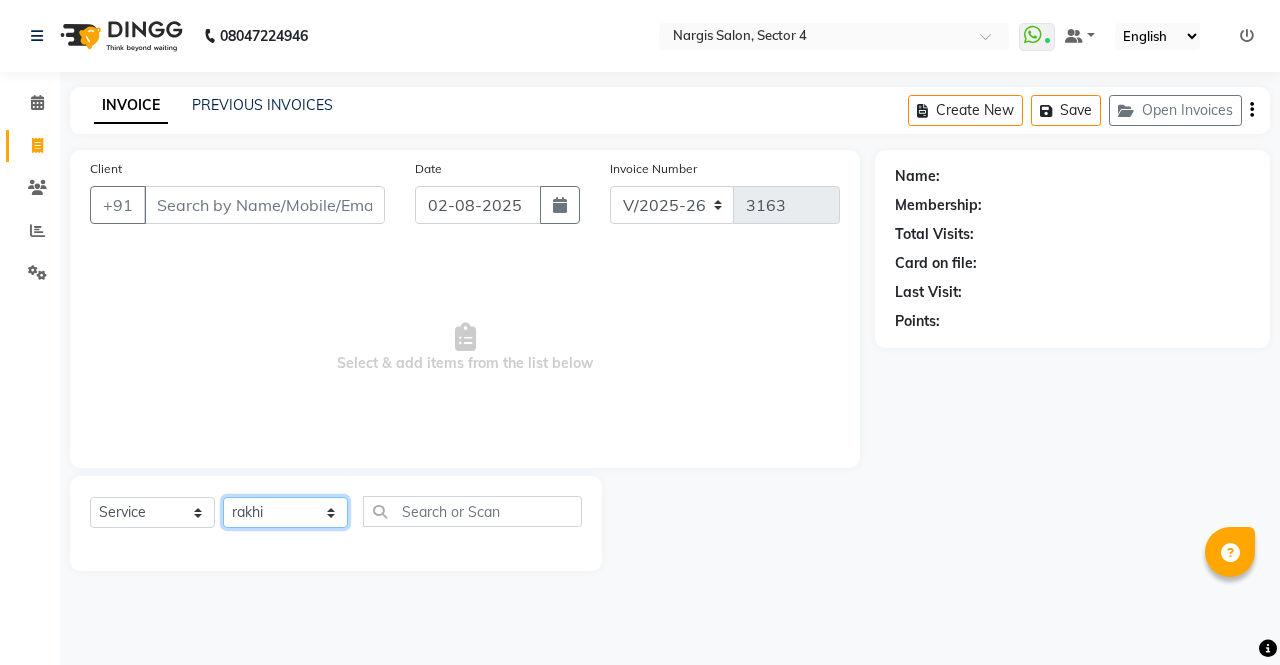 click on "Select Stylist ajeet anu armaan ashu Front Desk muskaan rakhi saima shivam soni sunil yashoda" 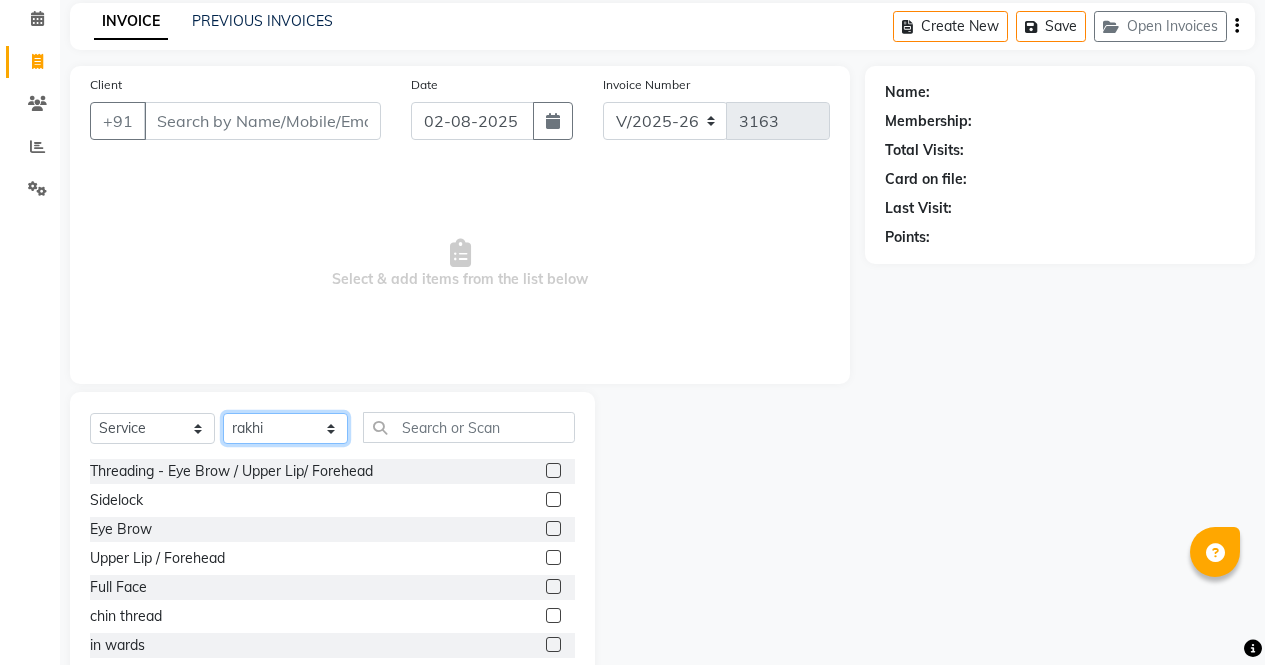 scroll, scrollTop: 136, scrollLeft: 0, axis: vertical 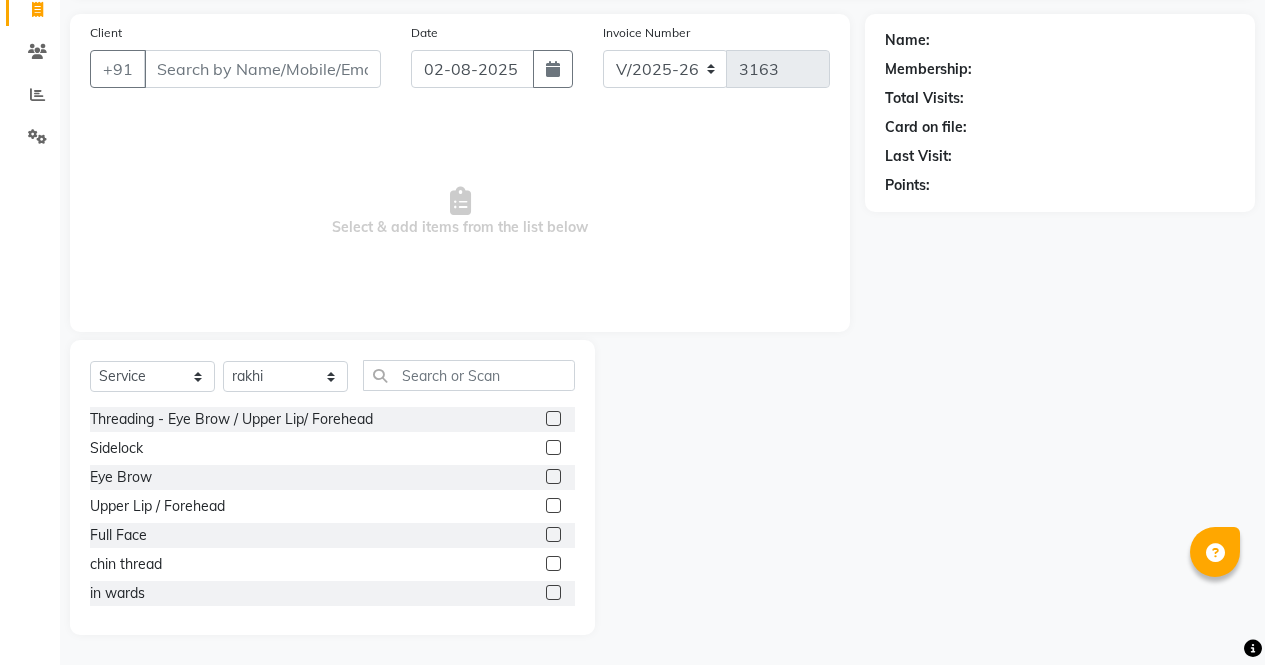 click 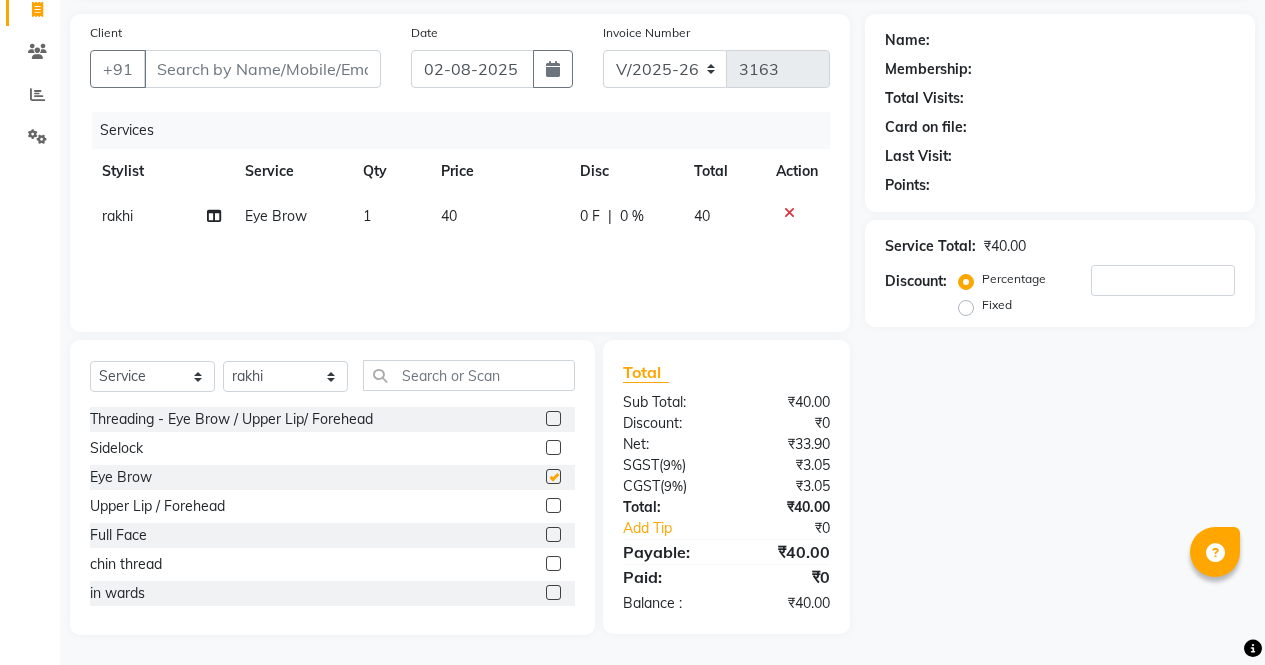 checkbox on "false" 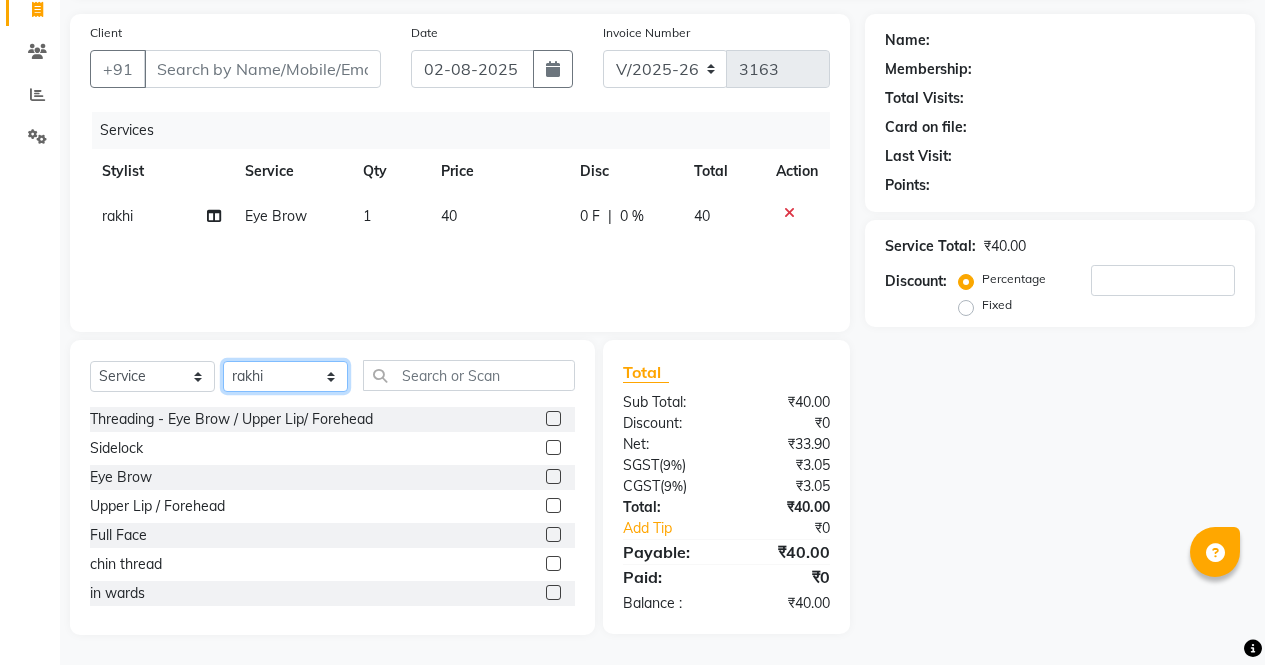 click on "Select Stylist ajeet anu armaan ashu Front Desk muskaan rakhi saima shivam soni sunil yashoda" 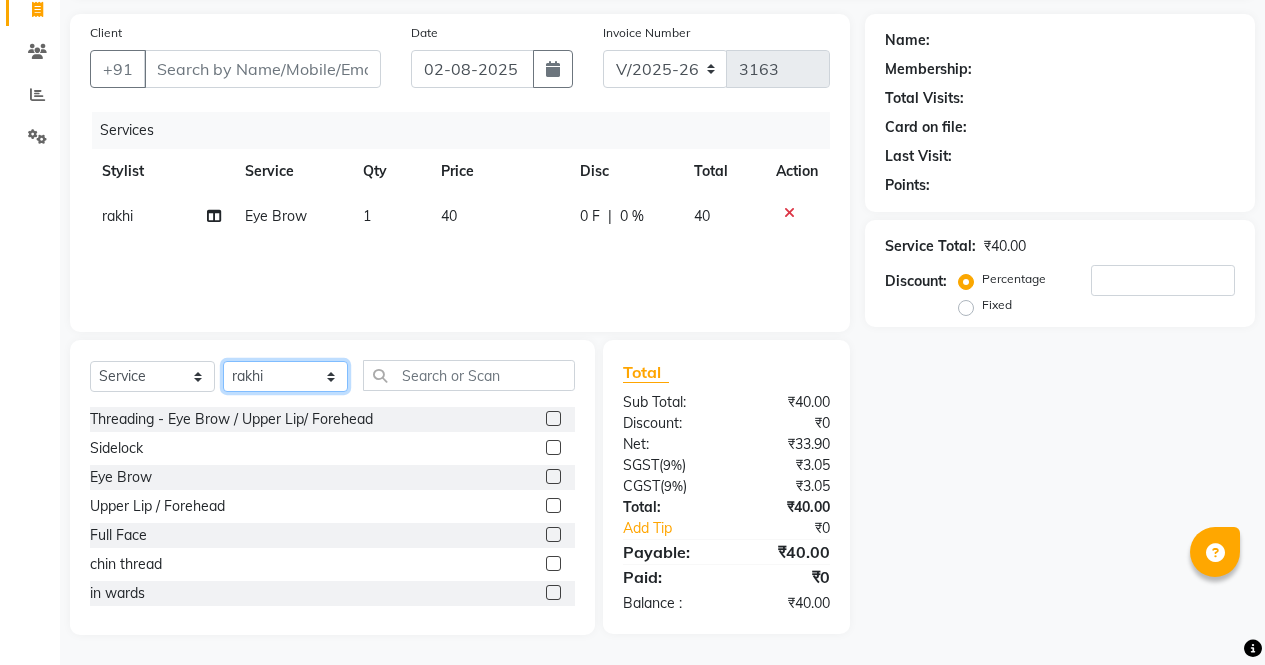click on "Select Stylist ajeet anu armaan ashu Front Desk muskaan rakhi saima shivam soni sunil yashoda" 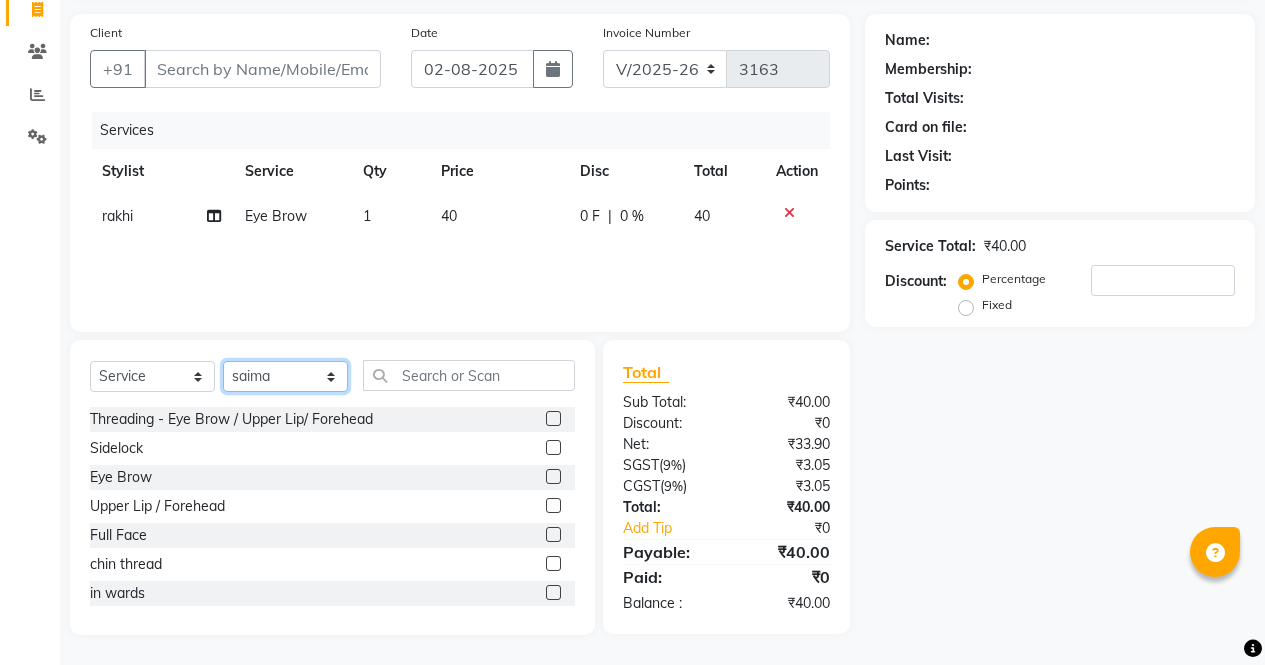 click on "Select Stylist ajeet anu armaan ashu Front Desk muskaan rakhi saima shivam soni sunil yashoda" 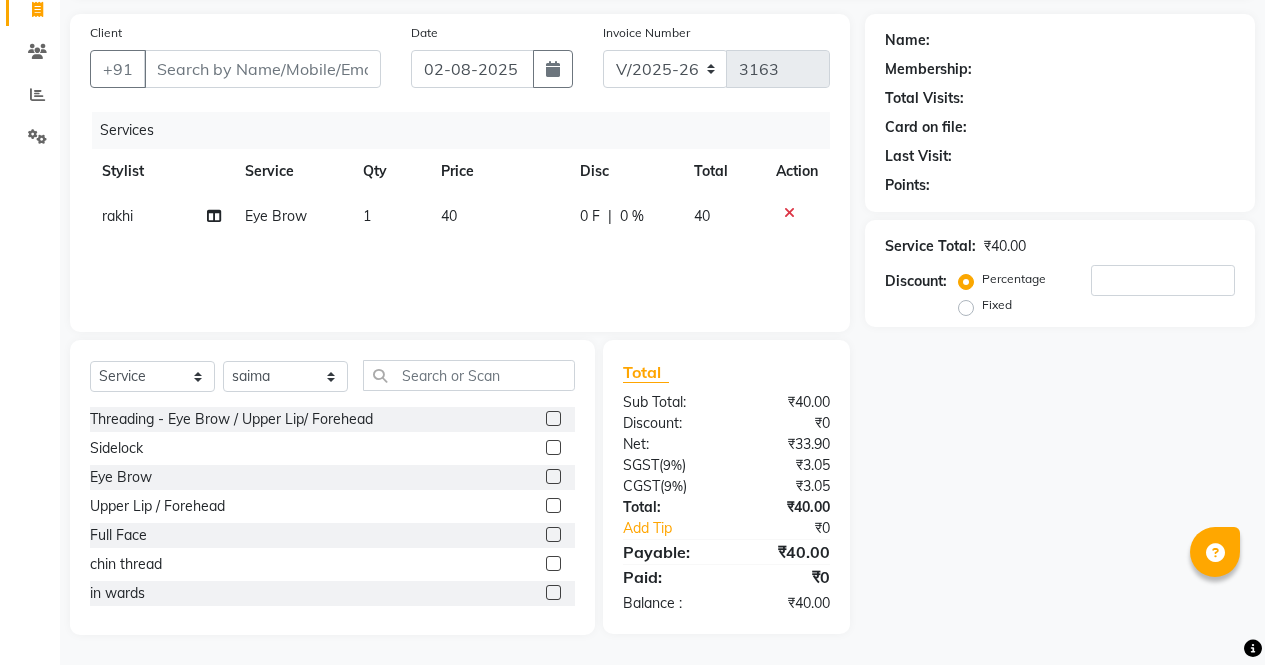 click 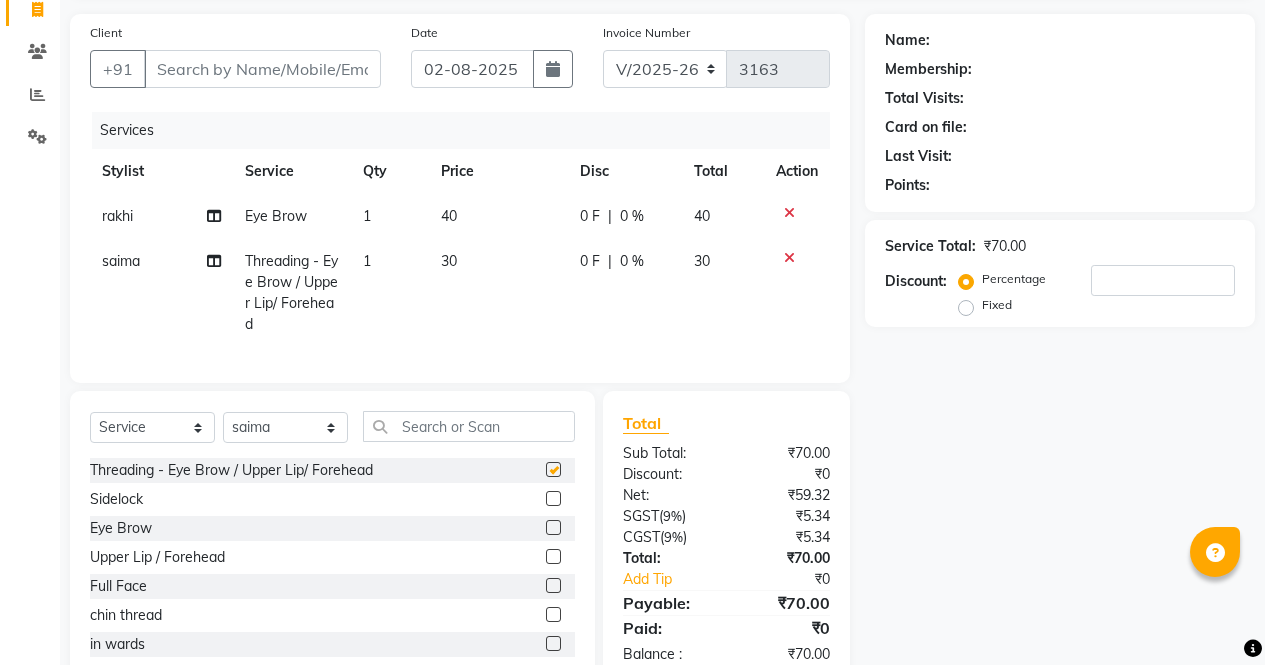 scroll, scrollTop: 202, scrollLeft: 0, axis: vertical 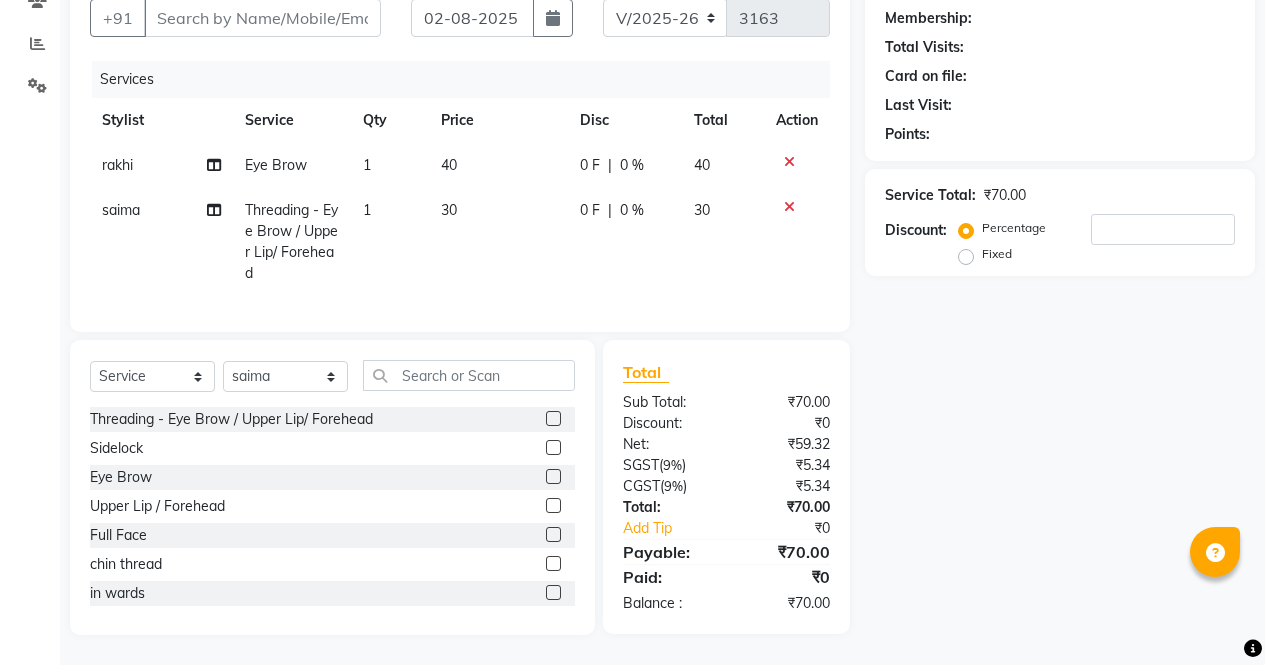 checkbox on "false" 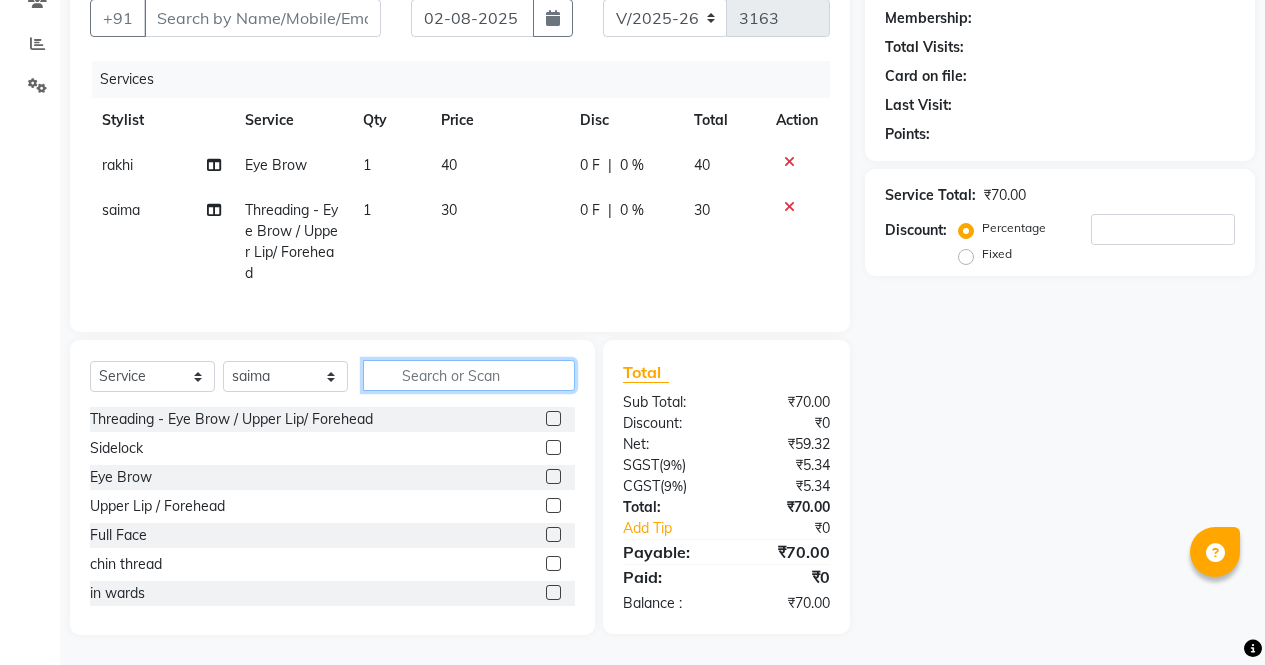 click 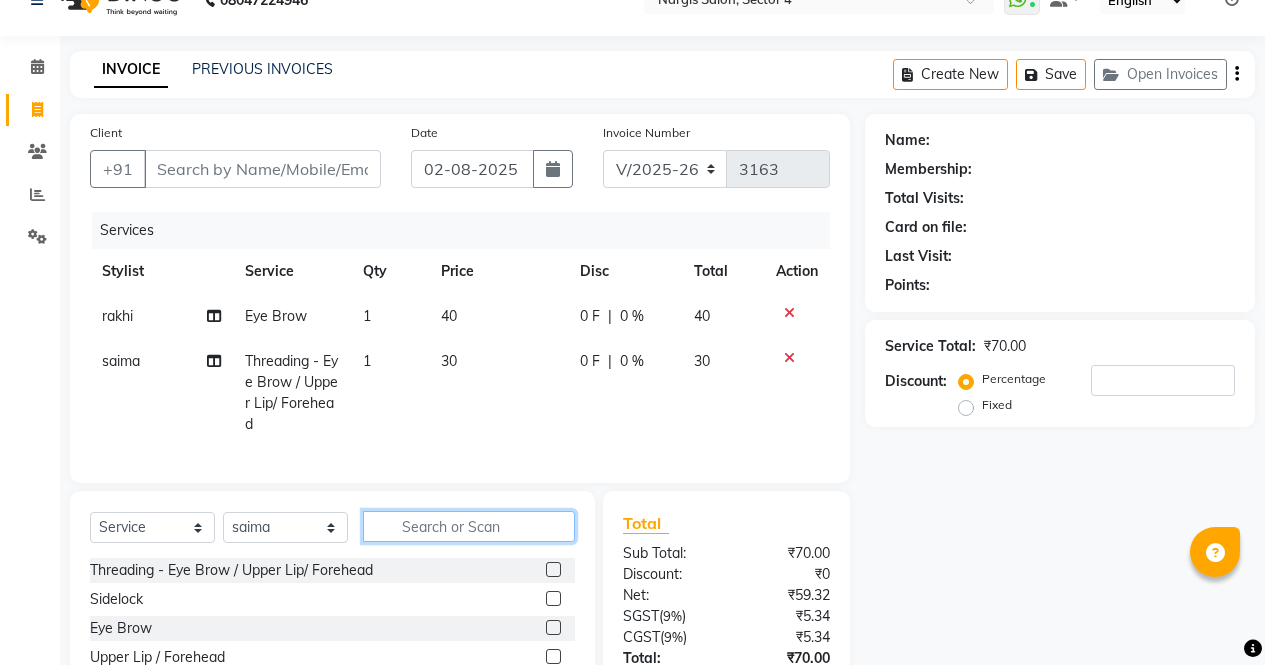 scroll, scrollTop: 35, scrollLeft: 0, axis: vertical 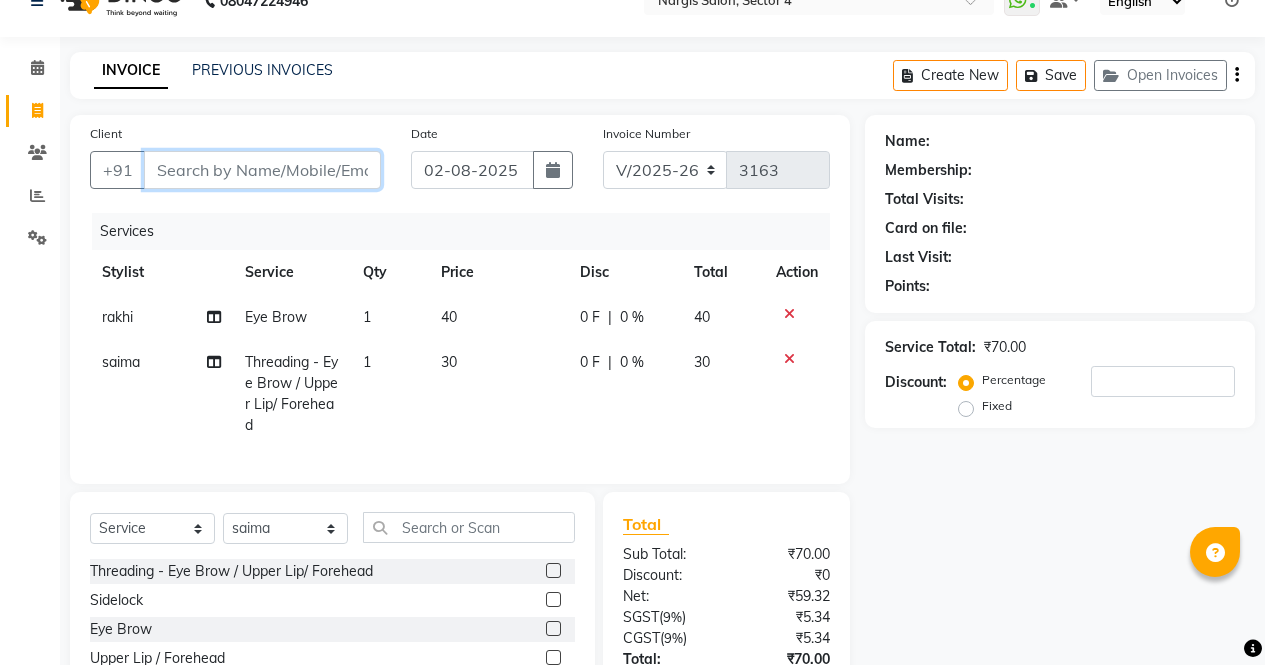 click on "Client" at bounding box center [262, 170] 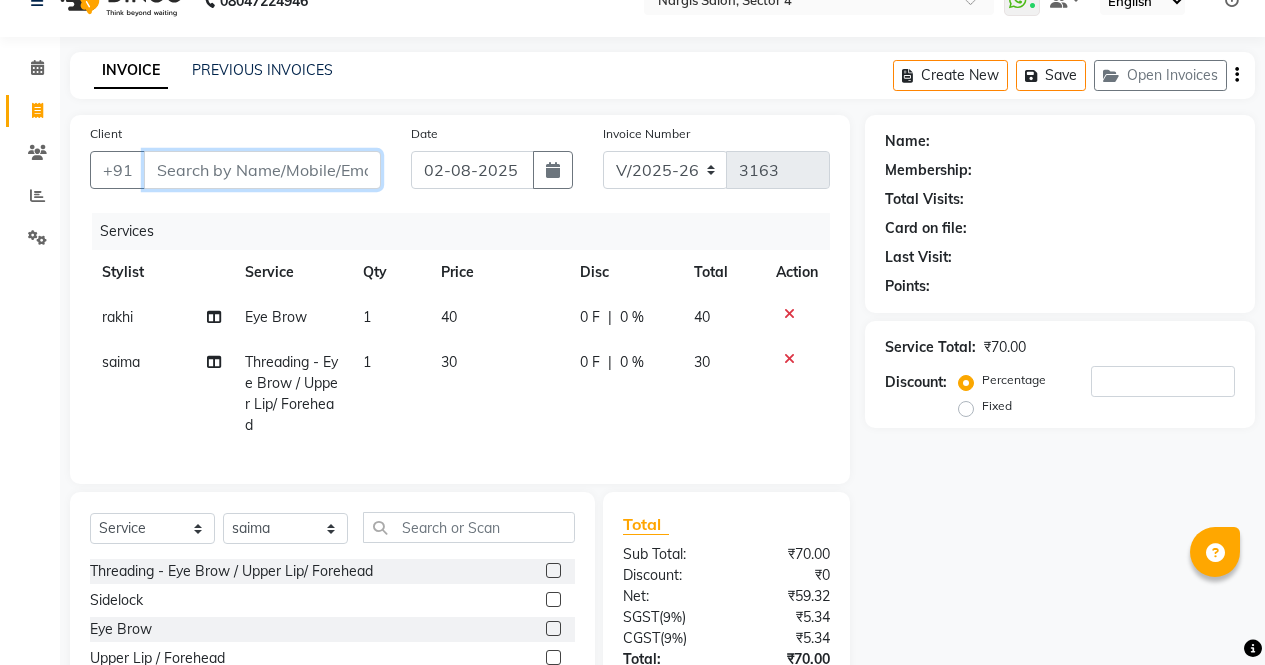 click on "Client" at bounding box center (262, 170) 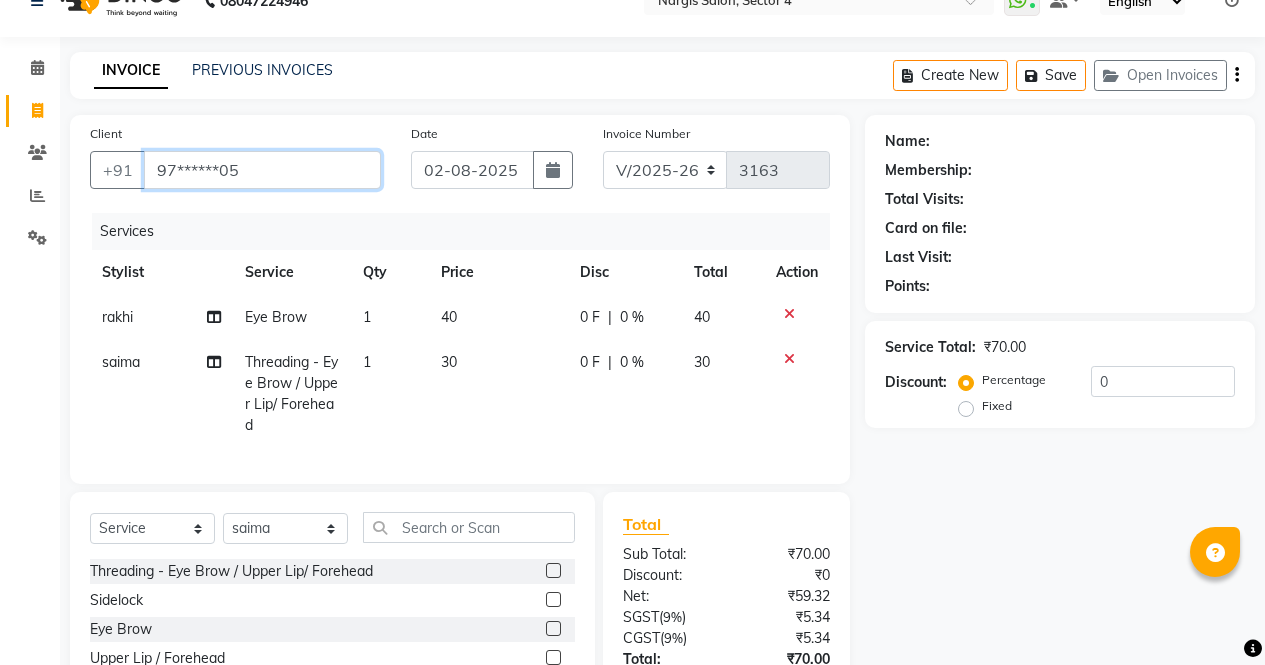 type on "97******05" 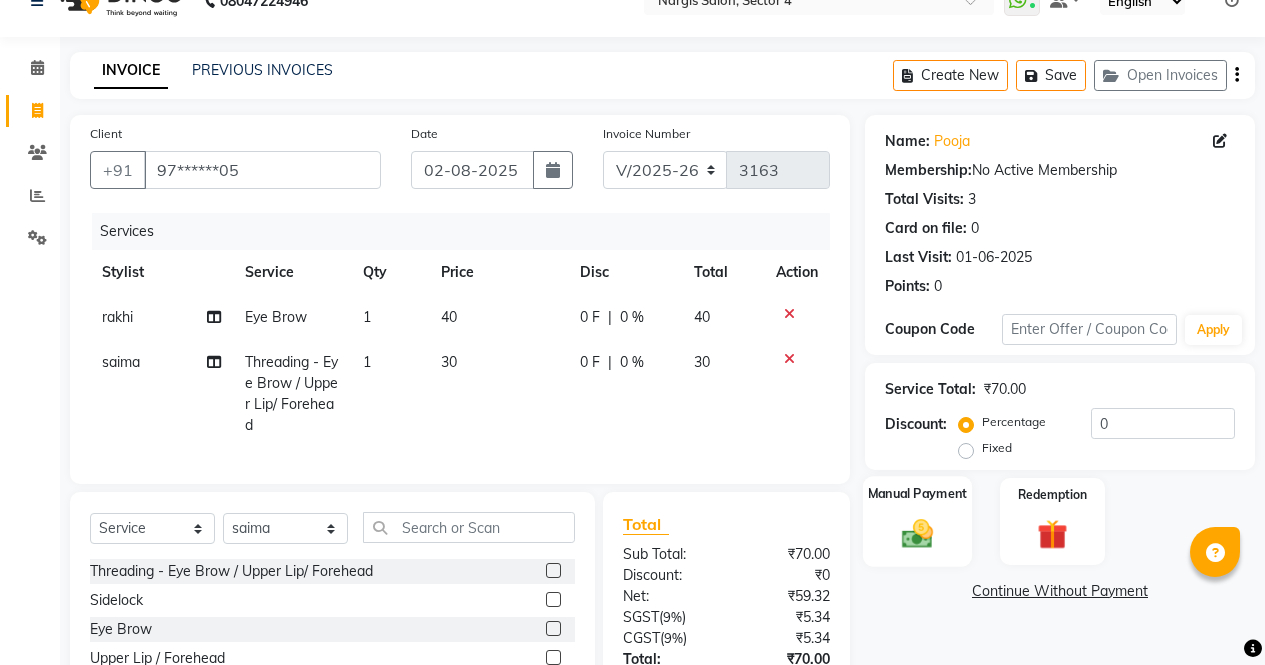 click 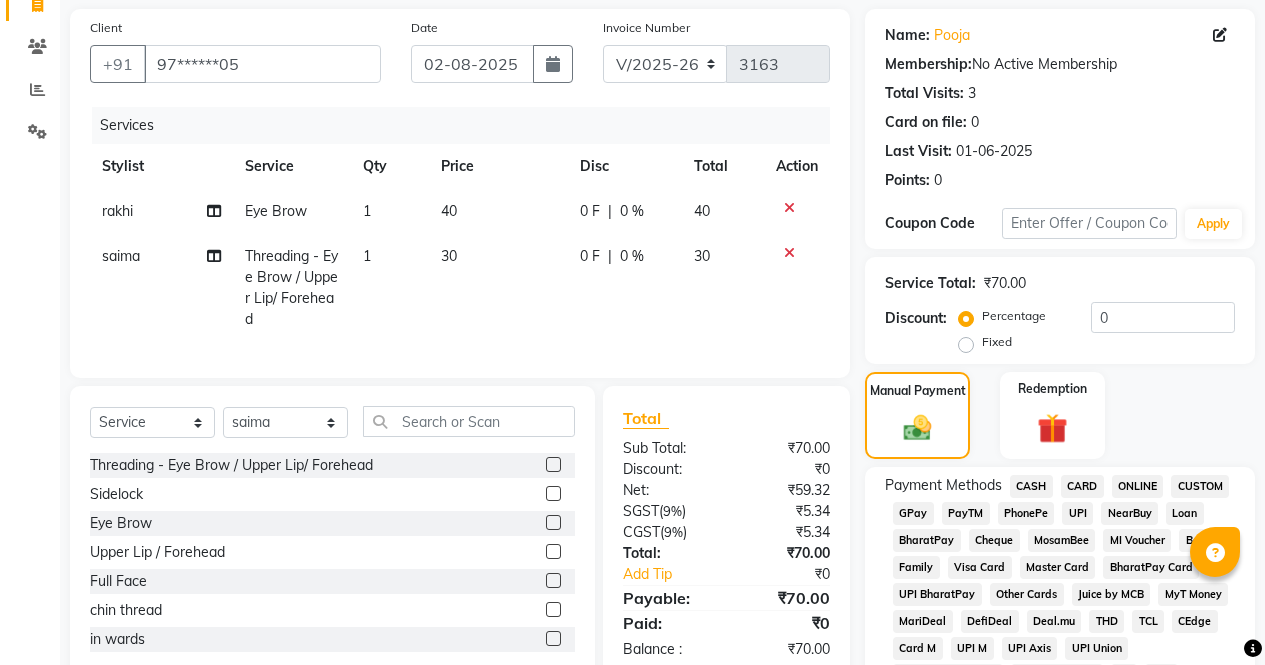 click on "CASH" 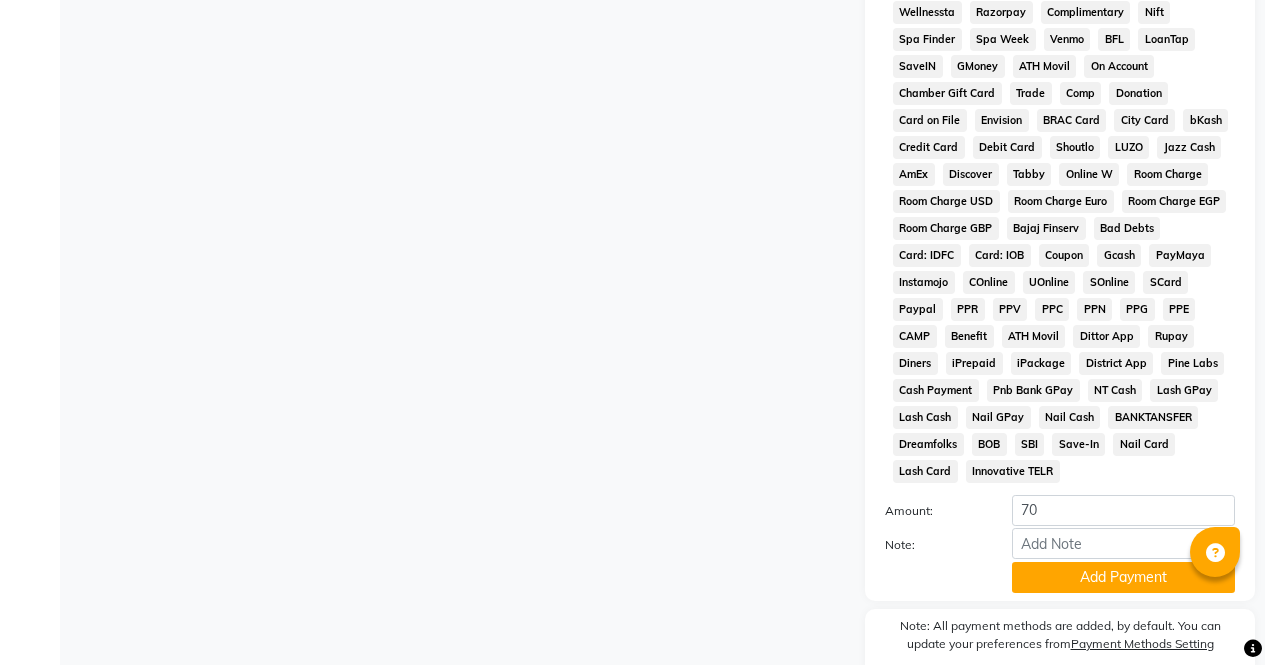 scroll, scrollTop: 914, scrollLeft: 0, axis: vertical 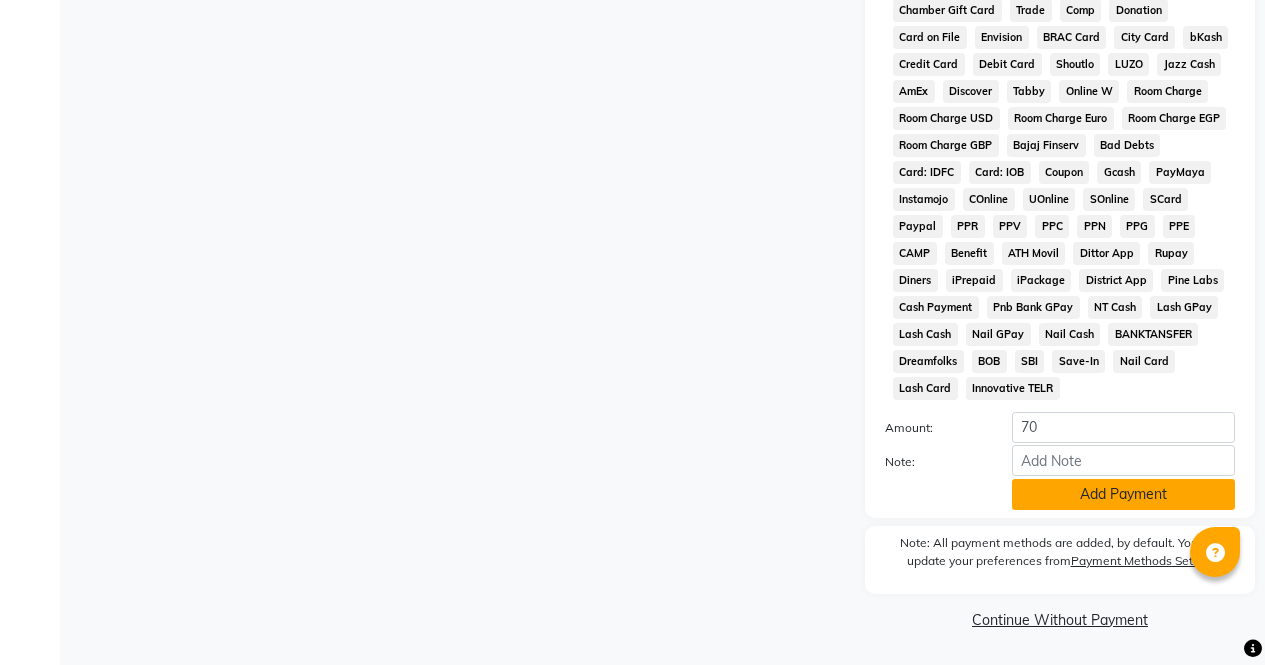 click on "Add Payment" 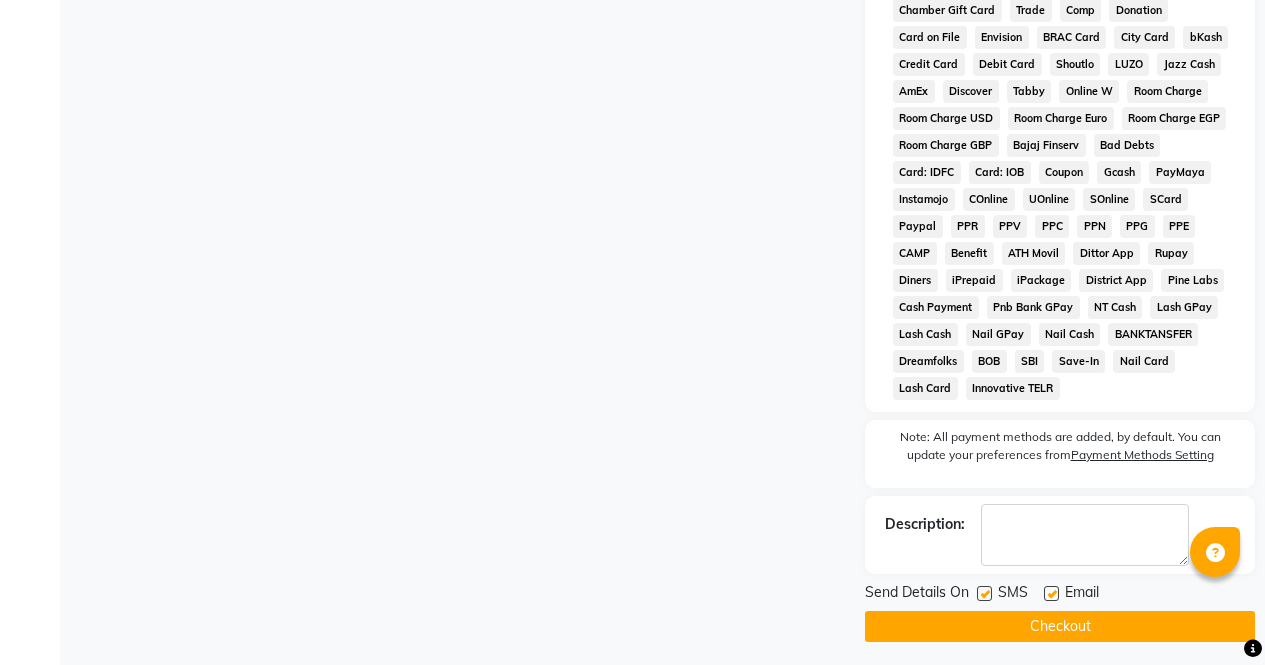 click on "Checkout" 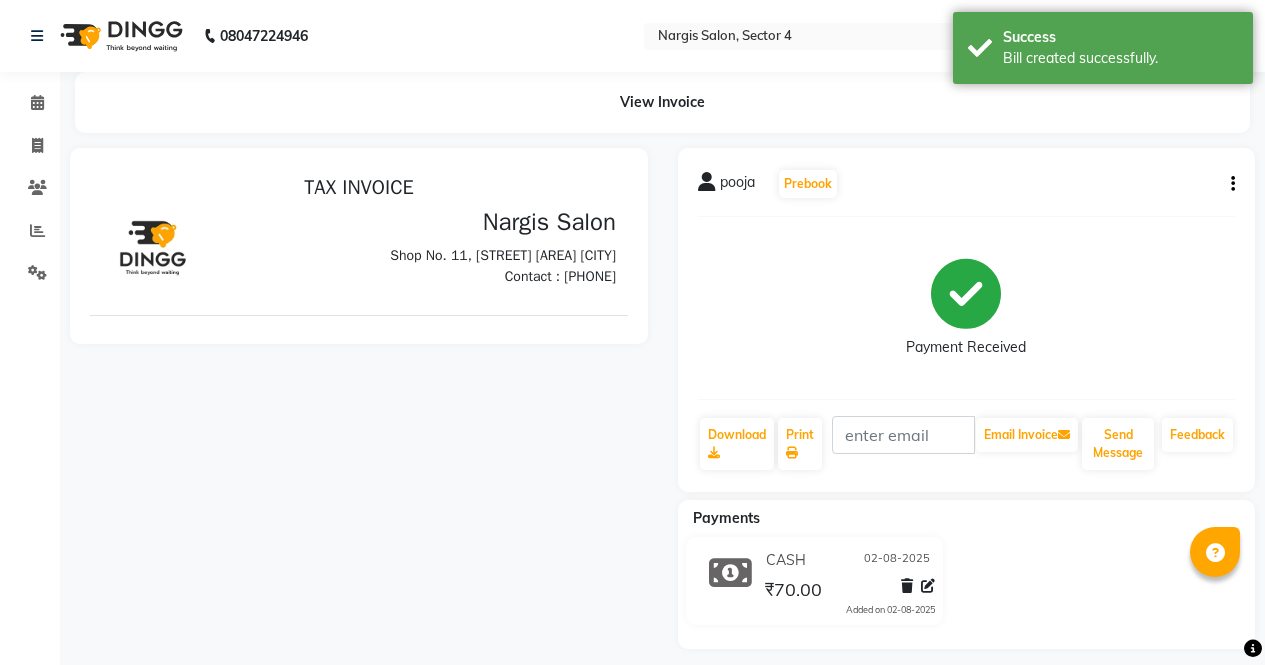 scroll, scrollTop: 0, scrollLeft: 0, axis: both 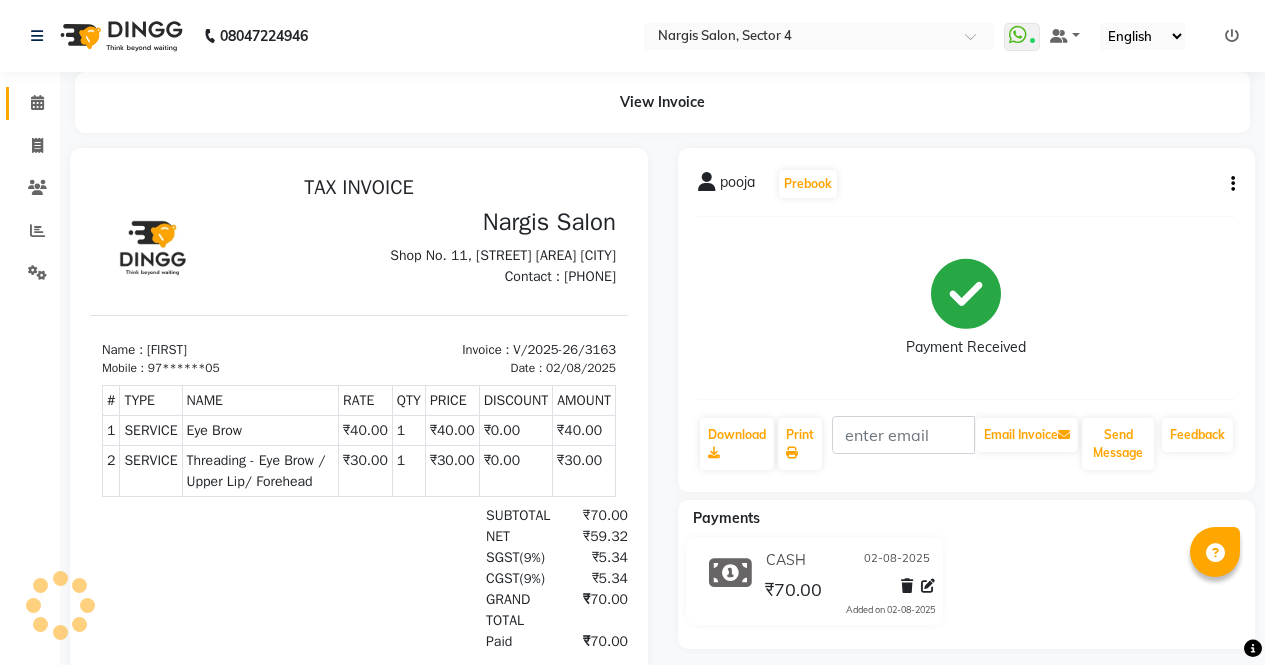 click on "Calendar" 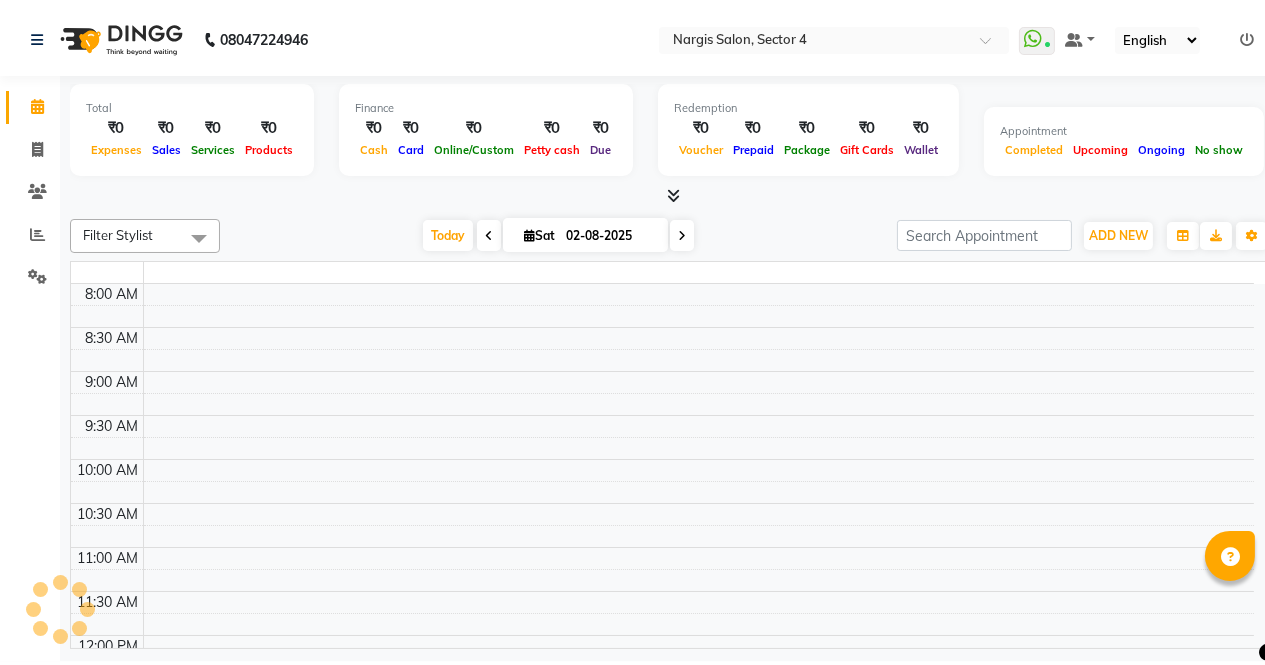 scroll, scrollTop: 0, scrollLeft: 0, axis: both 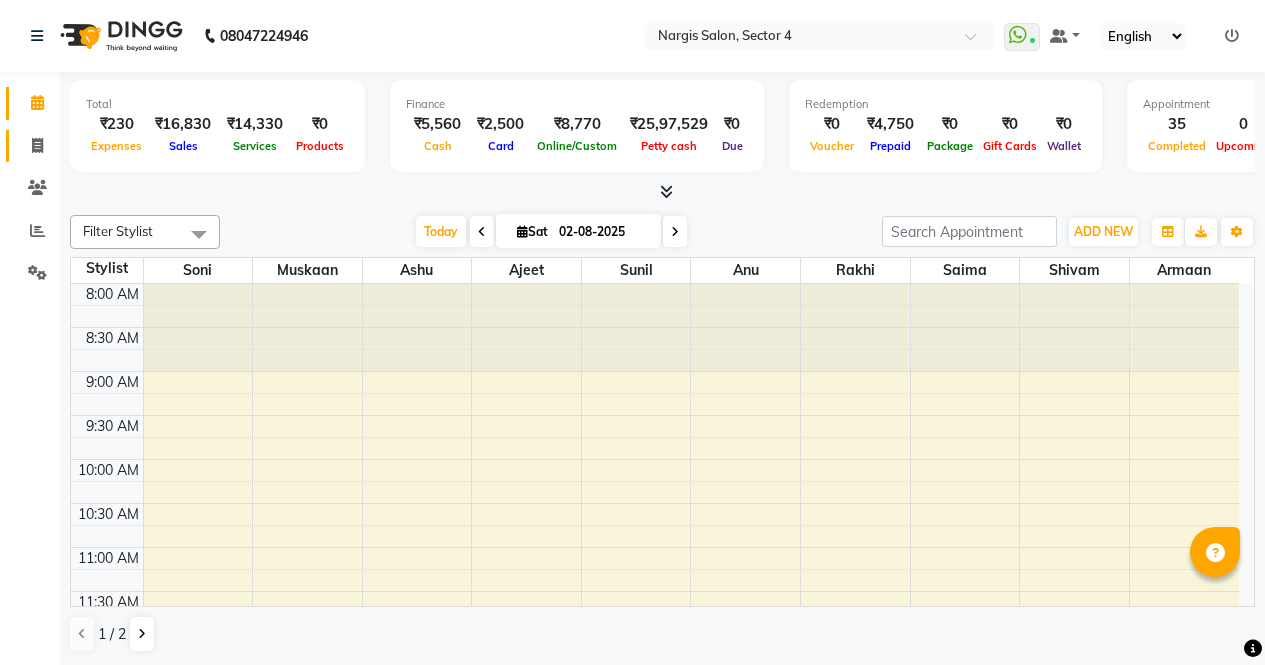 click 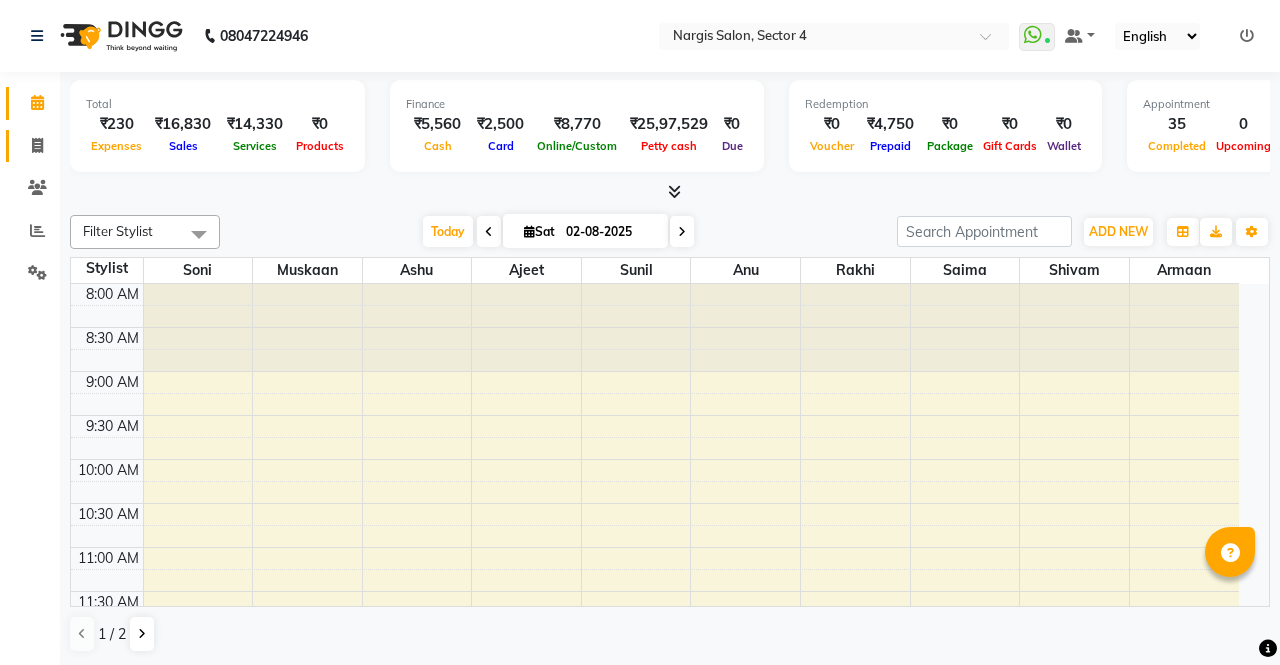 select on "service" 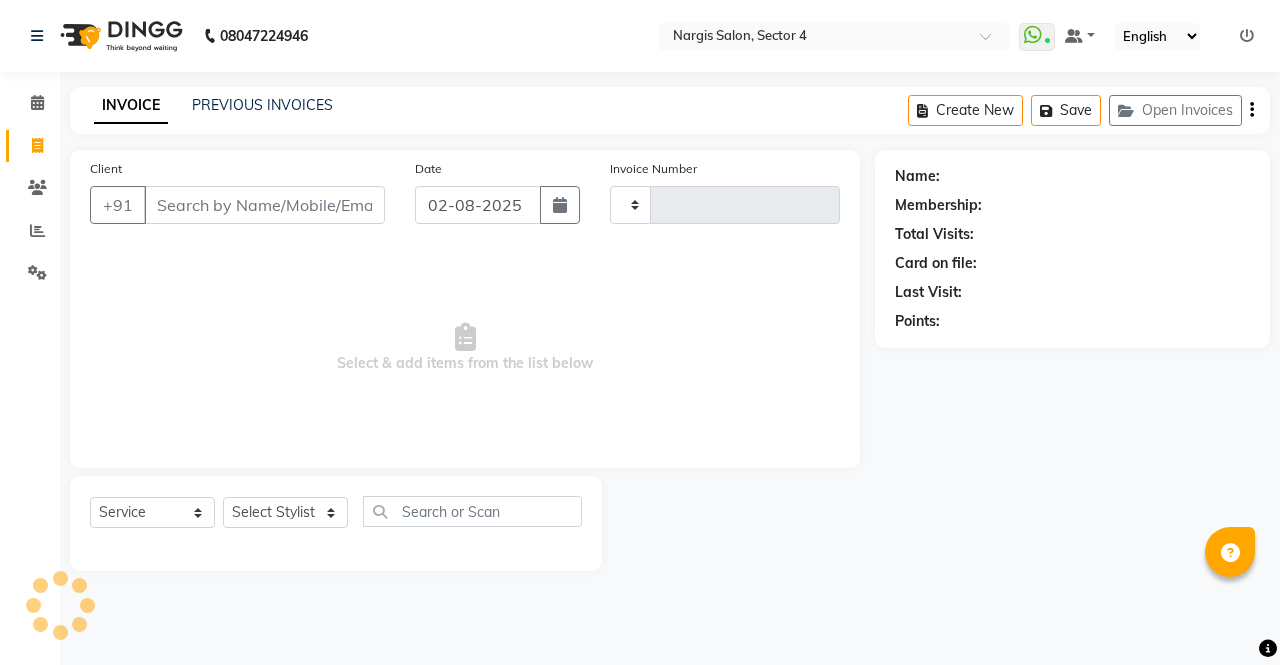 type on "3164" 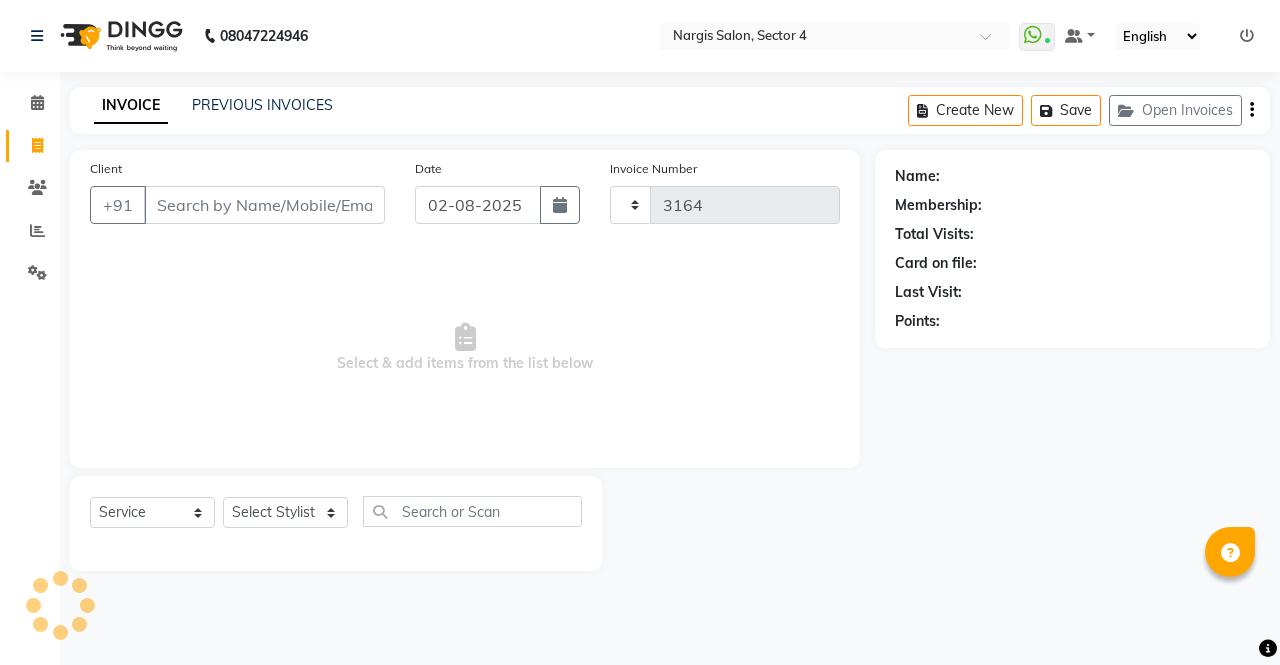 select on "4130" 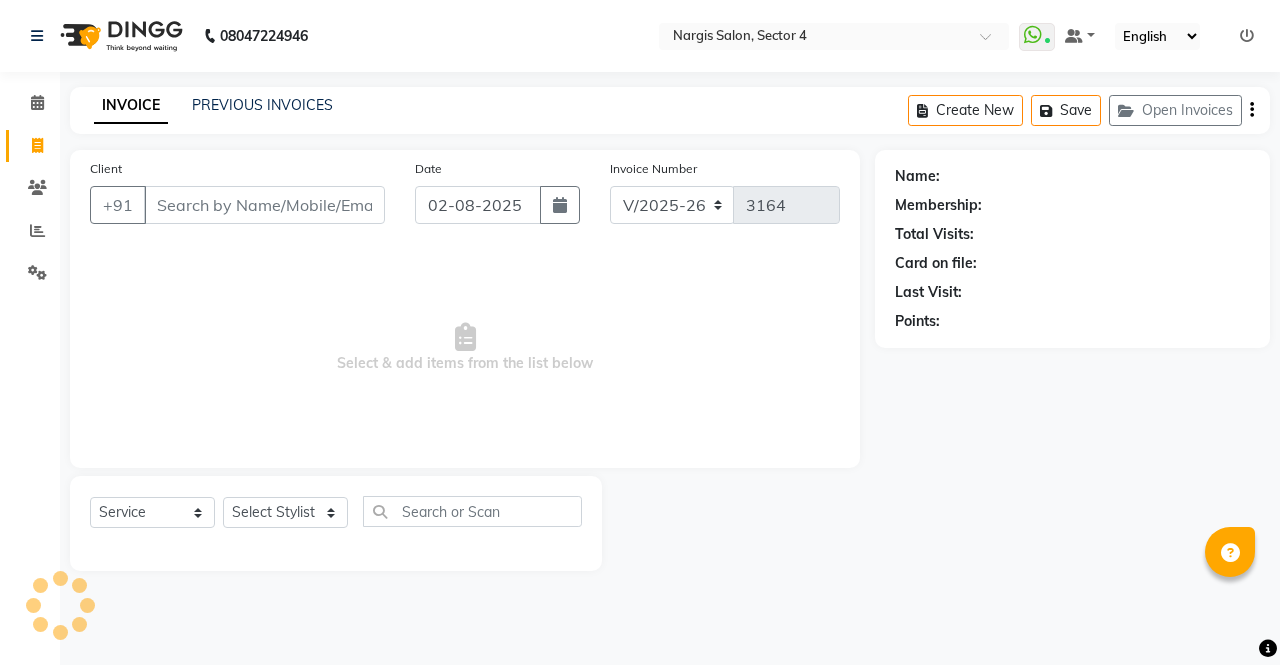 click on "08047224946 Select Location × Nargis Salon, Sector 4  WhatsApp Status  ✕ Status:  Connected Most Recent Message: 2025-08-01     08:17 PM Recent Service Activity: 2025-08-02     10:25 AM Default Panel My Panel English ENGLISH Español العربية मराठी हिंदी ગુજરાતી தமிழ் 中文 Notifications nothing to show ☀ Nargis Salon, Sector 4  Calendar  Invoice  Clients  Reports  Settings Completed InProgress Upcoming Dropped Tentative Check-In Confirm Bookings Segments Page Builder INVOICE PREVIOUS INVOICES Create New   Save   Open Invoices  Client +91 Date 2025-08-02 Invoice Number V/2025 V/2025-26 3164  Select & add items from the list below  Select  Service  Product  Membership  Package Voucher Prepaid Gift Card  Select Stylist Name: Membership: Total Visits: Card on file: Last Visit:  Points:" at bounding box center (640, 332) 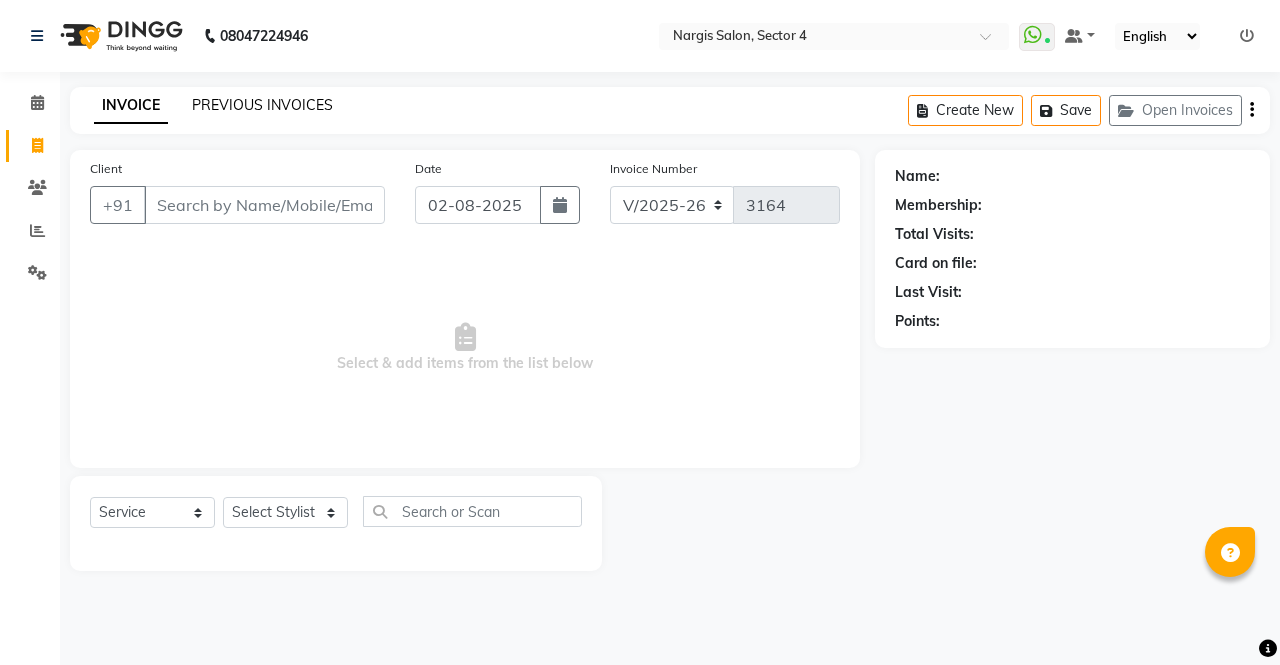 click on "PREVIOUS INVOICES" 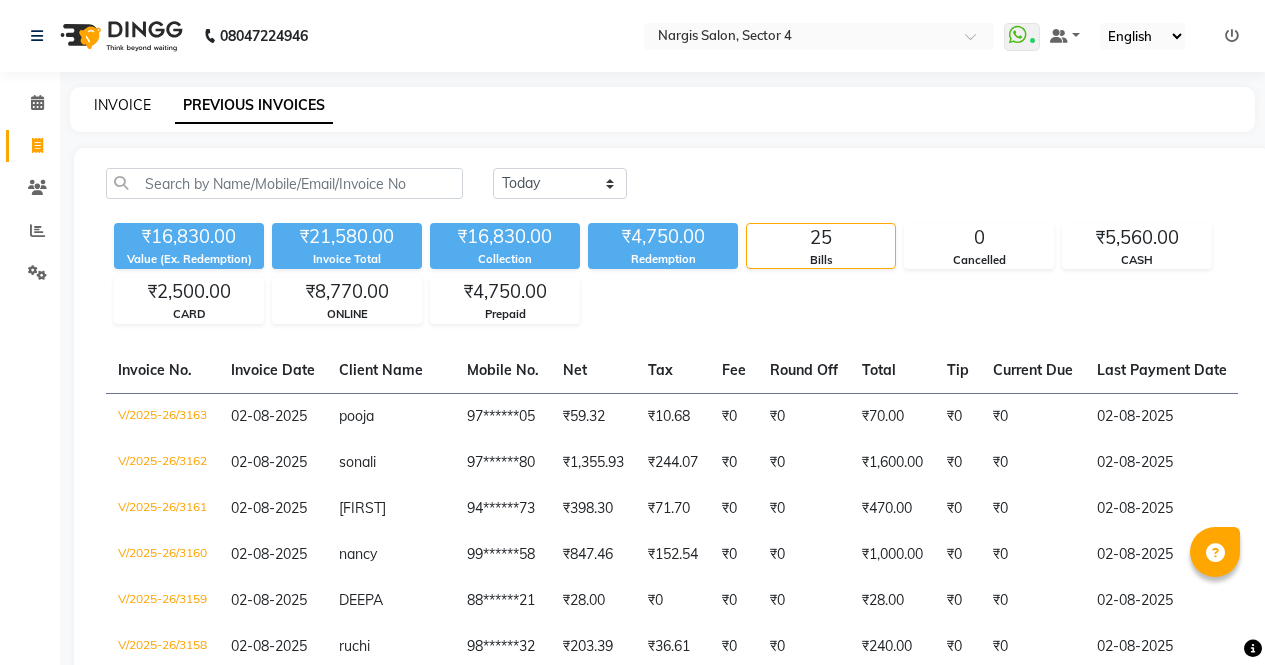 click on "INVOICE" 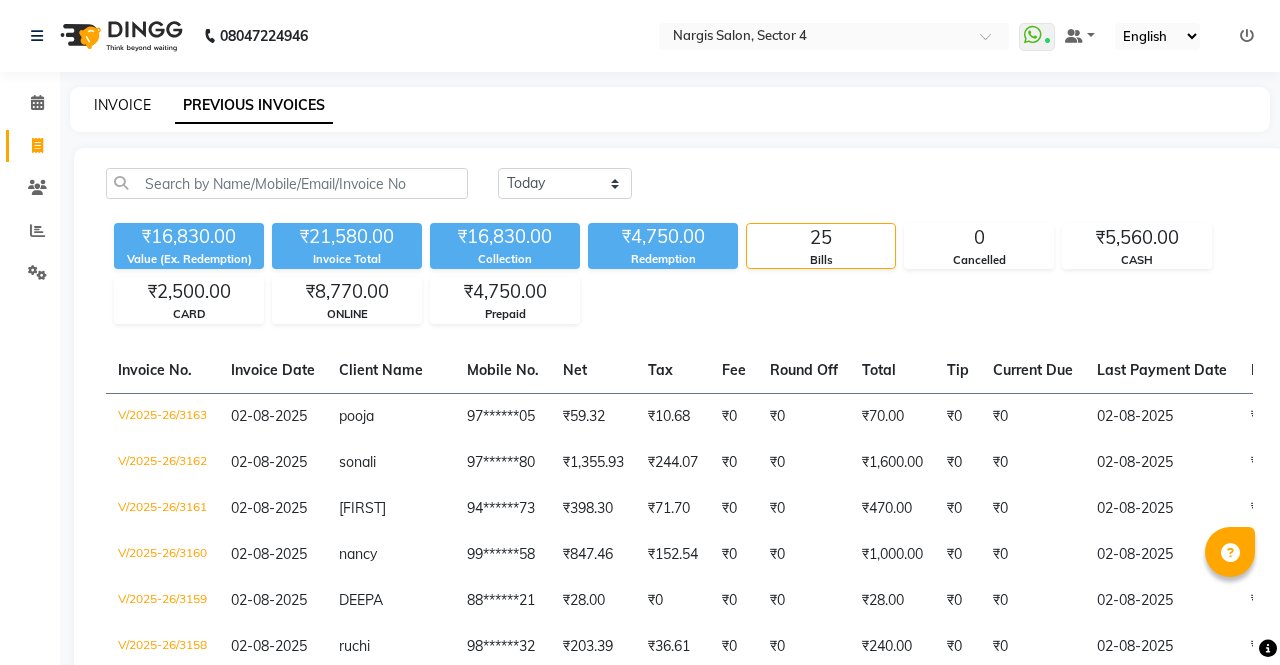 select on "service" 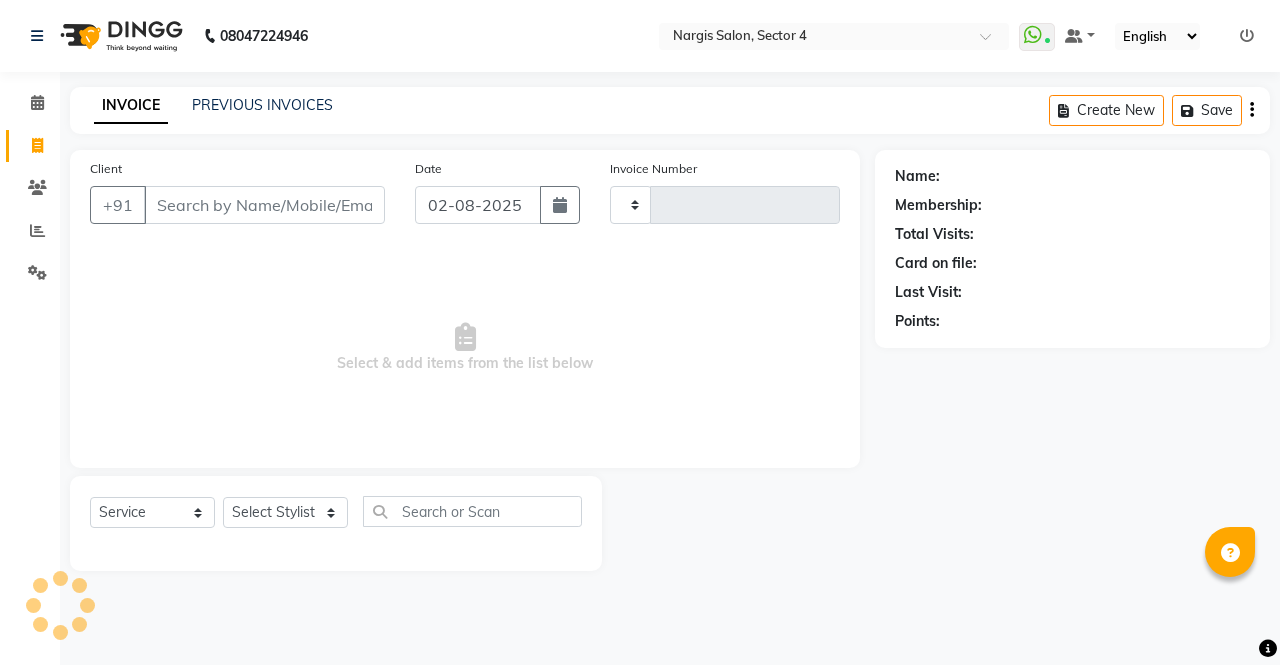 type on "3164" 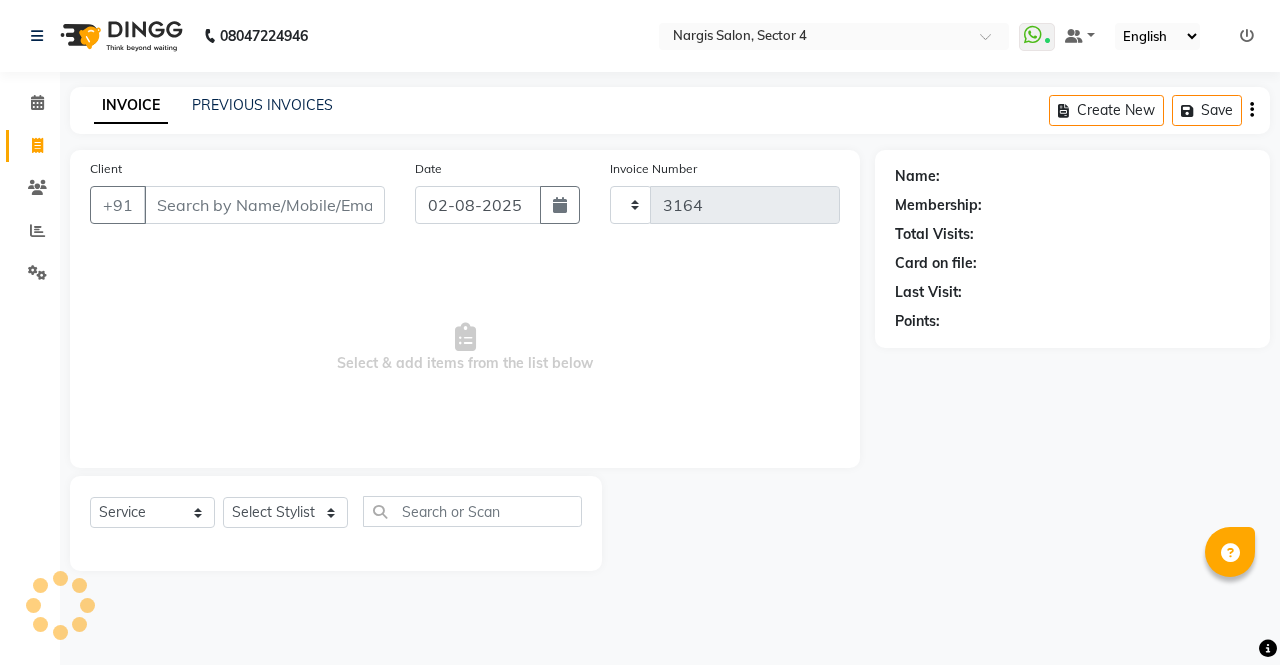 select on "4130" 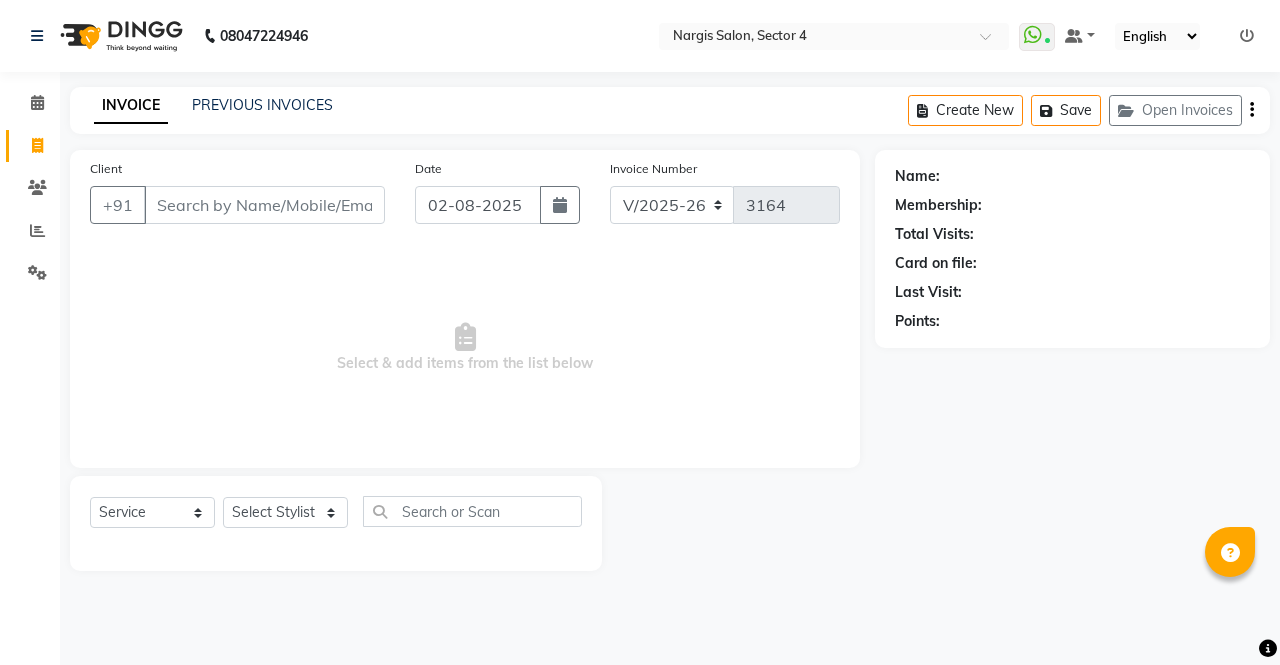 click on "Client" at bounding box center (264, 205) 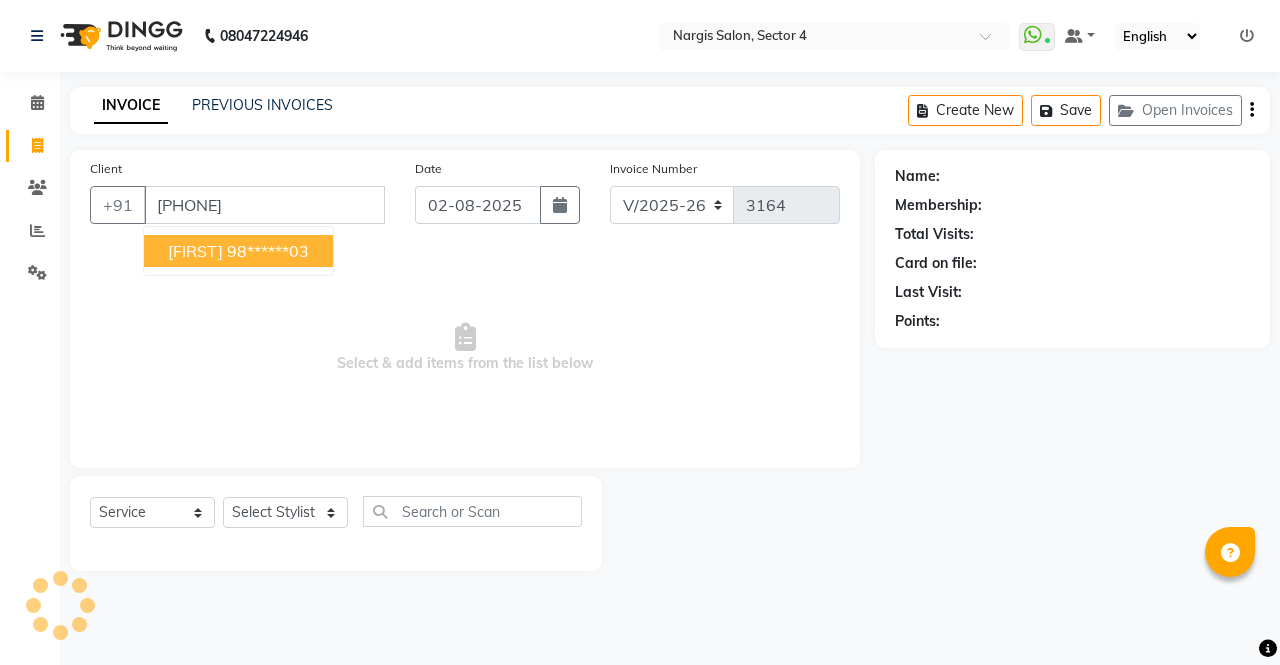 click on "98******03" at bounding box center (268, 251) 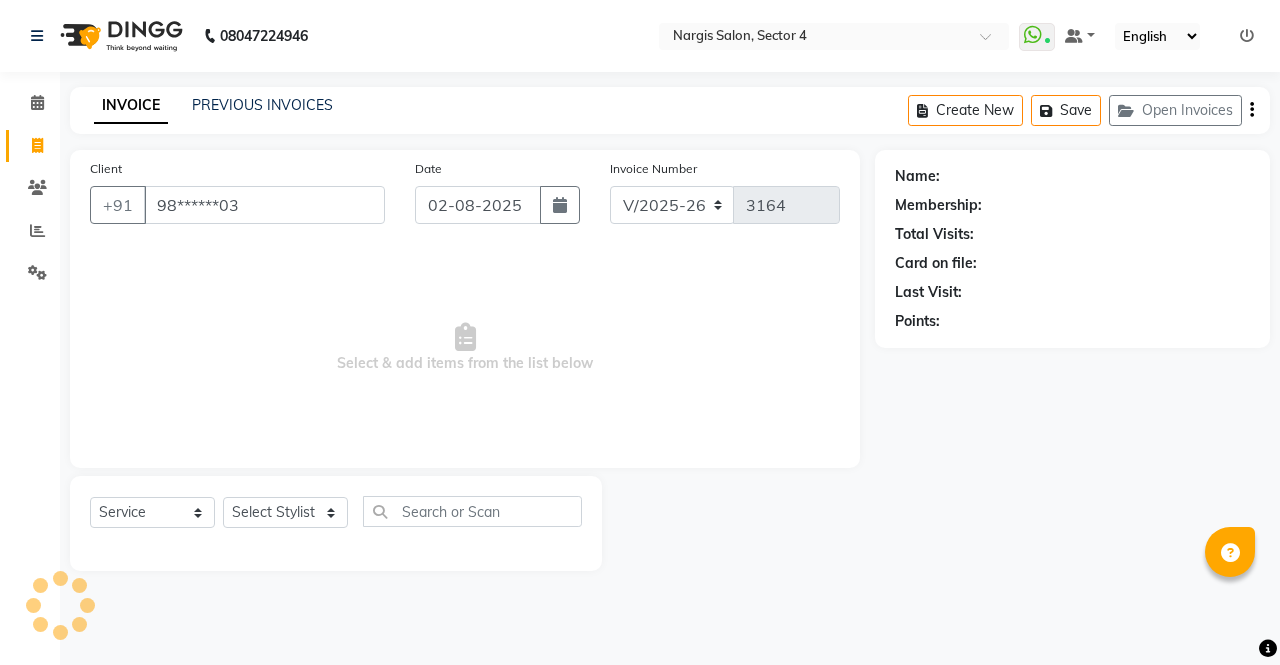 type on "98******03" 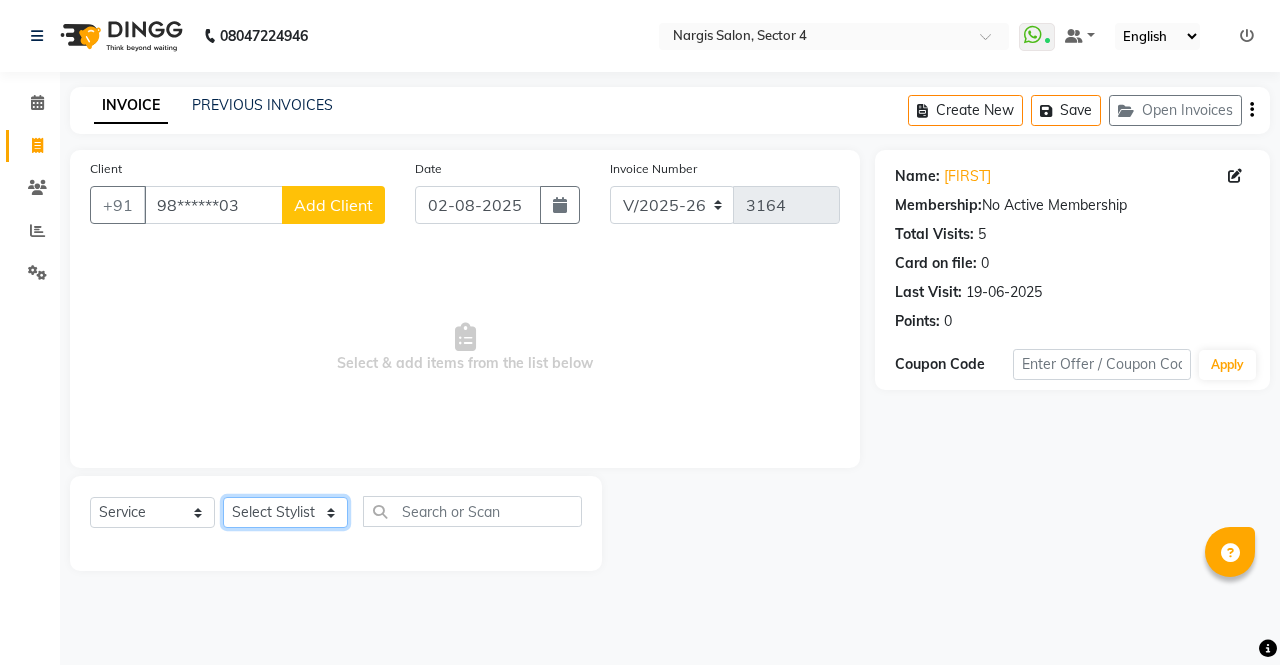 click on "Select Stylist ajeet anu armaan ashu Front Desk muskaan rakhi saima shivam soni sunil yashoda" 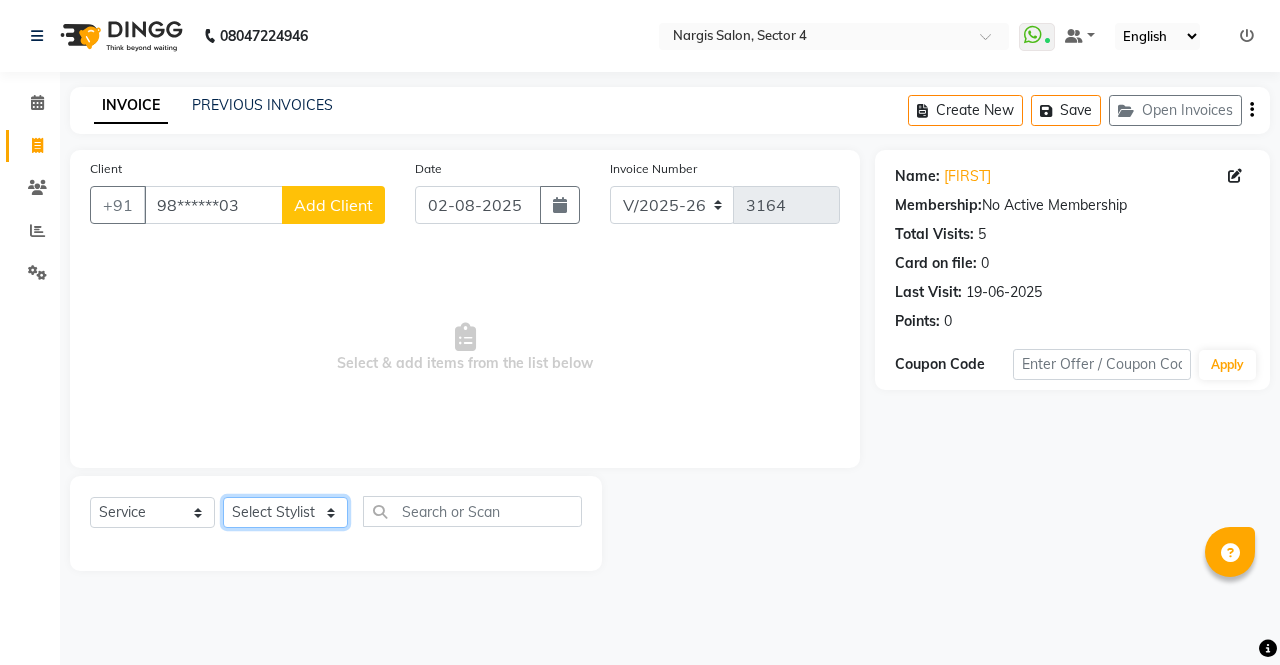 select on "[PHONE]" 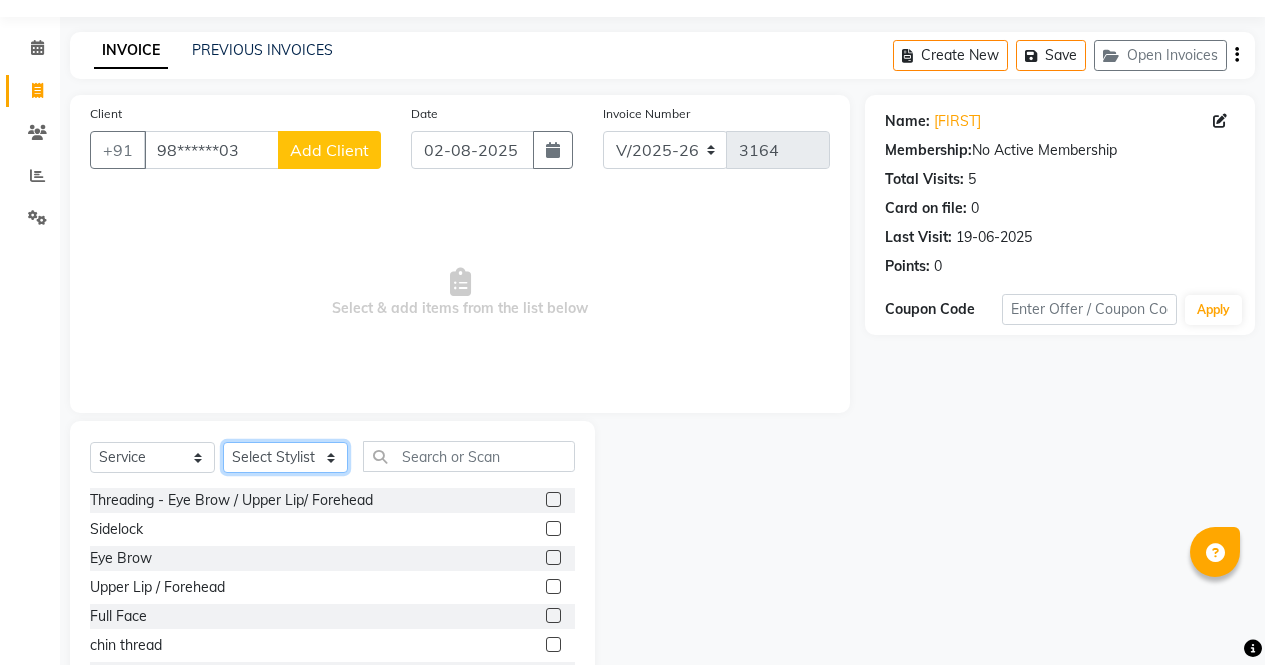 scroll, scrollTop: 136, scrollLeft: 0, axis: vertical 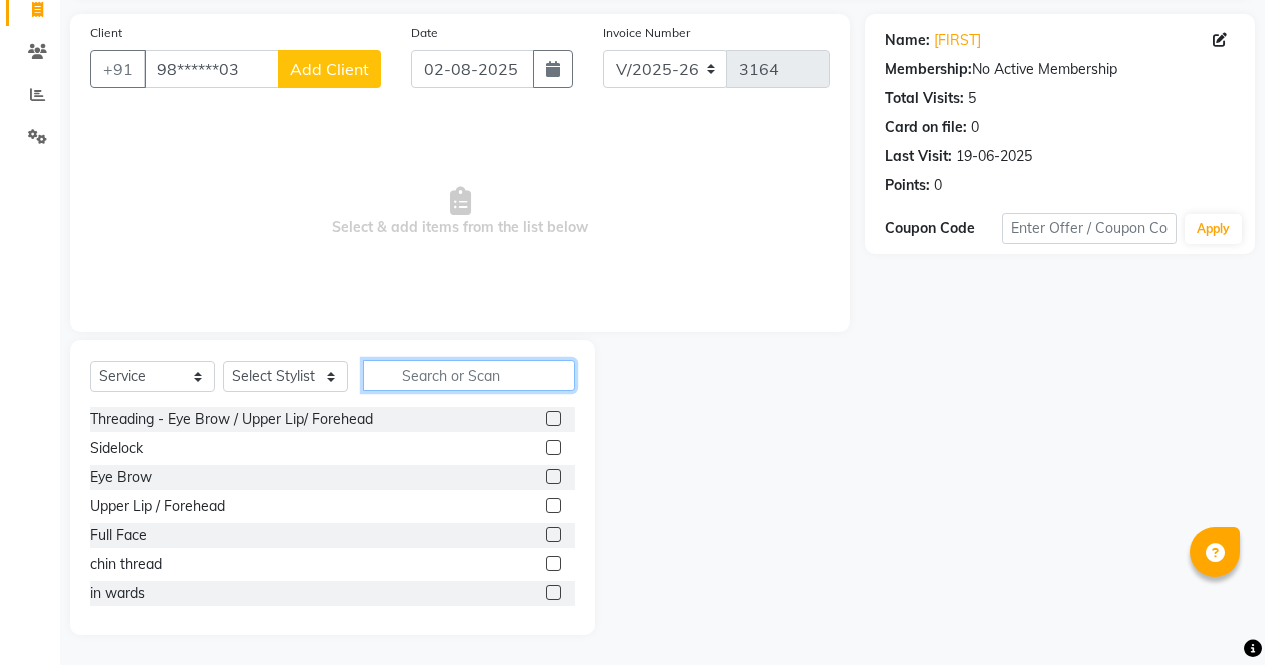 click 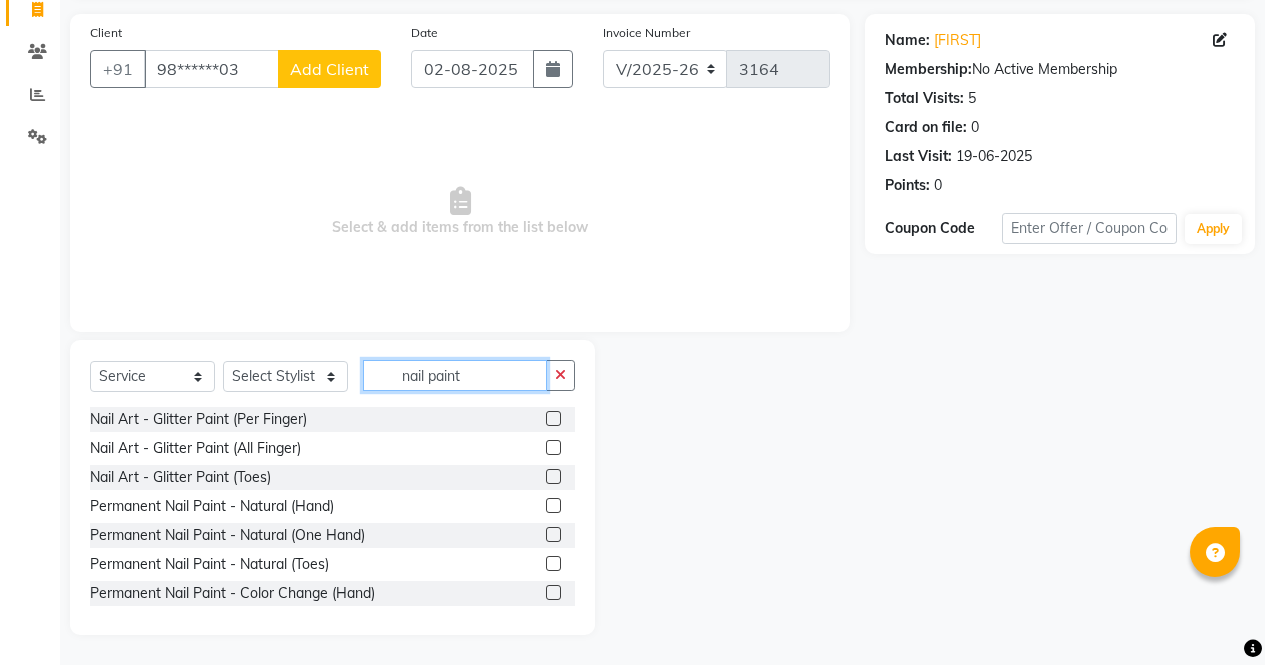 type on "nail paint" 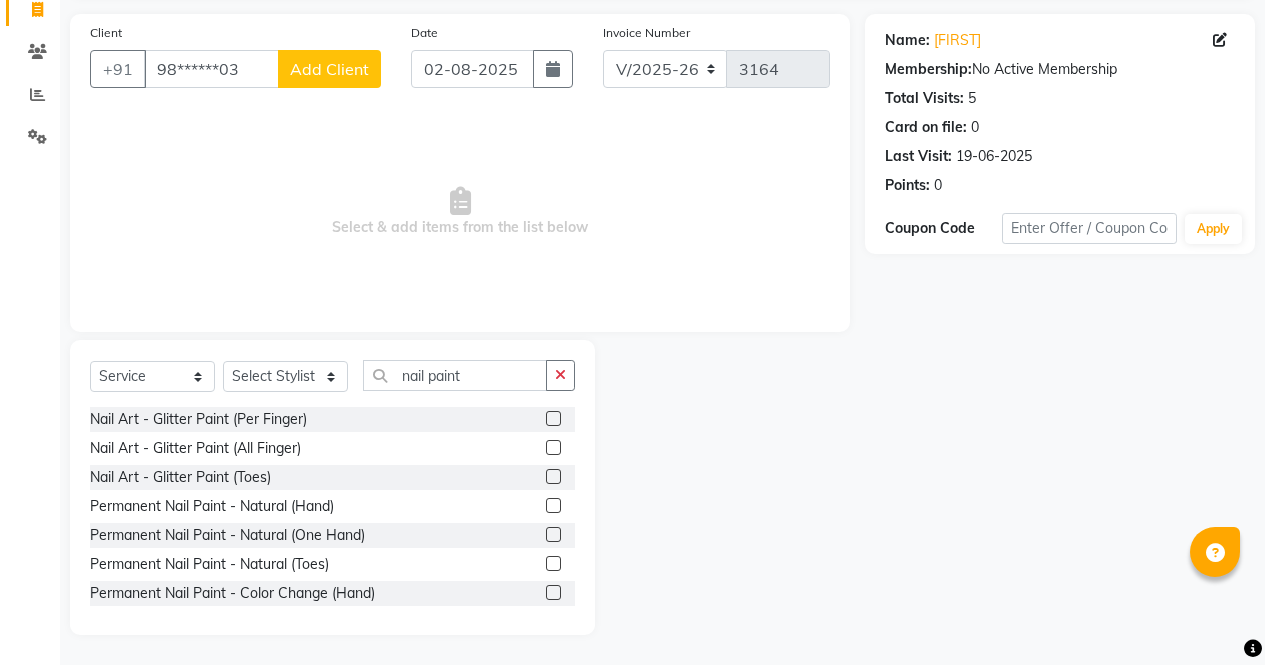 click 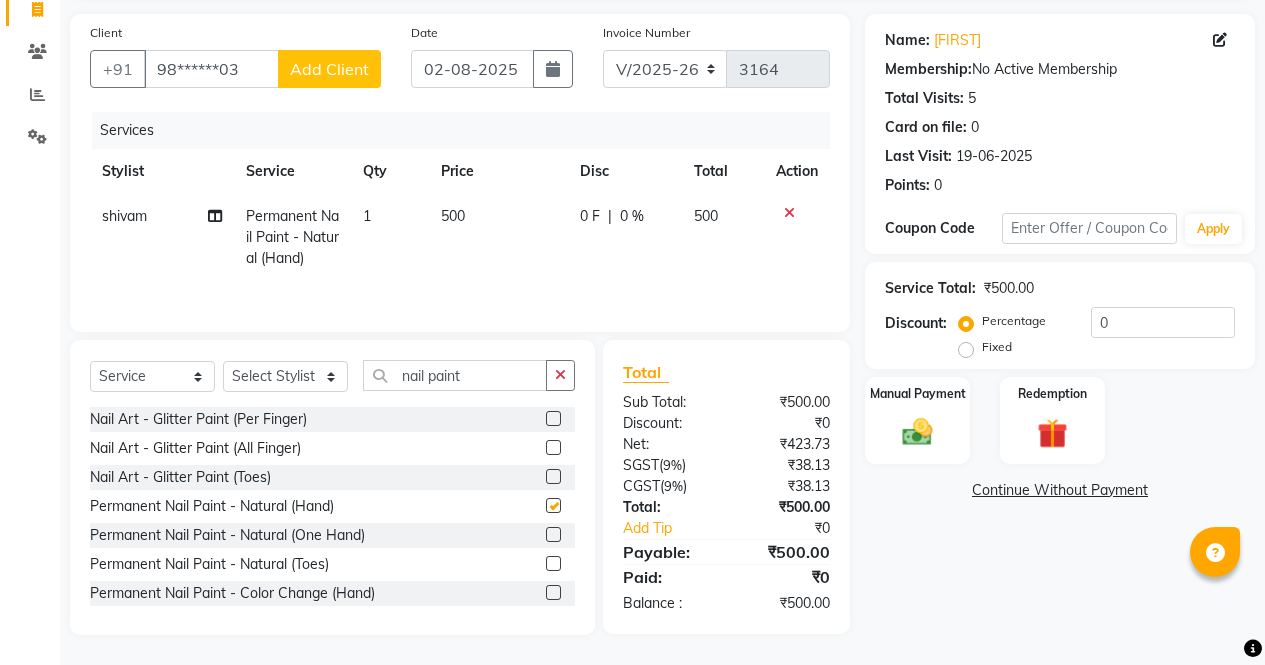checkbox on "false" 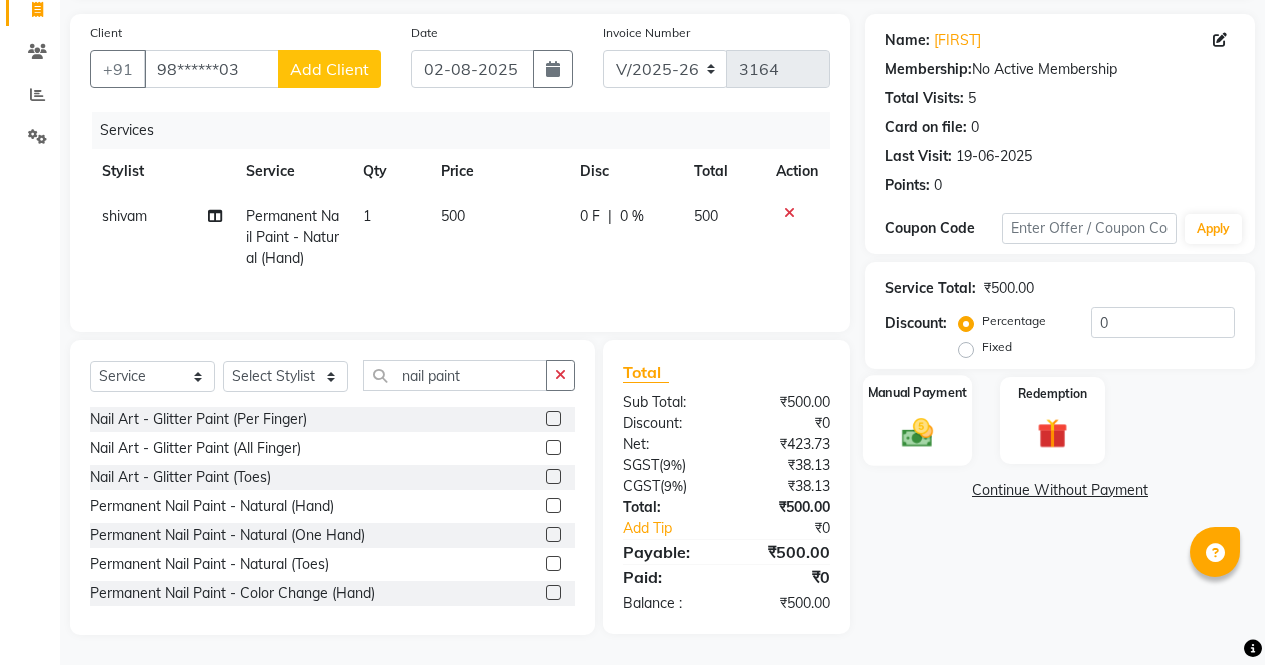 click 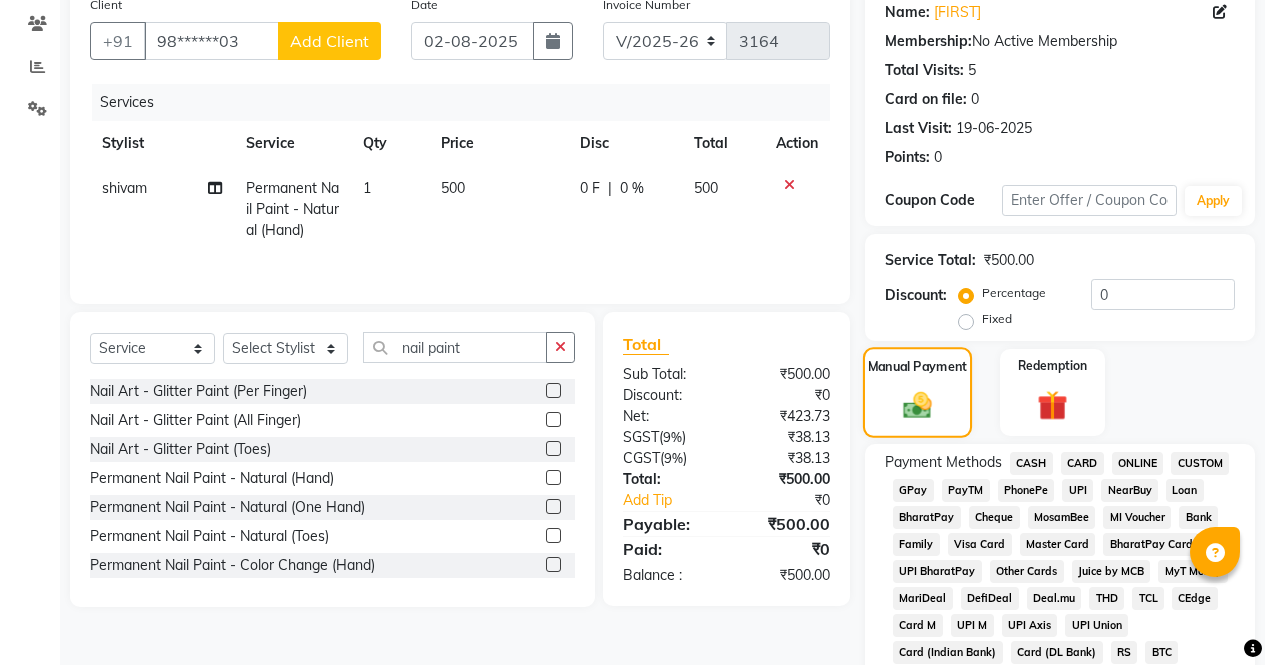 scroll, scrollTop: 187, scrollLeft: 0, axis: vertical 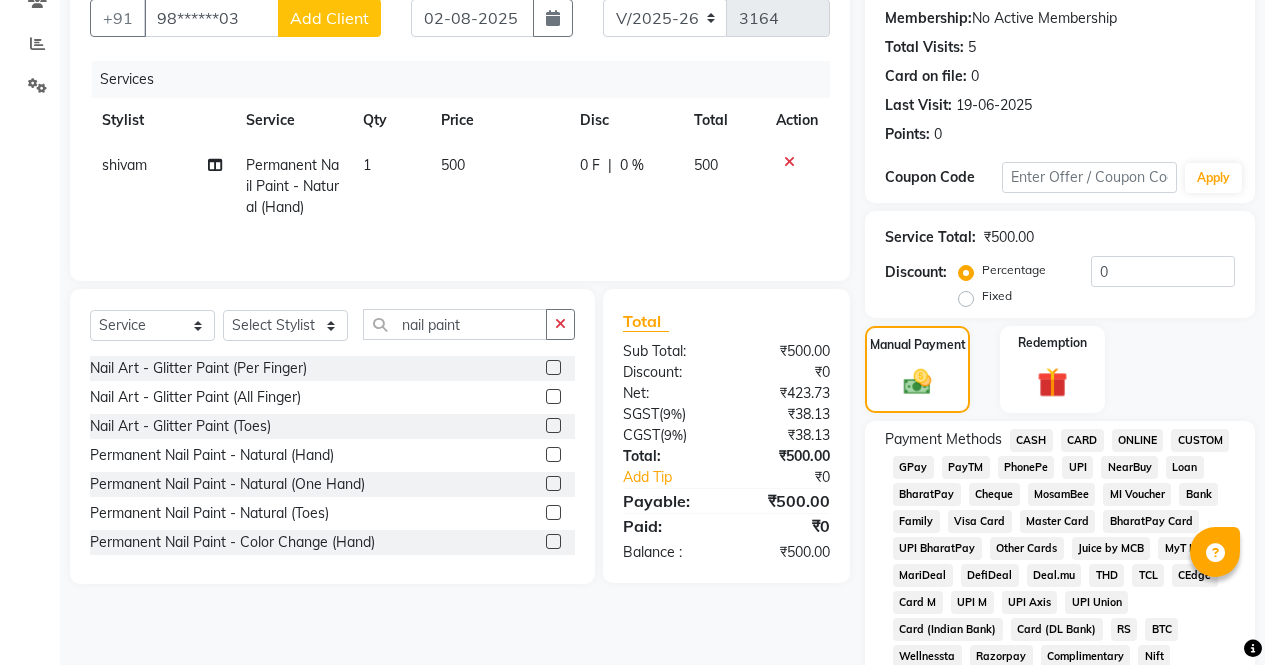 click on "ONLINE" 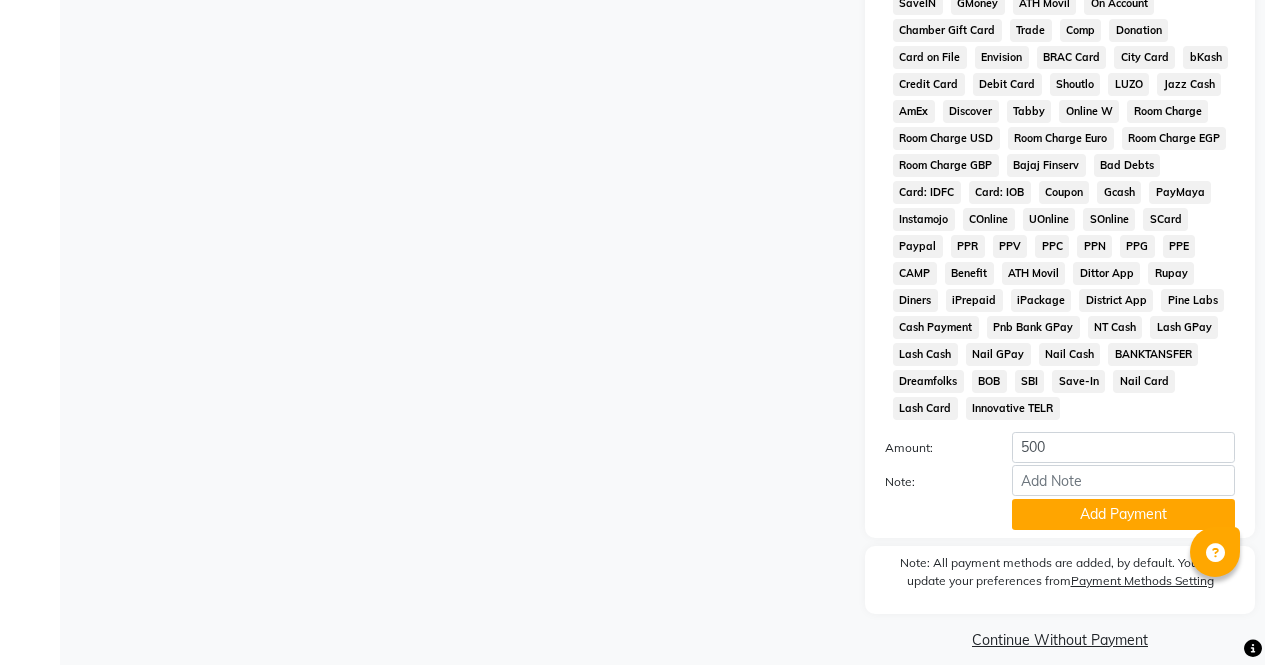 scroll, scrollTop: 905, scrollLeft: 0, axis: vertical 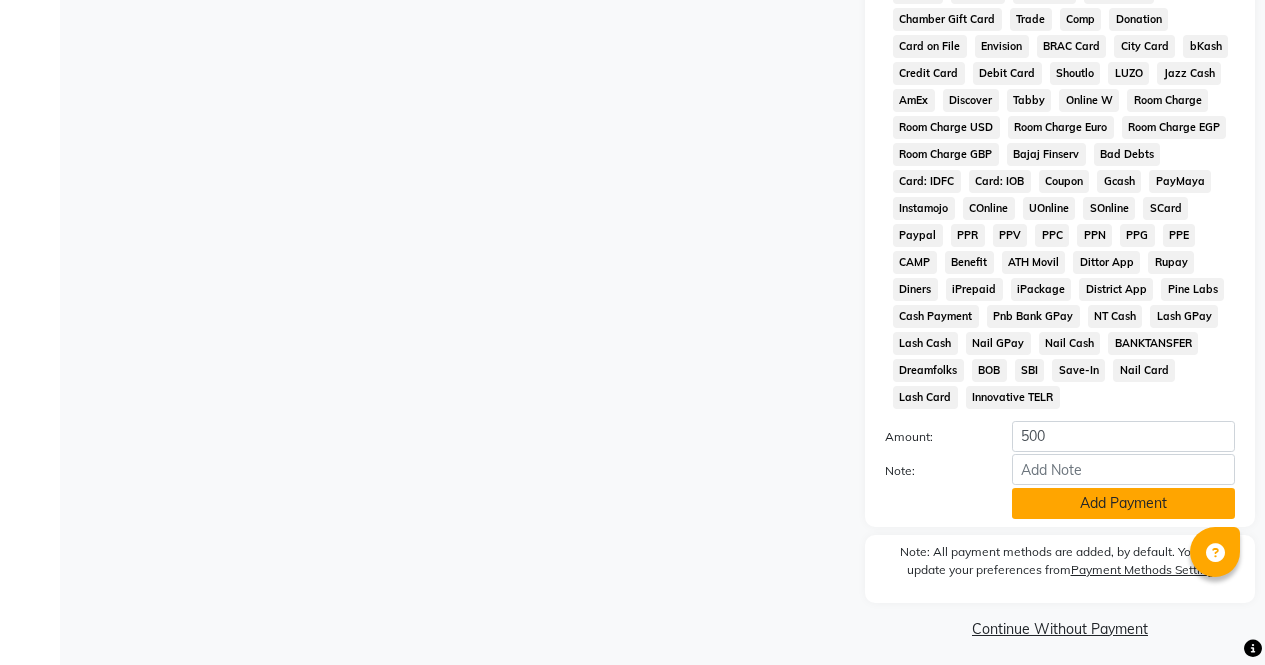 click on "Add Payment" 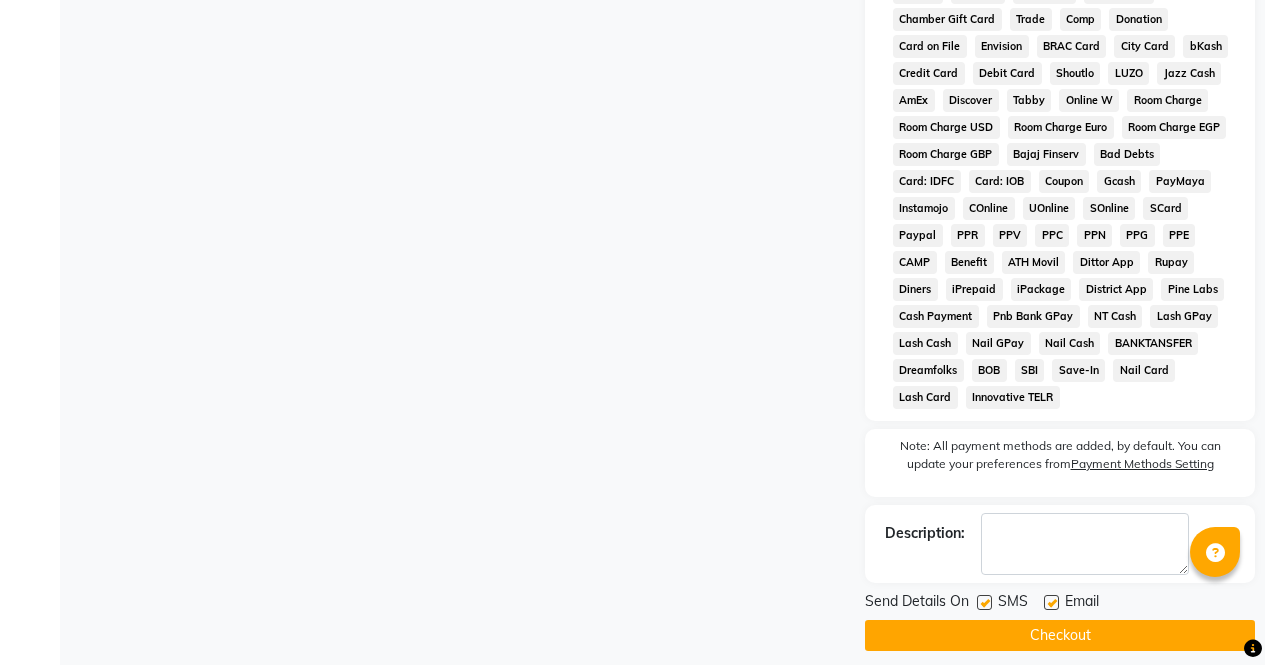 click on "Checkout" 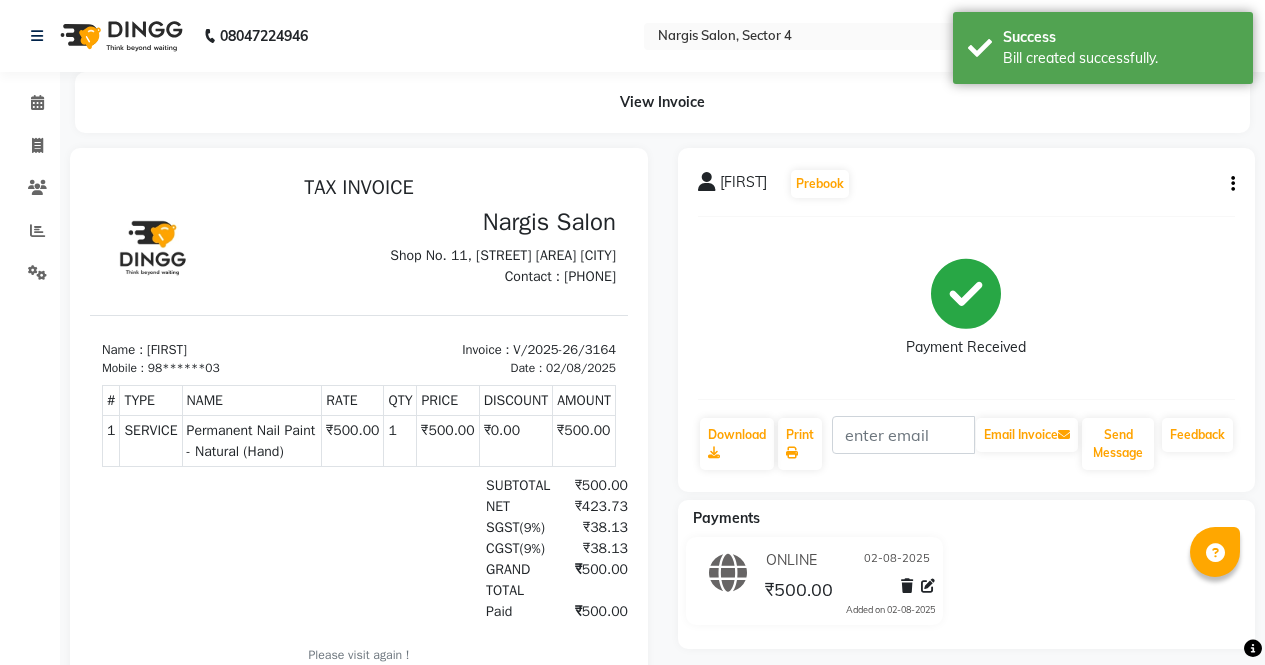 scroll, scrollTop: 0, scrollLeft: 0, axis: both 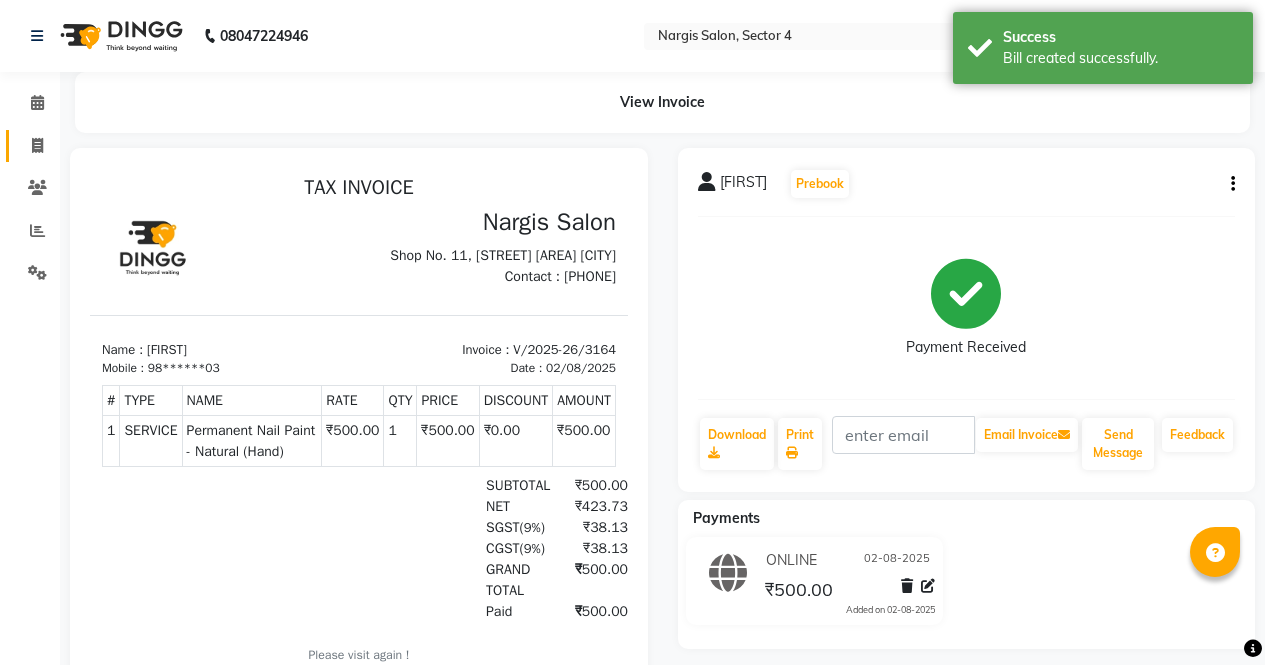 click on "Invoice" 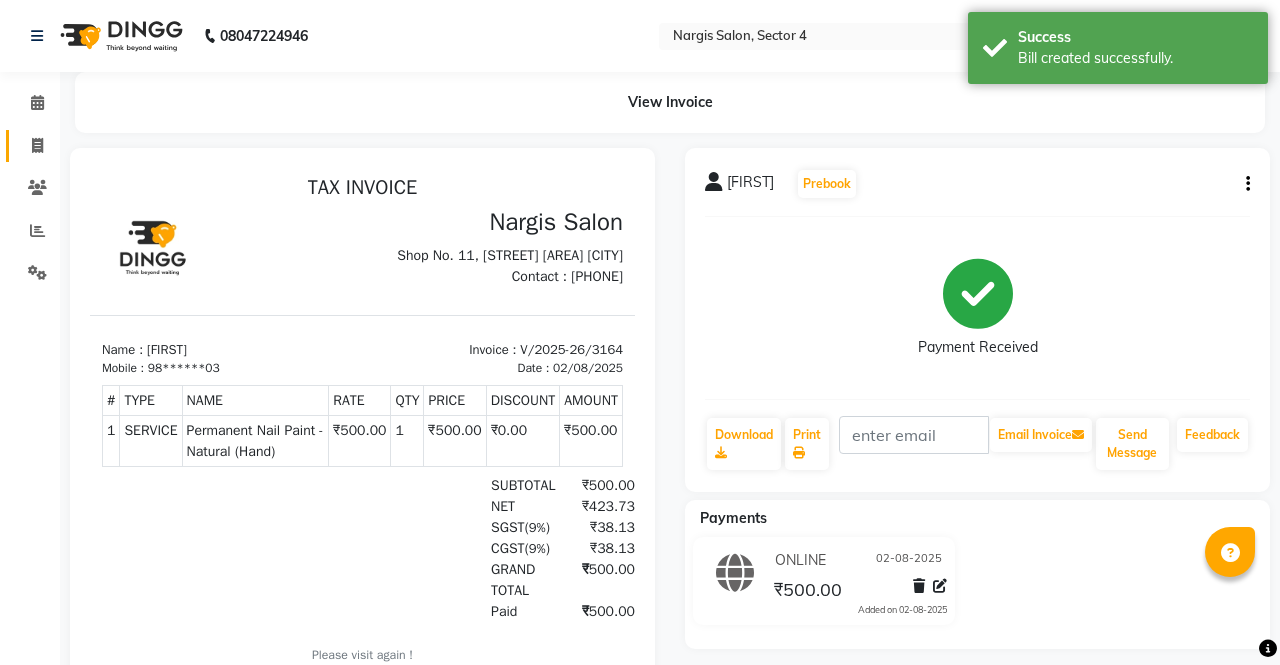 select on "service" 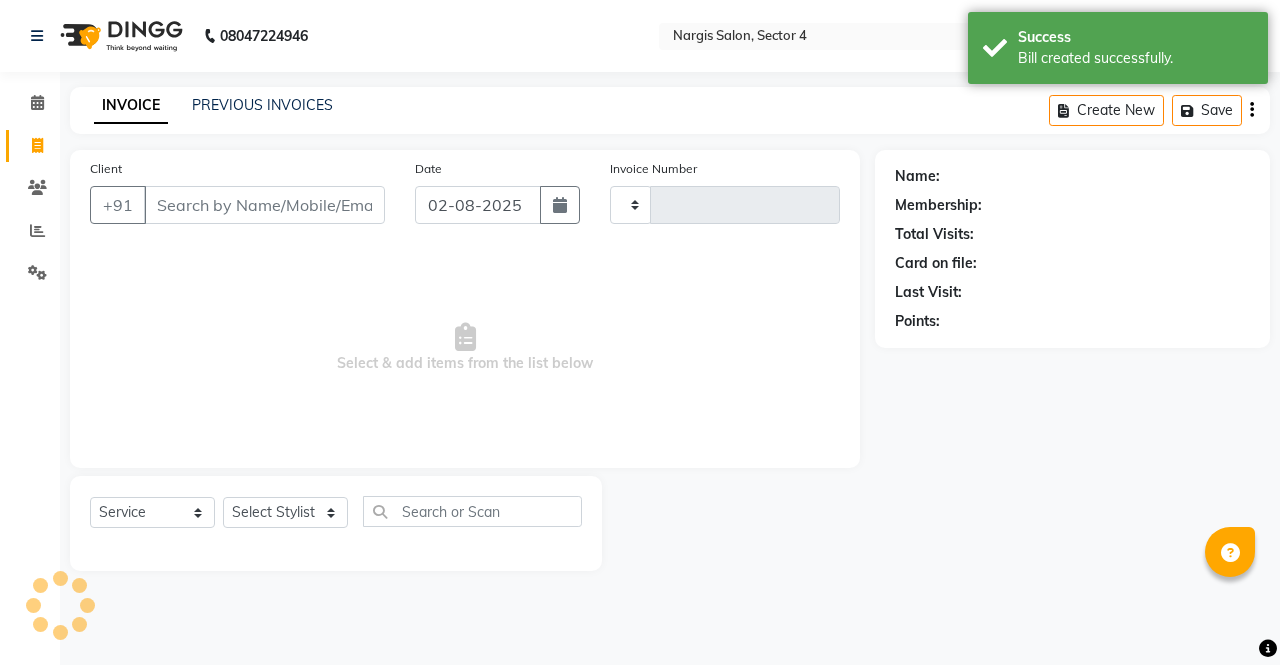 type on "3165" 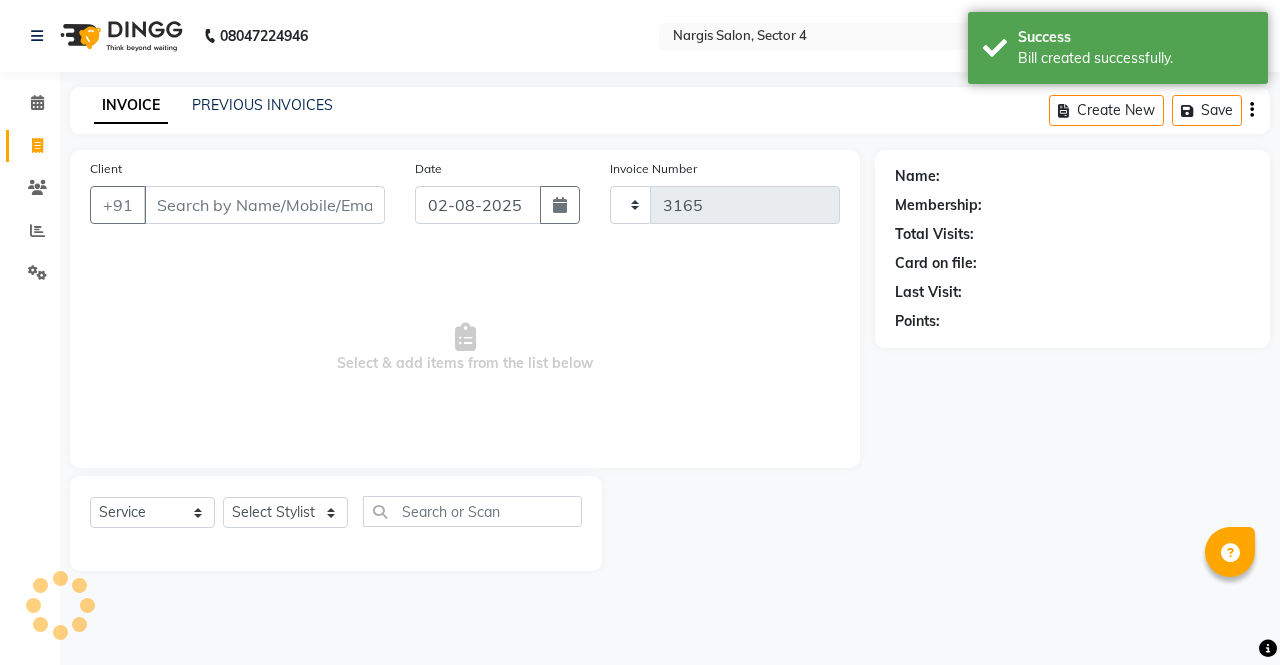 select on "4130" 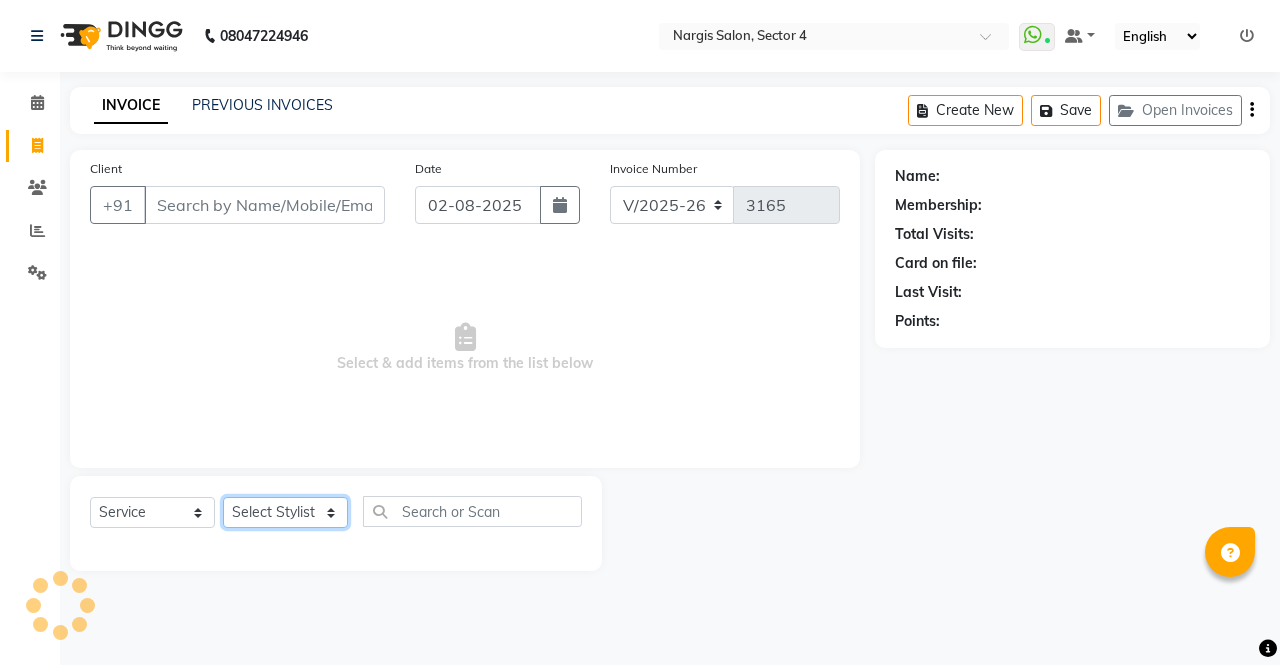 click on "Select Stylist ajeet anu armaan ashu Front Desk muskaan rakhi saima shivam soni sunil yashoda" 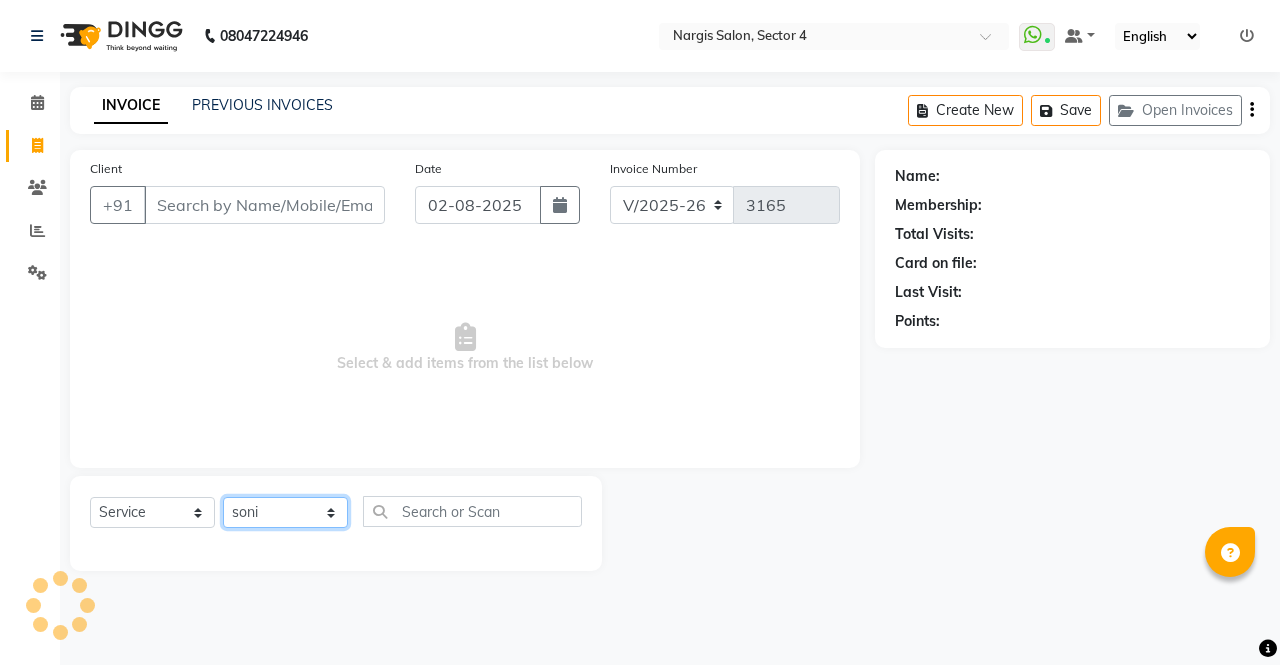 click on "Select Stylist ajeet anu armaan ashu Front Desk muskaan rakhi saima shivam soni sunil yashoda" 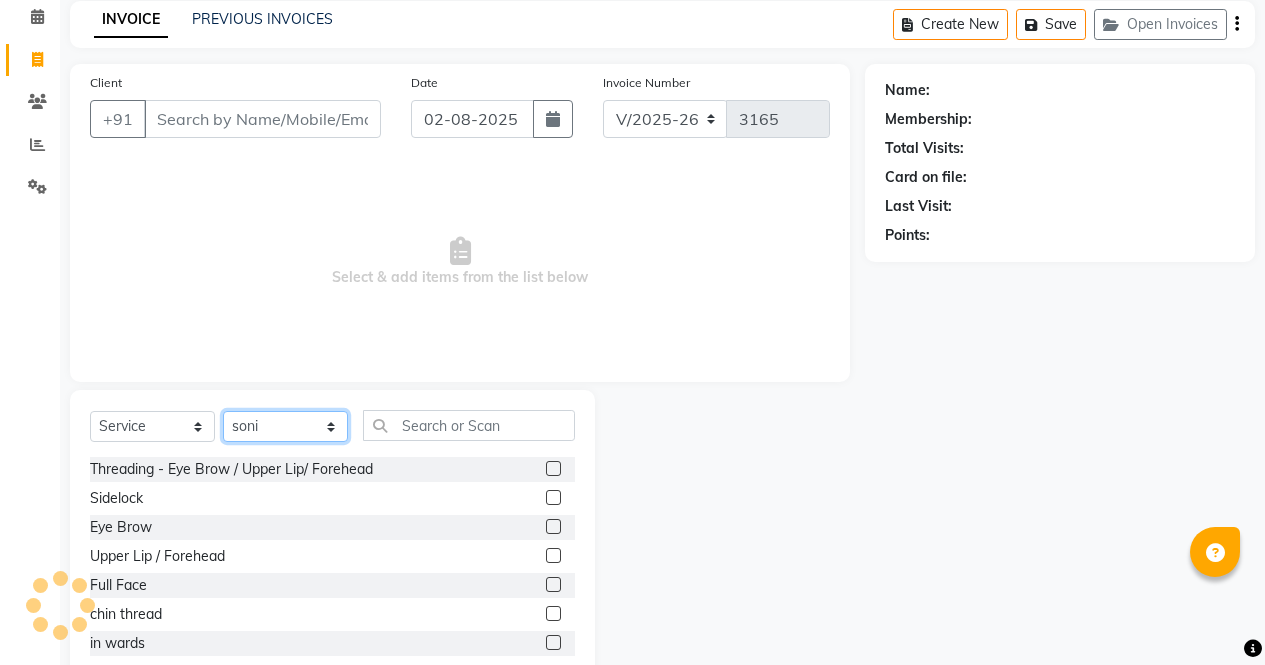 scroll, scrollTop: 136, scrollLeft: 0, axis: vertical 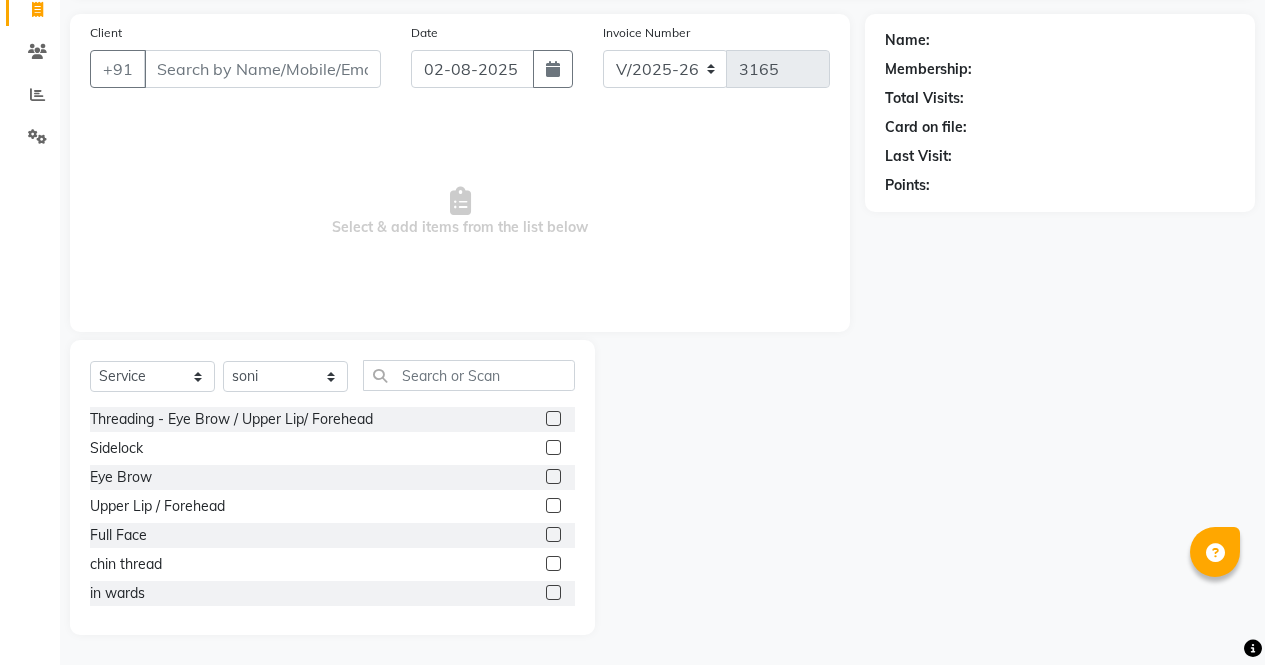 click 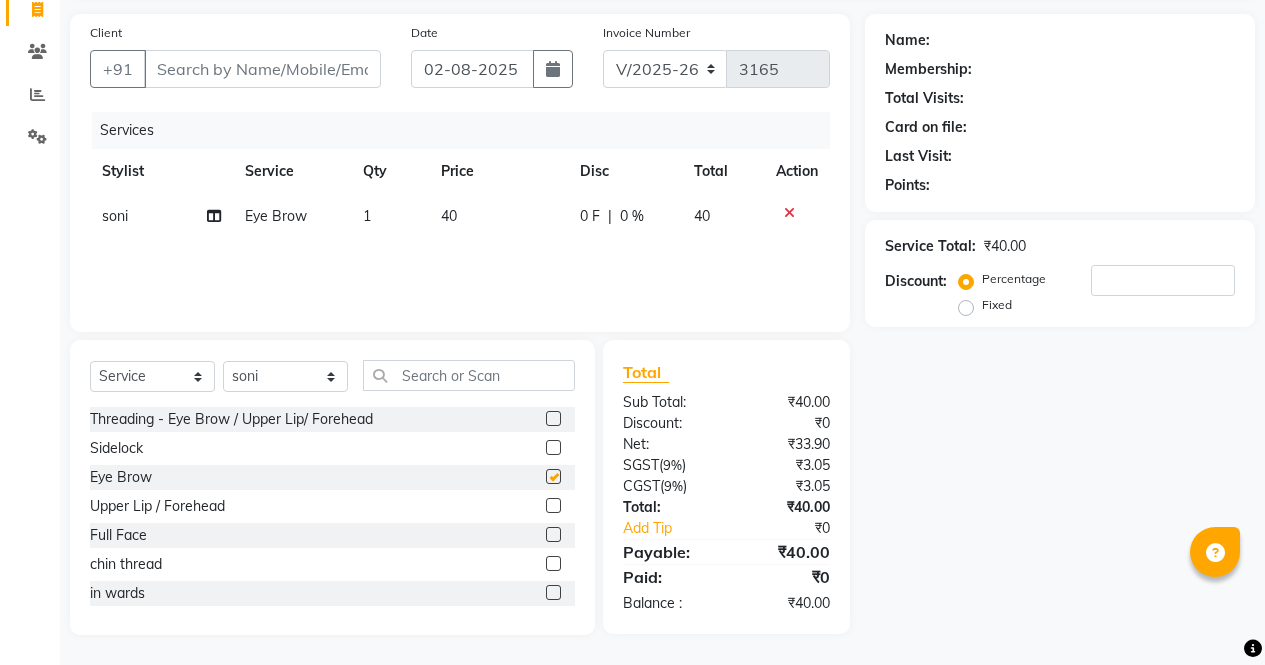 checkbox on "false" 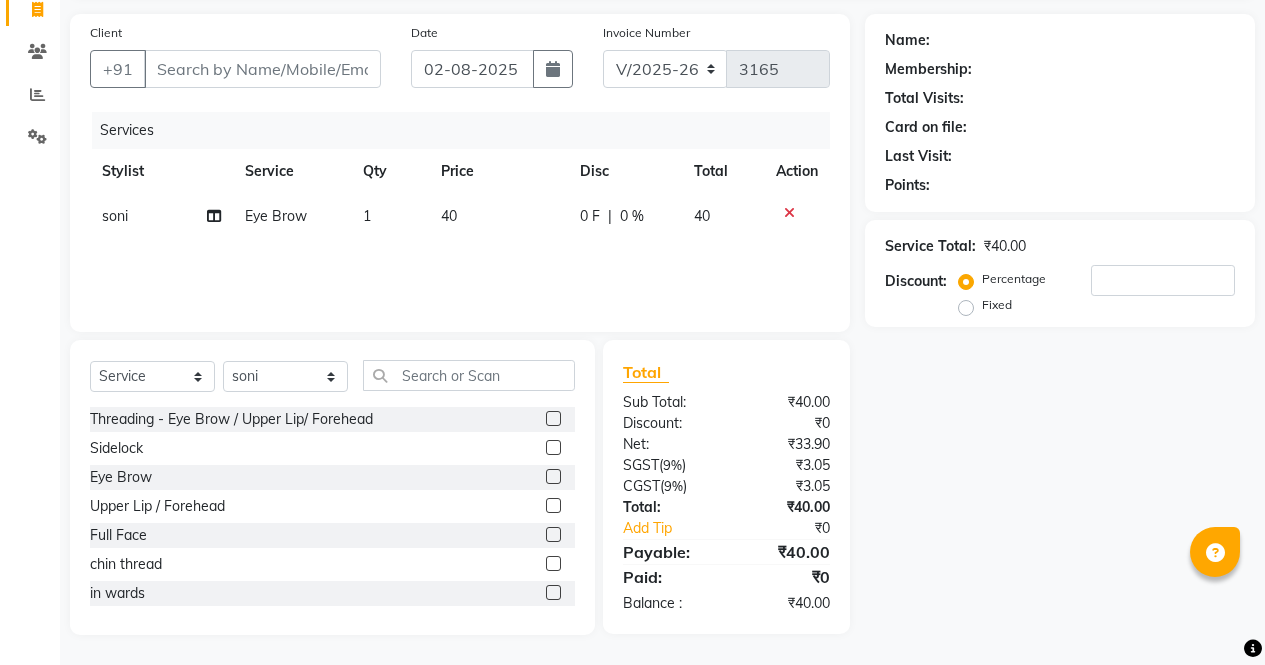 click 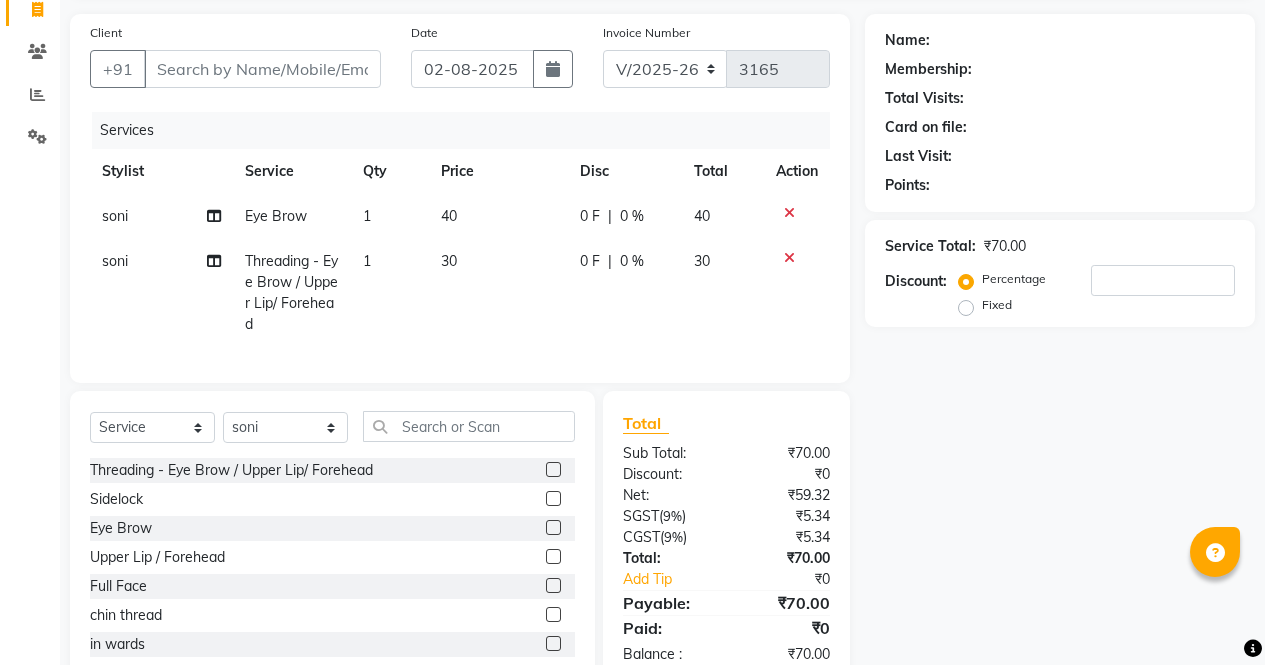 click 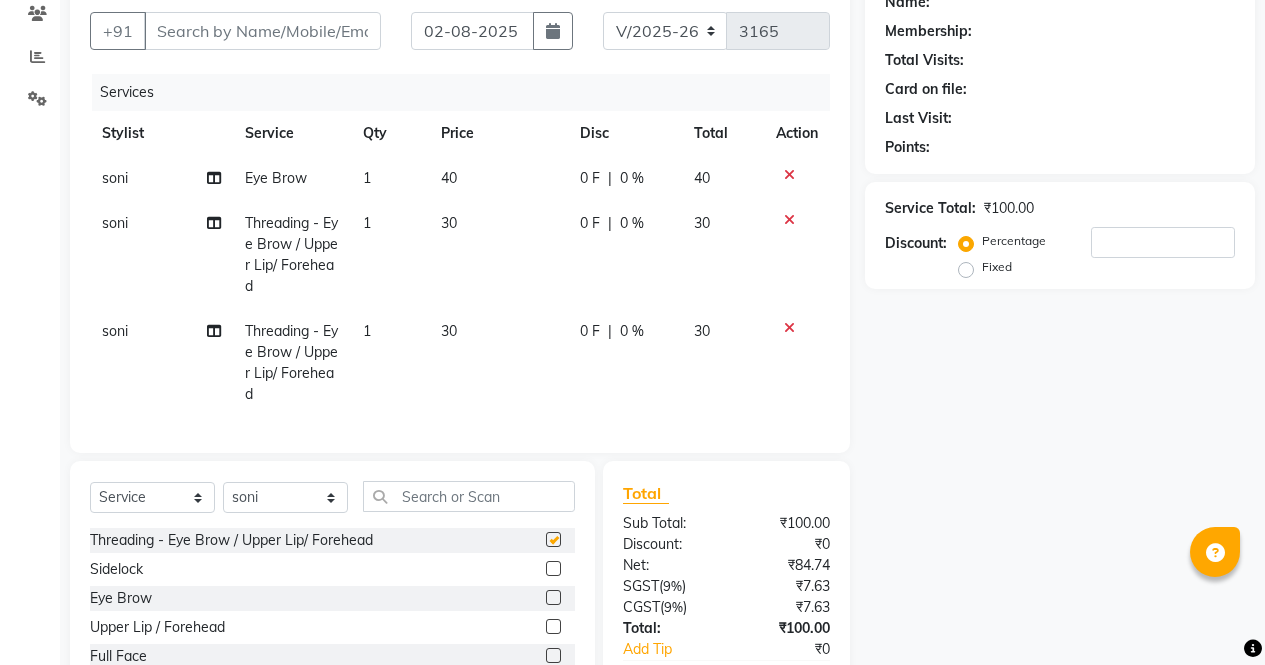 checkbox on "false" 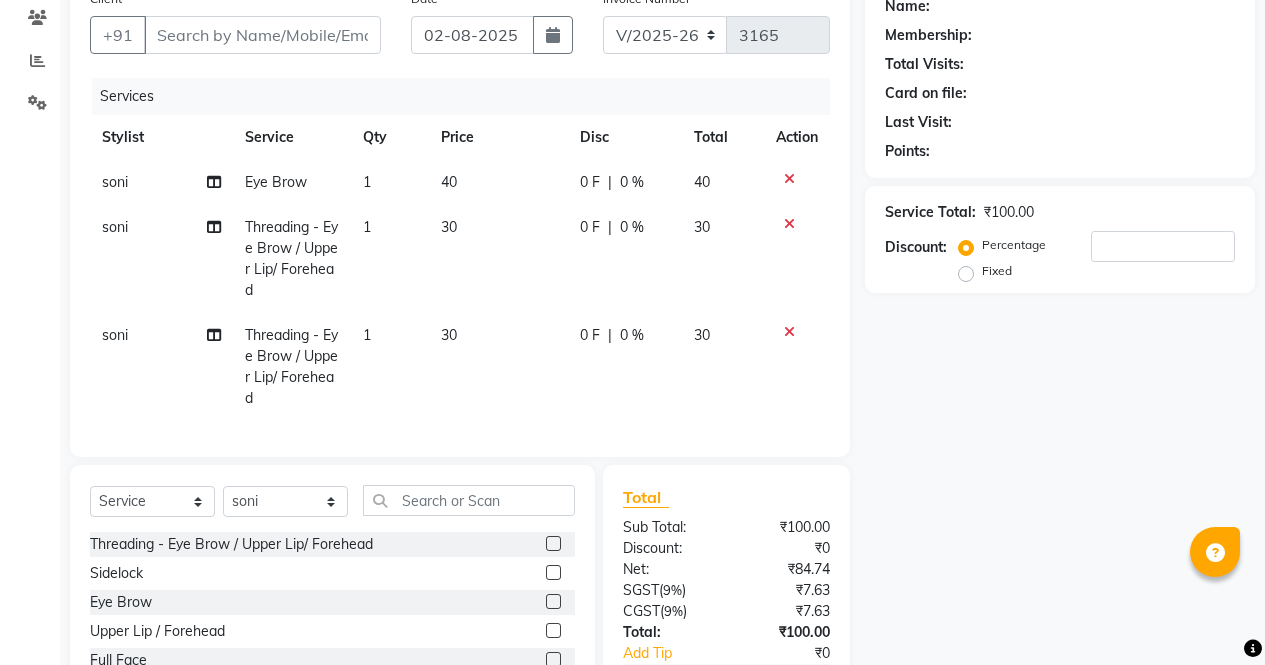 scroll, scrollTop: 148, scrollLeft: 0, axis: vertical 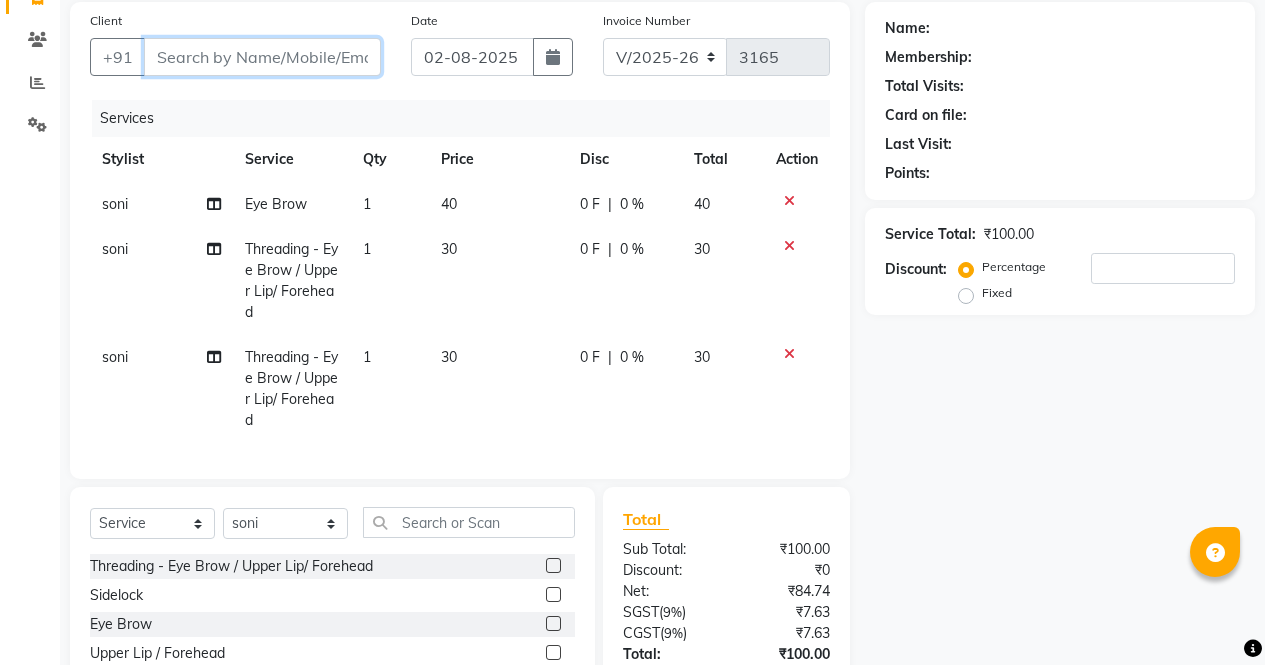 click on "Client" at bounding box center [262, 57] 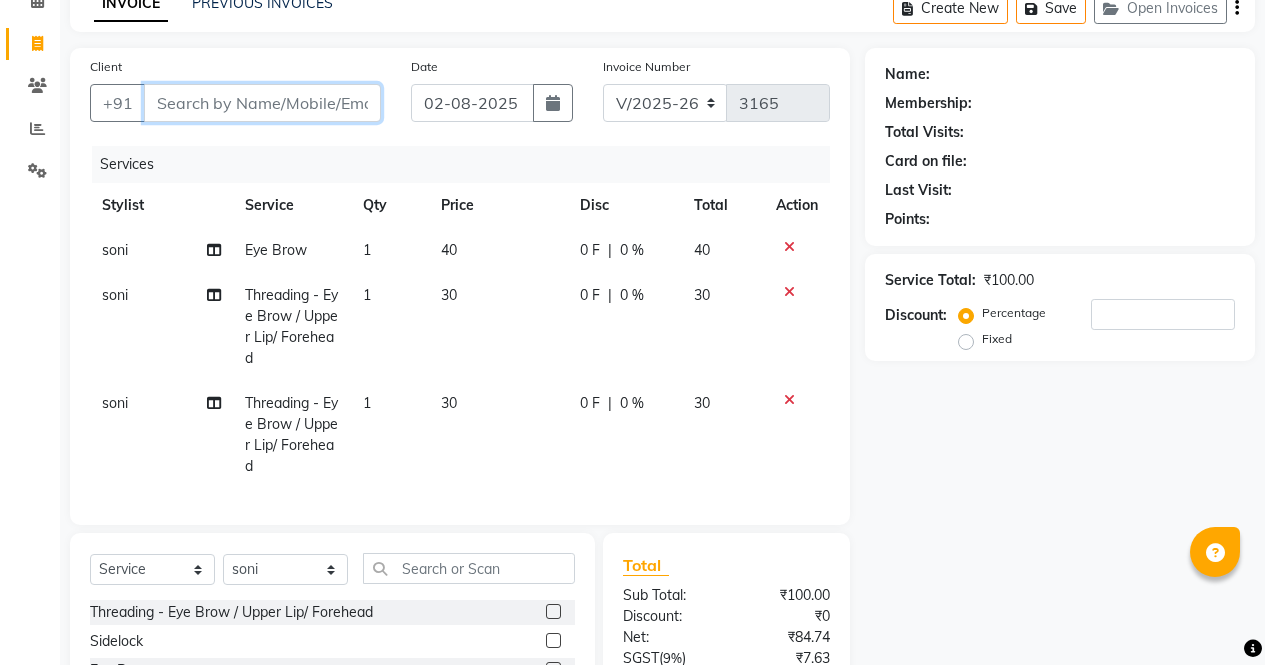 scroll, scrollTop: 52, scrollLeft: 0, axis: vertical 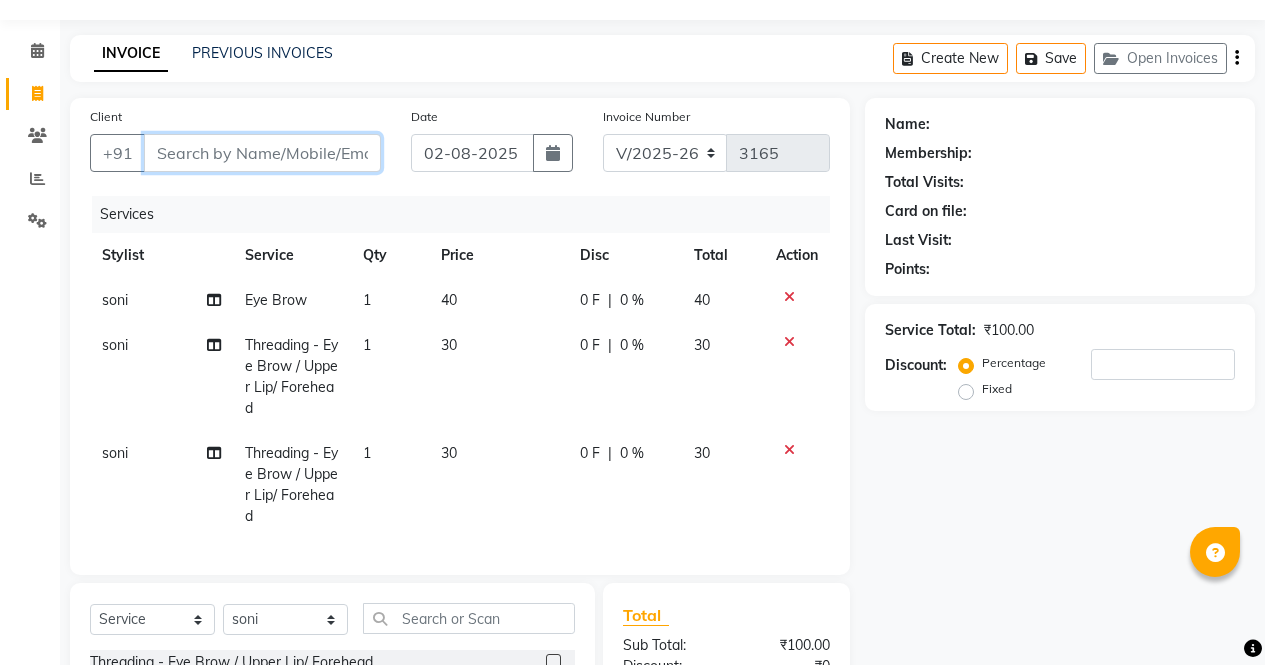type on "9" 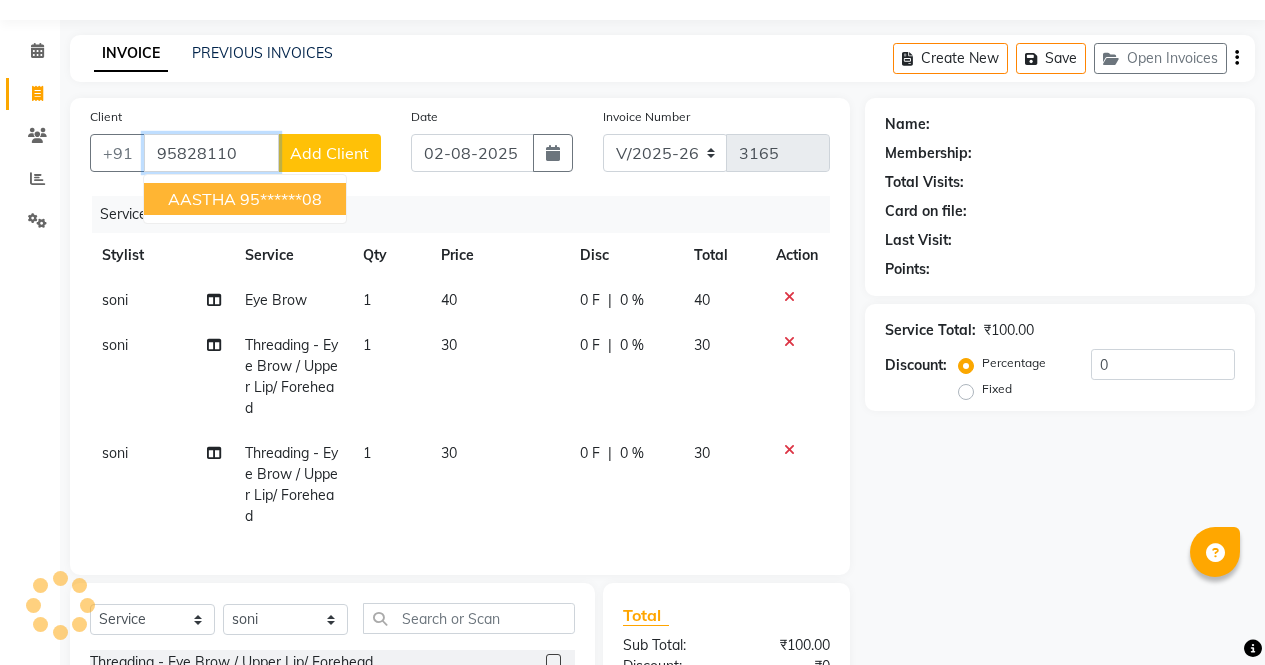 click on "95******08" at bounding box center [281, 199] 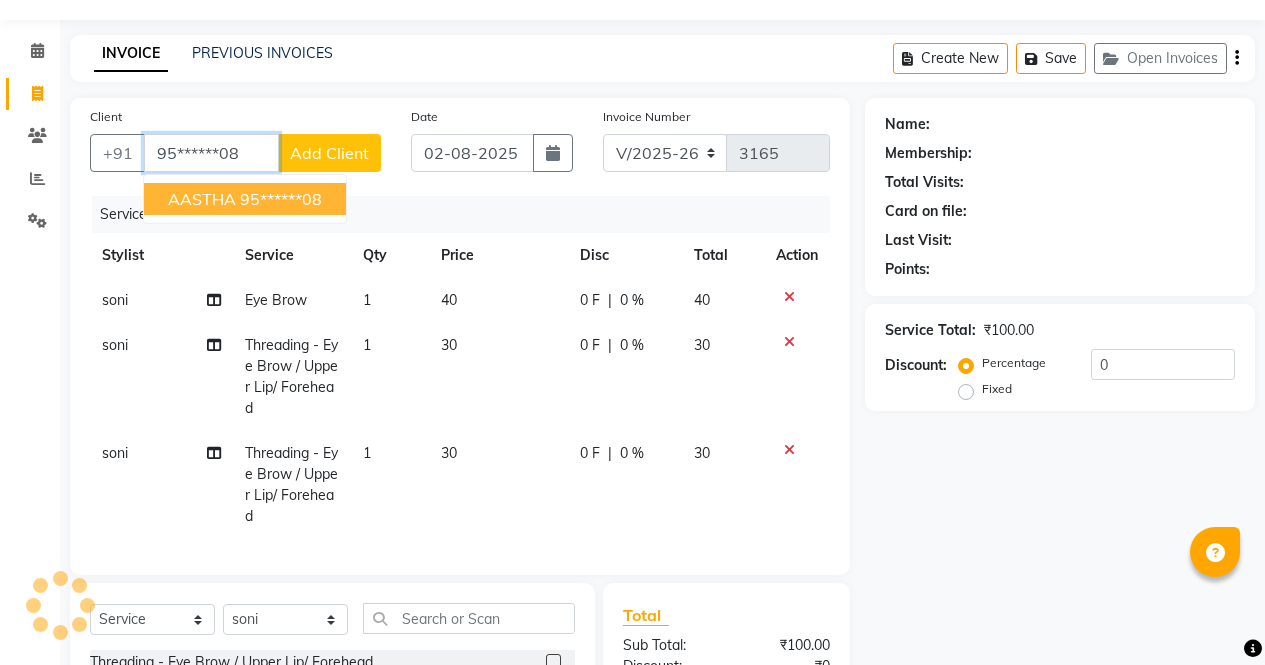 type on "95******08" 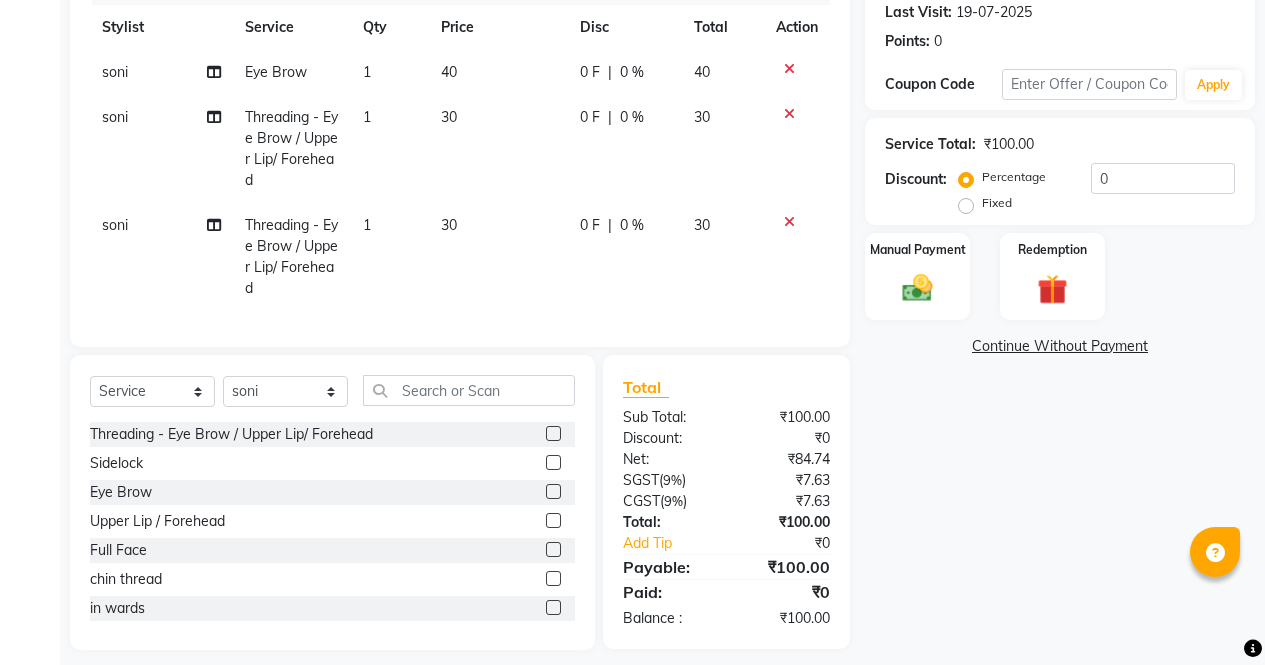 scroll, scrollTop: 281, scrollLeft: 0, axis: vertical 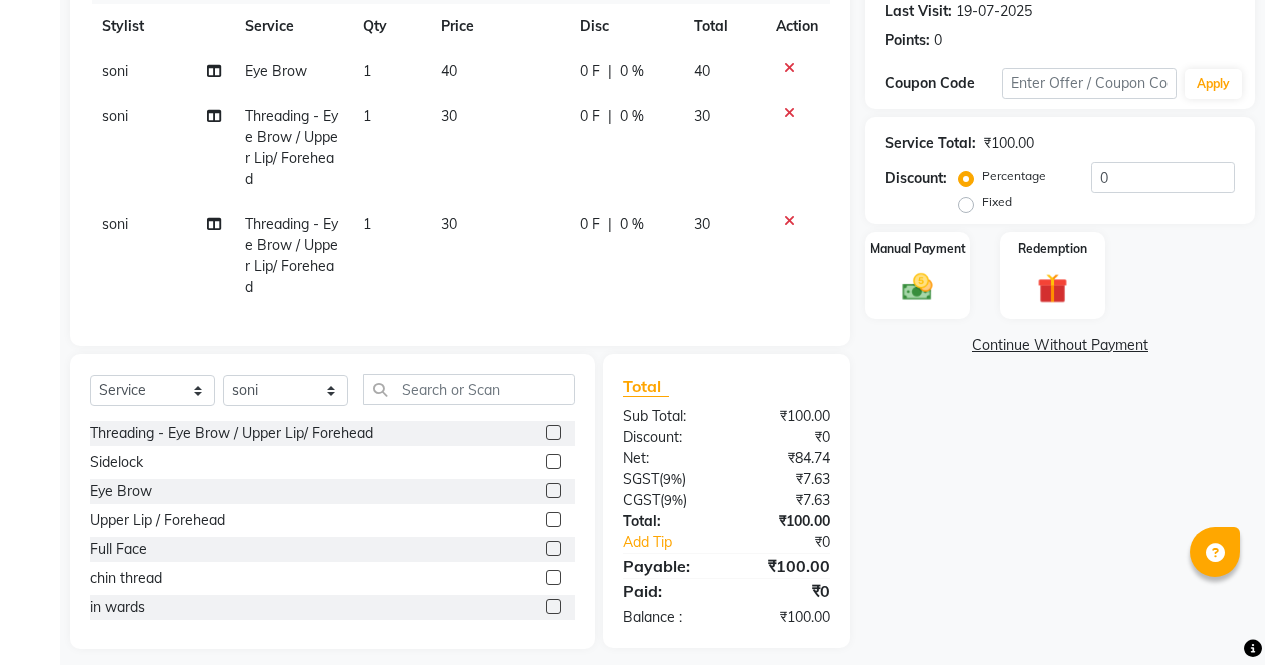 click 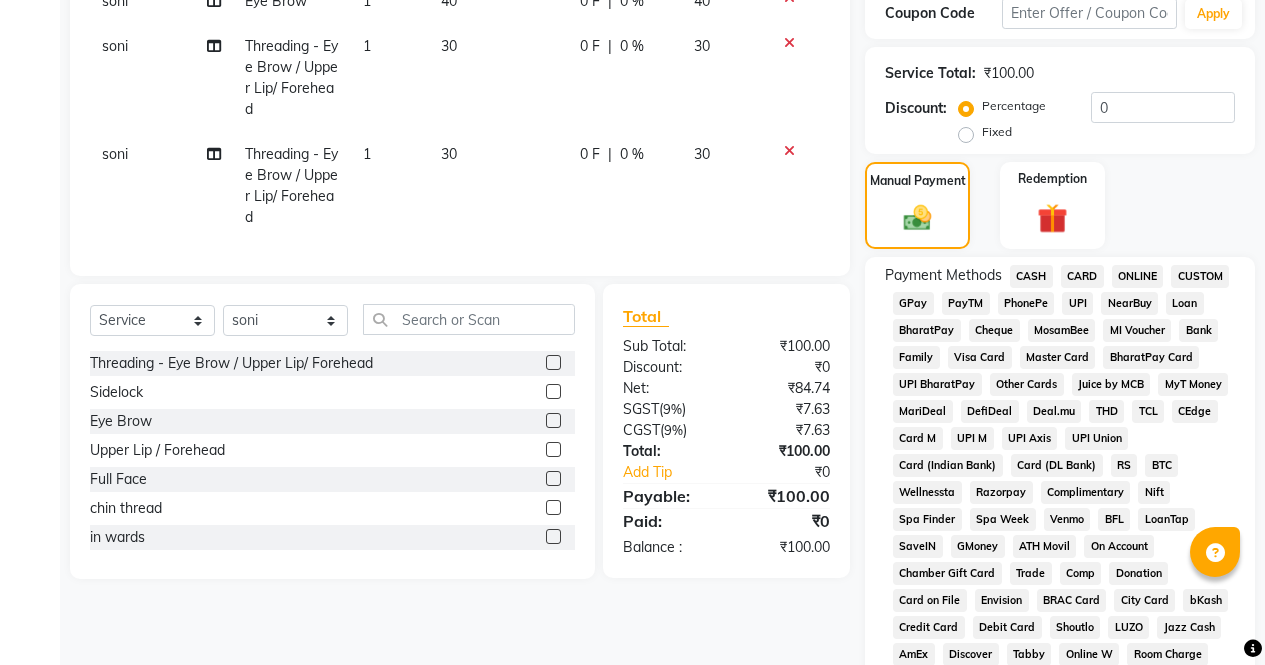 click on "ONLINE" 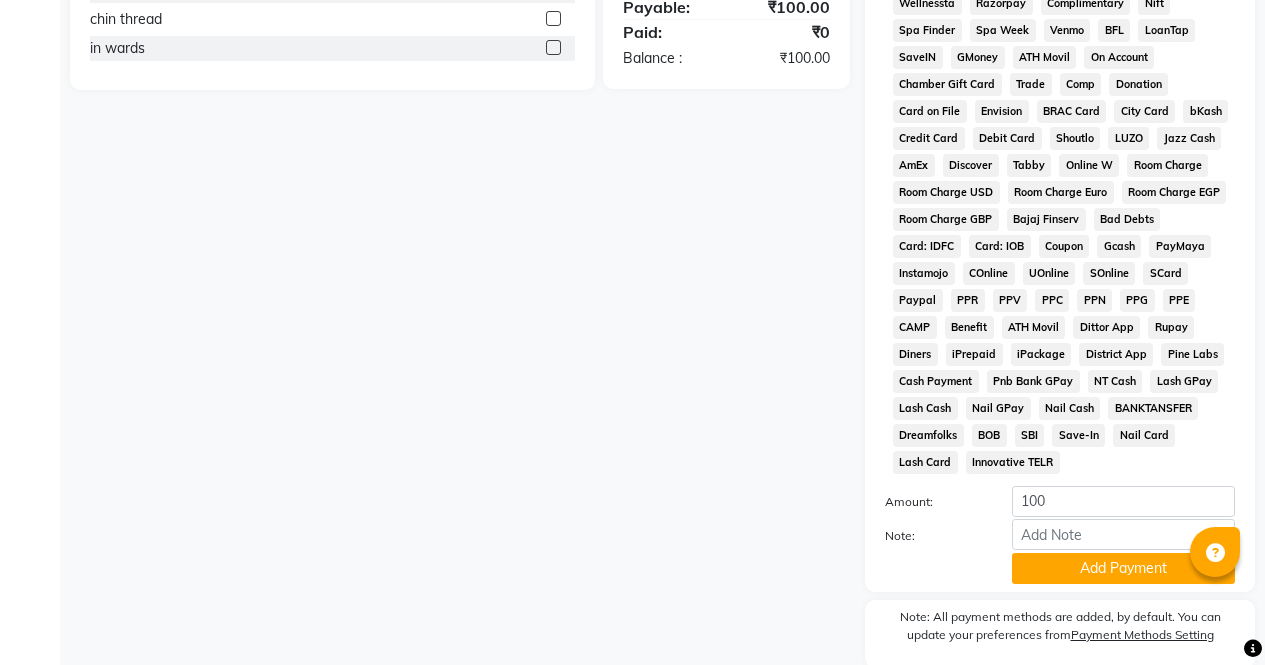 scroll, scrollTop: 914, scrollLeft: 0, axis: vertical 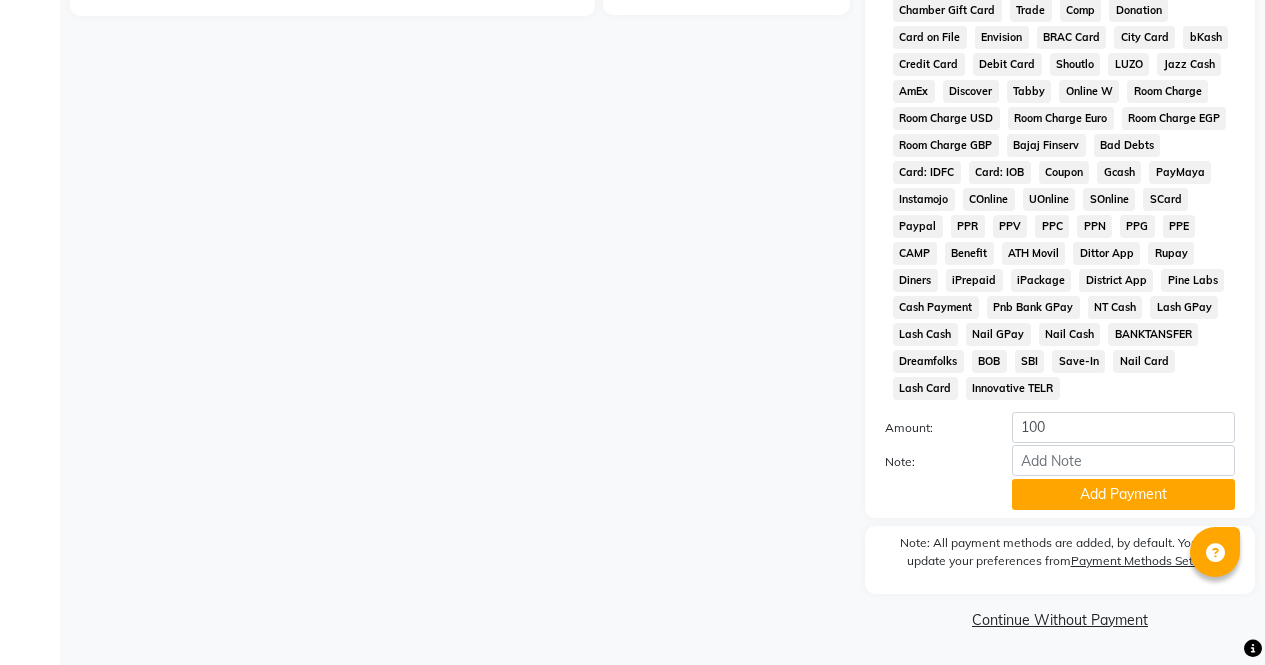 click on "Add Payment" 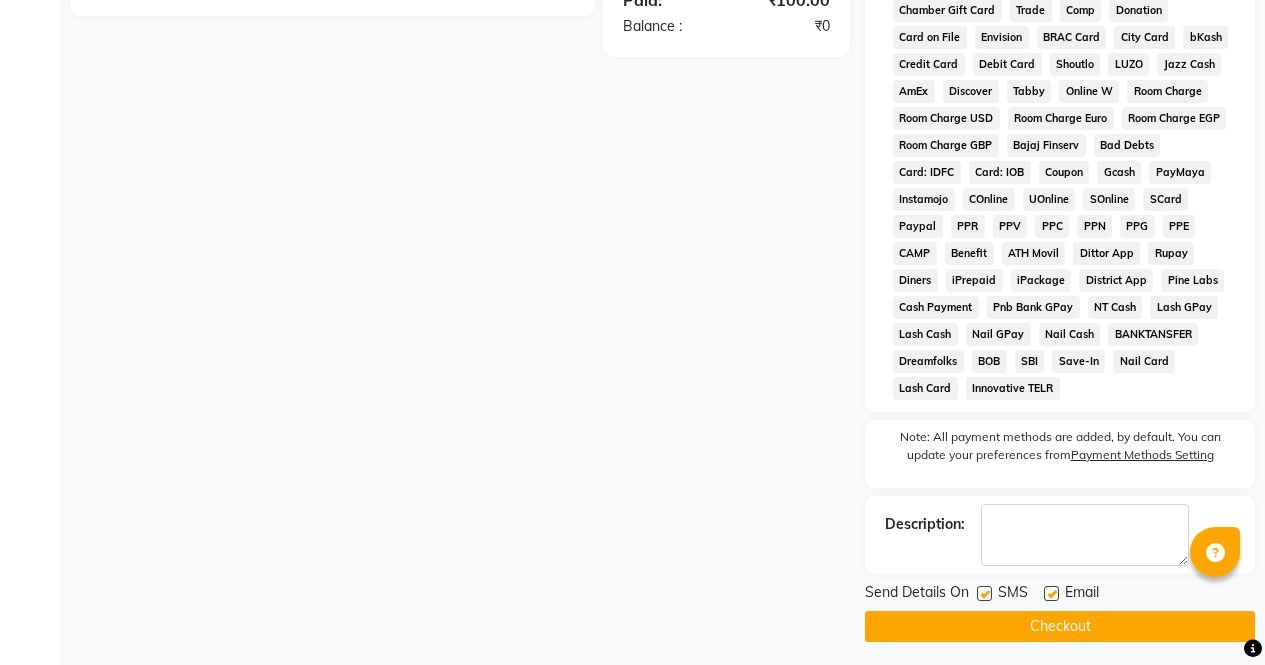click on "Checkout" 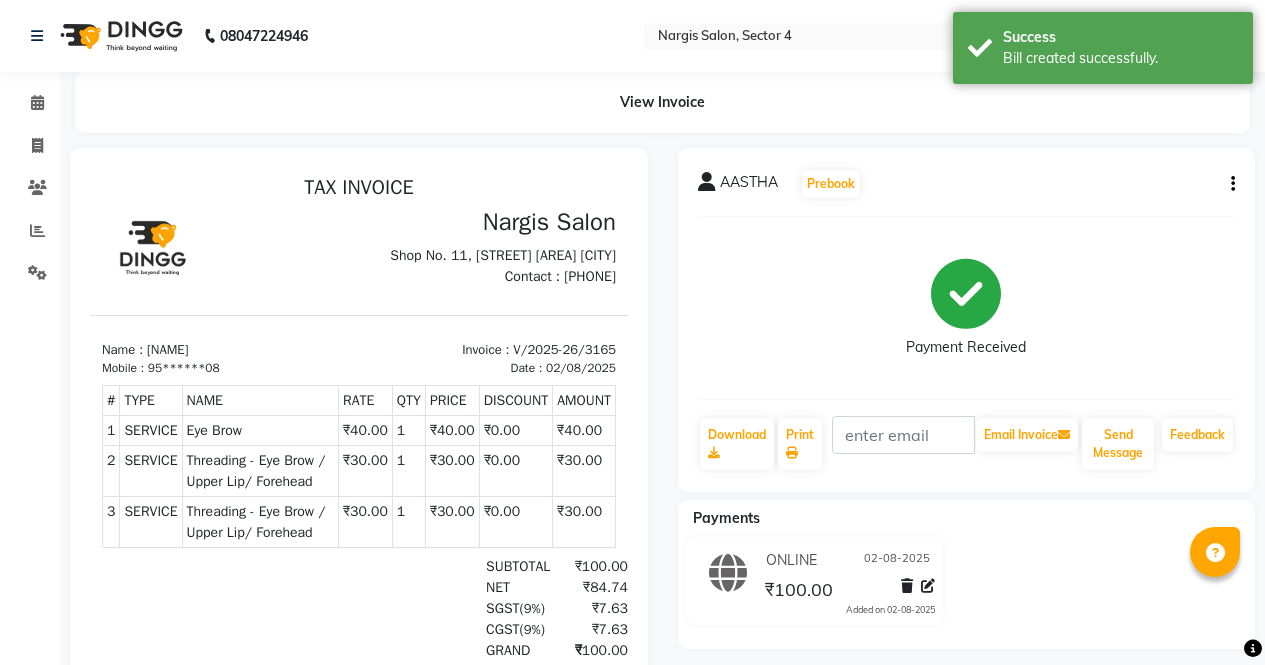 scroll, scrollTop: 0, scrollLeft: 0, axis: both 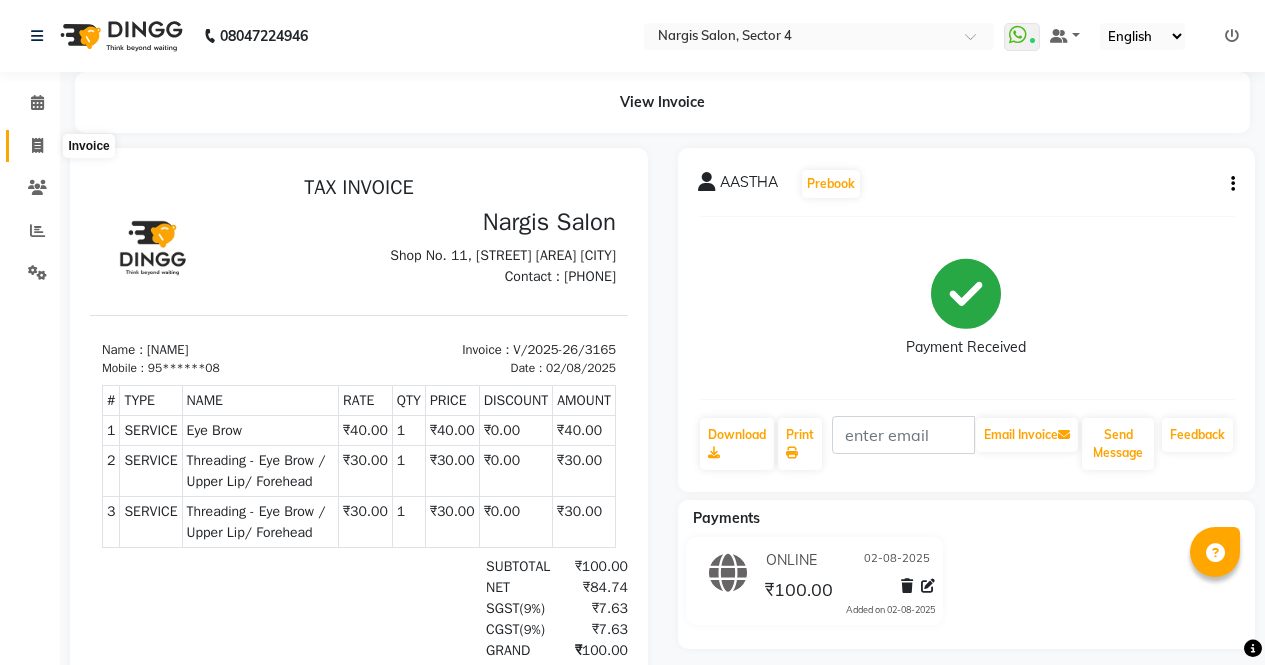 click 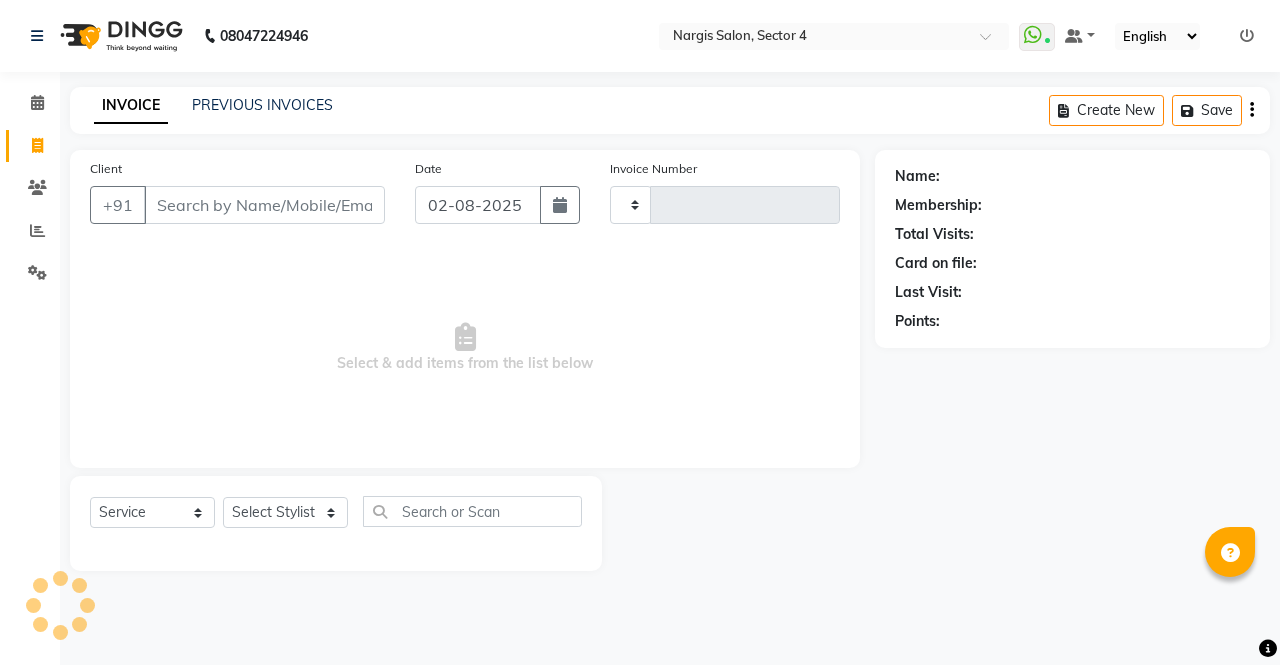 type on "3166" 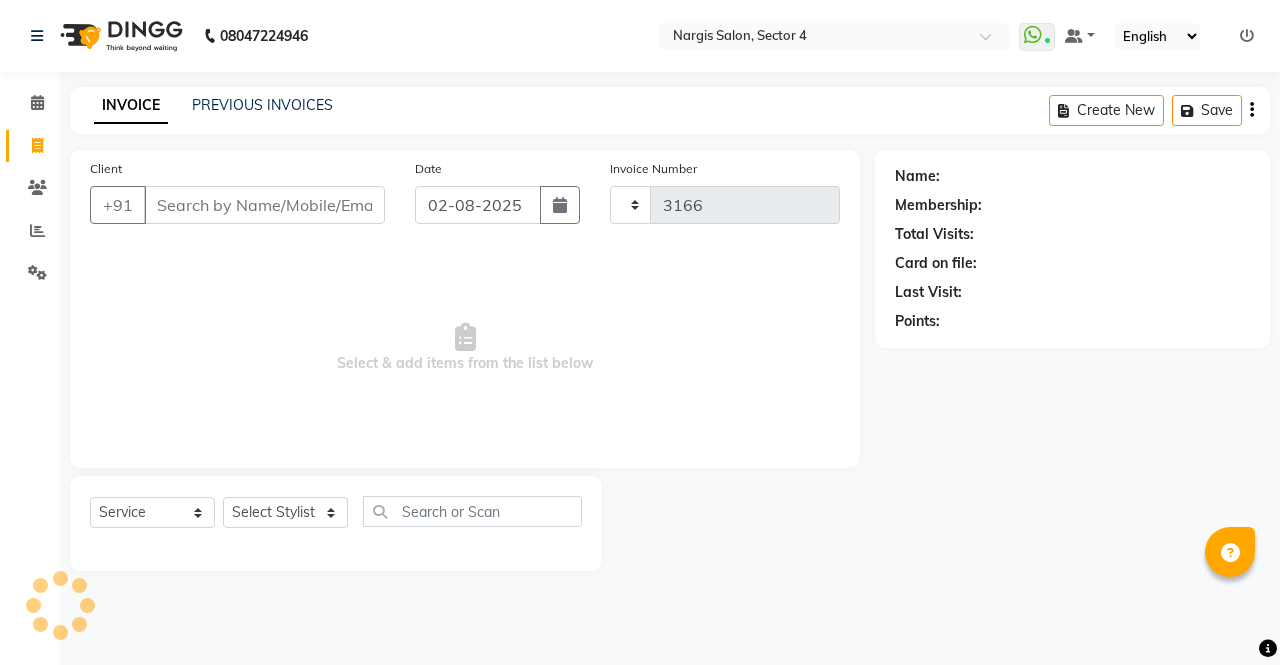 select on "4130" 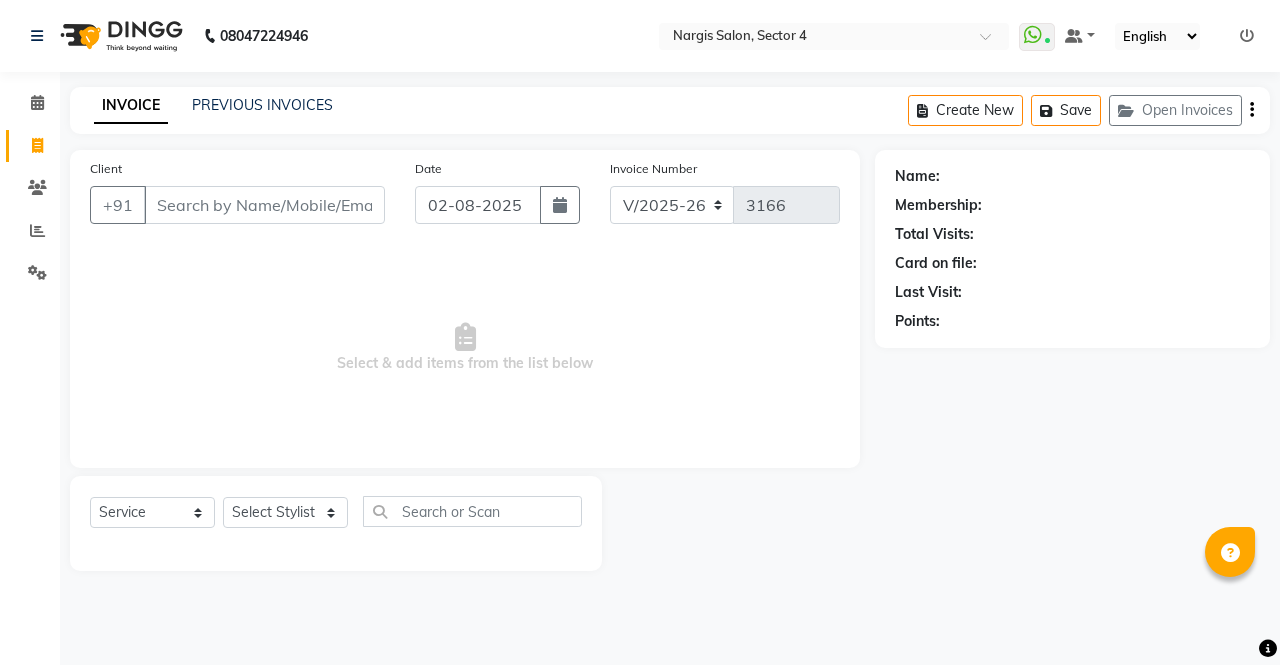 click 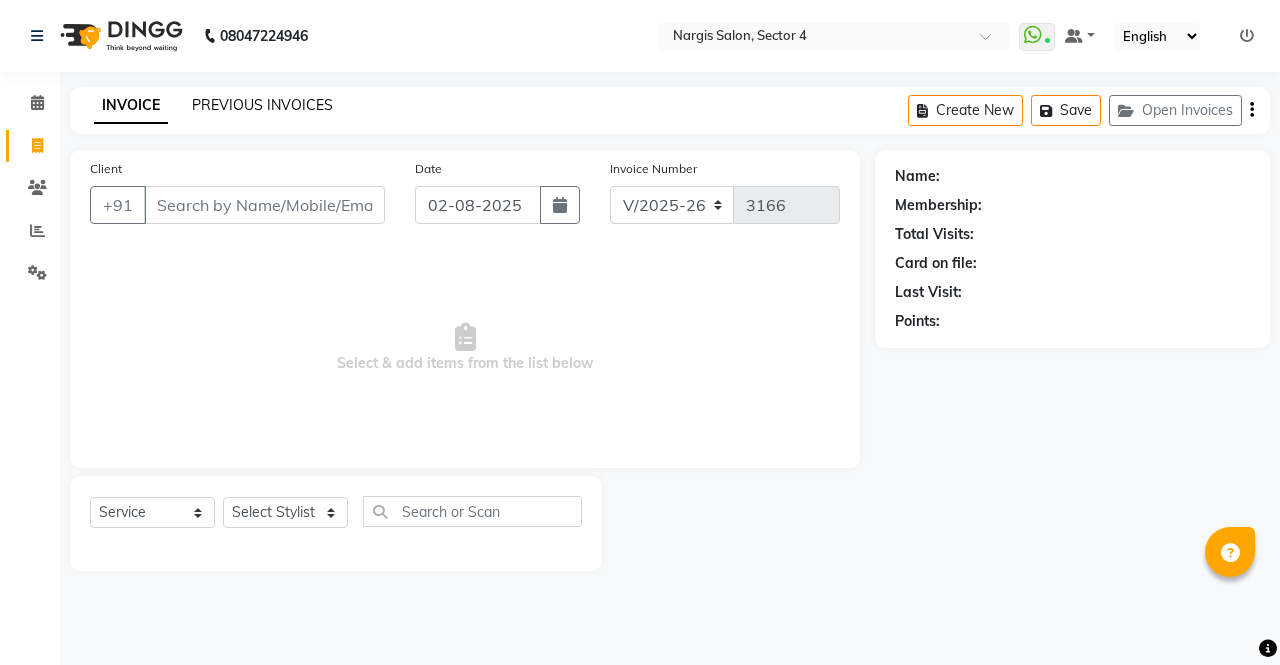 click on "PREVIOUS INVOICES" 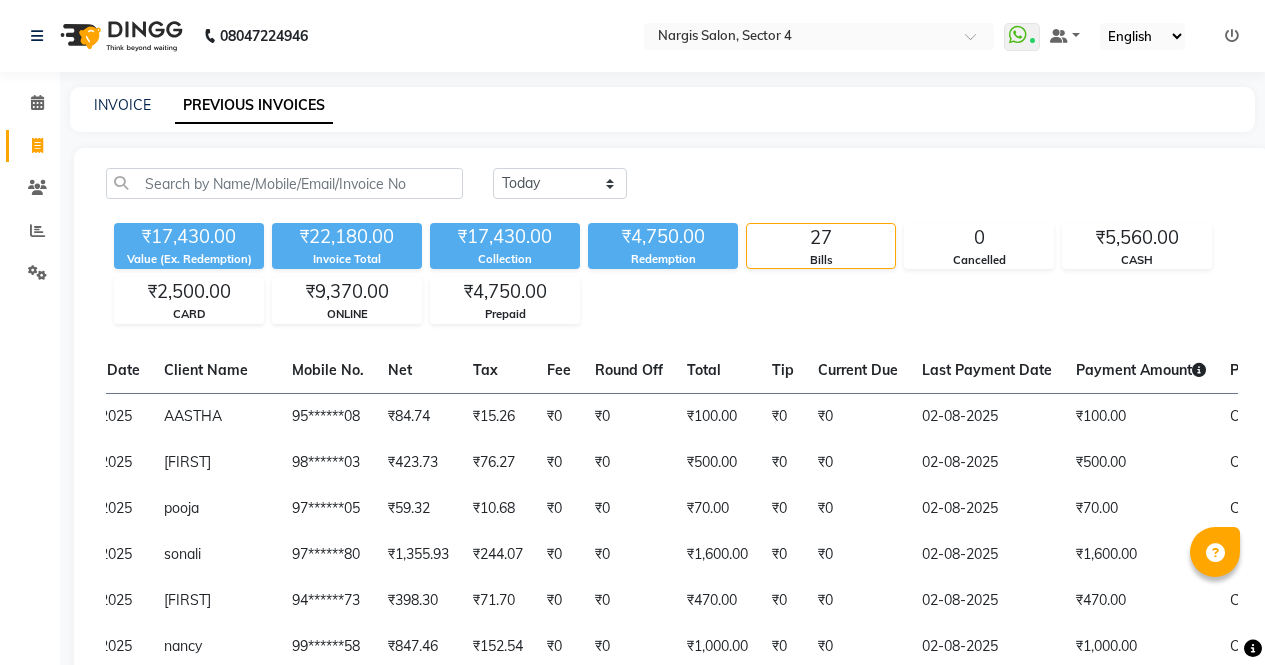 scroll, scrollTop: 0, scrollLeft: 0, axis: both 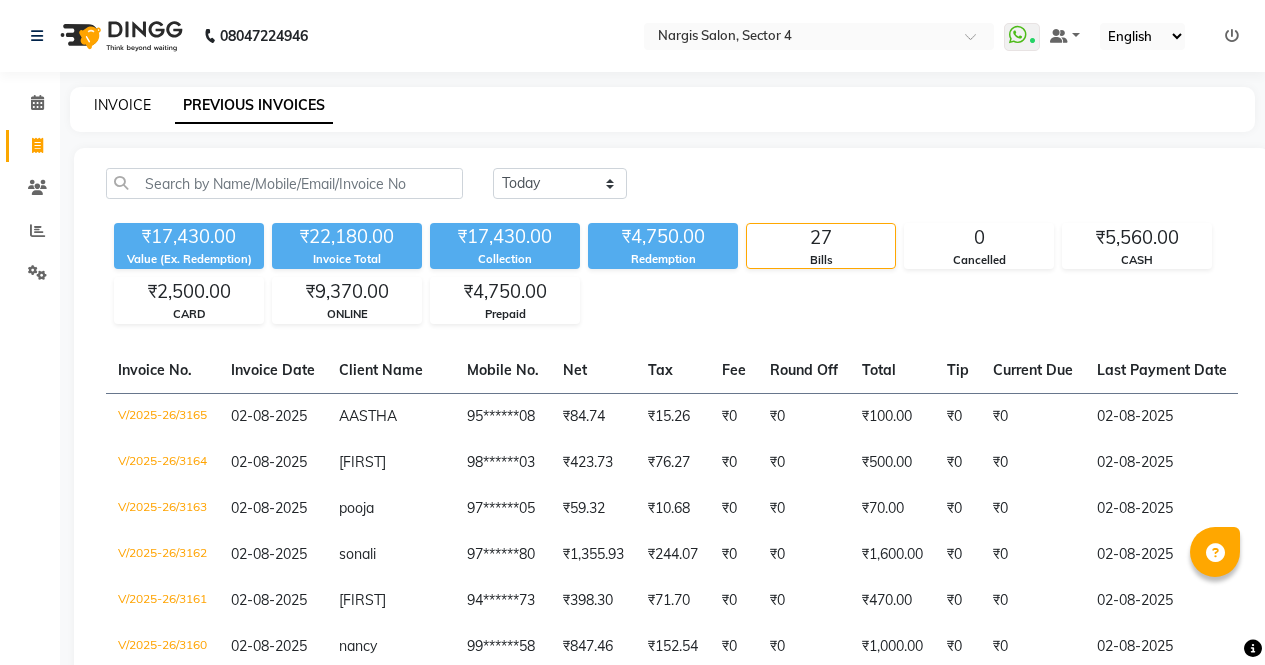 click on "INVOICE" 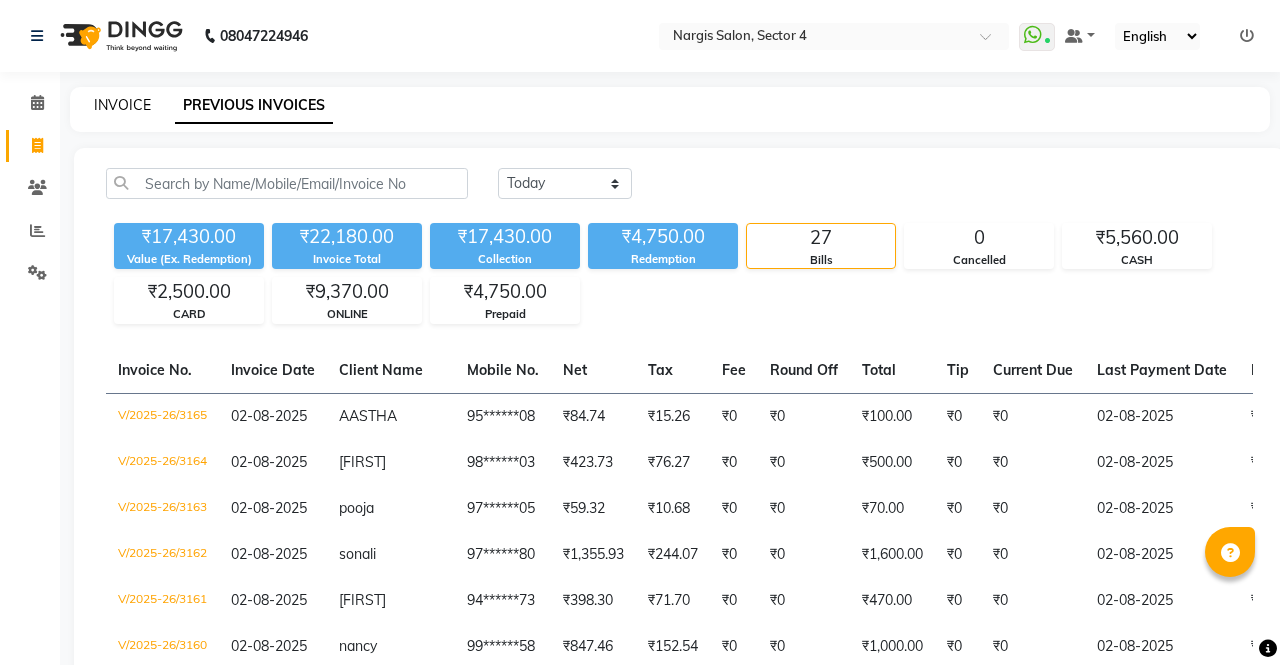 select on "4130" 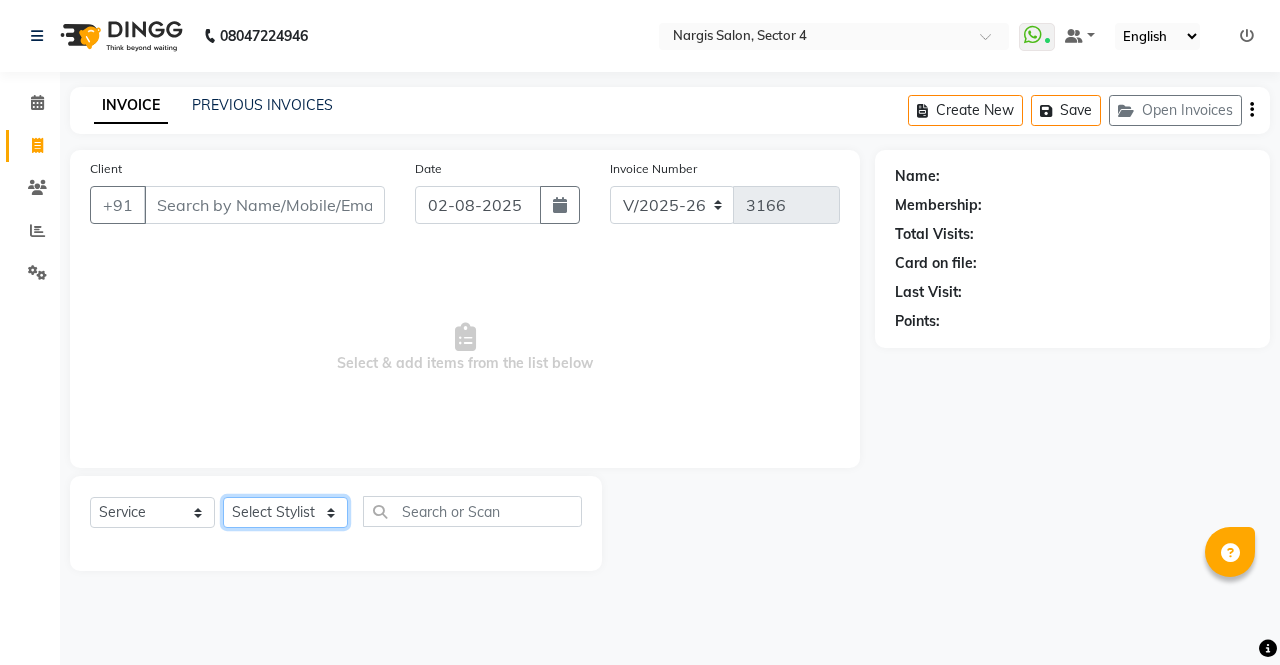 click on "Select Stylist ajeet anu armaan ashu Front Desk muskaan rakhi saima shivam soni sunil yashoda" 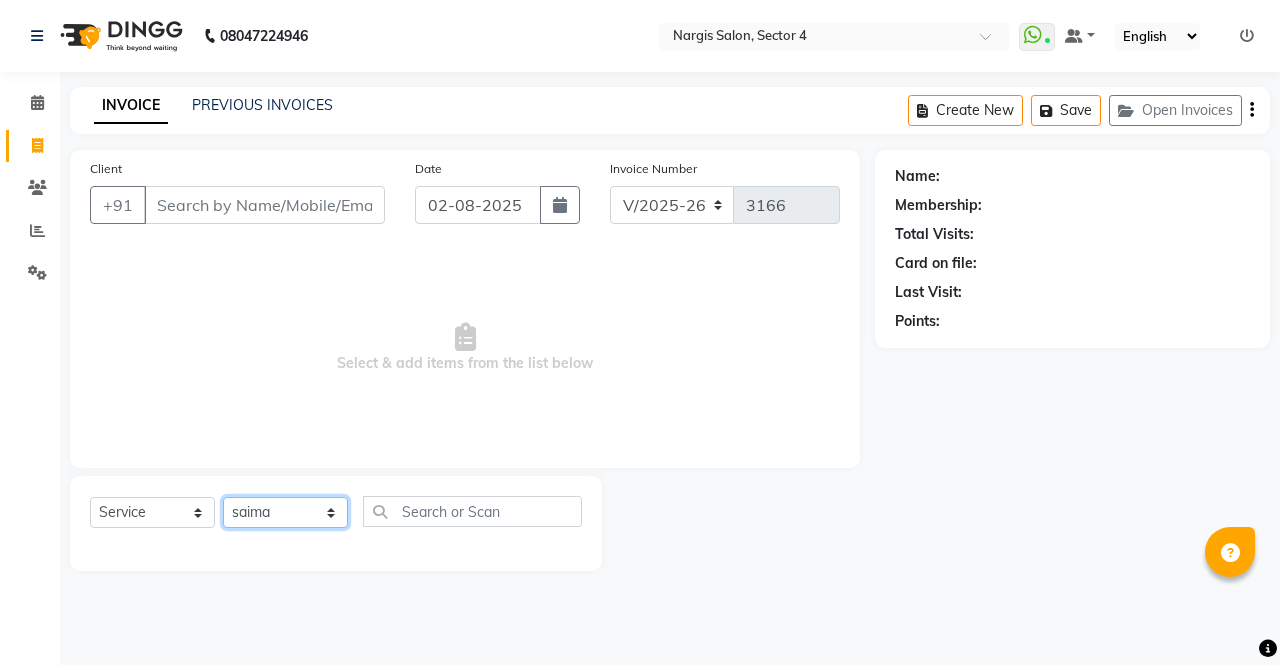 click on "Select Stylist ajeet anu armaan ashu Front Desk muskaan rakhi saima shivam soni sunil yashoda" 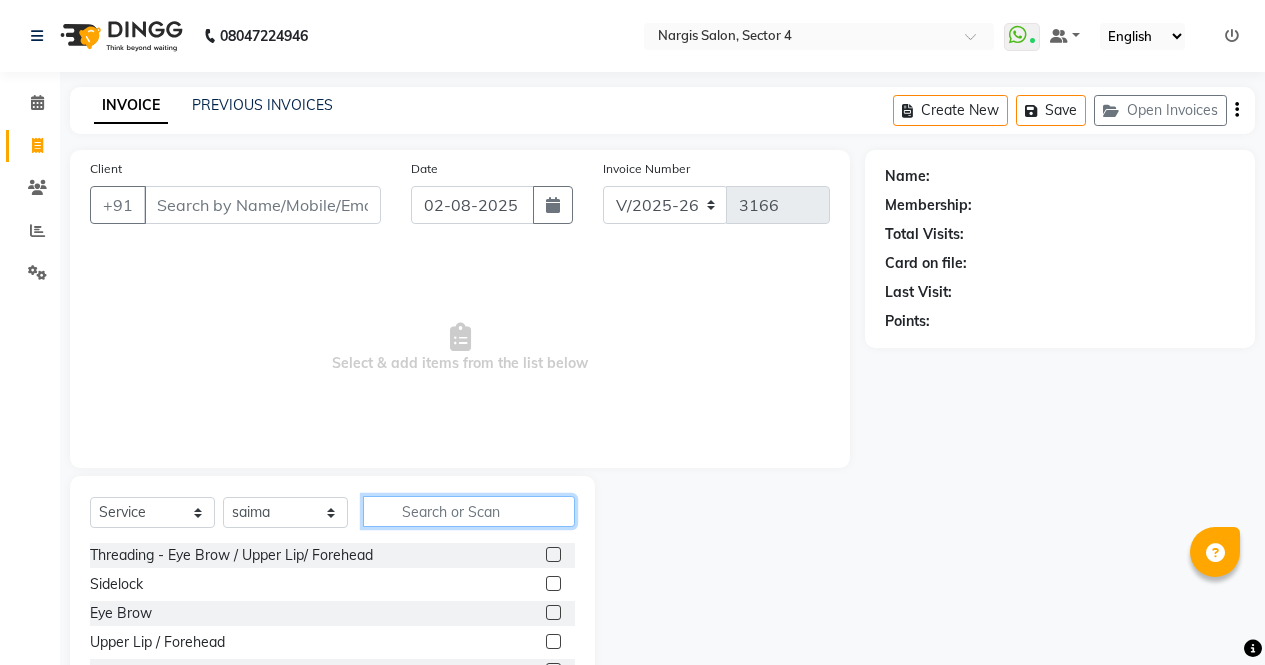 click 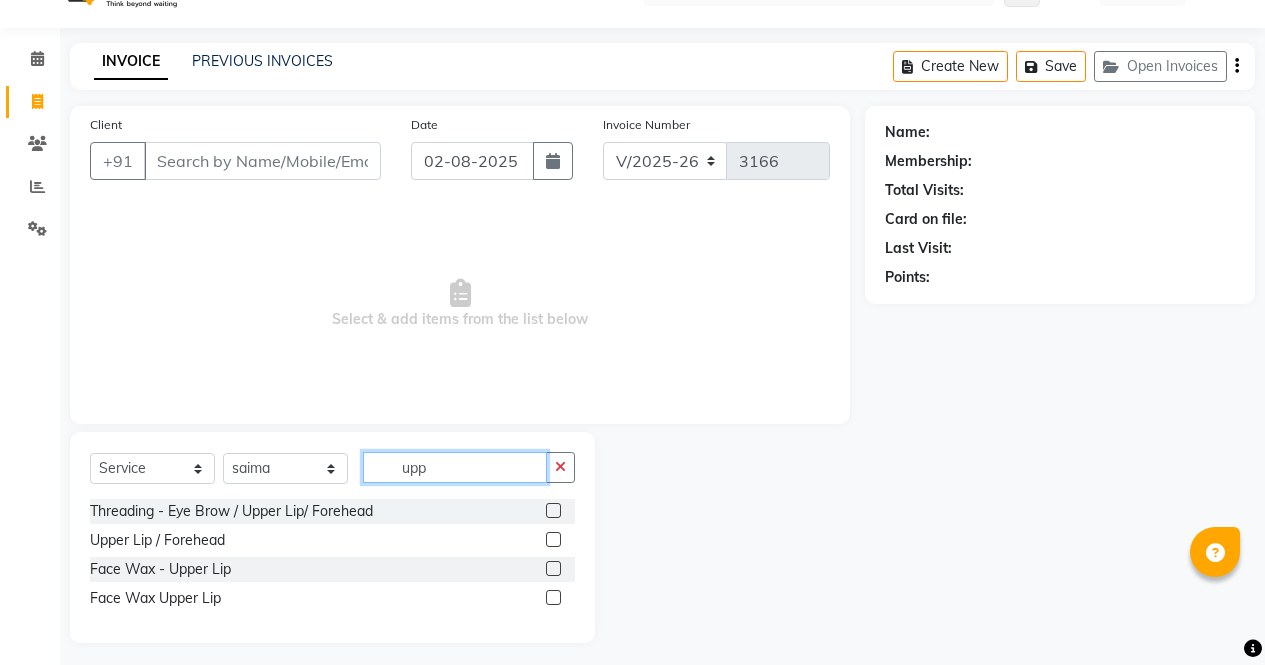 scroll, scrollTop: 52, scrollLeft: 0, axis: vertical 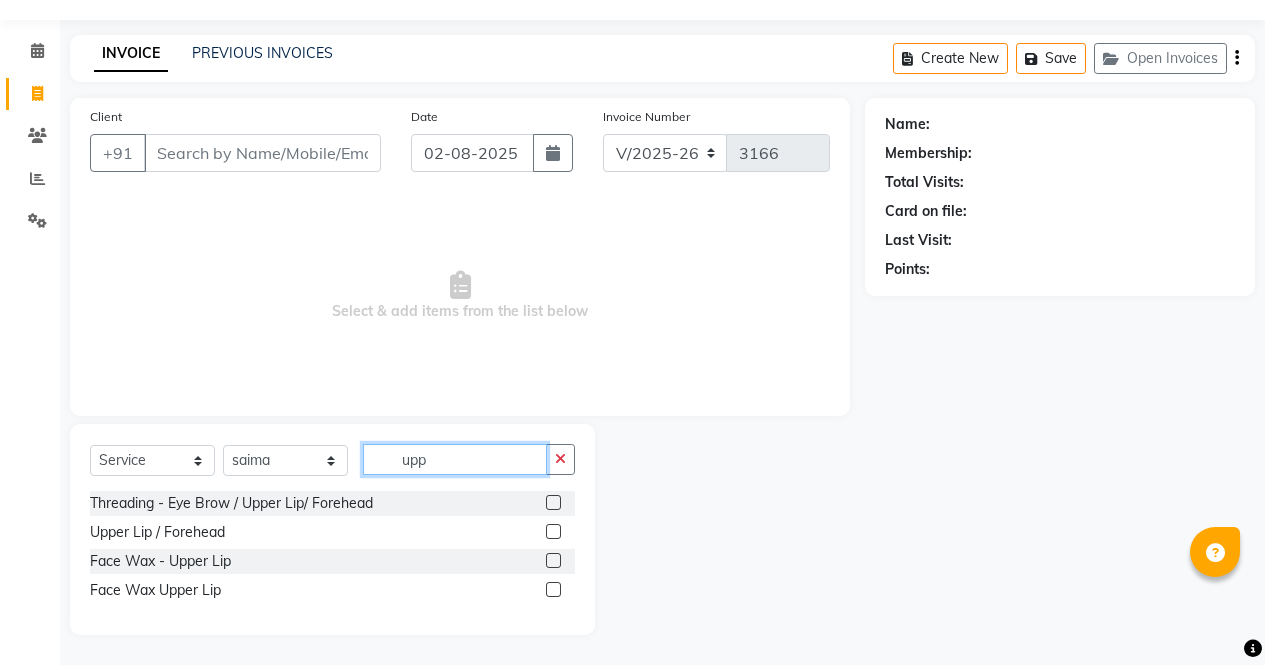 type on "upp" 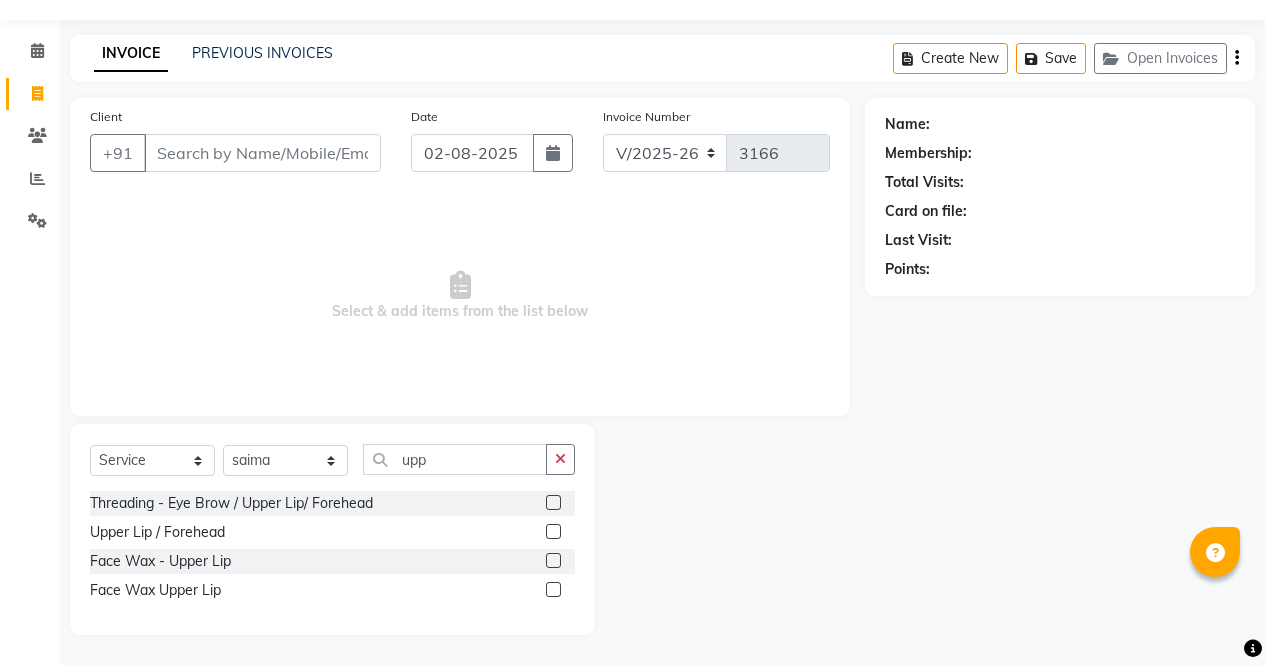 click 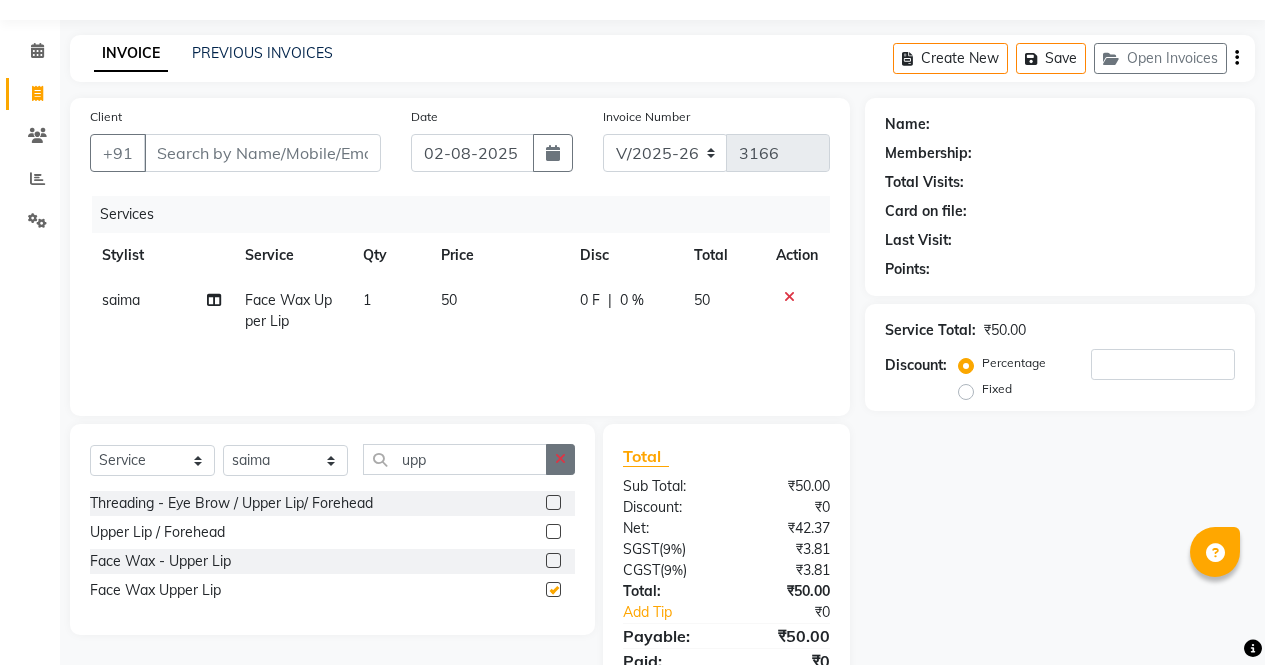 click 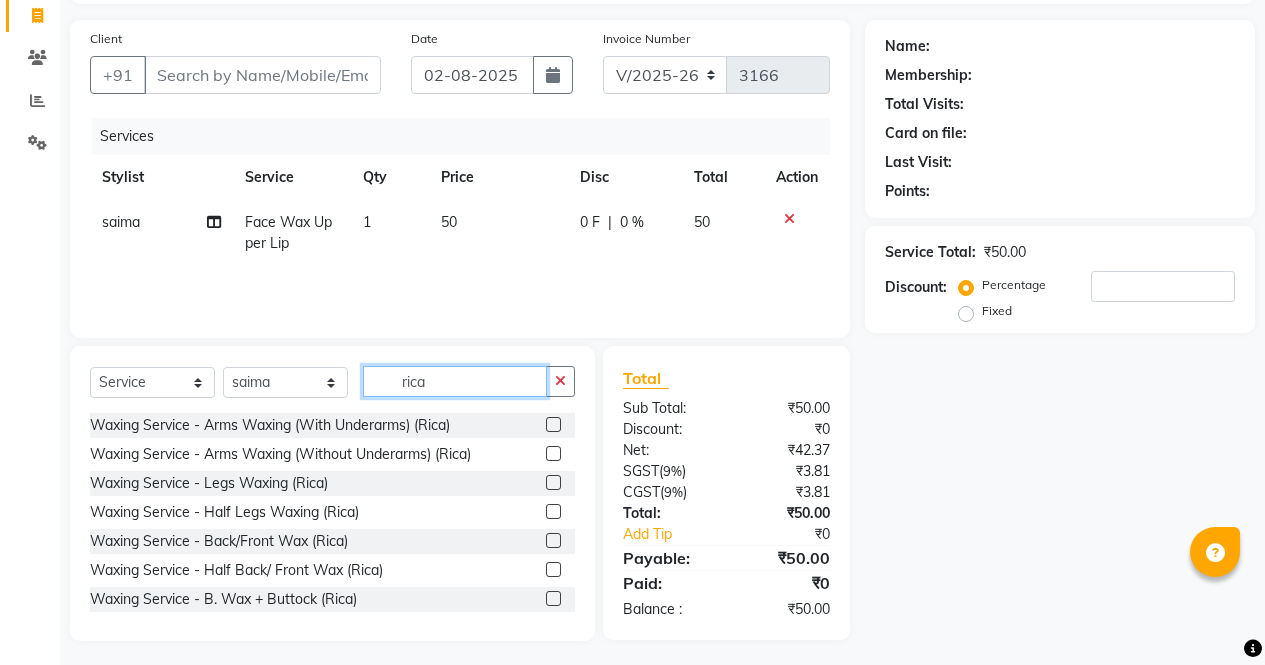scroll, scrollTop: 131, scrollLeft: 0, axis: vertical 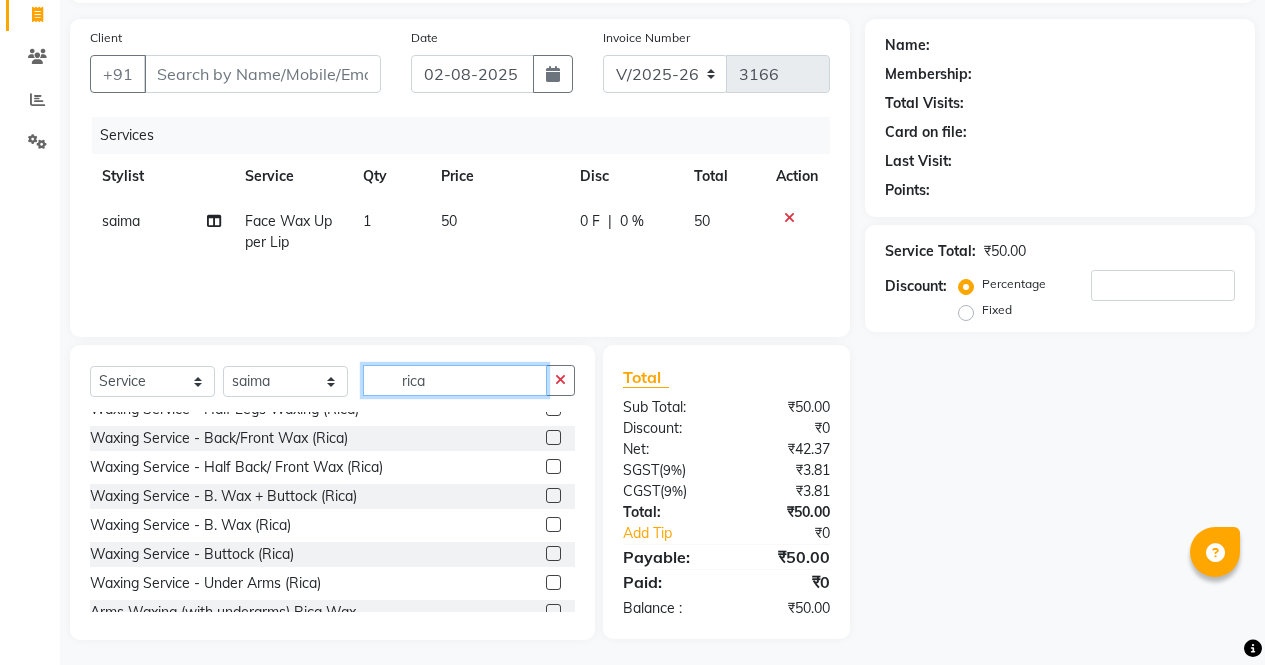 type on "rica" 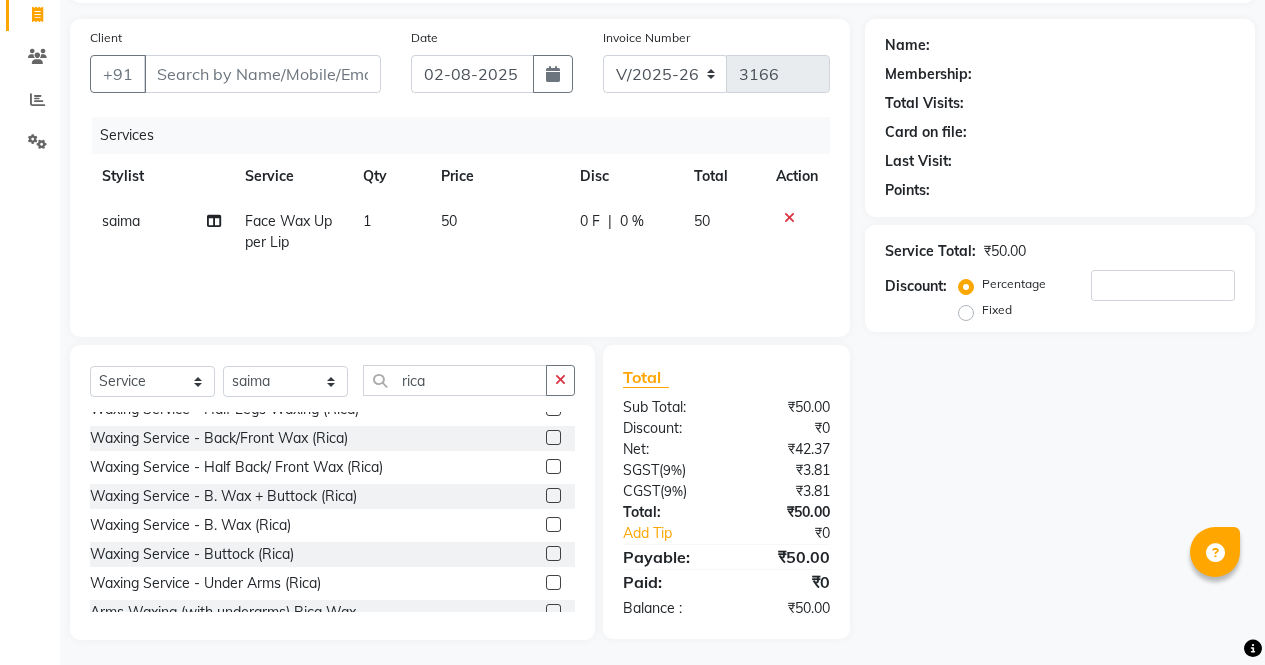 click 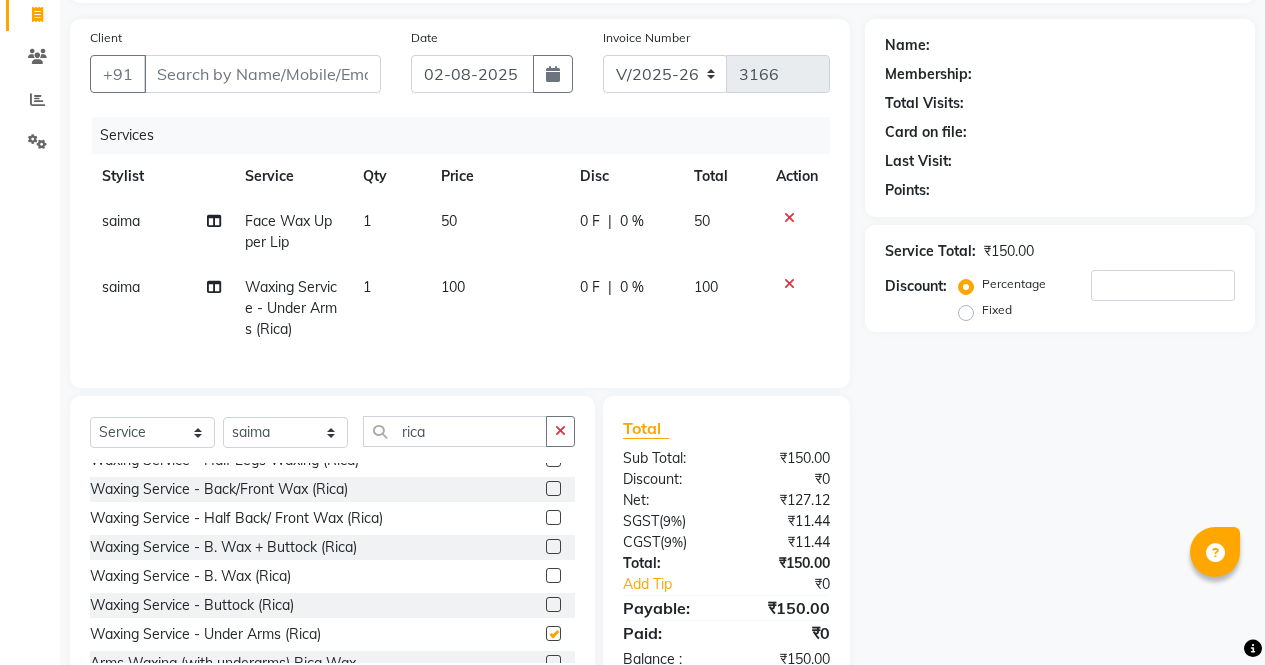 scroll, scrollTop: 202, scrollLeft: 0, axis: vertical 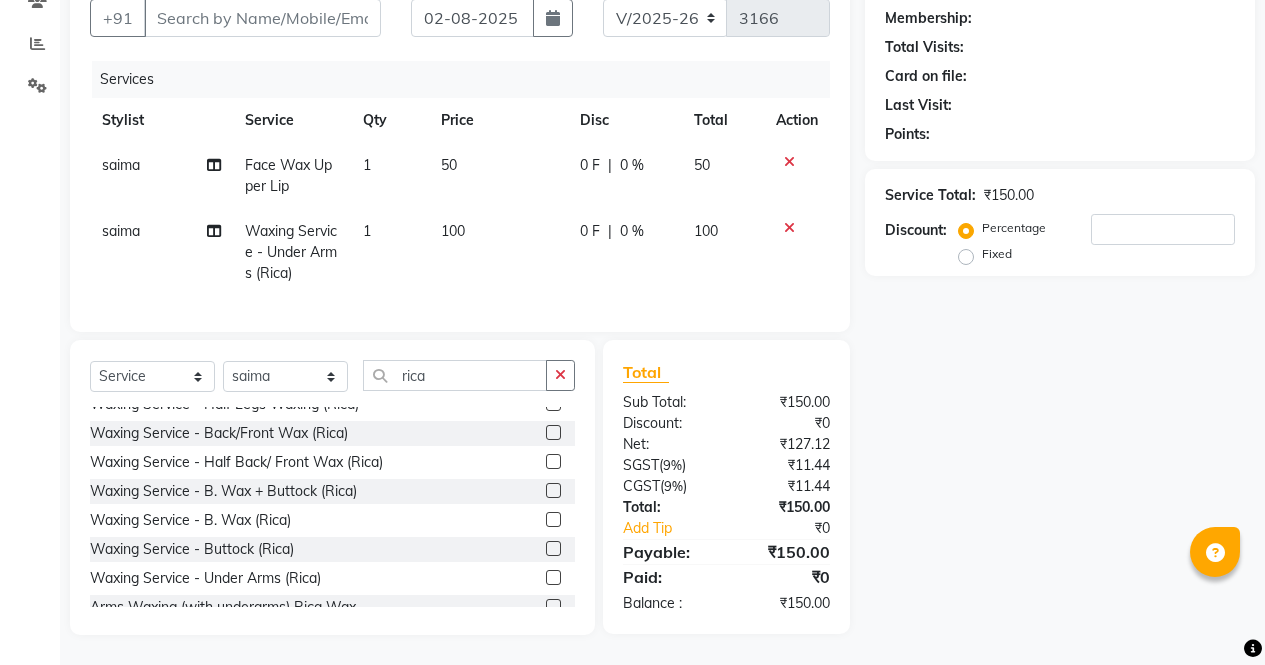 checkbox on "false" 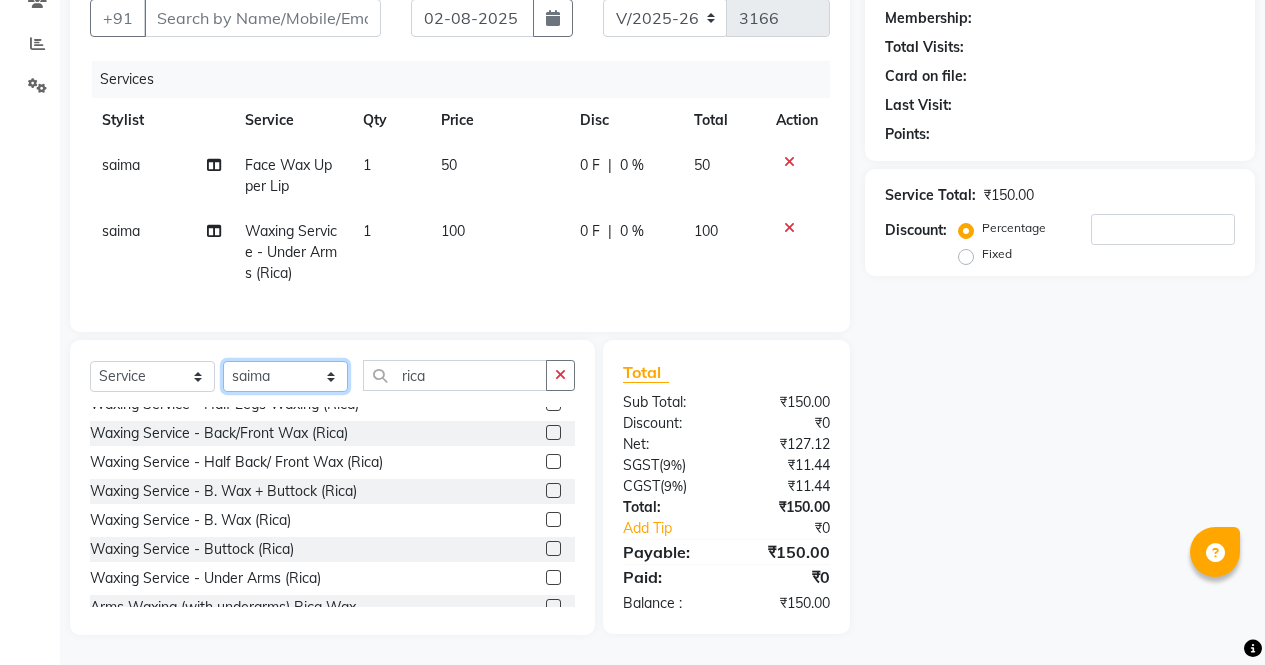 click on "Select Stylist ajeet anu armaan ashu Front Desk muskaan rakhi saima shivam soni sunil yashoda" 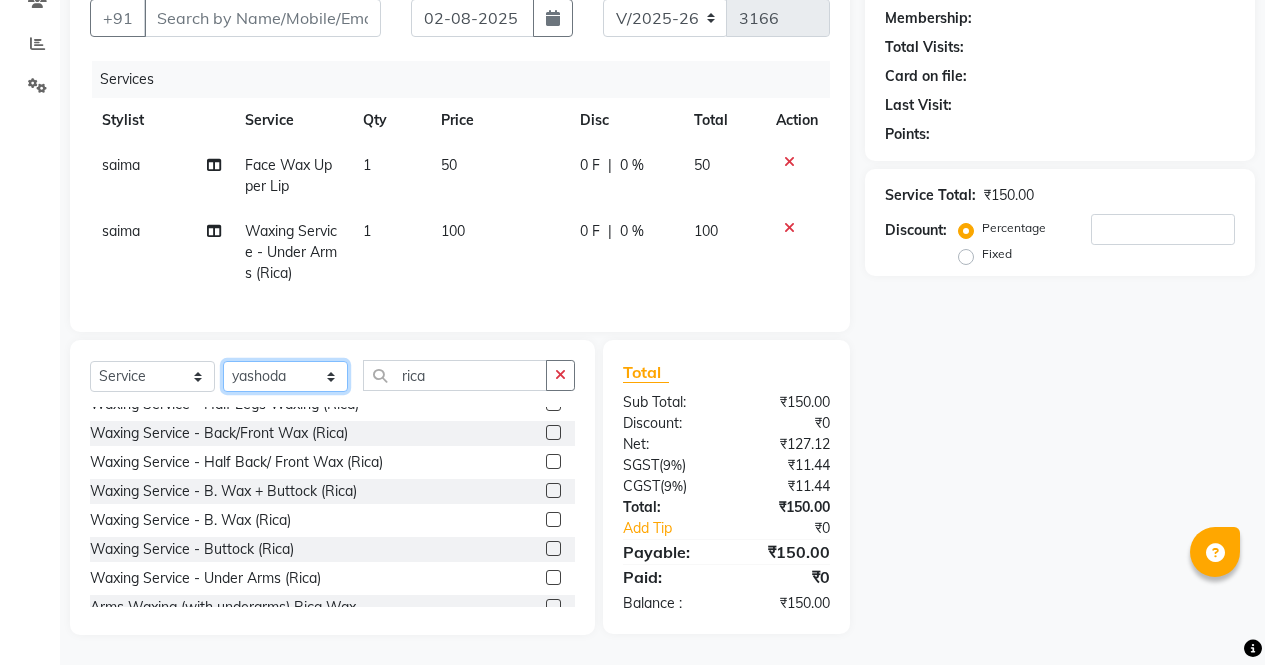click on "Select Stylist ajeet anu armaan ashu Front Desk muskaan rakhi saima shivam soni sunil yashoda" 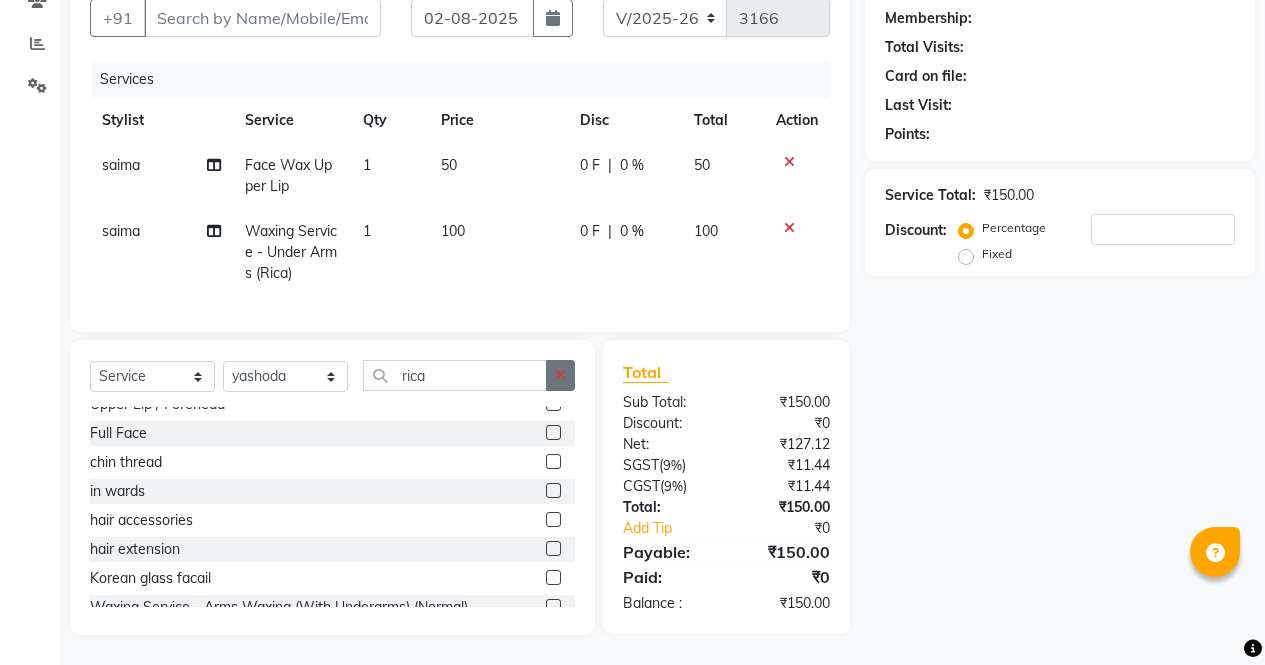 click 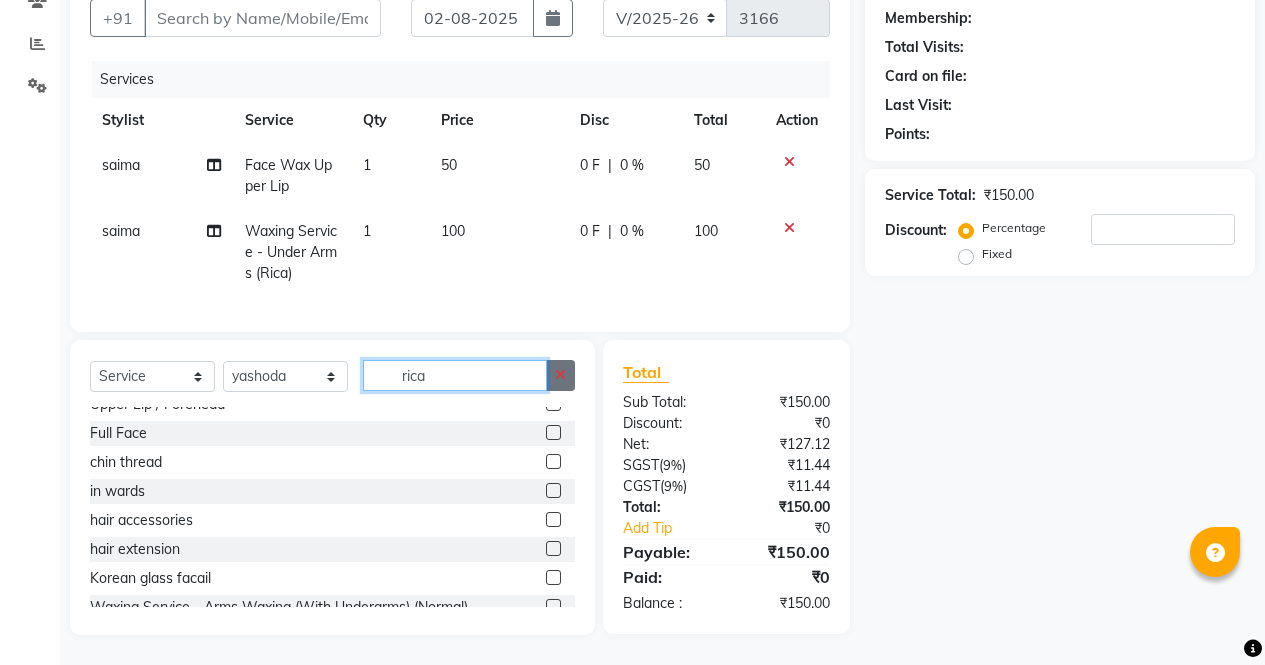 type 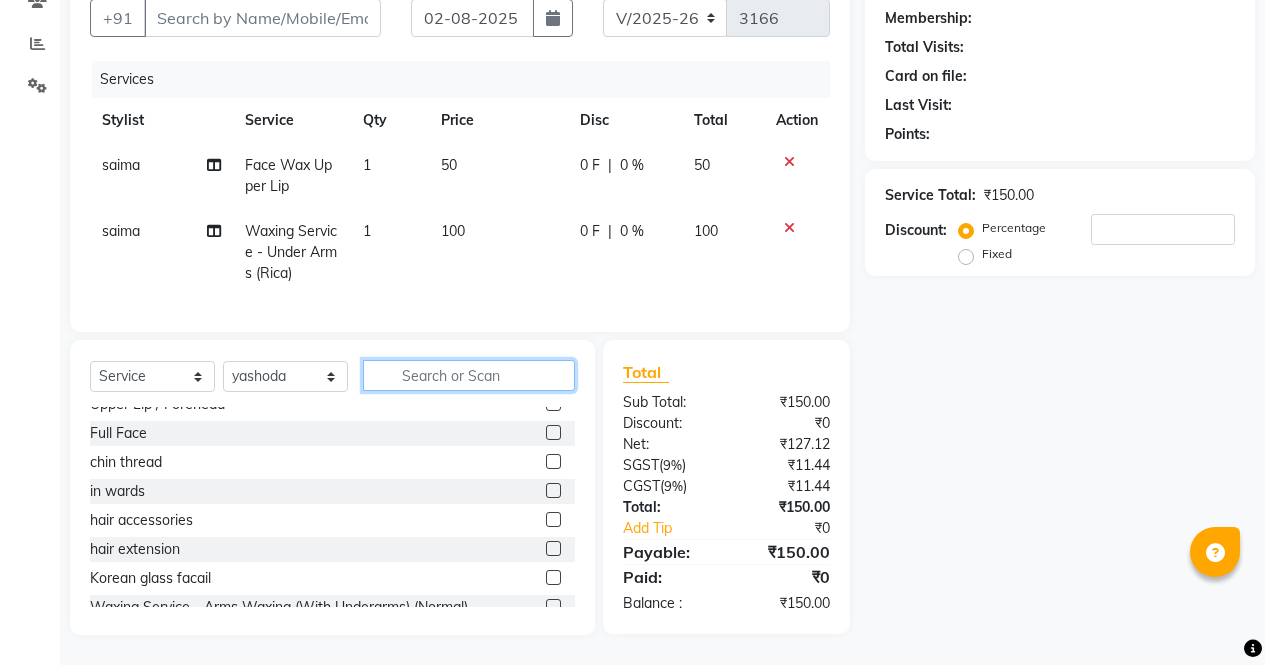 scroll, scrollTop: 57, scrollLeft: 0, axis: vertical 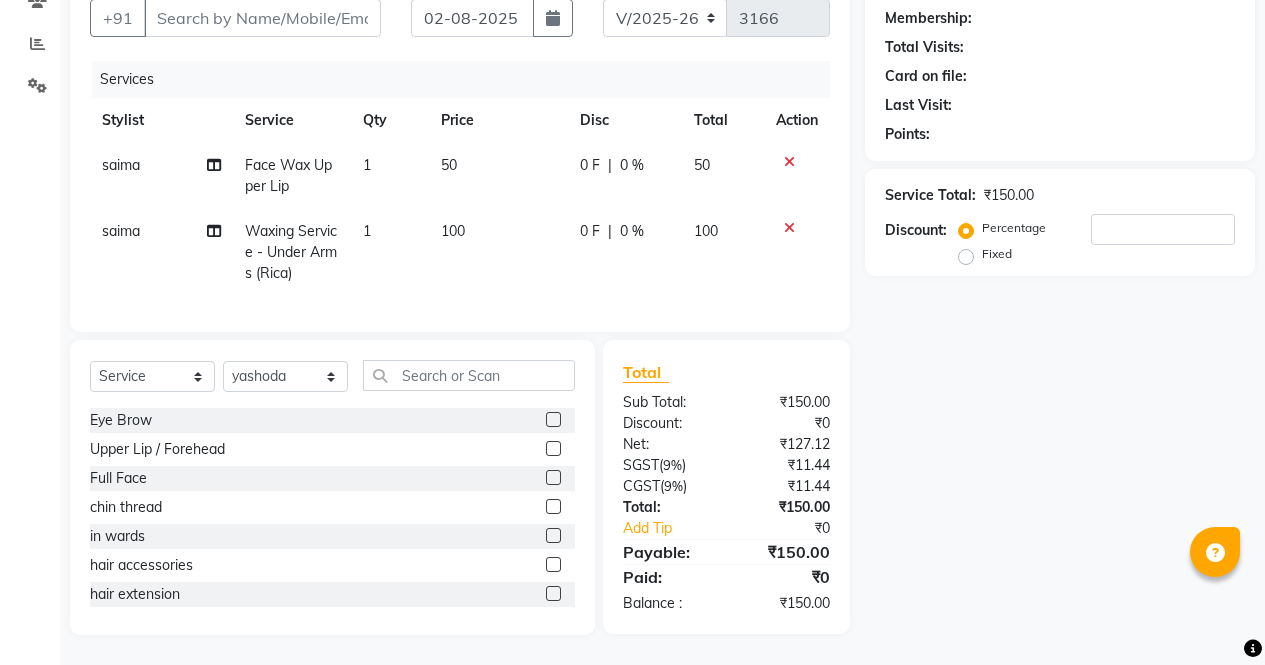 click 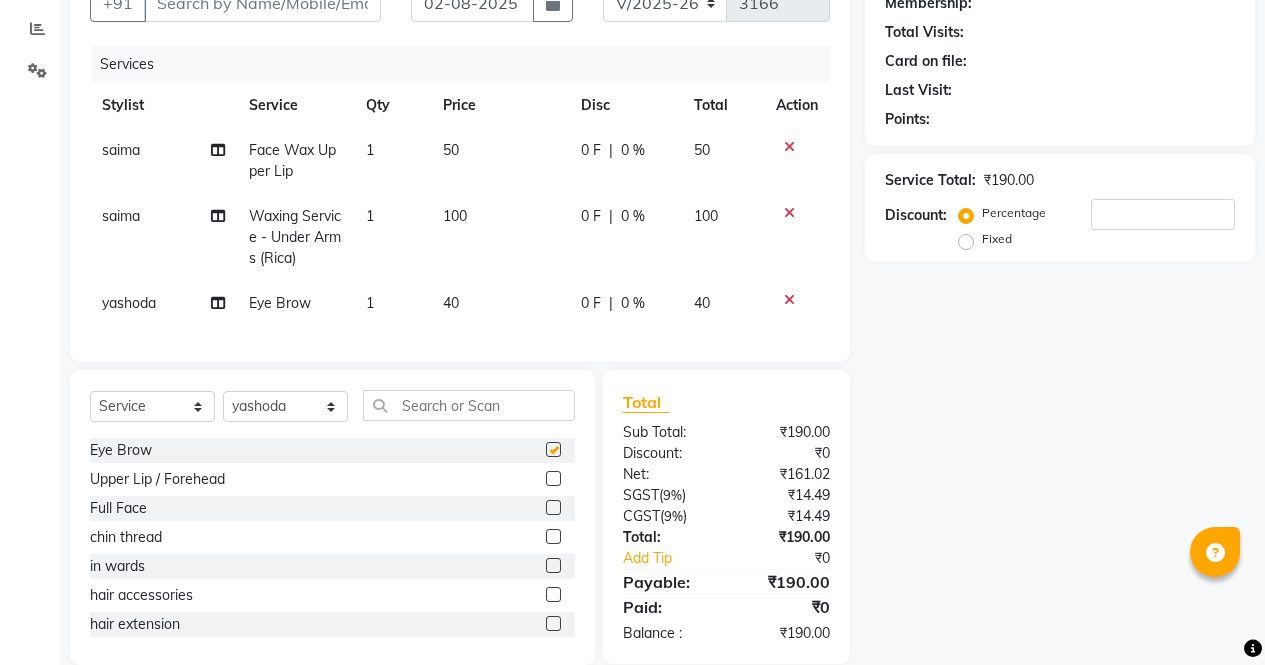 checkbox on "false" 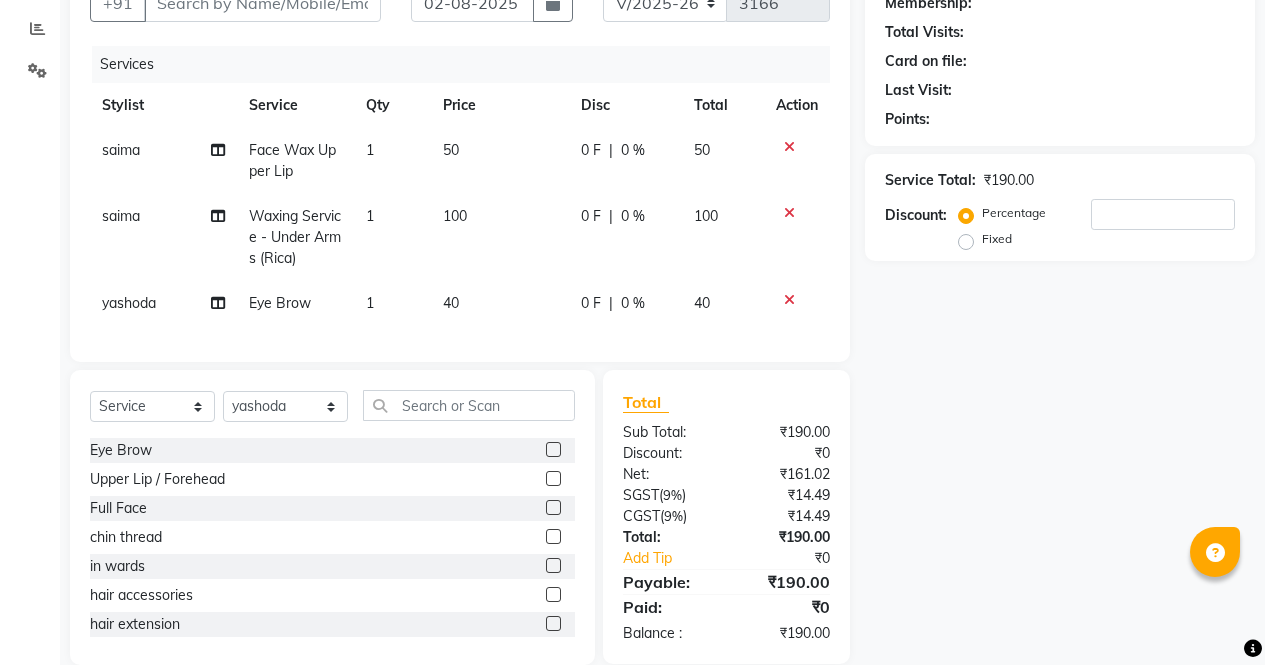 scroll, scrollTop: 247, scrollLeft: 0, axis: vertical 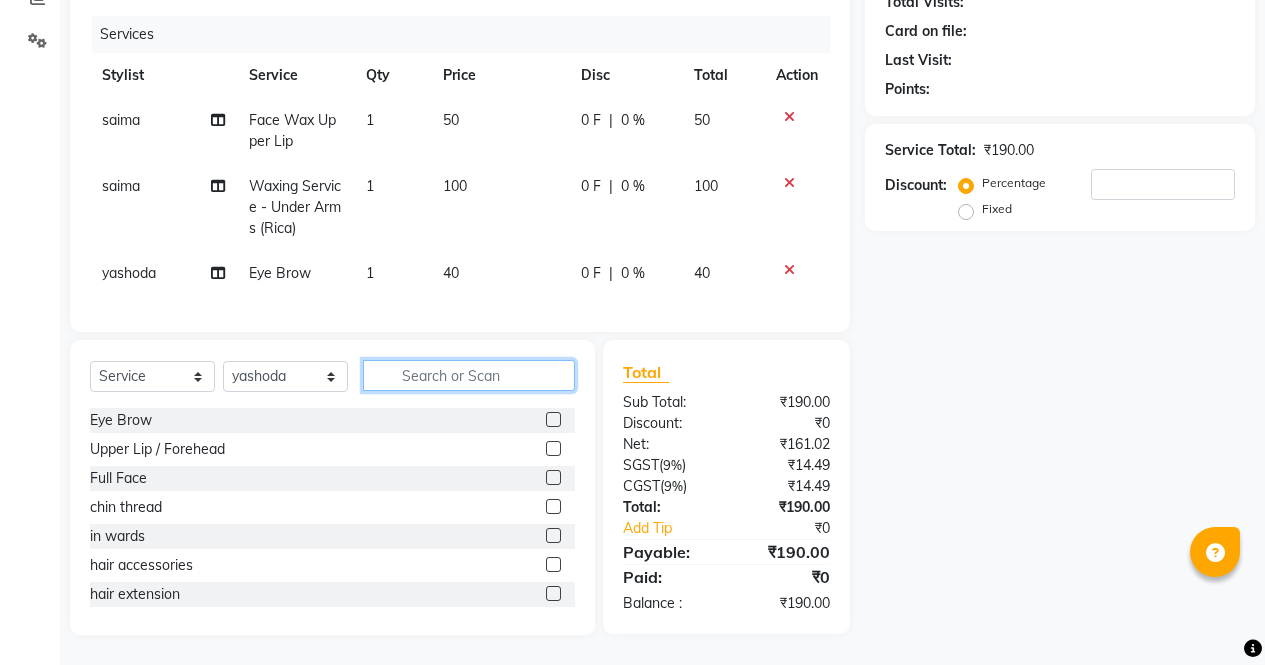 click 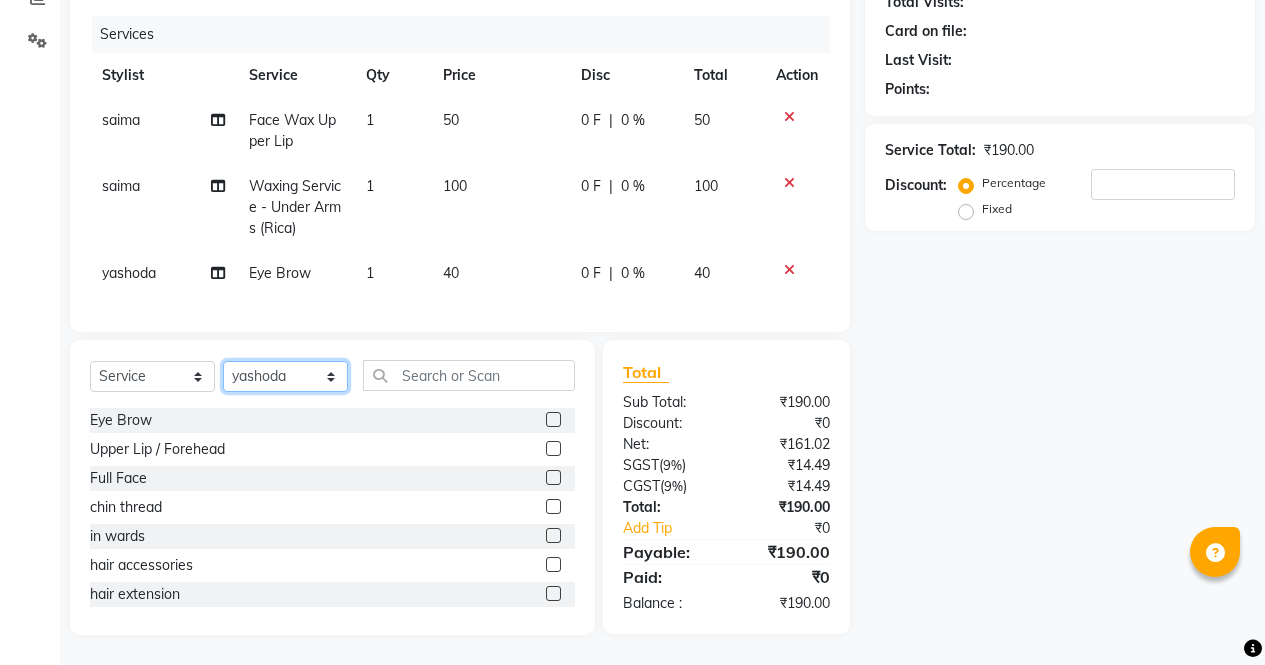 click on "Select Stylist ajeet anu armaan ashu Front Desk muskaan rakhi saima shivam soni sunil yashoda" 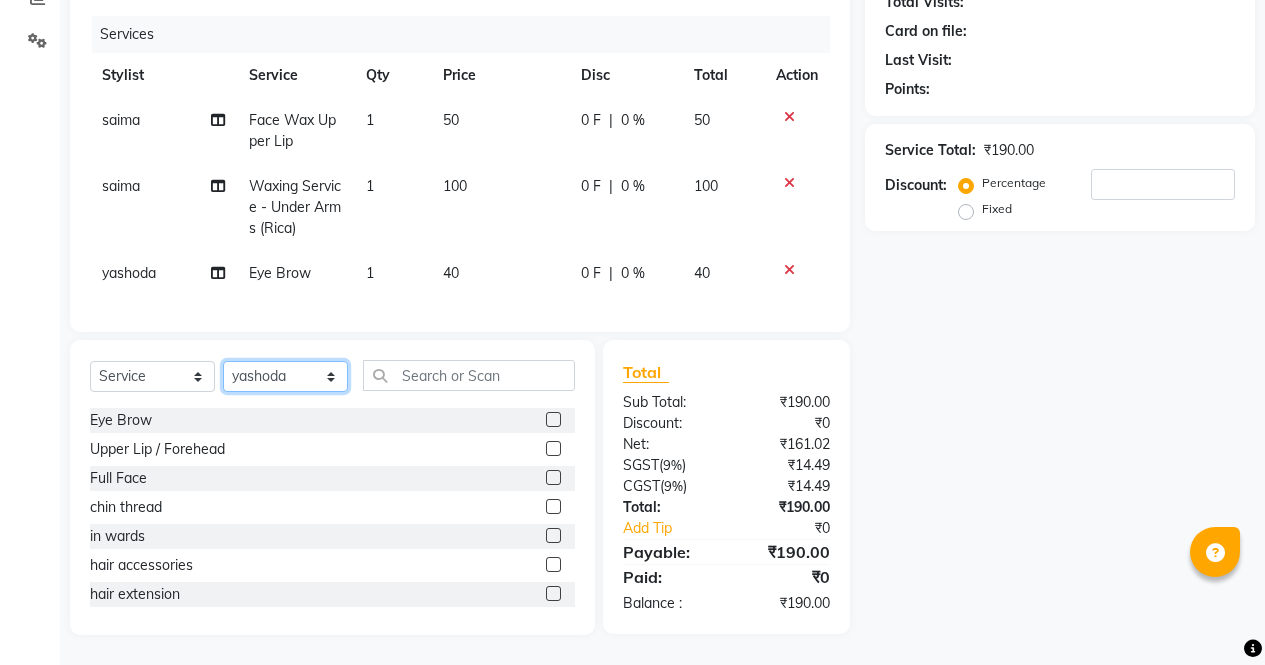 select on "86619" 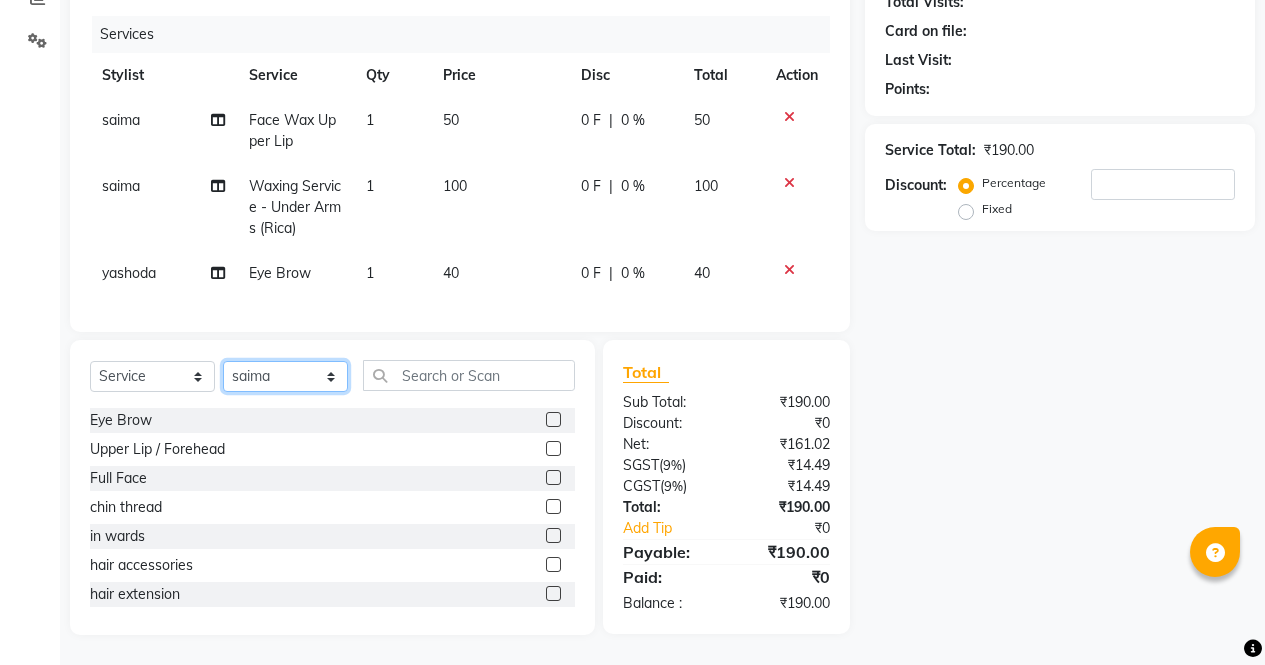 click on "Select Stylist ajeet anu armaan ashu Front Desk muskaan rakhi saima shivam soni sunil yashoda" 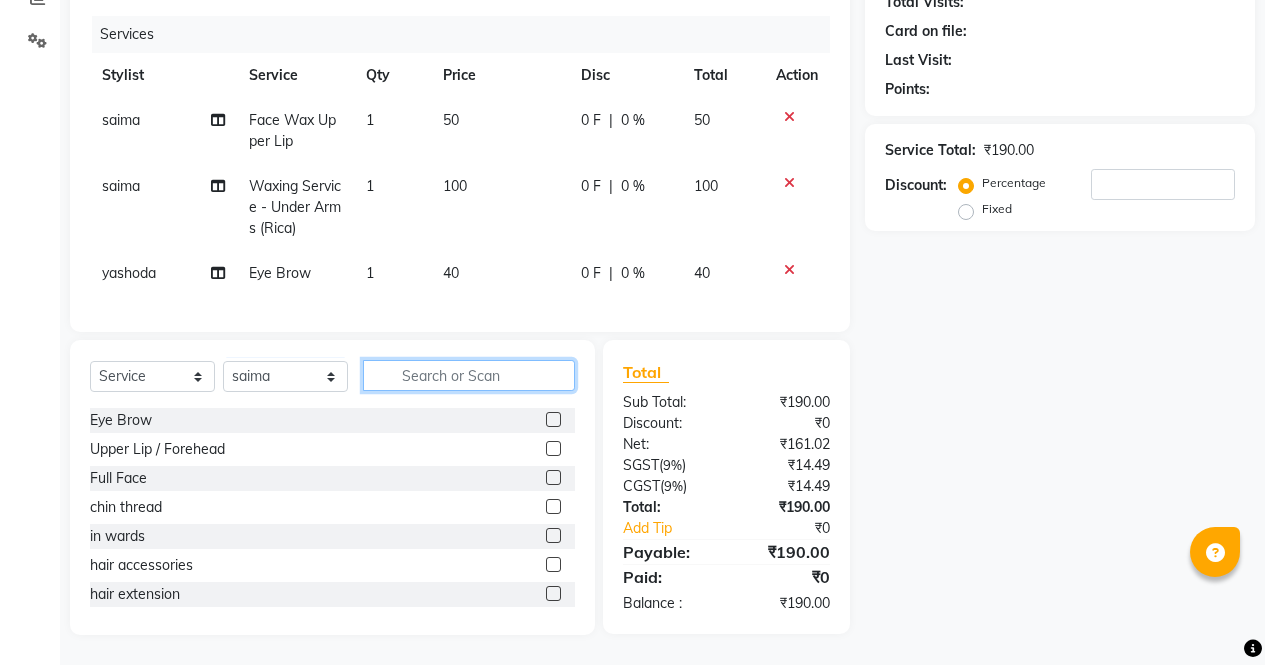 click 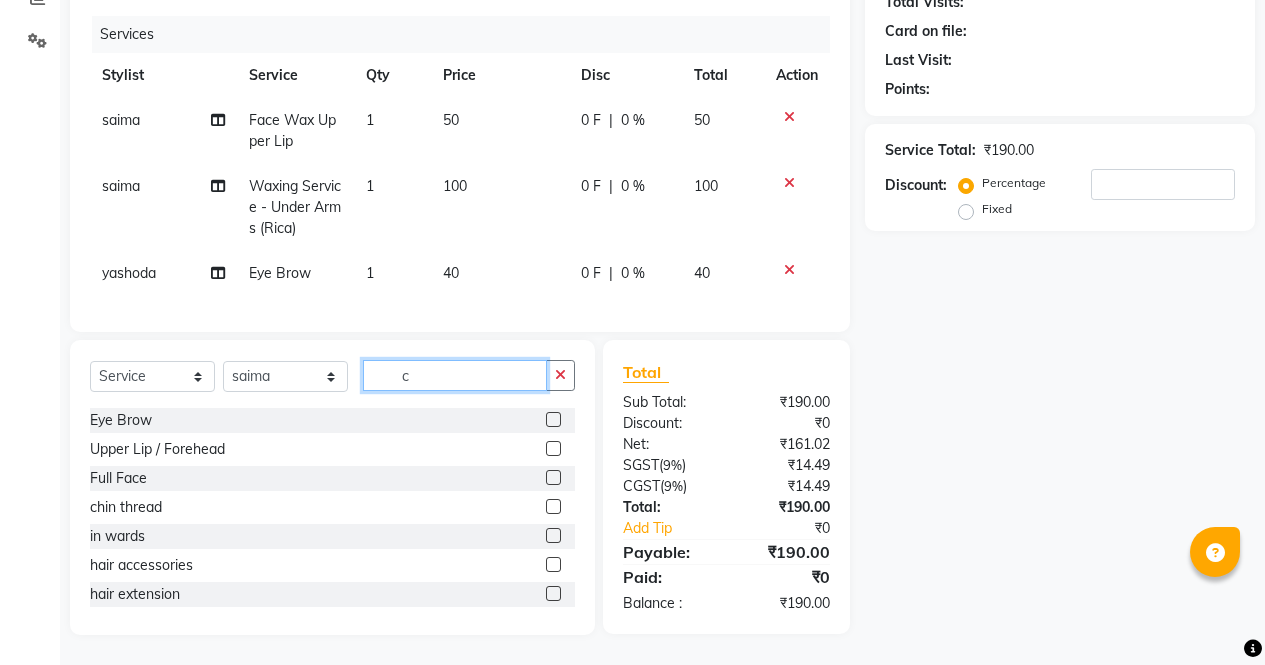 scroll, scrollTop: 0, scrollLeft: 0, axis: both 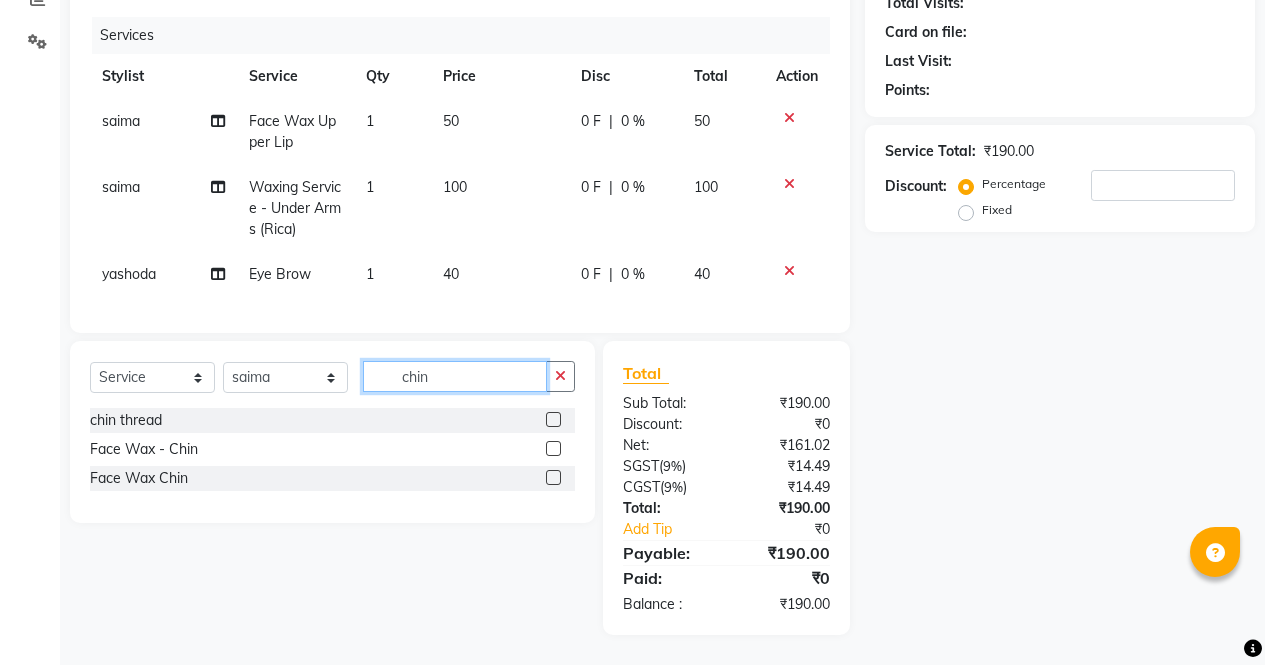 type on "chin" 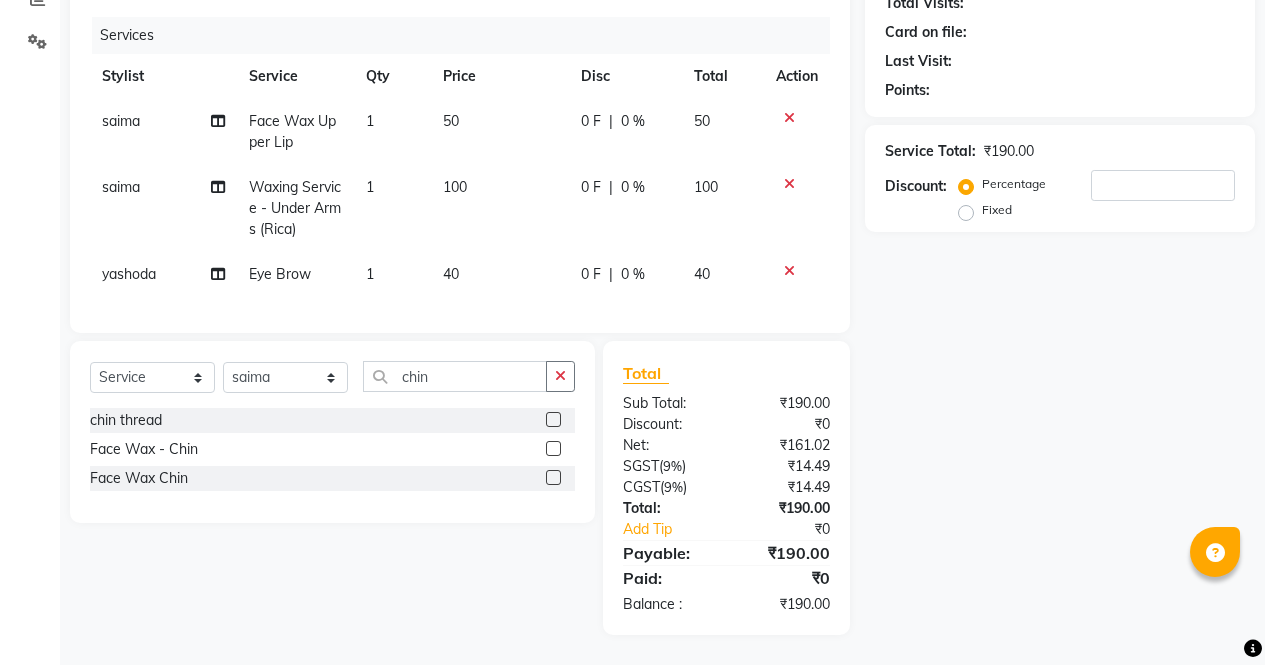 click 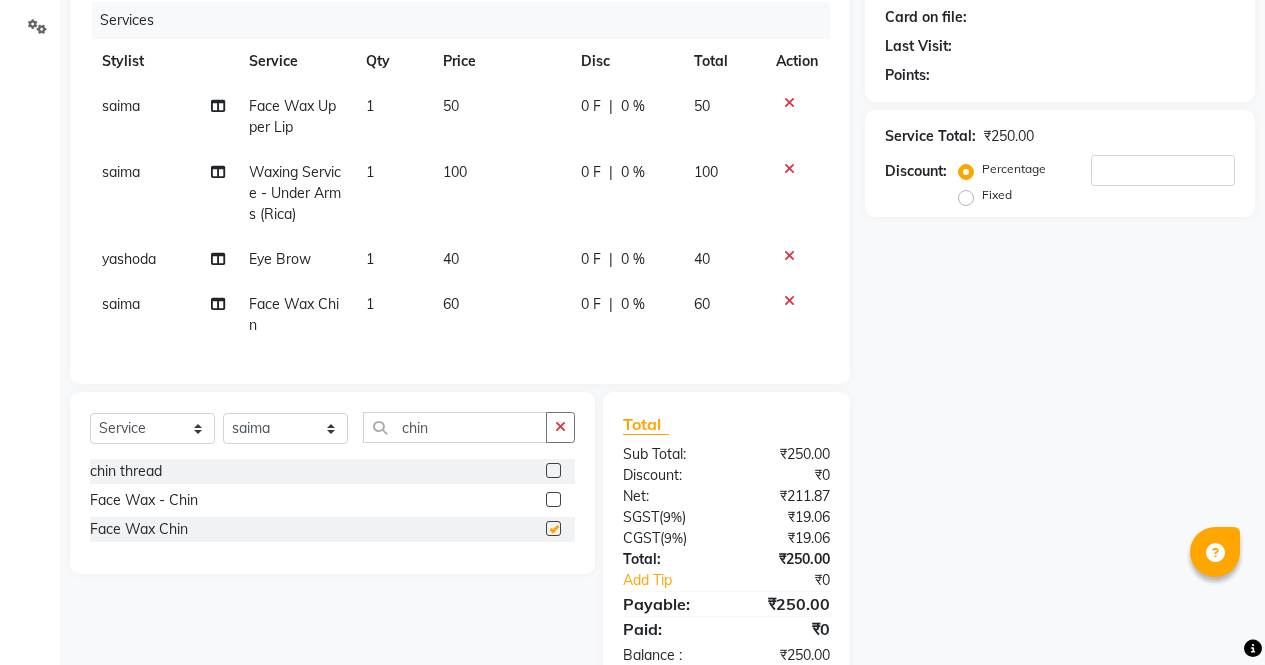 checkbox on "false" 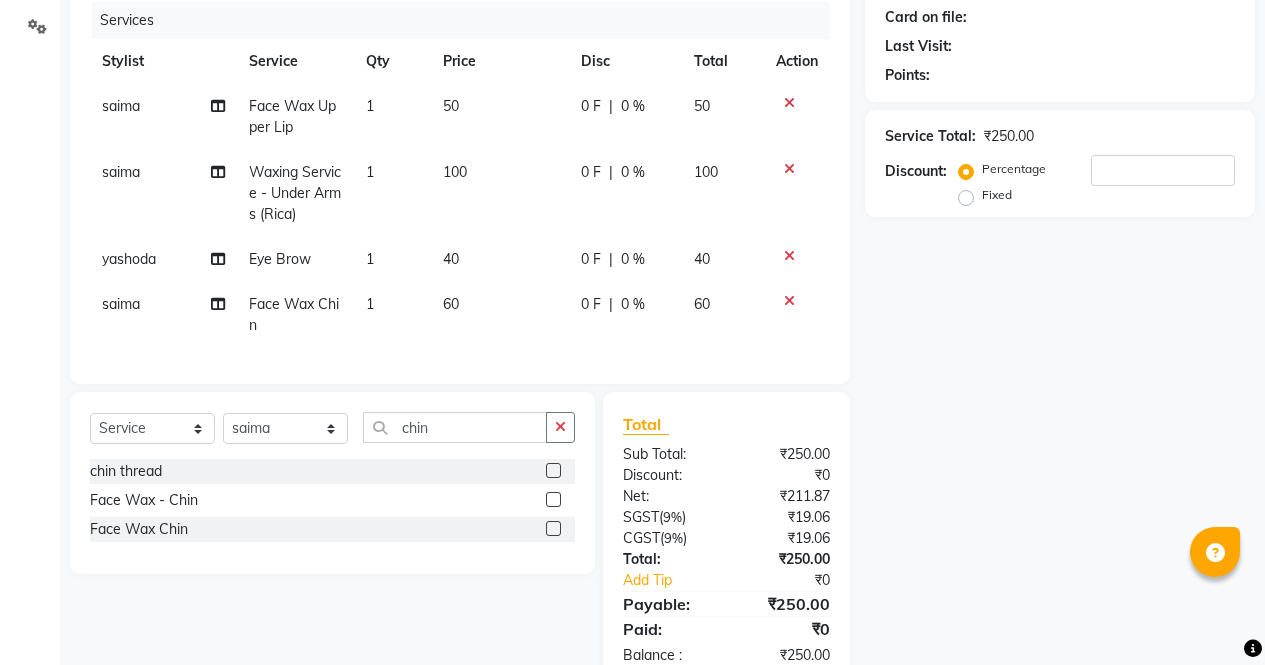 click on "60" 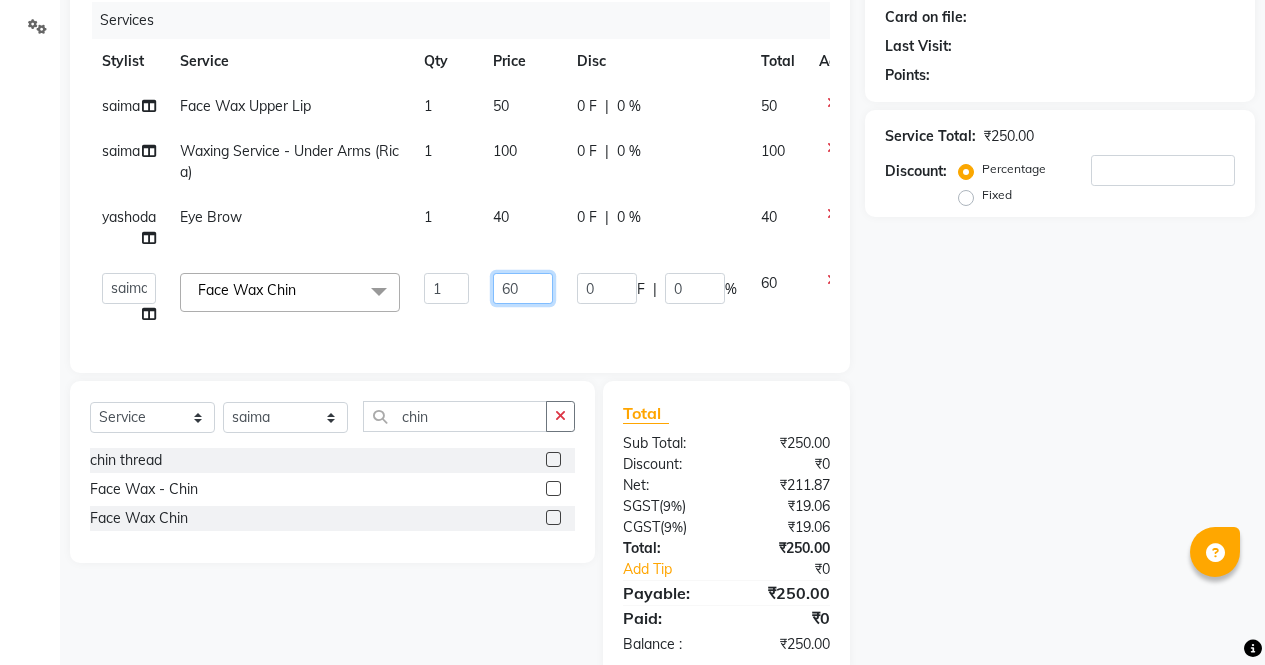 click on "60" 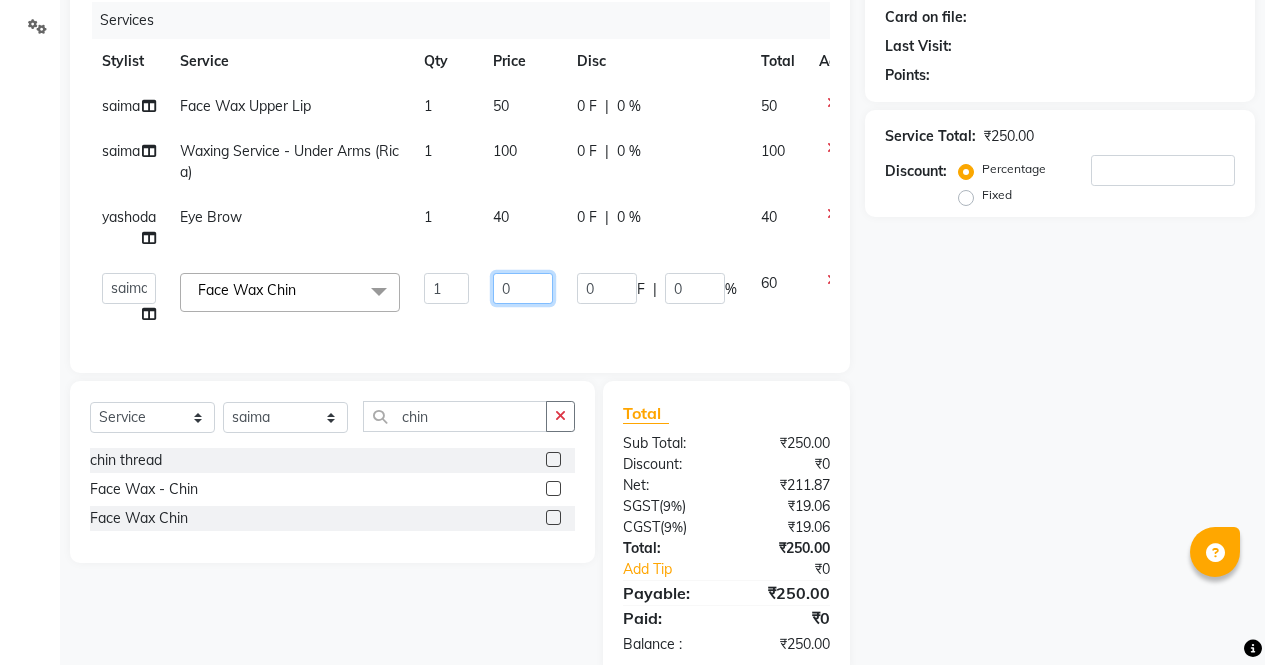 type on "80" 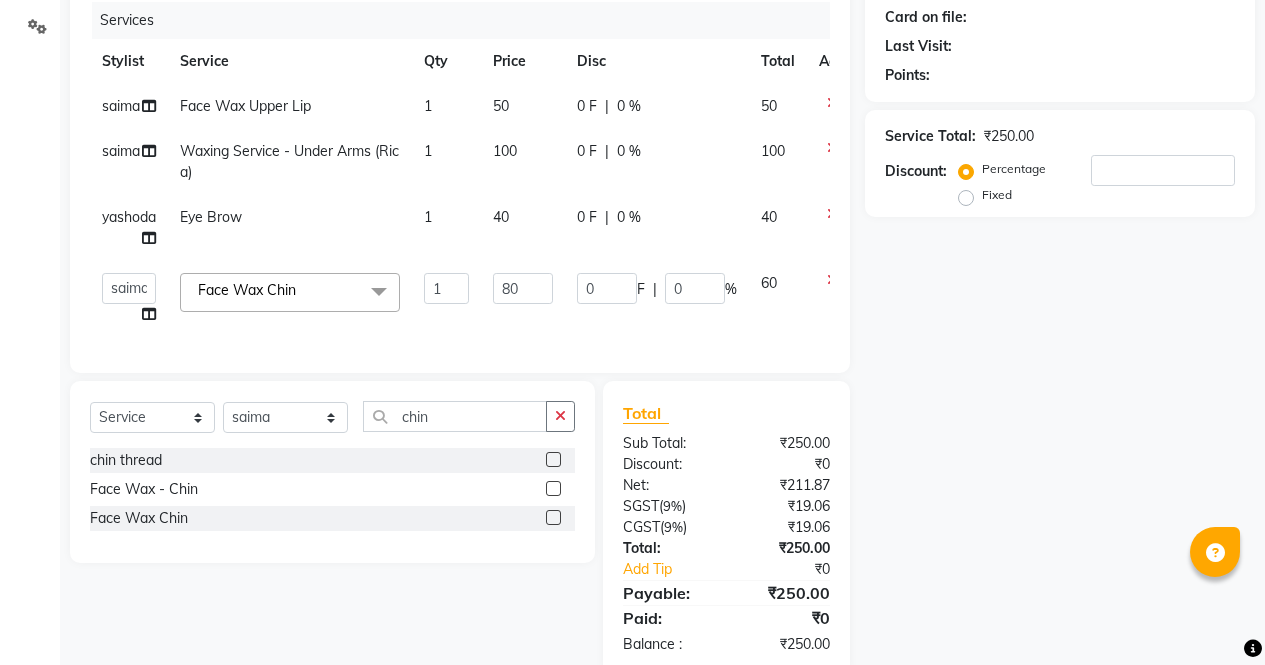 click on "Name: Membership: Total Visits: Card on file: Last Visit:  Points:  Service Total:  ₹250.00  Discount:  Percentage   Fixed" 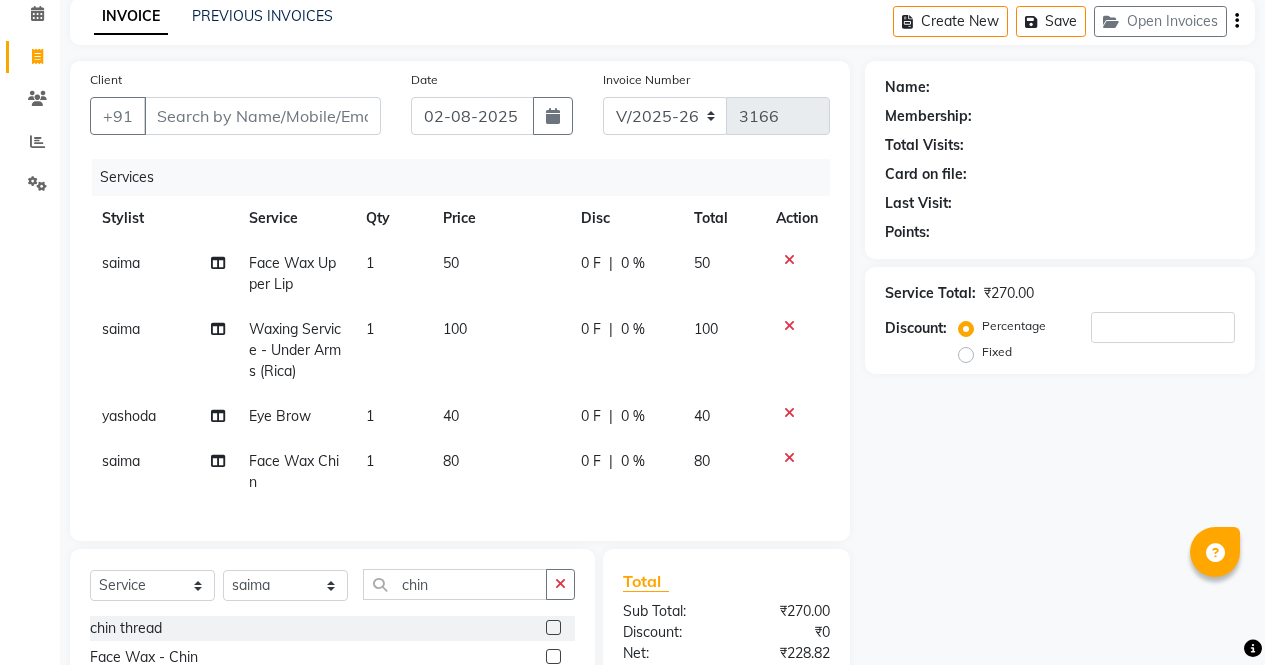 scroll, scrollTop: 0, scrollLeft: 0, axis: both 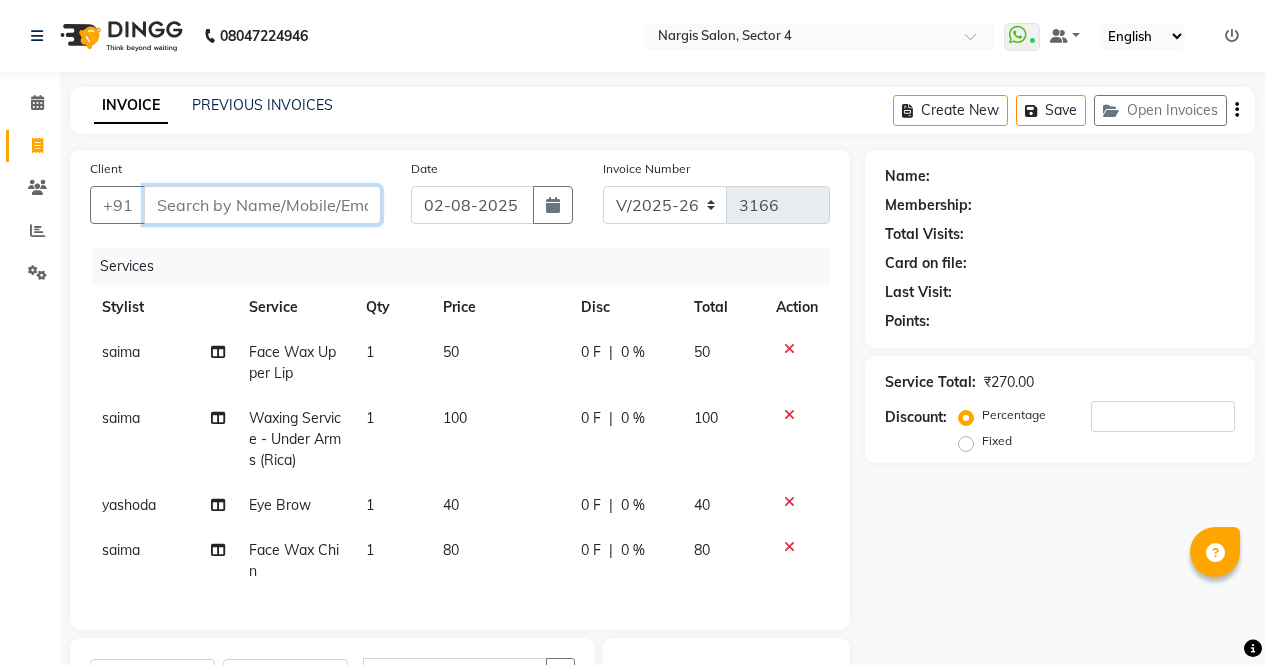 click on "Client" at bounding box center (262, 205) 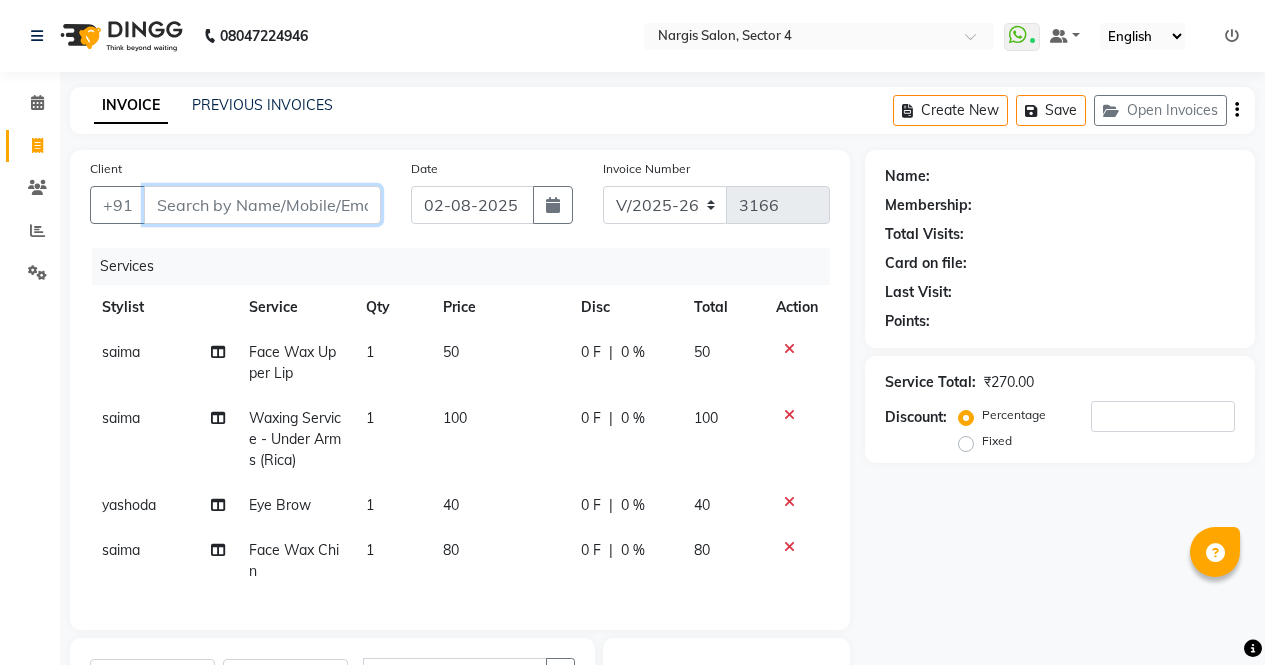 type on "9" 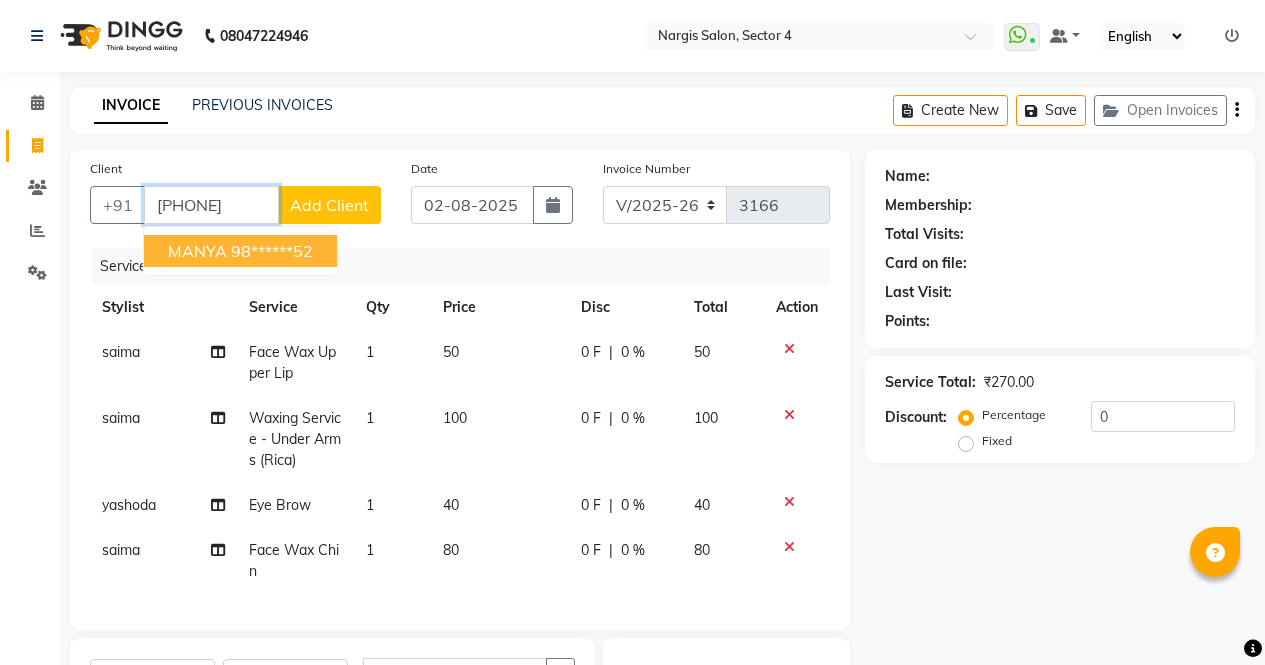 click on "MANYA" at bounding box center (197, 251) 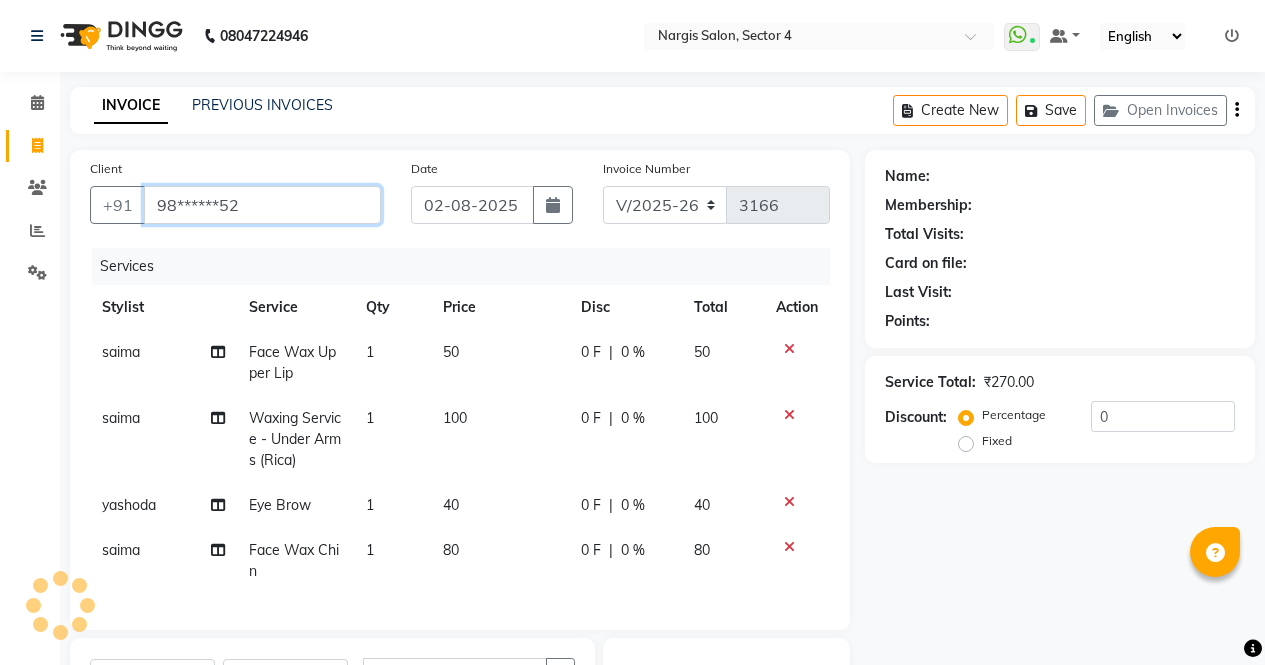 type on "98******52" 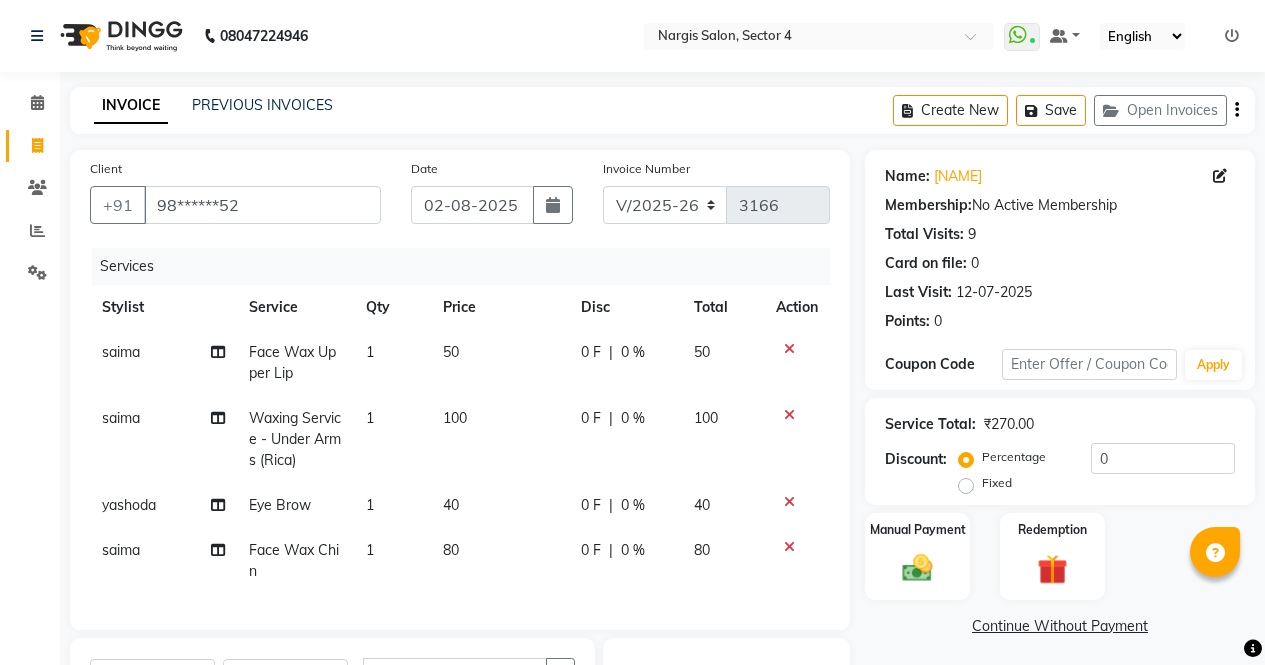 click 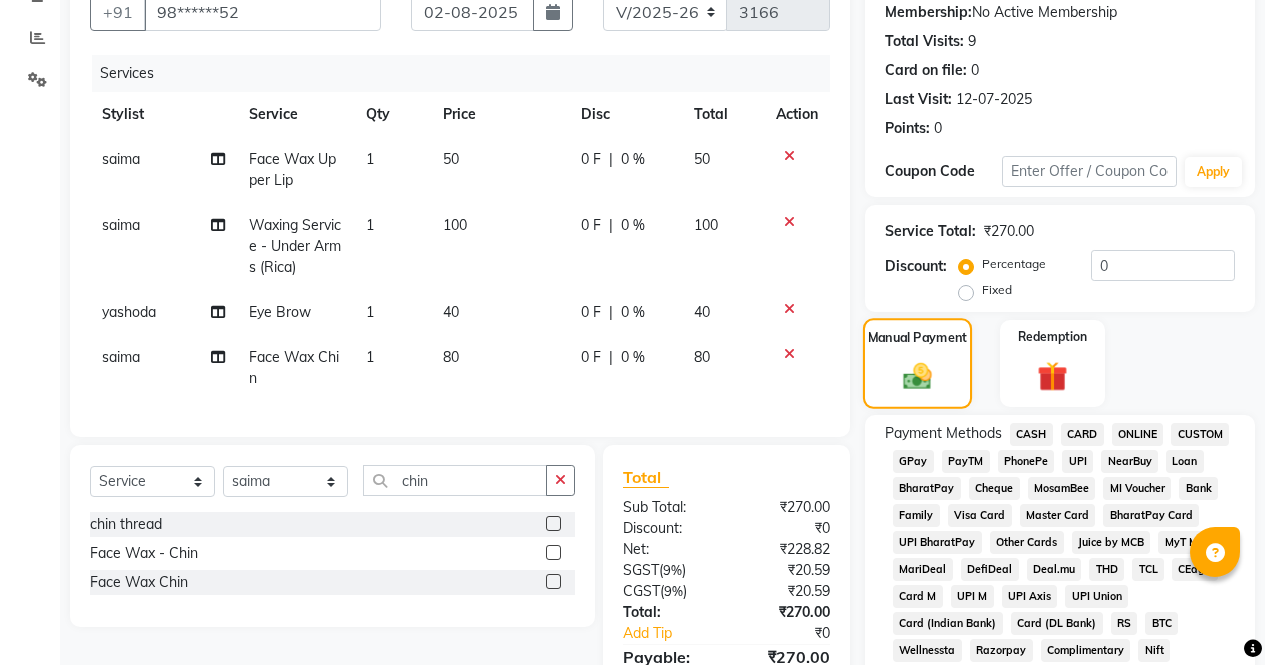 scroll, scrollTop: 199, scrollLeft: 0, axis: vertical 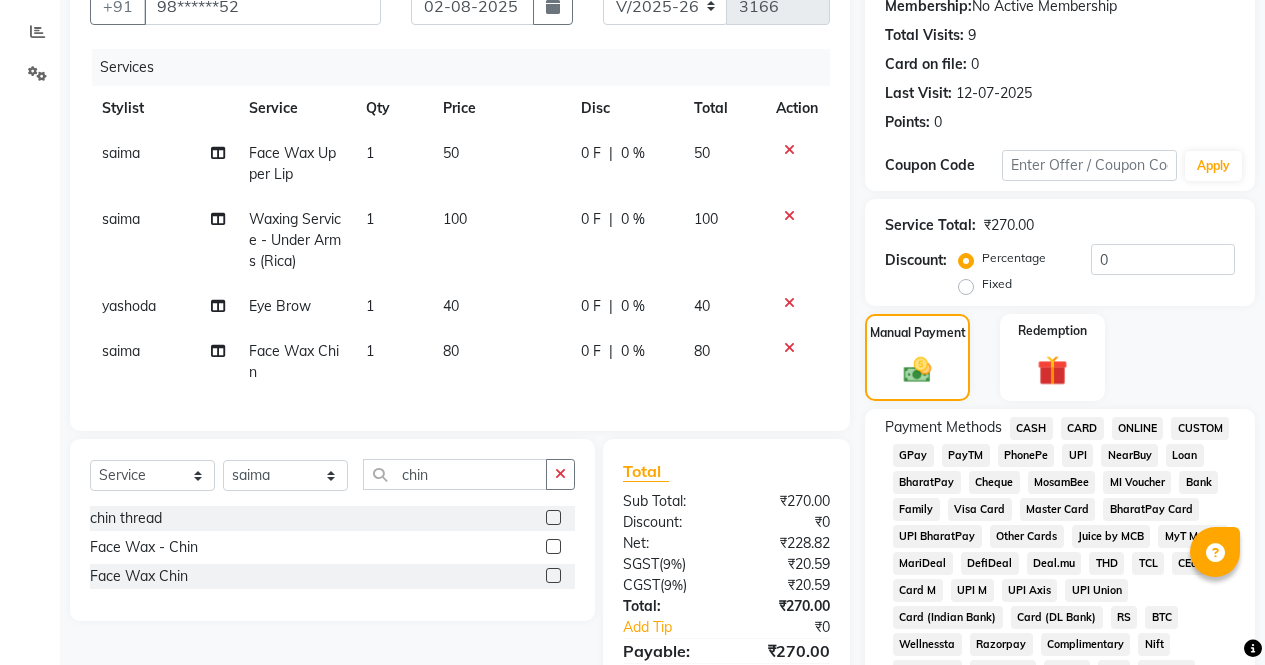 click on "ONLINE" 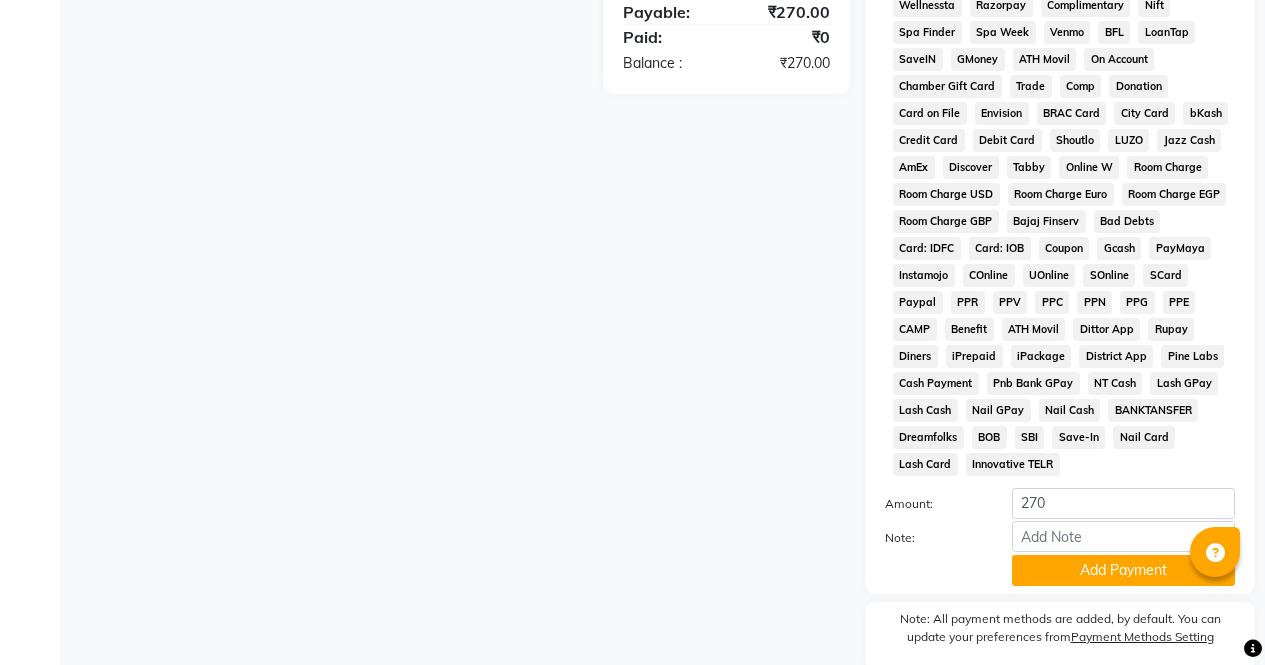scroll, scrollTop: 914, scrollLeft: 0, axis: vertical 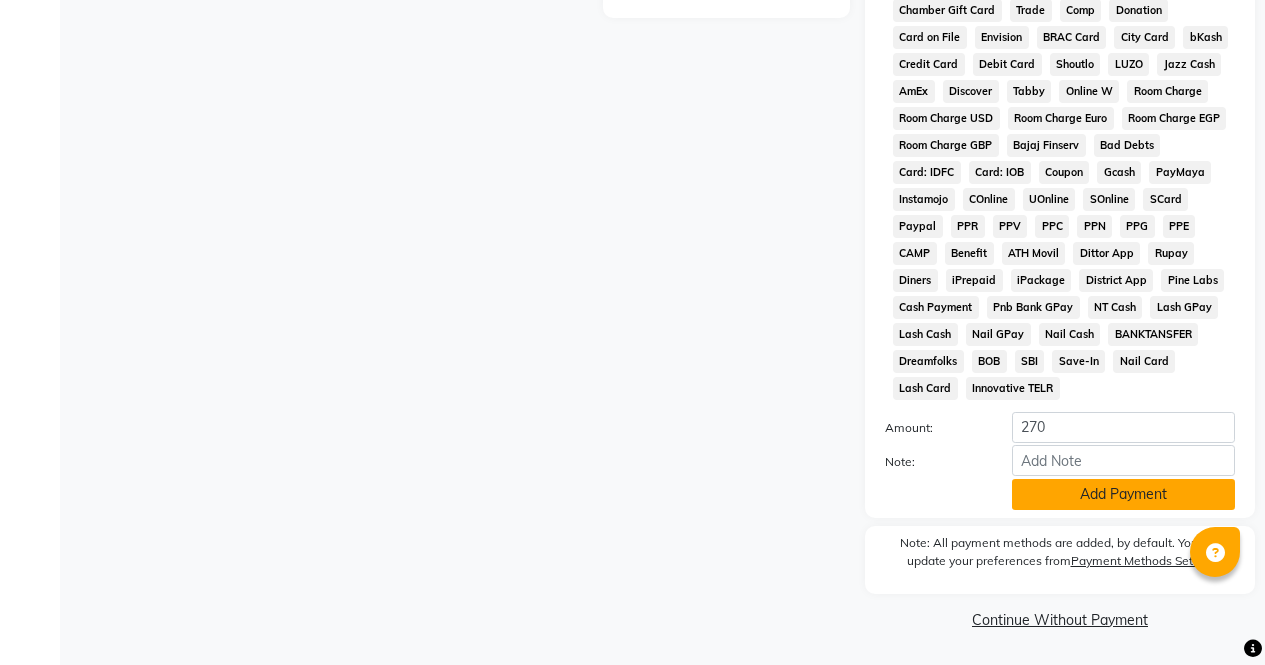 click on "Add Payment" 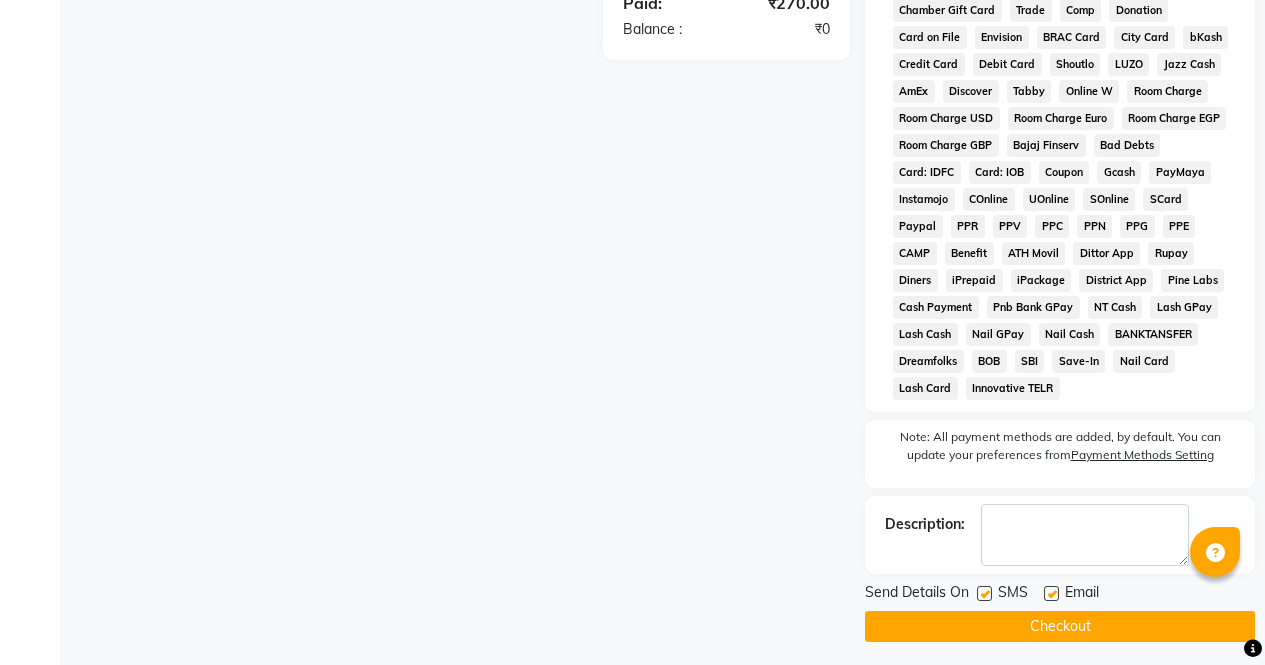 click on "Checkout" 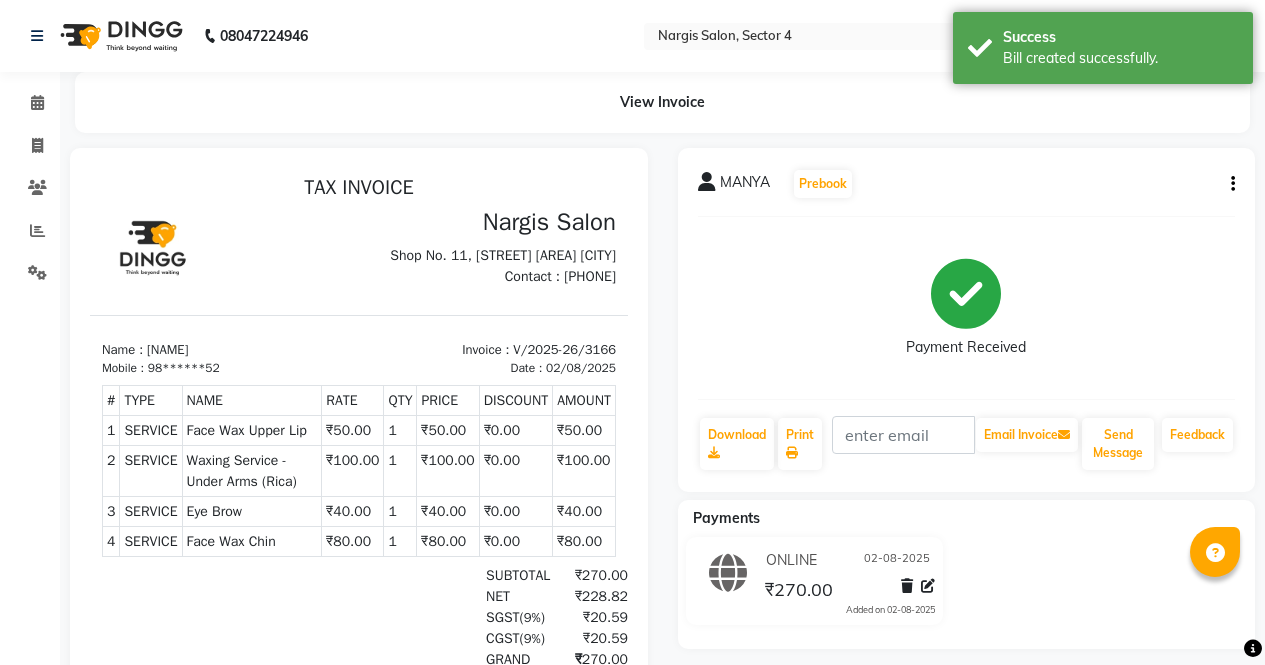 scroll, scrollTop: 0, scrollLeft: 0, axis: both 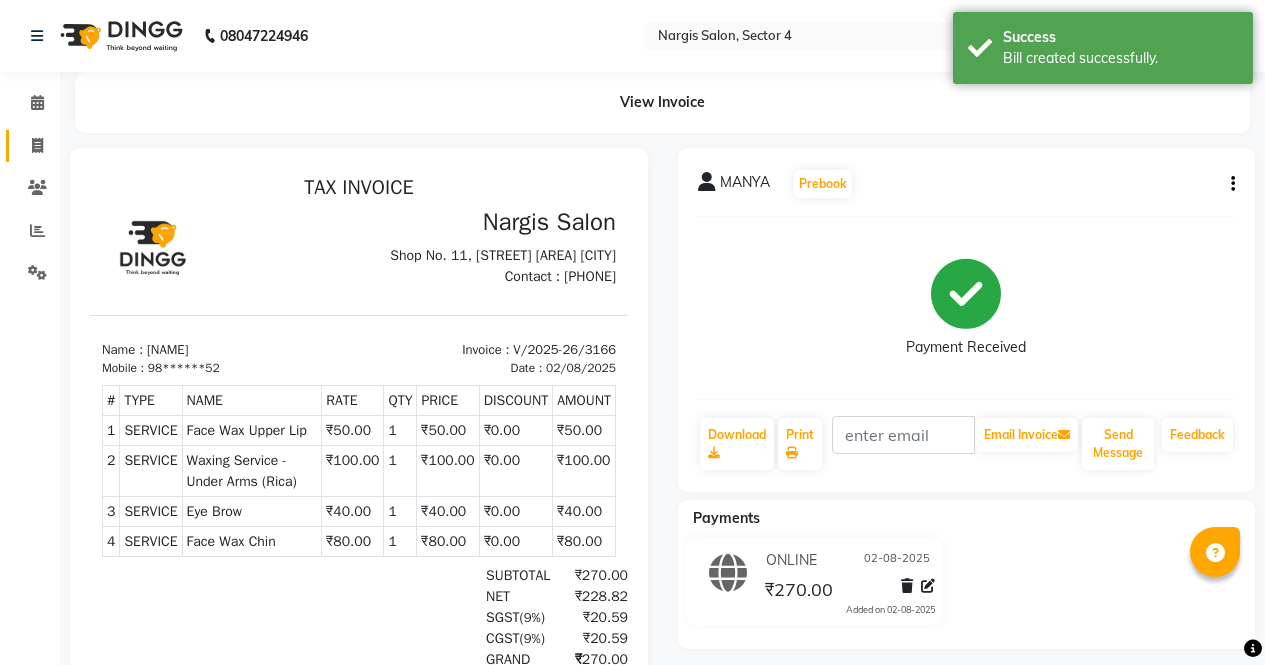 click on "Invoice" 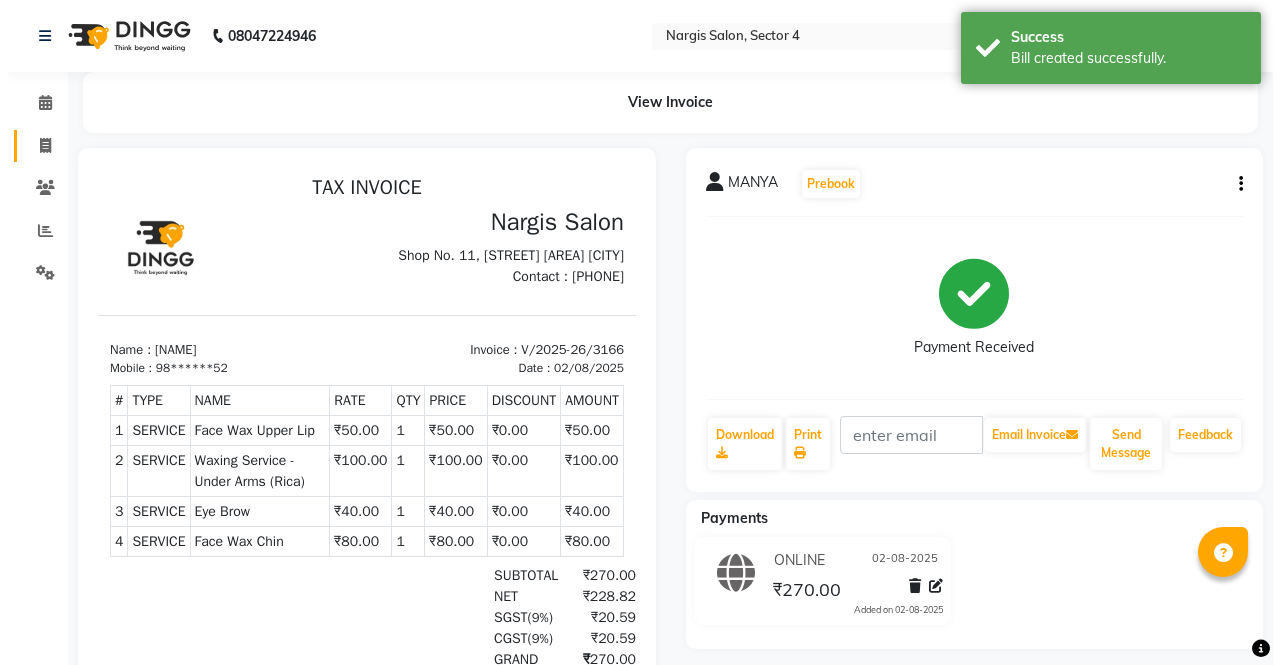 select on "service" 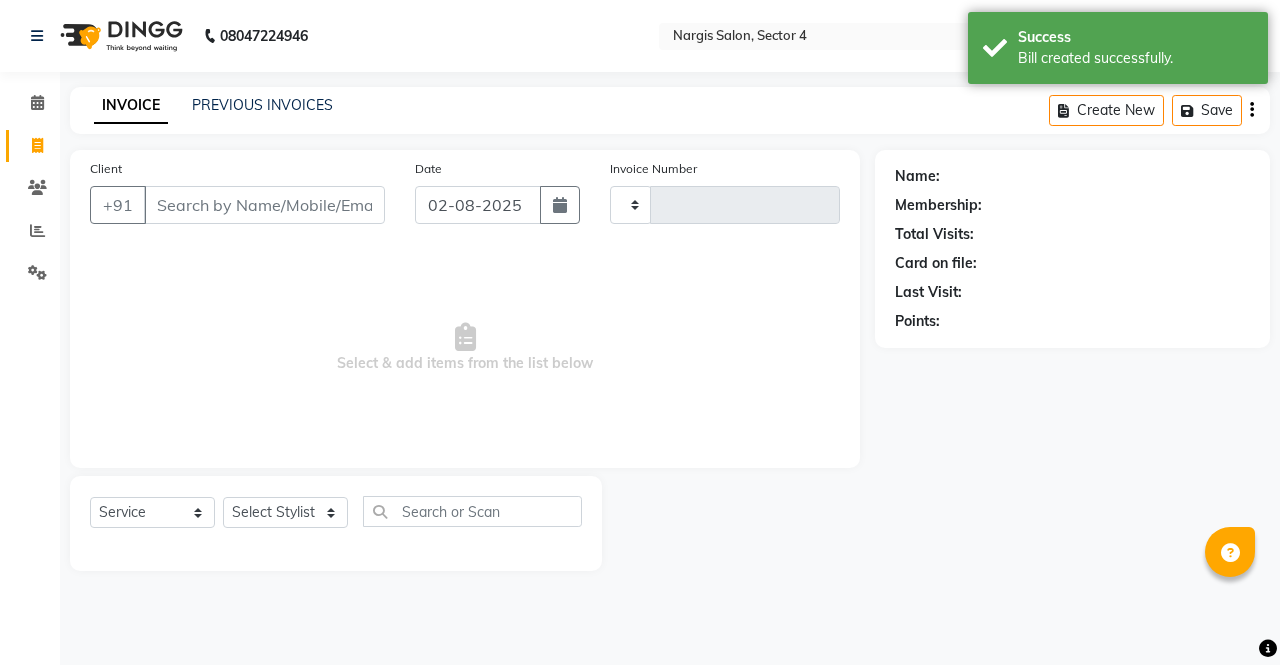 type on "3167" 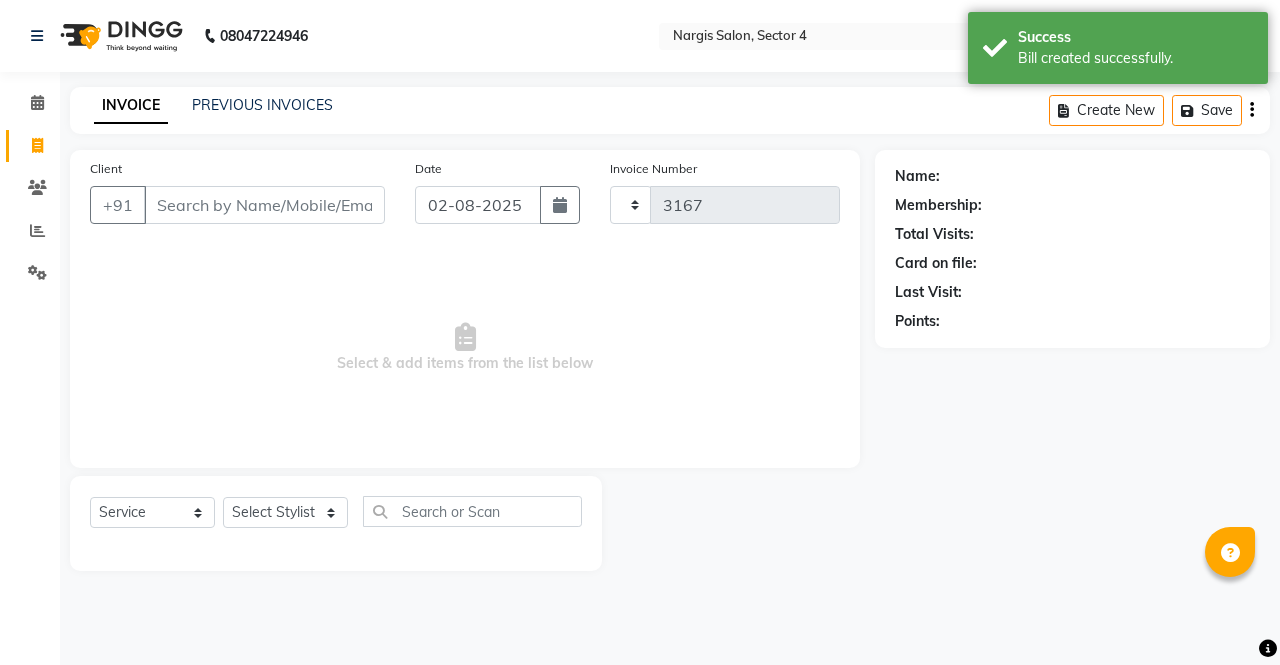 select on "4130" 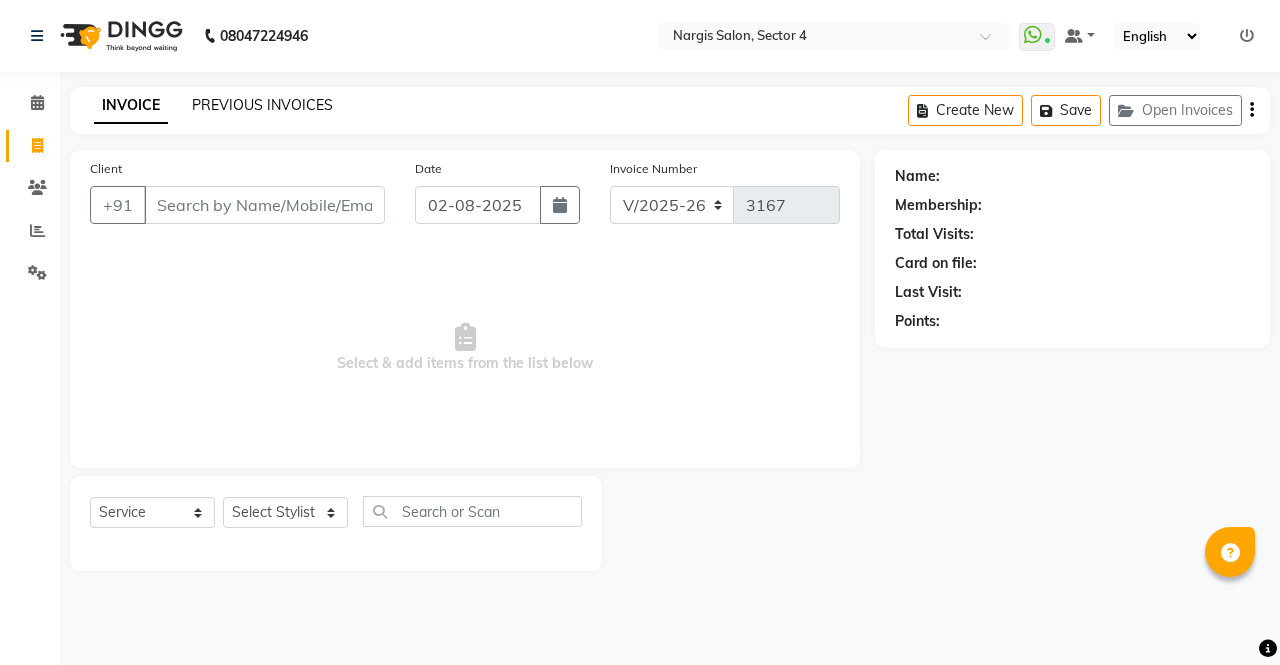 click on "PREVIOUS INVOICES" 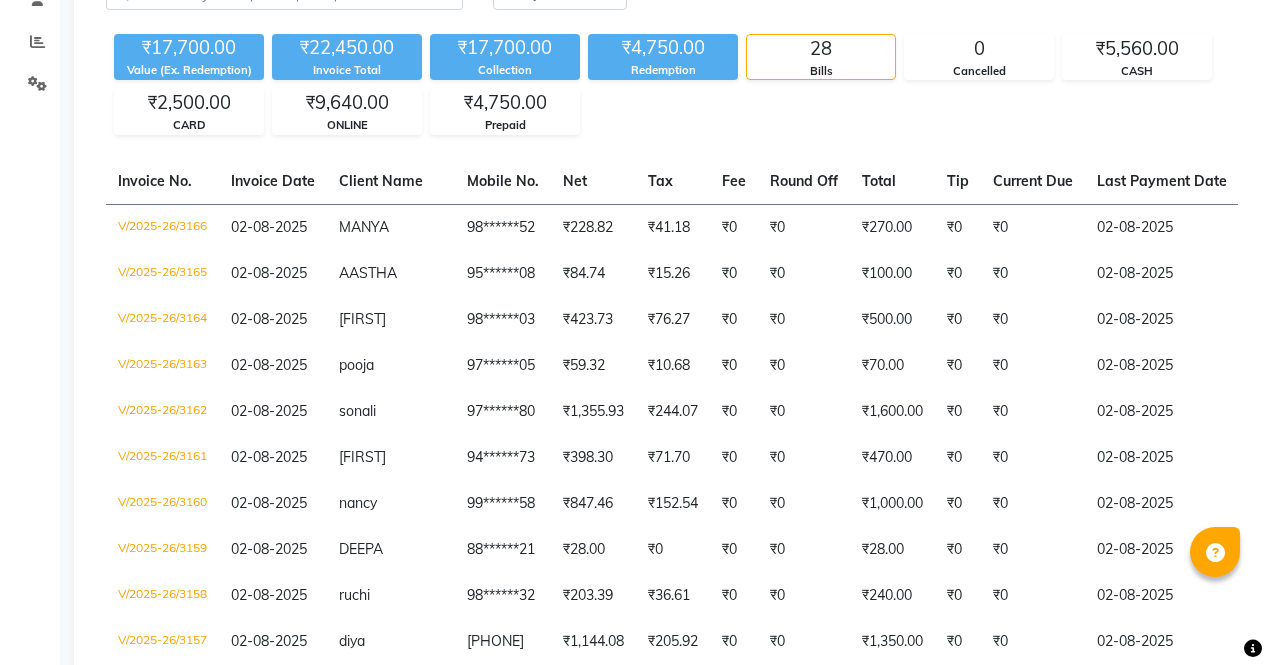 scroll, scrollTop: 216, scrollLeft: 0, axis: vertical 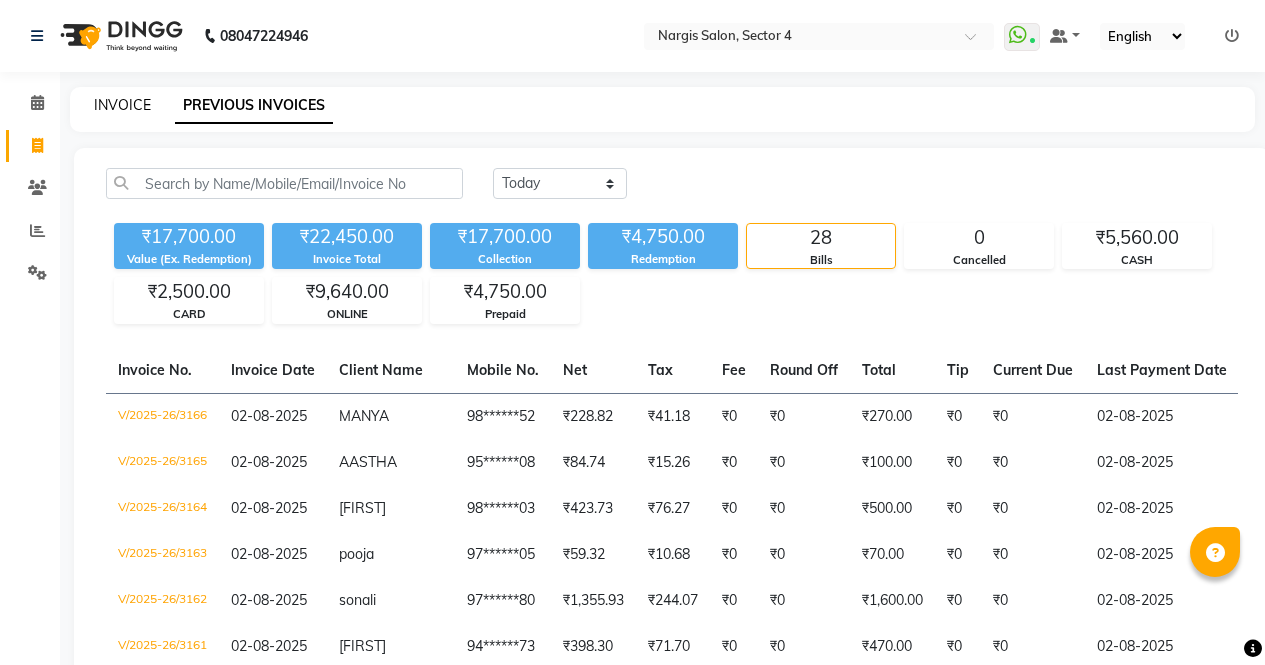 click on "INVOICE" 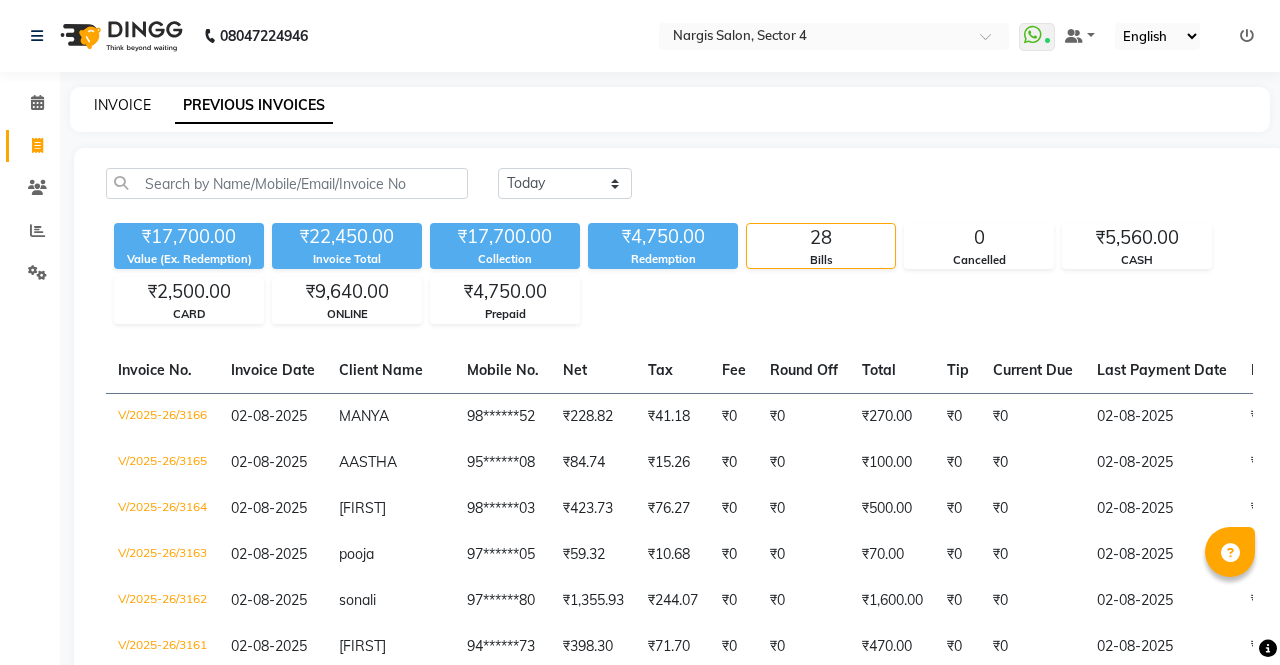 select on "service" 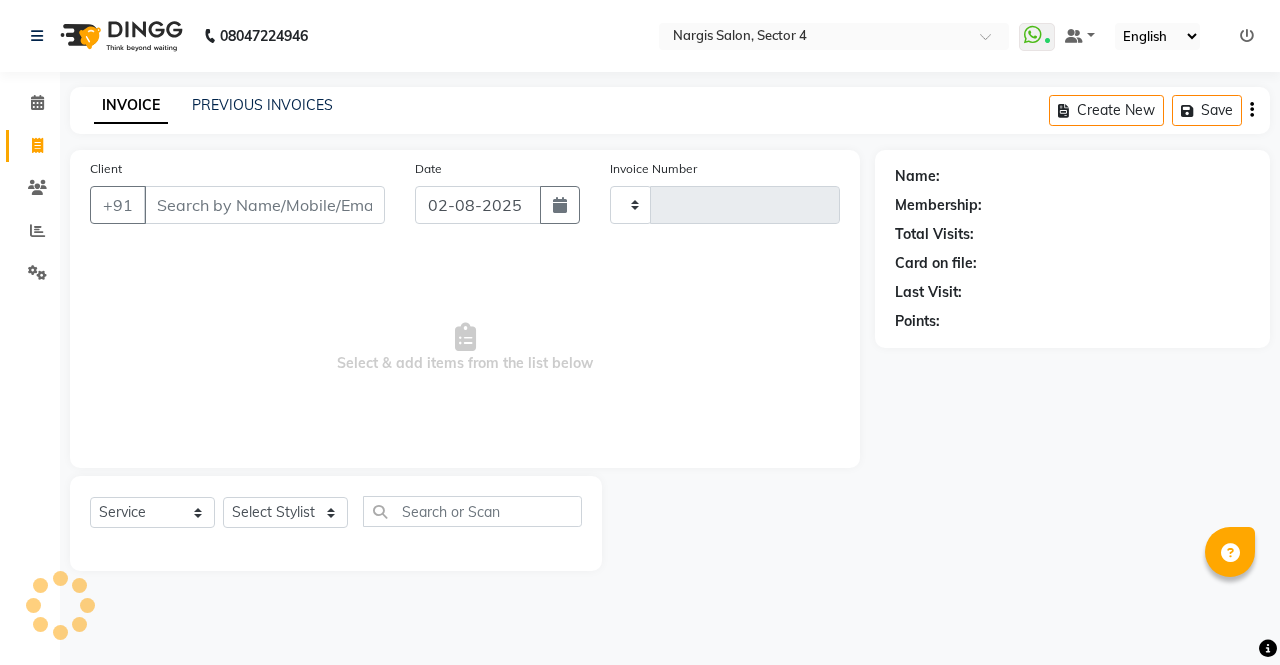 type on "3167" 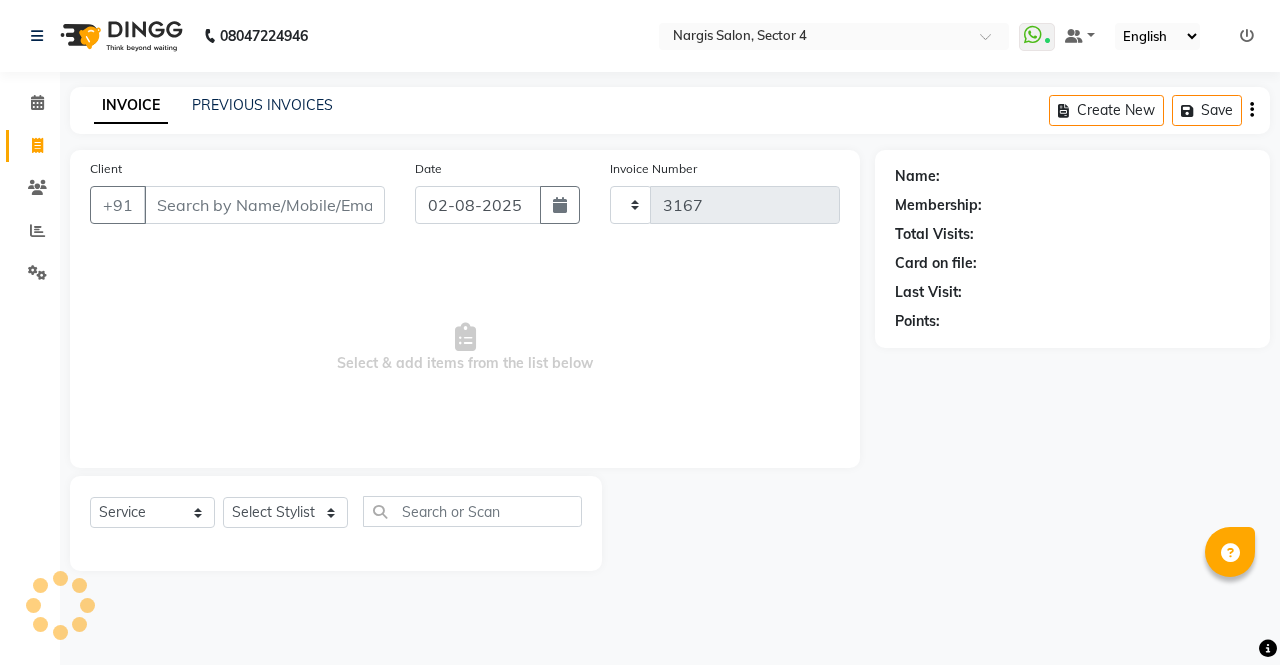 select on "4130" 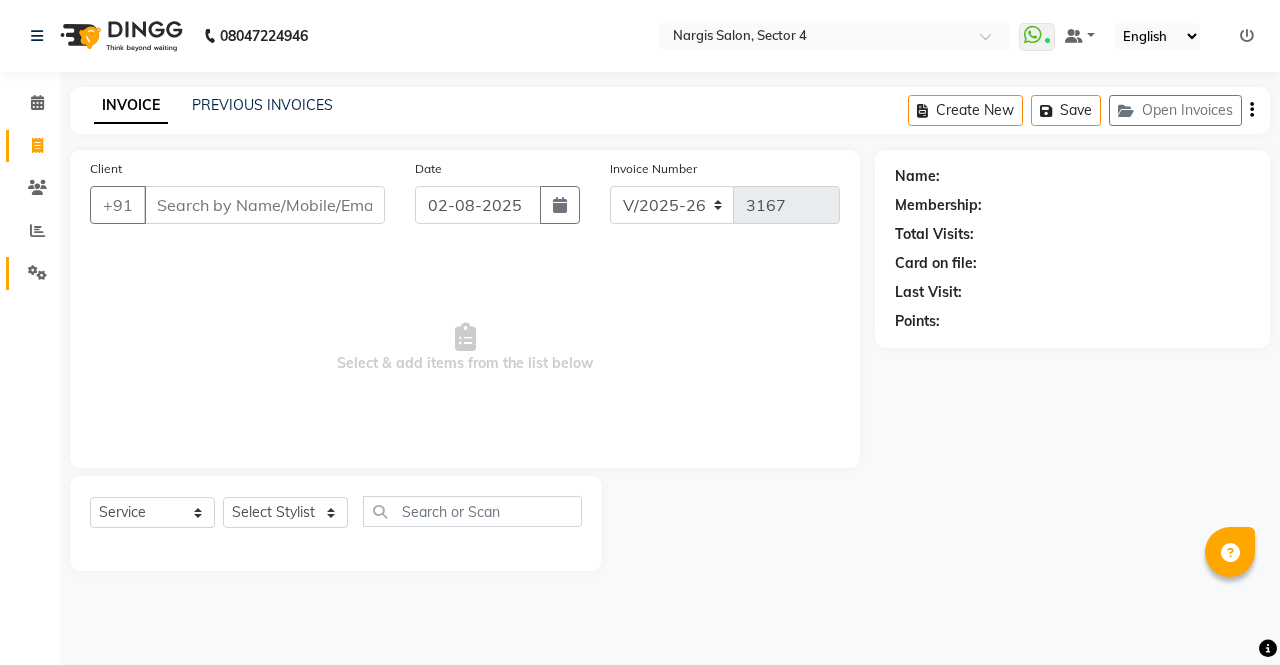 click 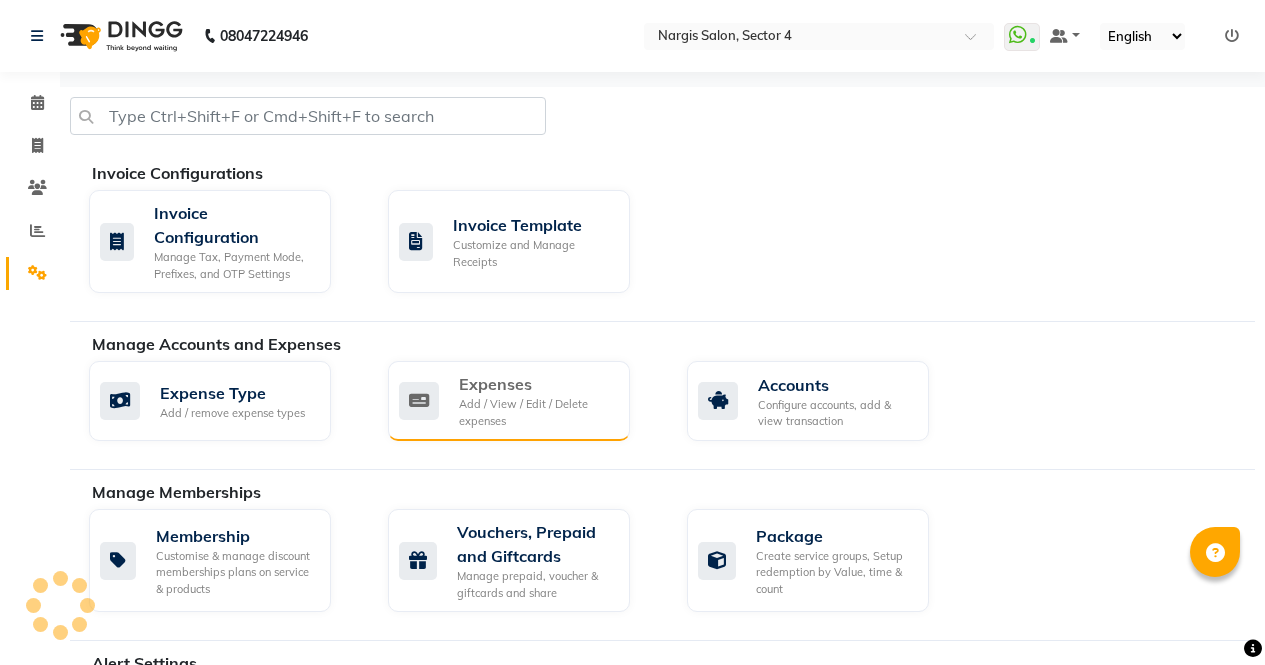 click on "Add / View / Edit / Delete expenses" 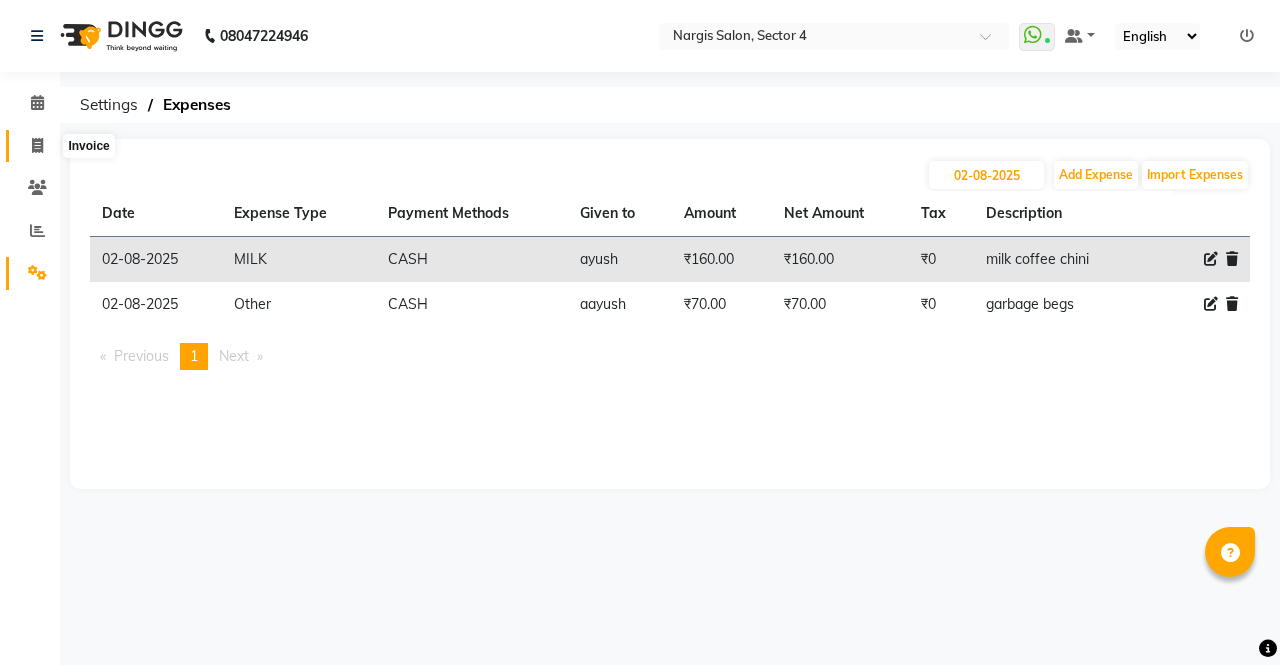 click 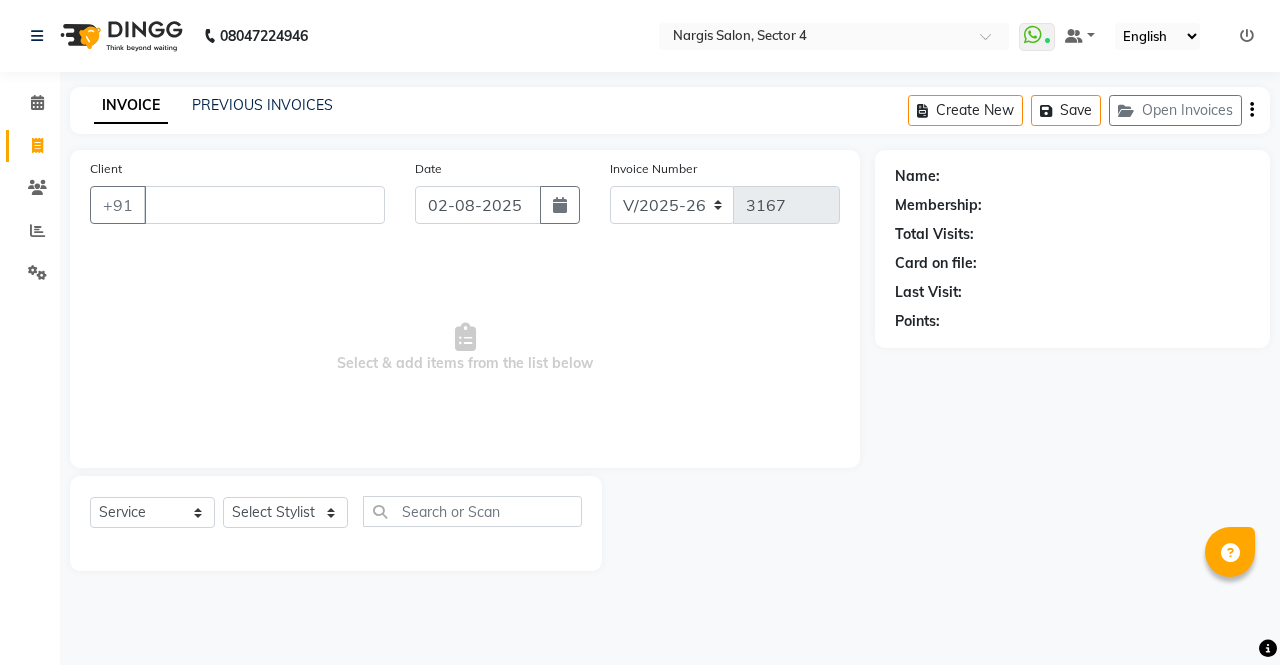 type 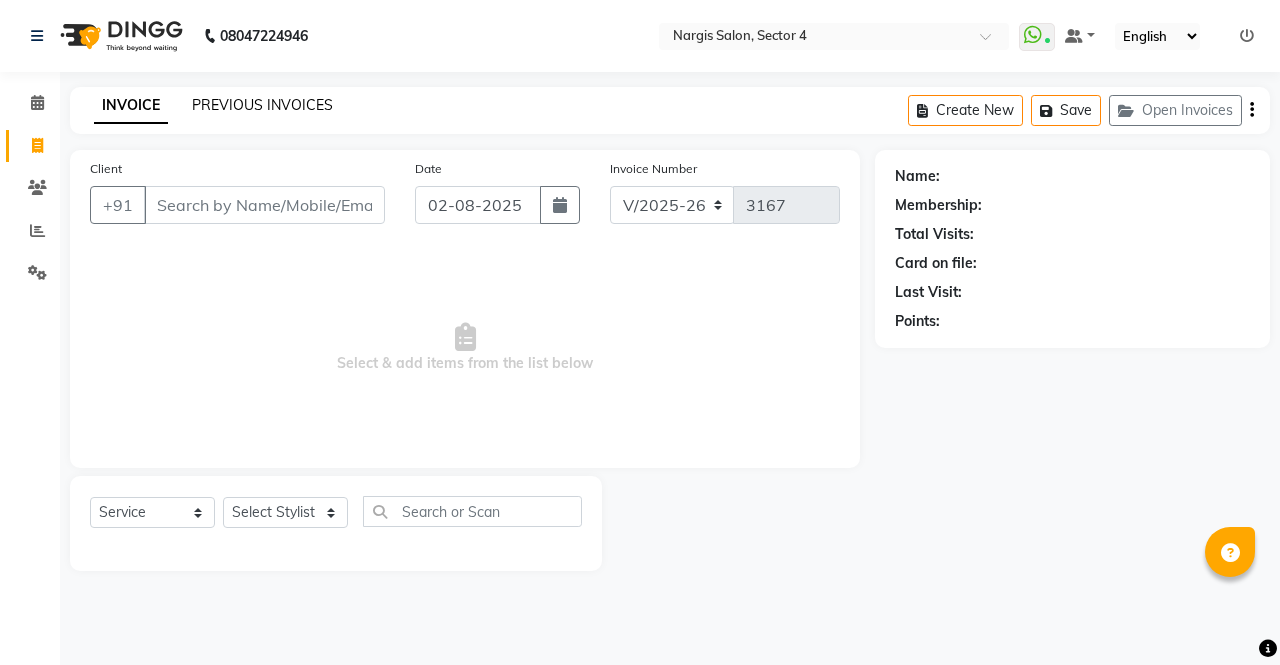 click on "PREVIOUS INVOICES" 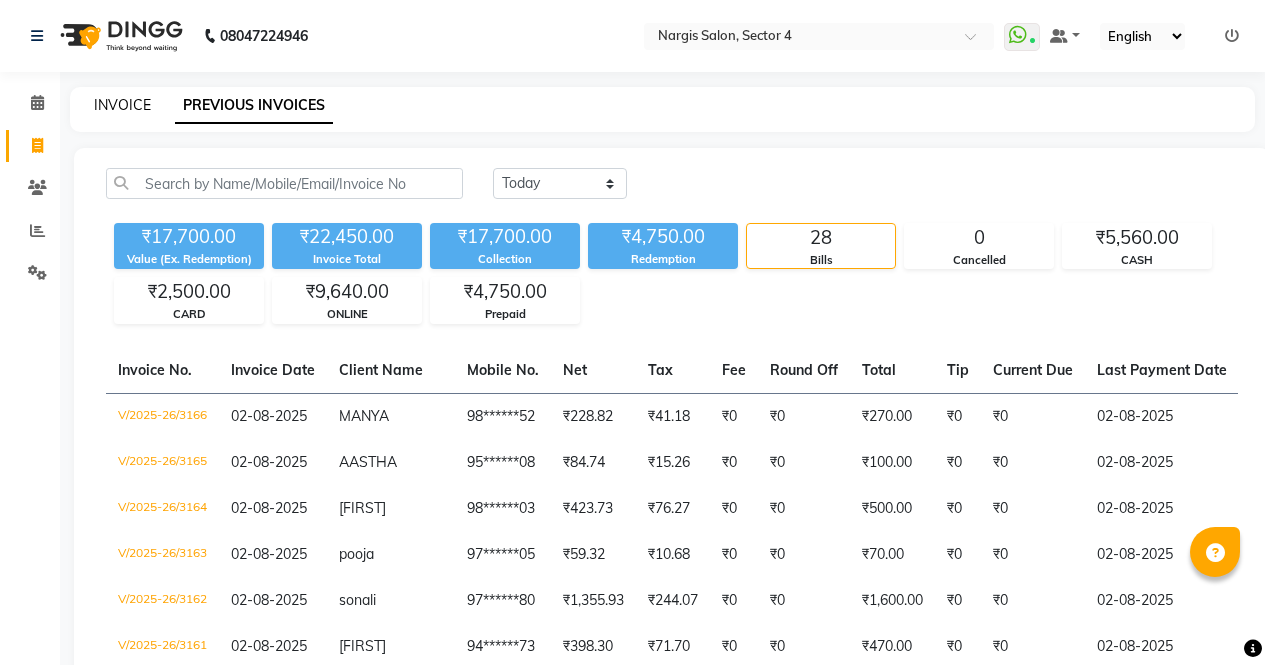 click on "INVOICE" 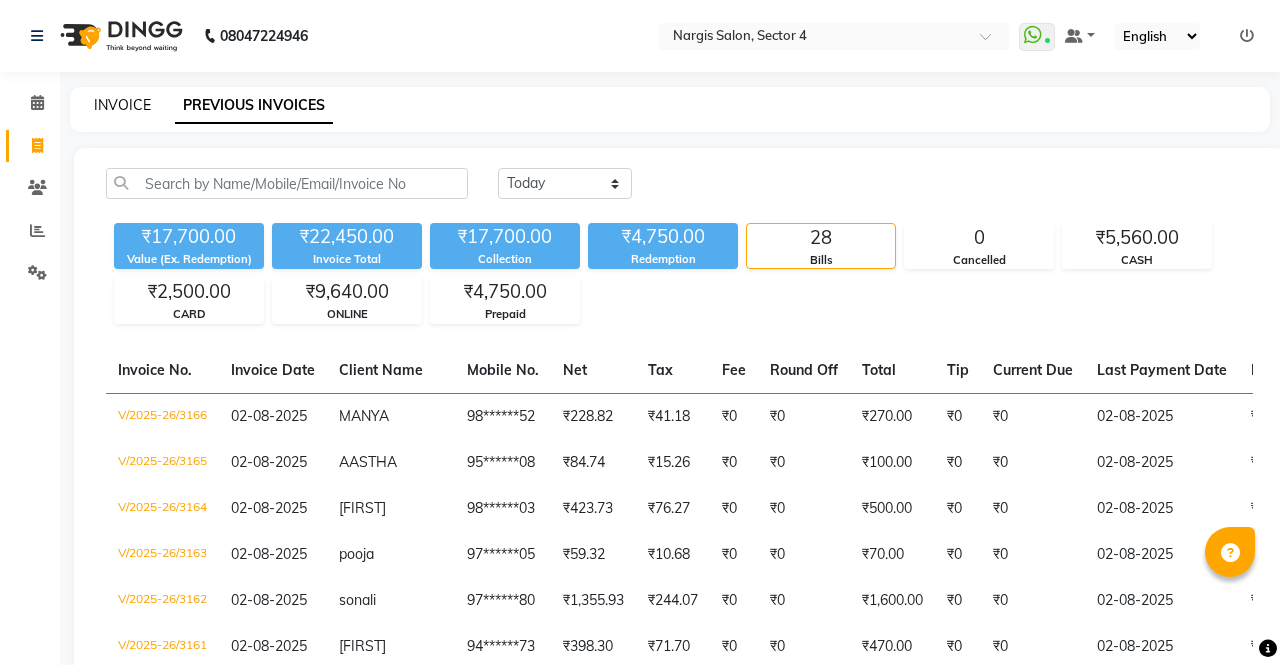 select on "4130" 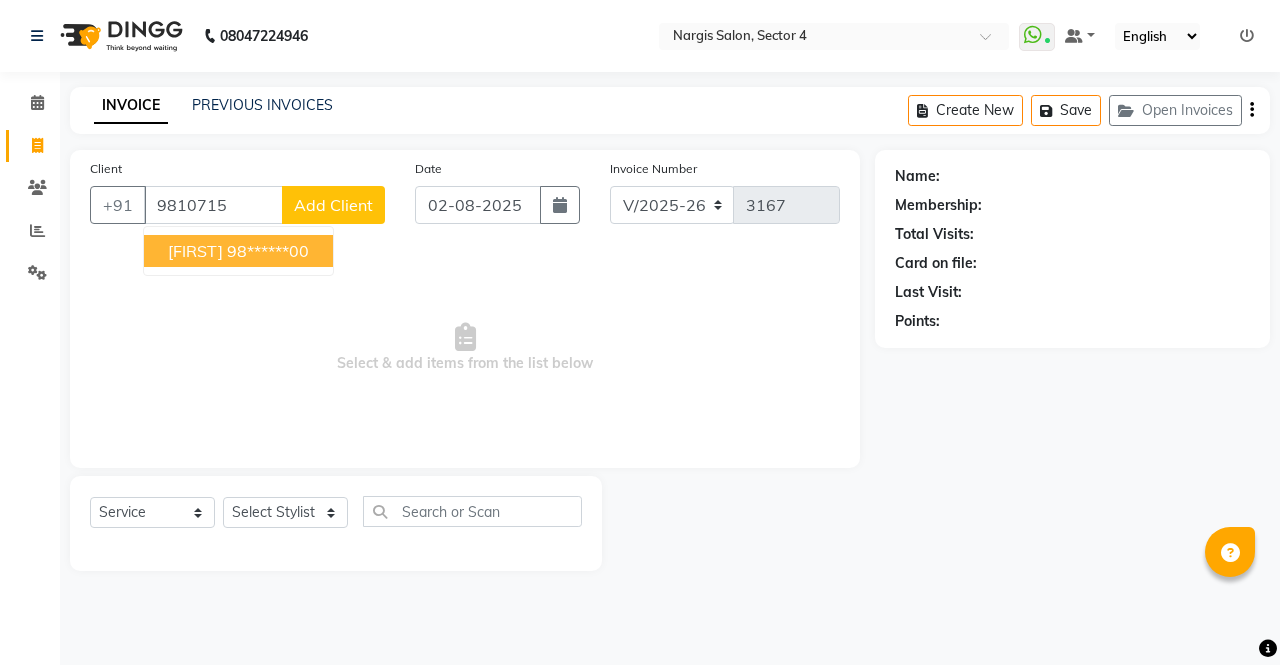 click on "[FIRST] [PHONE]" at bounding box center (238, 251) 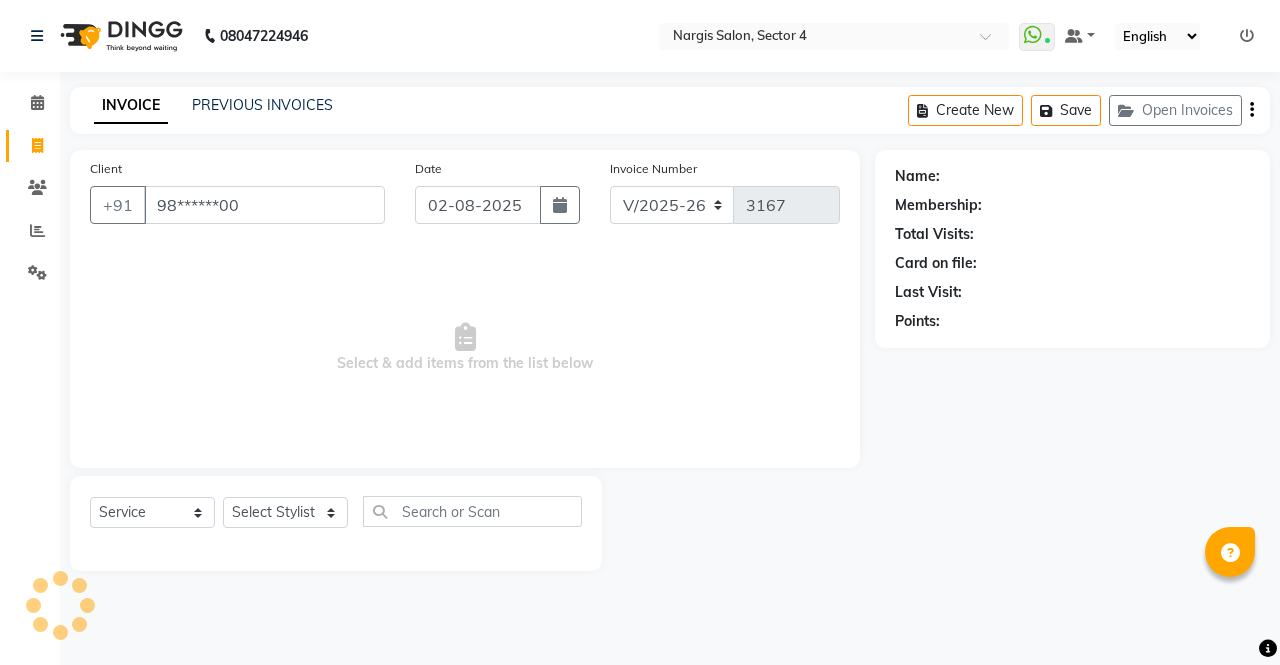type on "98******00" 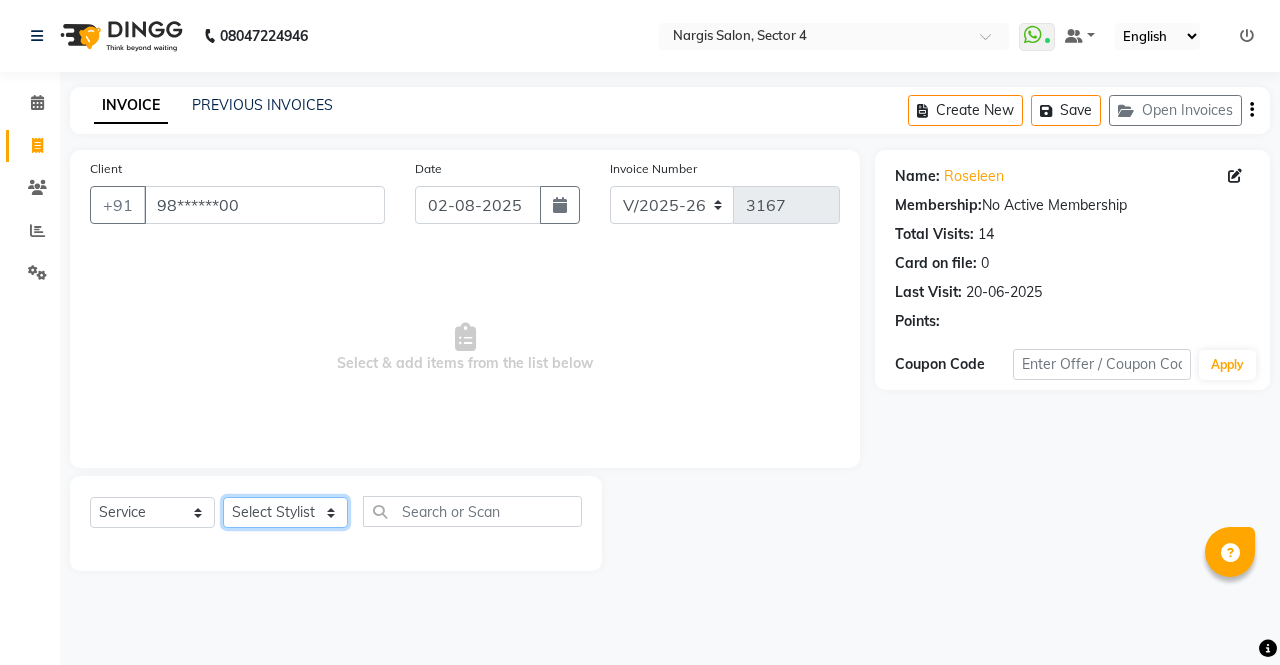 click on "Select Stylist ajeet anu armaan ashu Front Desk muskaan rakhi saima shivam soni sunil yashoda" 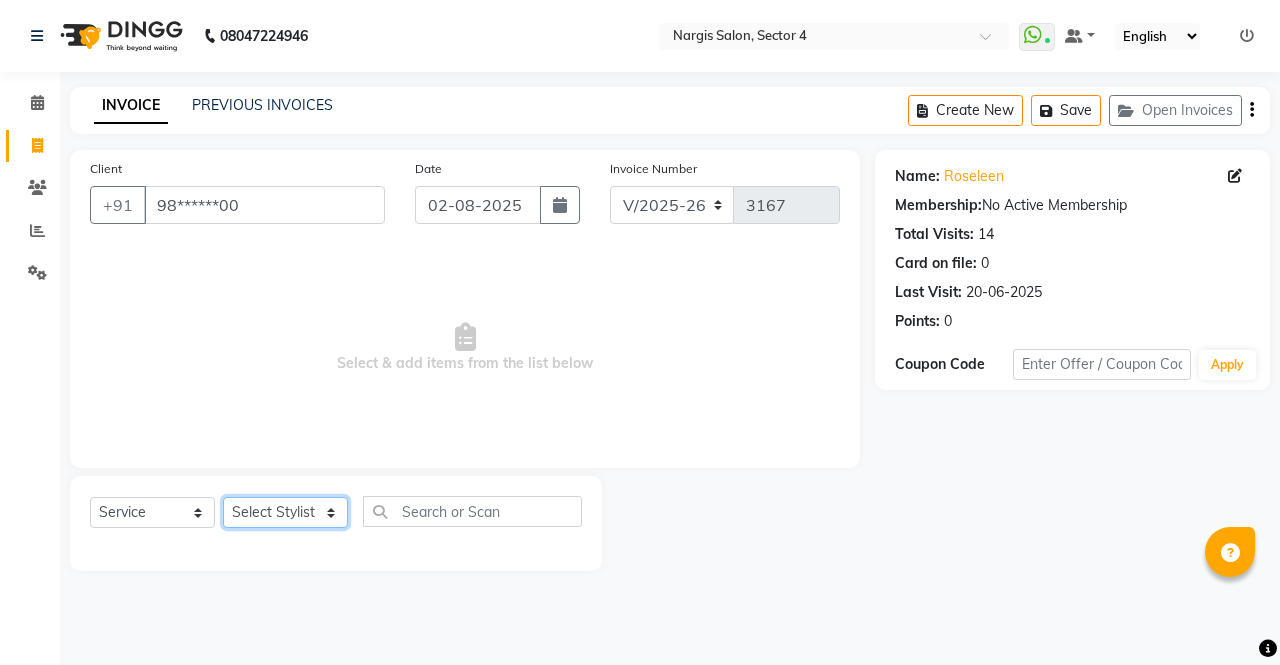 select on "29276" 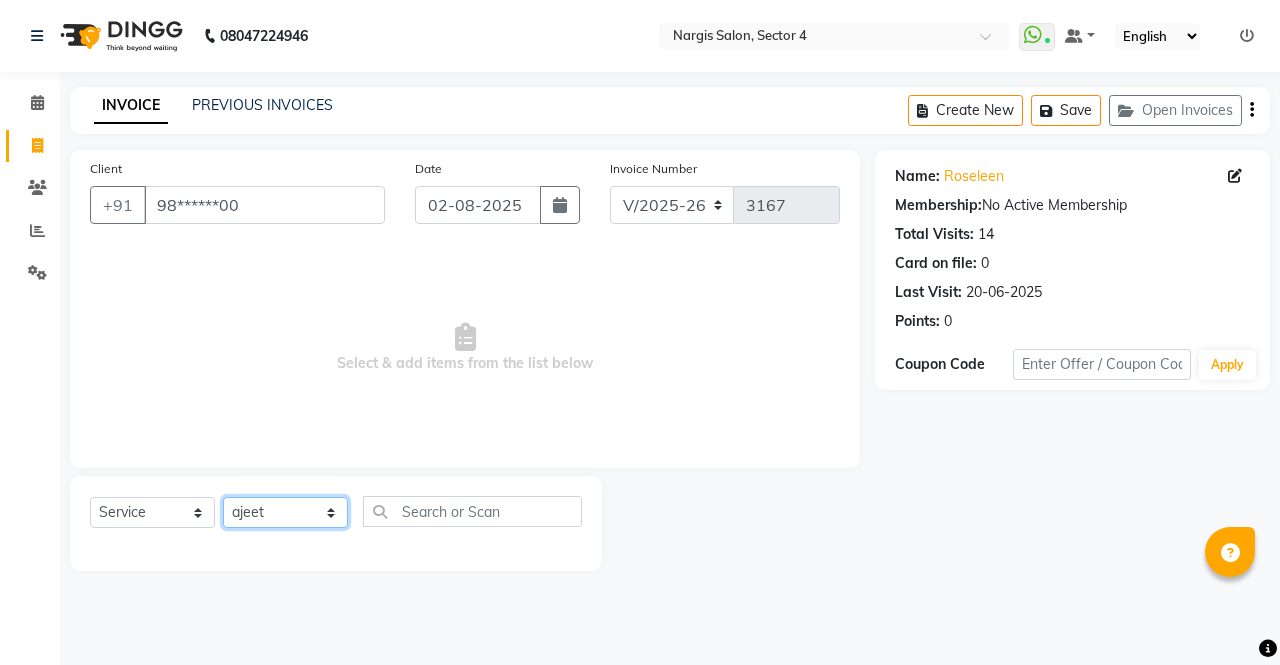 click on "Select Stylist ajeet anu armaan ashu Front Desk muskaan rakhi saima shivam soni sunil yashoda" 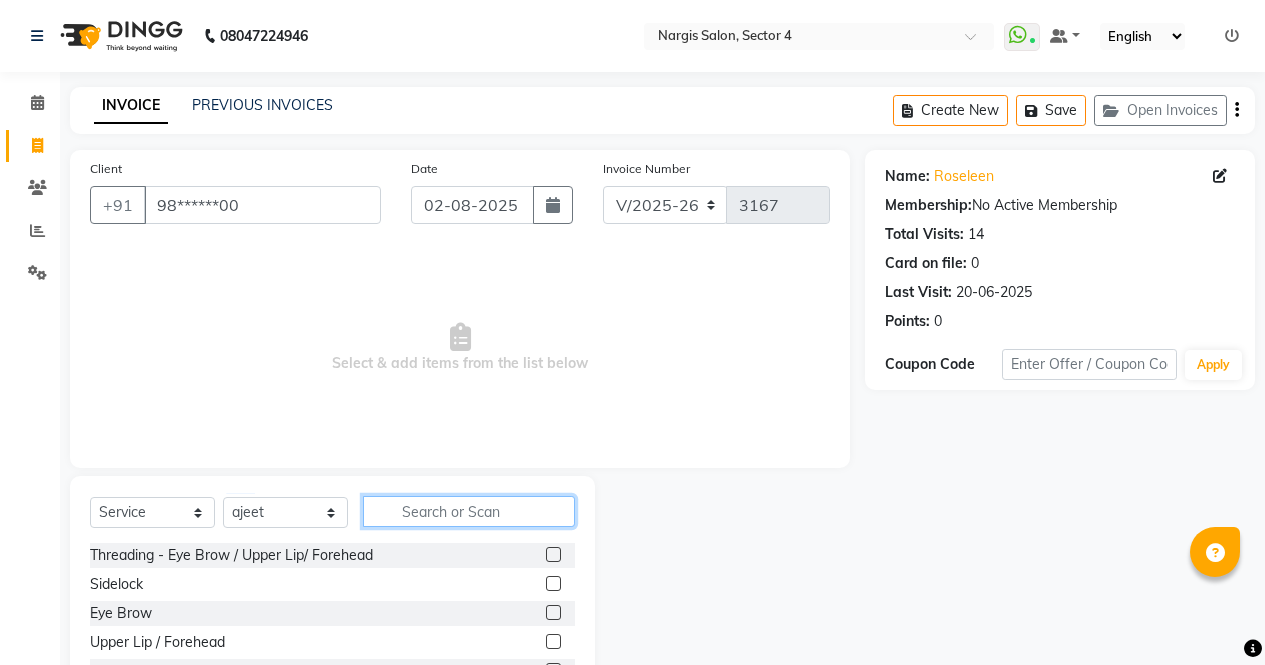 click 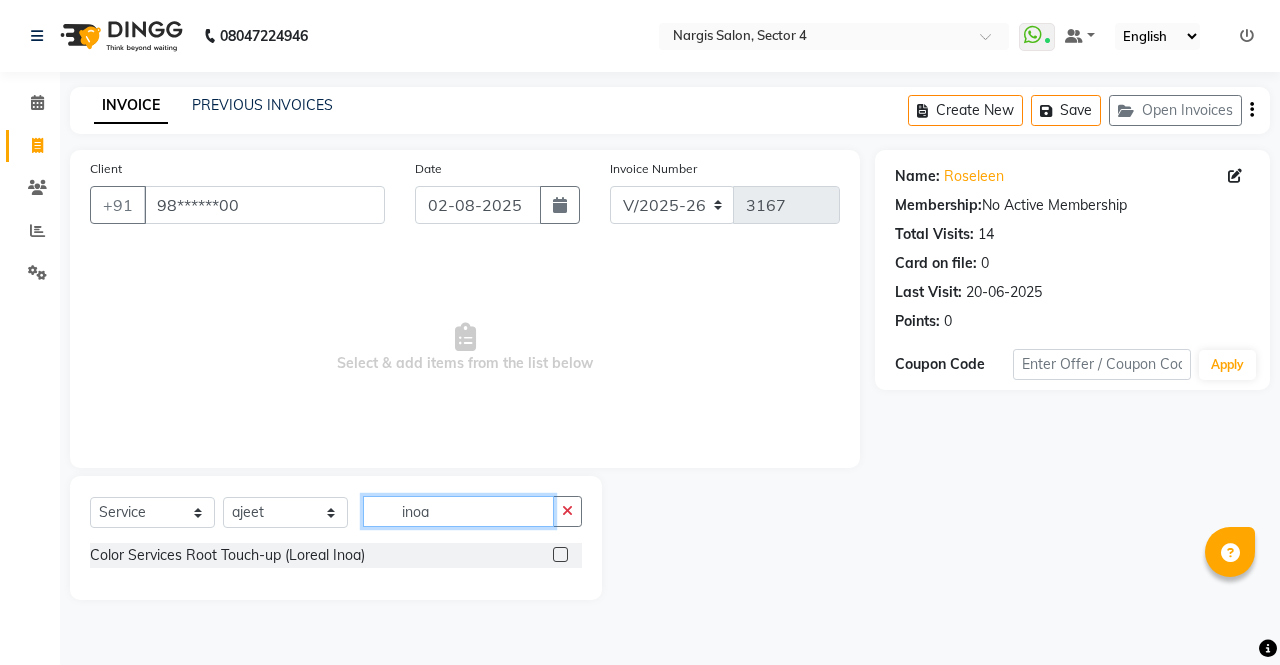 type on "inoa" 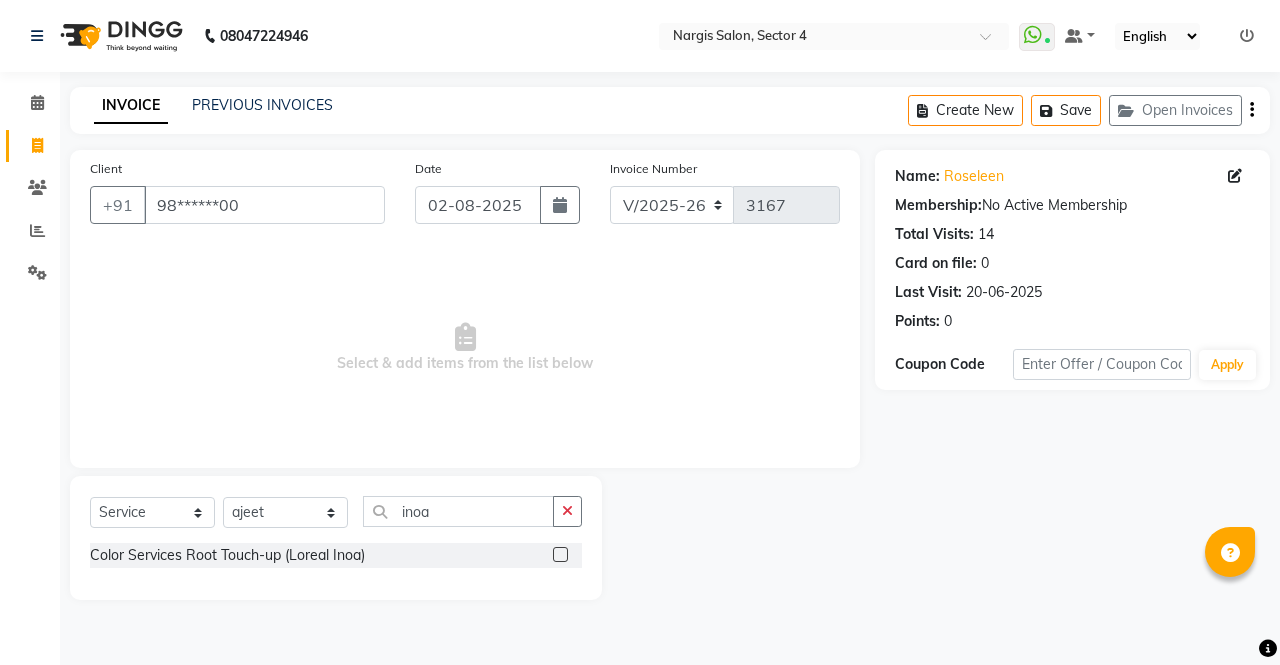 click 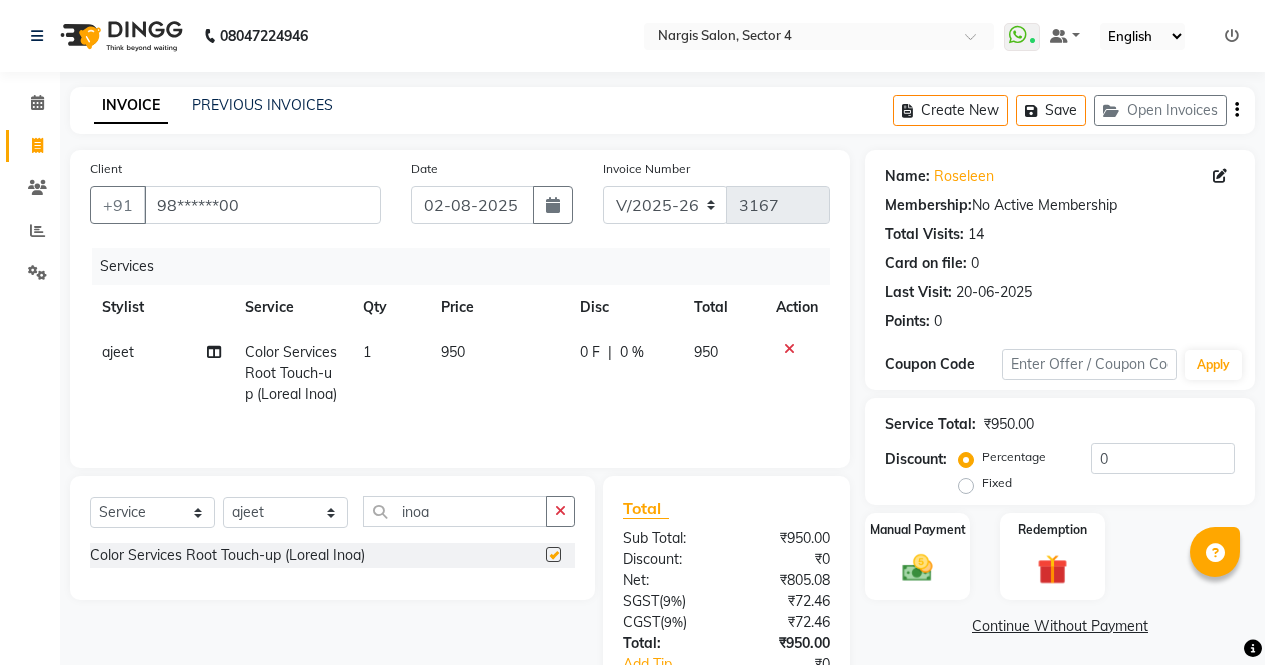 scroll, scrollTop: 135, scrollLeft: 0, axis: vertical 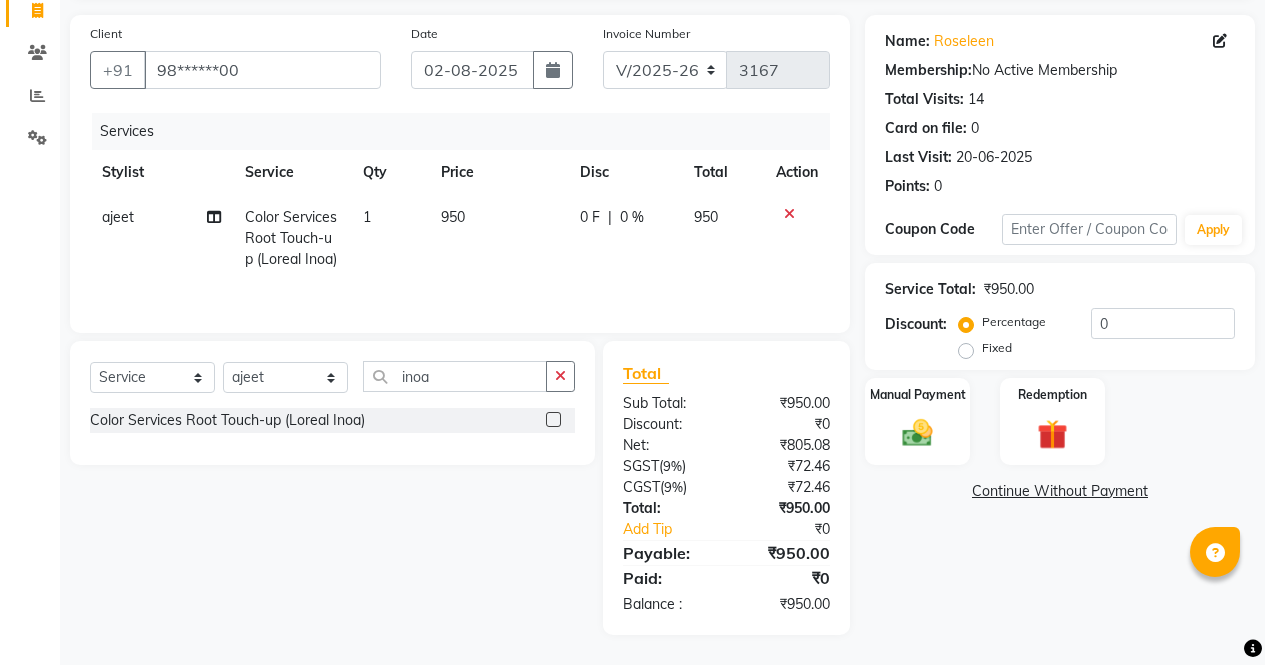checkbox on "false" 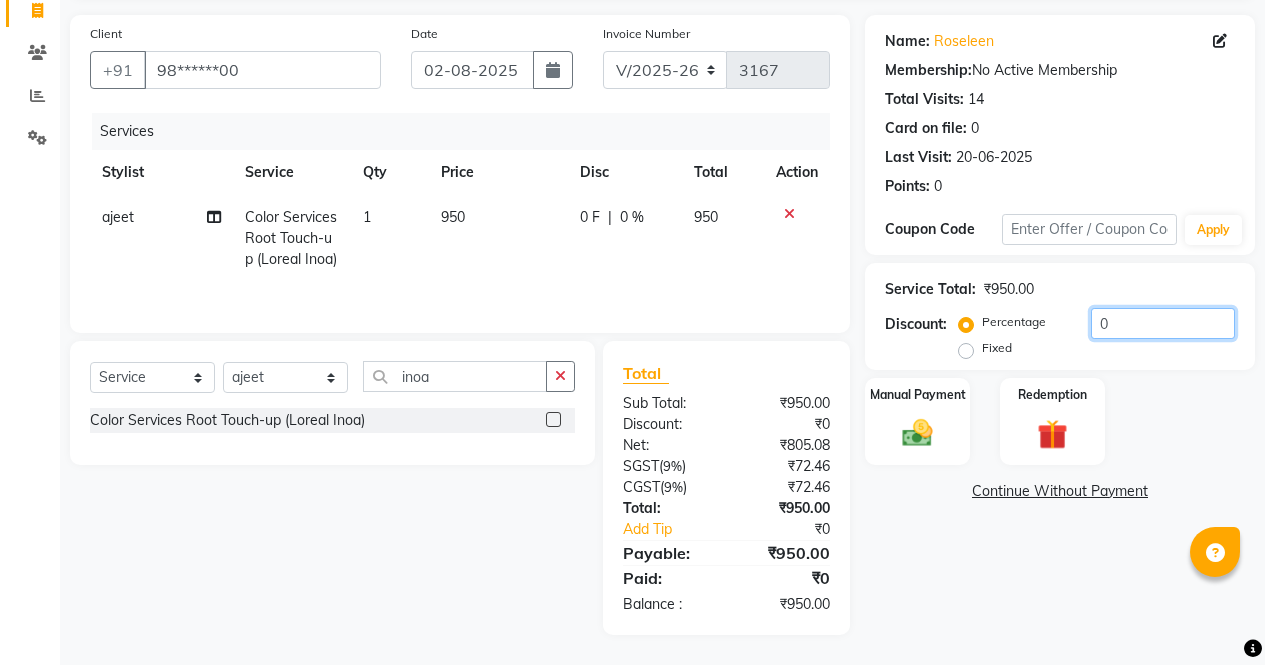 click on "0" 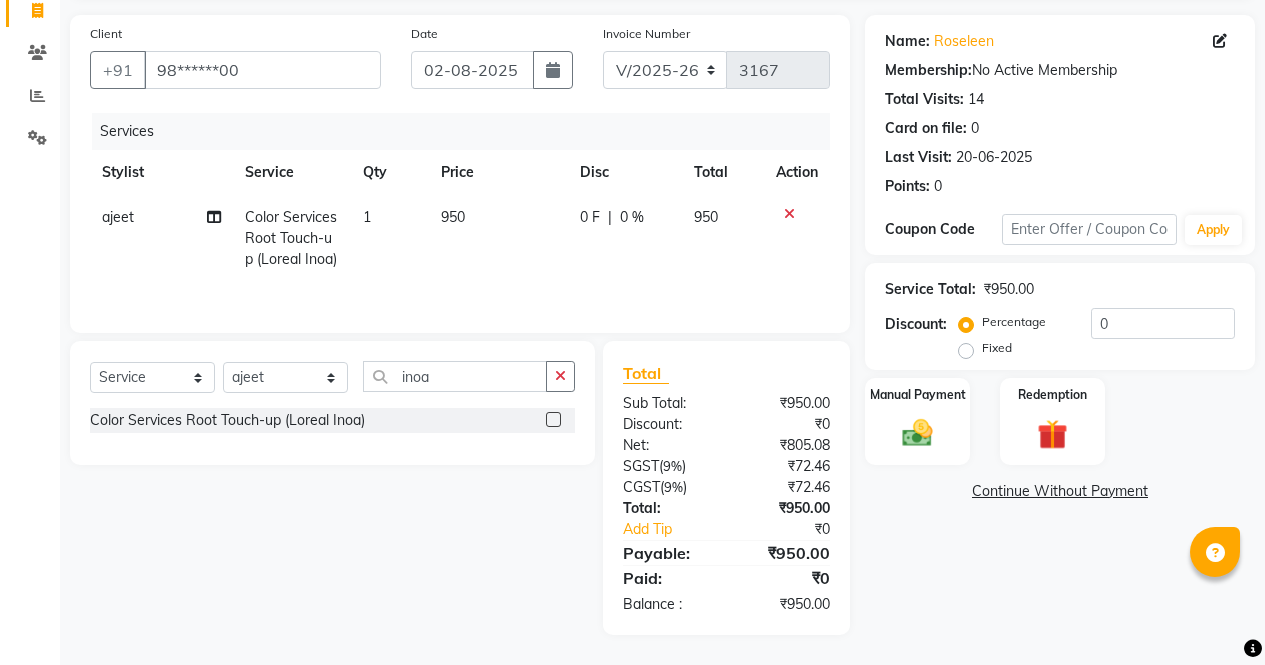 click on "Fixed" 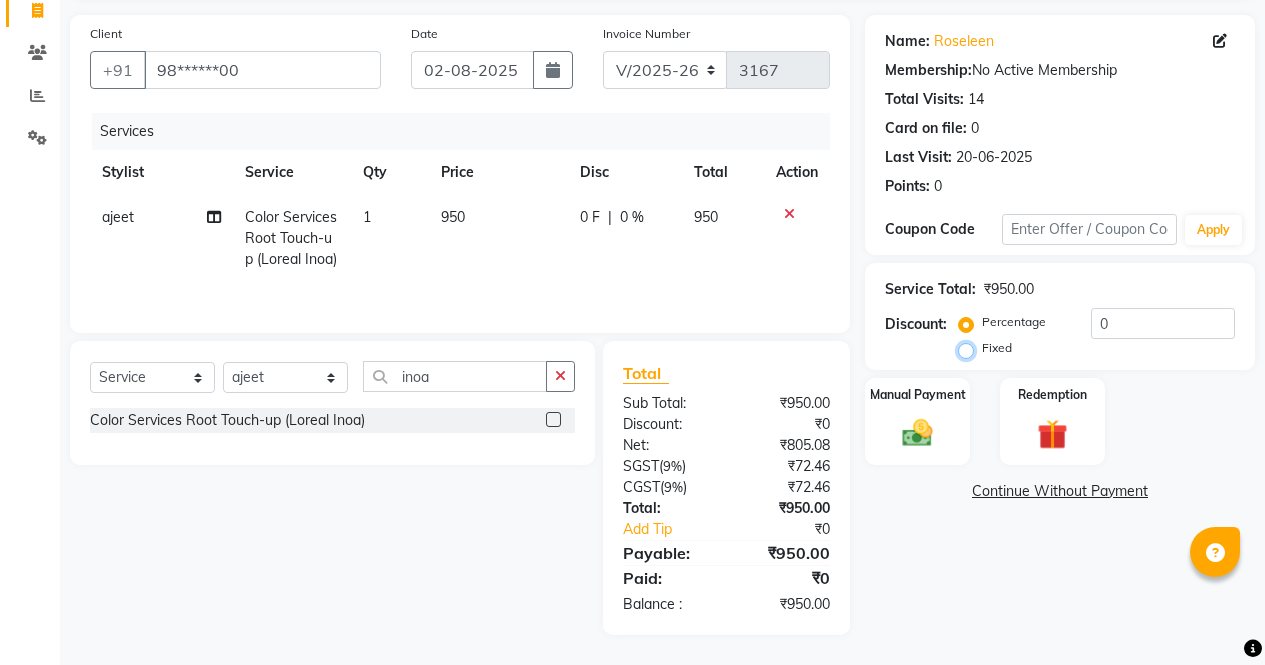 click on "Fixed" at bounding box center (970, 348) 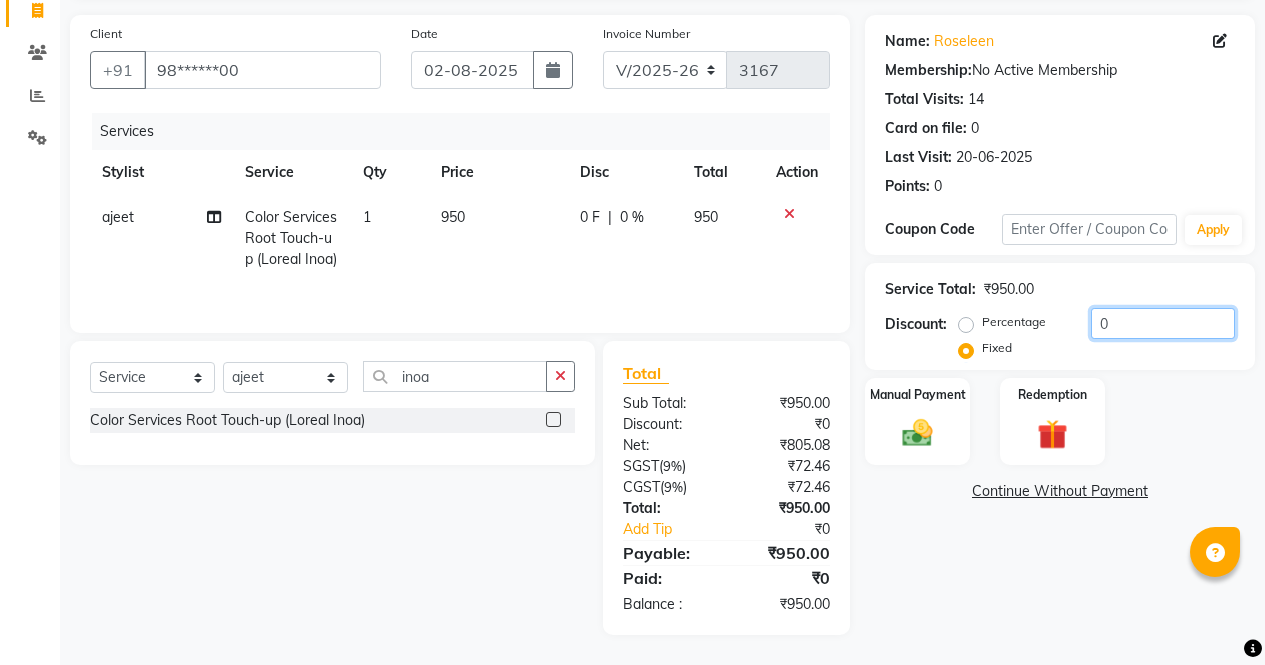 click on "0" 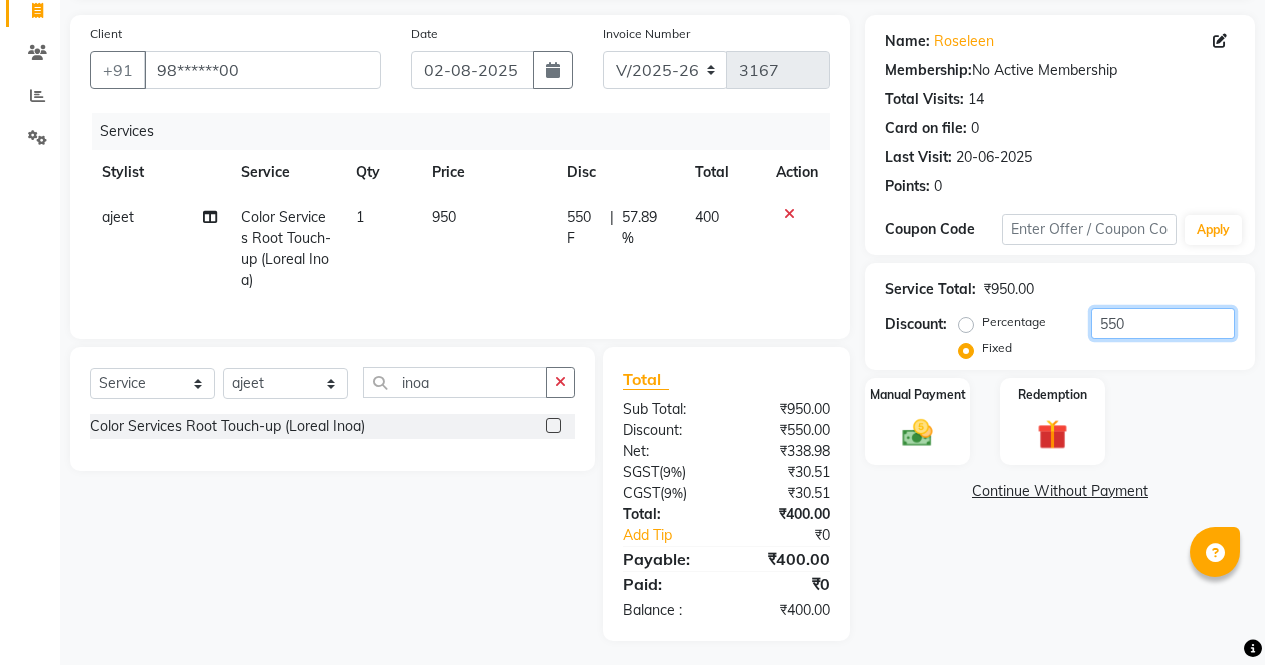 type on "550" 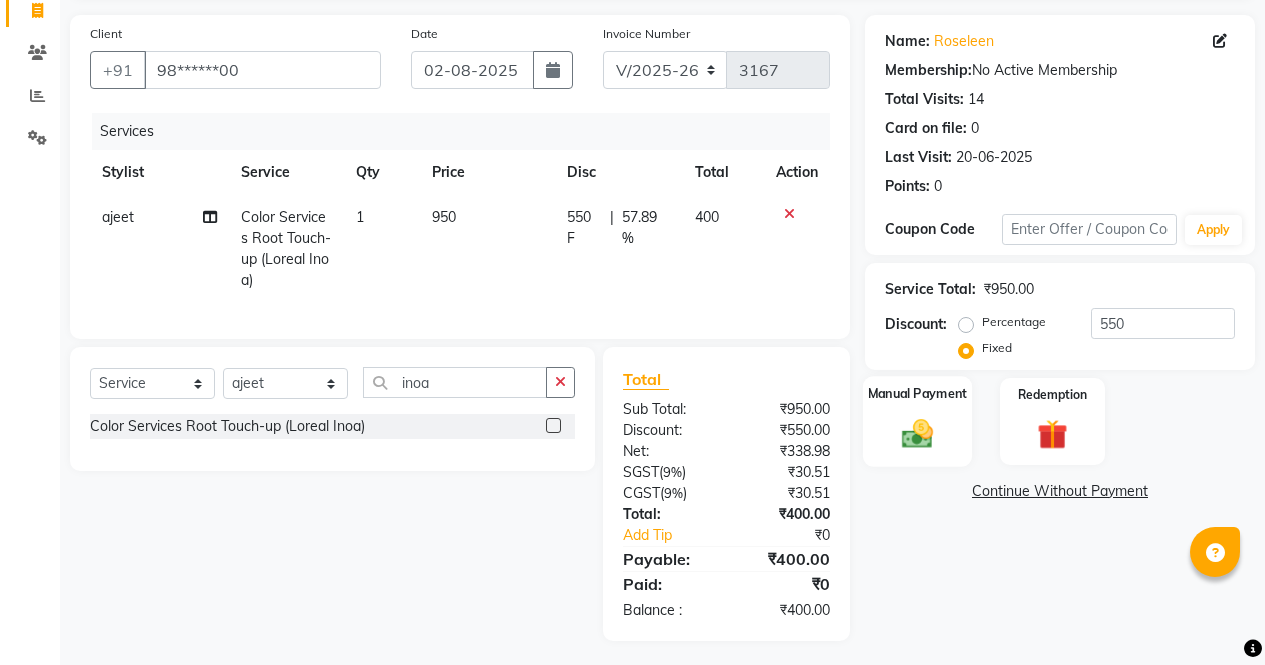 click on "Manual Payment" 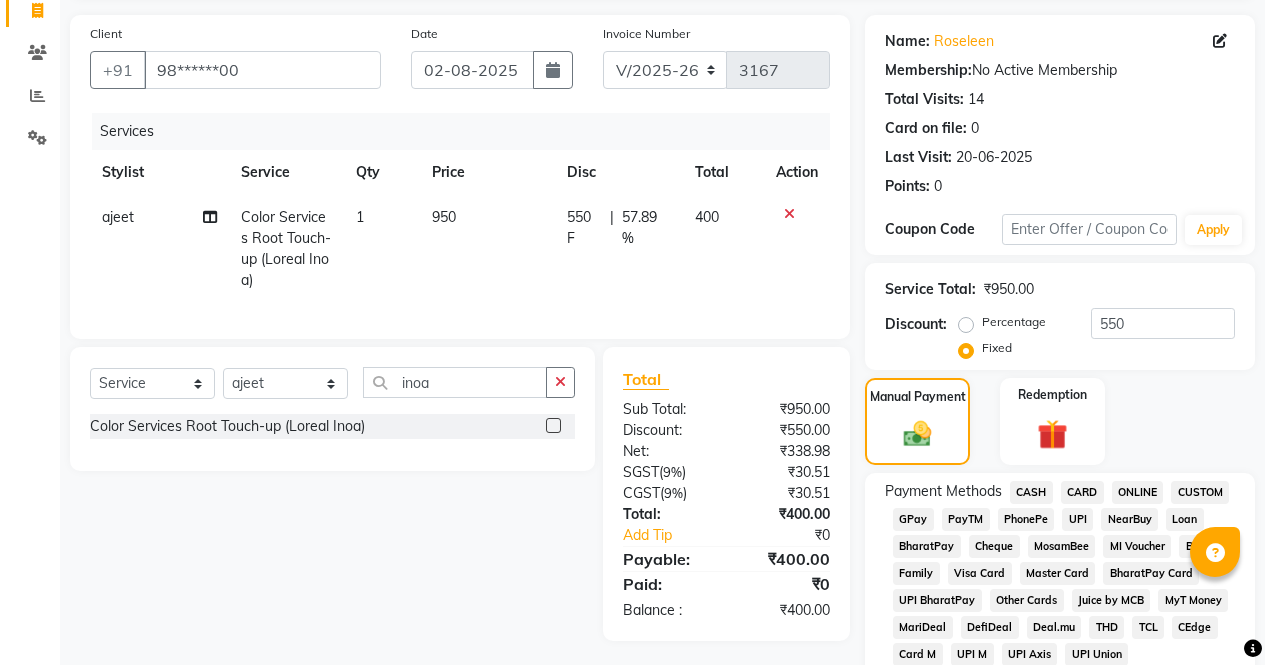 click on "ONLINE" 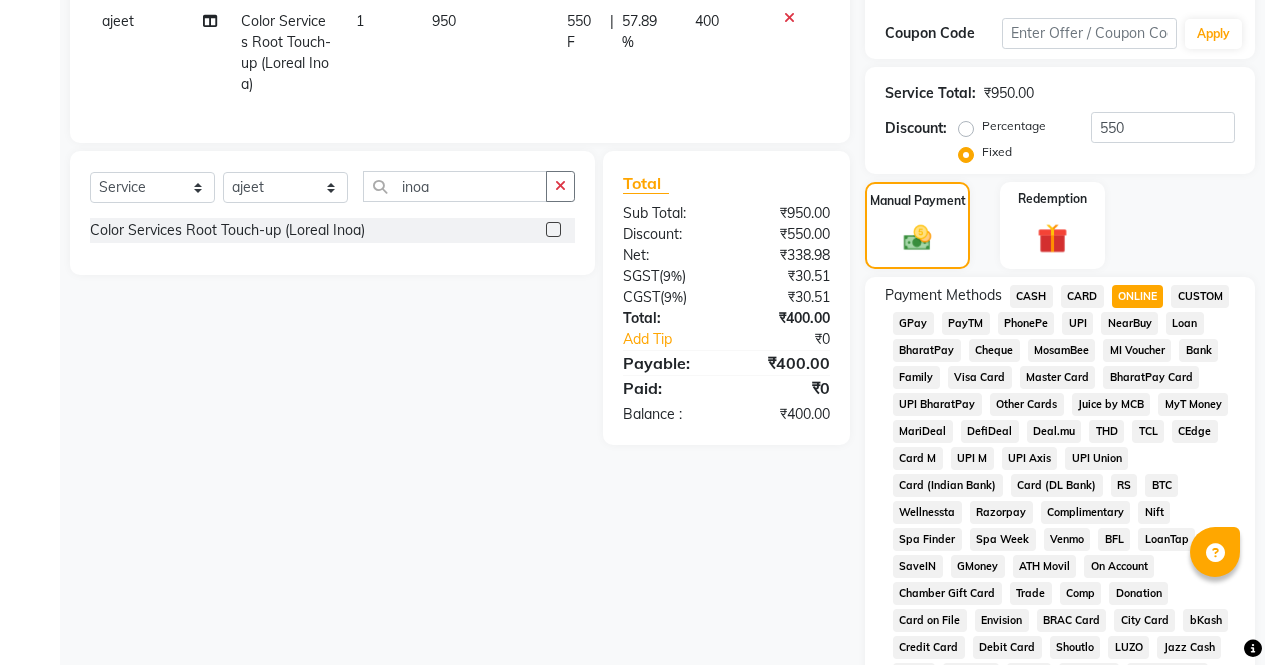 scroll, scrollTop: 914, scrollLeft: 0, axis: vertical 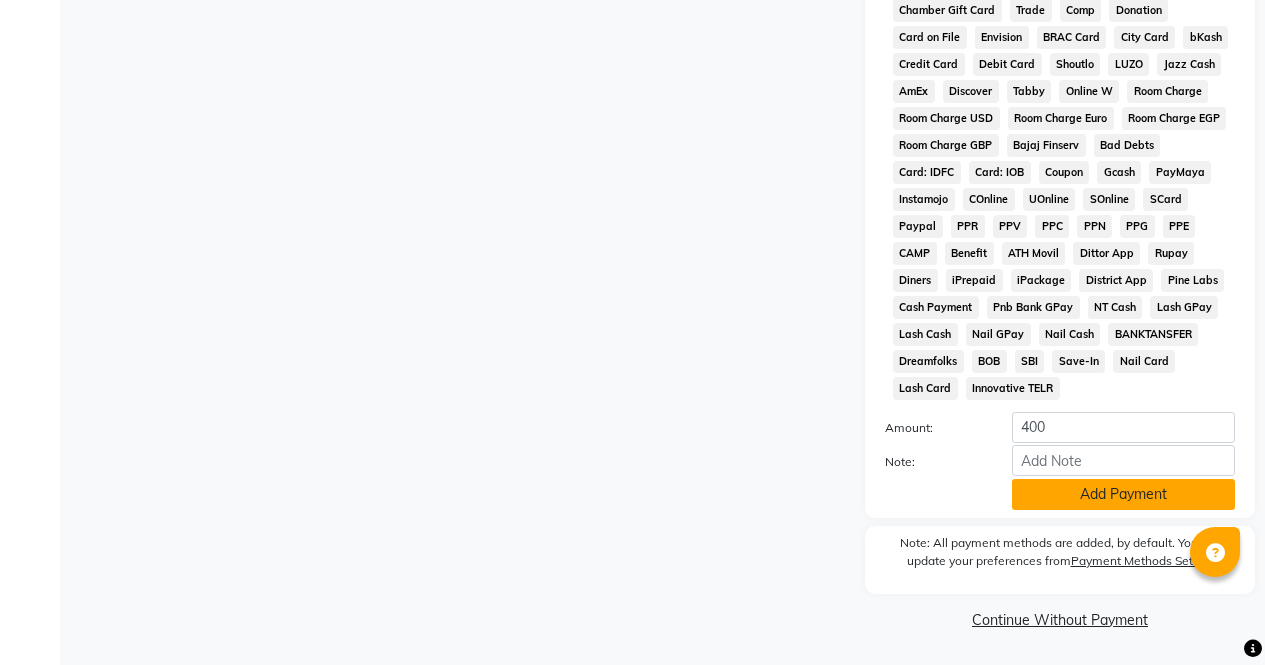 click on "Add Payment" 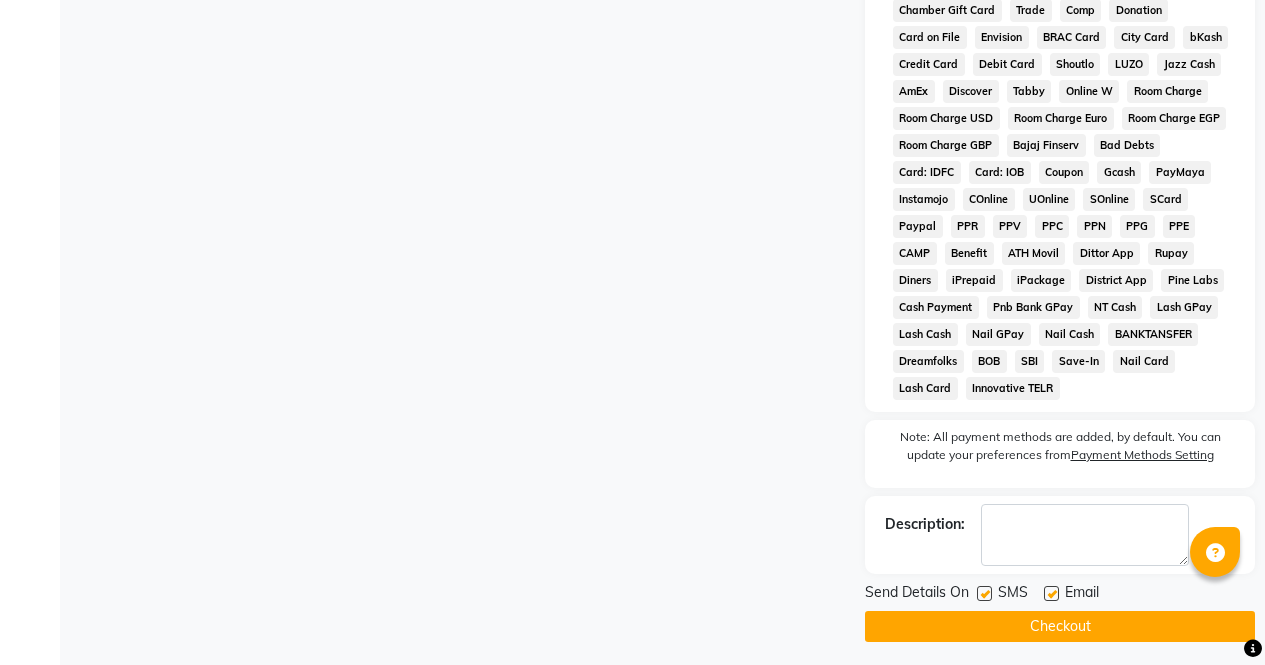 click on "Checkout" 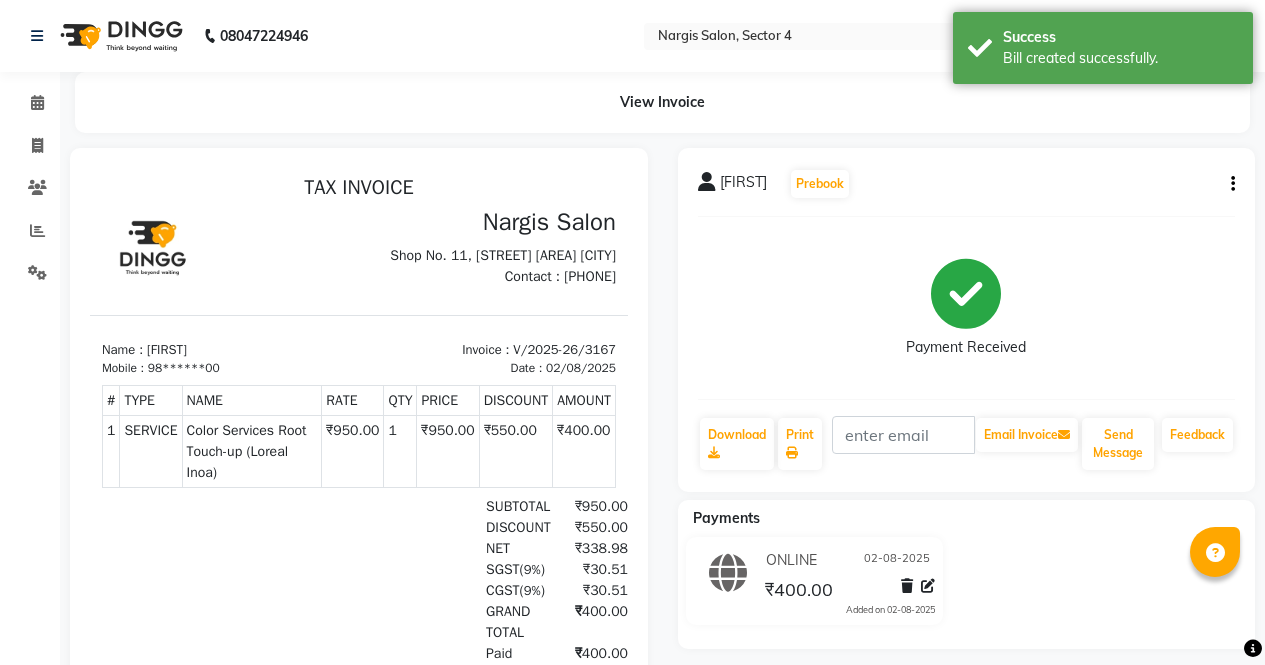 scroll, scrollTop: 0, scrollLeft: 0, axis: both 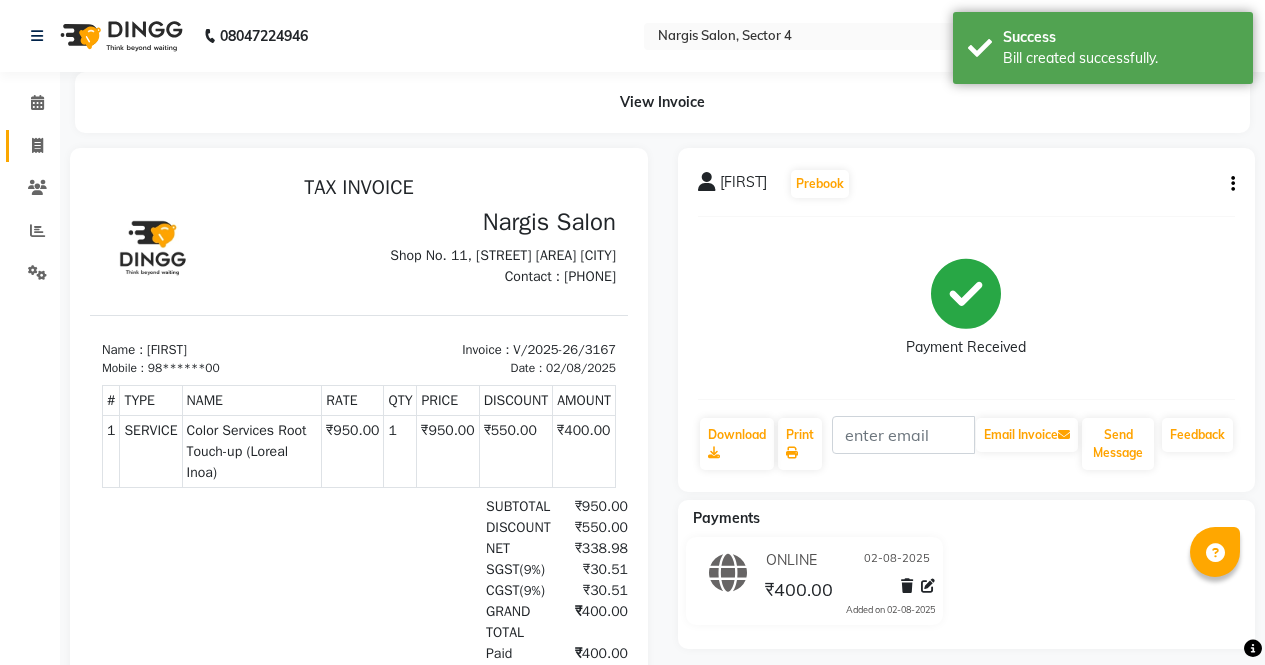 click 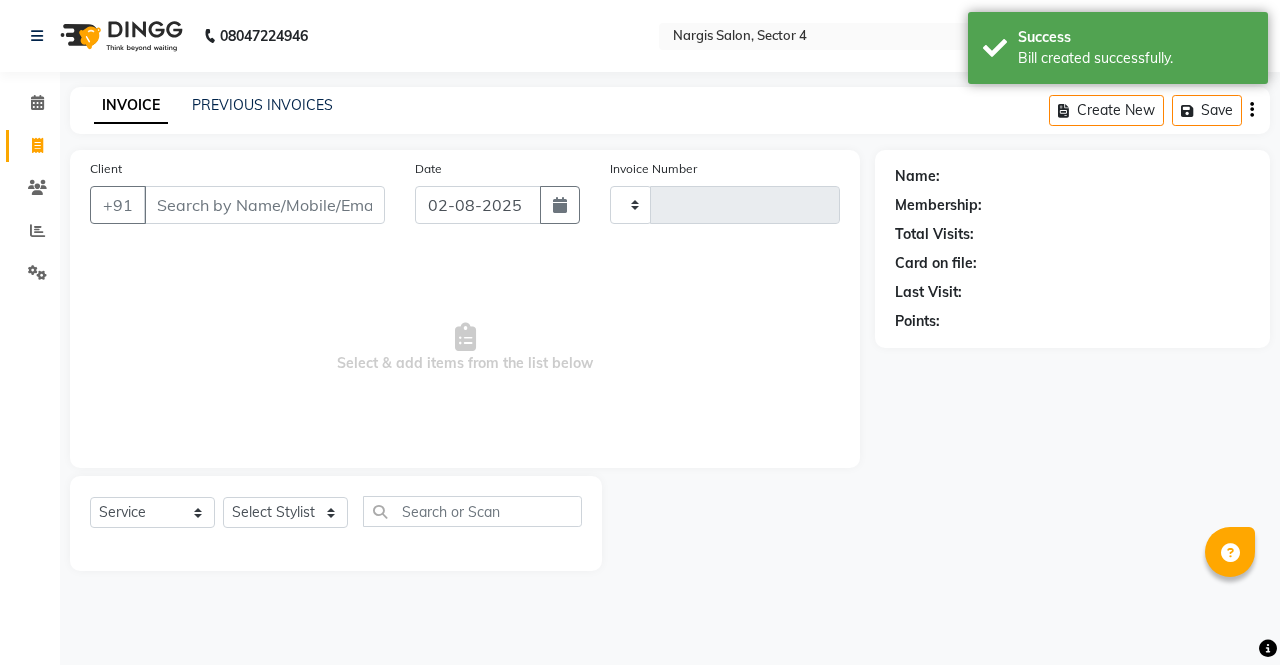 type on "3168" 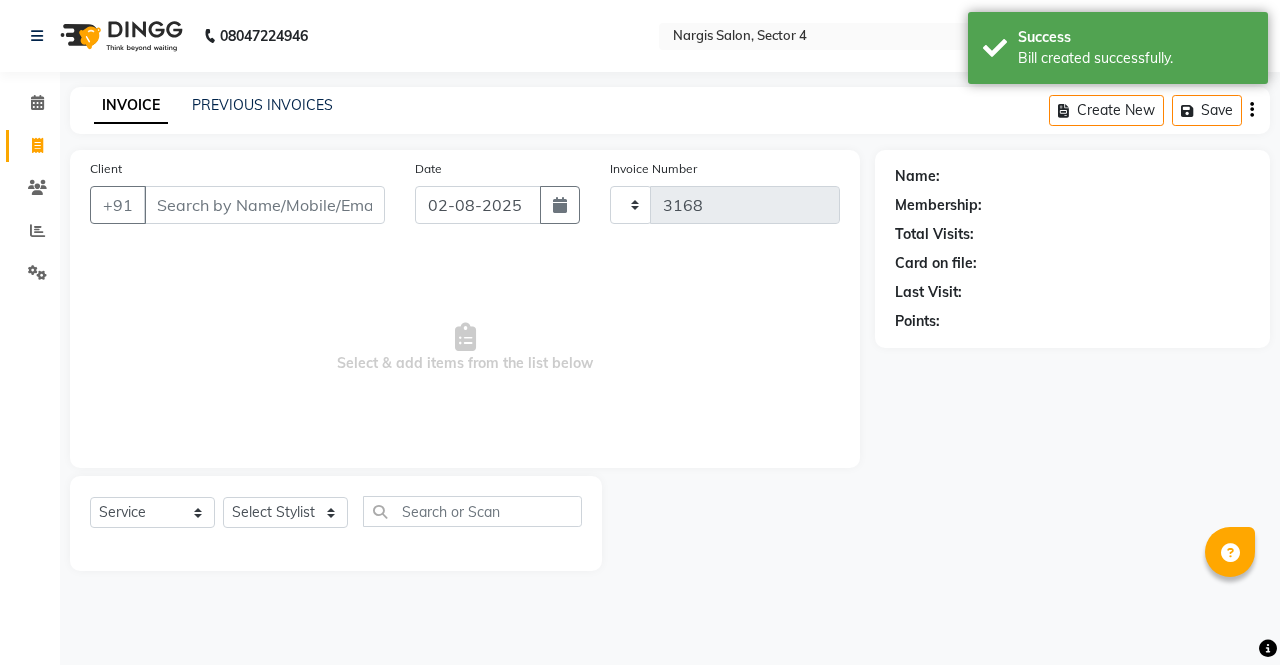 select on "4130" 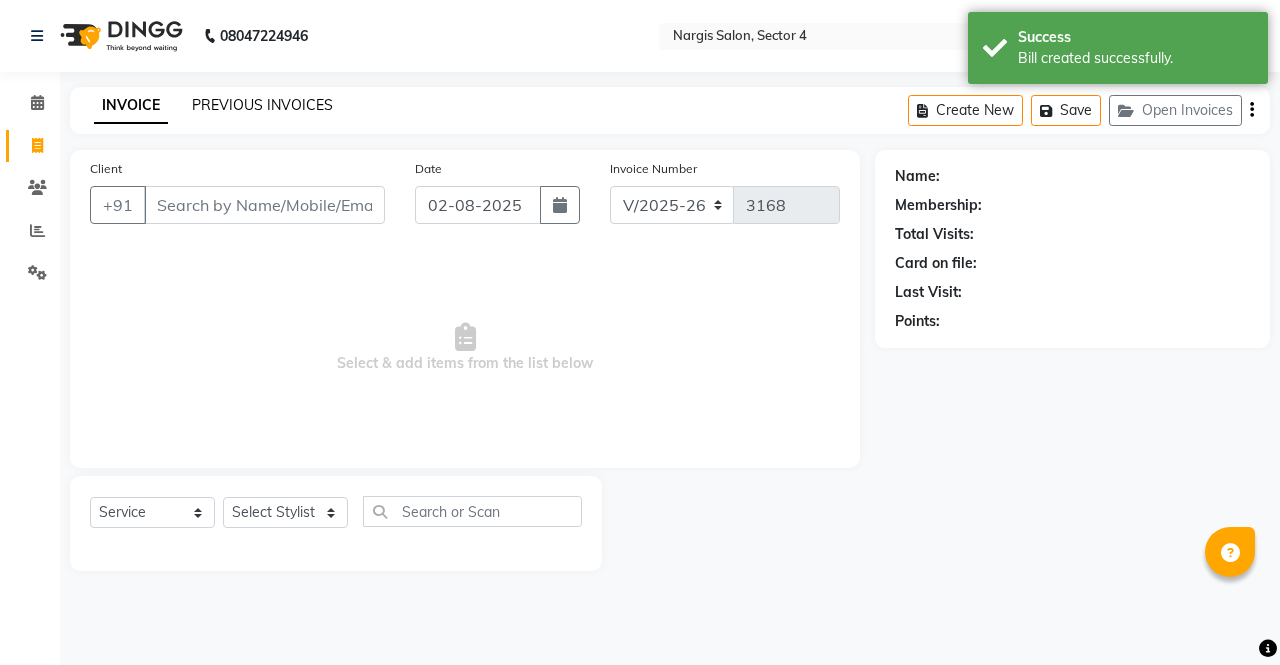click on "PREVIOUS INVOICES" 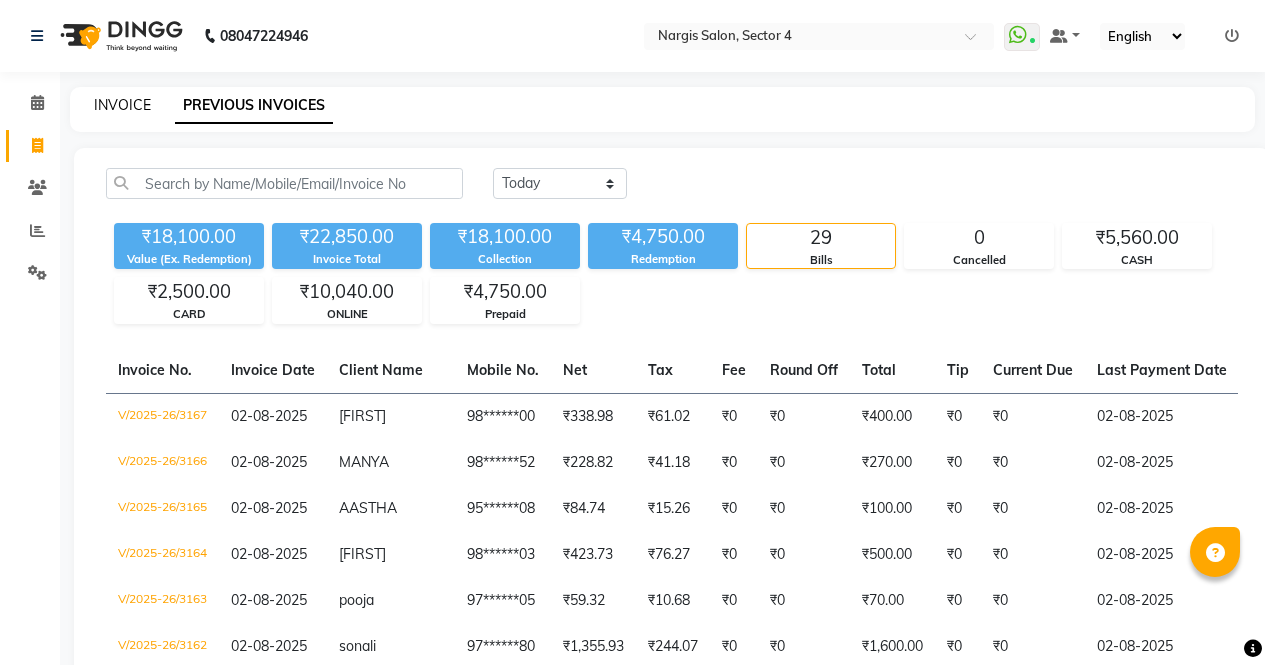click on "INVOICE" 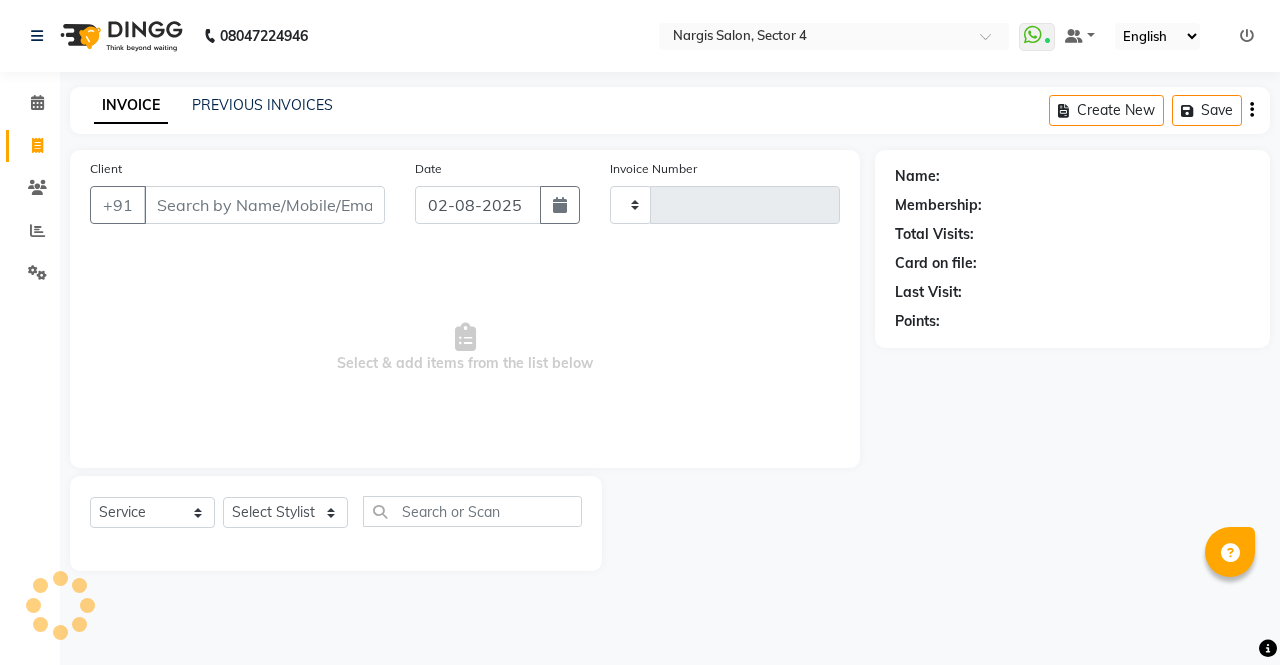 type on "3168" 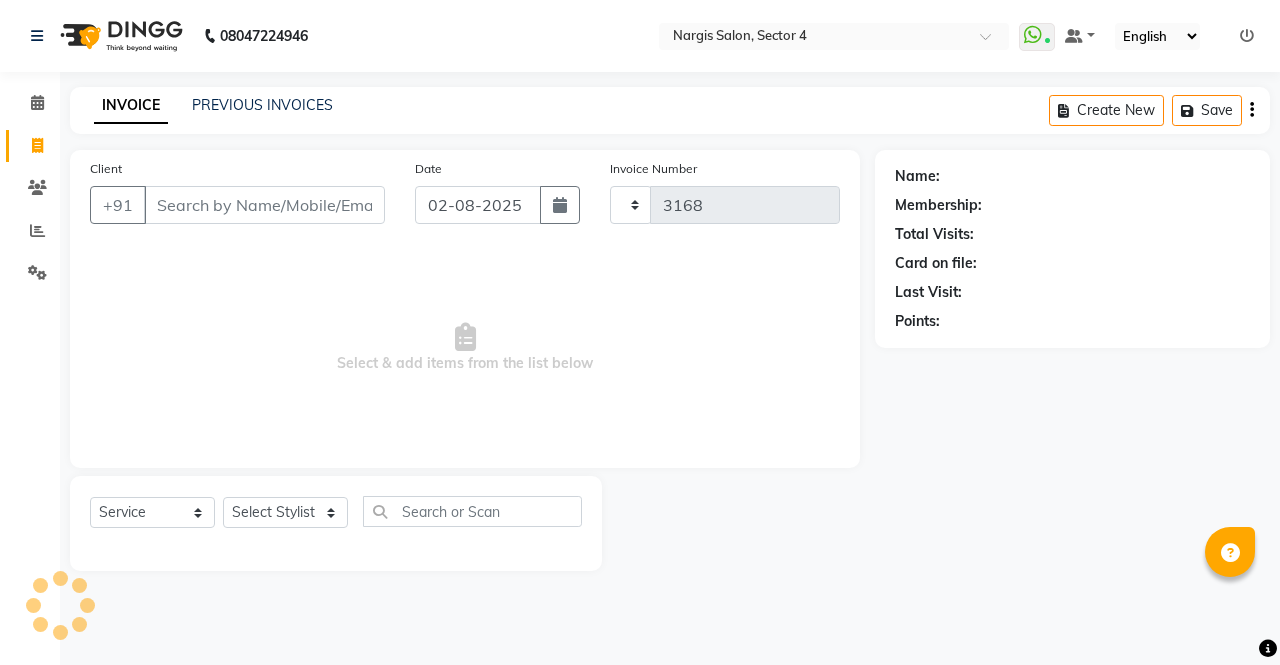 select on "4130" 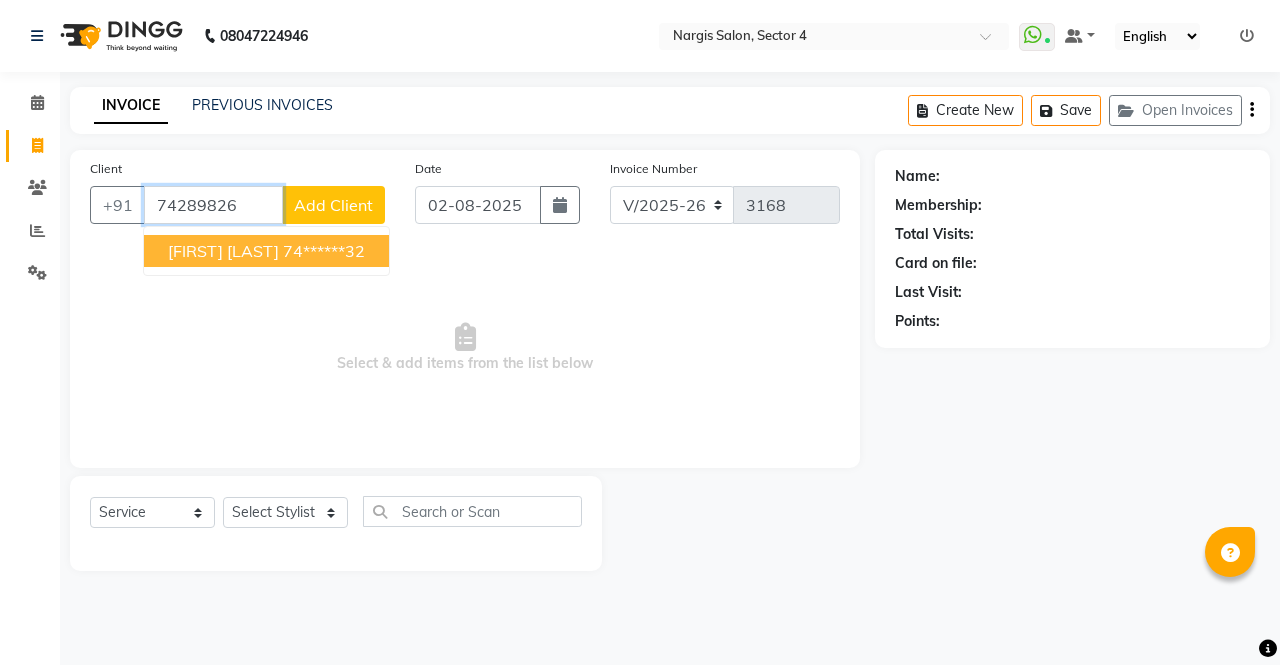 click on "[FIRST] [LAST]" at bounding box center (223, 251) 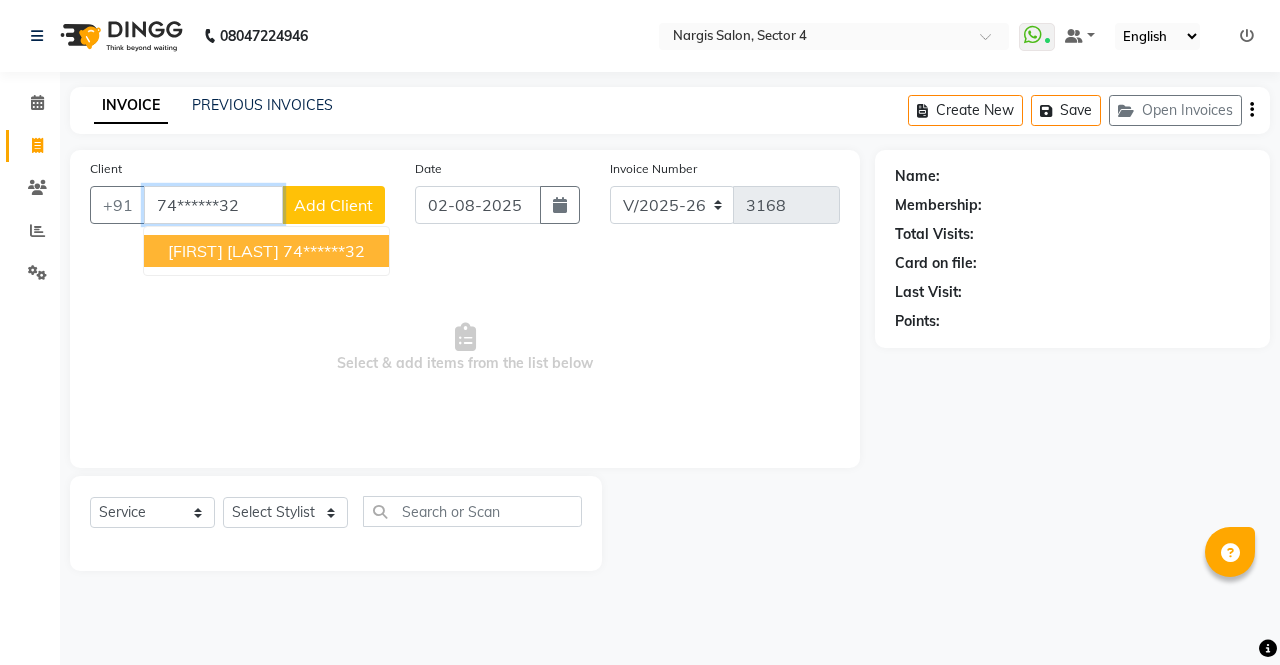 type on "74******32" 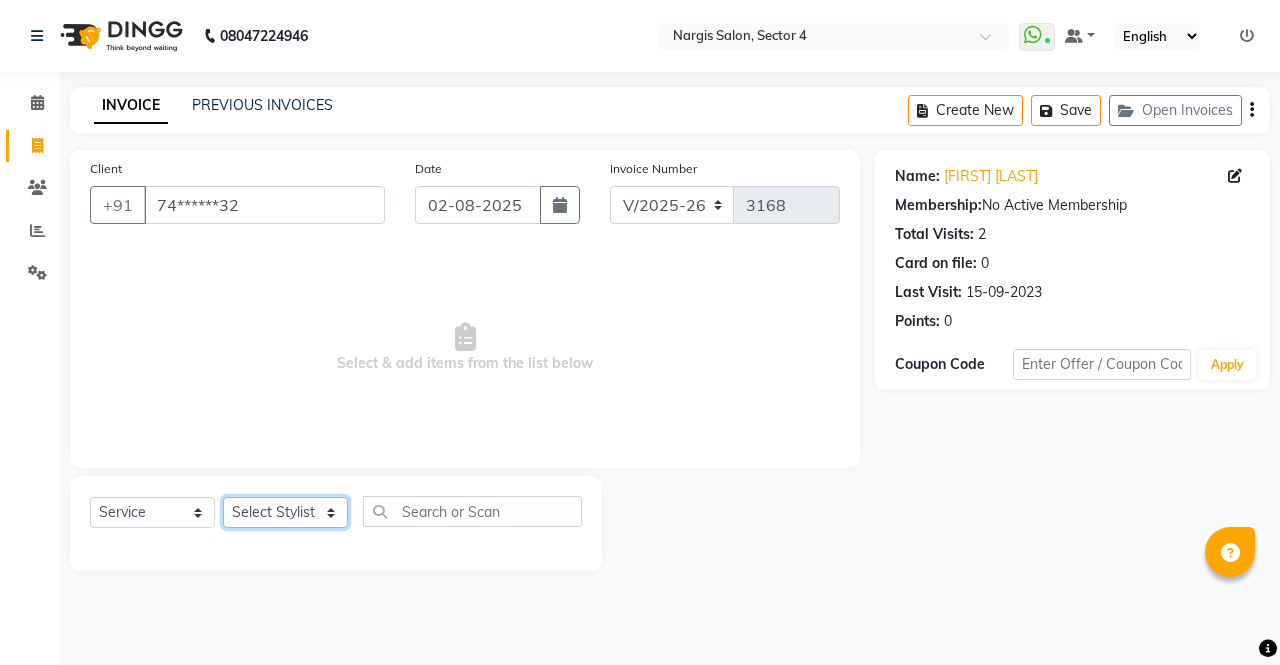 click on "Select Stylist ajeet anu armaan ashu Front Desk muskaan rakhi saima shivam soni sunil yashoda" 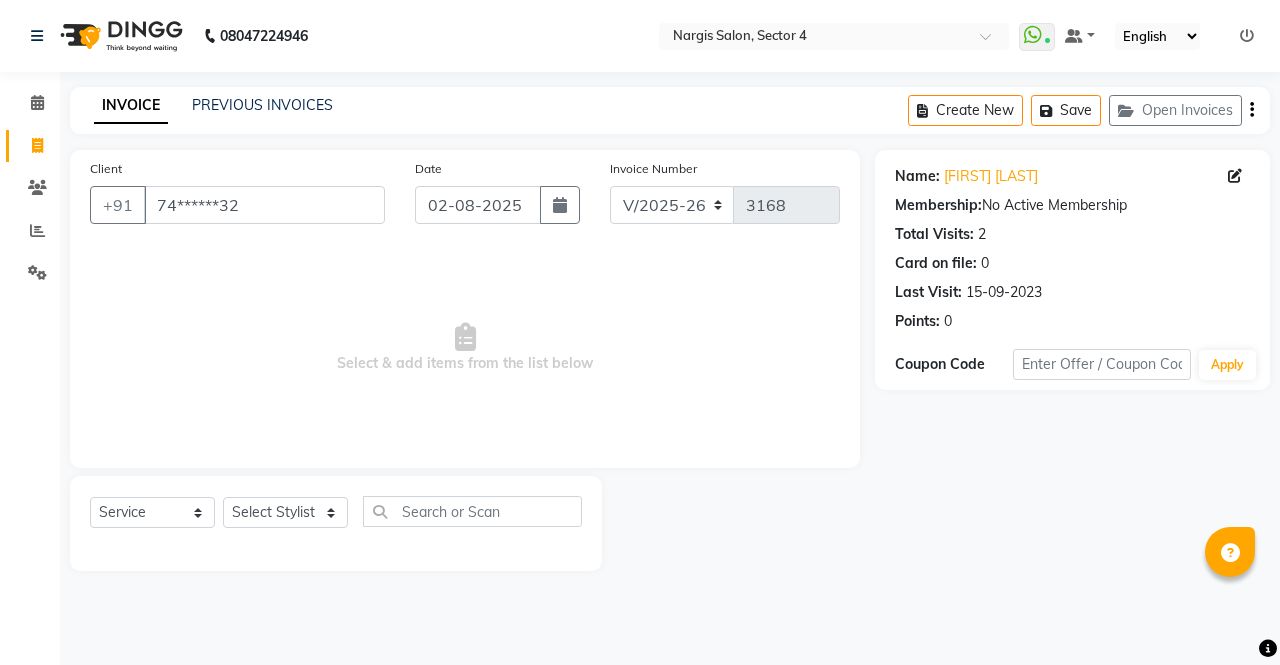 drag, startPoint x: 231, startPoint y: 515, endPoint x: 124, endPoint y: 102, distance: 426.63568 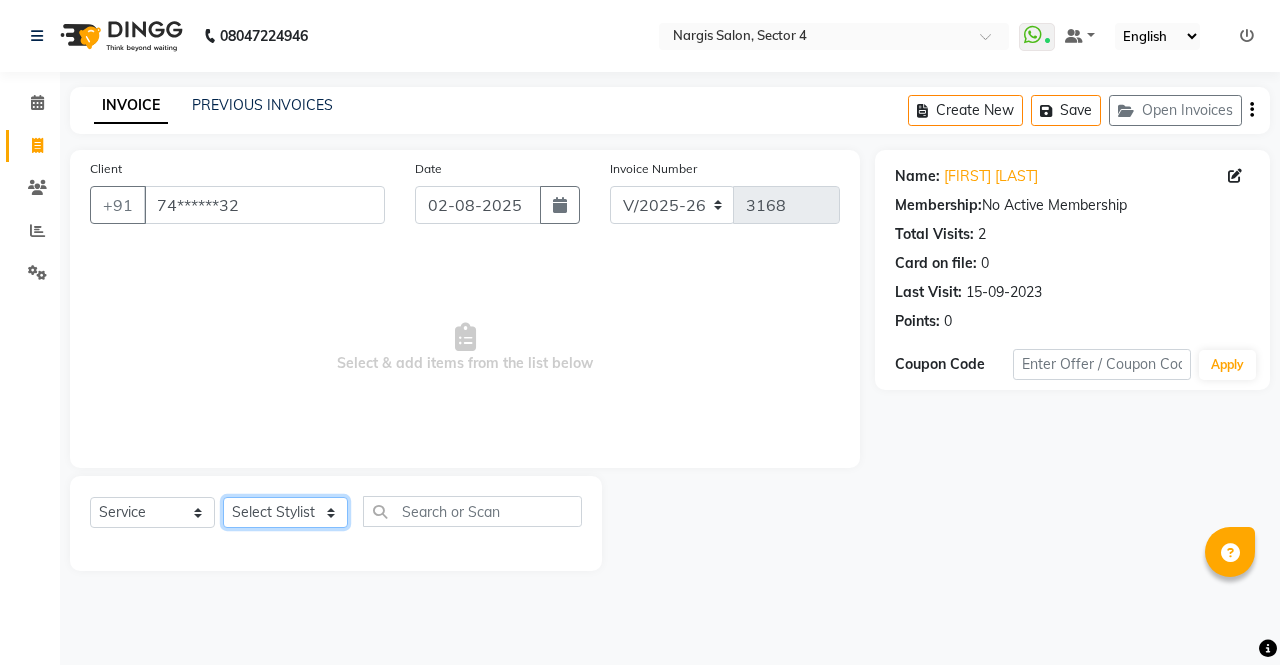 click on "Select Stylist ajeet anu armaan ashu Front Desk muskaan rakhi saima shivam soni sunil yashoda" 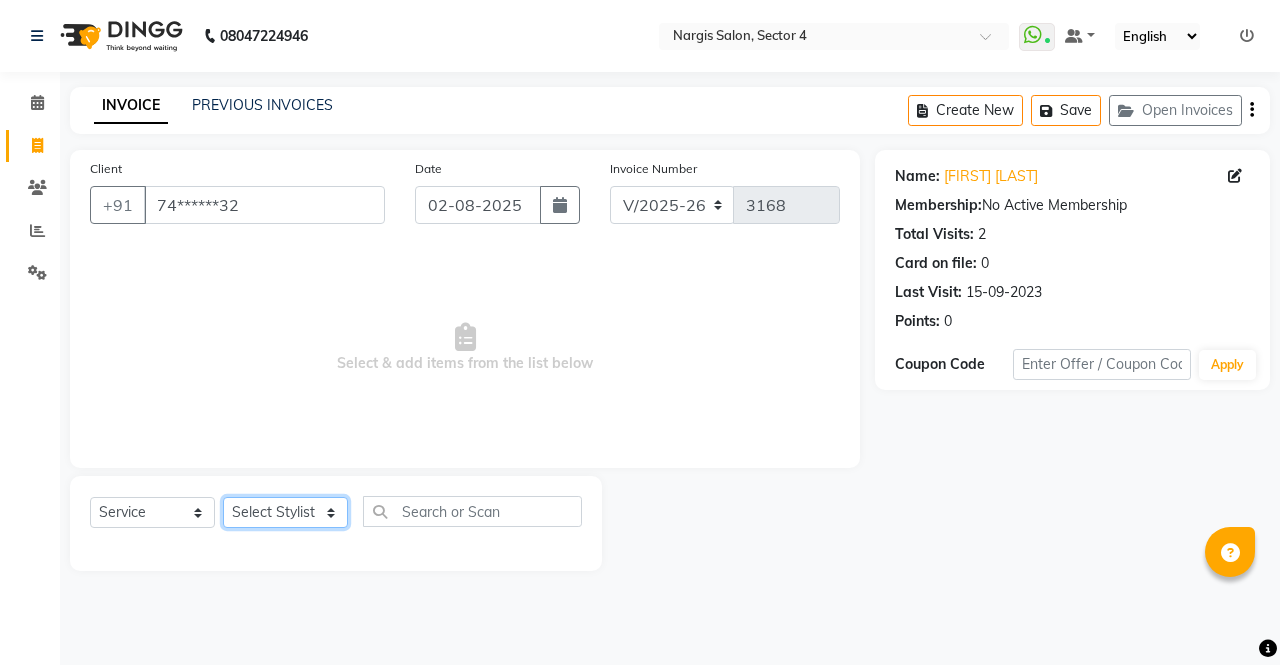 select on "28206" 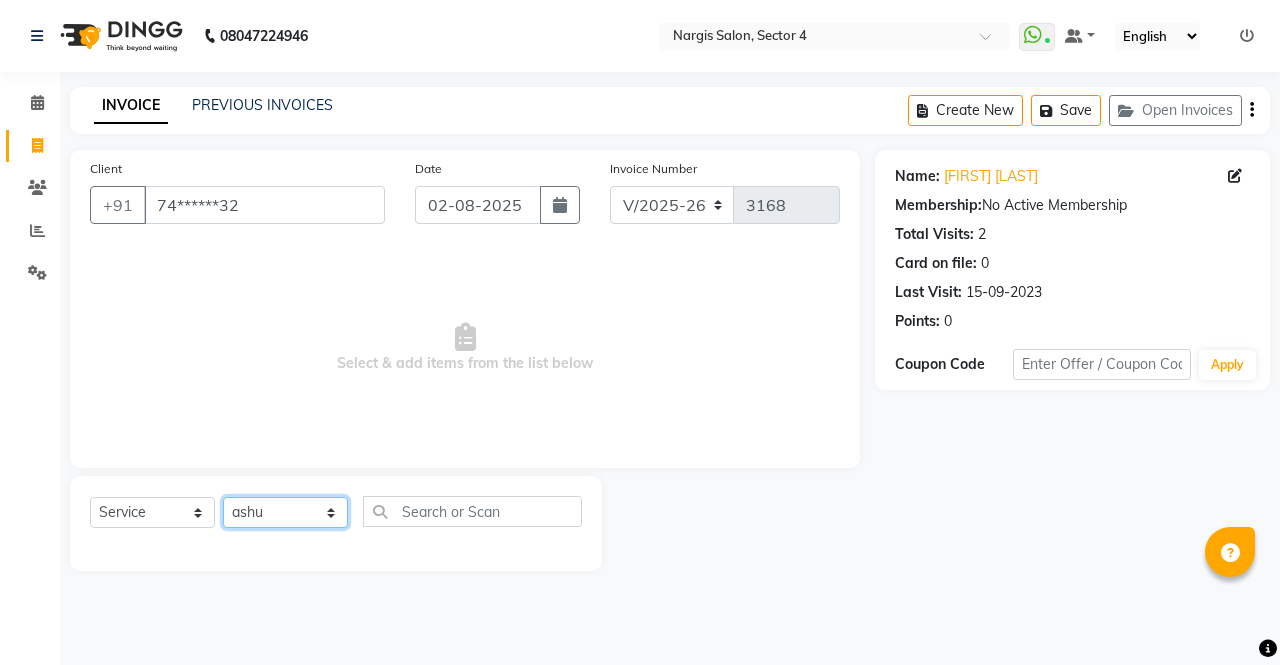 click on "Select Stylist ajeet anu armaan ashu Front Desk muskaan rakhi saima shivam soni sunil yashoda" 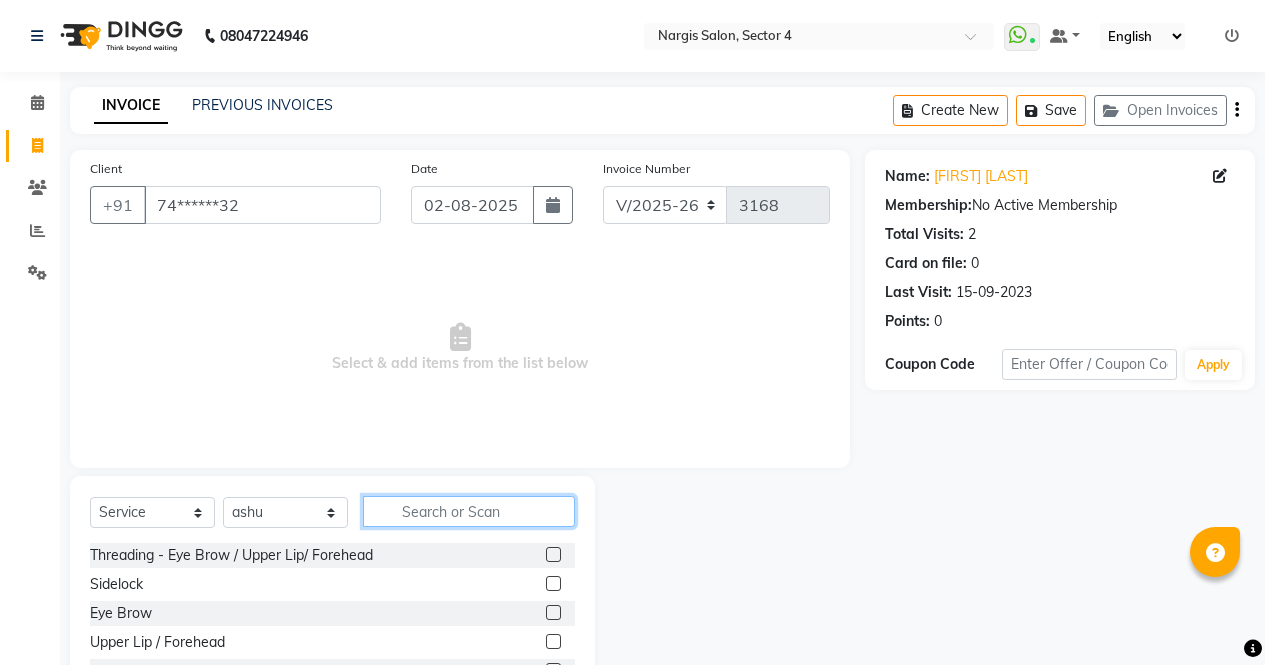 click 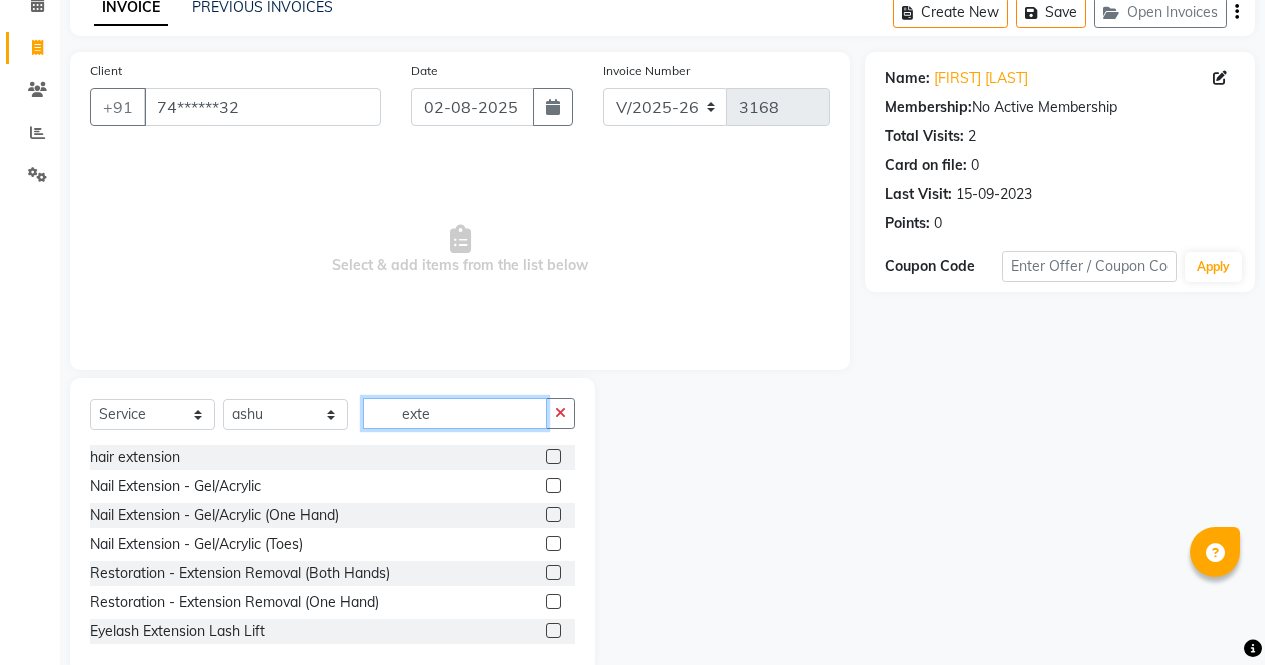 scroll, scrollTop: 136, scrollLeft: 0, axis: vertical 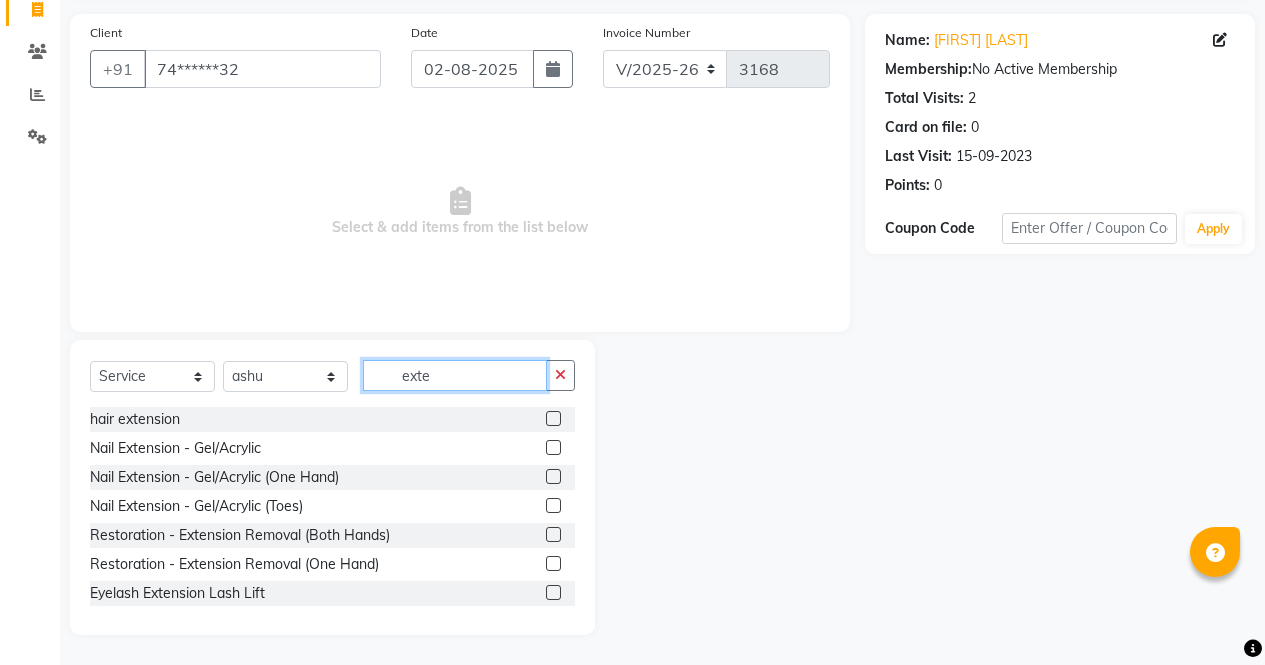 type on "exte" 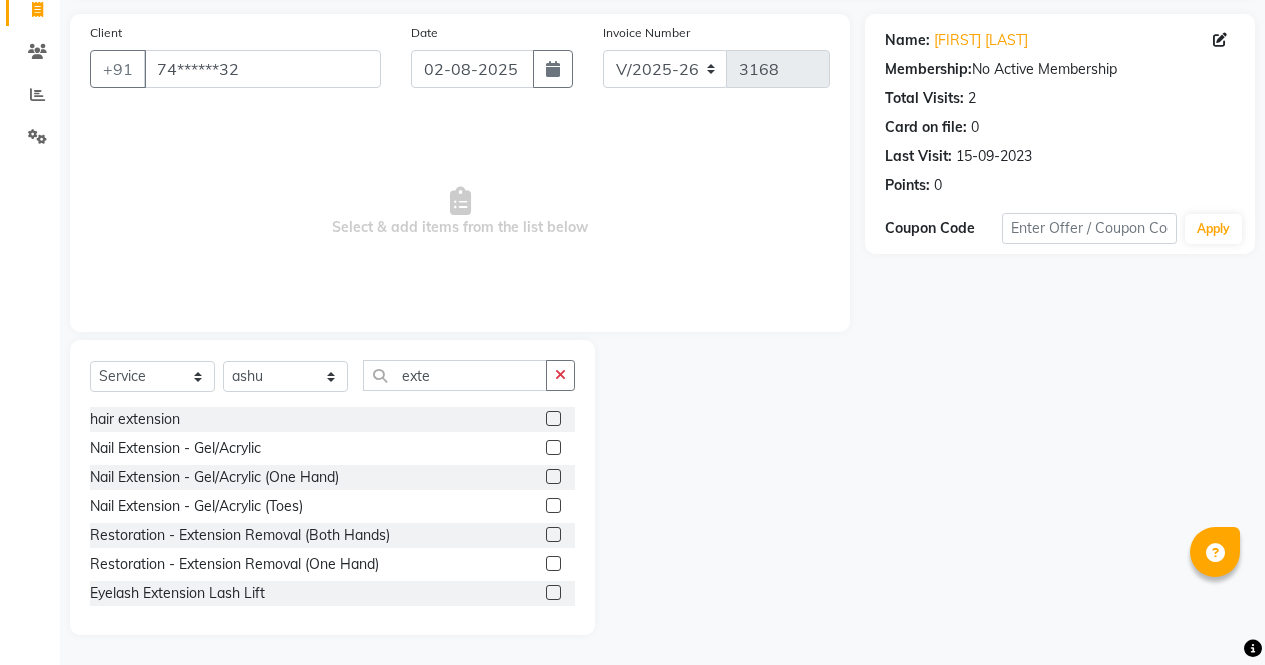 click 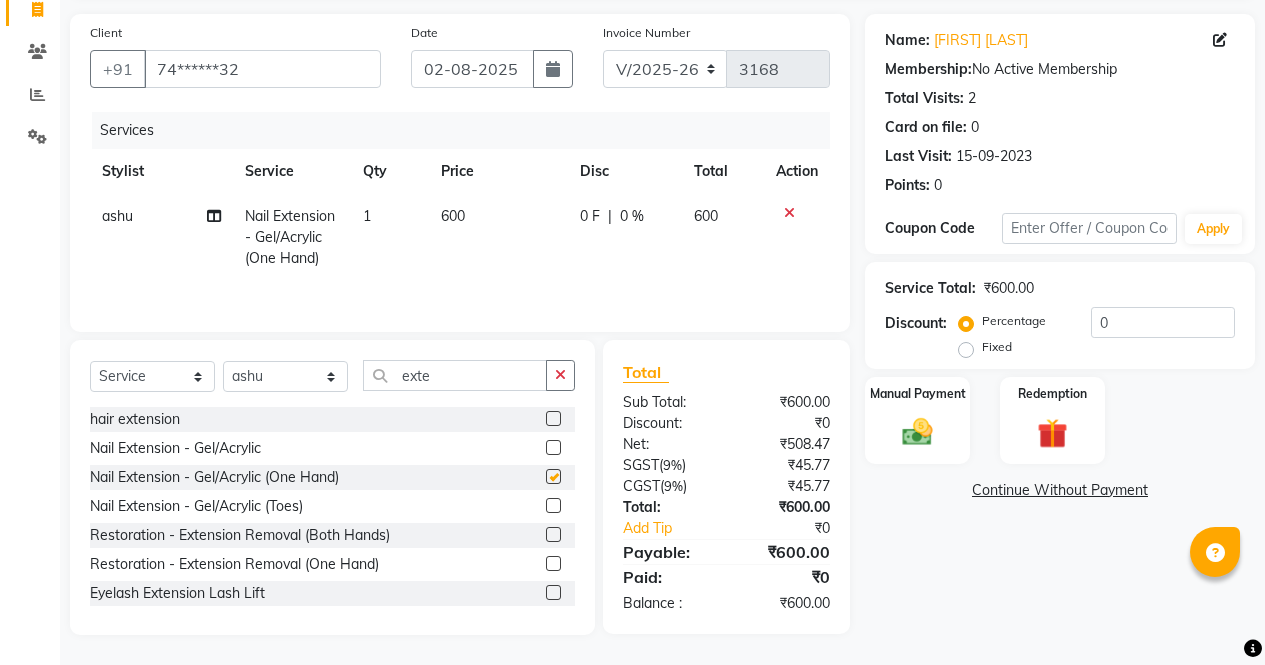 checkbox on "false" 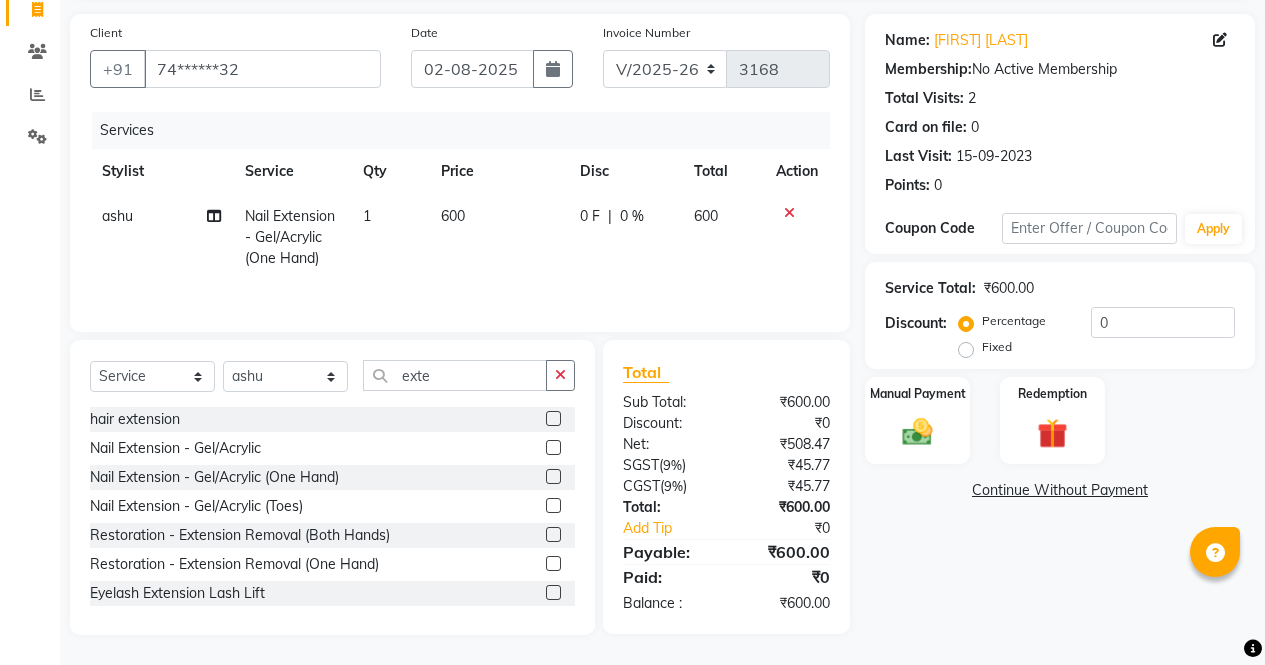 click on "600" 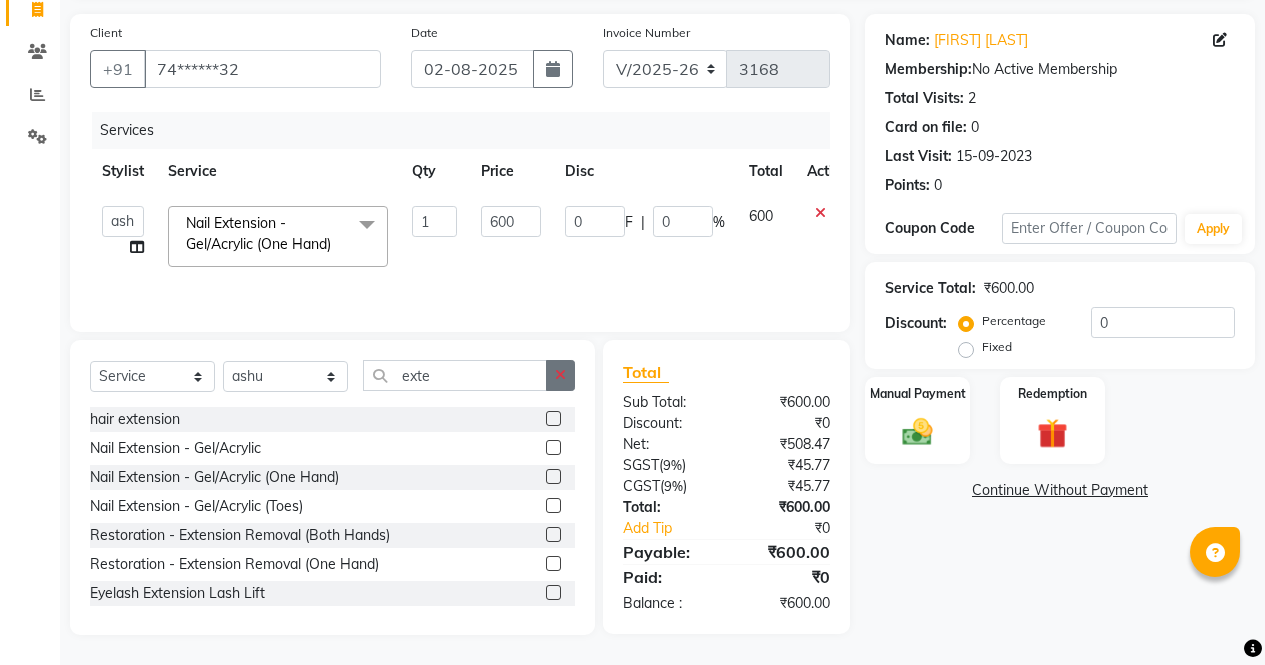 click 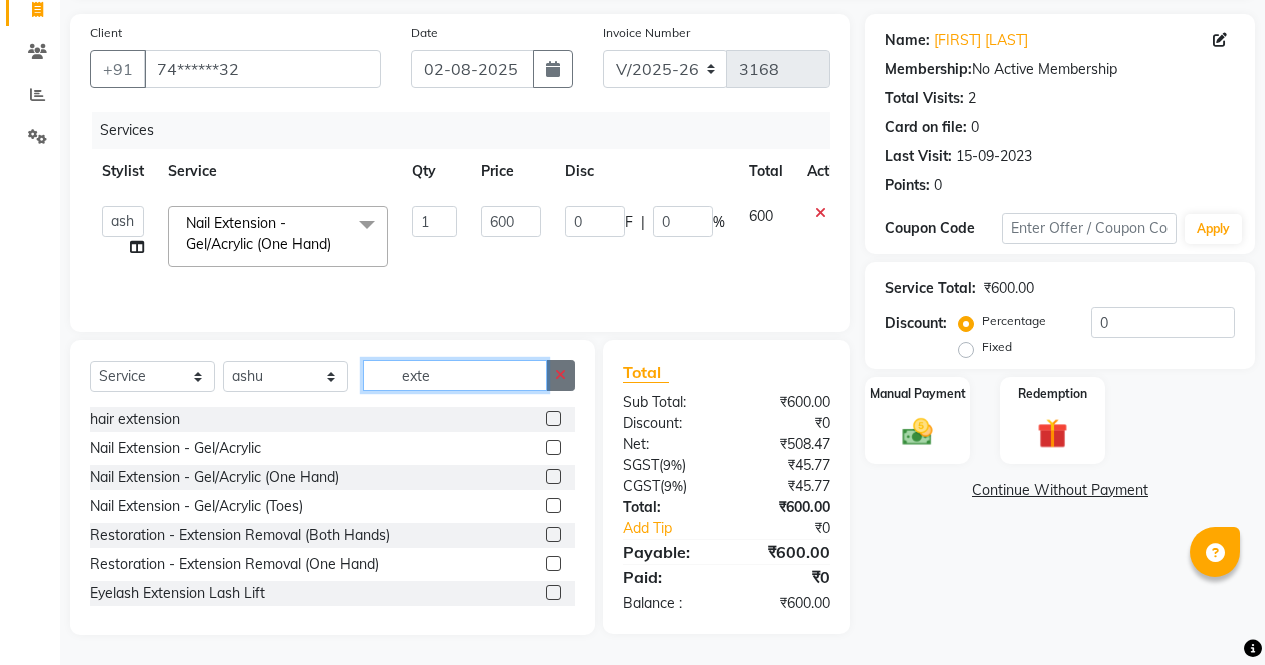type 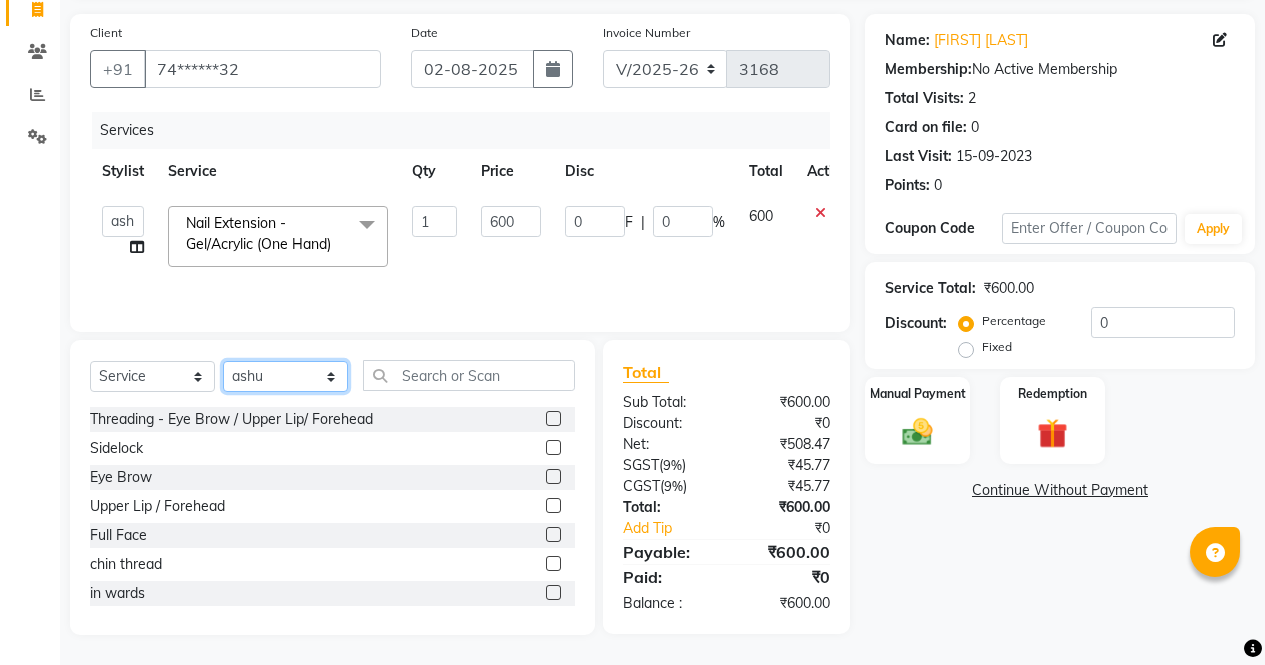 click on "Select Stylist ajeet anu armaan ashu Front Desk muskaan rakhi saima shivam soni sunil yashoda" 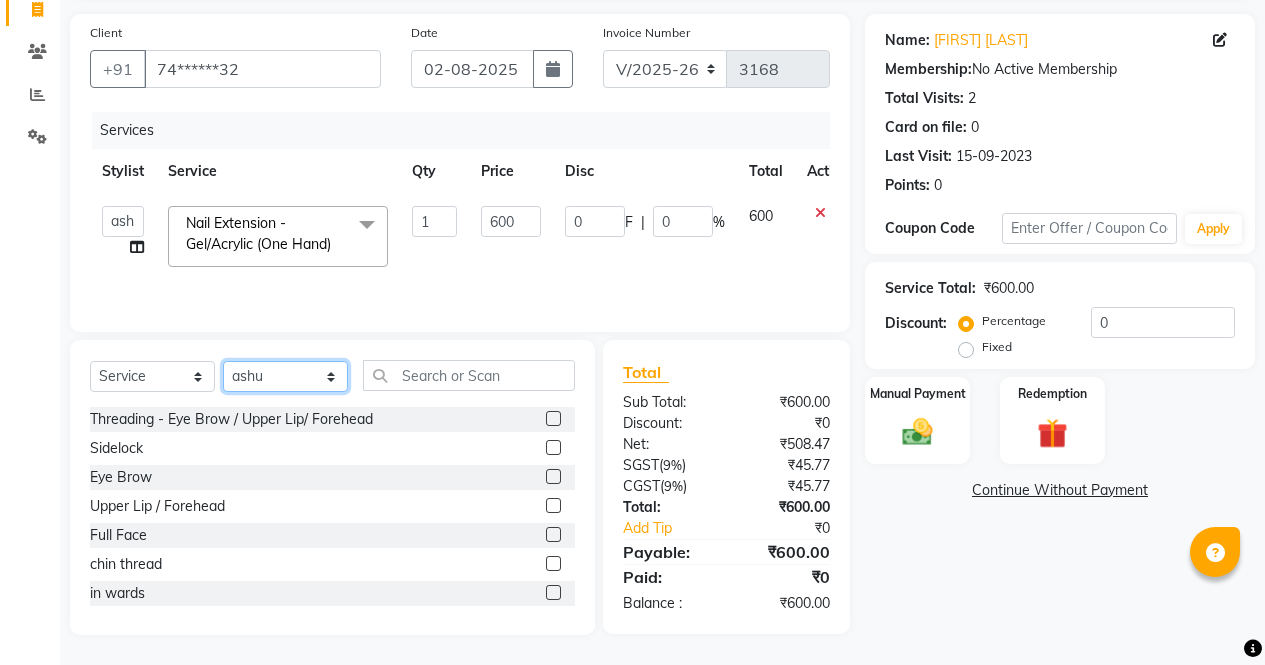 select on "[PHONE]" 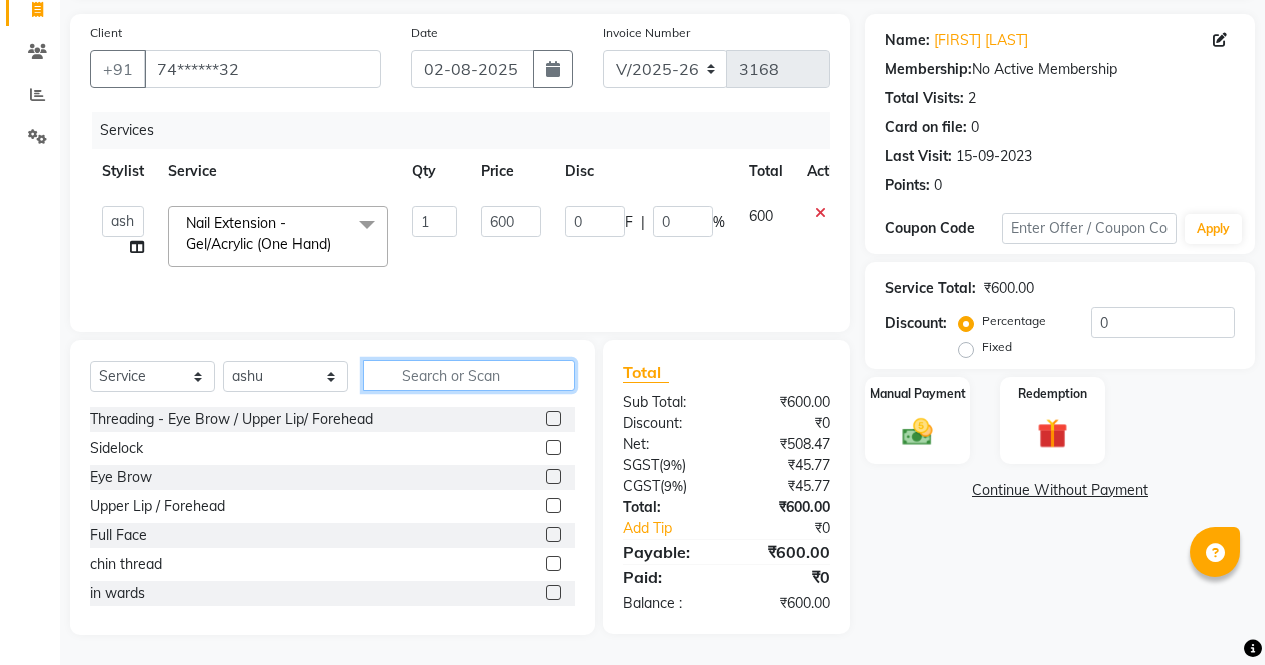 click 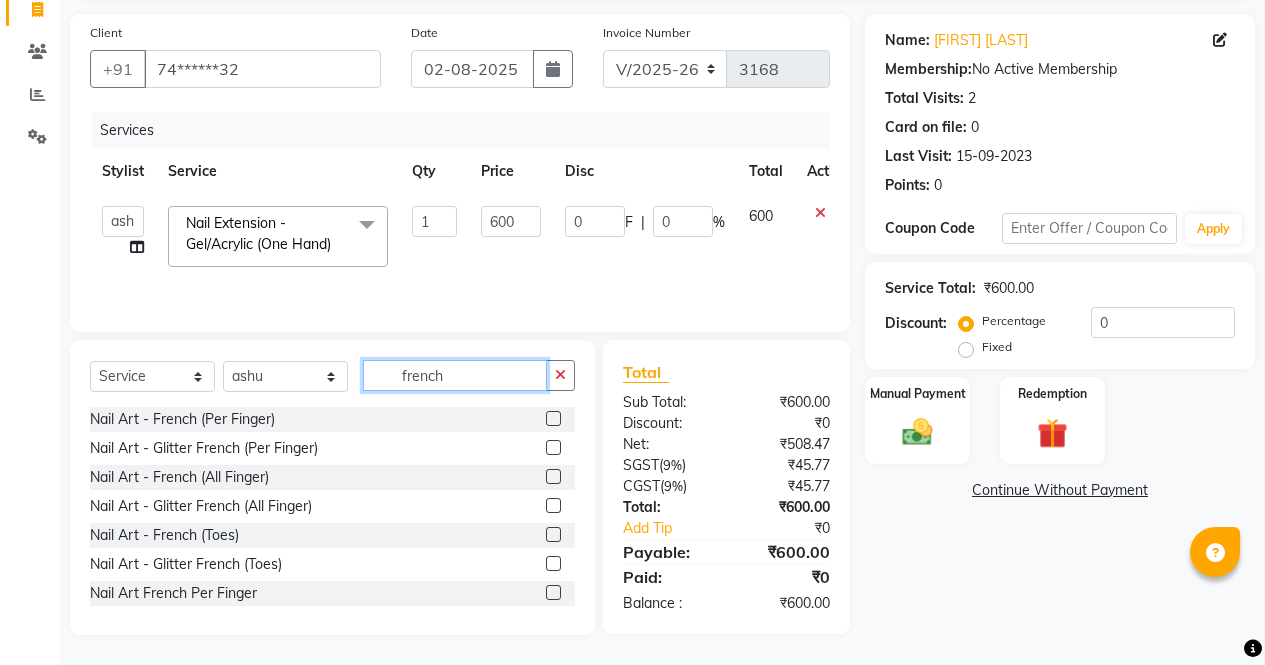 type on "french" 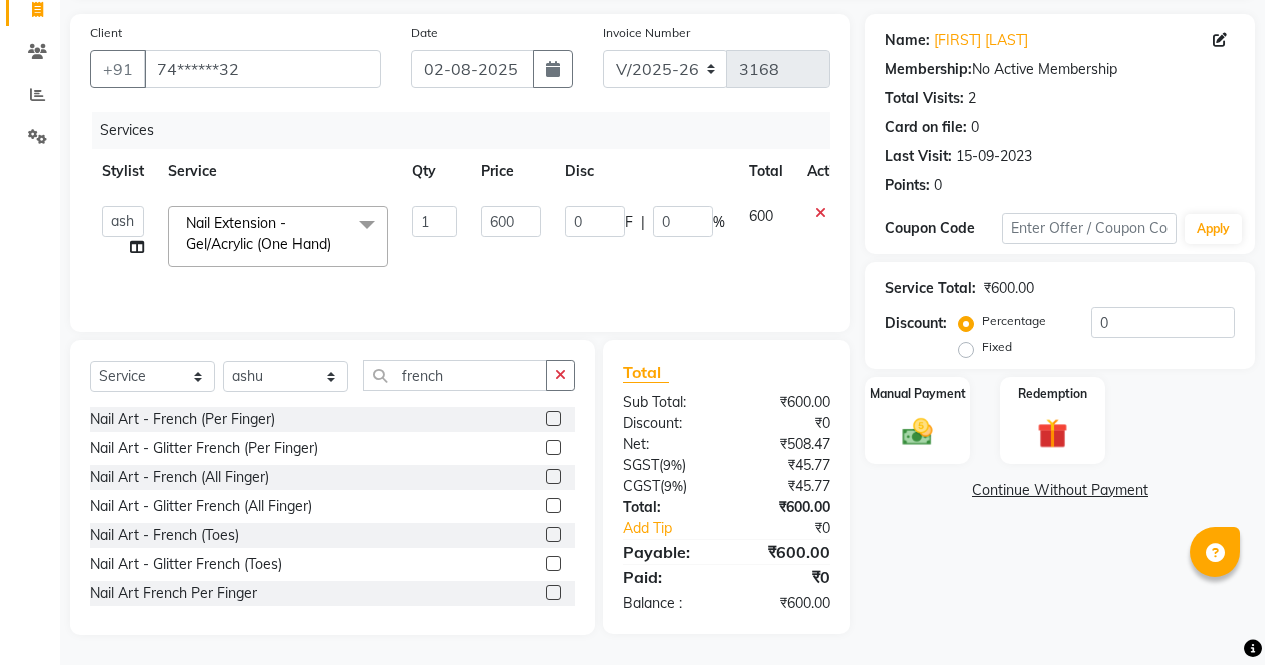 click 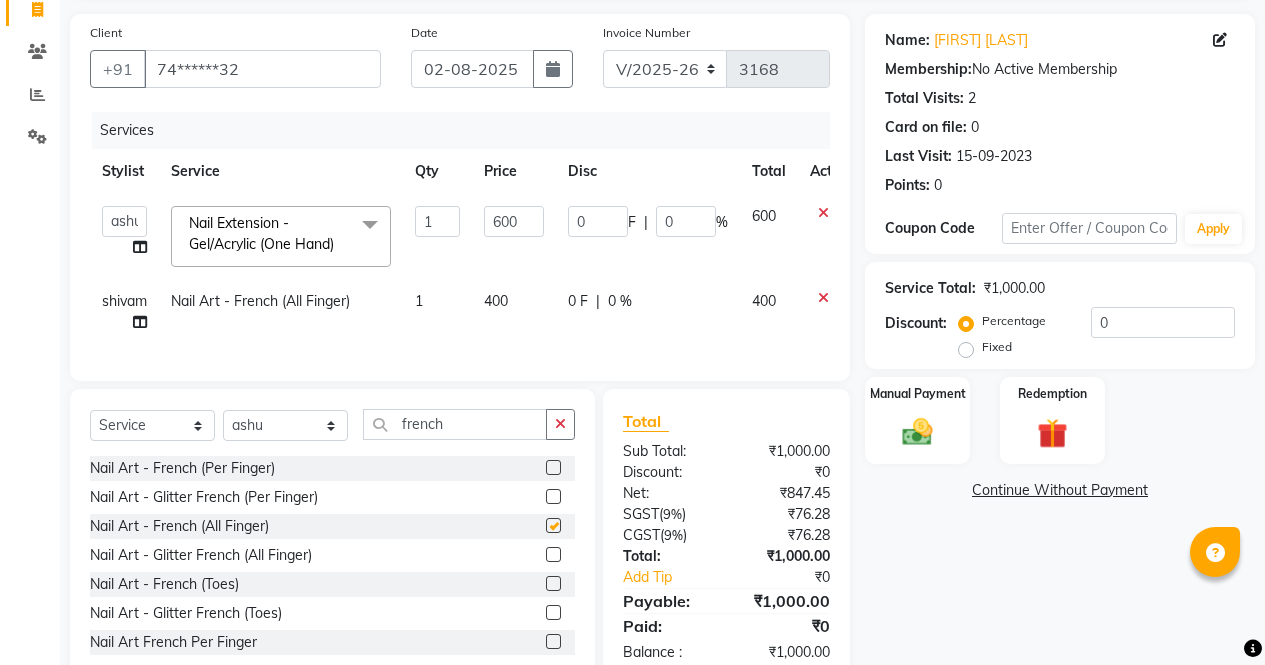 checkbox on "false" 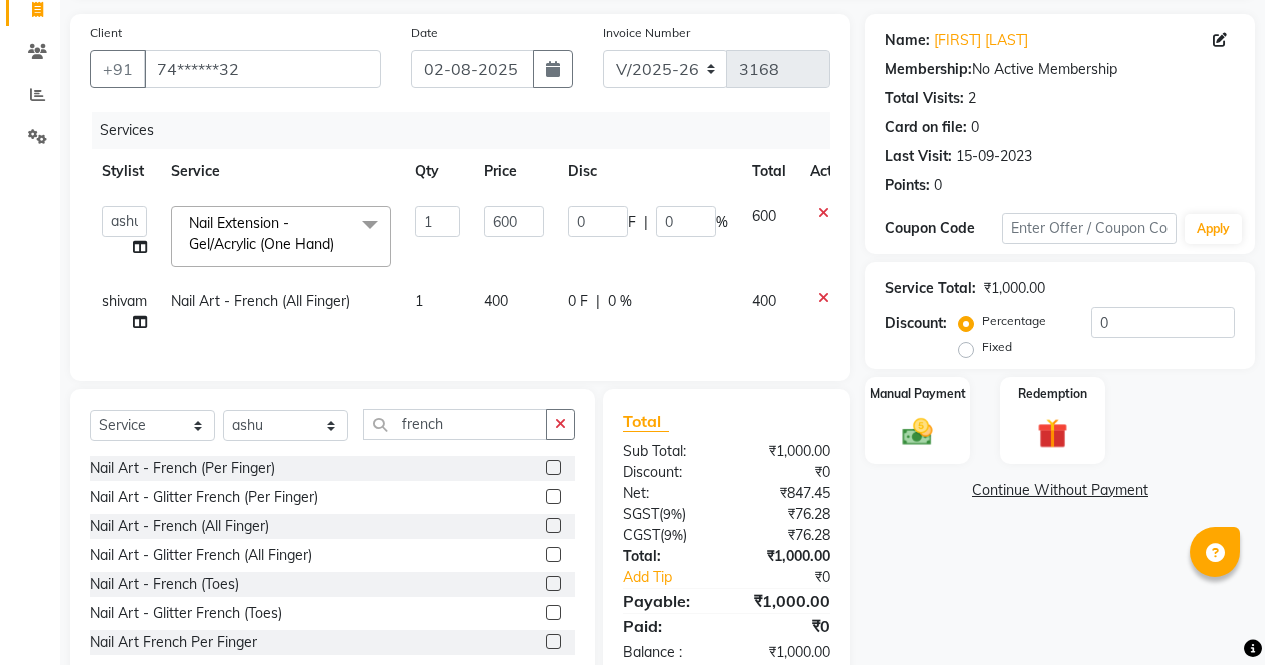 scroll, scrollTop: 200, scrollLeft: 0, axis: vertical 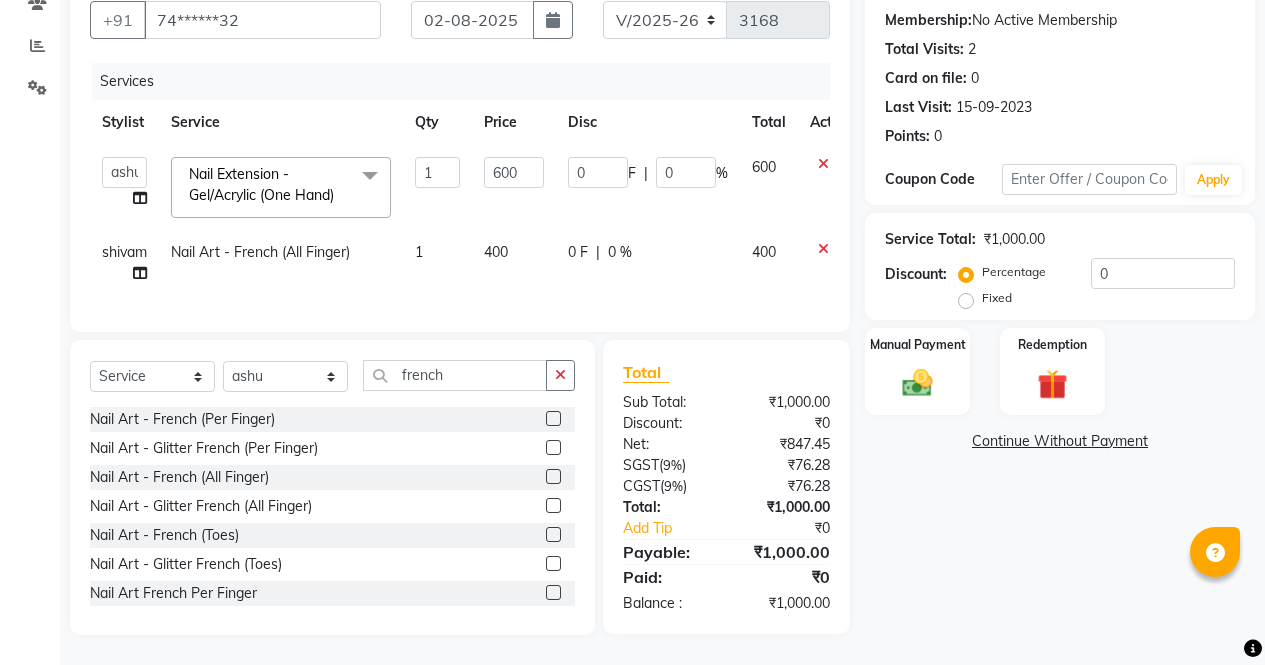click on "400" 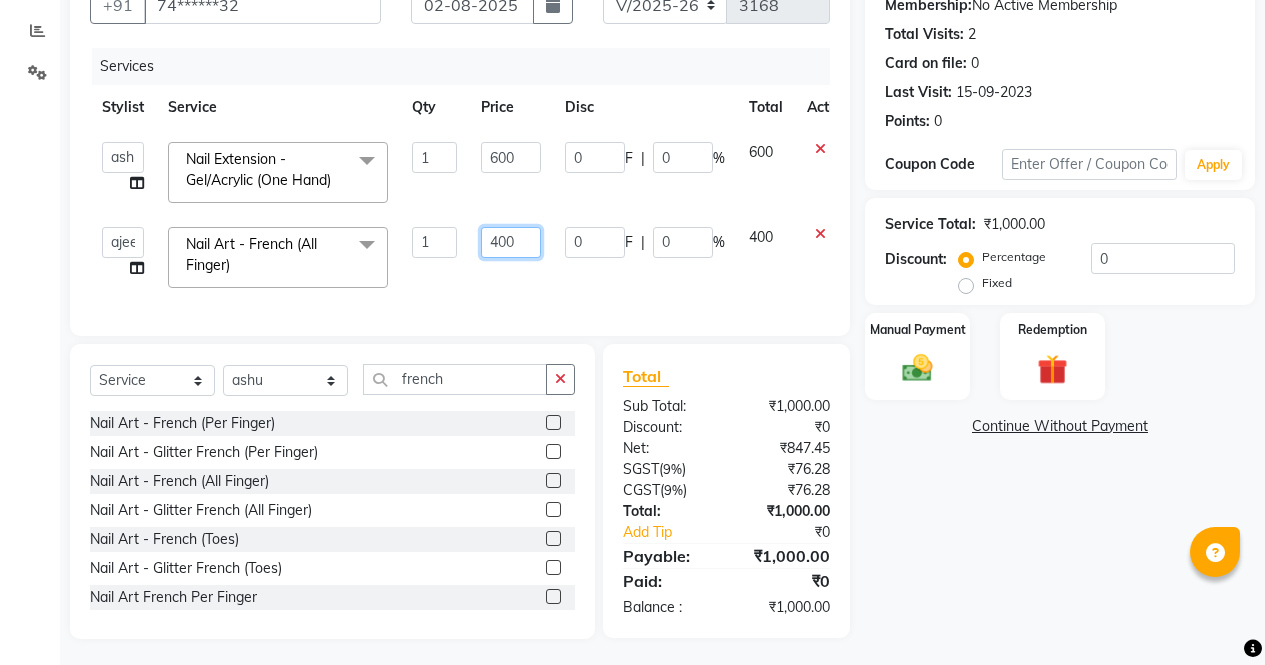click on "400" 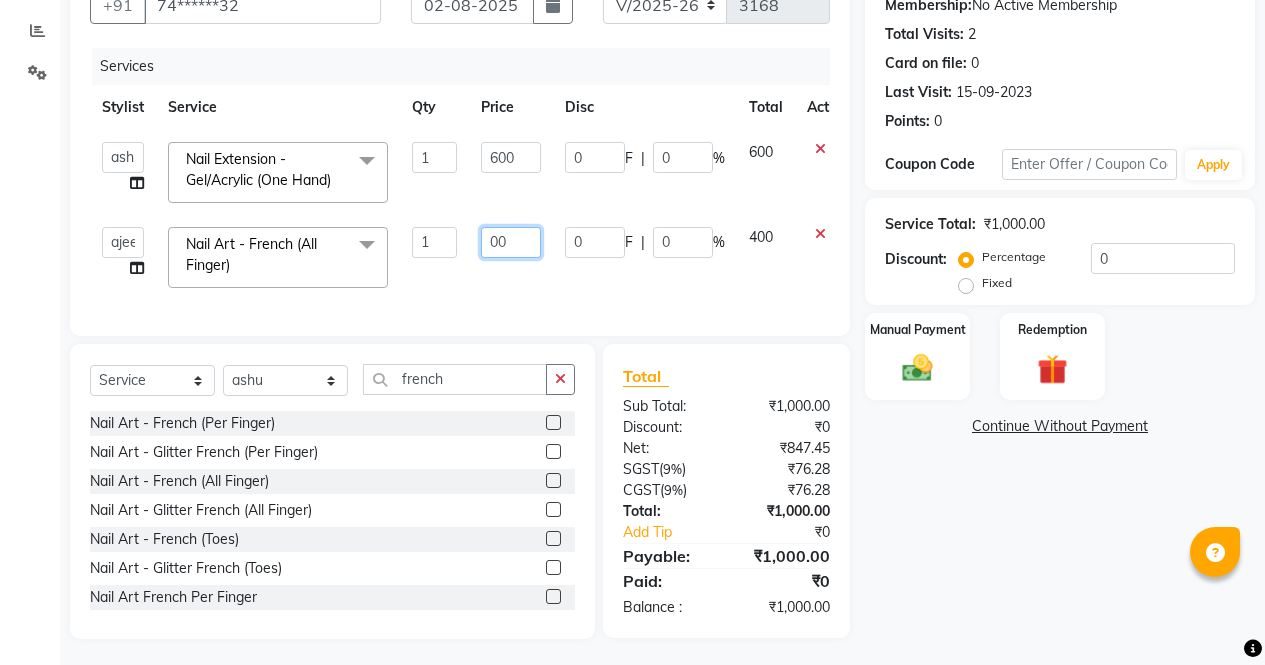 type on "300" 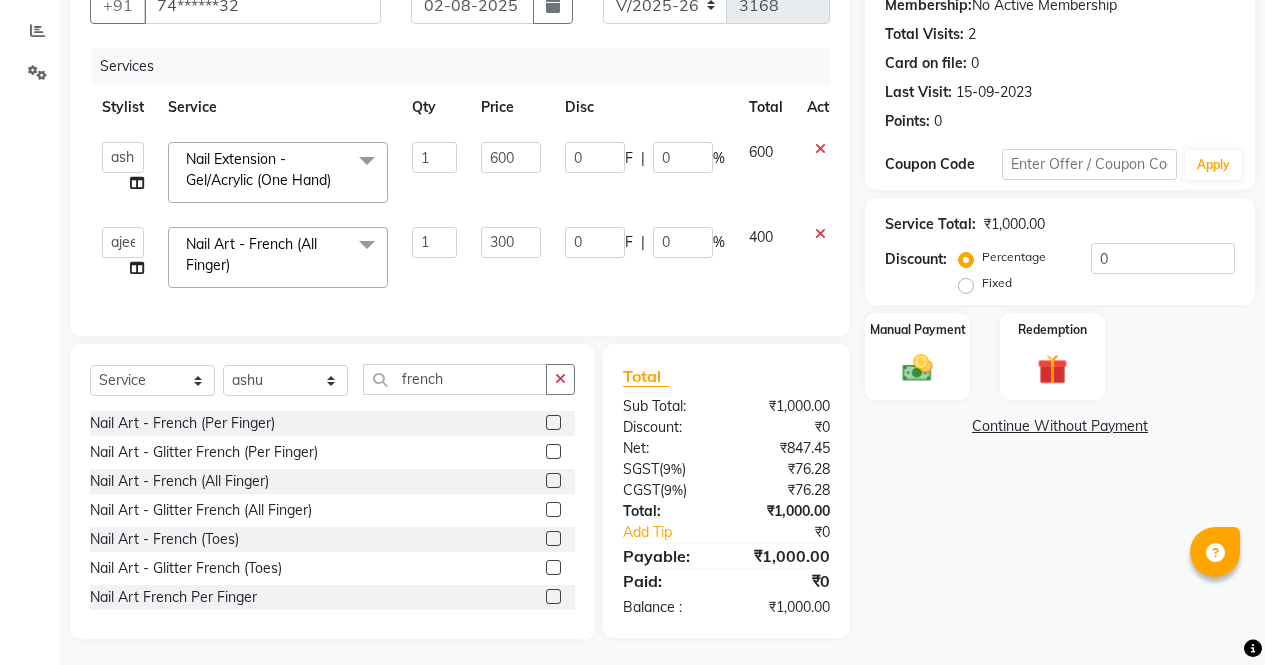 click on "Name: [FIRST] [LAST] Membership: No Active Membership Total Visits: 2 Card on file: 0 Last Visit: 15-09-2023 Points: 0 Coupon Code Apply Service Total: ₹1,000.00 Discount: Percentage Fixed 0 Manual Payment Redemption Continue Without Payment" 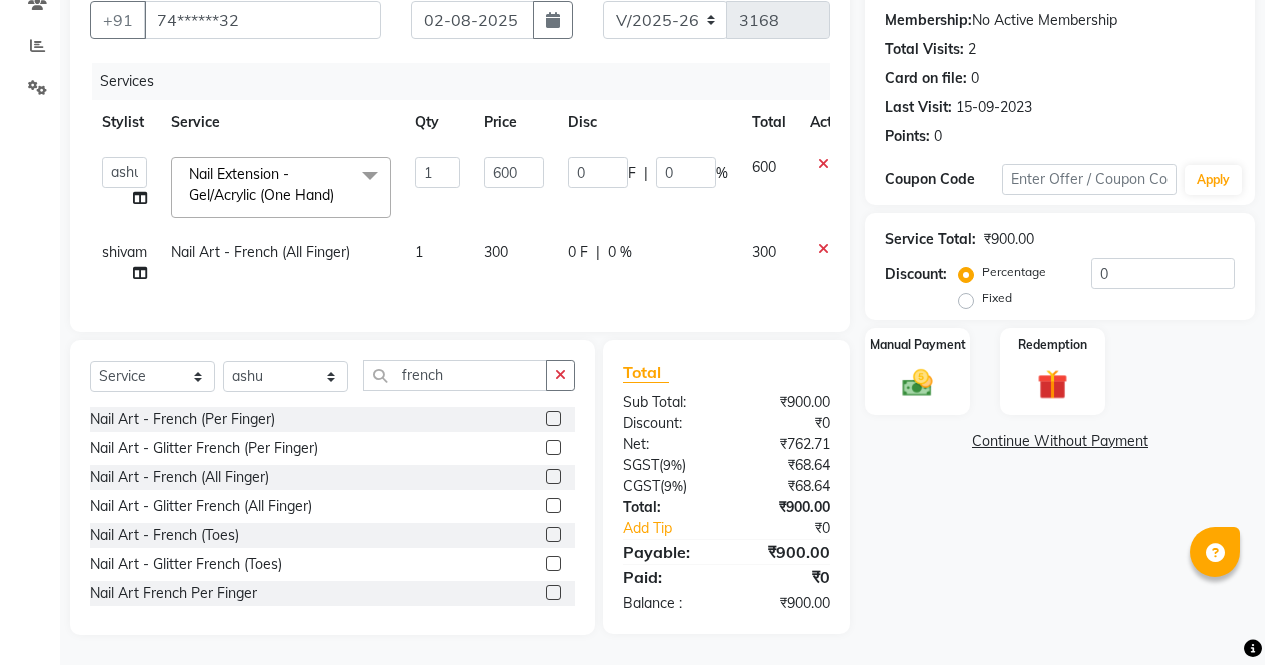 click on "0 F" 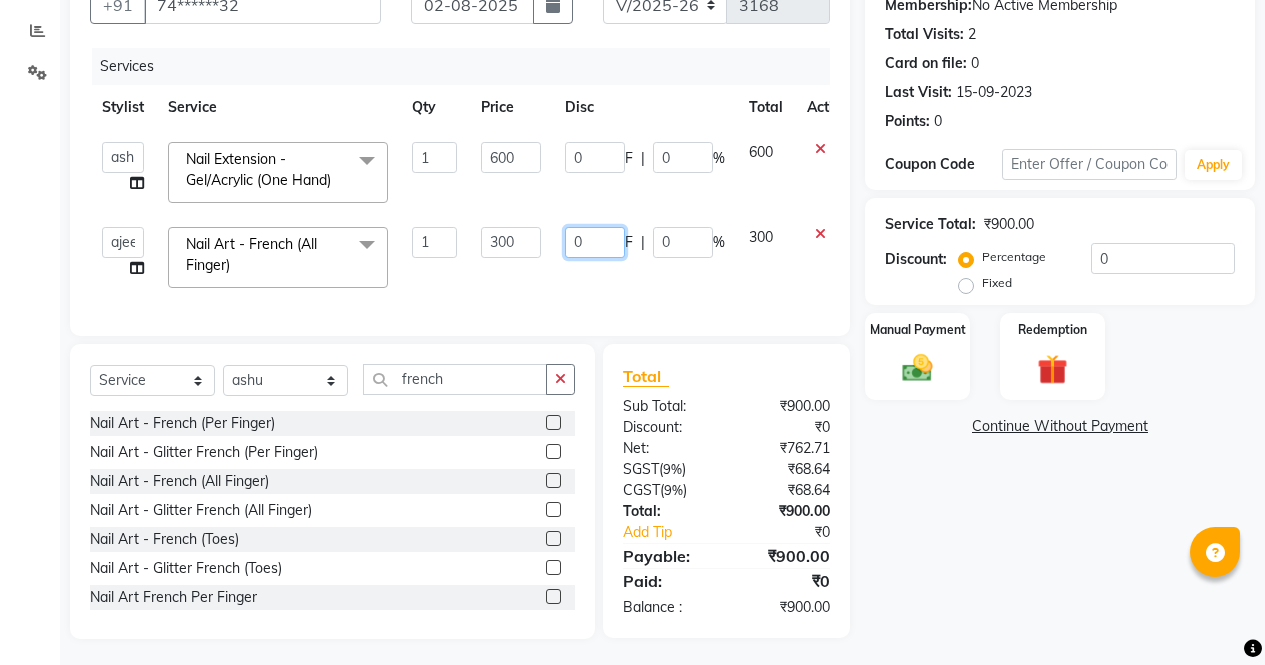click on "0" 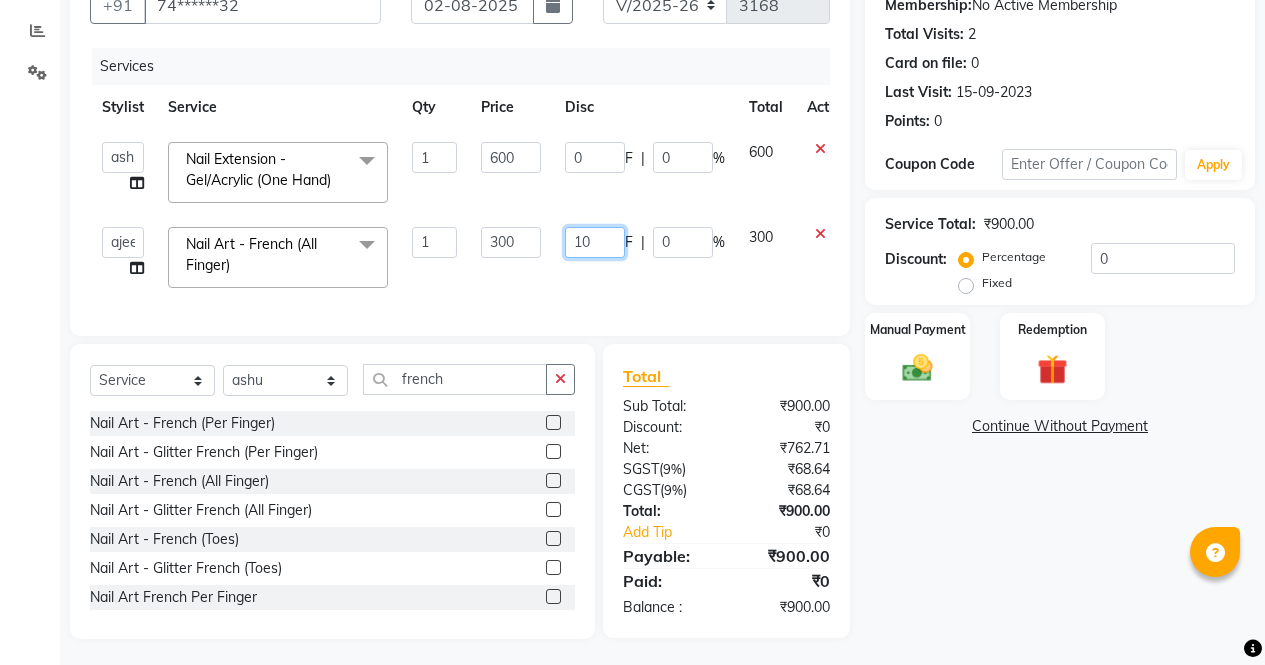 type on "100" 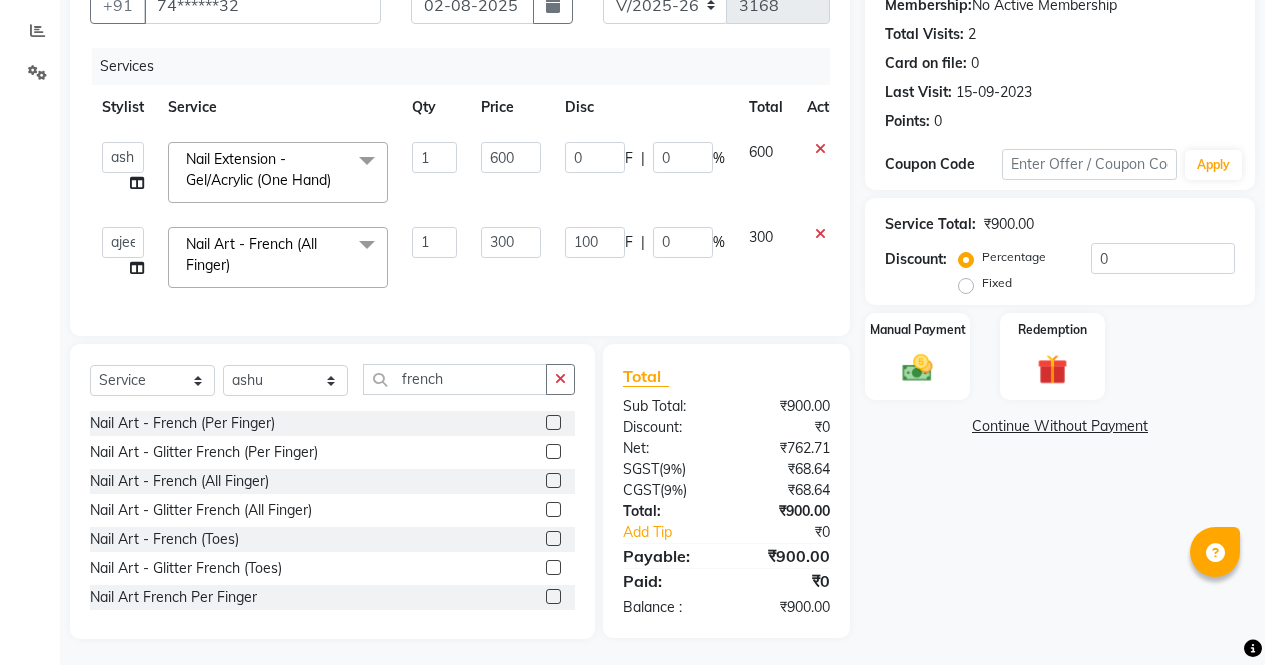 click on "Name: [FIRST] [LAST] Membership: No Active Membership Total Visits: 2 Card on file: 0 Last Visit: 15-09-2023 Points: 0 Coupon Code Apply Service Total: ₹900.00 Discount: Percentage Fixed 0 Manual Payment Redemption Continue Without Payment" 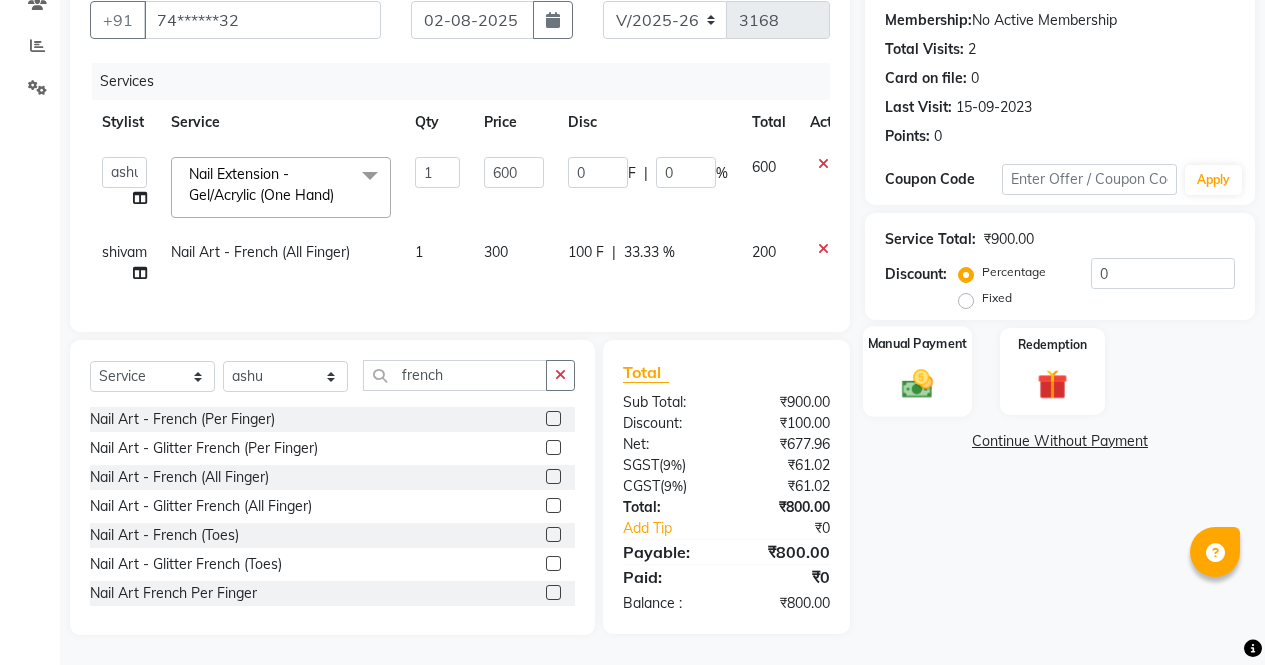 click on "Manual Payment" 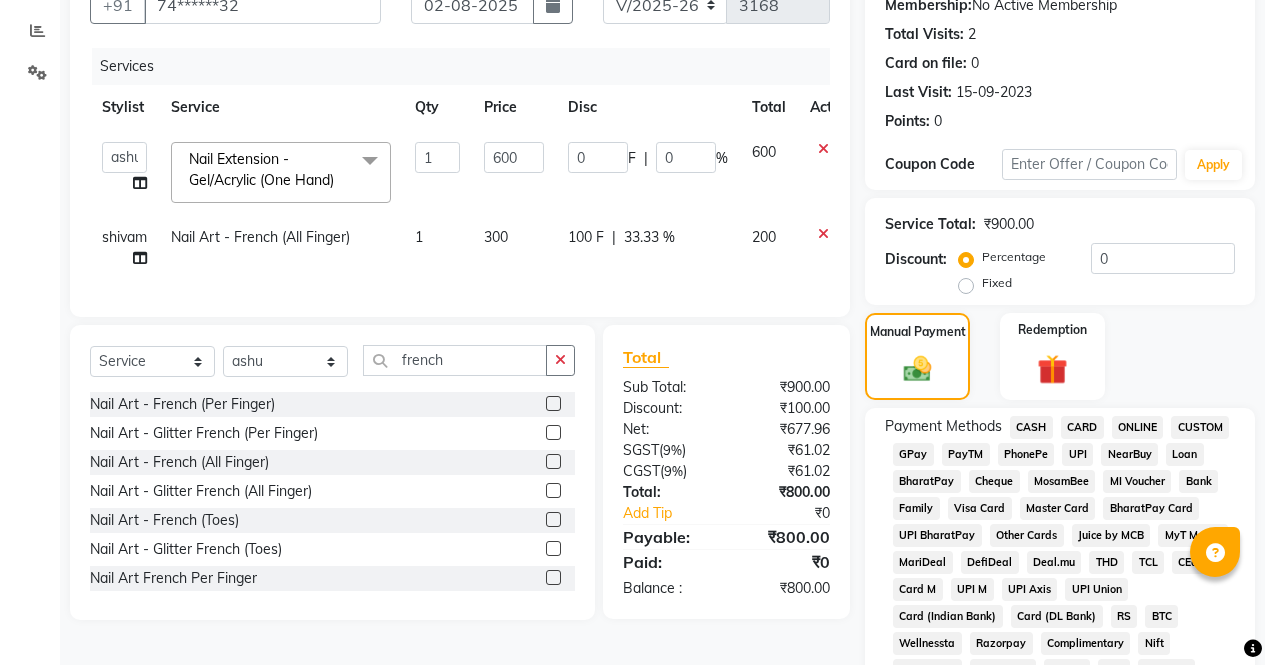click on "CASH" 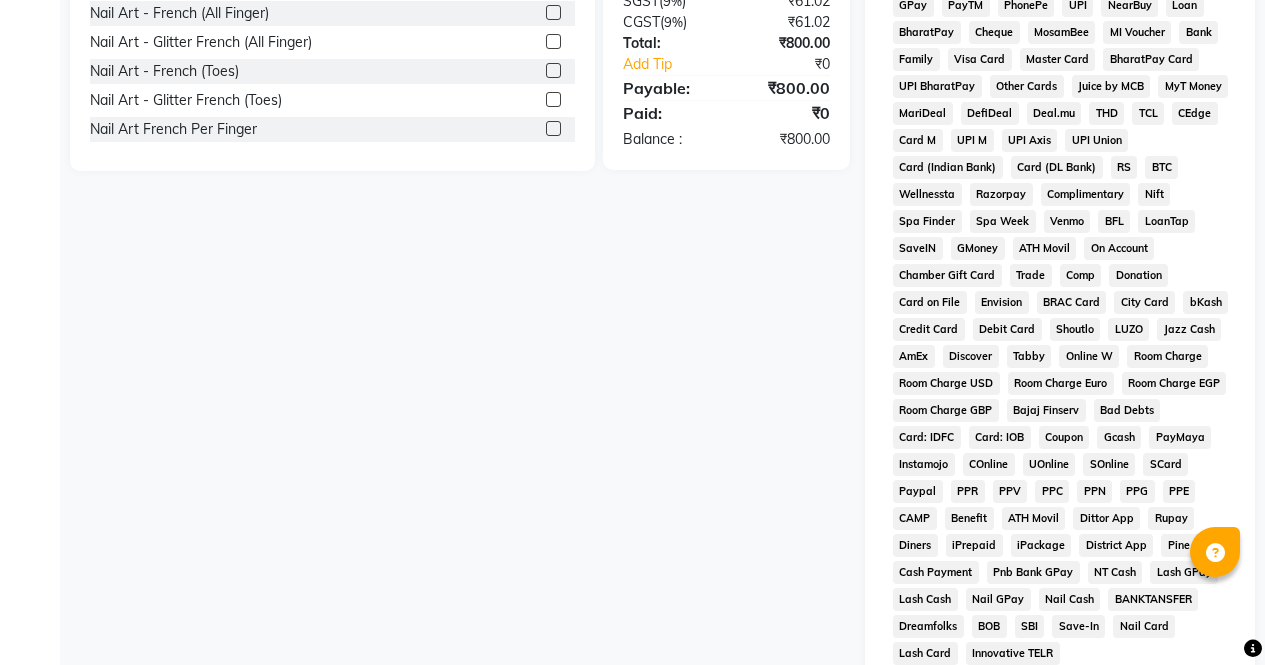 scroll, scrollTop: 914, scrollLeft: 0, axis: vertical 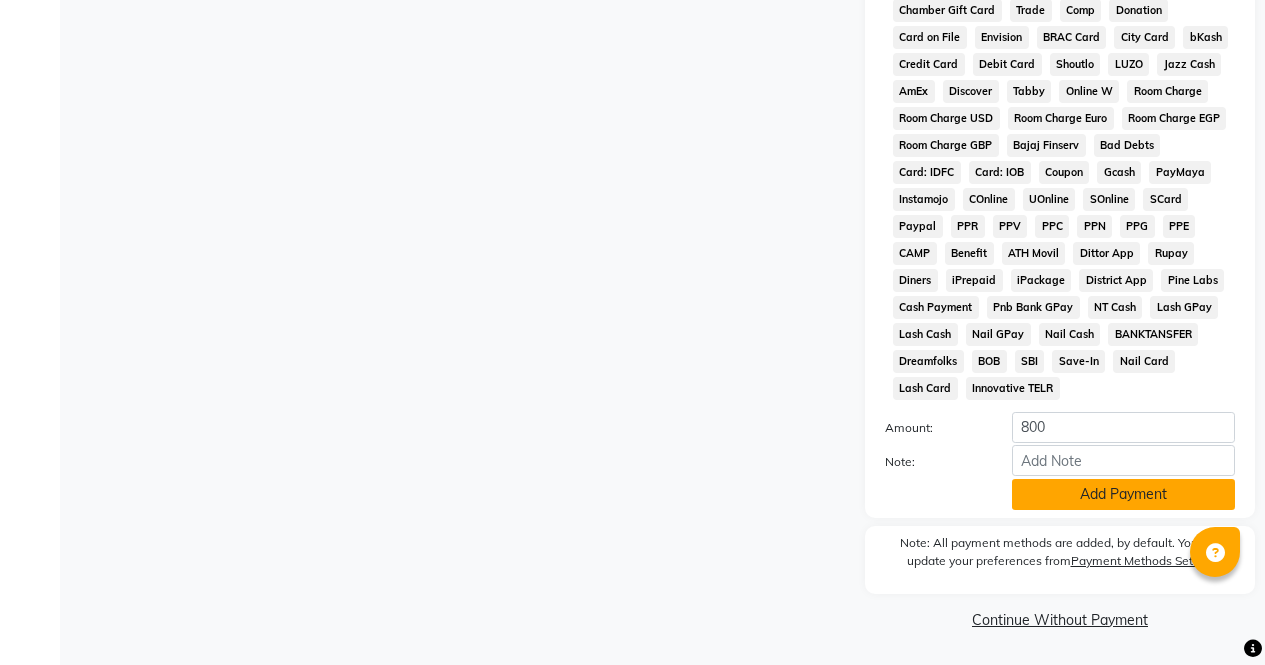 click on "Add Payment" 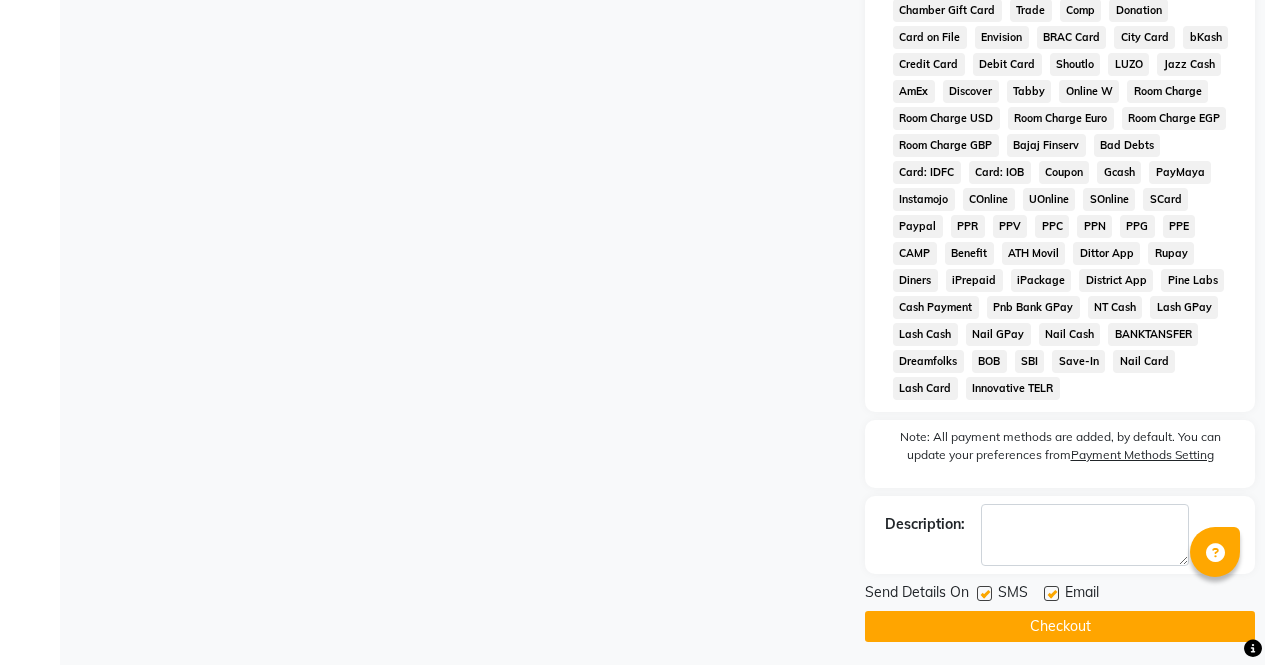 click on "Checkout" 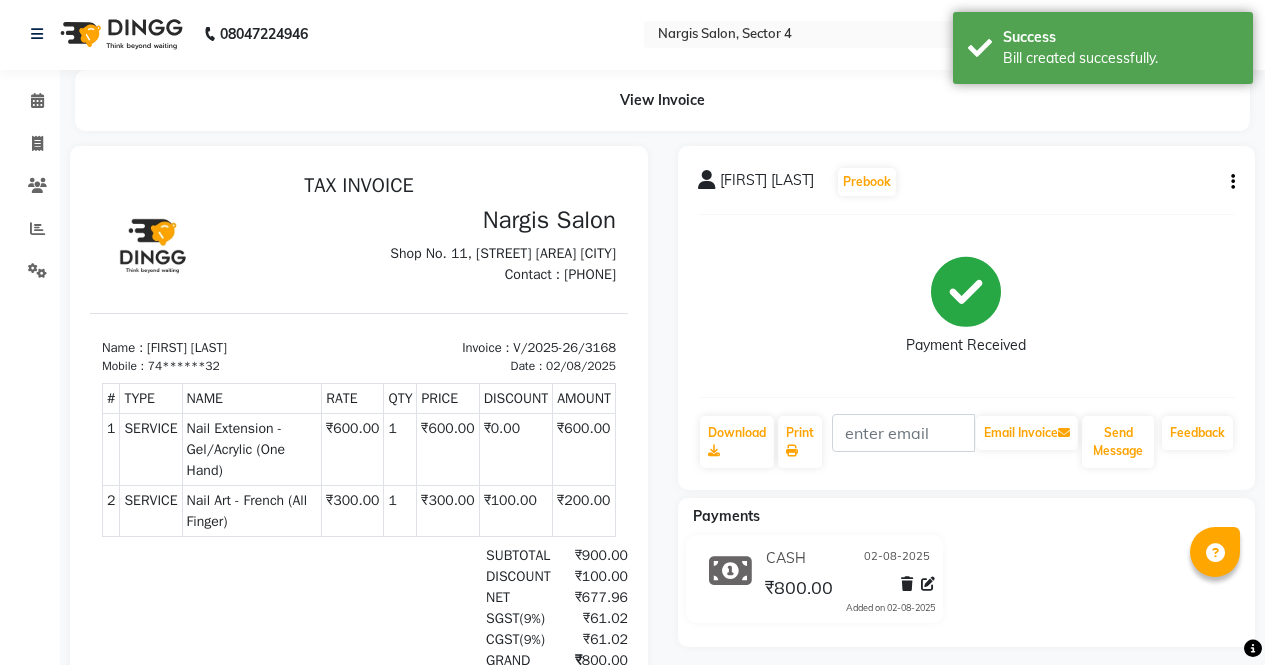 scroll, scrollTop: 0, scrollLeft: 0, axis: both 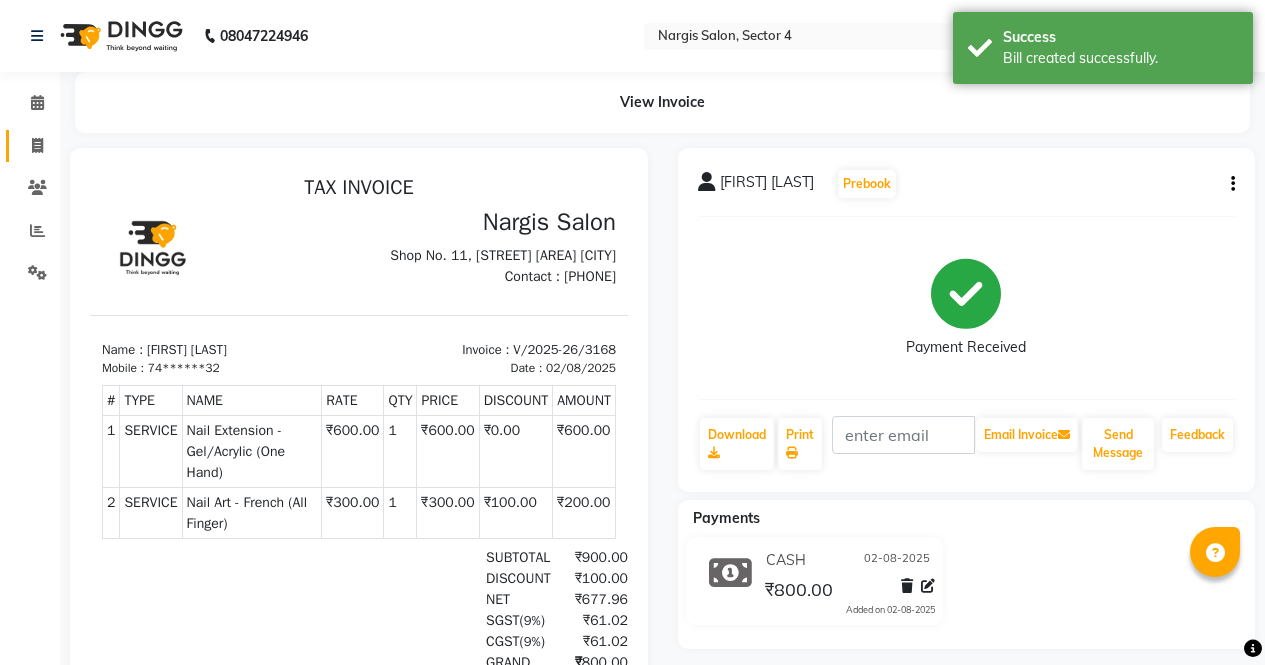 click on "Invoice" 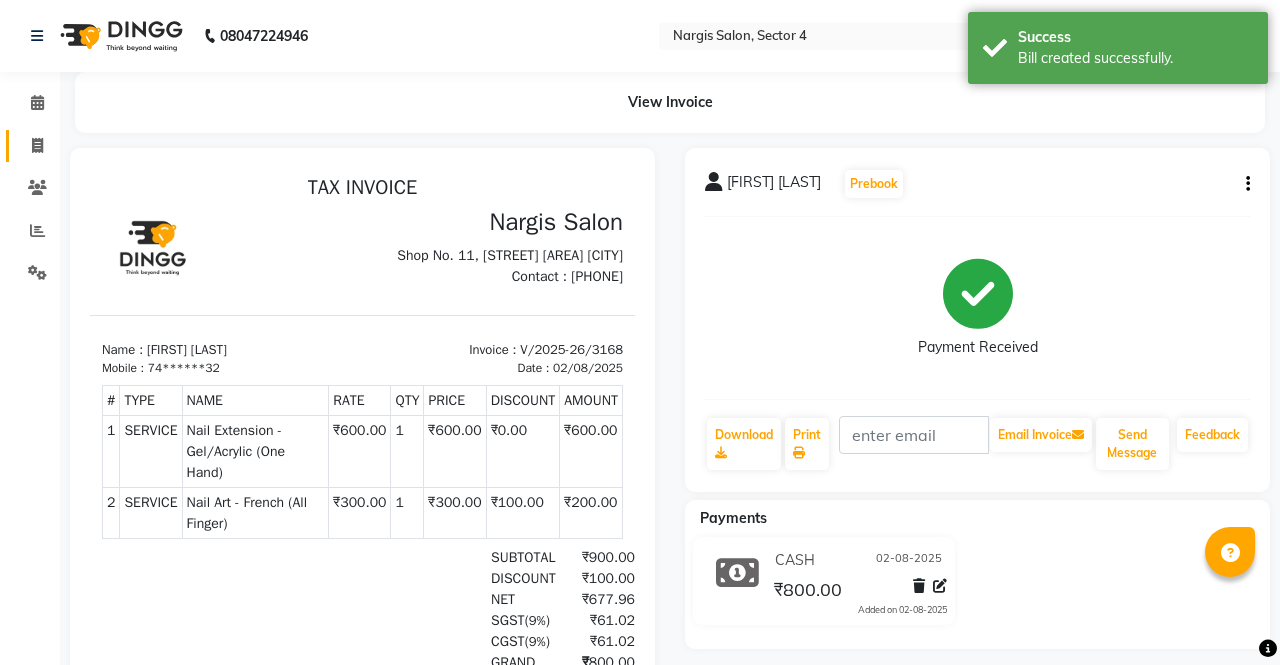 select on "4130" 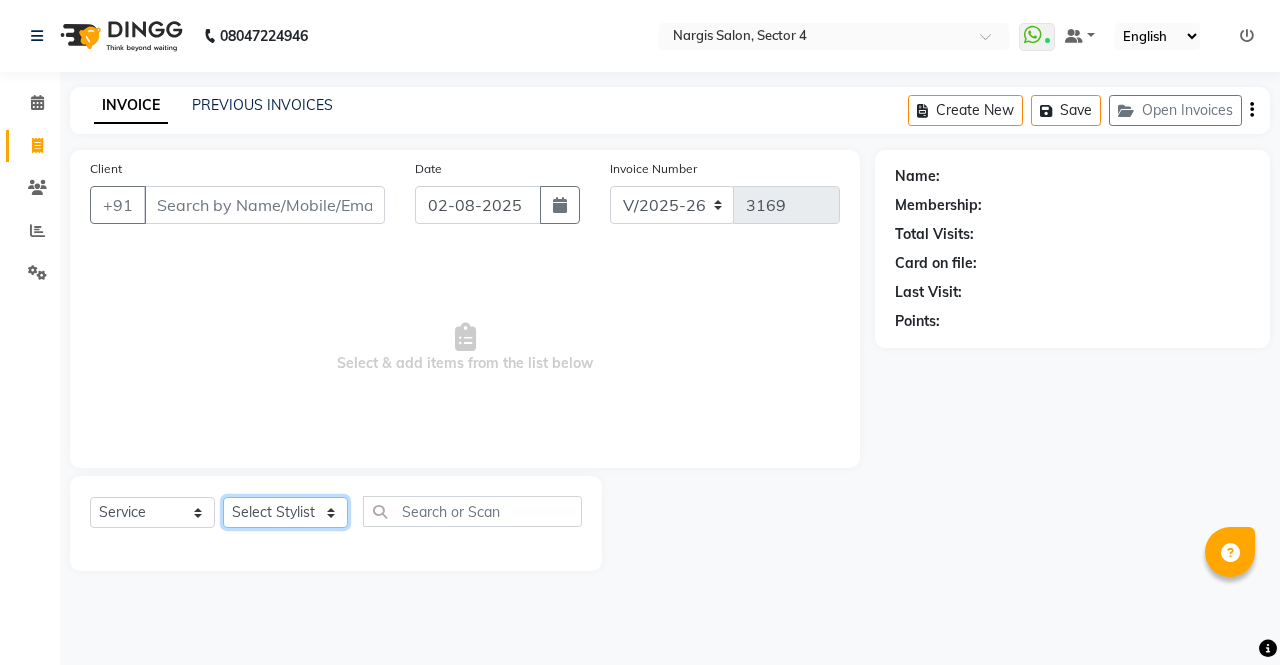 click on "Select Stylist ajeet anu armaan ashu Front Desk muskaan rakhi saima shivam soni sunil yashoda" 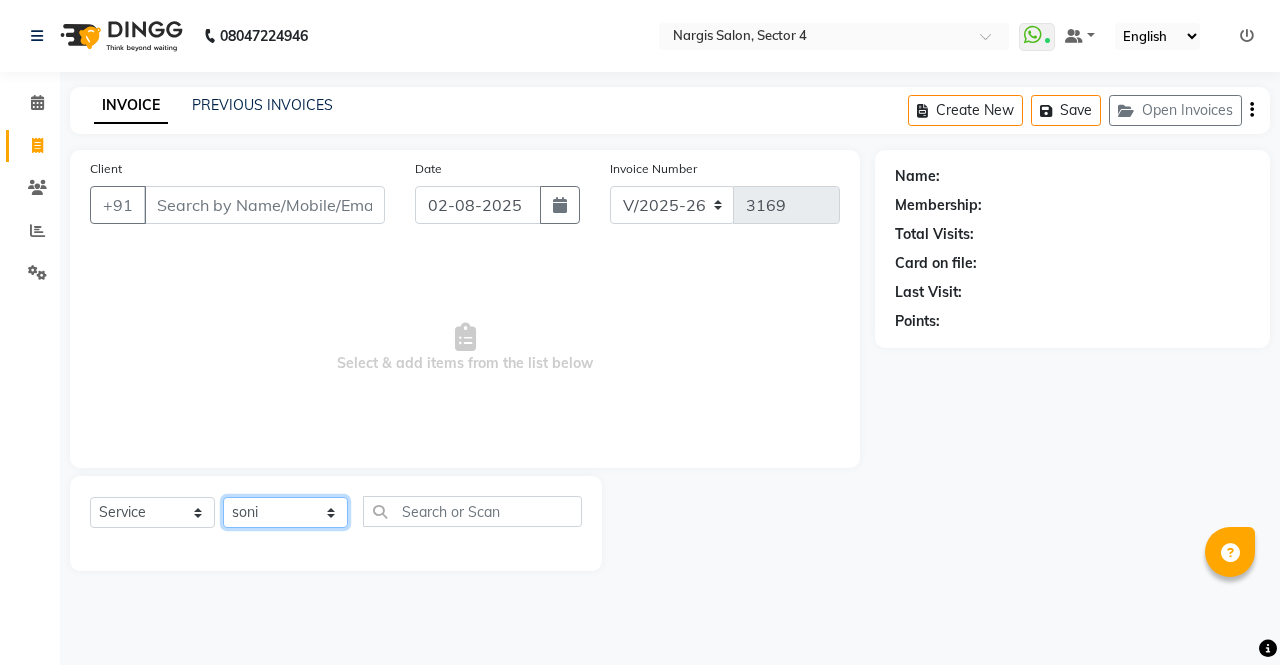 click on "Select Stylist ajeet anu armaan ashu Front Desk muskaan rakhi saima shivam soni sunil yashoda" 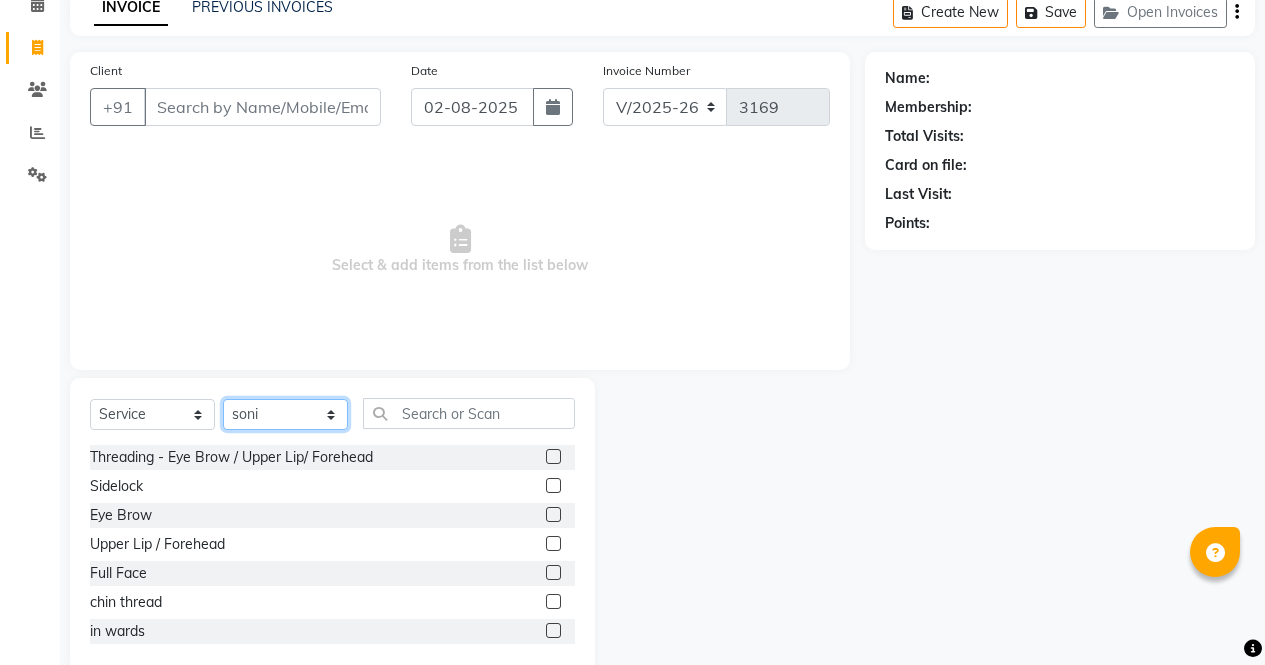 scroll, scrollTop: 136, scrollLeft: 0, axis: vertical 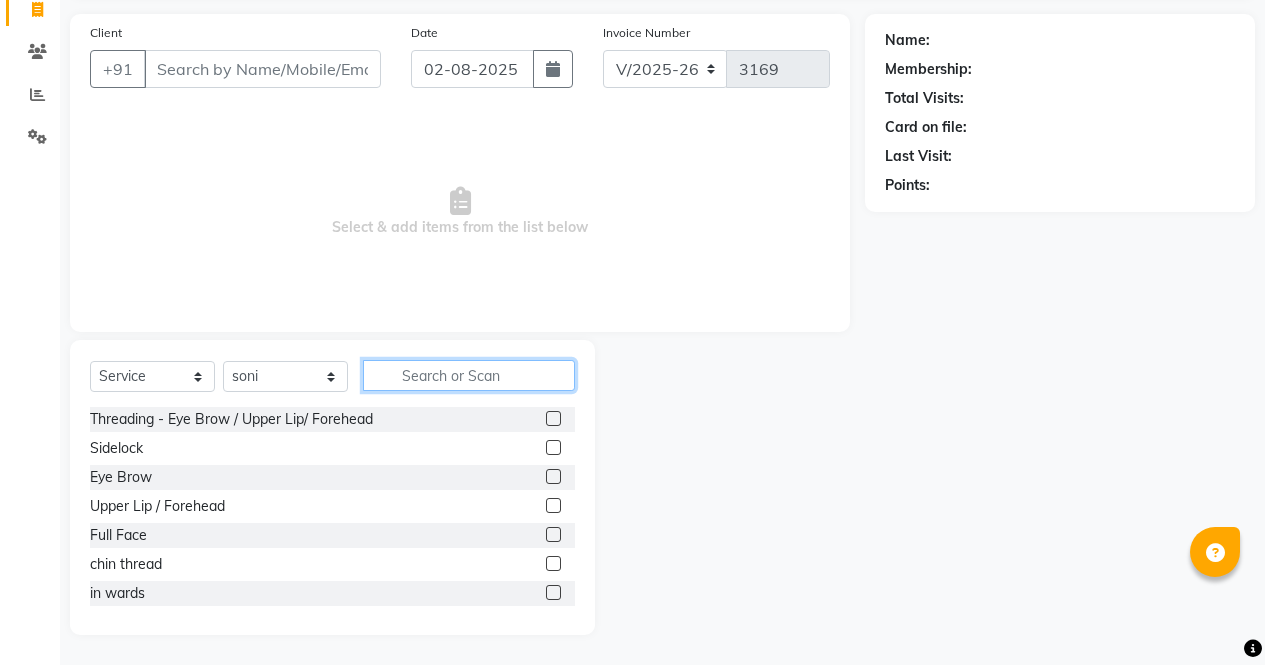 click 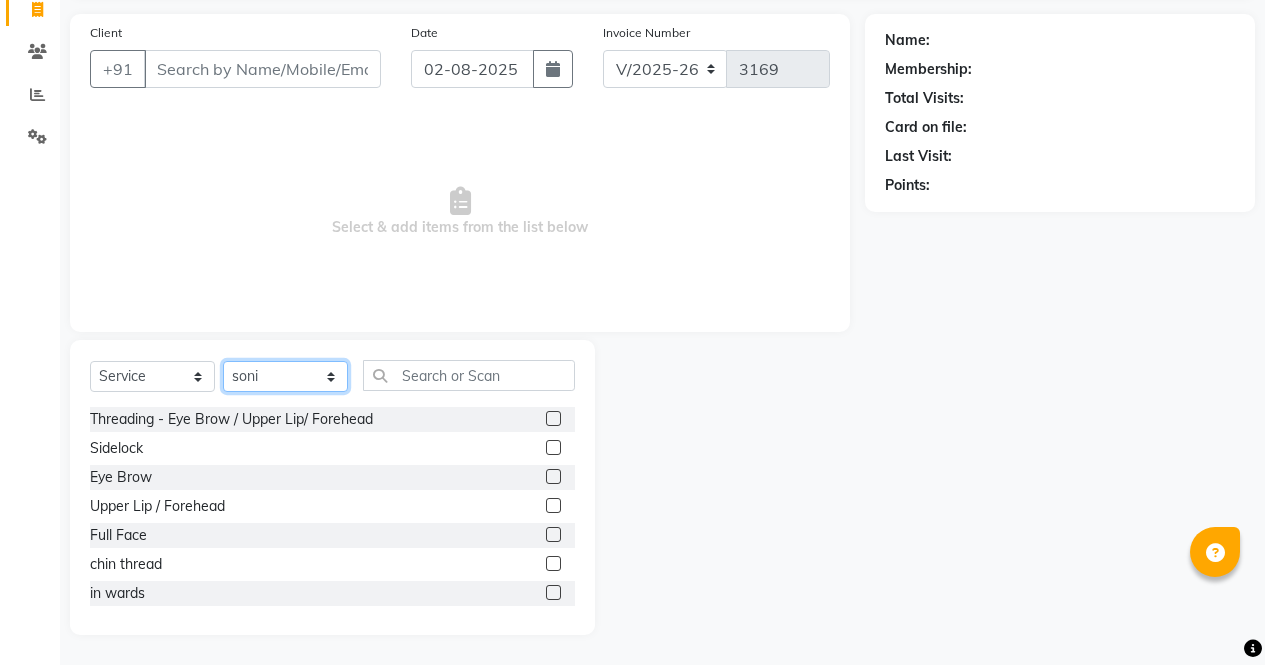 click on "Select Stylist ajeet anu armaan ashu Front Desk muskaan rakhi saima shivam soni sunil yashoda" 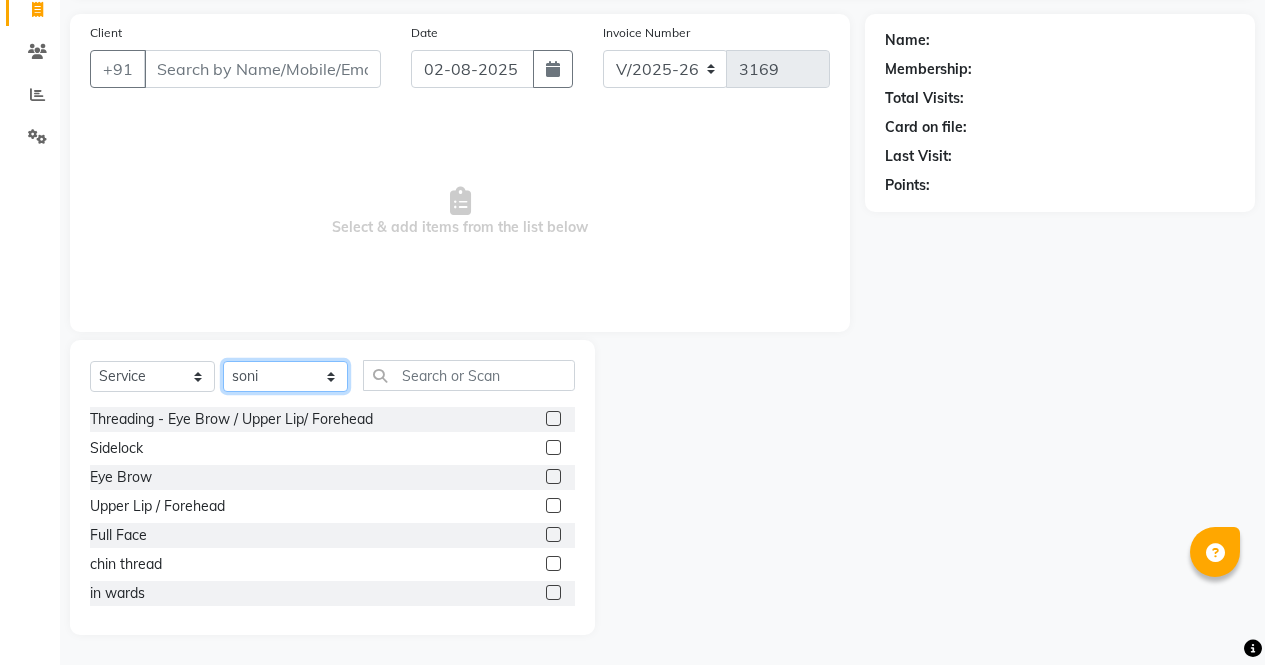 click on "Select Stylist ajeet anu armaan ashu Front Desk muskaan rakhi saima shivam soni sunil yashoda" 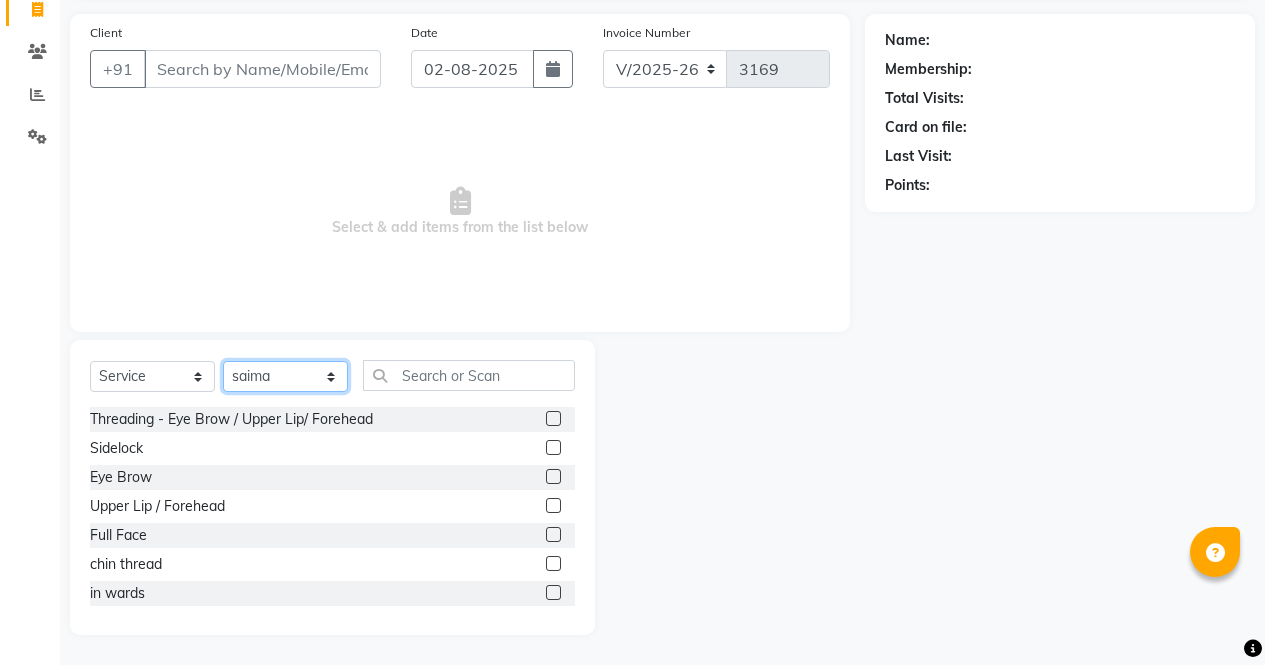click on "Select Stylist ajeet anu armaan ashu Front Desk muskaan rakhi saima shivam soni sunil yashoda" 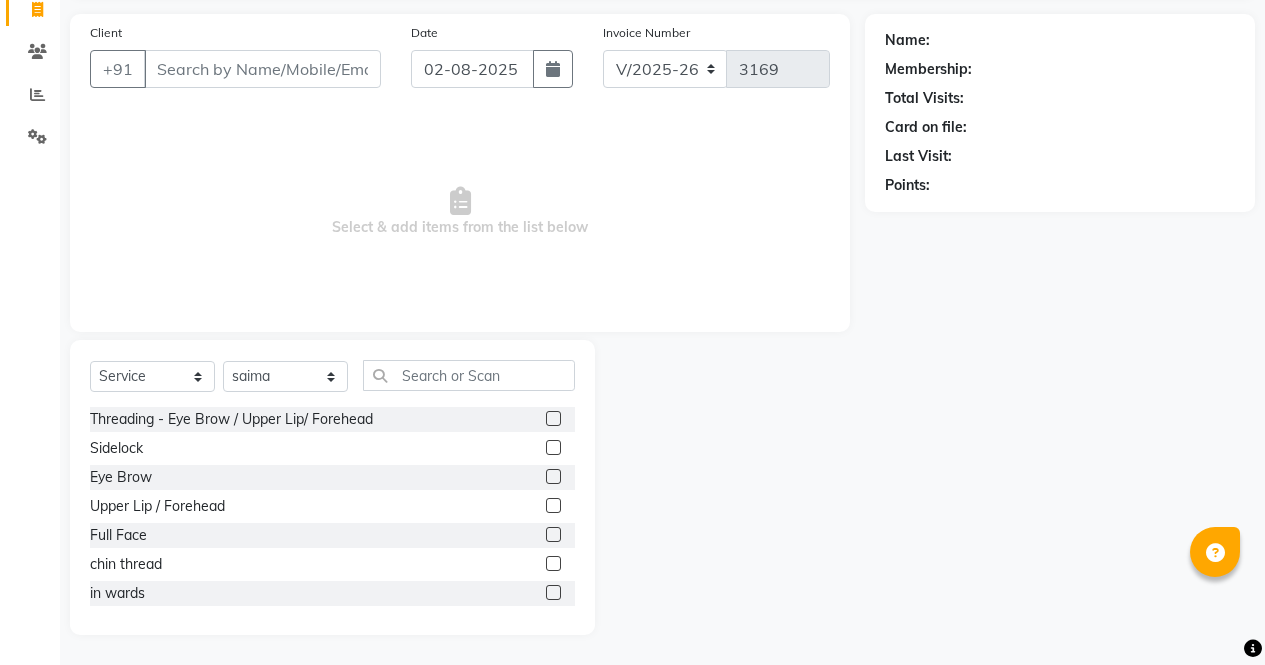 click 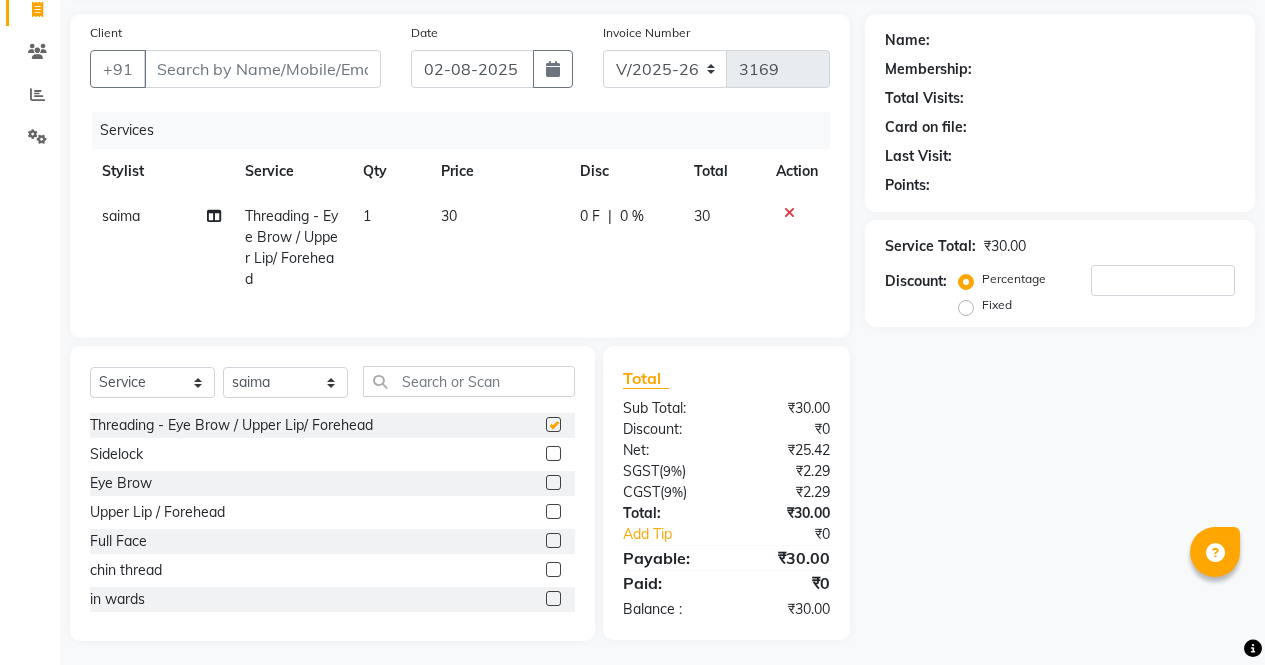 checkbox on "false" 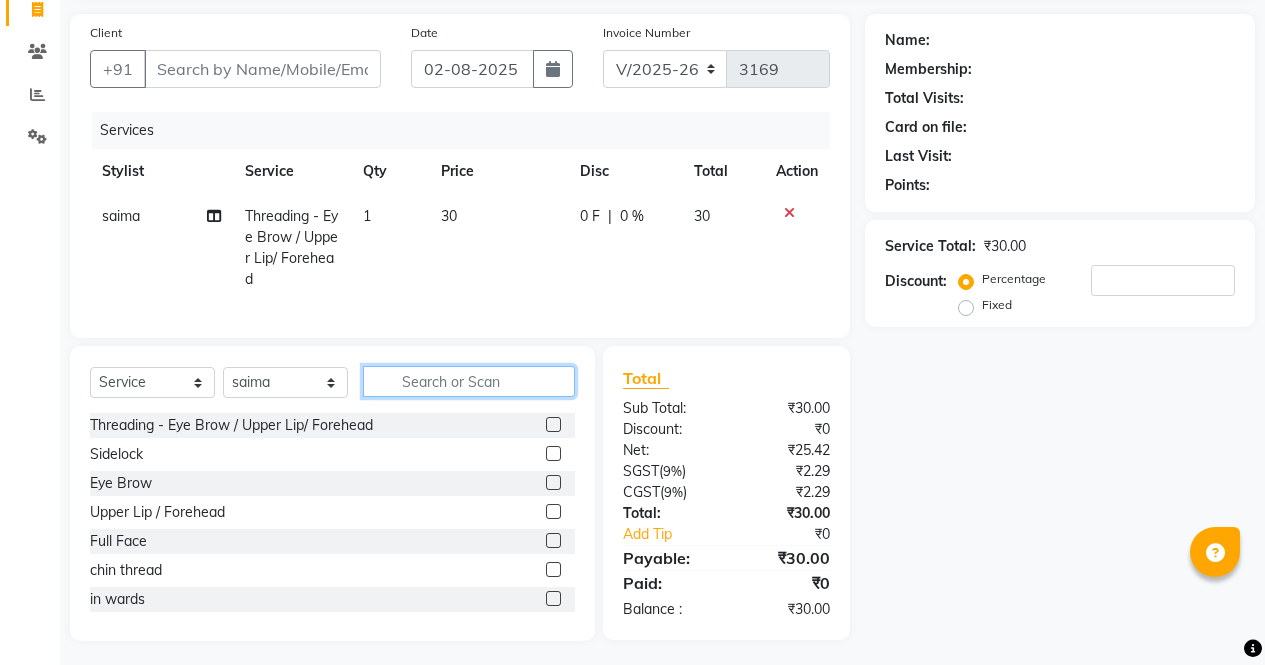 click 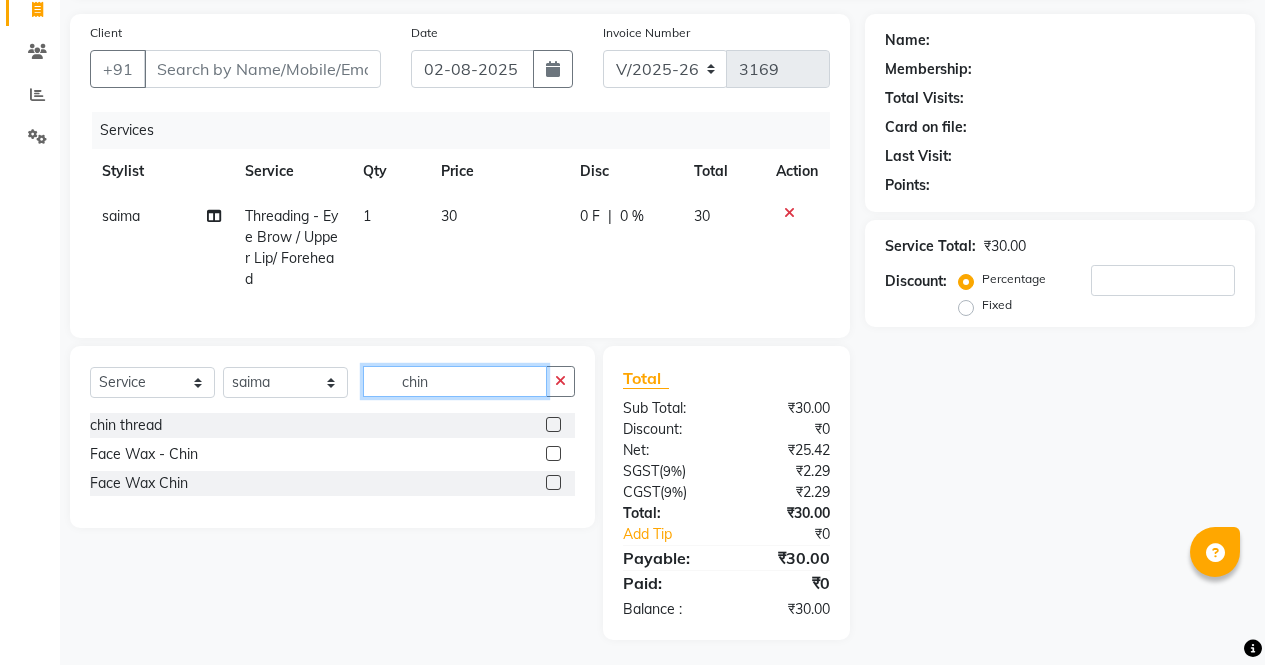 type on "chin" 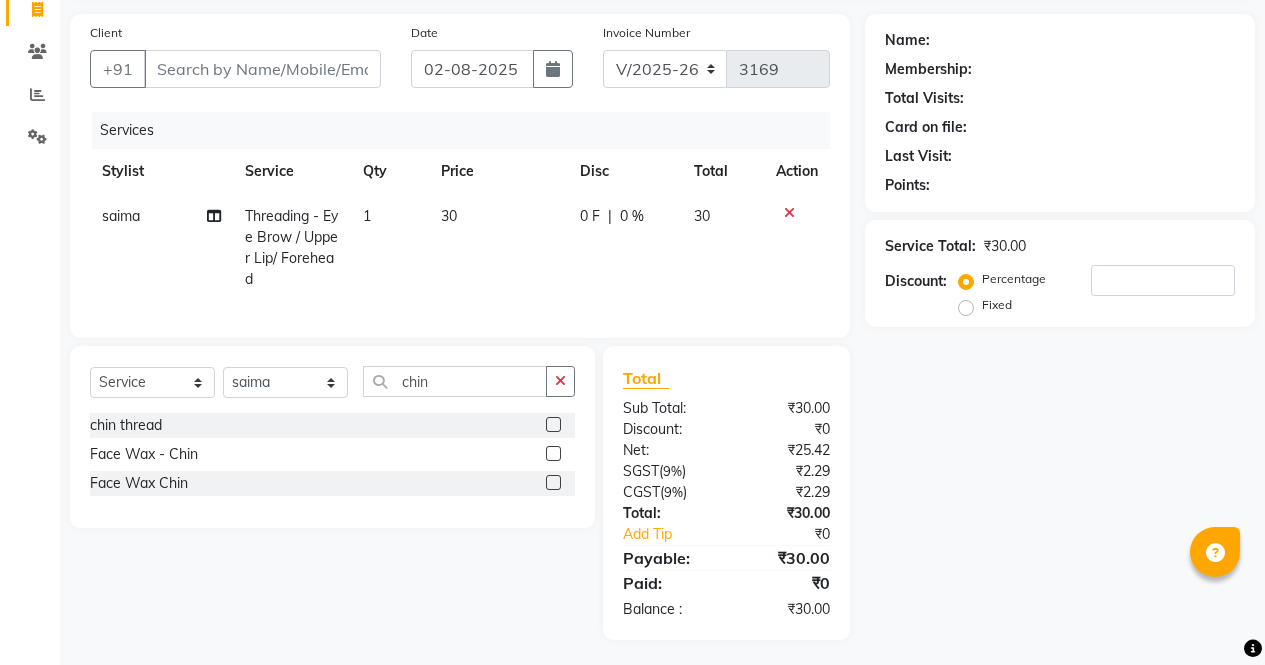 click 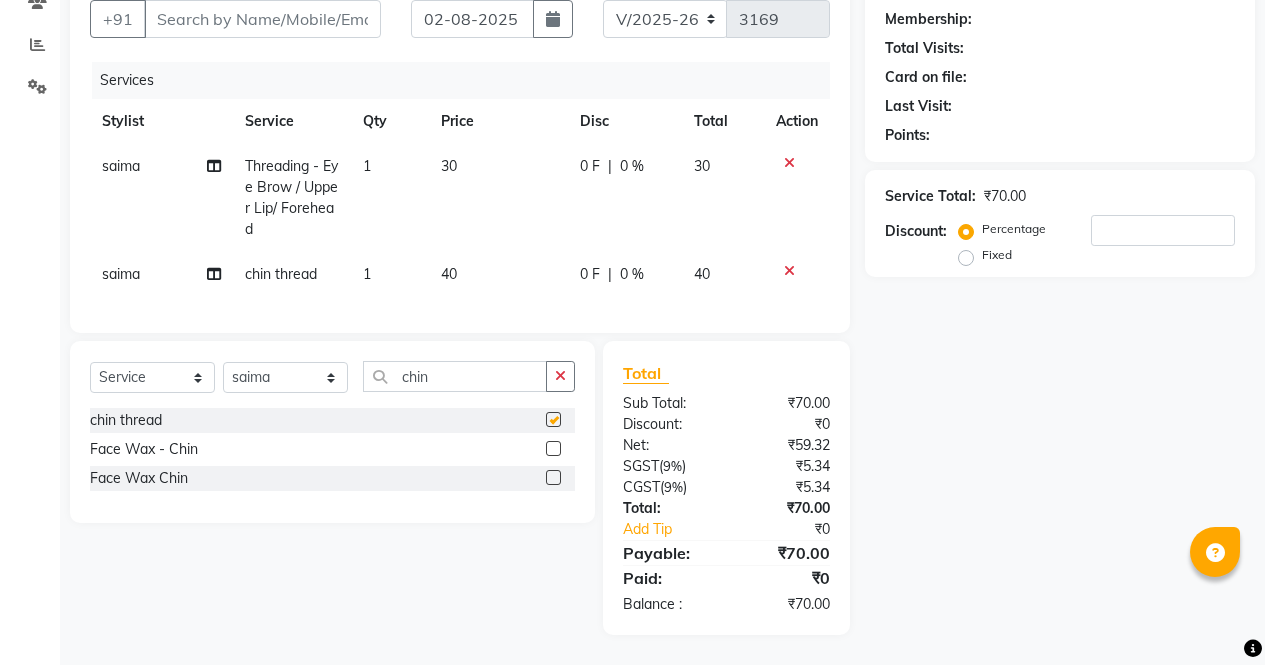 checkbox on "false" 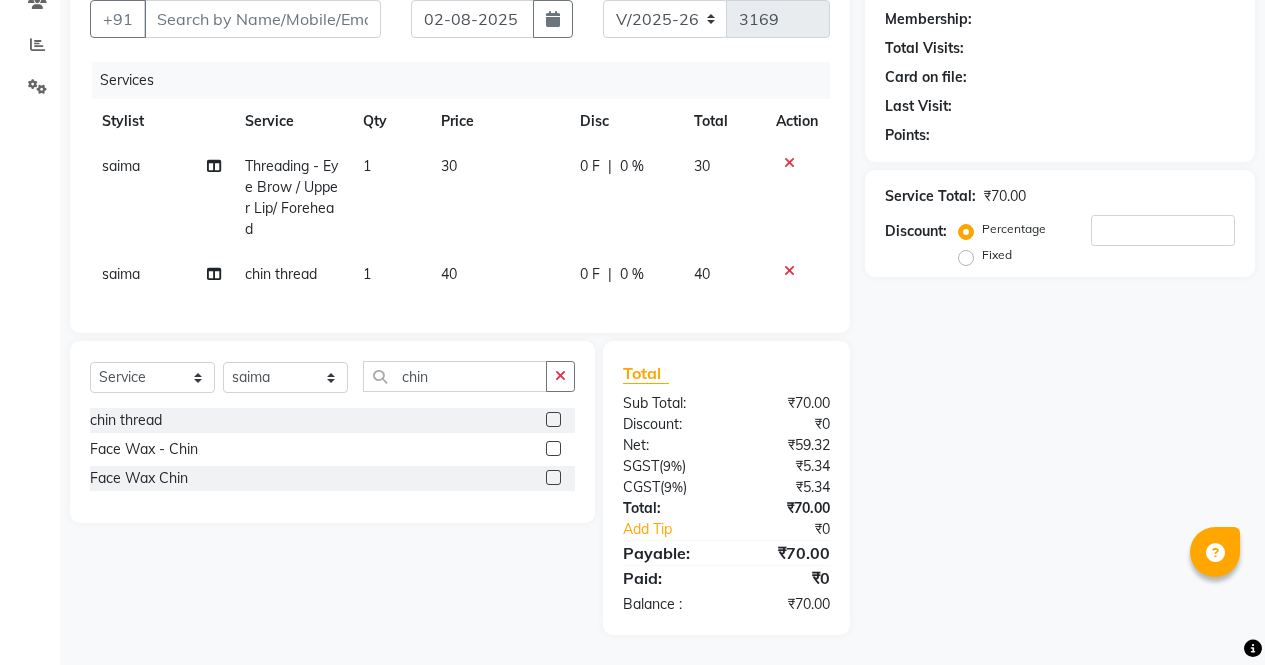scroll, scrollTop: 201, scrollLeft: 0, axis: vertical 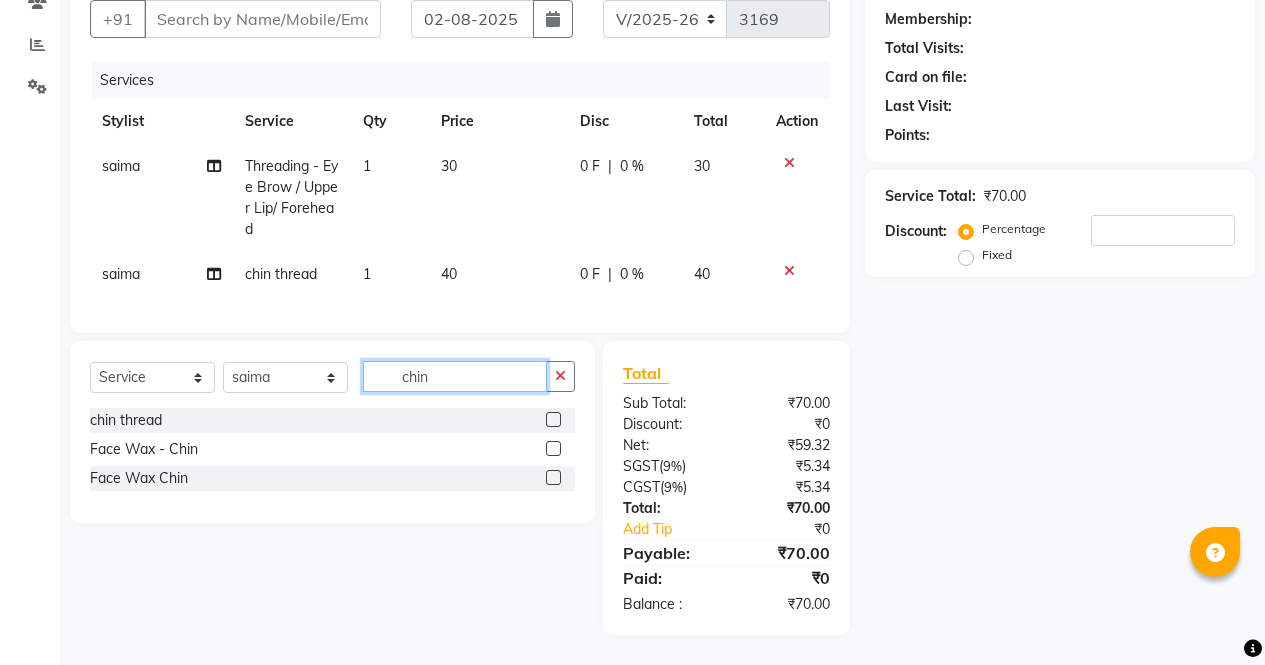 click on "chin" 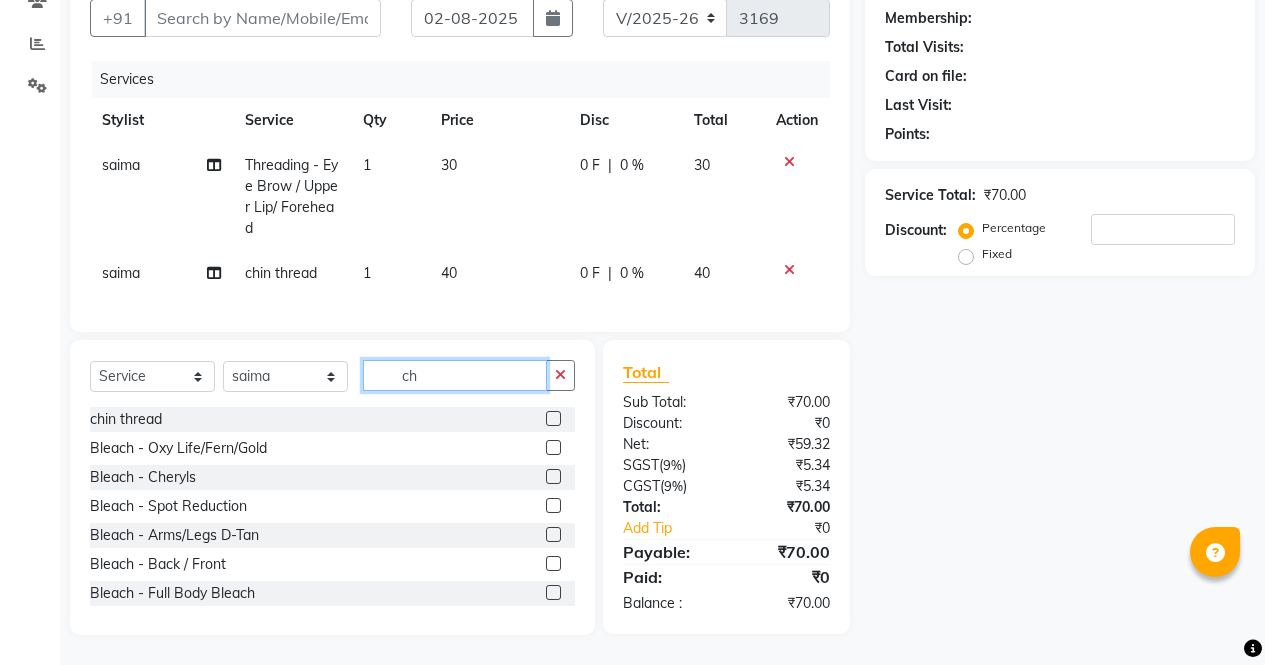 type on "c" 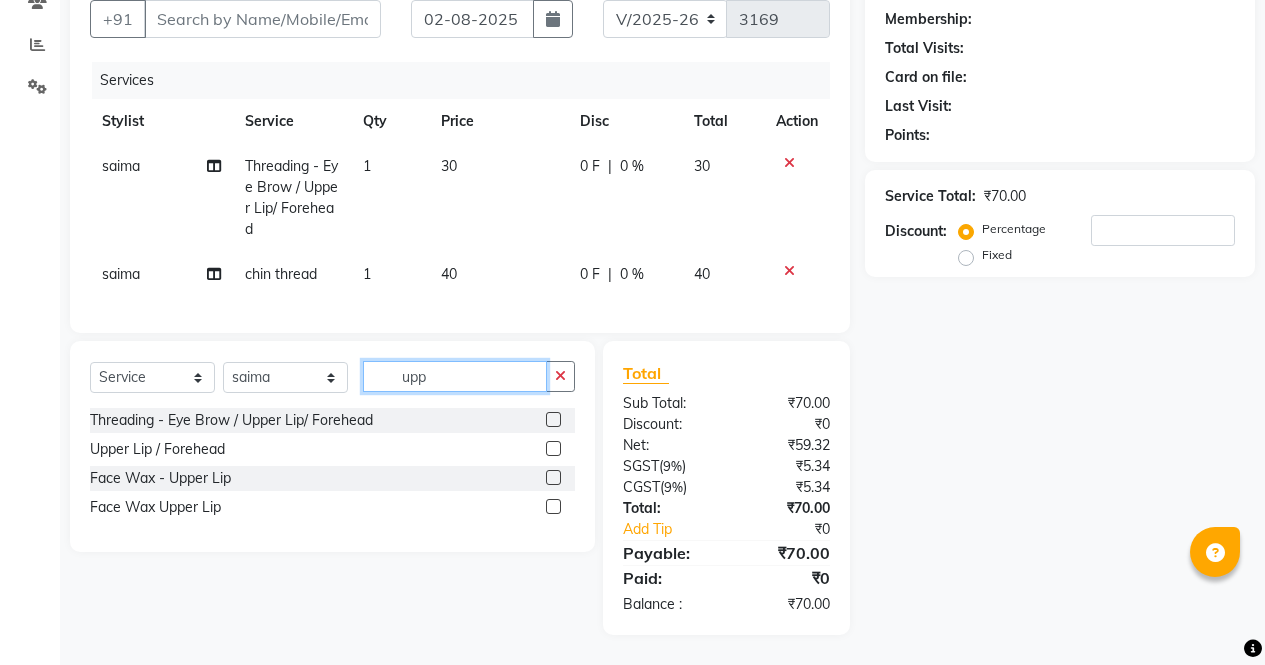 type on "upp" 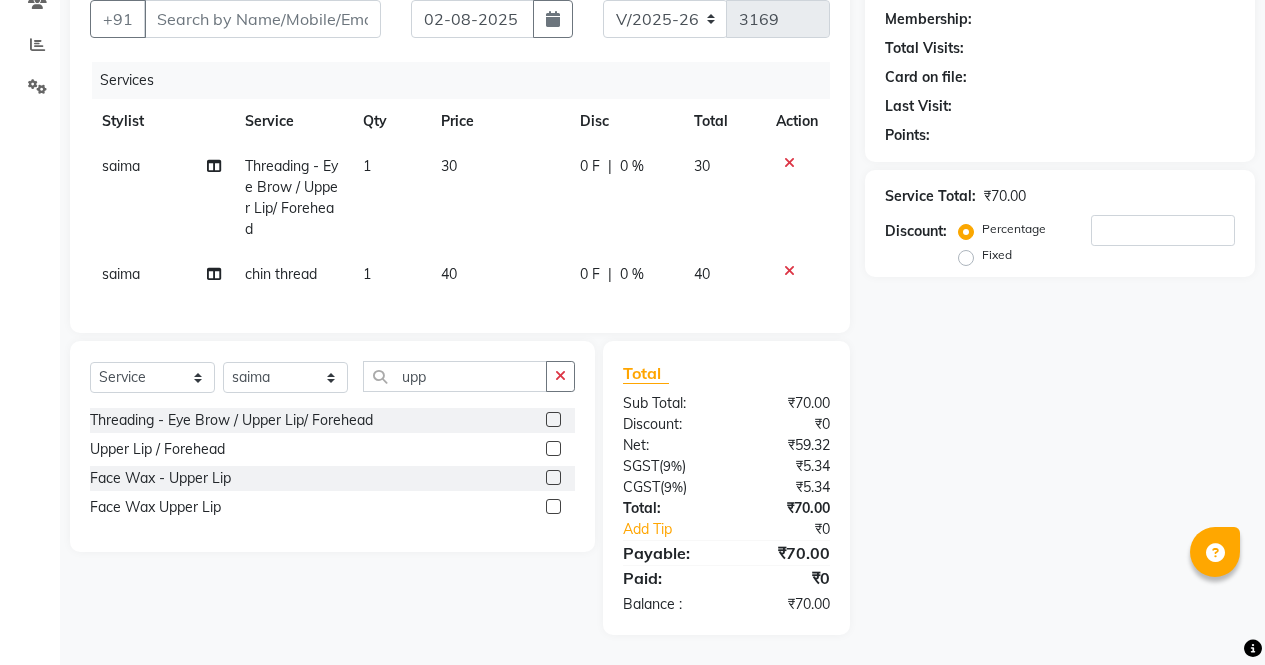 click 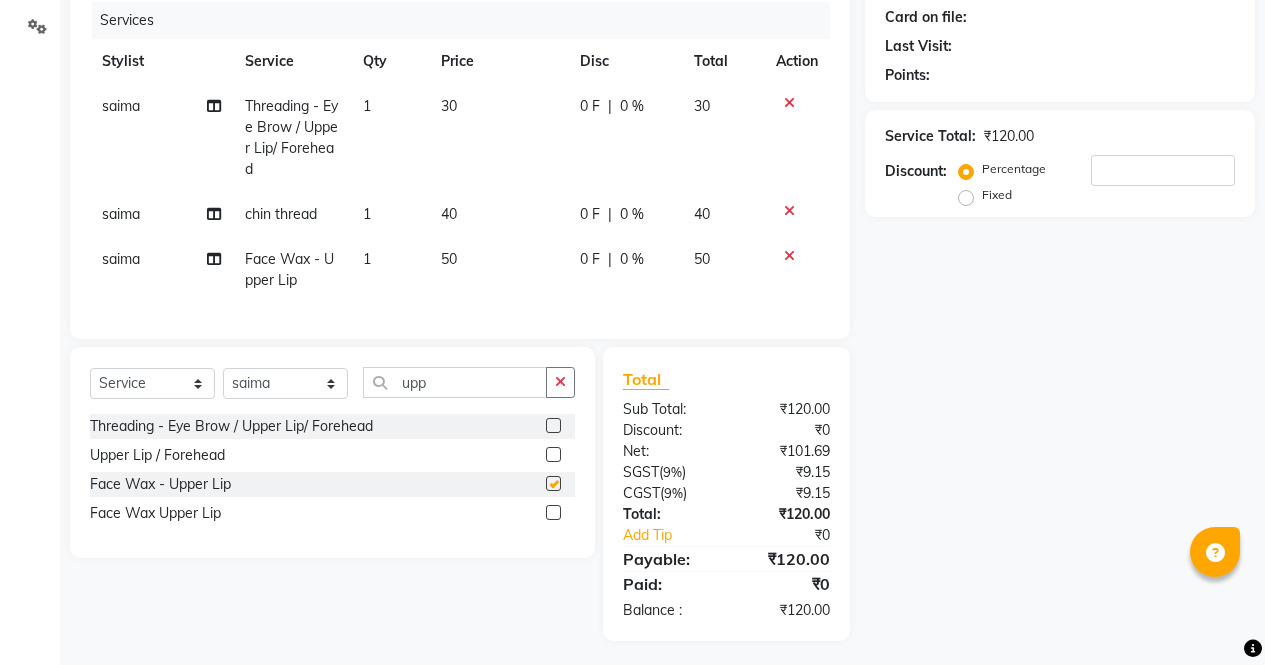 type 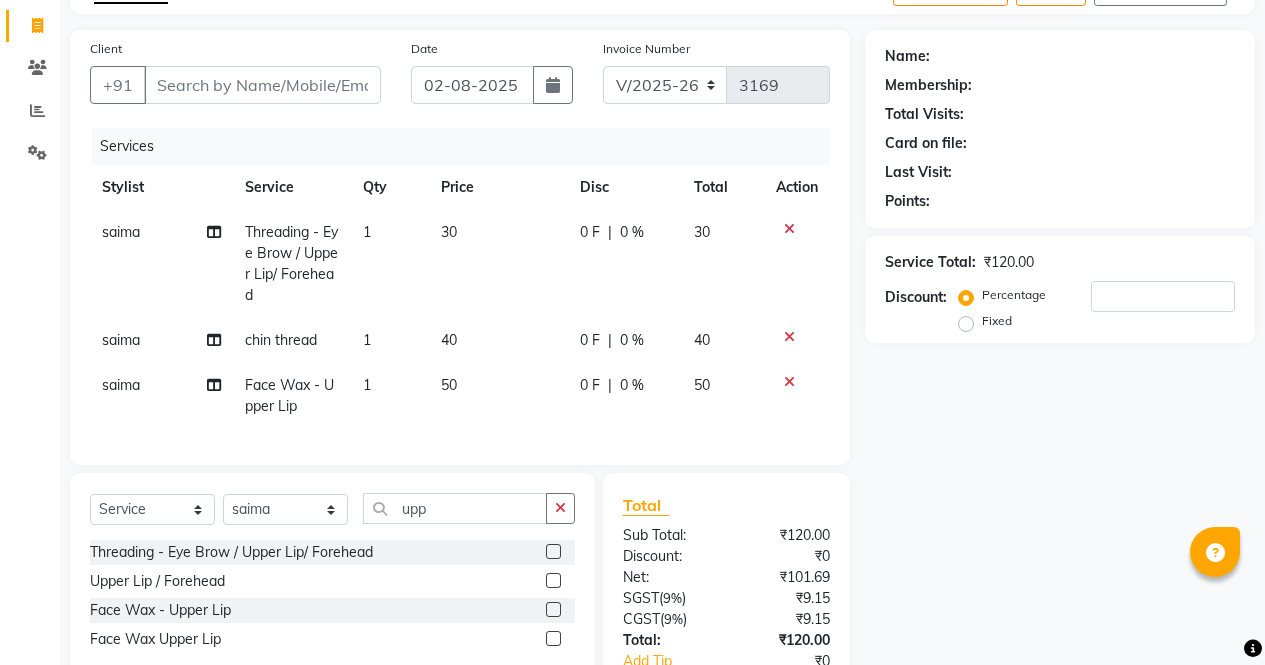scroll, scrollTop: 107, scrollLeft: 0, axis: vertical 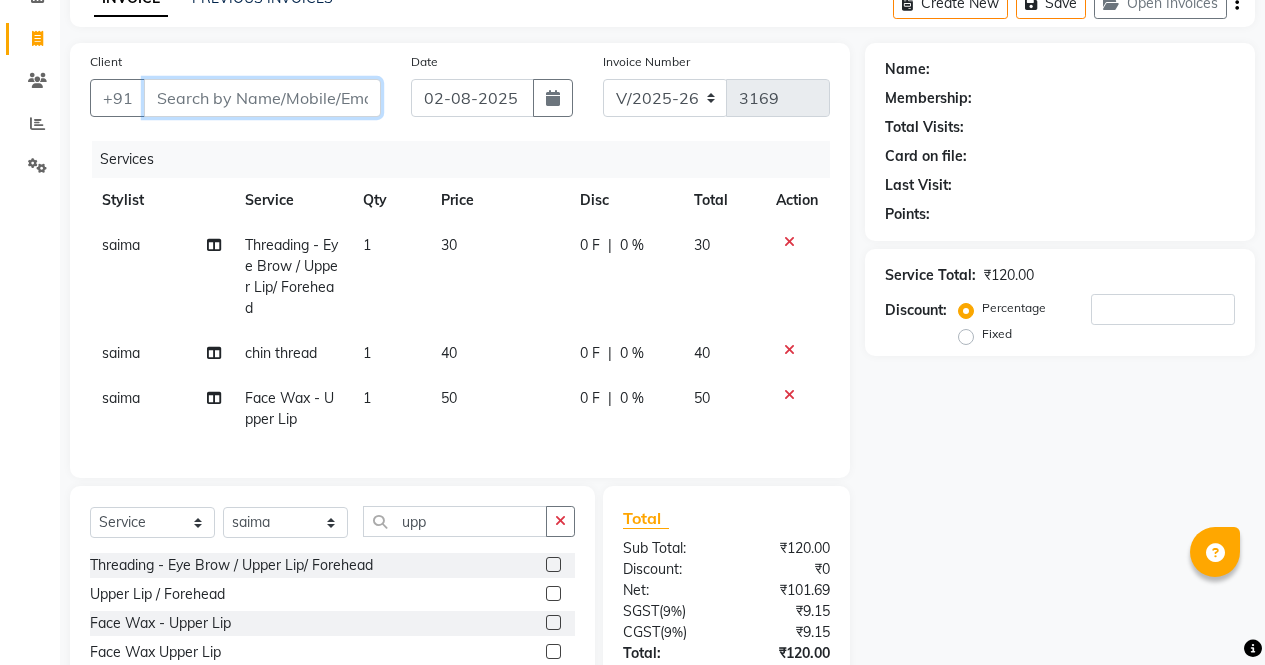 click on "Client" at bounding box center [262, 98] 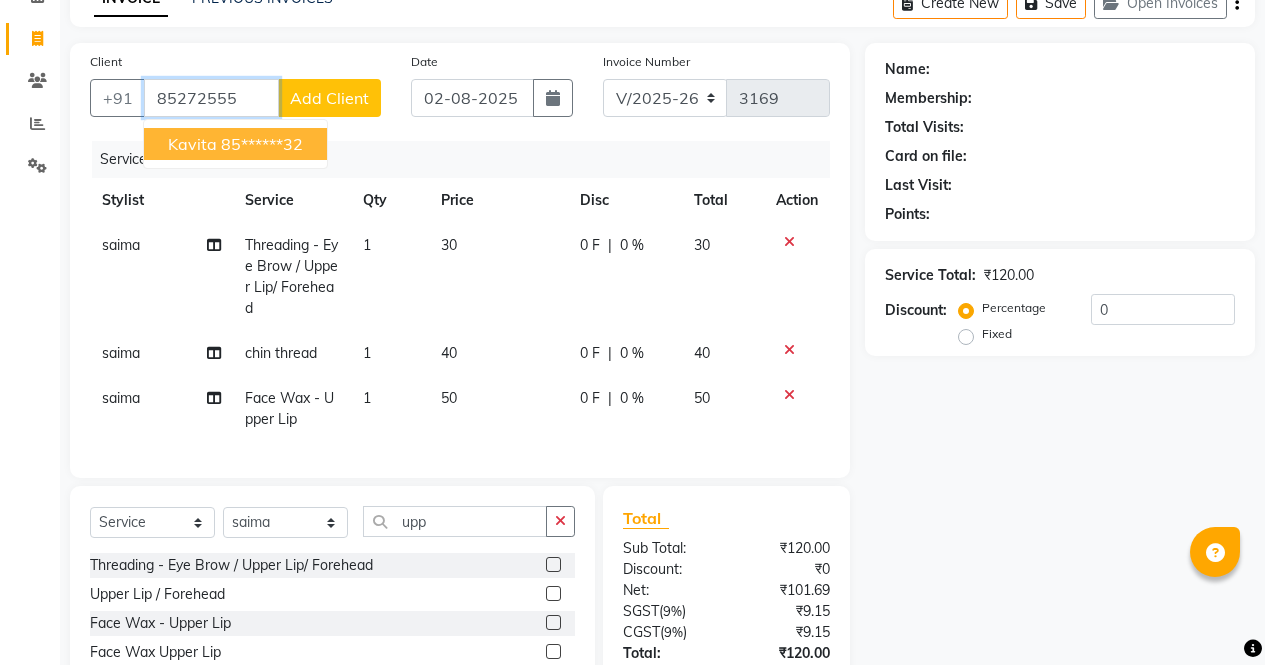 click on "85******32" at bounding box center [262, 144] 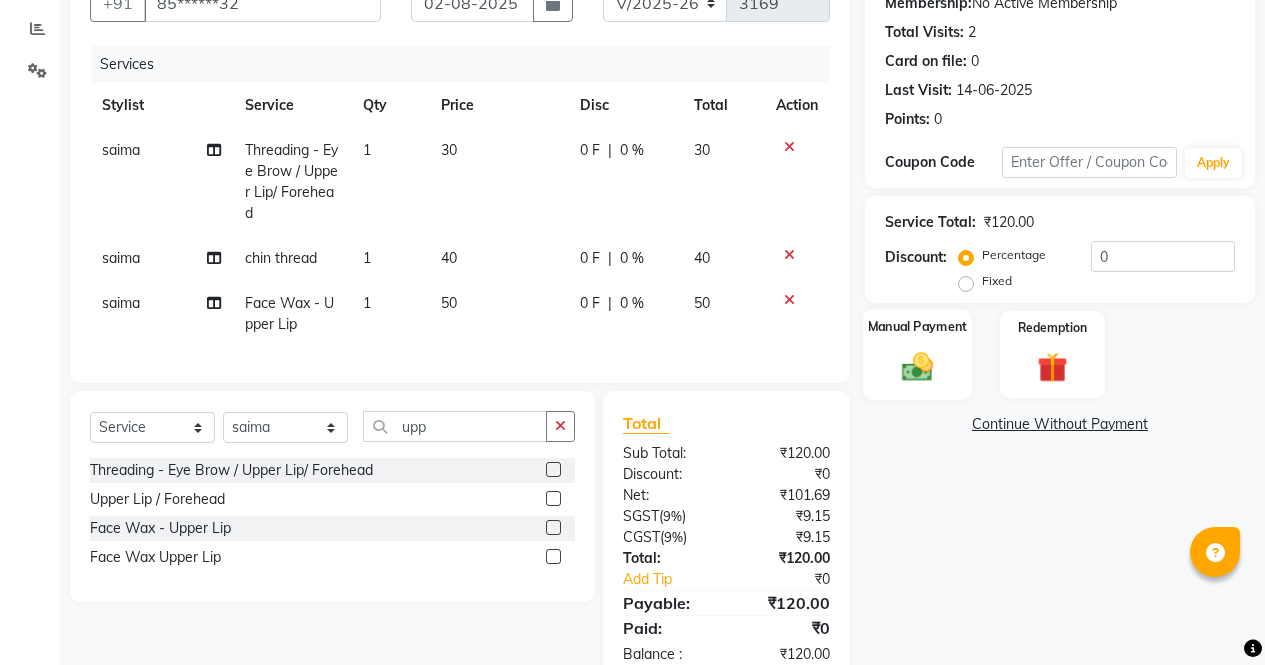 click on "Manual Payment" 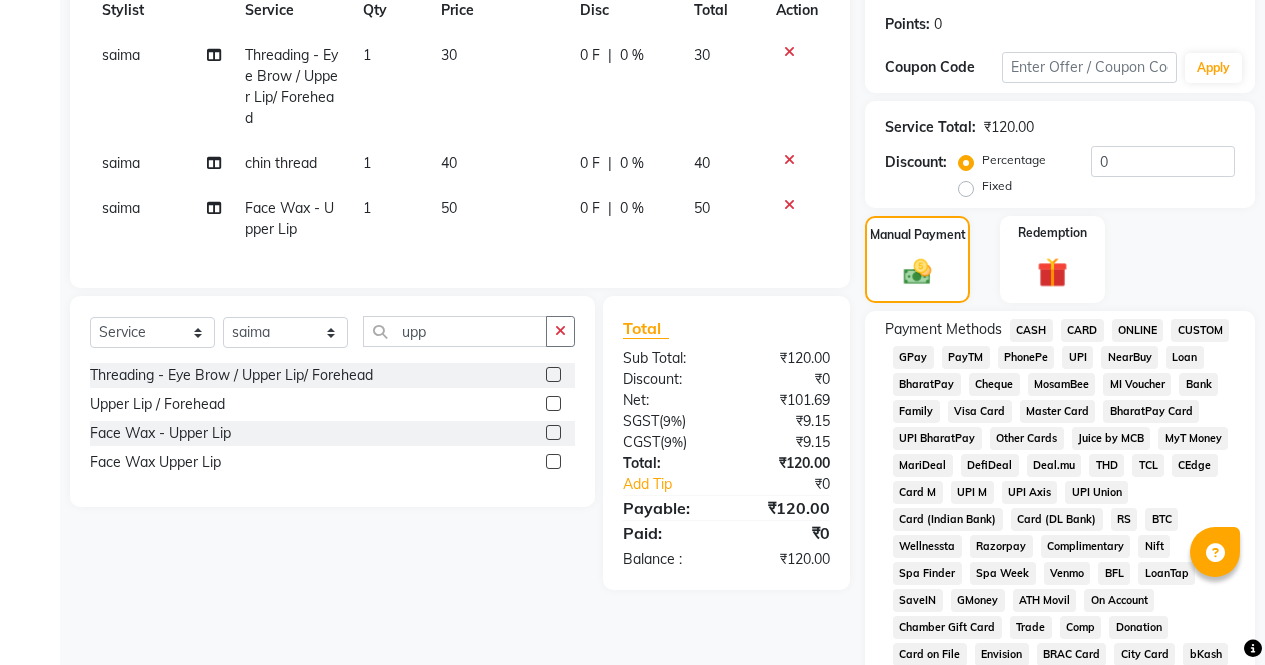 click on "ONLINE" 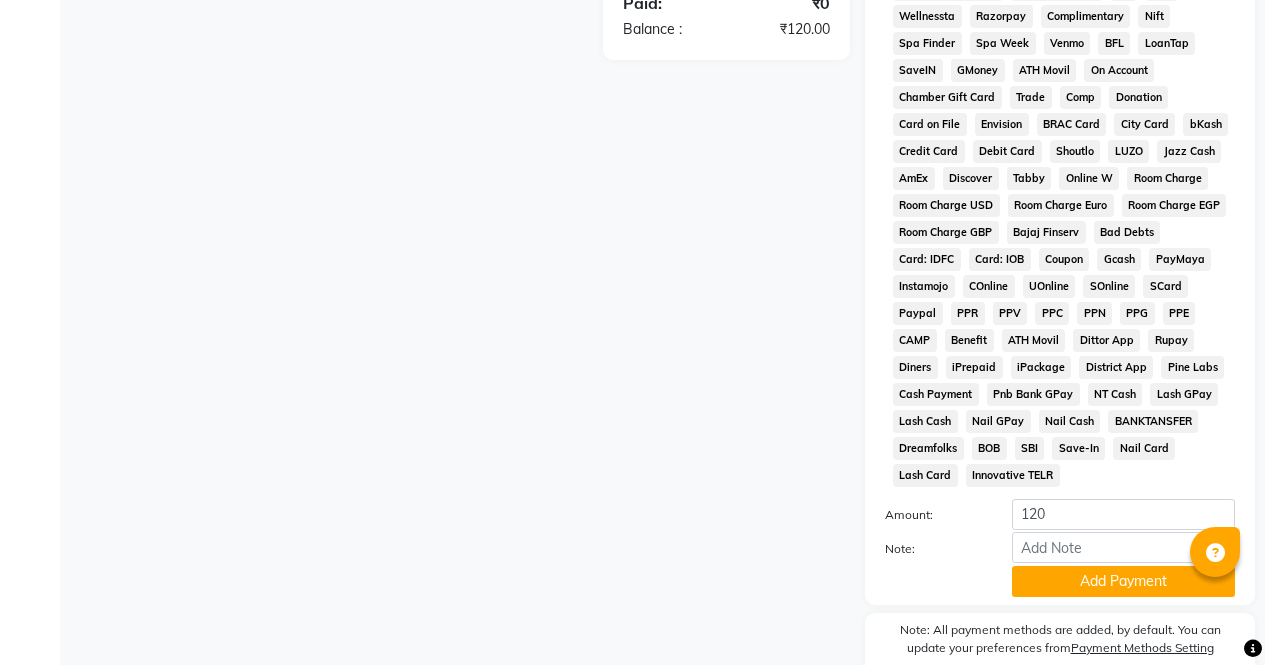 scroll, scrollTop: 914, scrollLeft: 0, axis: vertical 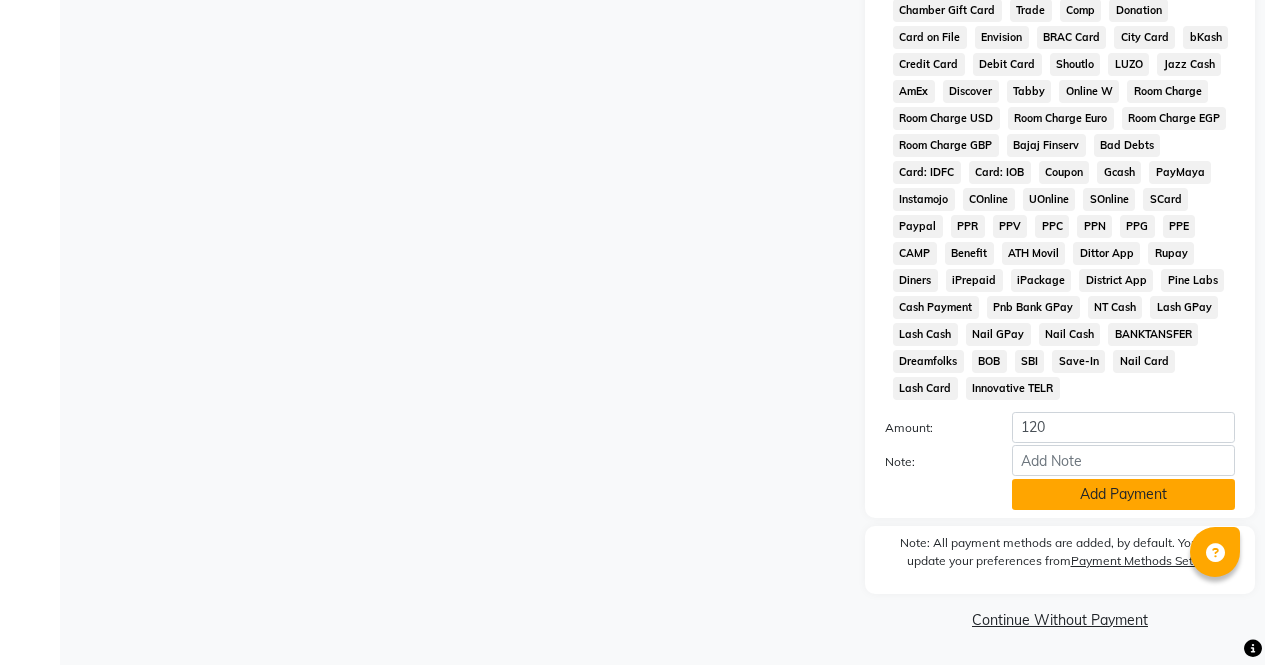click on "Add Payment" 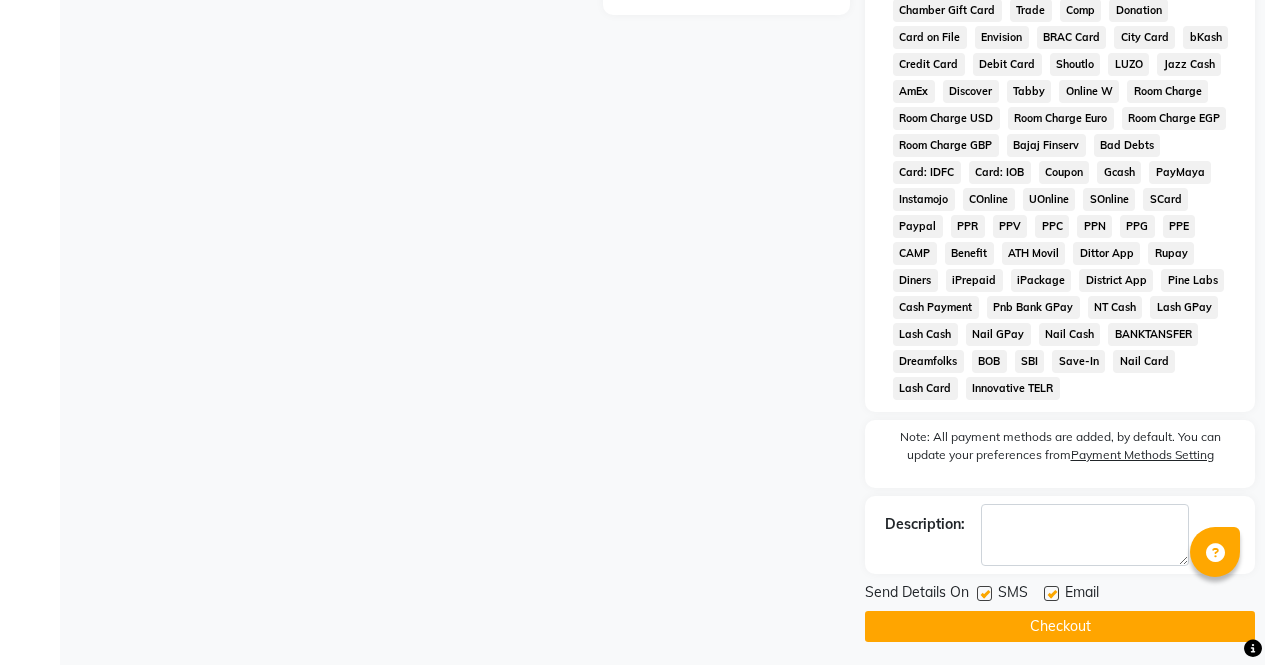 click on "Checkout" 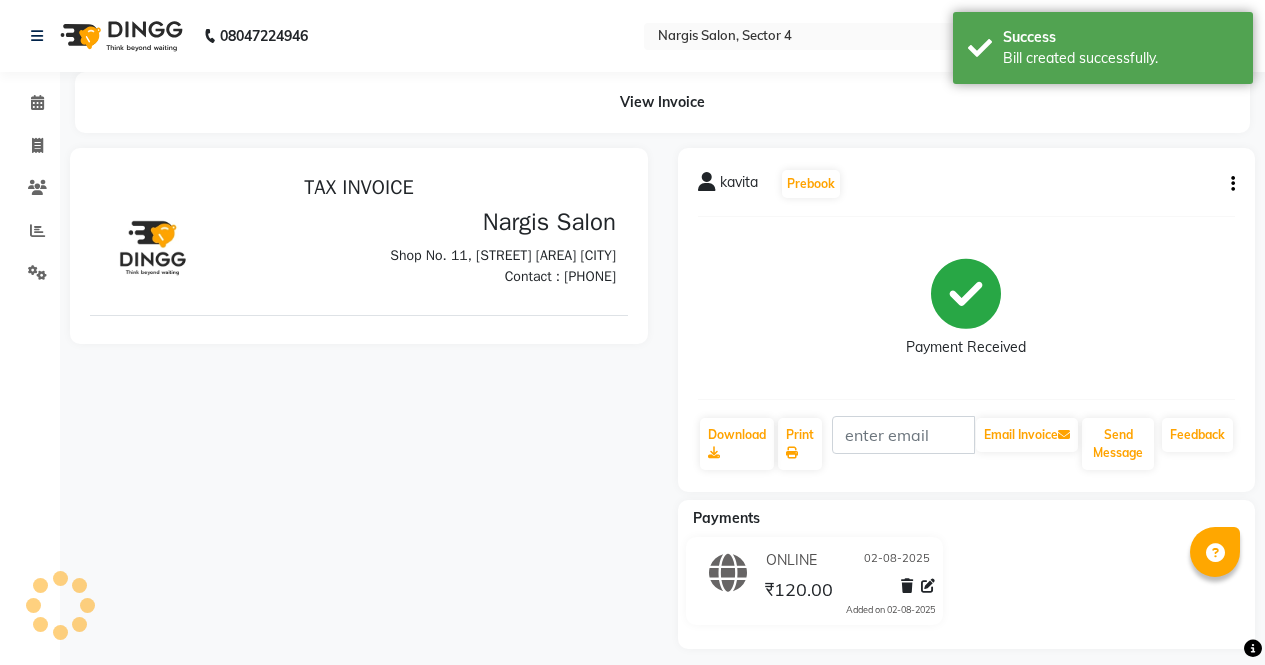 scroll, scrollTop: 0, scrollLeft: 0, axis: both 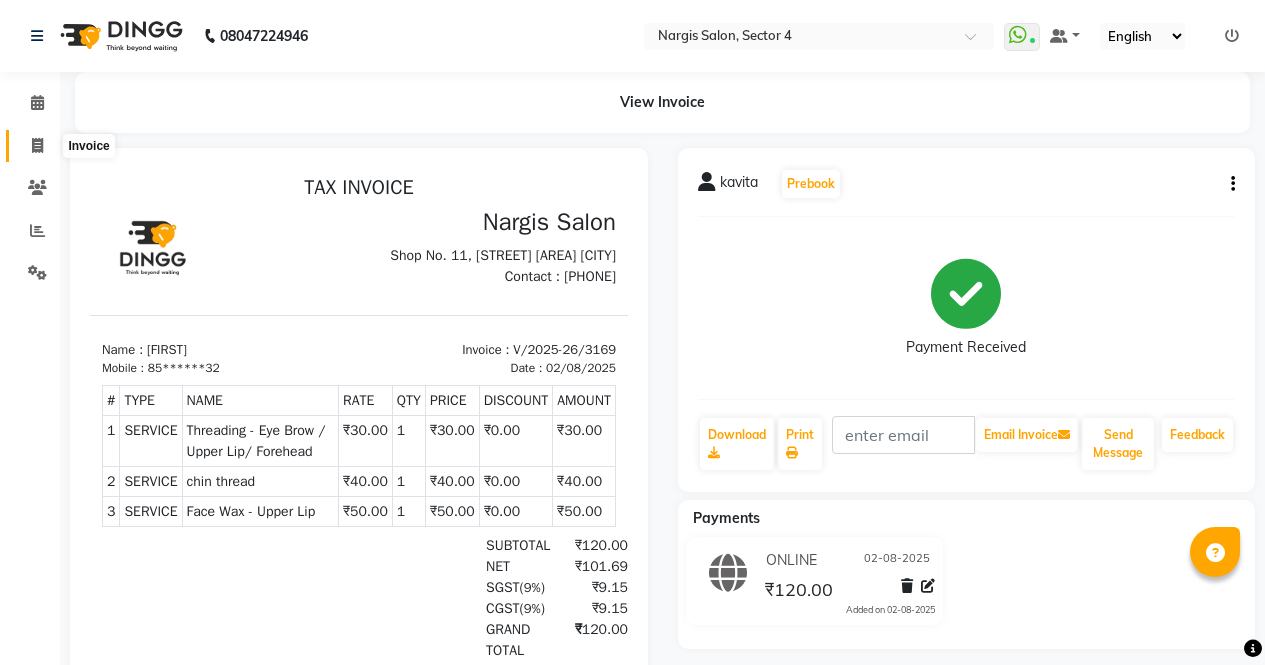 click 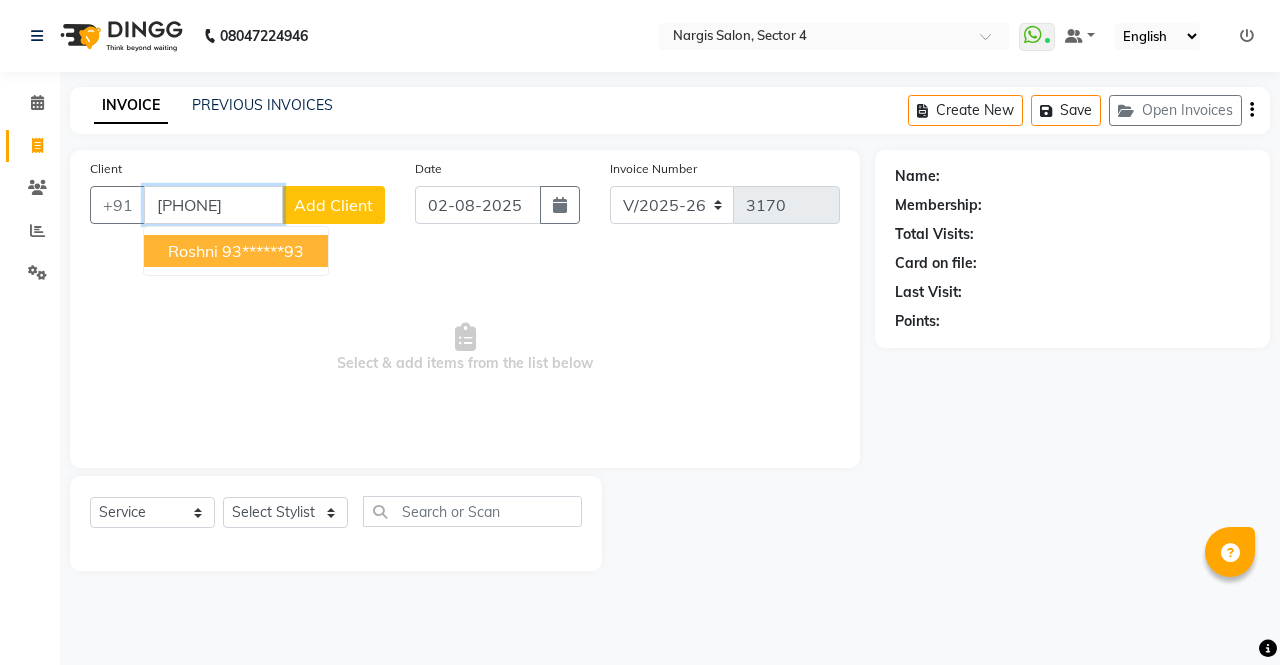 click on "[NAME]  93******93" at bounding box center [236, 251] 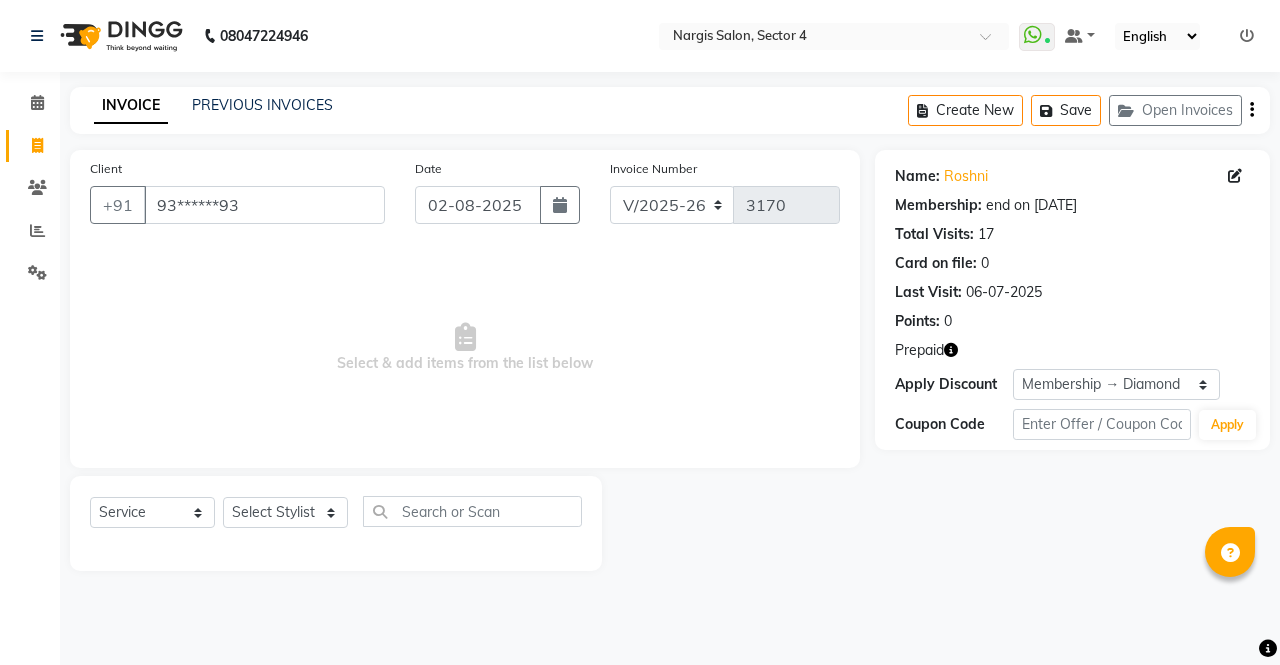 click 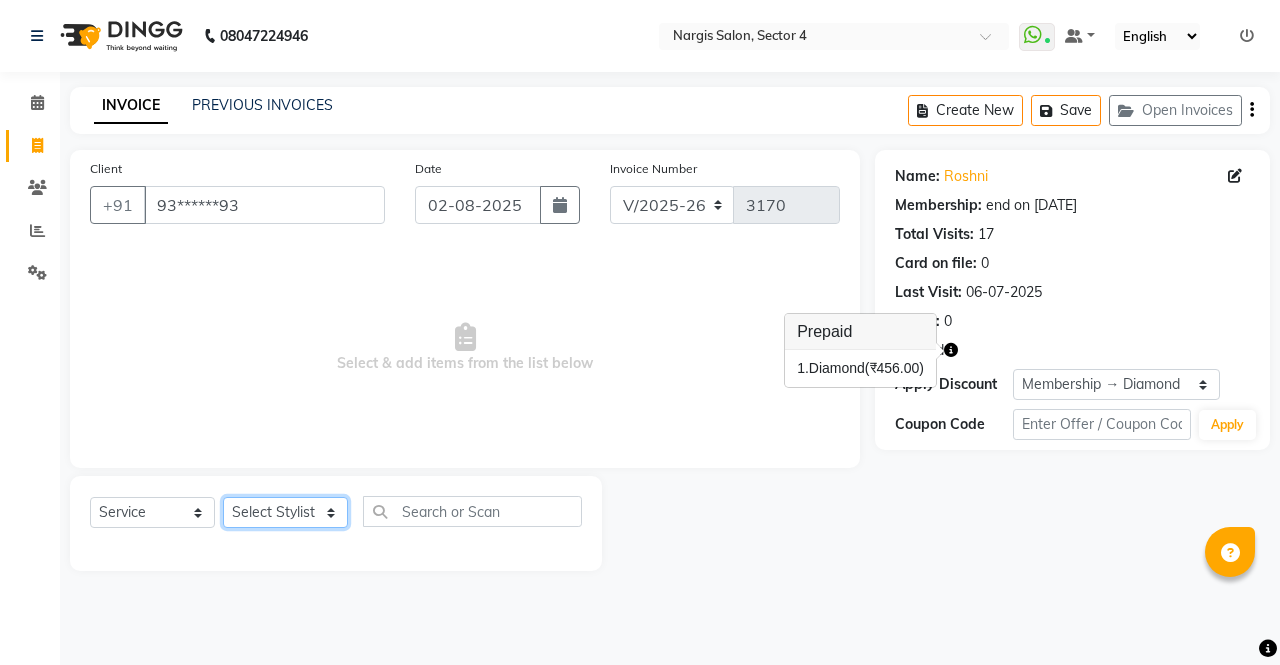 click on "Select Stylist ajeet anu armaan ashu Front Desk muskaan rakhi saima shivam soni sunil yashoda" 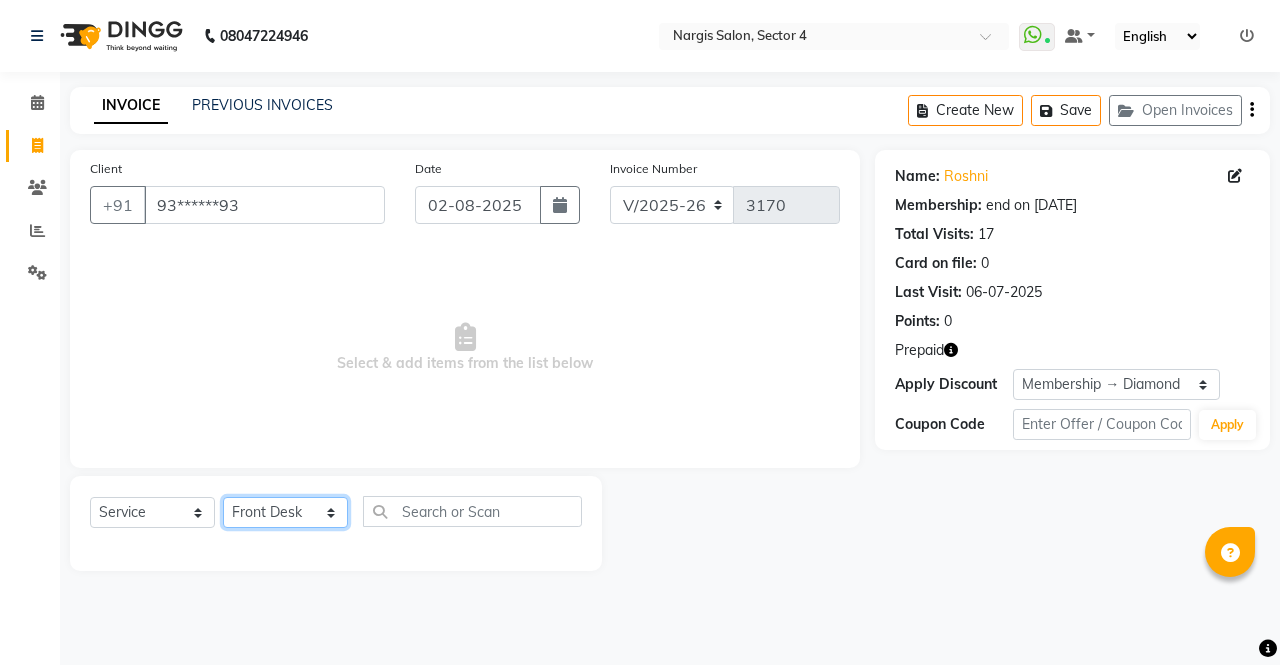 click on "Select Stylist ajeet anu armaan ashu Front Desk muskaan rakhi saima shivam soni sunil yashoda" 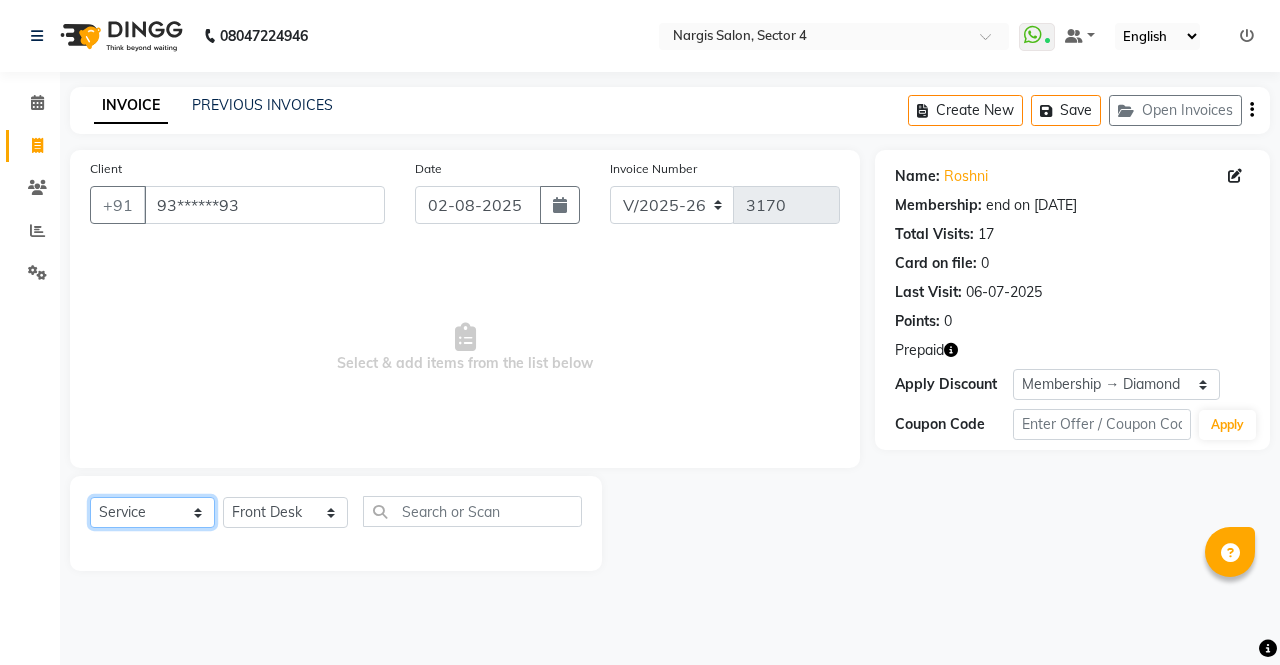 click on "Select  Service  Product  Membership  Package Voucher Prepaid Gift Card" 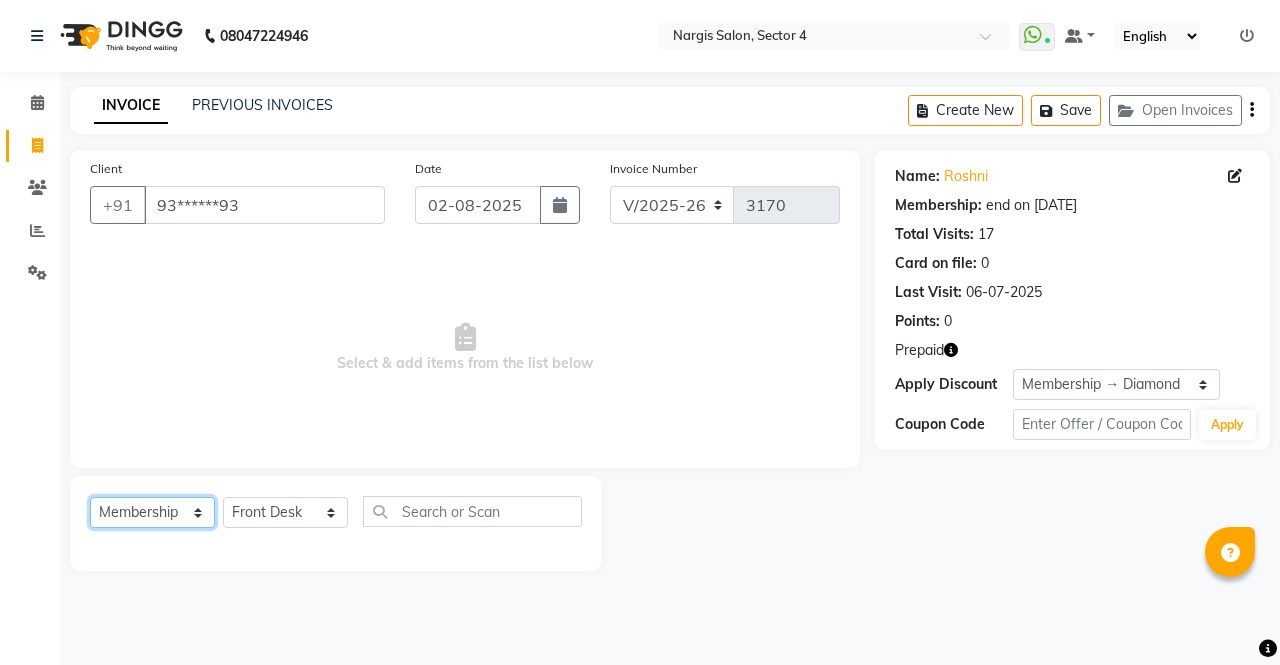 click on "Select  Service  Product  Membership  Package Voucher Prepaid Gift Card" 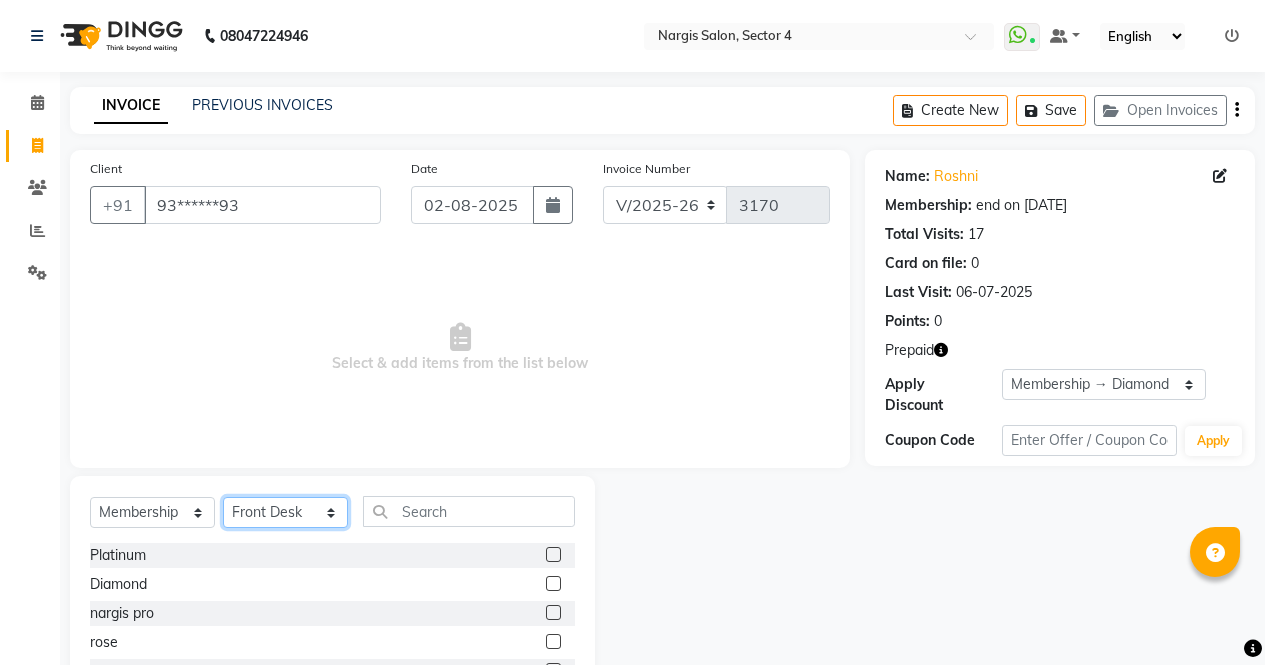 click on "Select Stylist ajeet anu armaan ashu Front Desk muskaan rakhi saima shivam soni sunil yashoda" 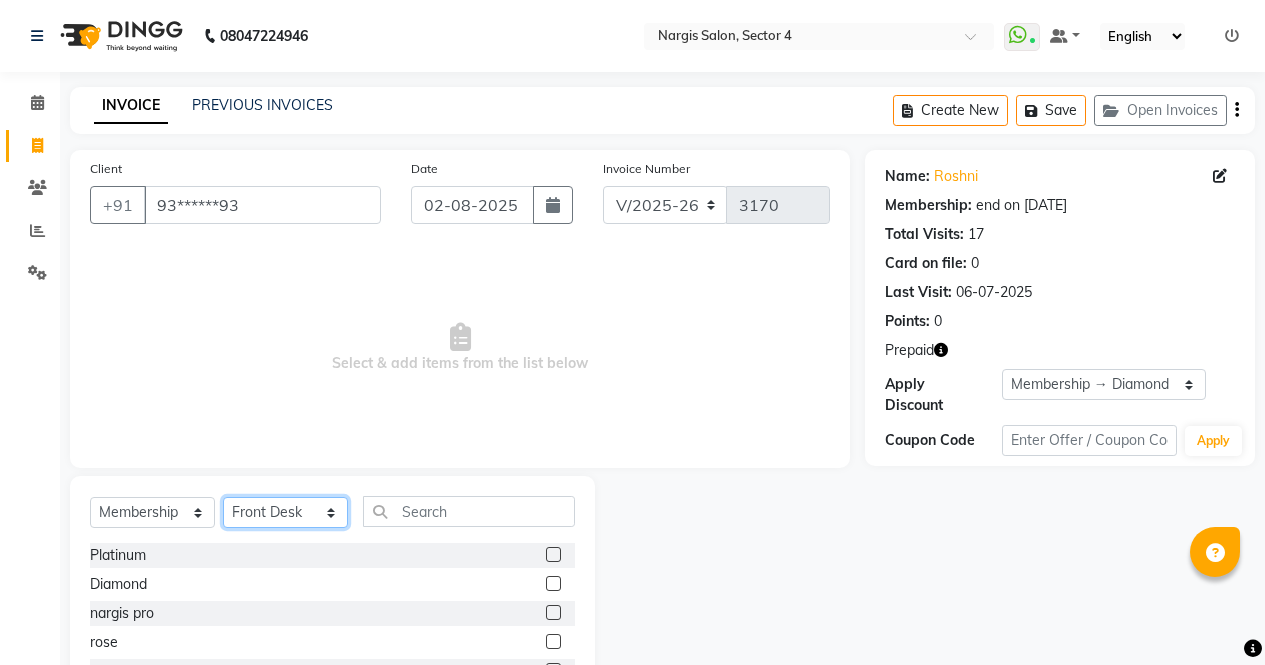 click on "Select Stylist ajeet anu armaan ashu Front Desk muskaan rakhi saima shivam soni sunil yashoda" 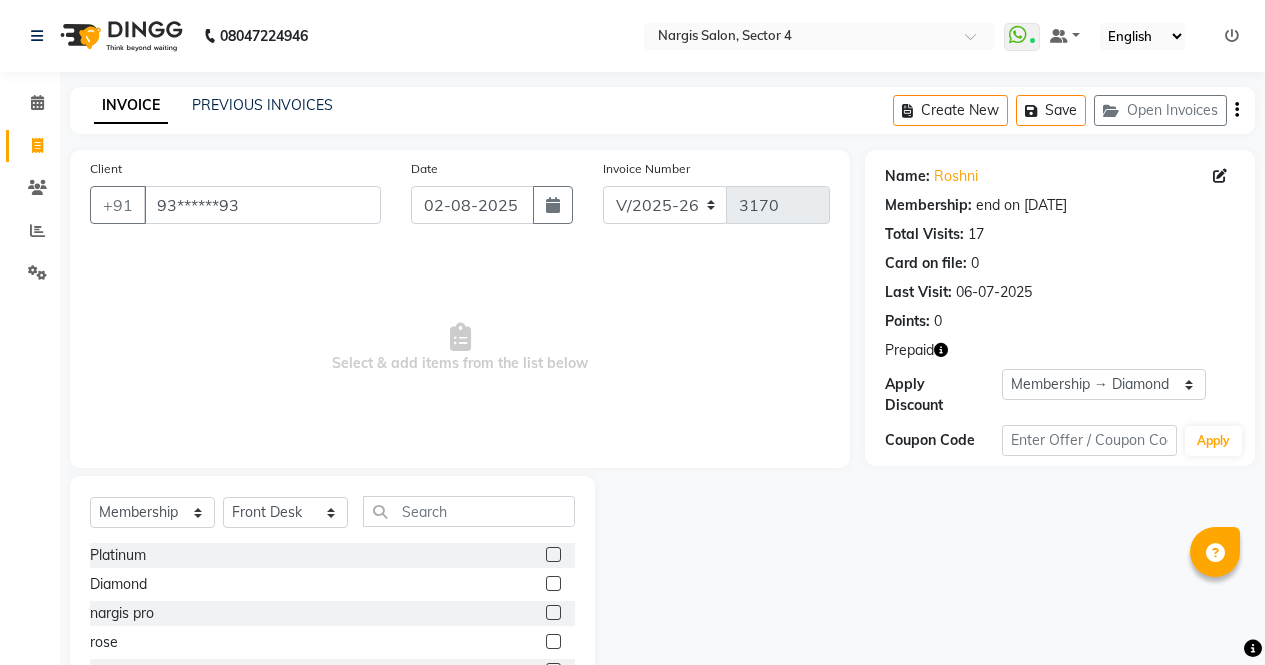 click 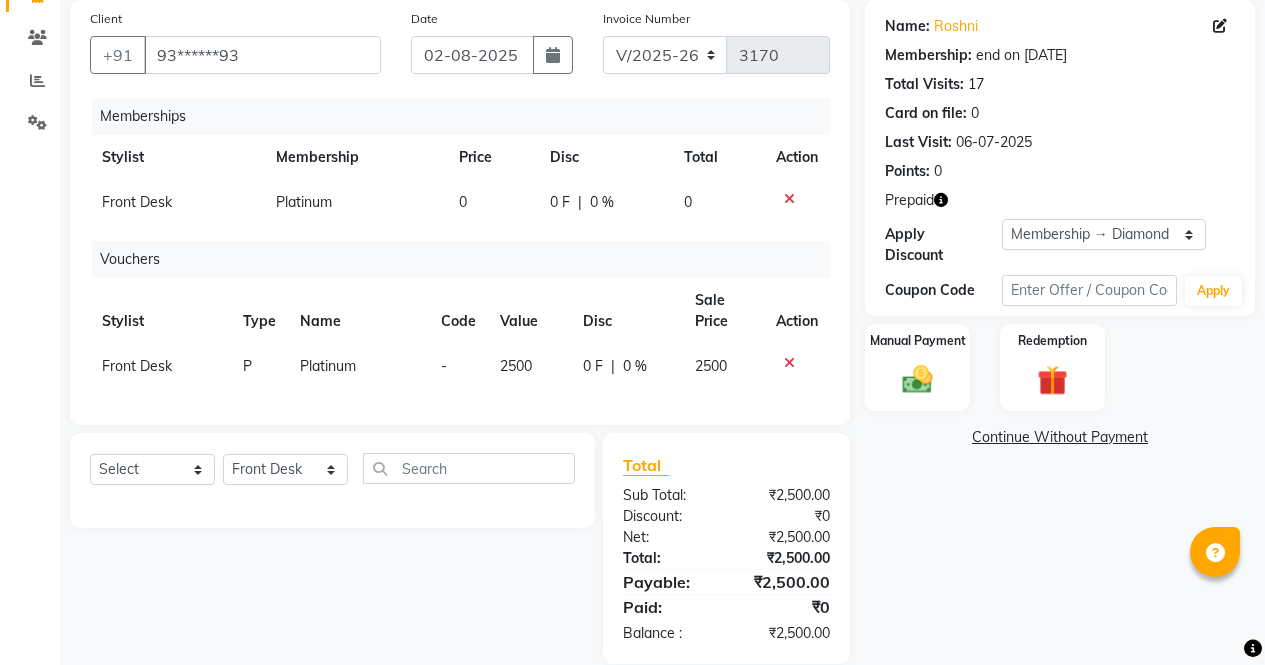 scroll, scrollTop: 194, scrollLeft: 0, axis: vertical 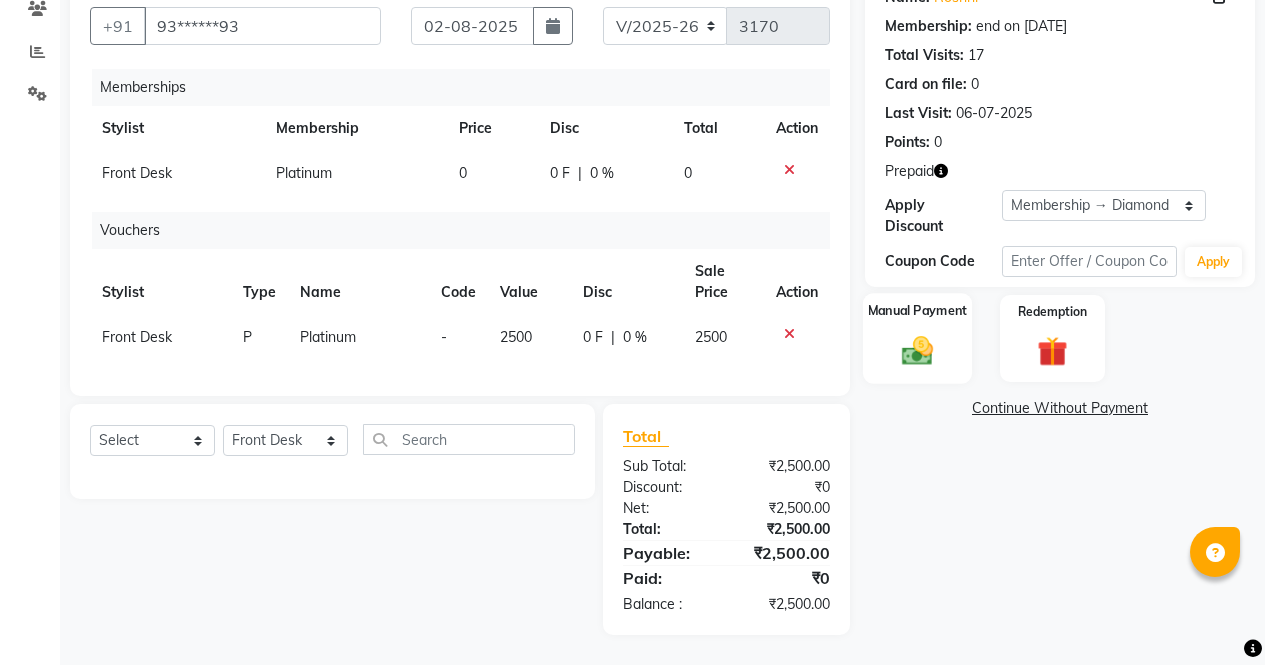 click on "Manual Payment" 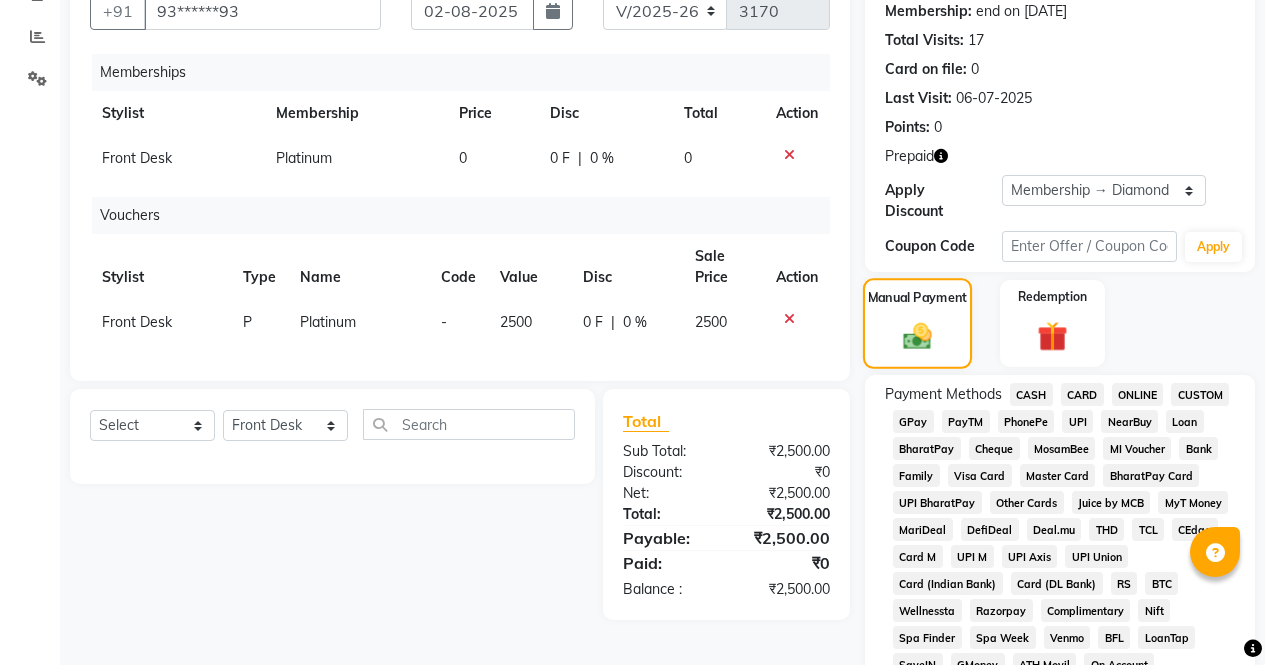 click on "ONLINE" 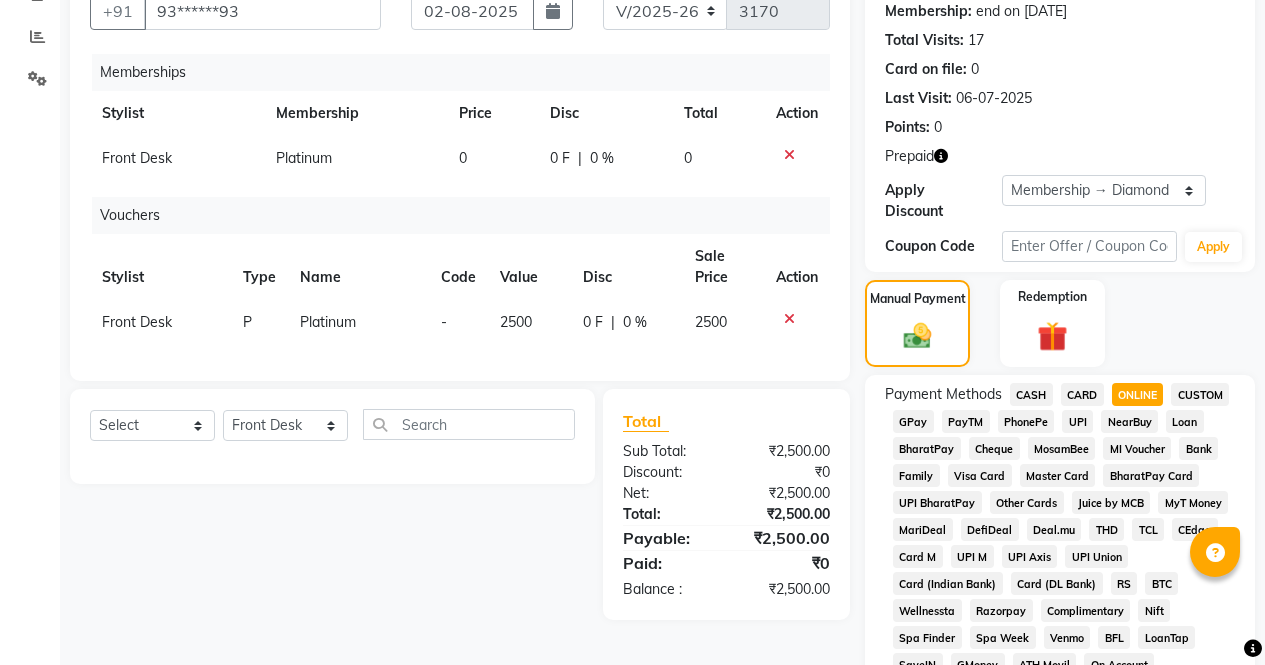 click on "CASH" 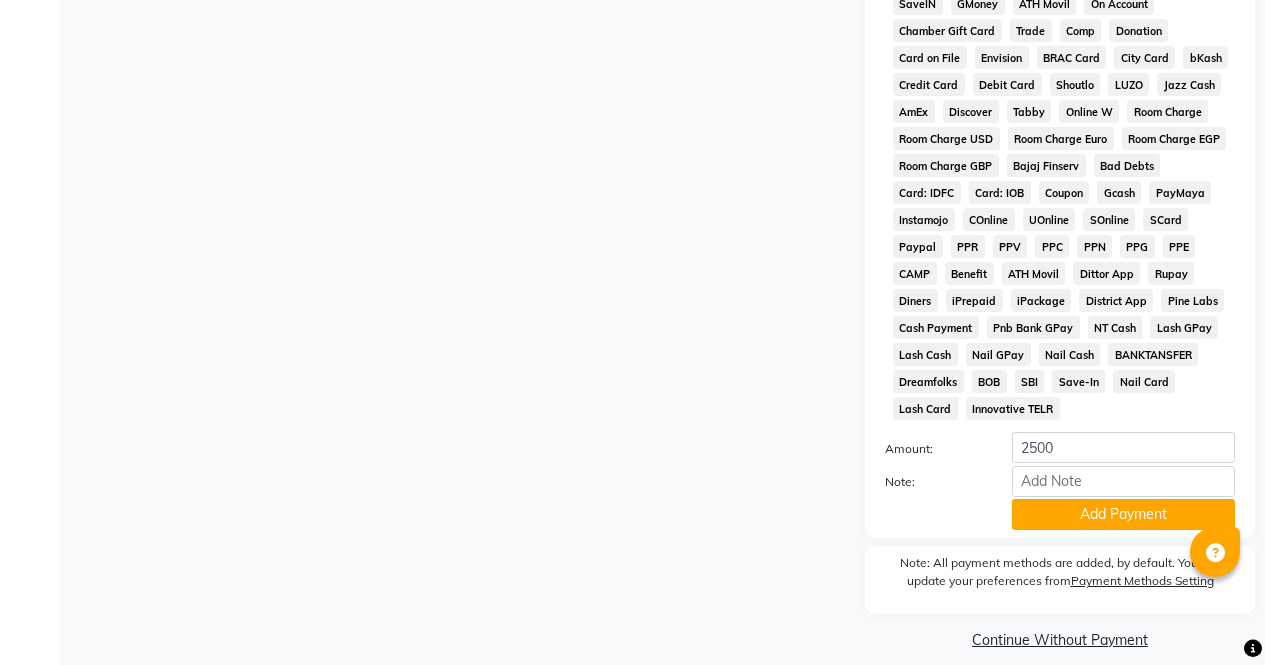 scroll, scrollTop: 859, scrollLeft: 0, axis: vertical 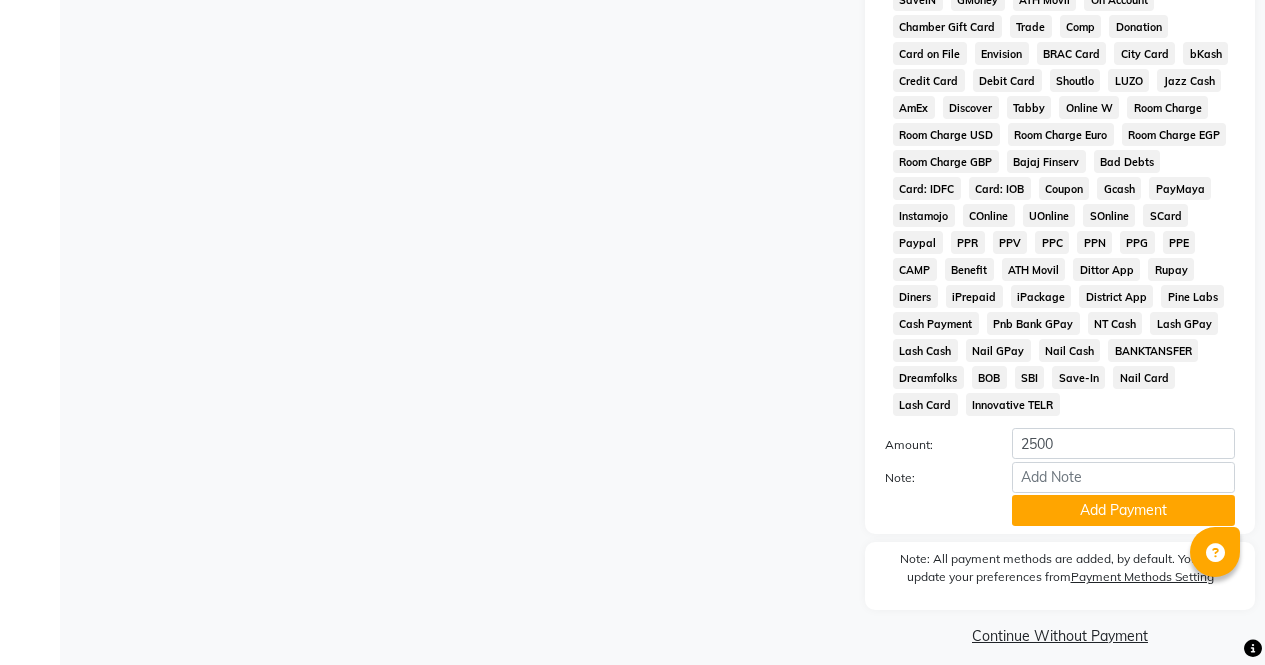 click on "Add Payment" 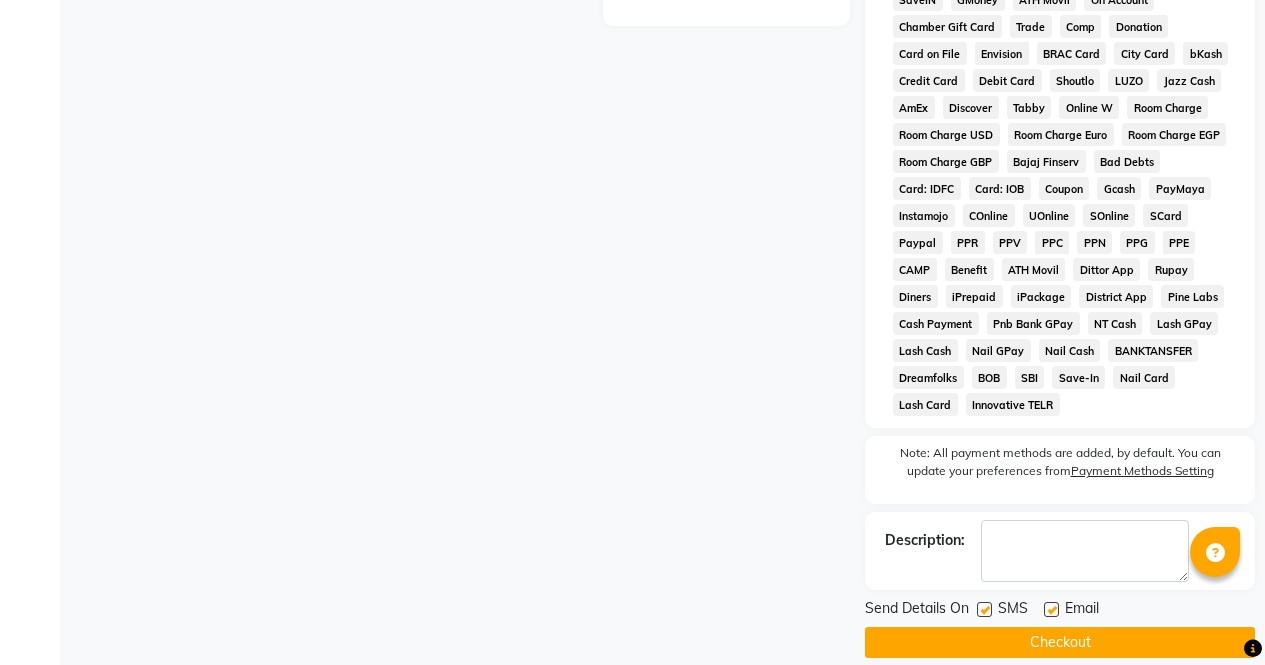 click on "Checkout" 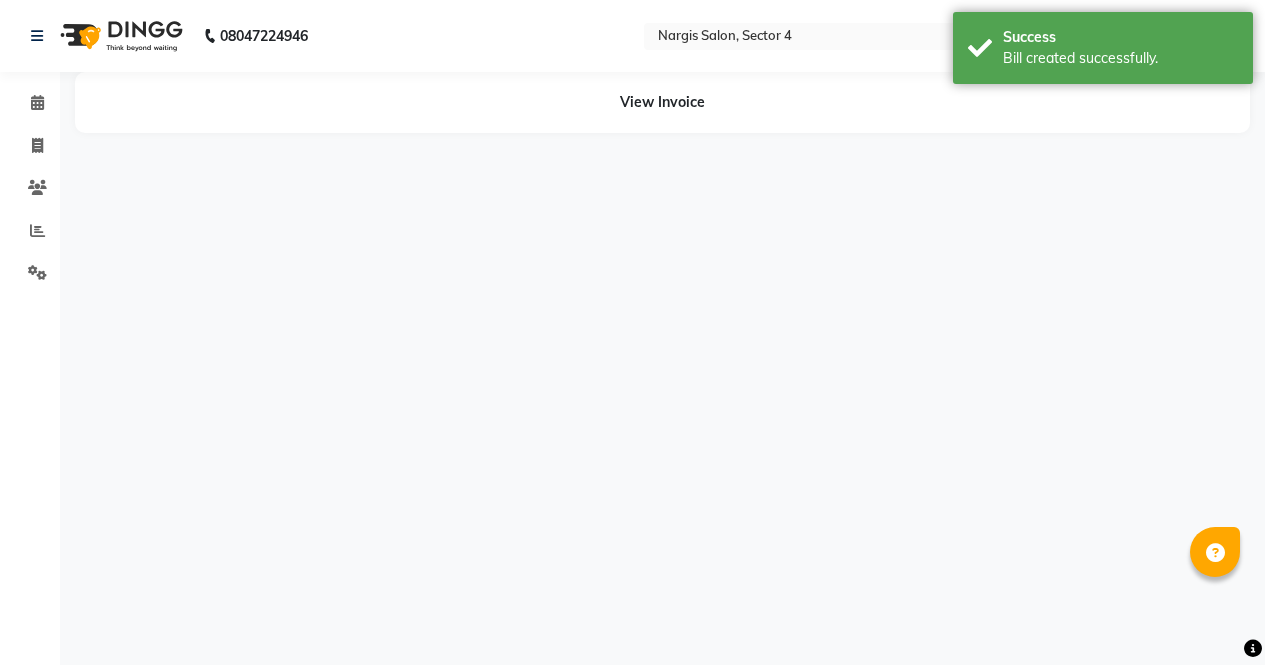 scroll, scrollTop: 0, scrollLeft: 0, axis: both 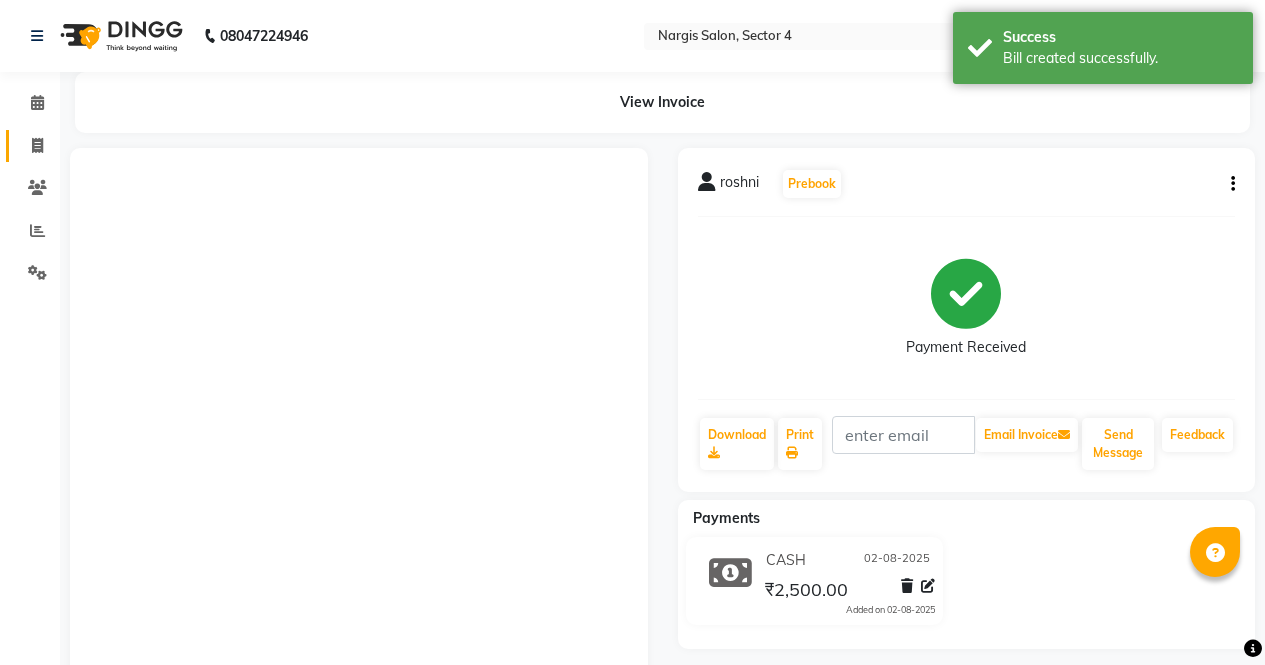 click 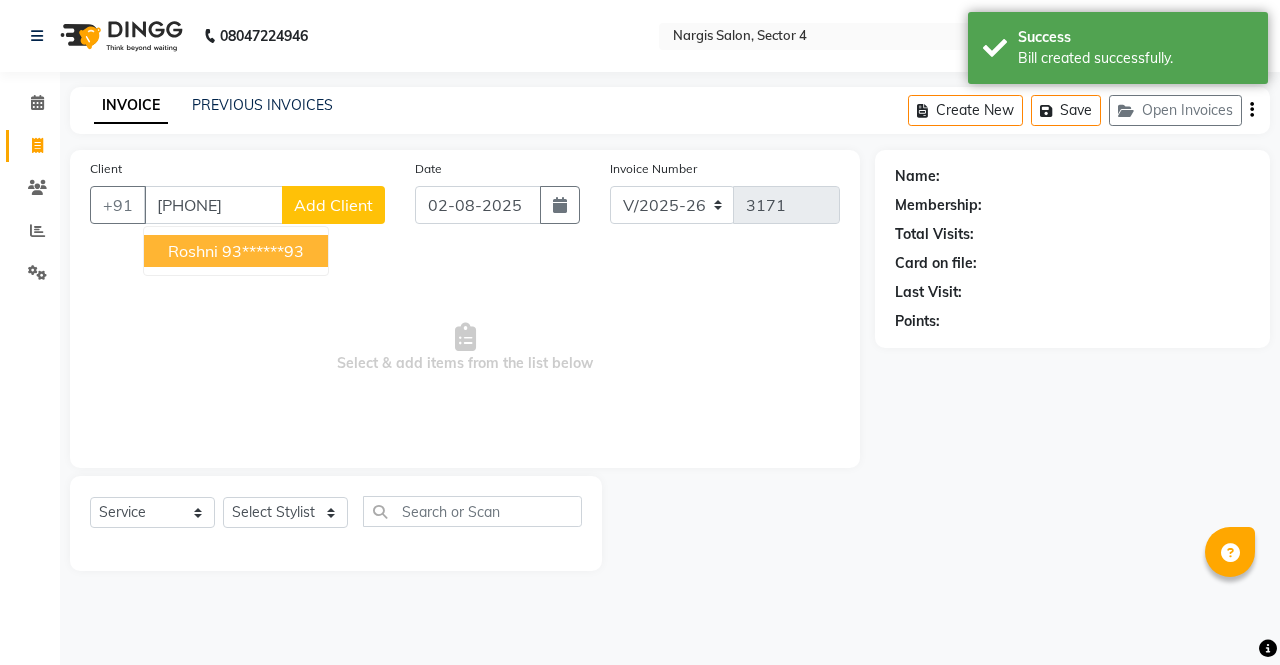 click on "roshni" at bounding box center (193, 251) 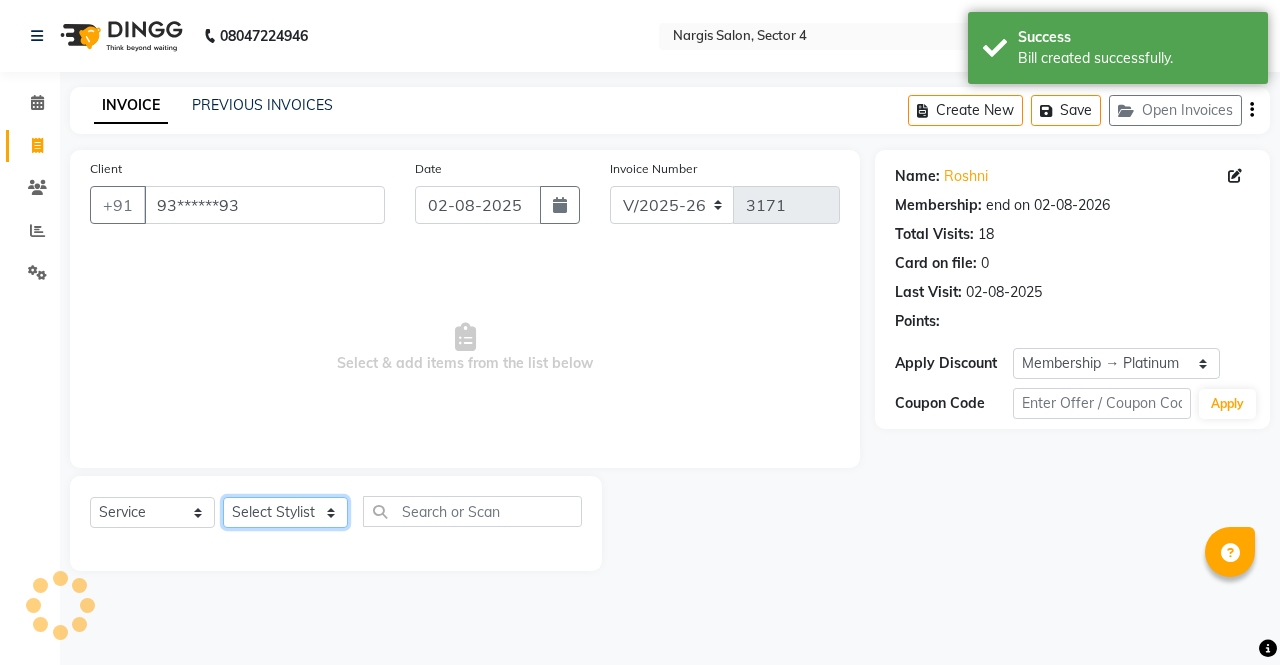 click on "Select Stylist ajeet anu armaan ashu Front Desk muskaan rakhi saima shivam soni sunil yashoda" 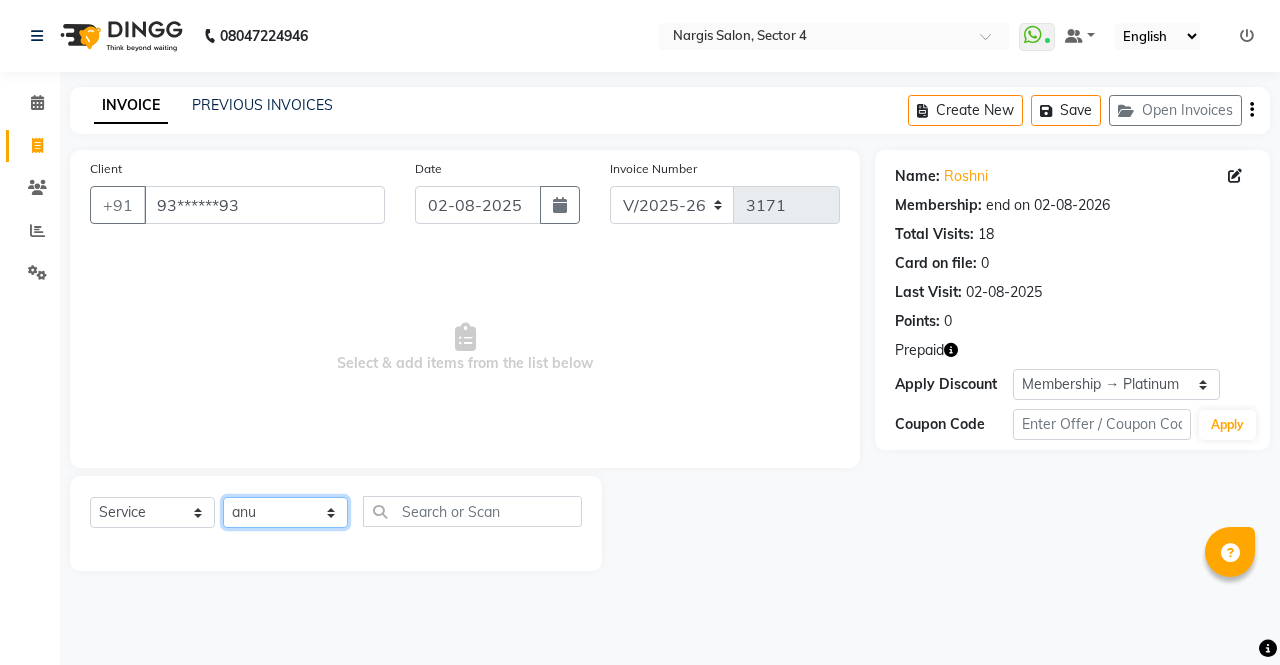 click on "Select Stylist ajeet anu armaan ashu Front Desk muskaan rakhi saima shivam soni sunil yashoda" 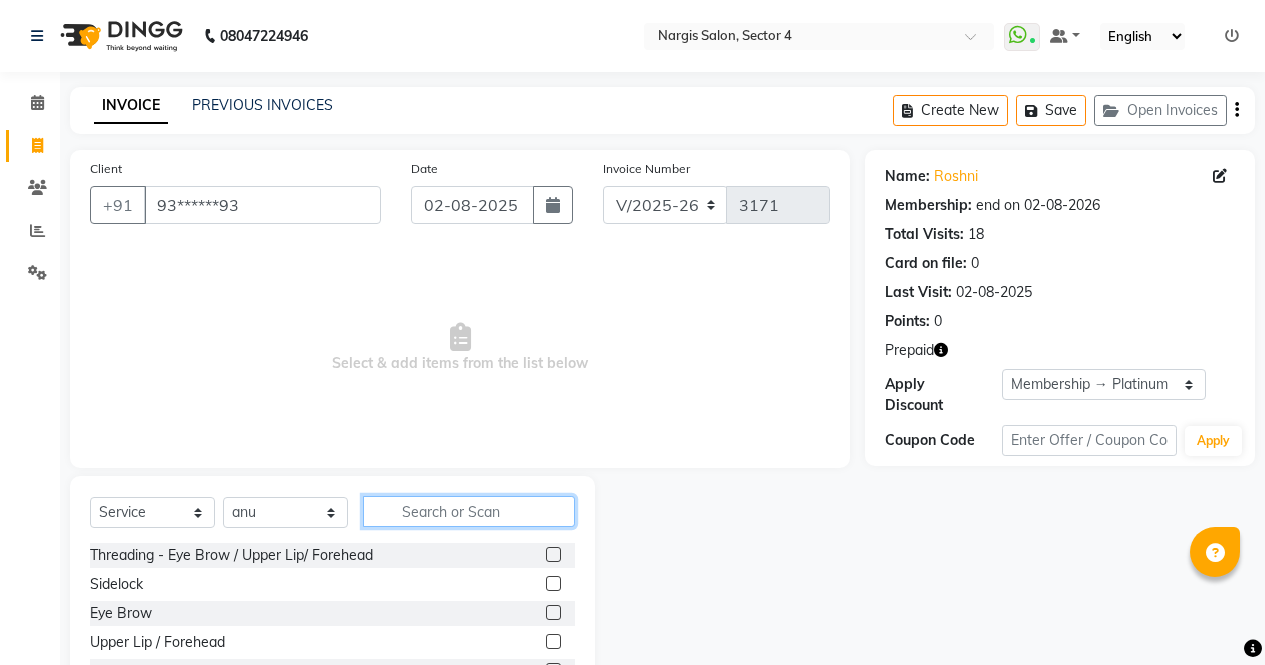 click 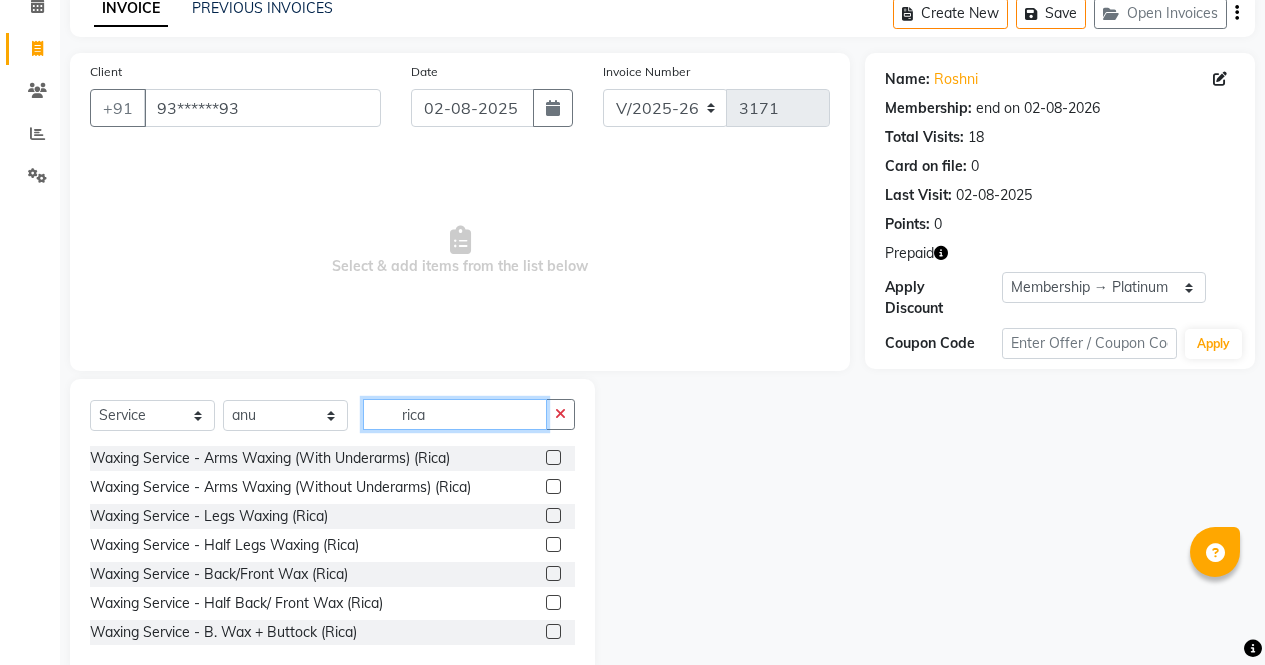 scroll, scrollTop: 129, scrollLeft: 0, axis: vertical 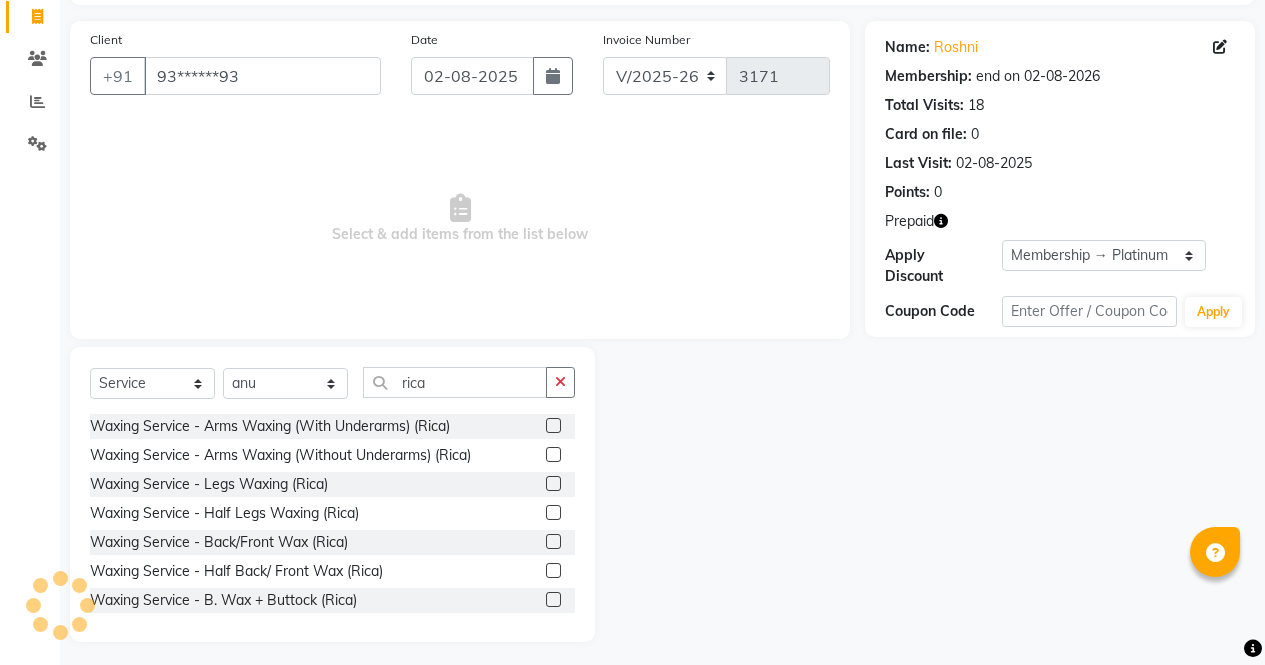 click 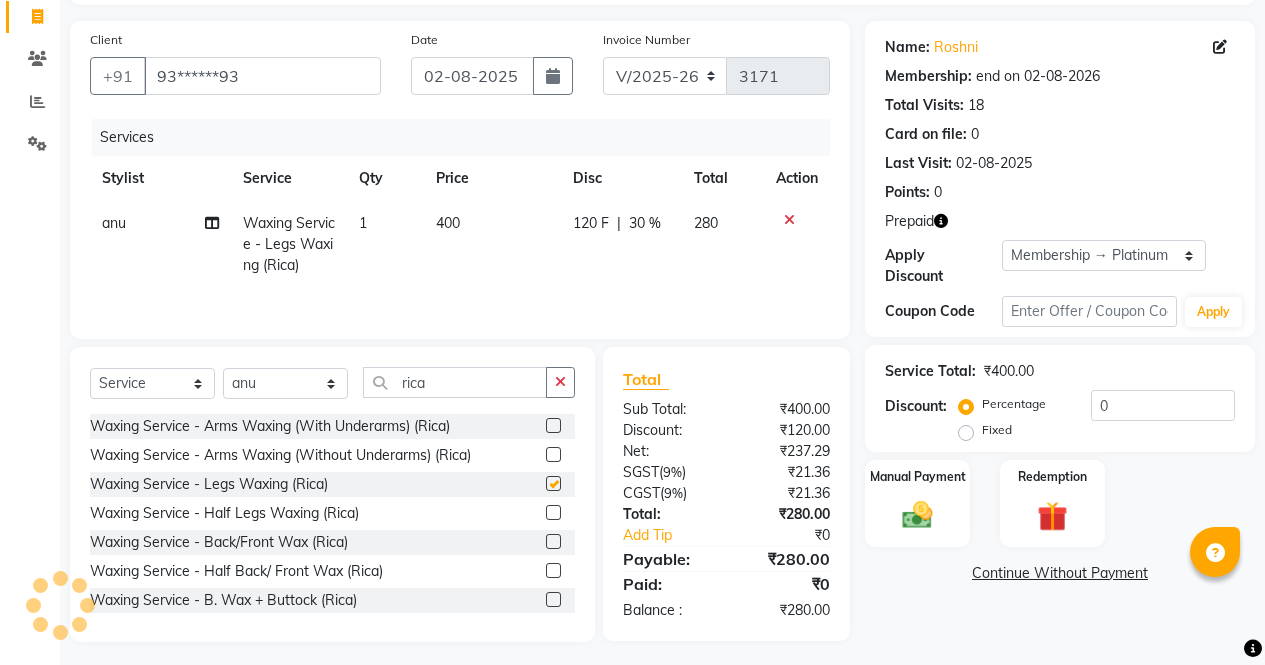 click 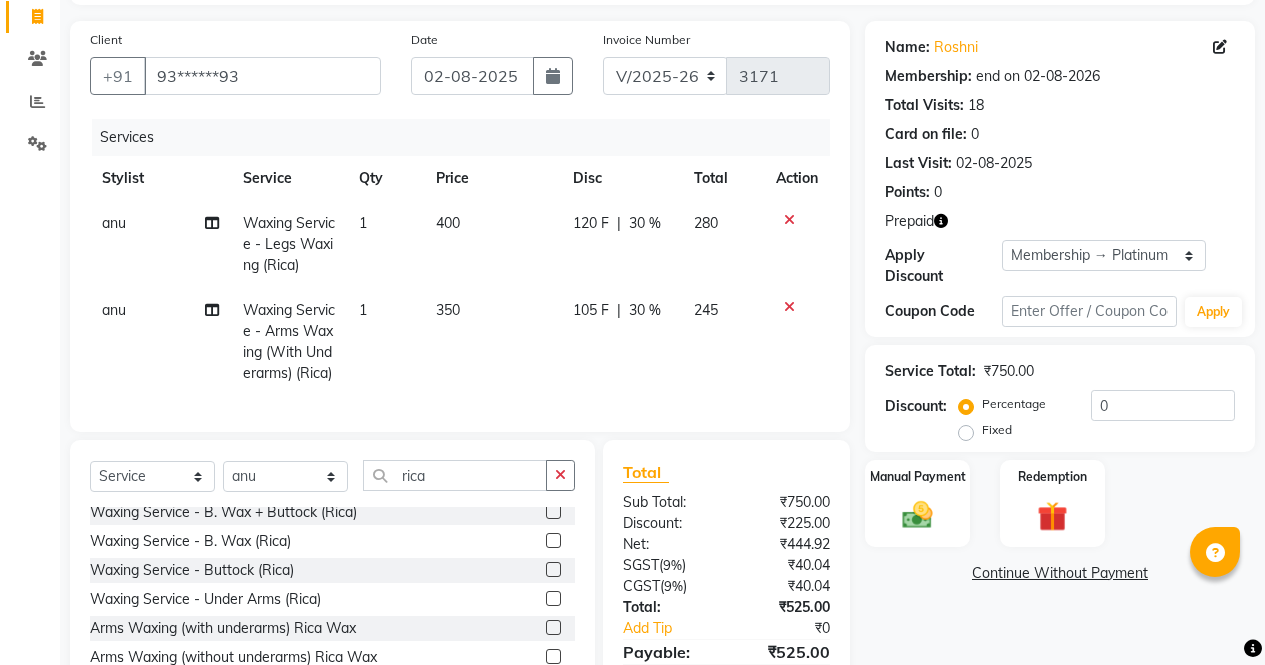 scroll, scrollTop: 159, scrollLeft: 0, axis: vertical 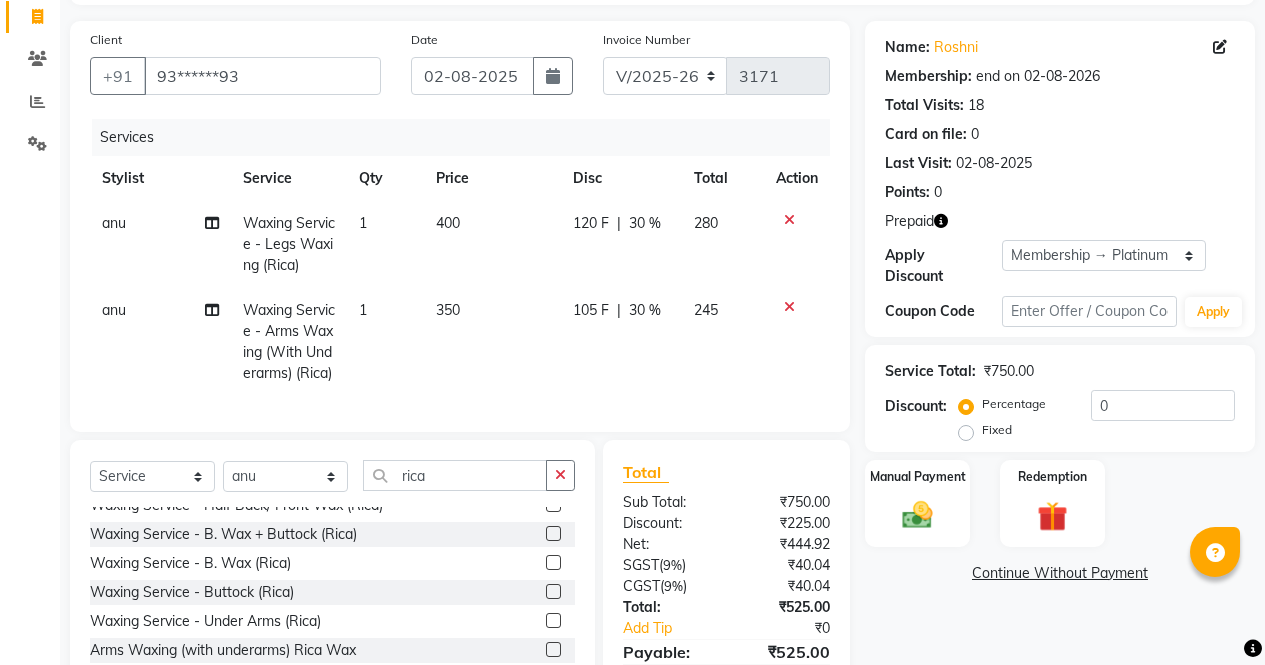 click 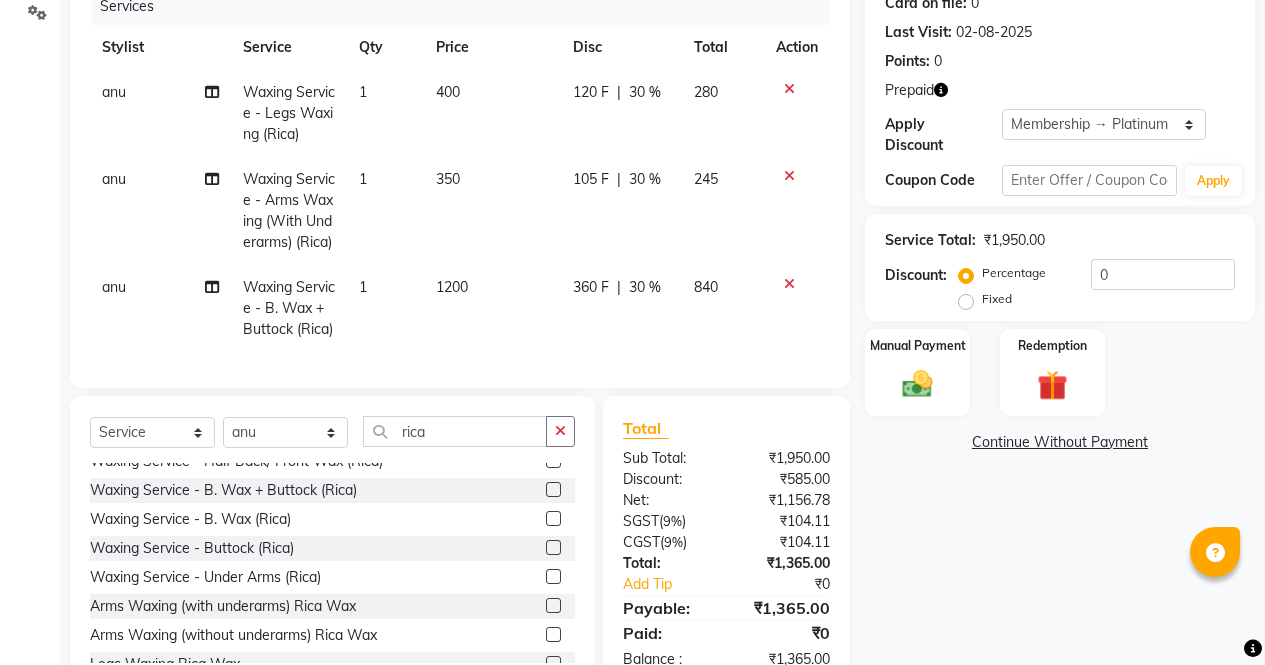 scroll, scrollTop: 352, scrollLeft: 0, axis: vertical 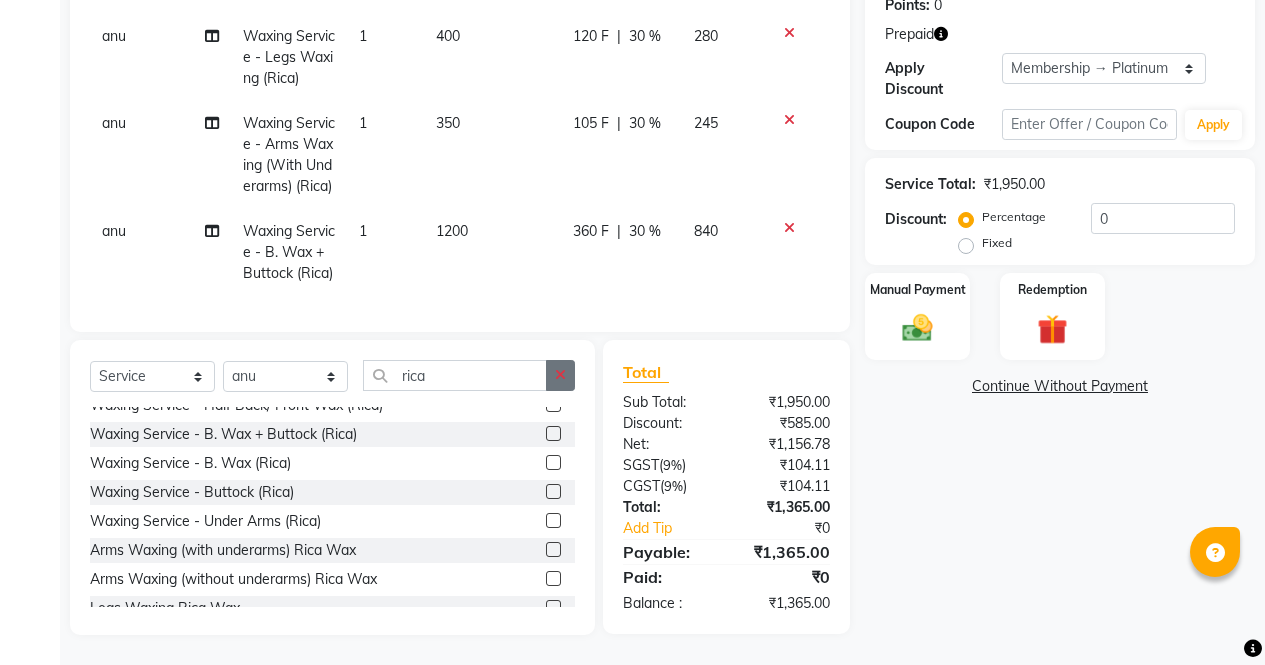 click 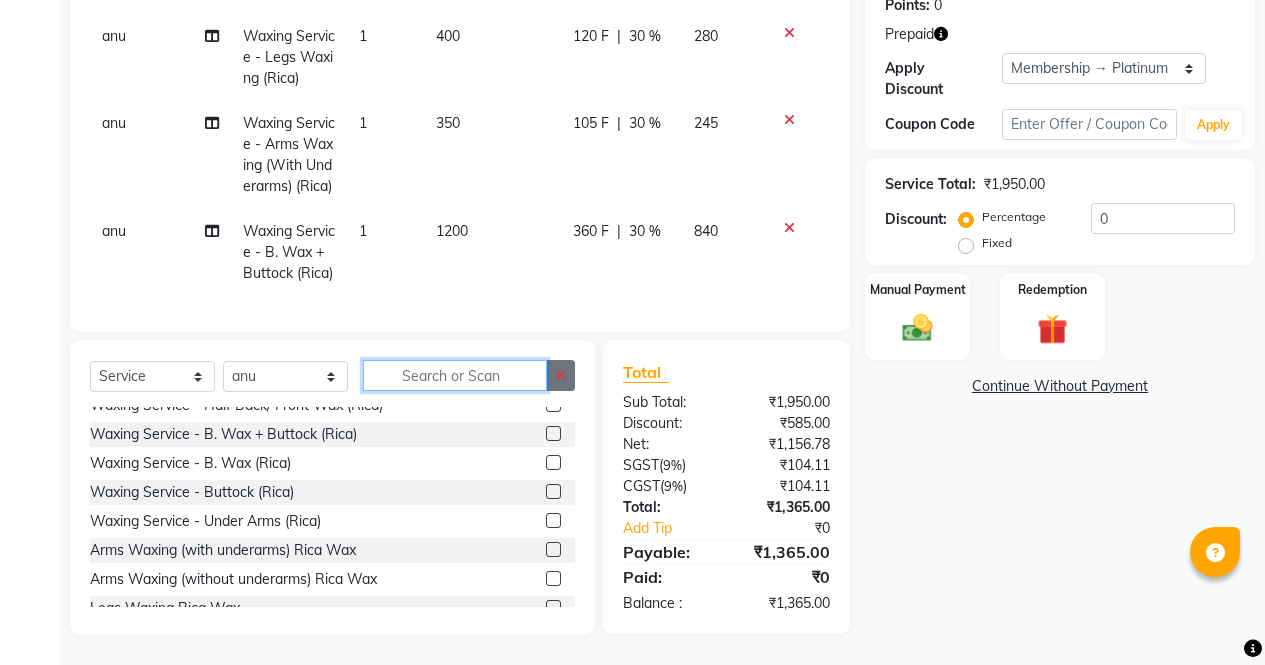 scroll, scrollTop: 739, scrollLeft: 0, axis: vertical 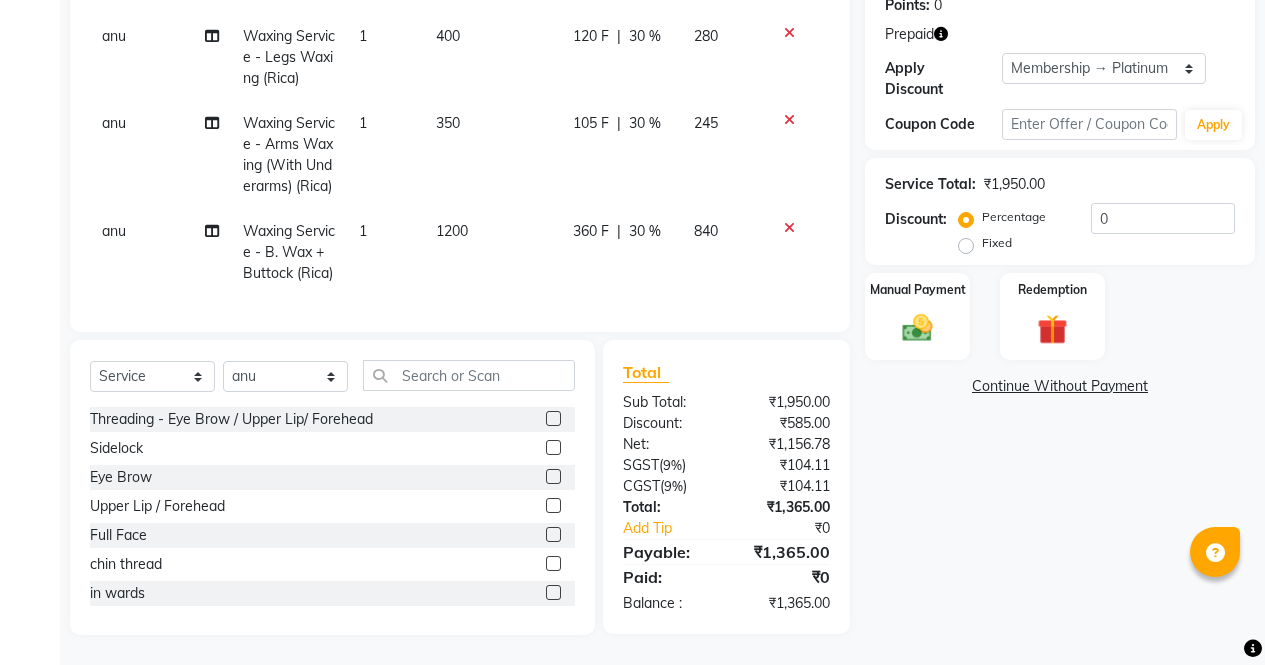 click 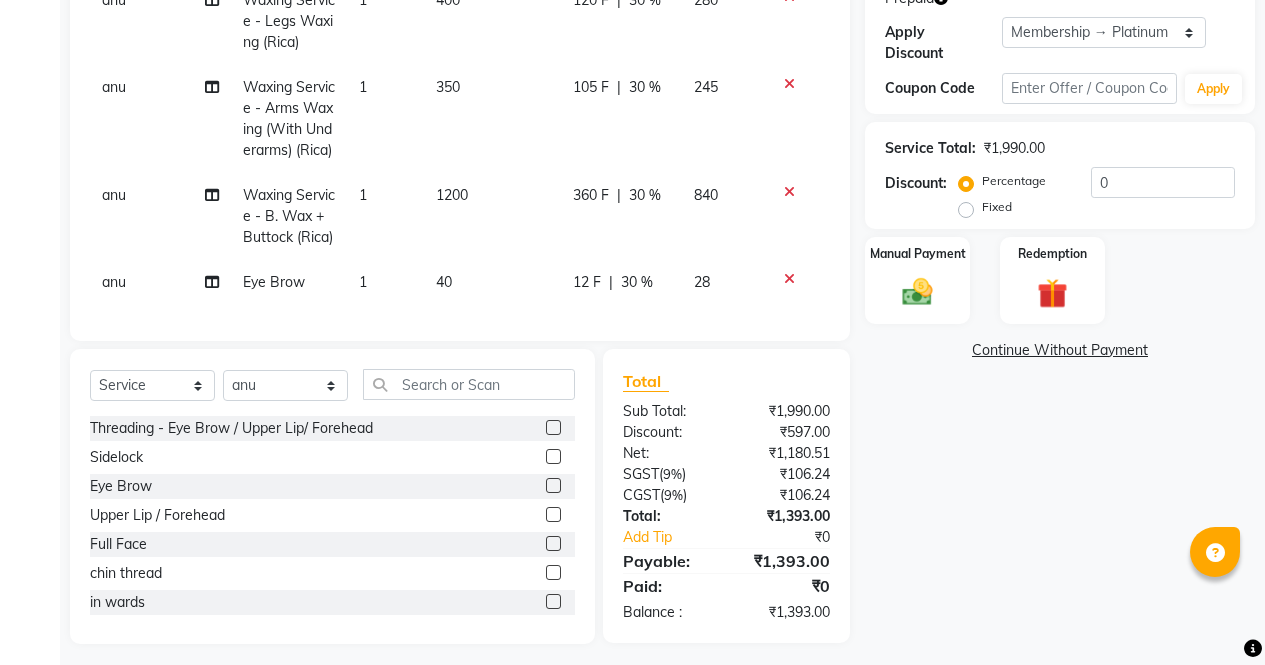scroll, scrollTop: 397, scrollLeft: 0, axis: vertical 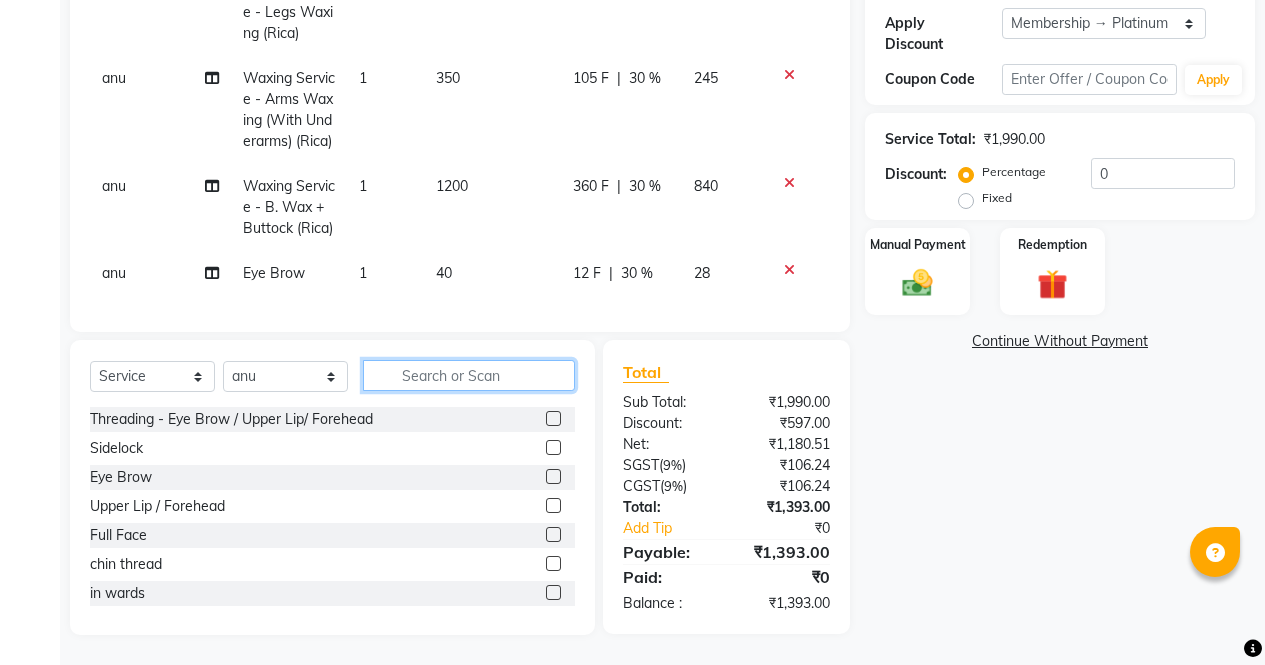 click 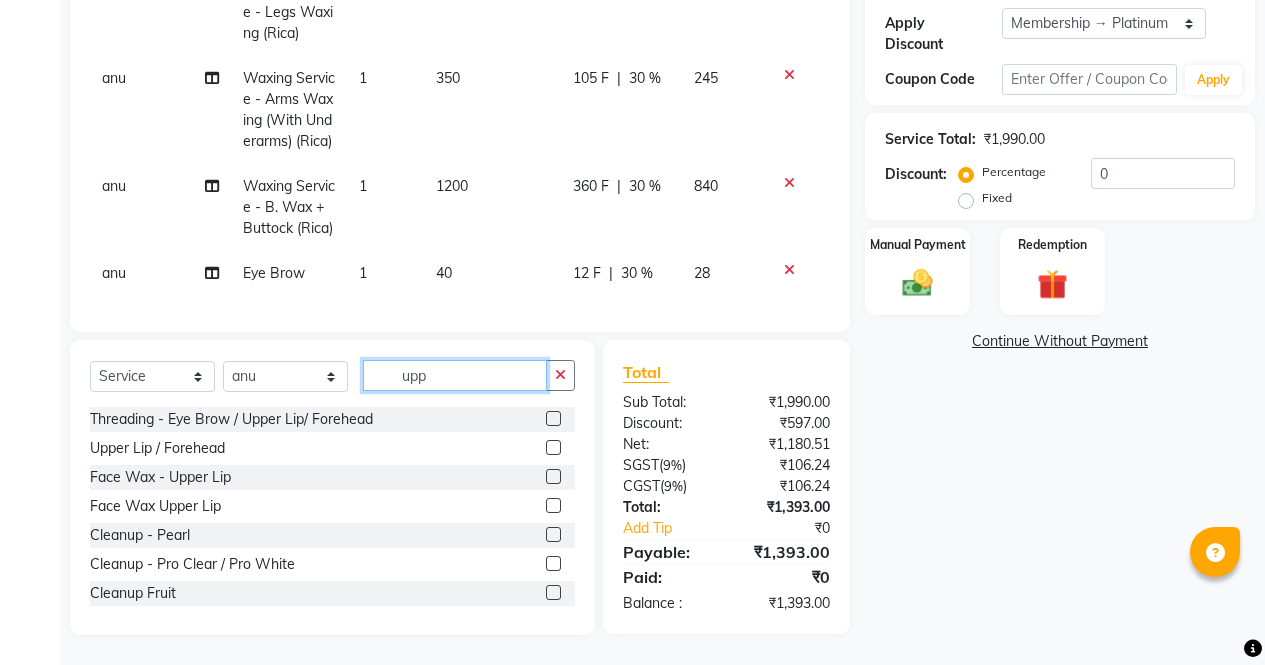 scroll, scrollTop: 396, scrollLeft: 0, axis: vertical 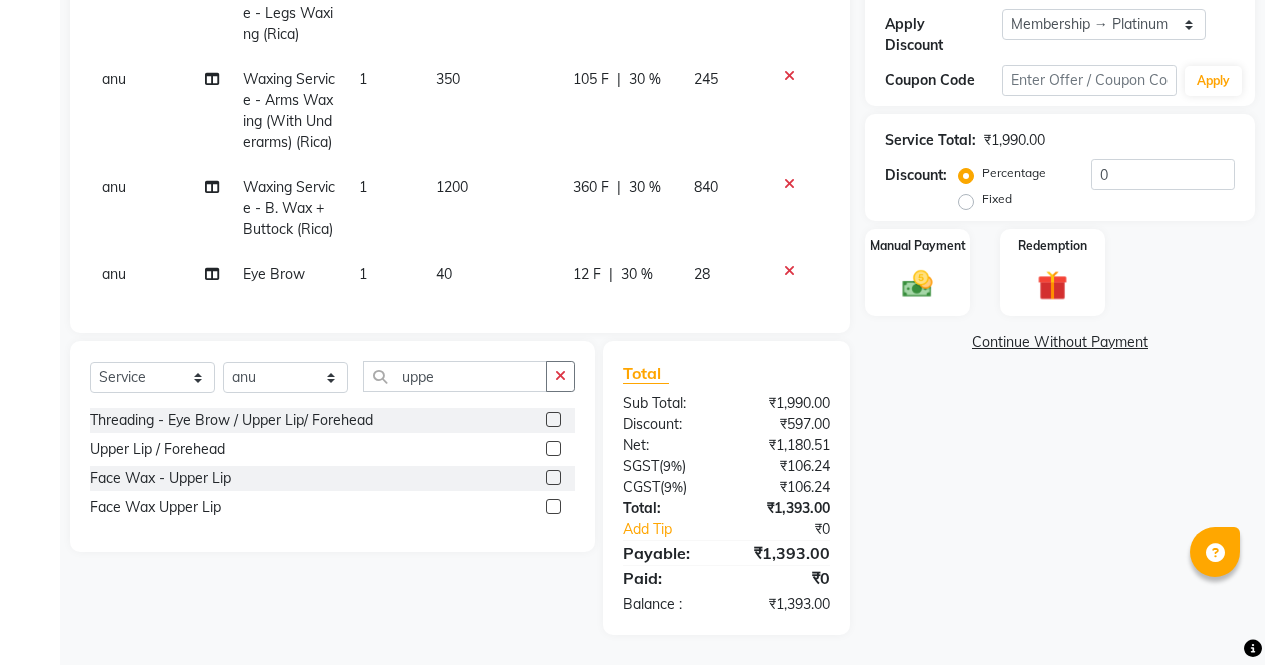 click 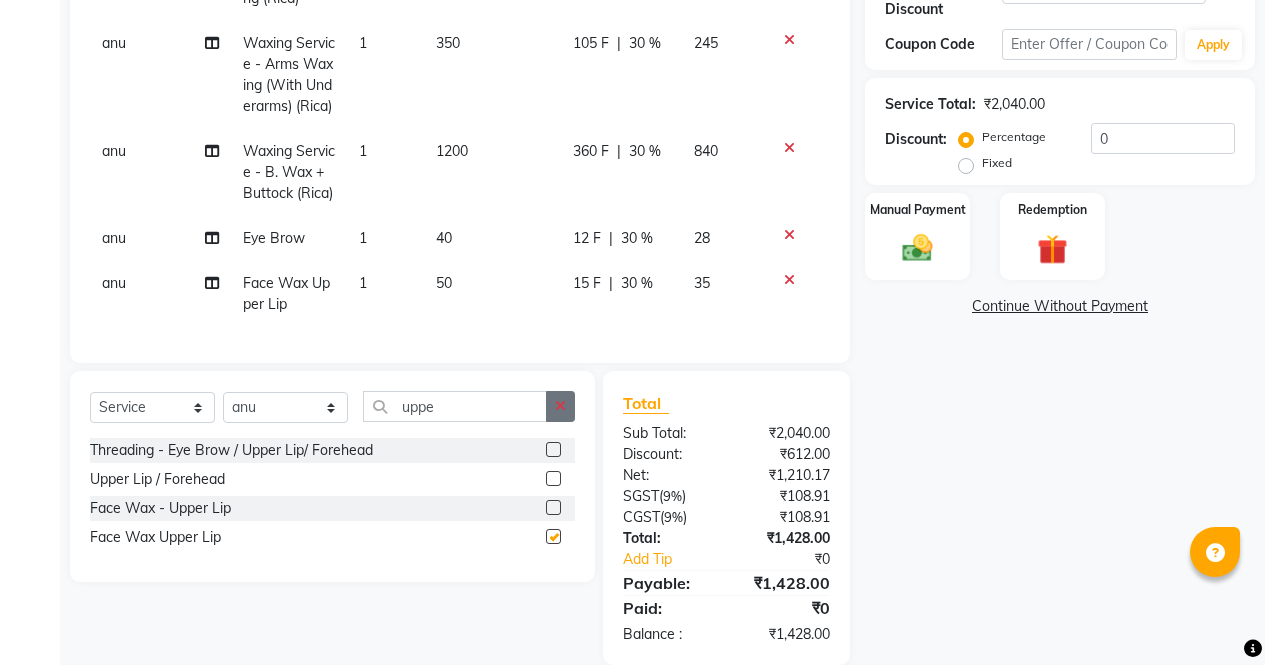 click 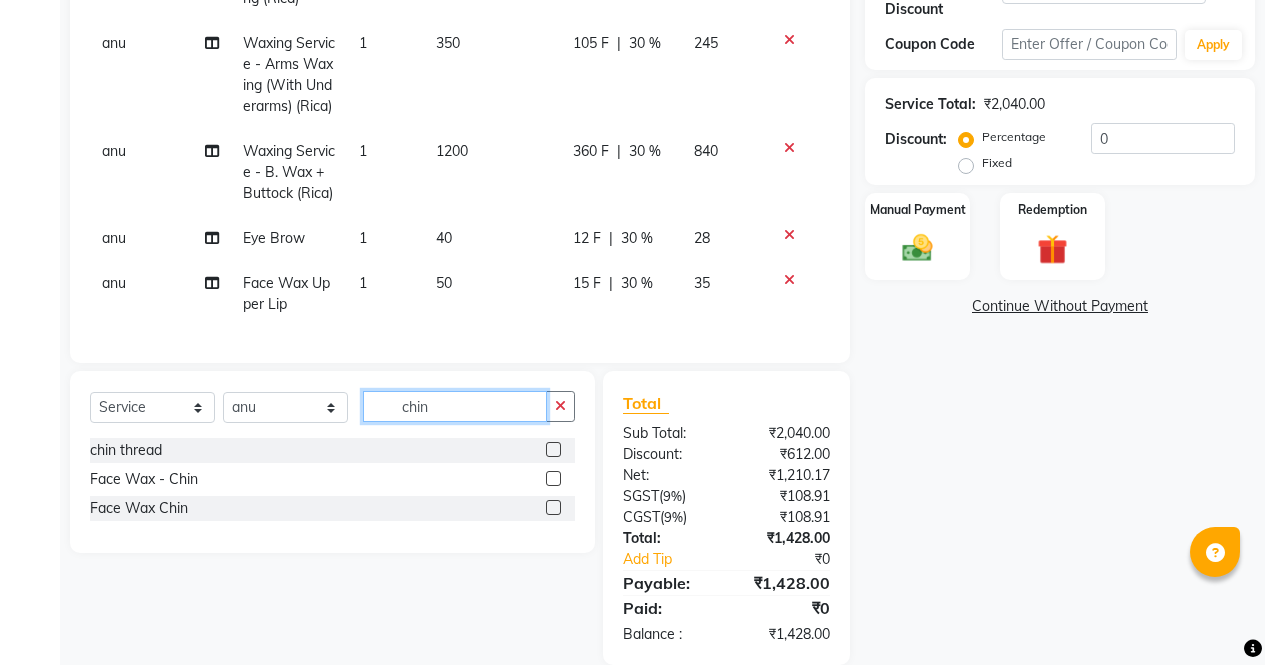 scroll, scrollTop: 48, scrollLeft: 0, axis: vertical 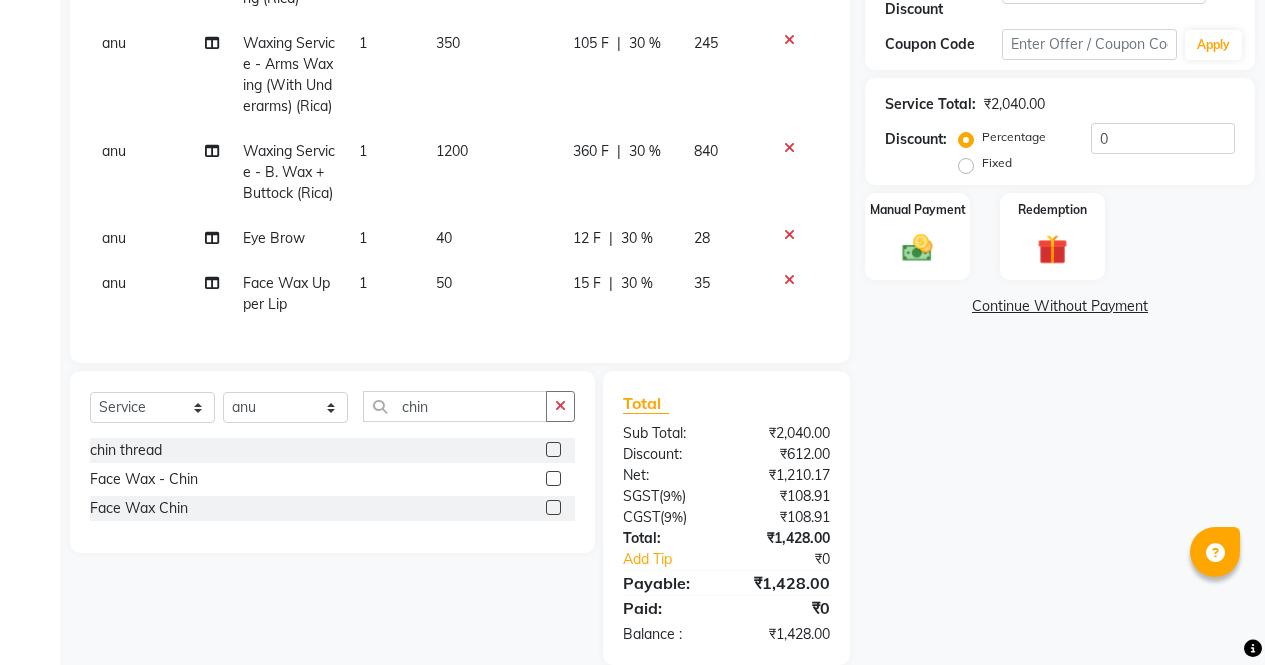 click on "chin thread  Face Wax - Chin  Face Wax Chin" 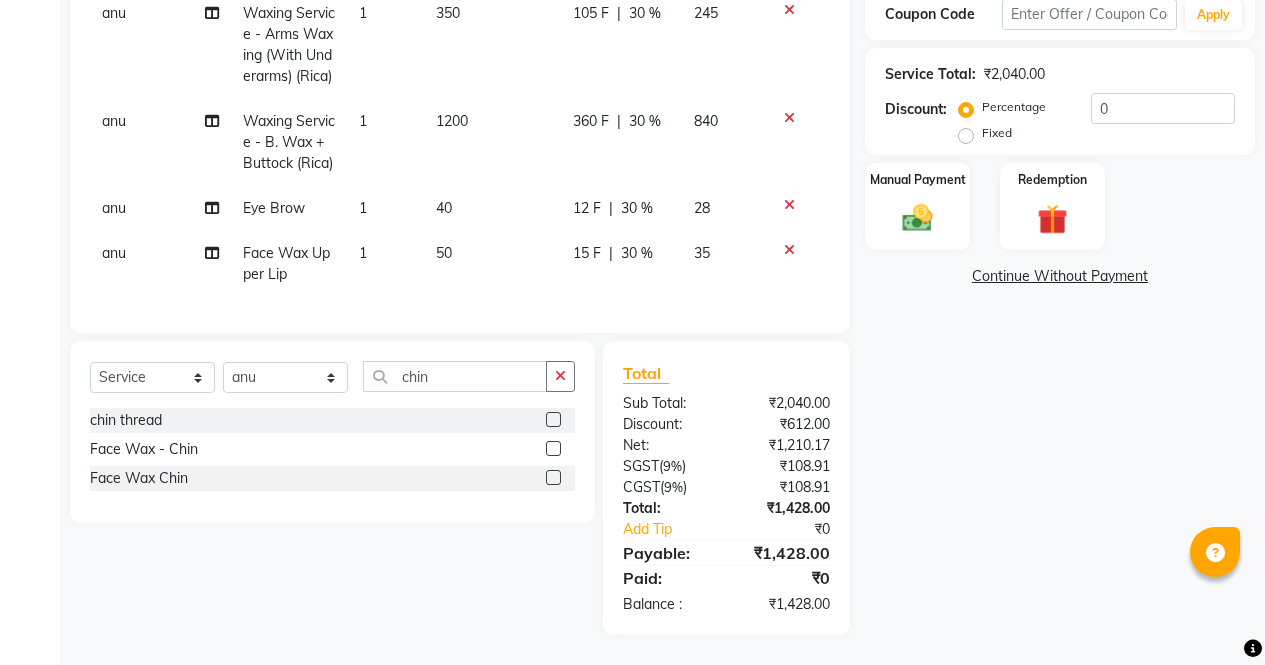 click 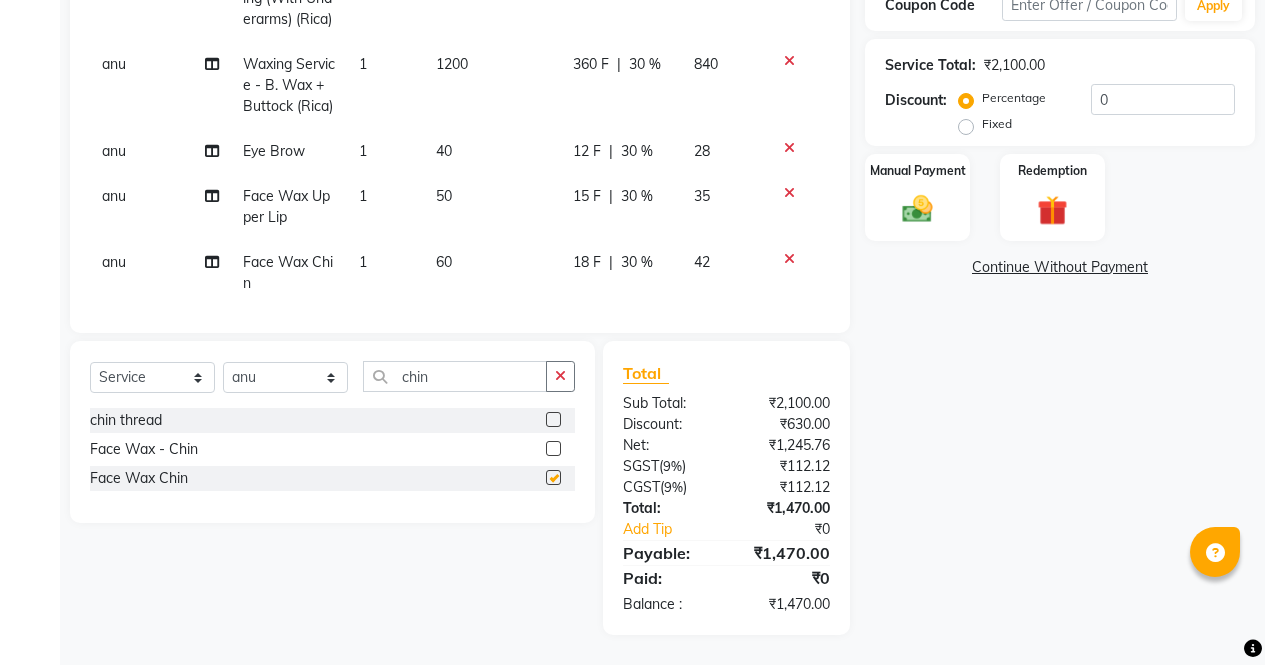 scroll, scrollTop: 114, scrollLeft: 0, axis: vertical 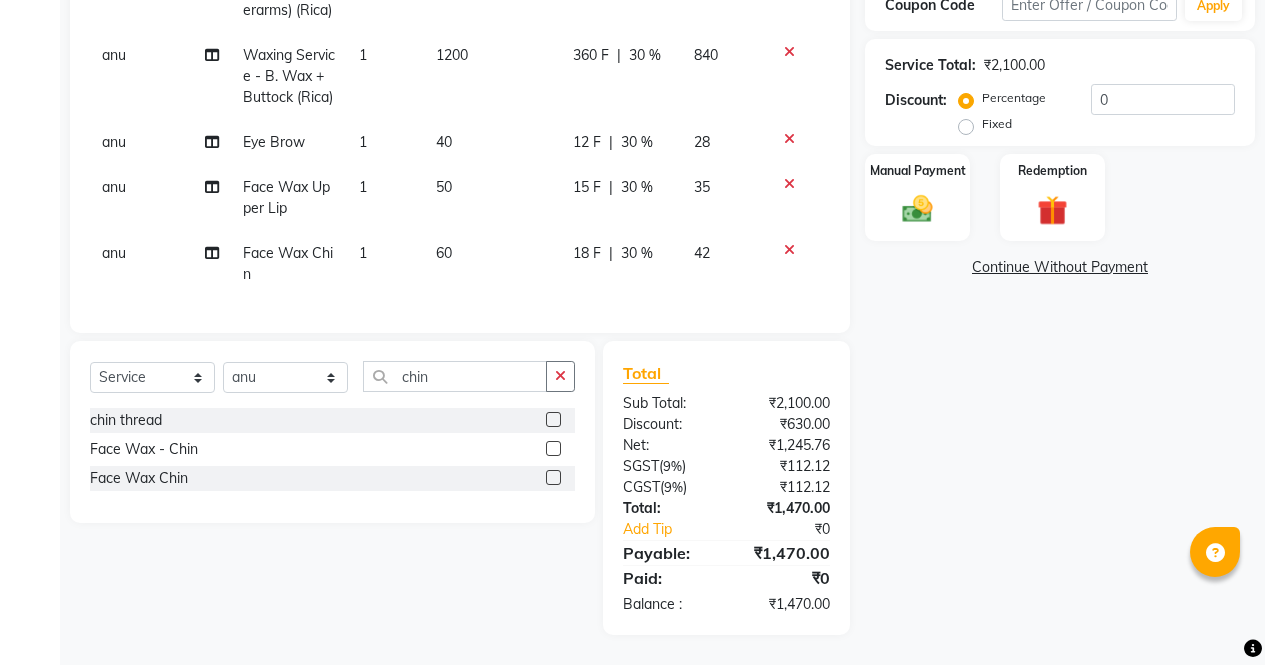 click on "60" 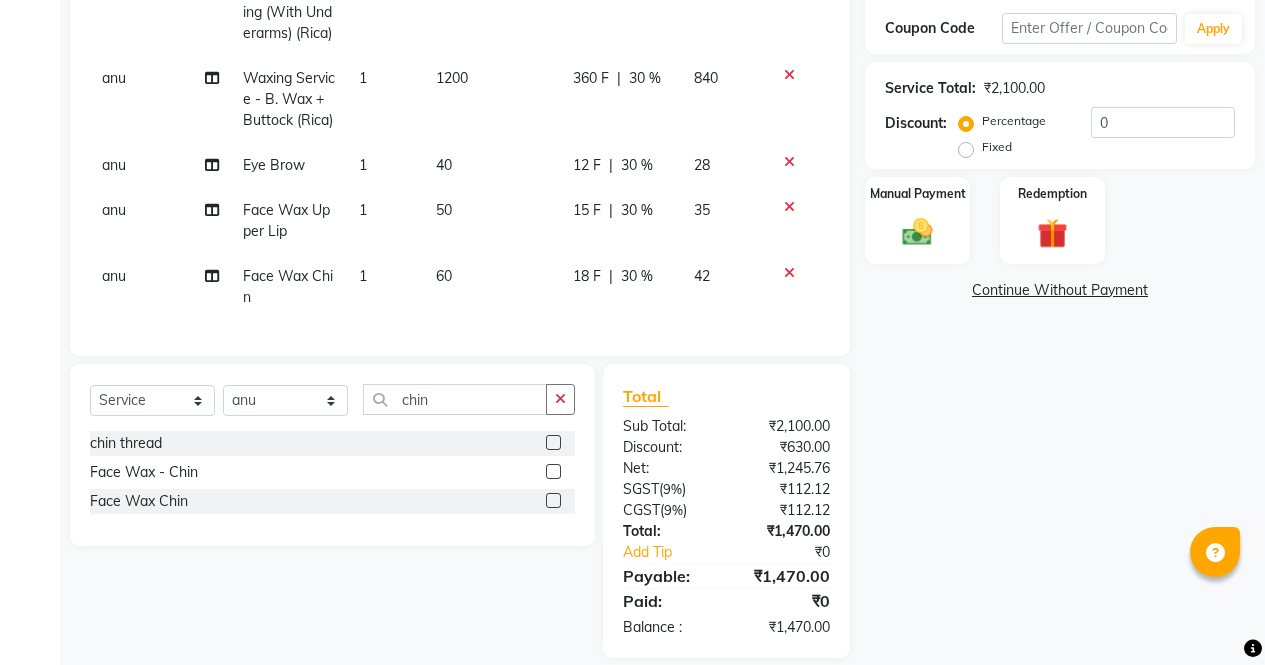 scroll, scrollTop: 0, scrollLeft: 0, axis: both 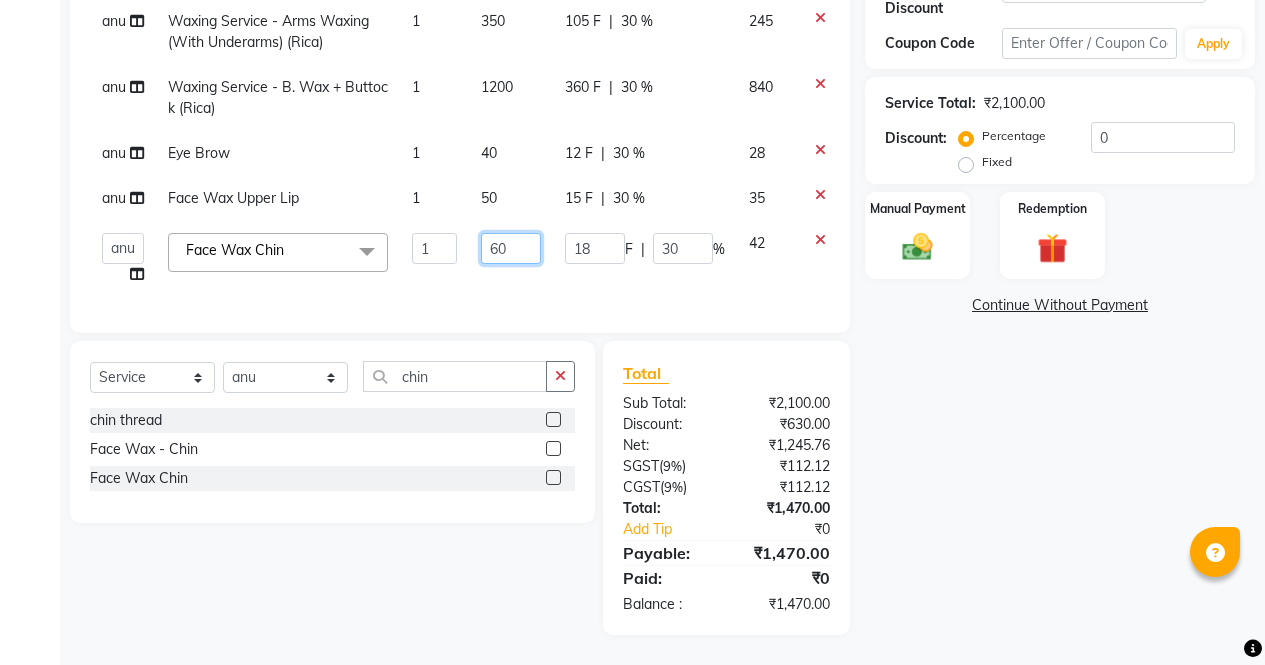 click on "60" 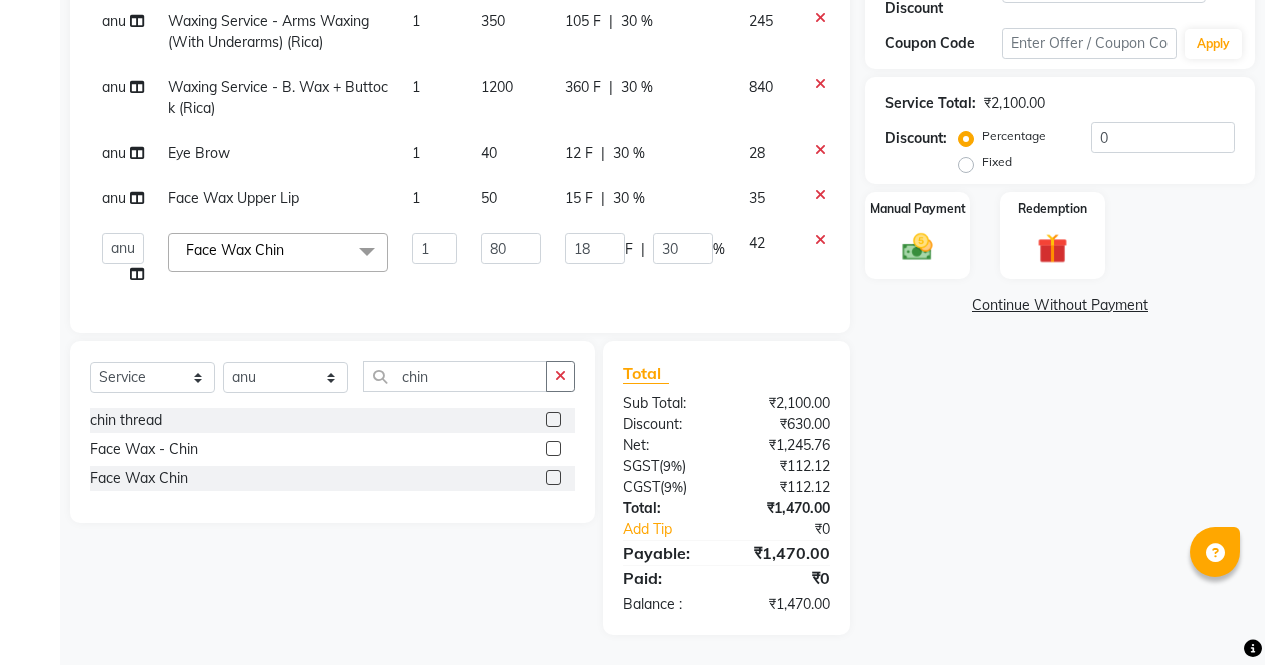 click on "Name: [FIRST] Membership: end on [DATE] Total Visits: 18 Card on file: 0 Last Visit: 02-08-2025 Points: 0 Prepaid Apply Discount Select Membership → Platinum Membership → Diamond Membership → Platinum Membership → Platinum Coupon Code Apply Service Total: ₹2,100.00 Discount: Percentage Fixed 0 Manual Payment Redemption Continue Without Payment" 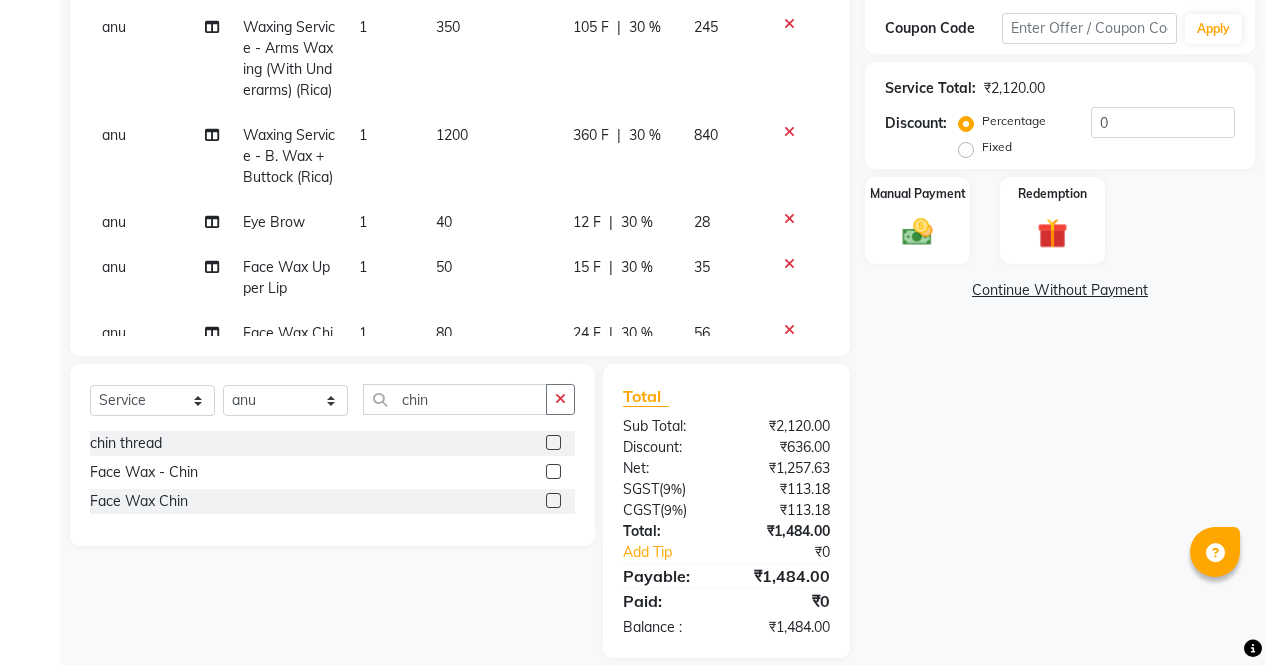 scroll, scrollTop: 114, scrollLeft: 0, axis: vertical 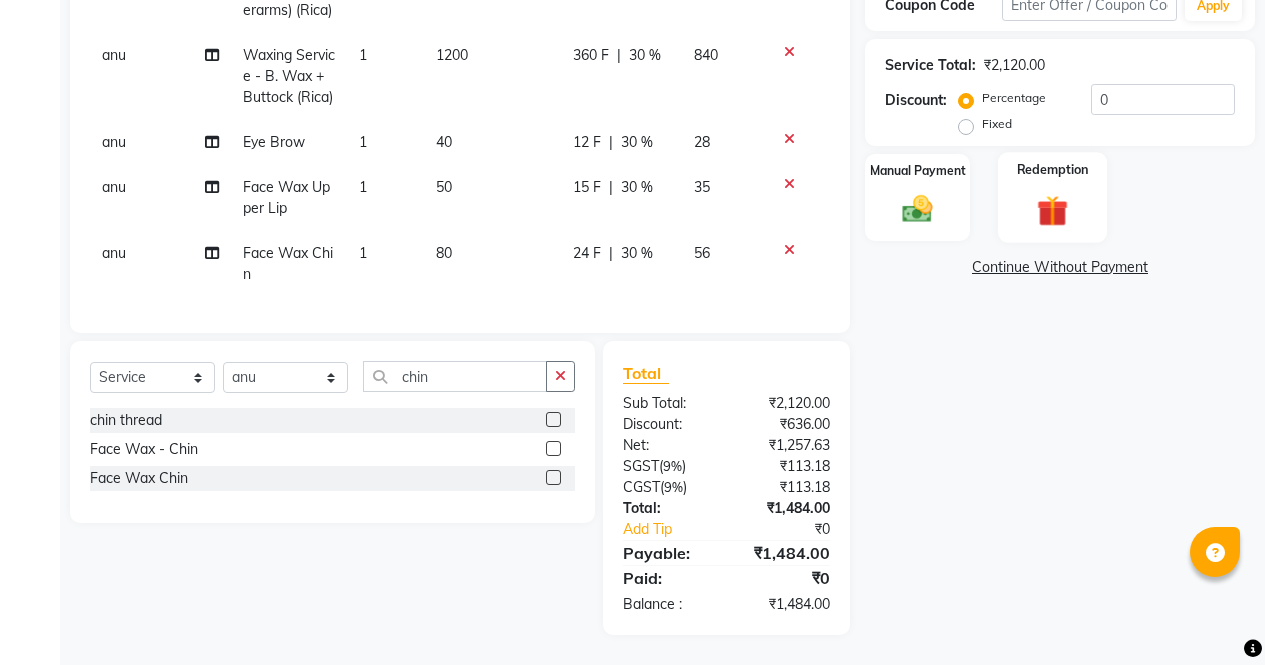 click on "Redemption" 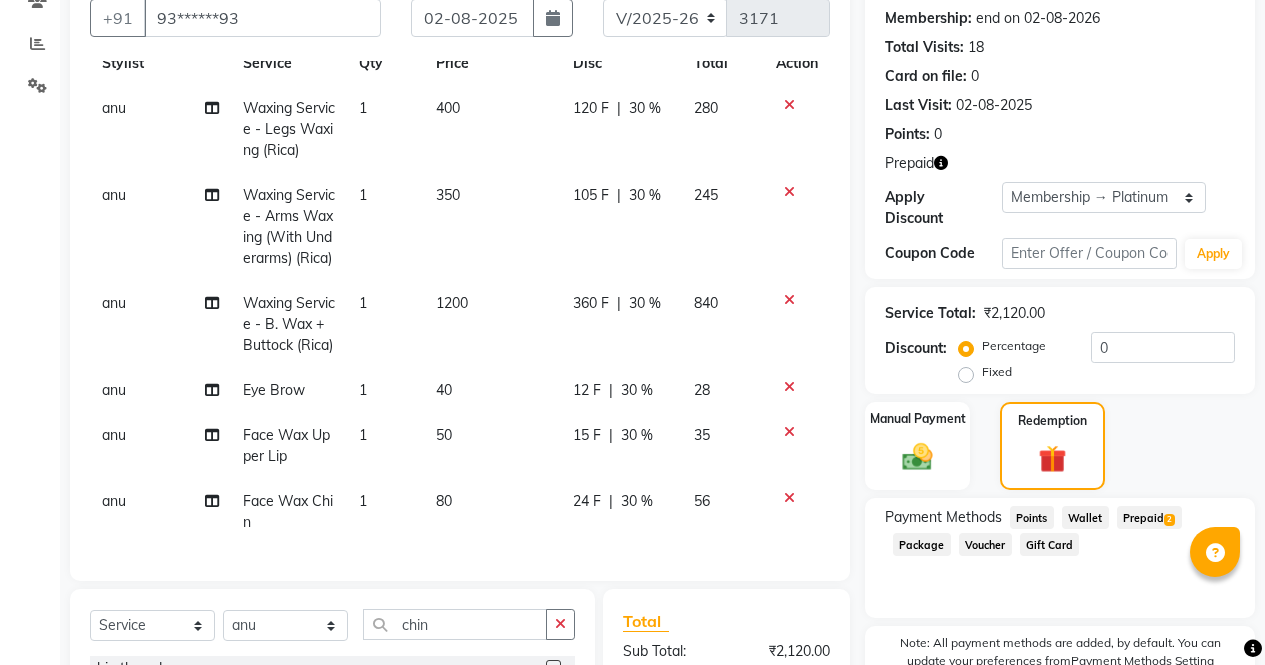 click 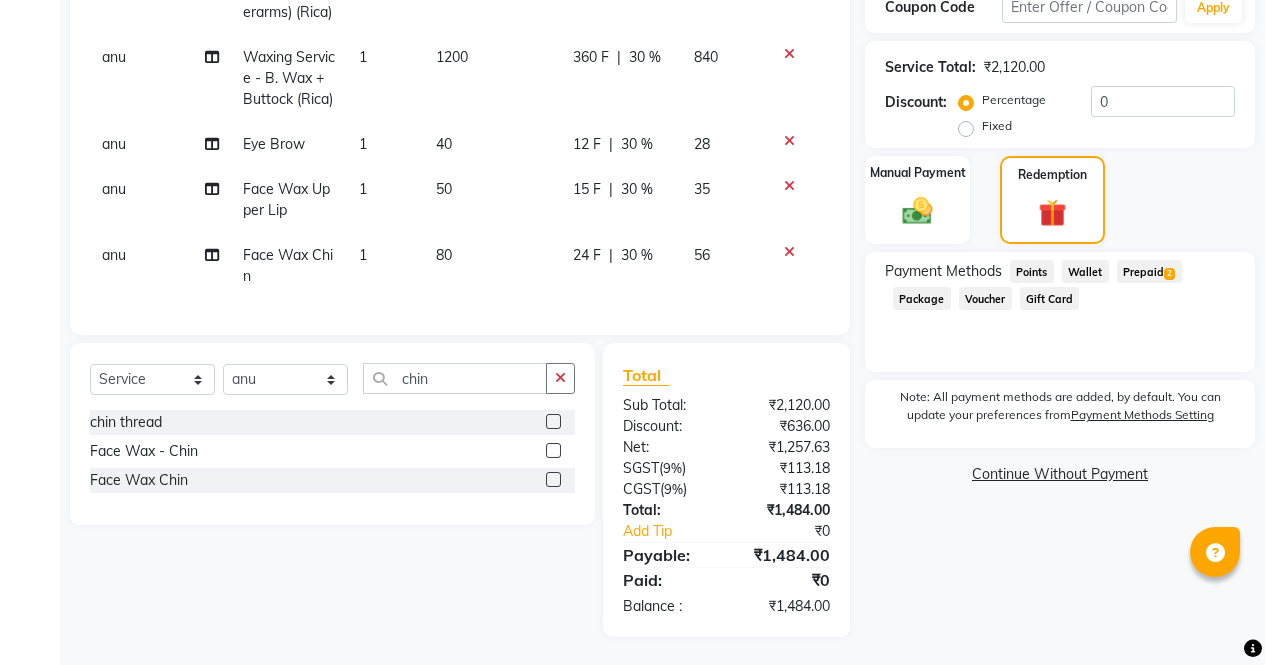 scroll, scrollTop: 435, scrollLeft: 0, axis: vertical 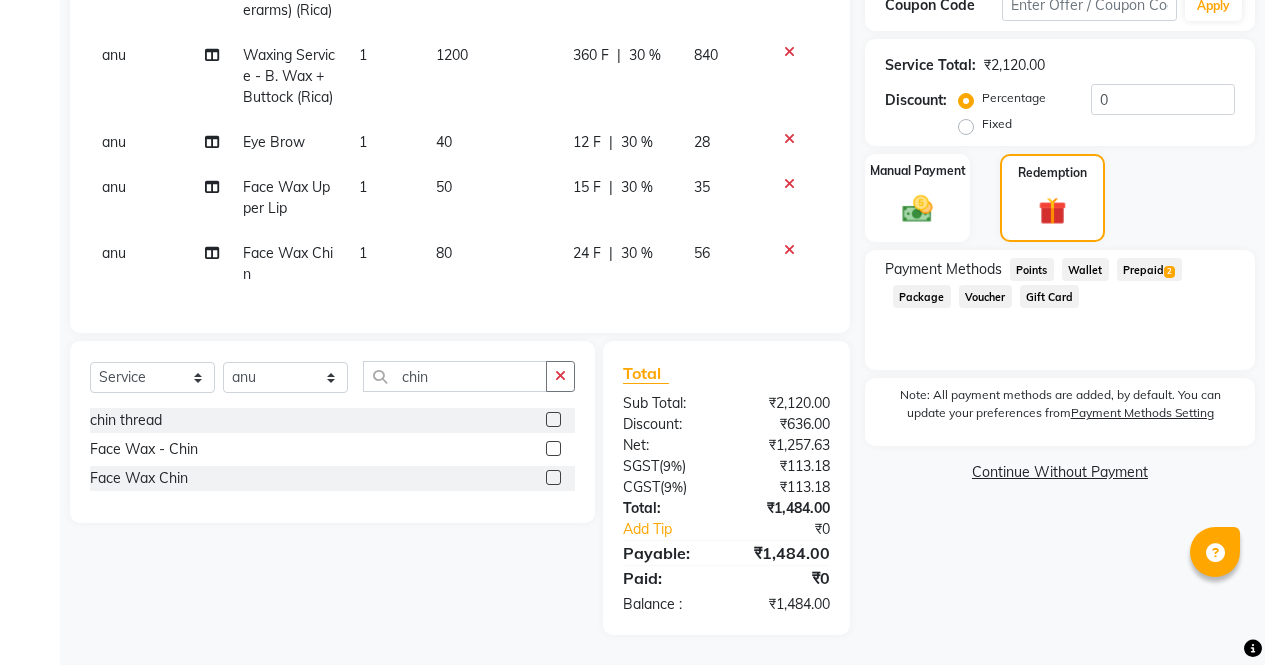 click on "Prepaid  2" 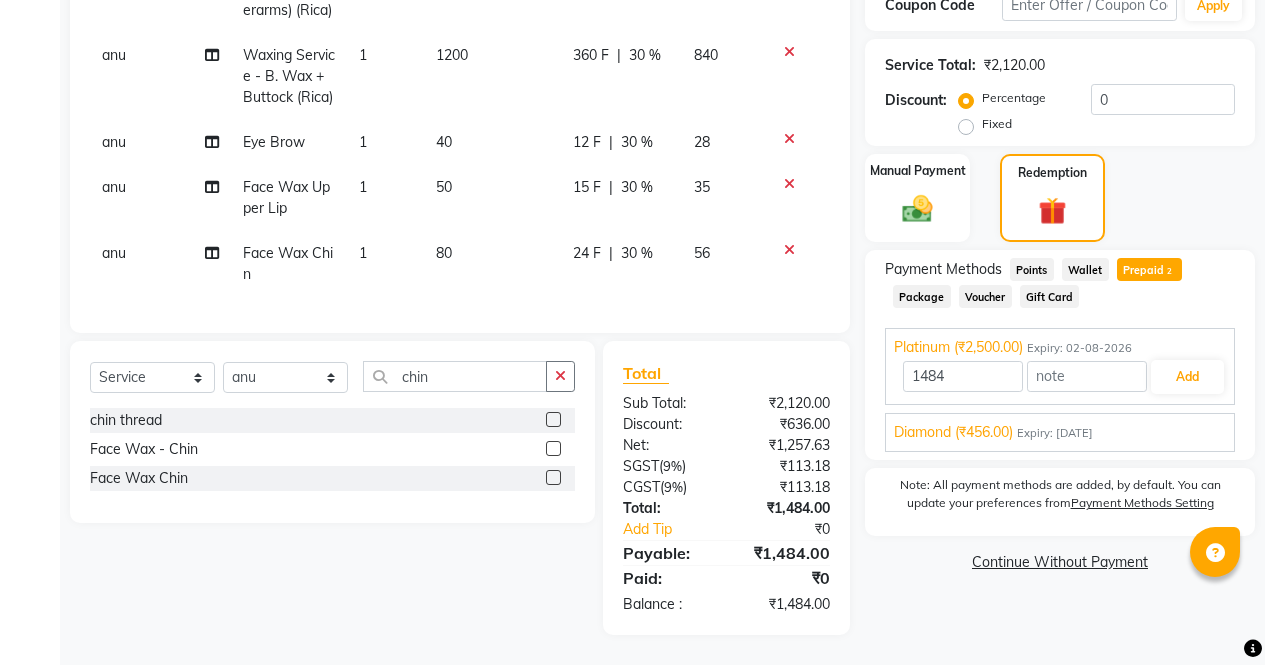 click on "Diamond (₹456.00) Expiry: [DATE] 456 Add" at bounding box center [1060, 432] 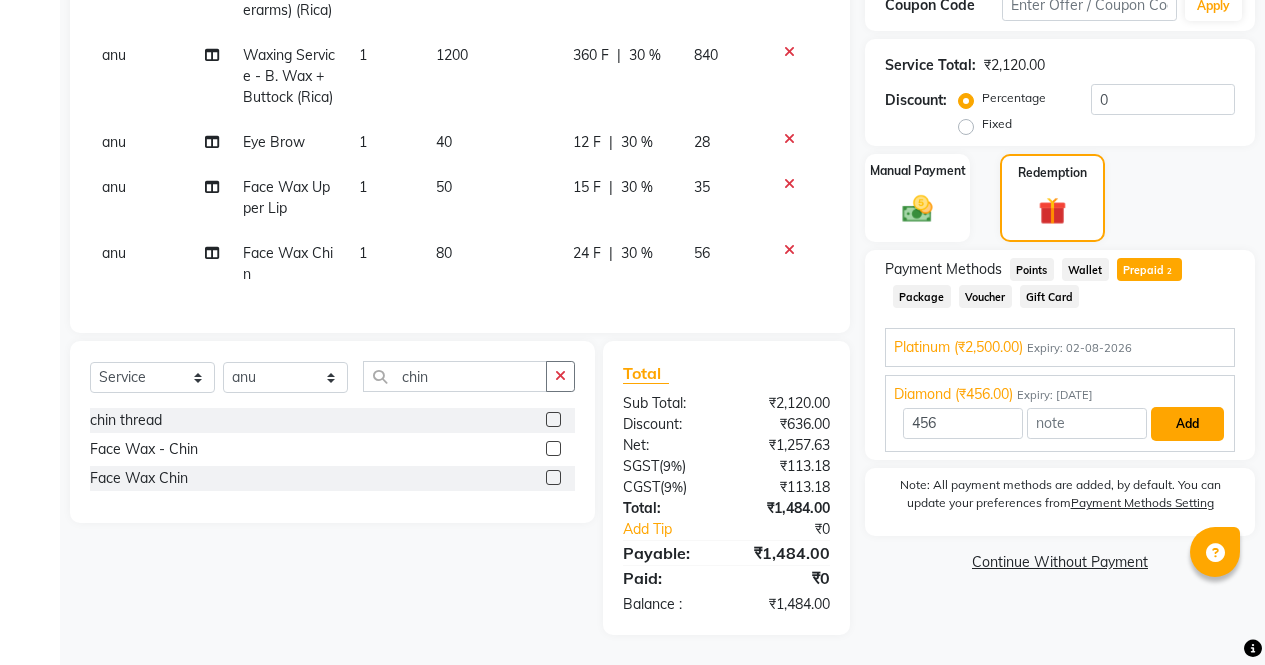 click on "Add" at bounding box center (1187, 424) 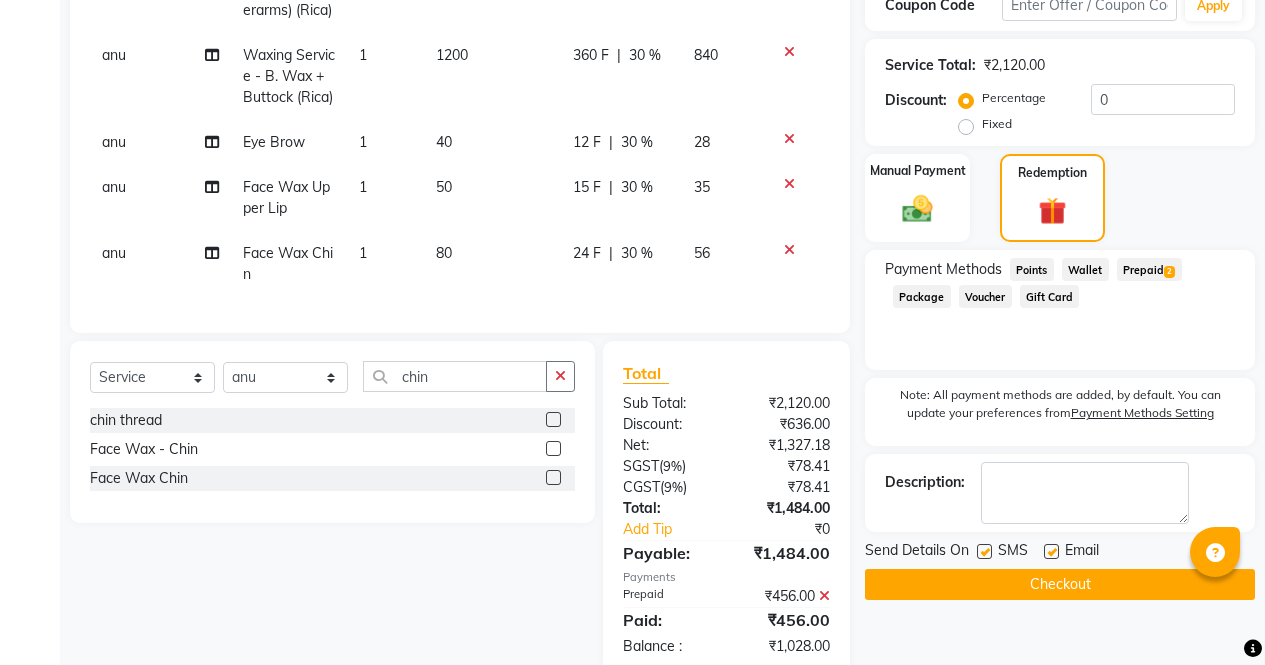 click on "2" 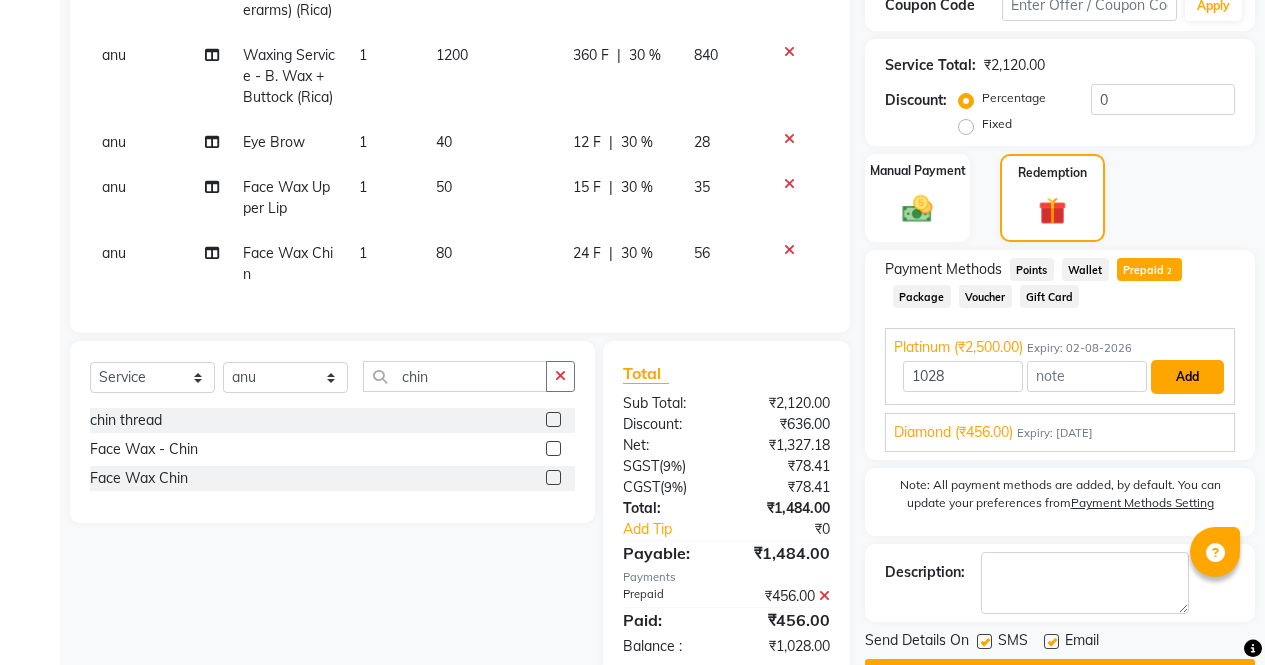 click on "Add" at bounding box center (1187, 377) 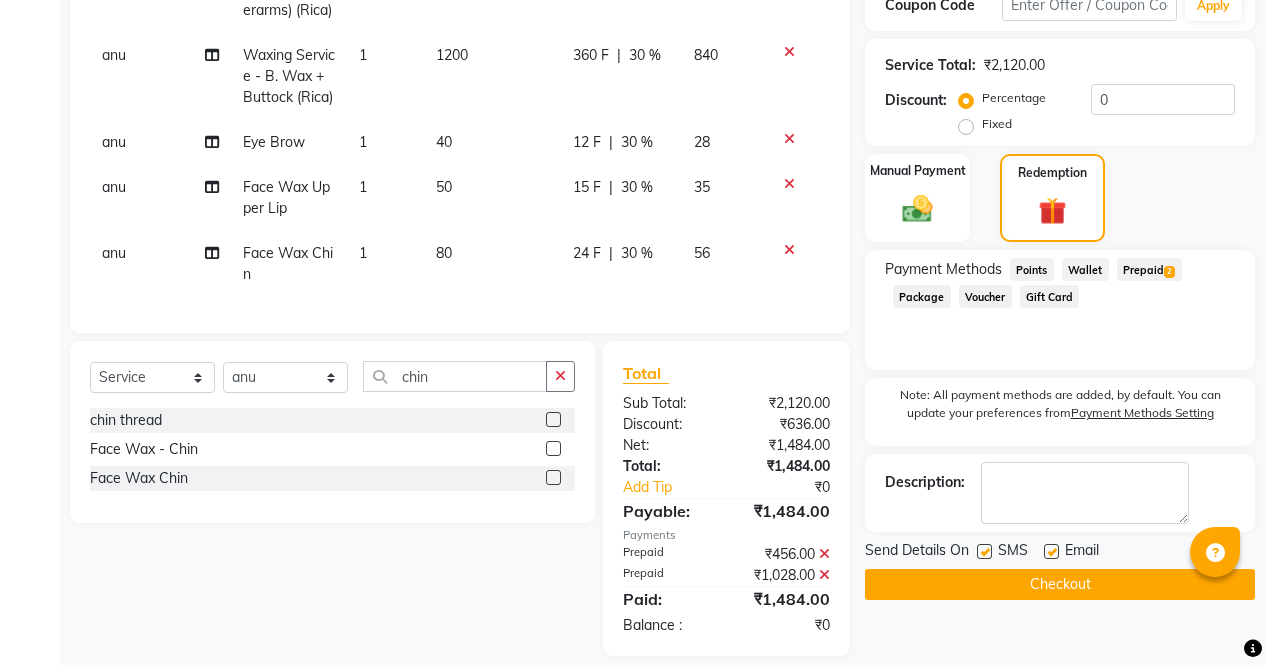 click on "Checkout" 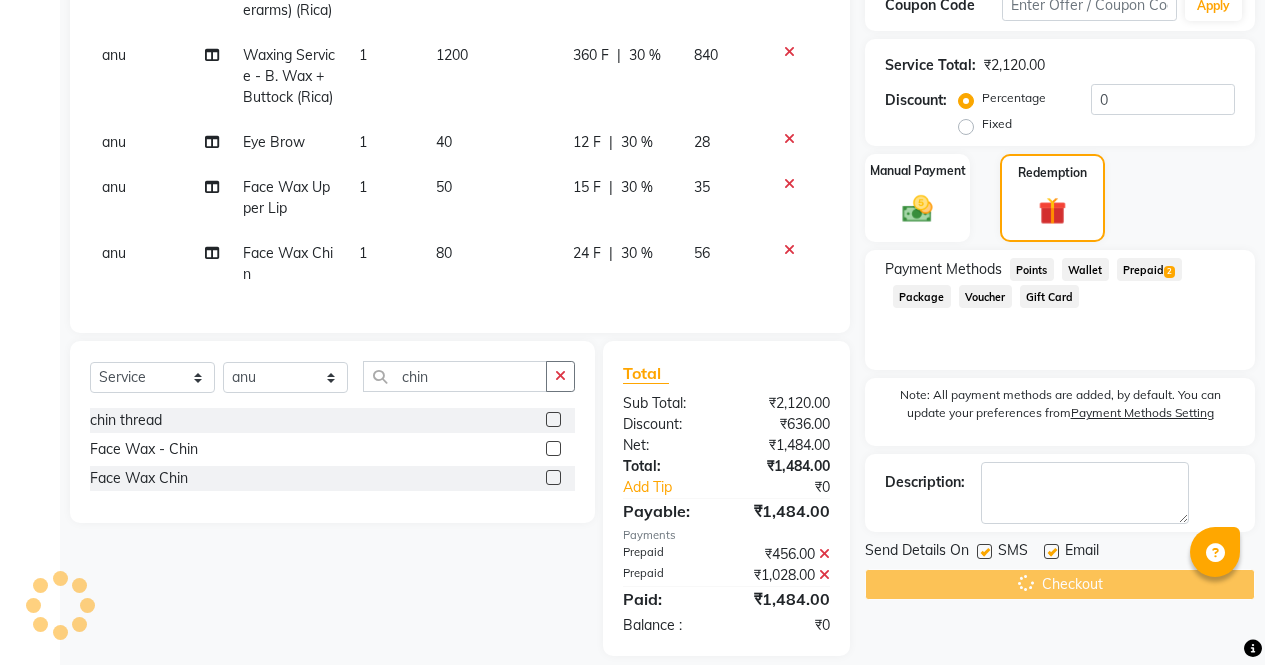 scroll, scrollTop: 0, scrollLeft: 0, axis: both 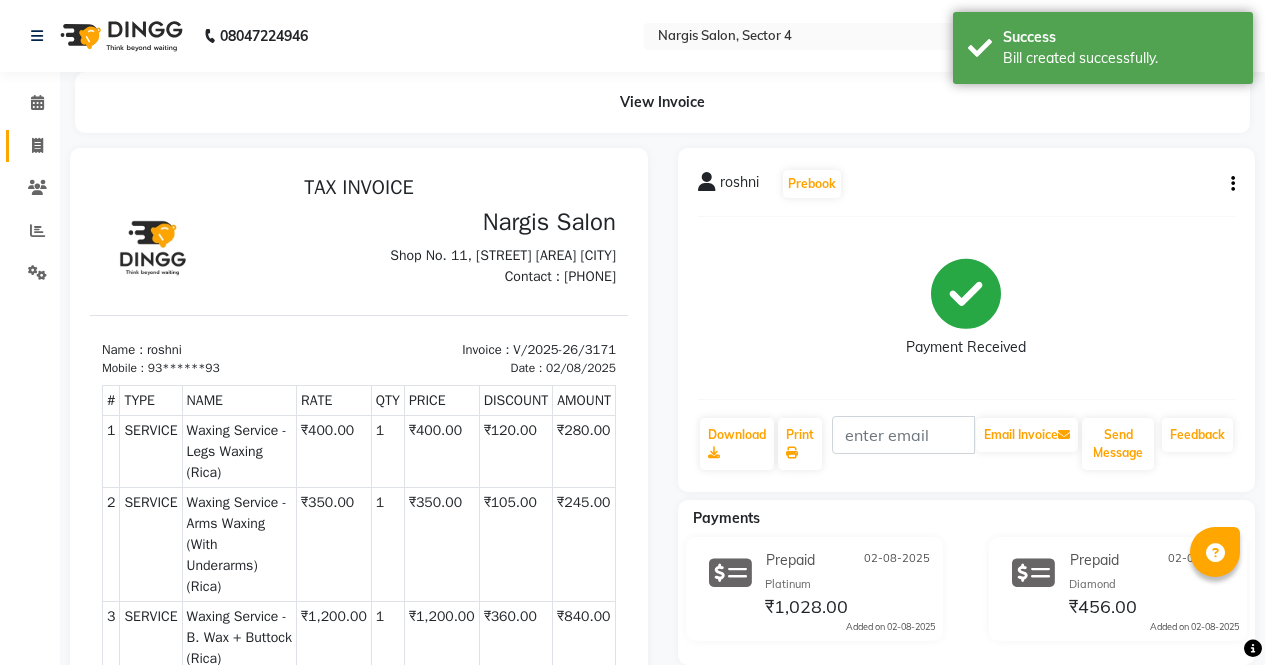 click 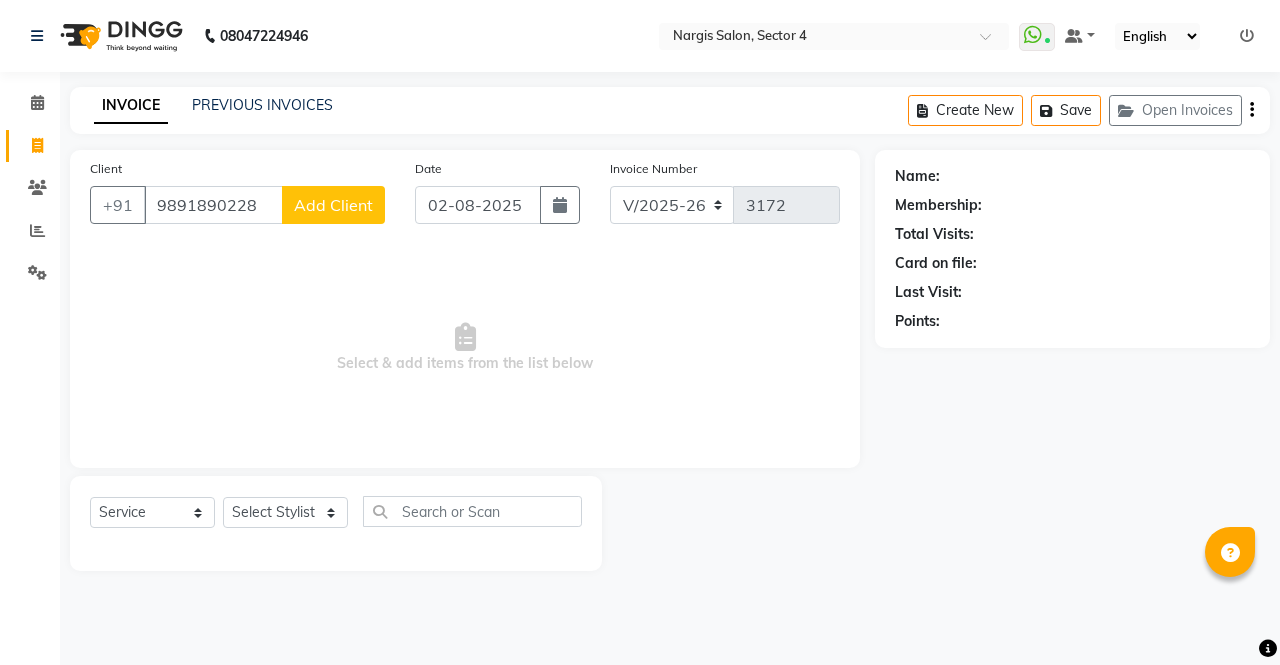 click on "Add Client" 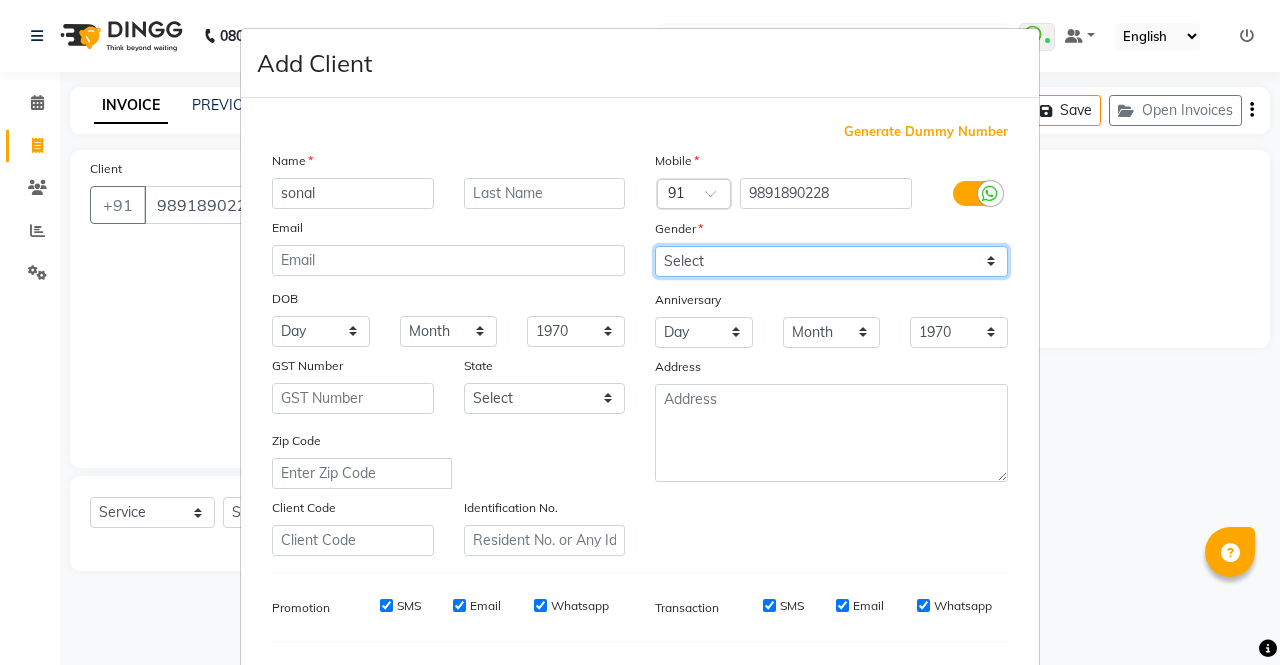 click on "Select Male Female Other Prefer Not To Say" at bounding box center [831, 261] 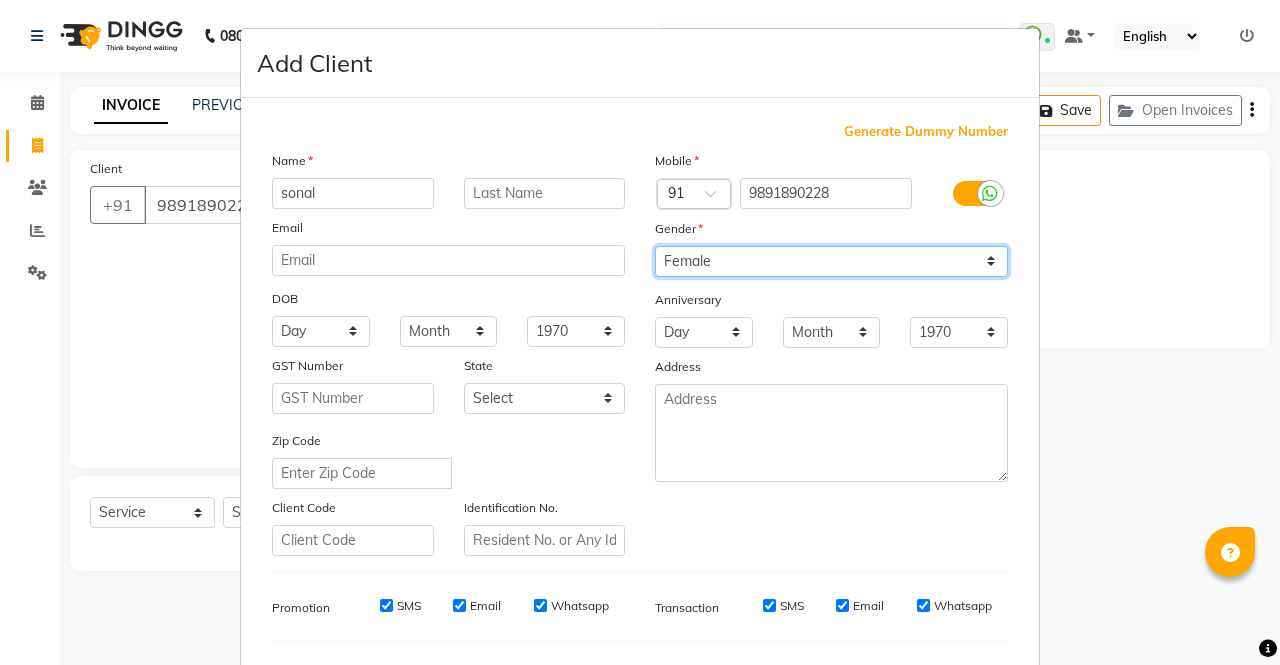 click on "Select Male Female Other Prefer Not To Say" at bounding box center [831, 261] 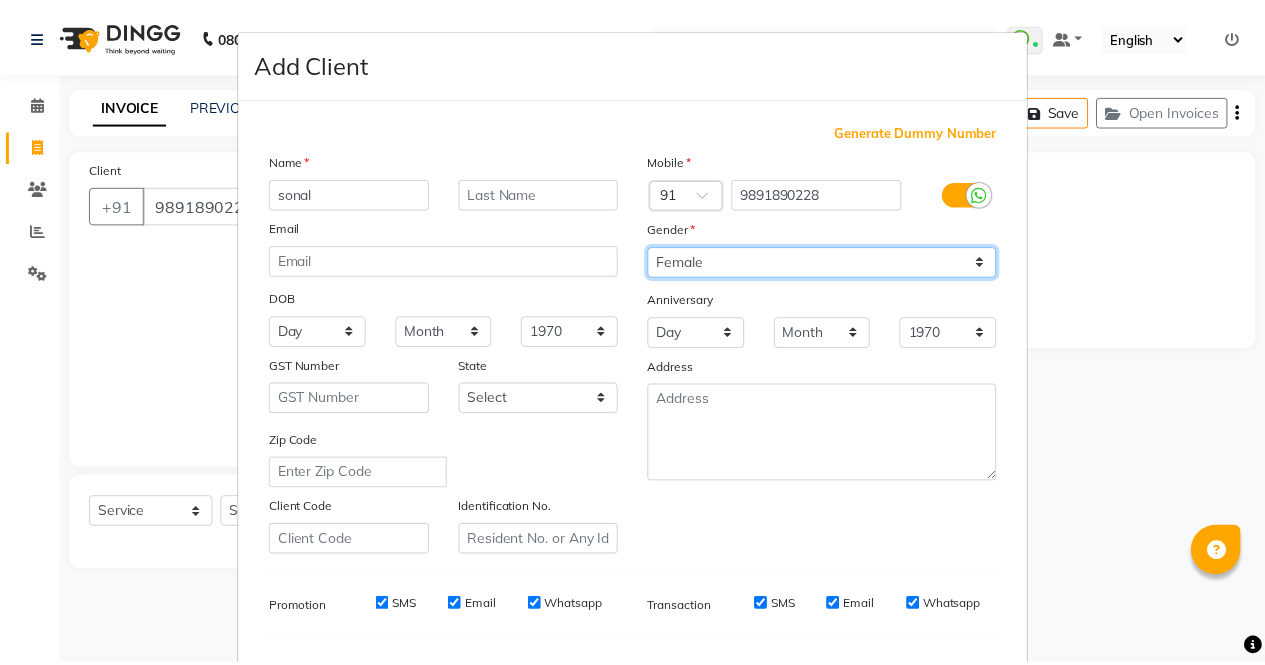 scroll, scrollTop: 258, scrollLeft: 0, axis: vertical 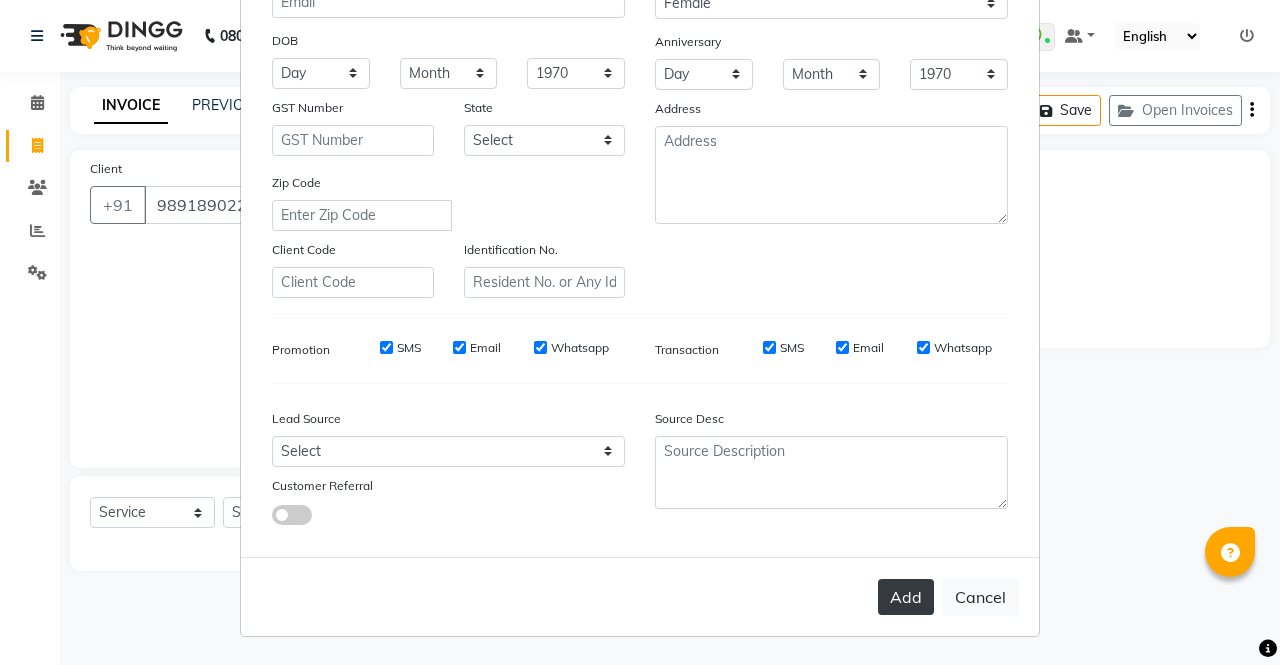 click on "Add" at bounding box center [906, 597] 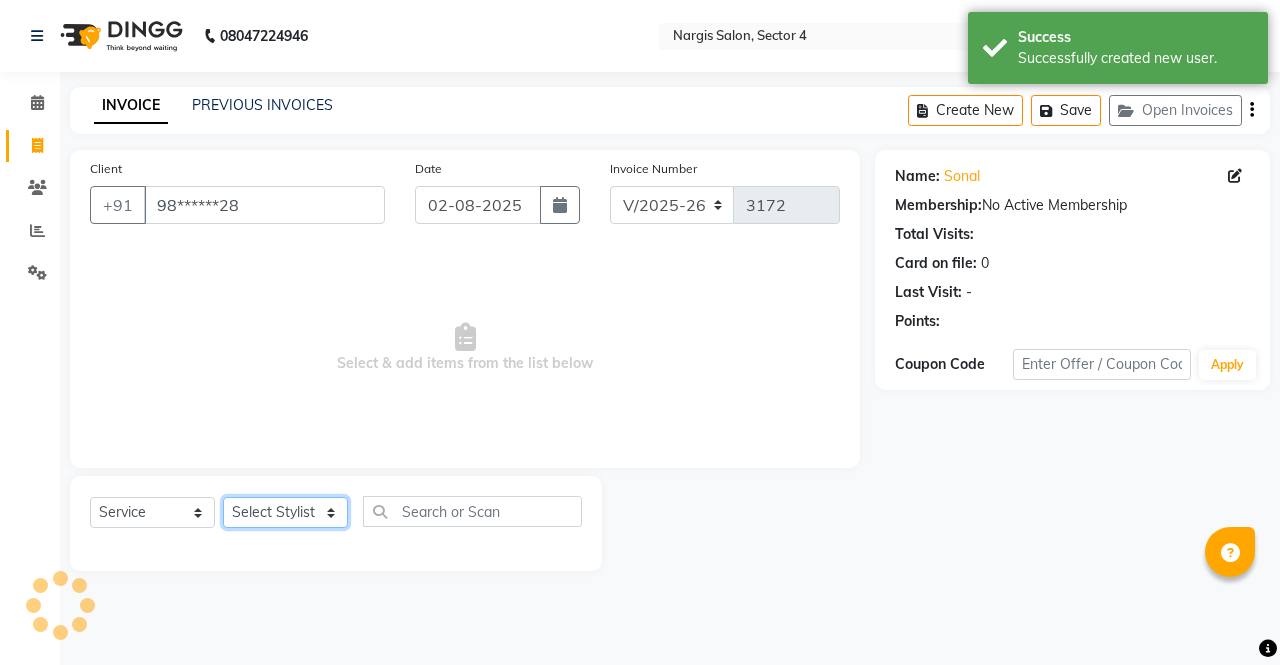 click on "Select Stylist ajeet anu armaan ashu Front Desk muskaan rakhi saima shivam soni sunil yashoda" 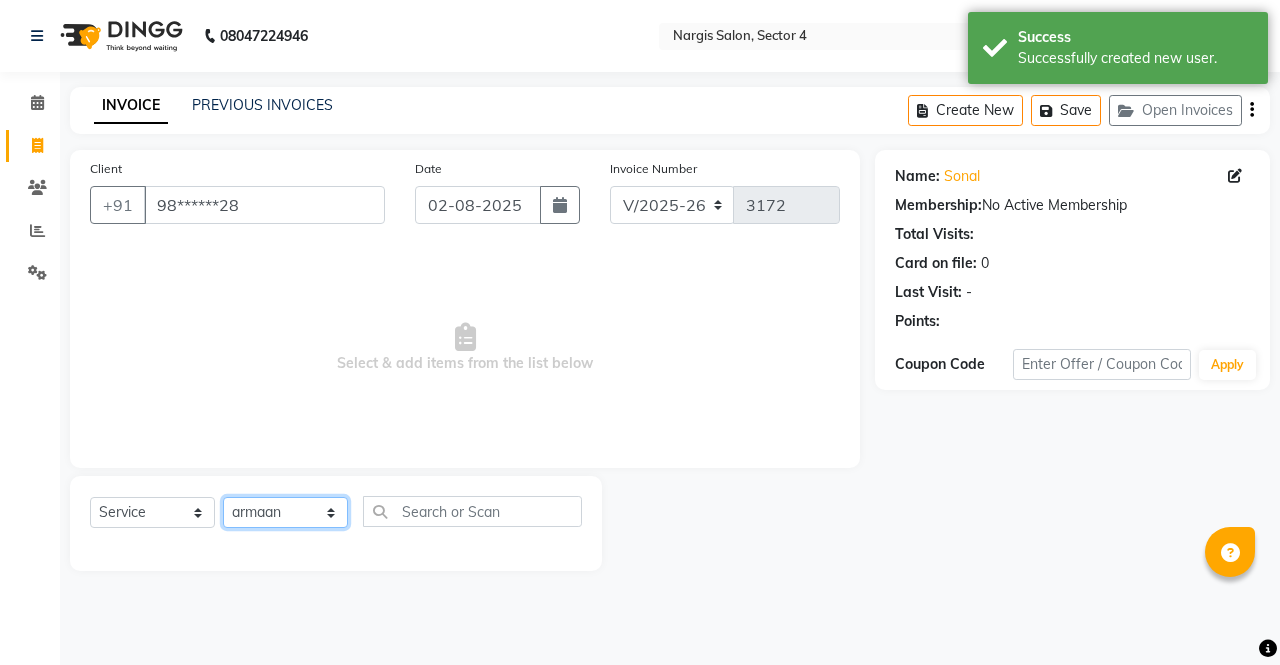 click on "Select Stylist ajeet anu armaan ashu Front Desk muskaan rakhi saima shivam soni sunil yashoda" 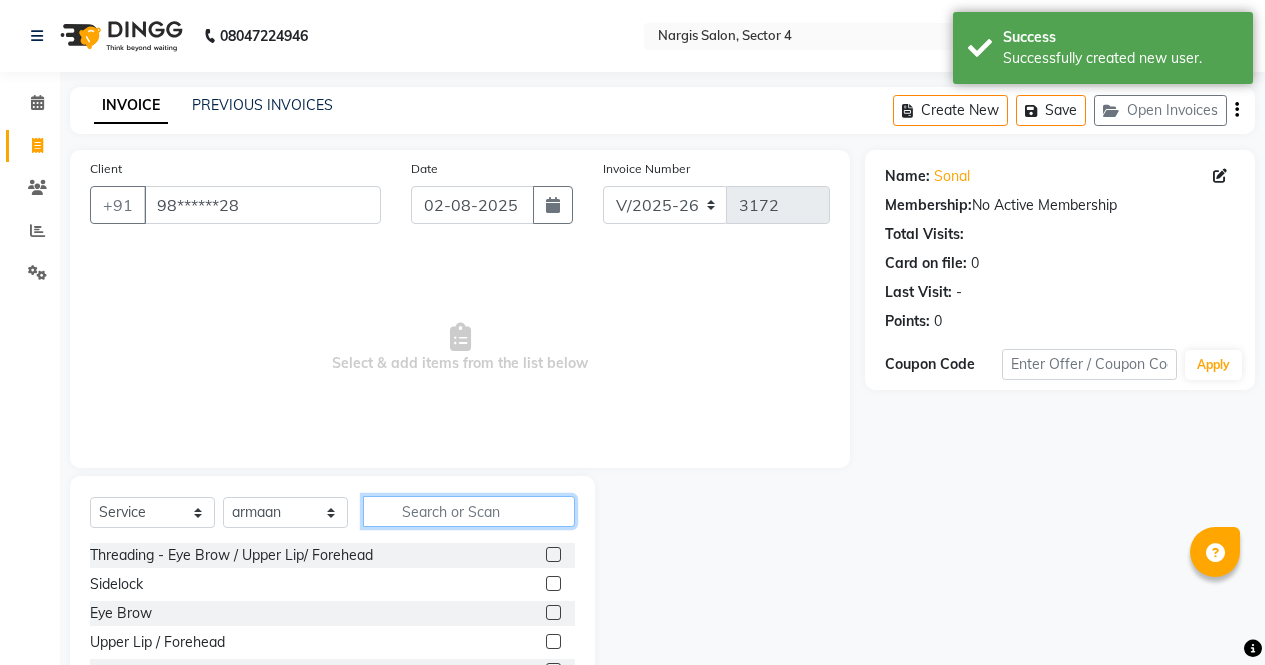 click 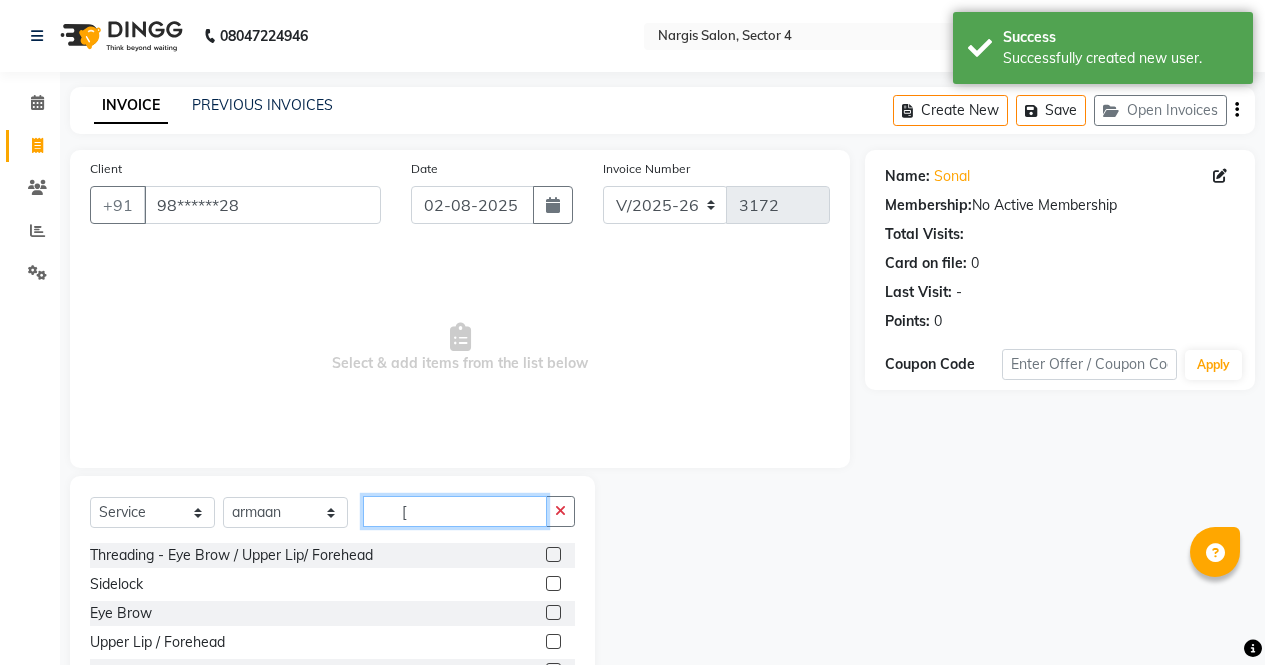 click on "[" 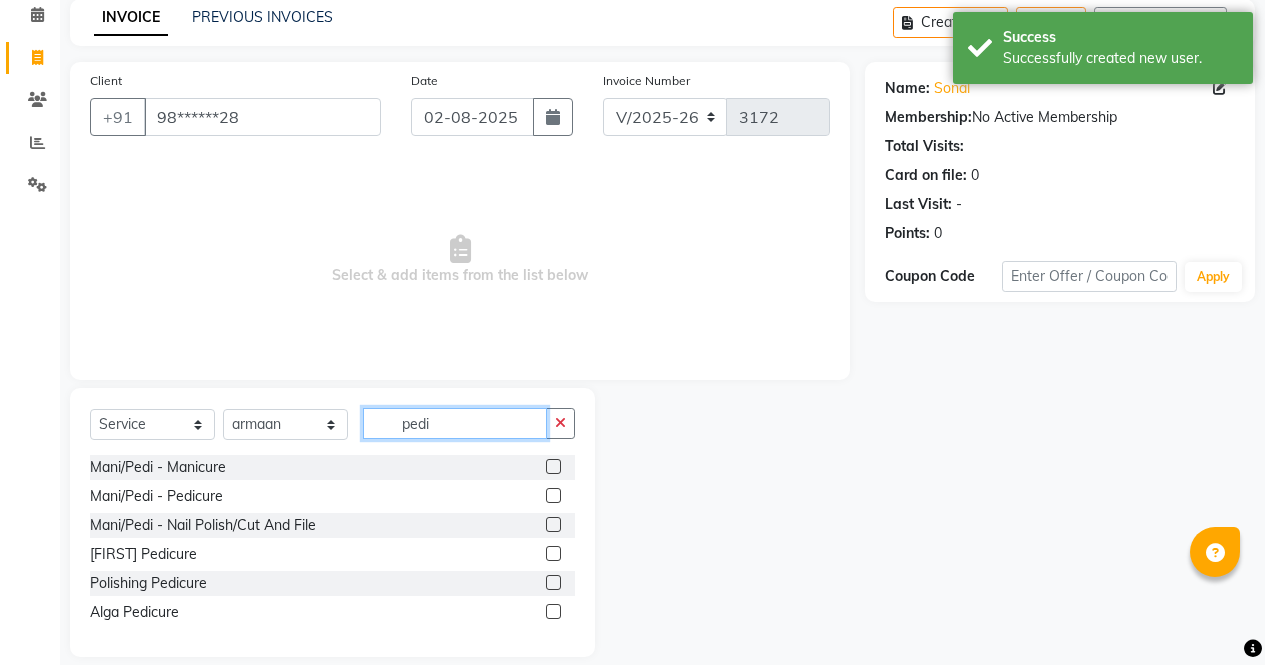 scroll, scrollTop: 110, scrollLeft: 0, axis: vertical 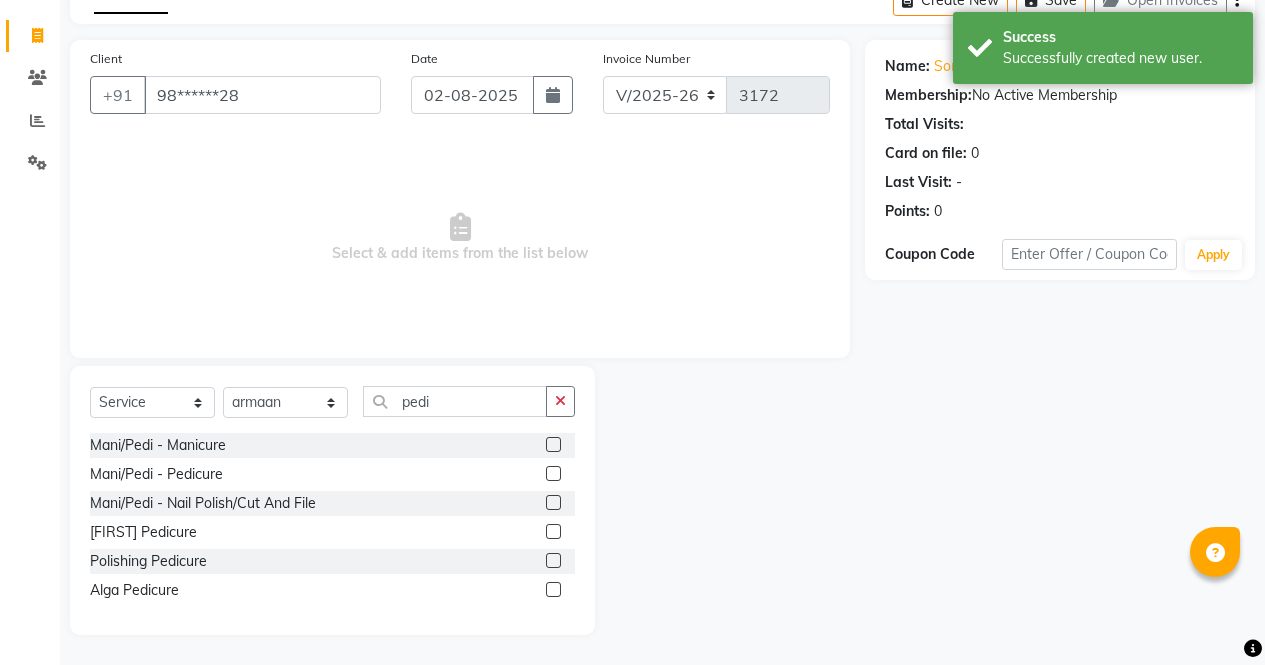 click 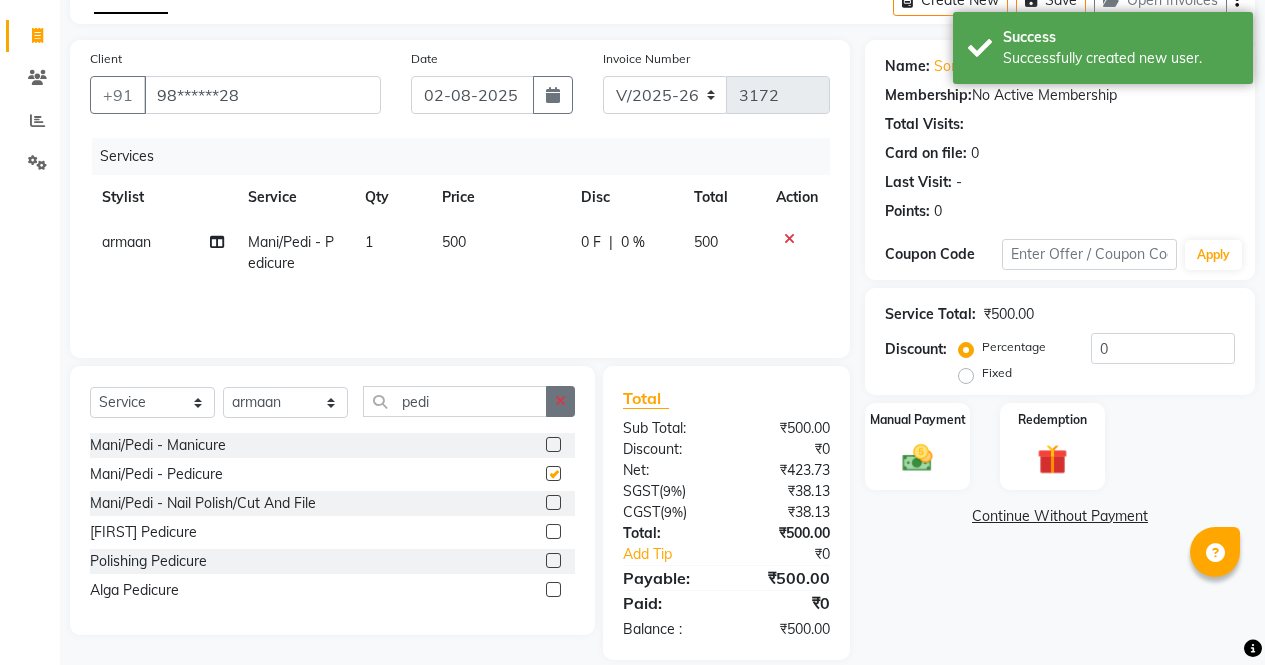 click 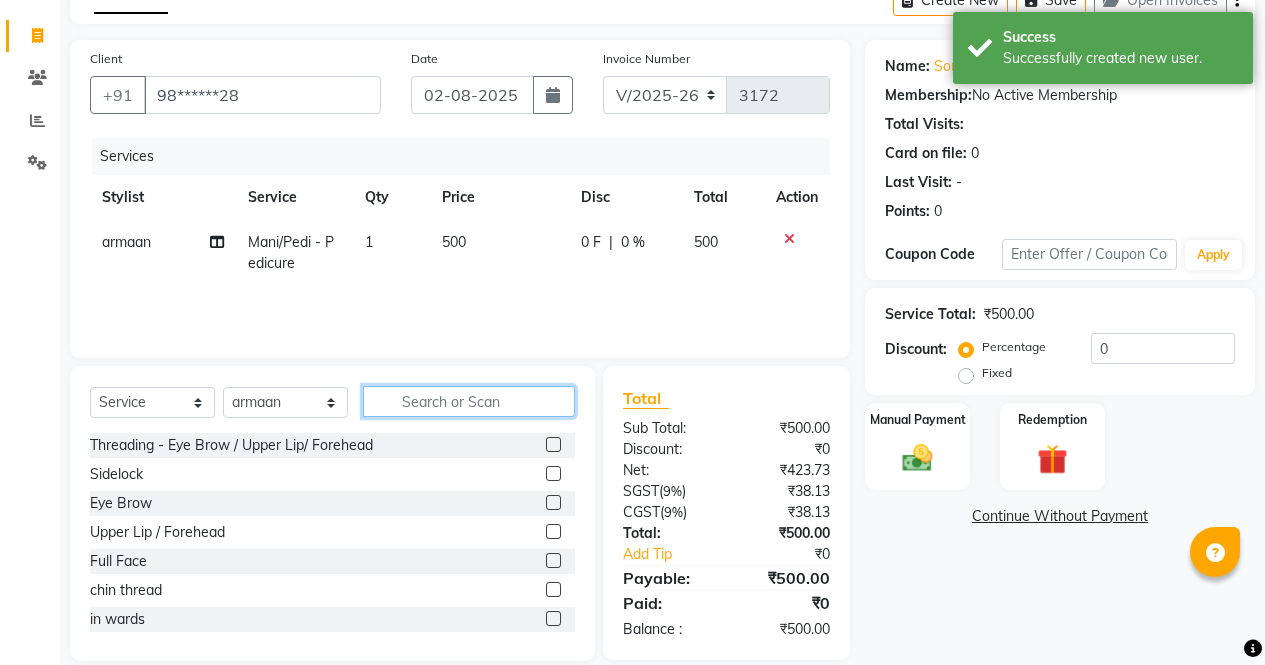 scroll, scrollTop: 136, scrollLeft: 0, axis: vertical 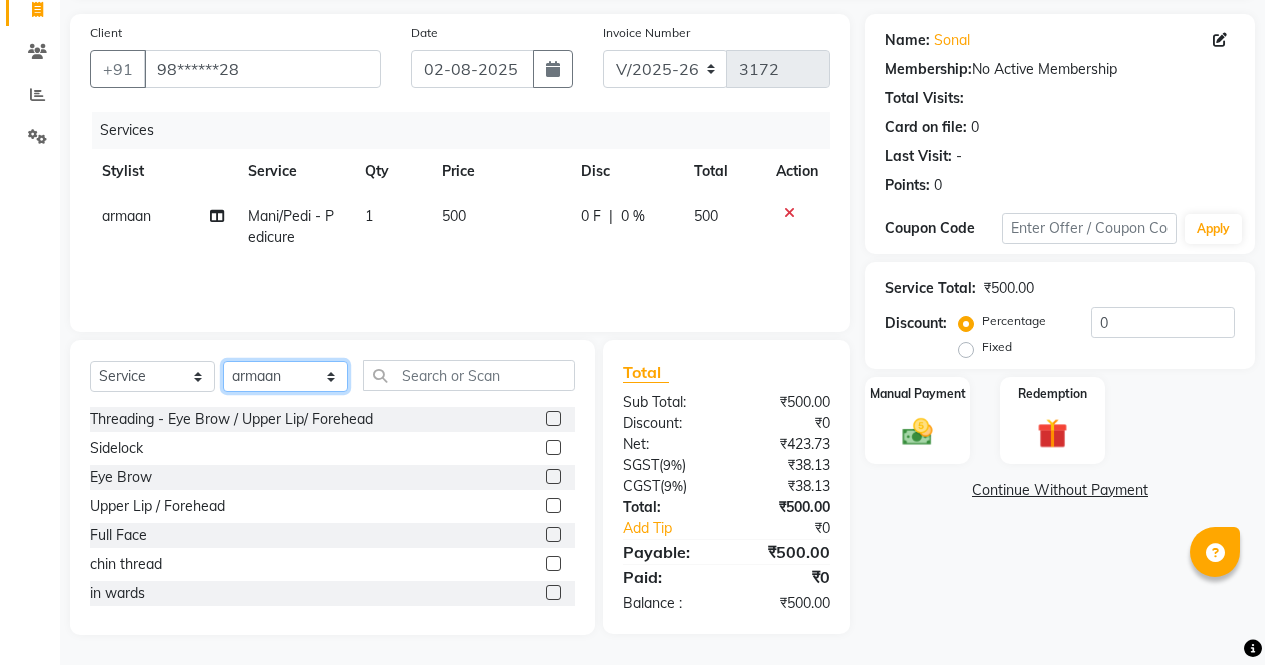 click on "Select Stylist ajeet anu armaan ashu Front Desk muskaan rakhi saima shivam soni sunil yashoda" 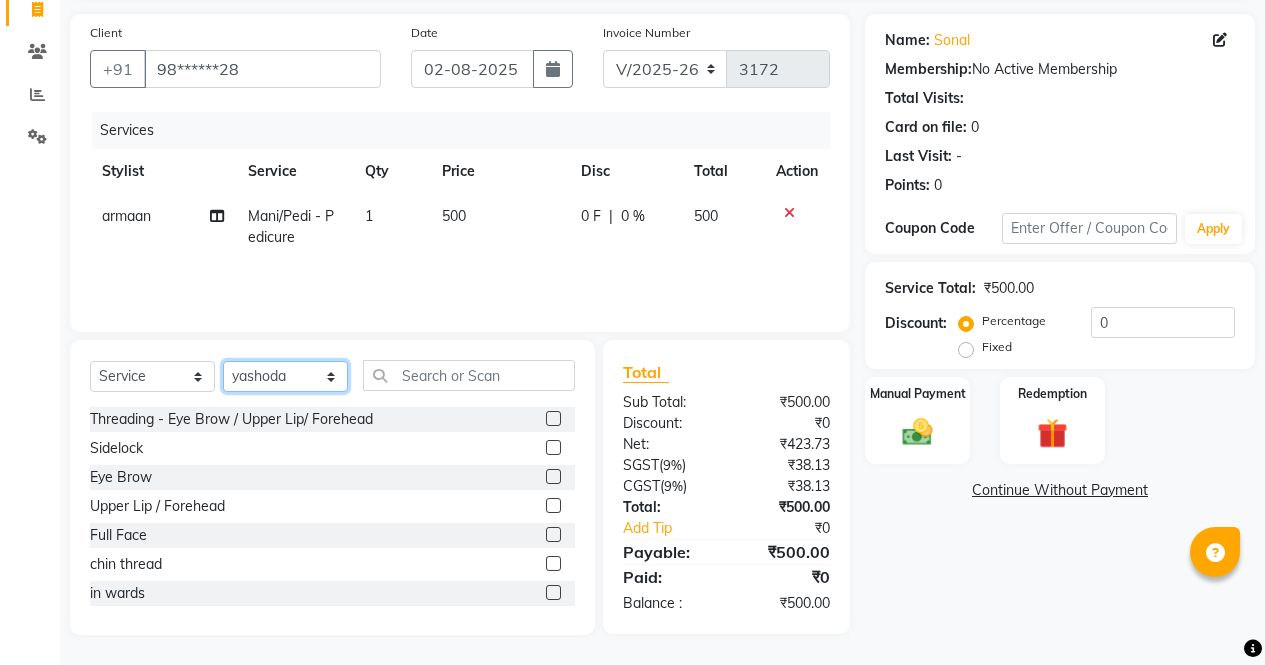 click on "Select Stylist ajeet anu armaan ashu Front Desk muskaan rakhi saima shivam soni sunil yashoda" 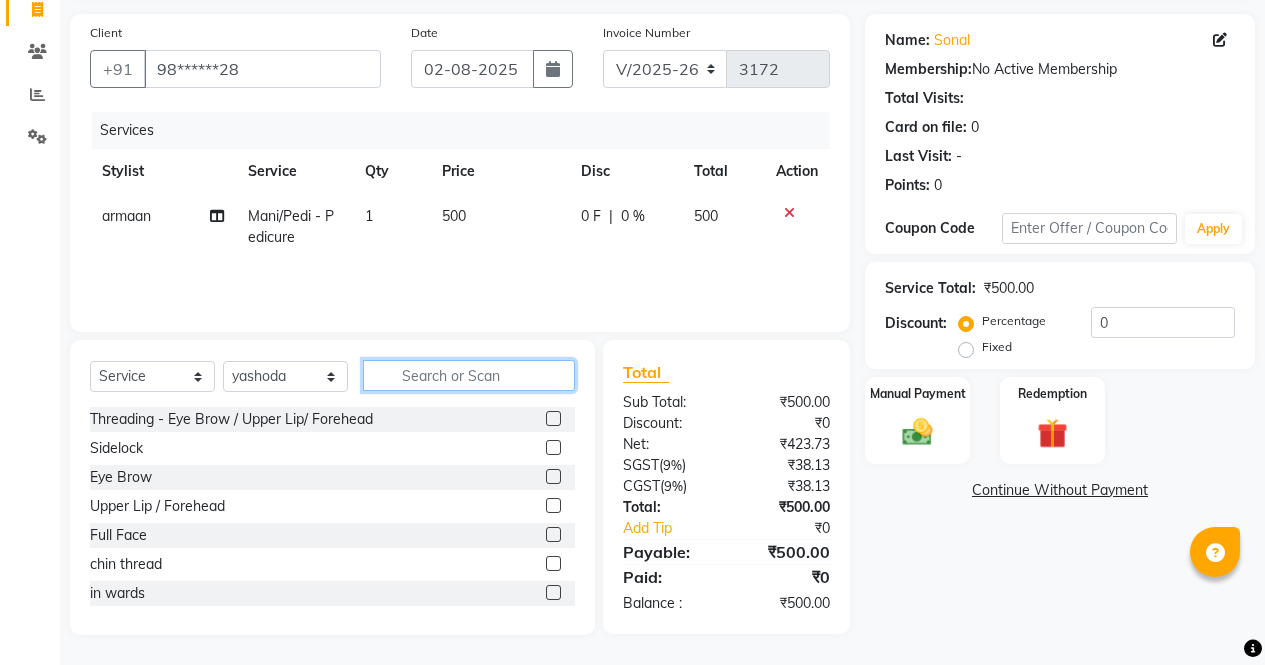 click 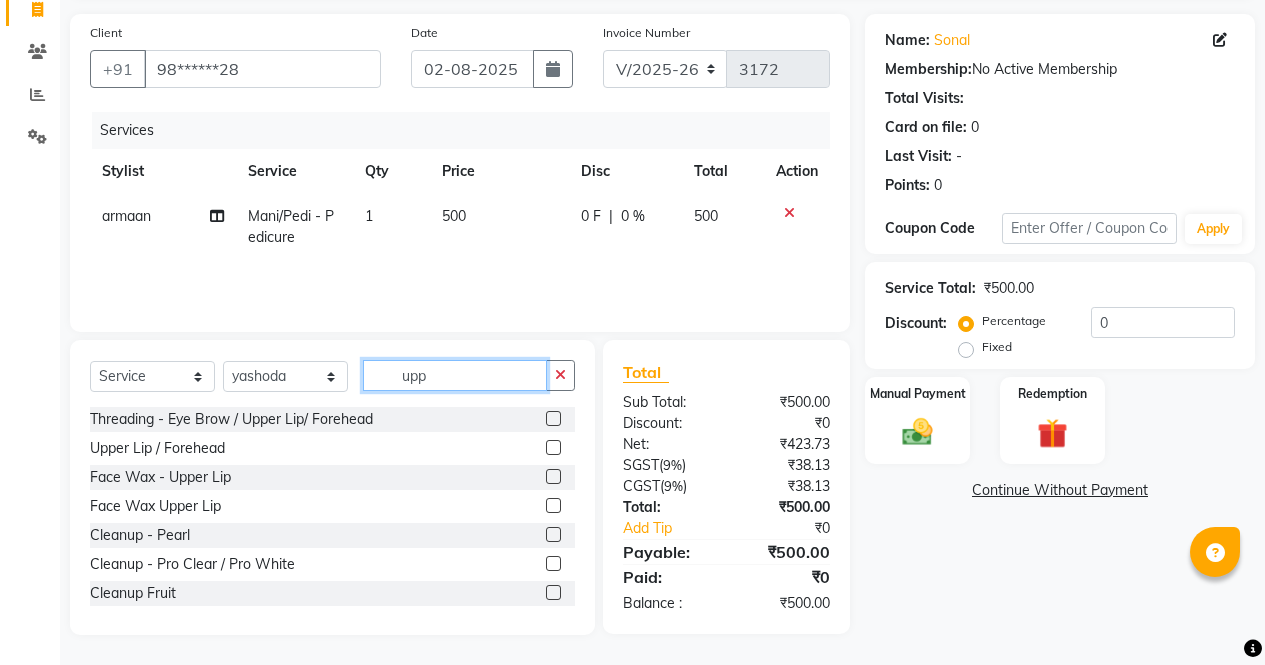 scroll, scrollTop: 135, scrollLeft: 0, axis: vertical 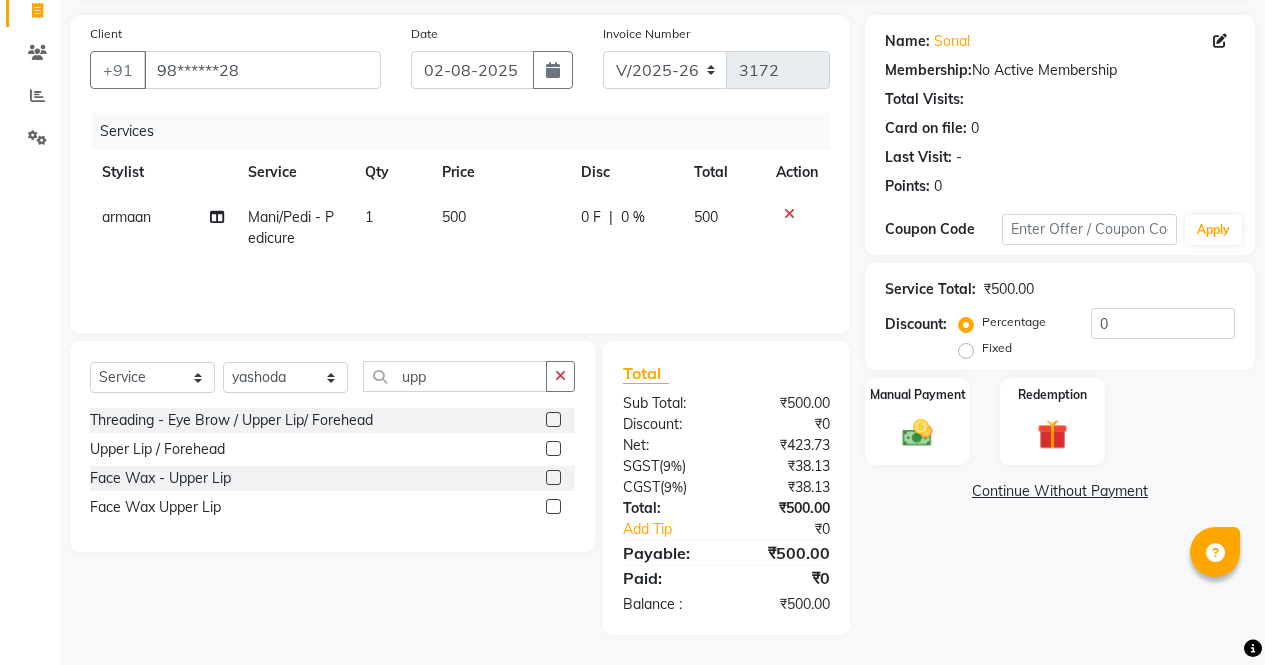 click 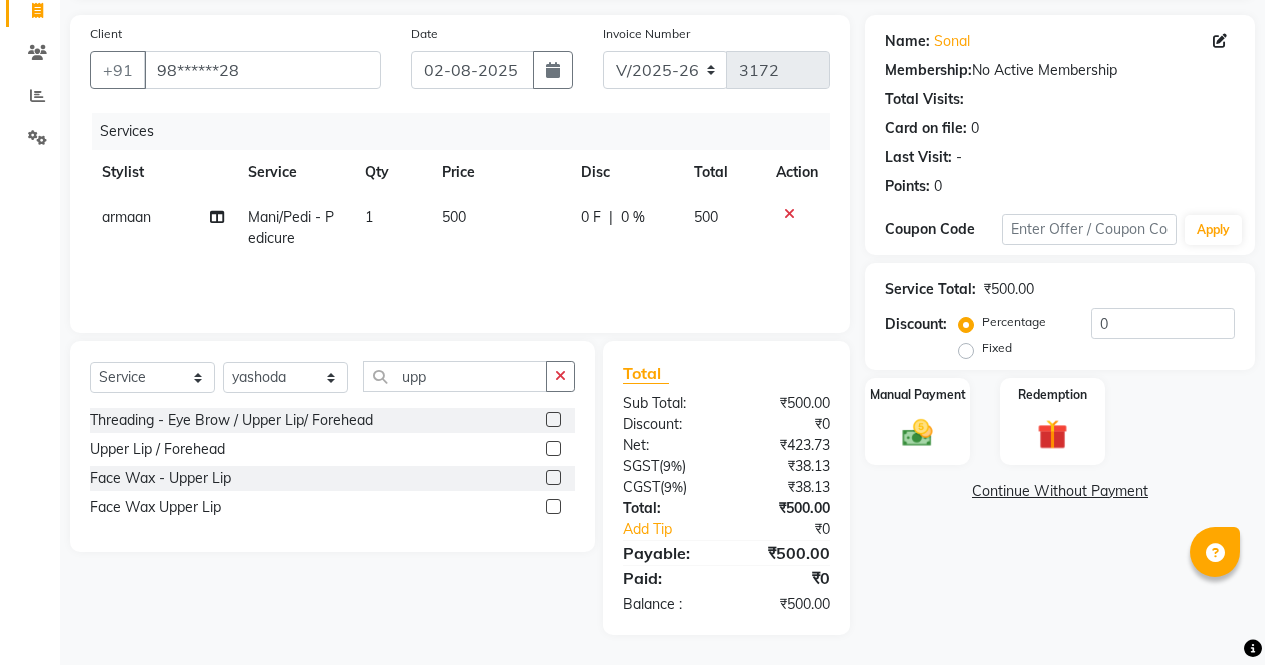 click at bounding box center [552, 507] 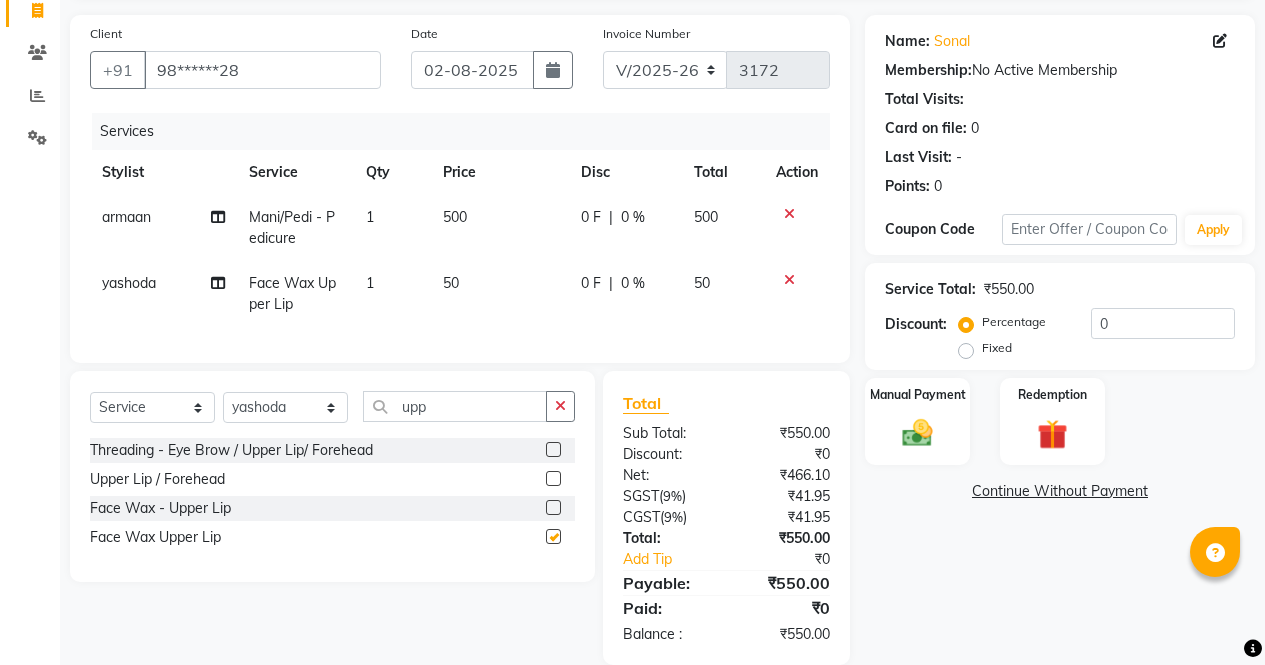 scroll, scrollTop: 180, scrollLeft: 0, axis: vertical 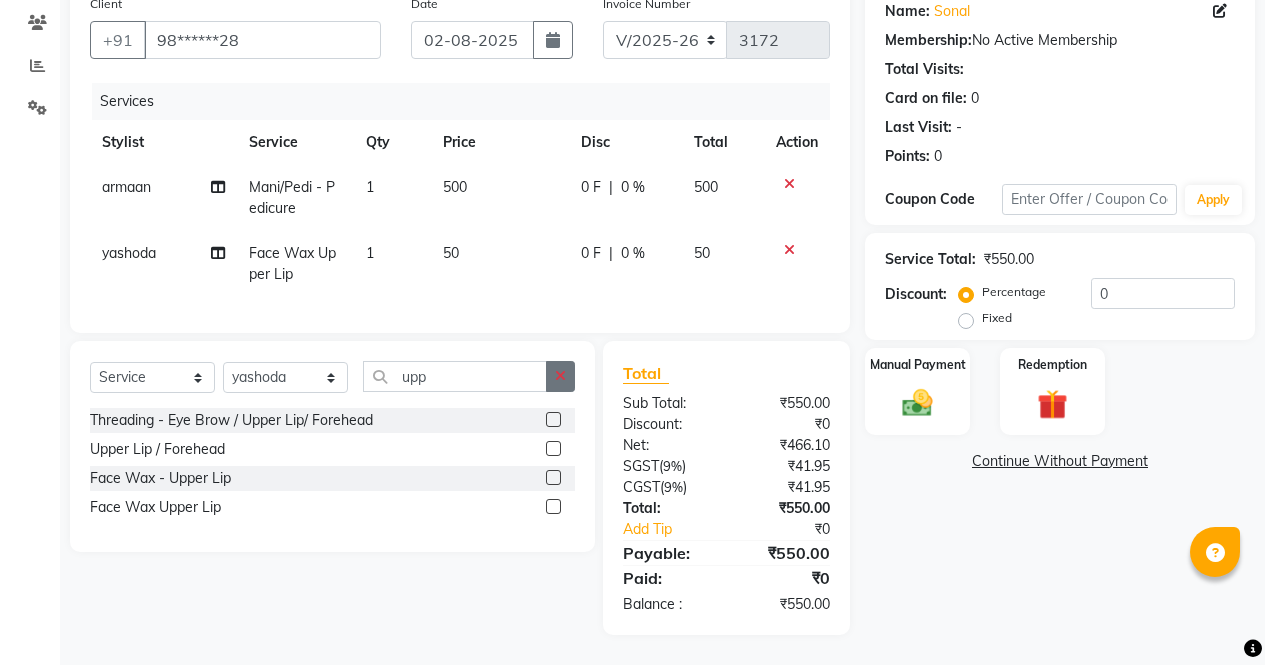click 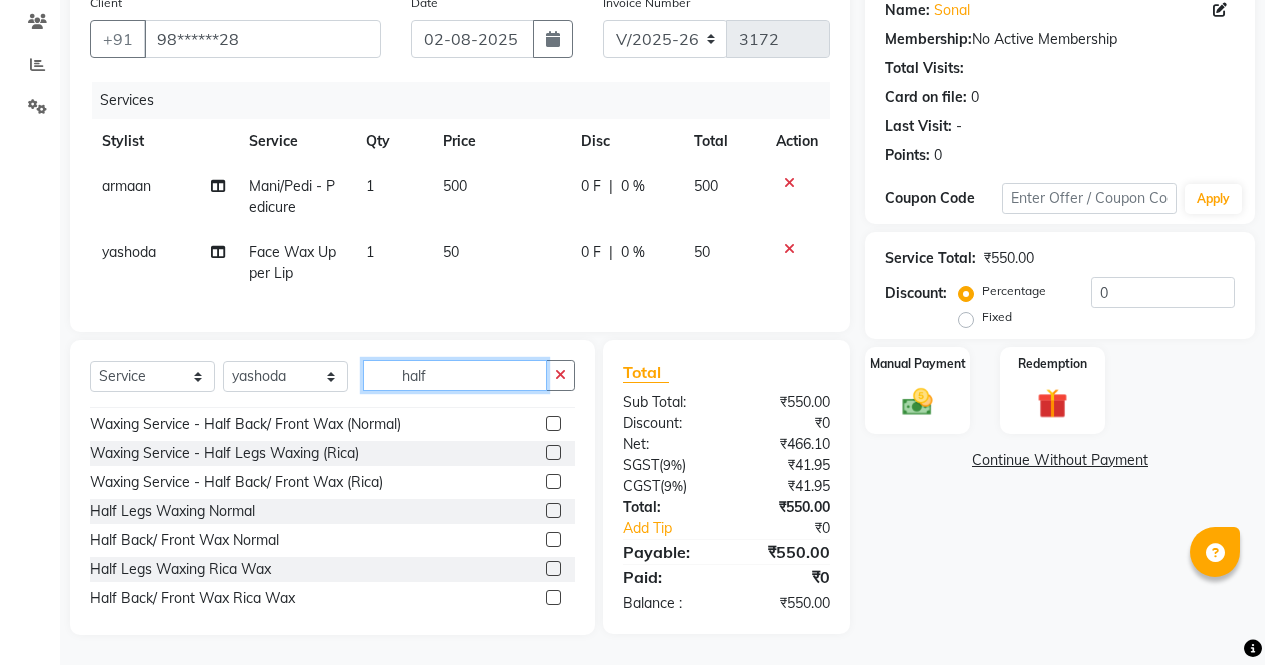 scroll, scrollTop: 25, scrollLeft: 0, axis: vertical 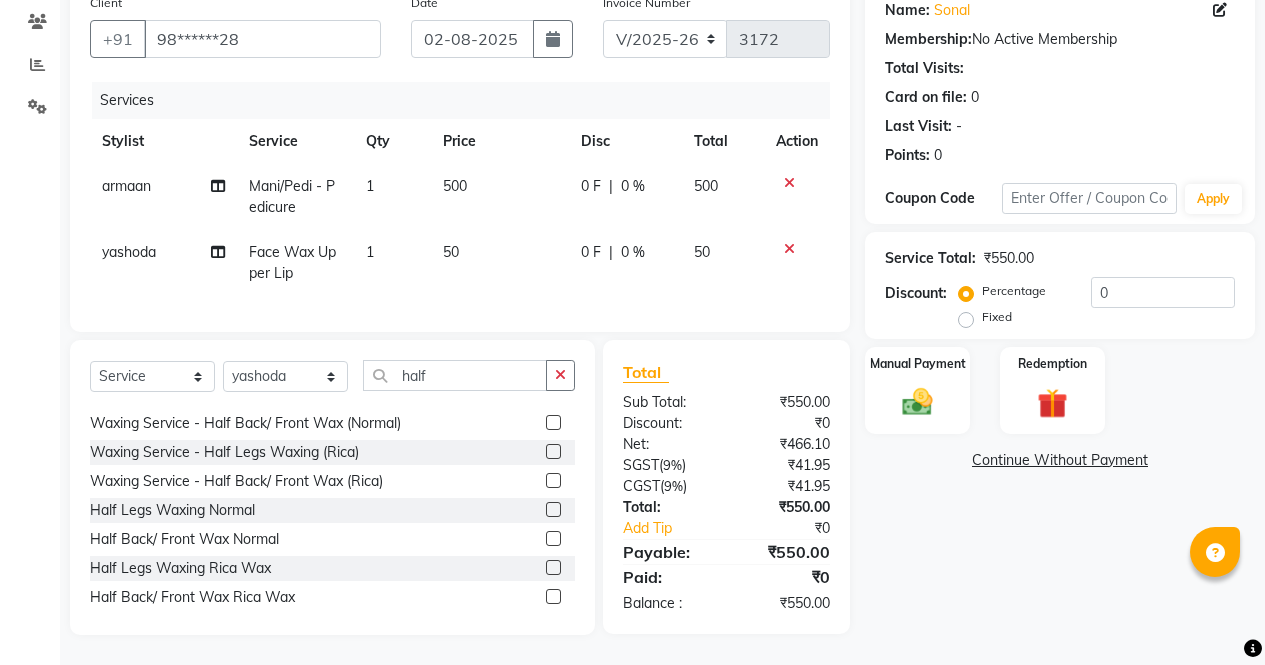 click 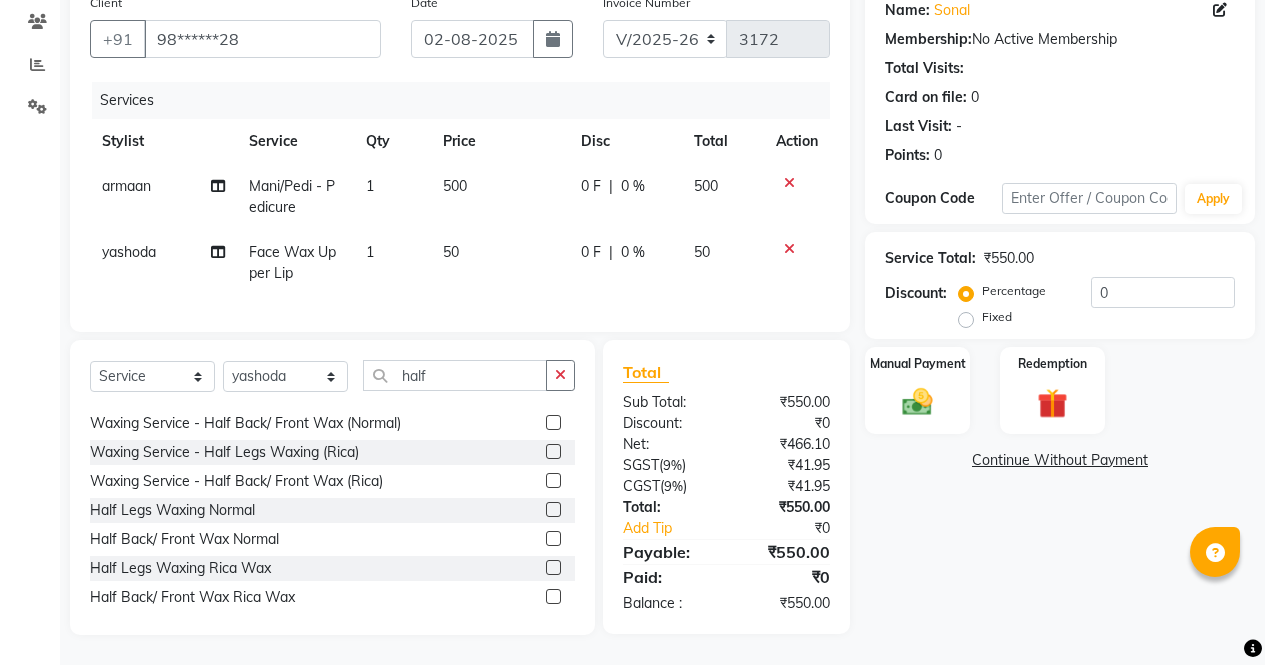 click at bounding box center [552, 510] 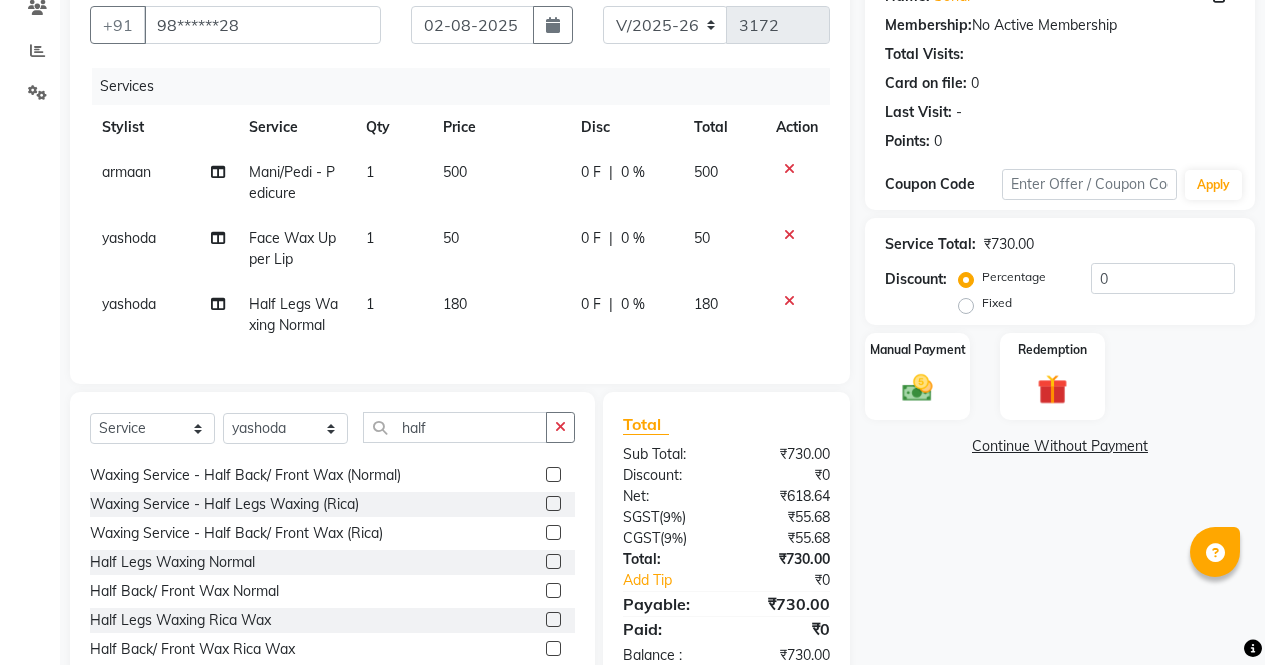 click on "yashoda" 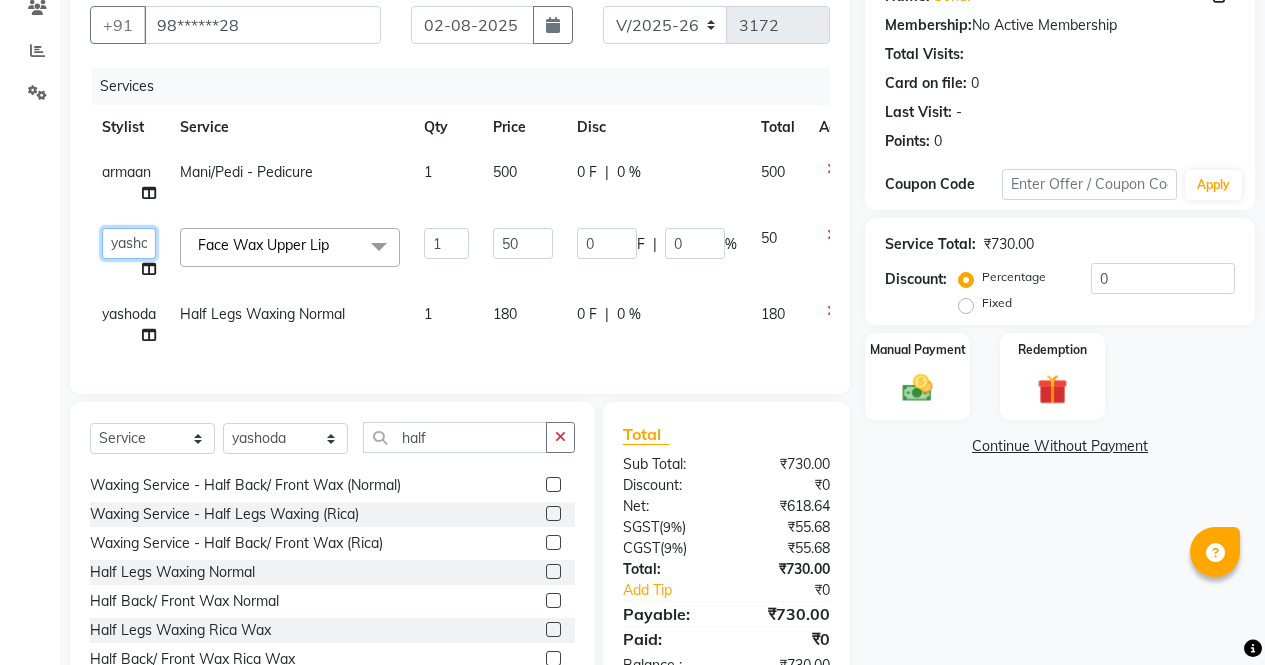 click on "[NAME]   [NAME]   [NAME]   [NAME]   Front Desk   [NAME]   [NAME]   [NAME]   [NAME]   [NAME]   [NAME]   [NAME]" 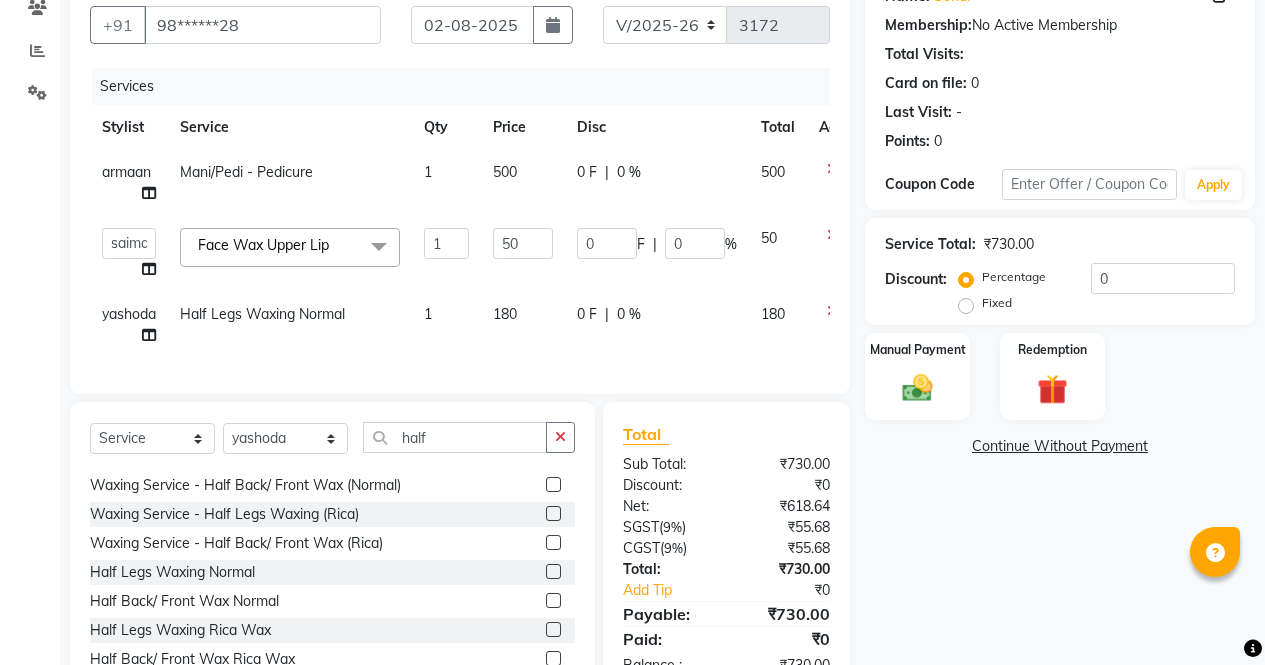 scroll, scrollTop: 90, scrollLeft: 0, axis: vertical 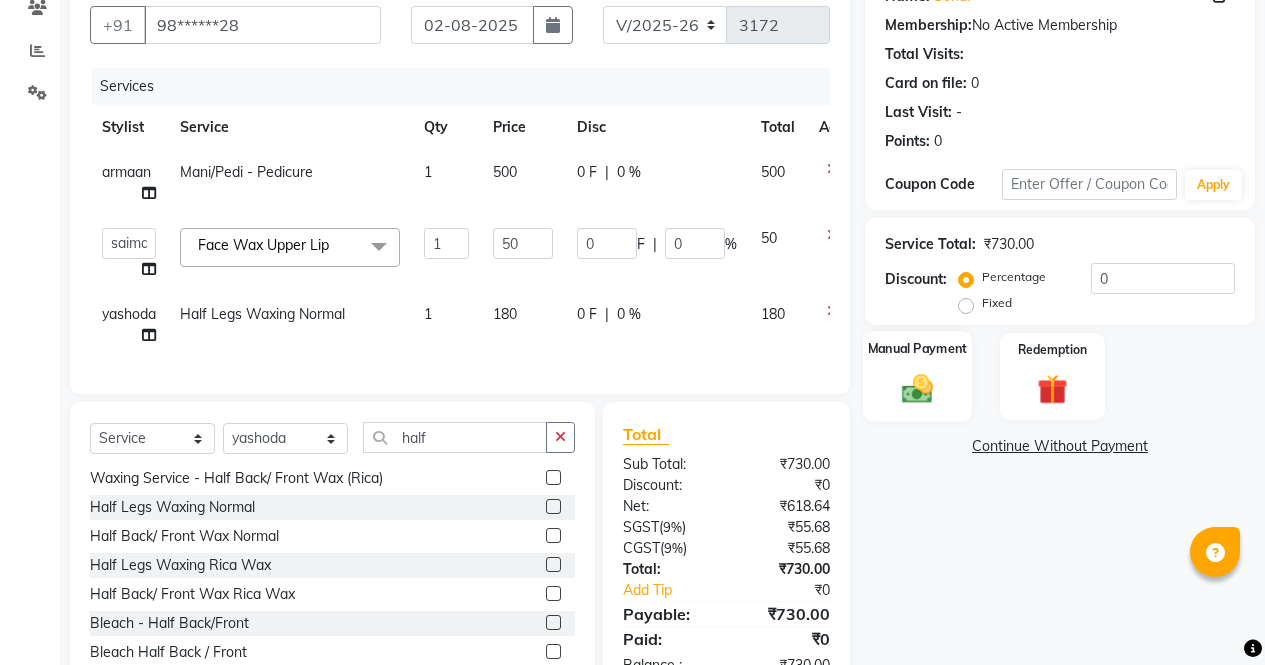 click on "Manual Payment" 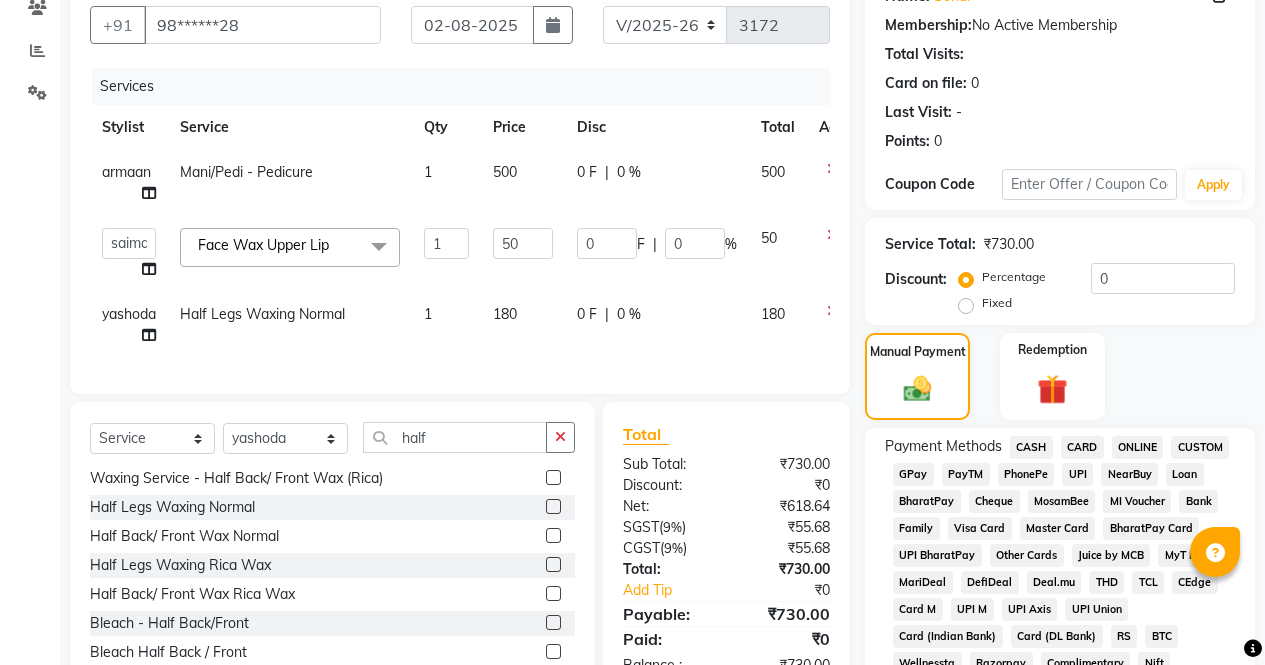click on "CASH" 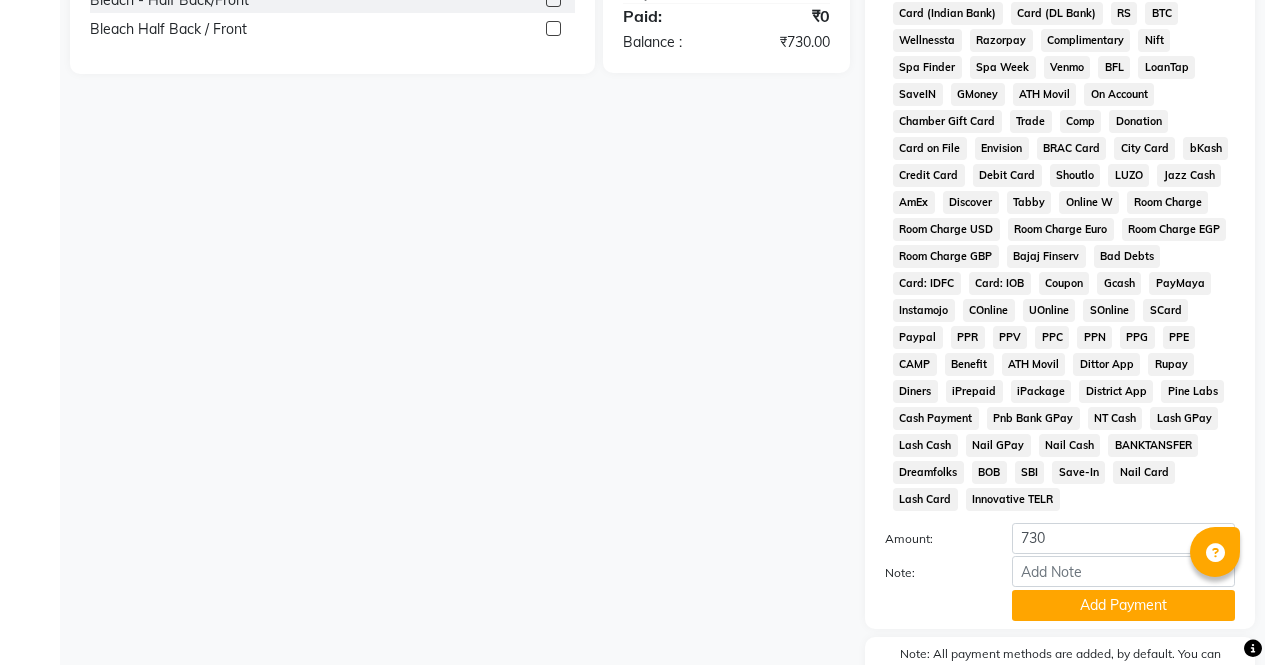 scroll, scrollTop: 914, scrollLeft: 0, axis: vertical 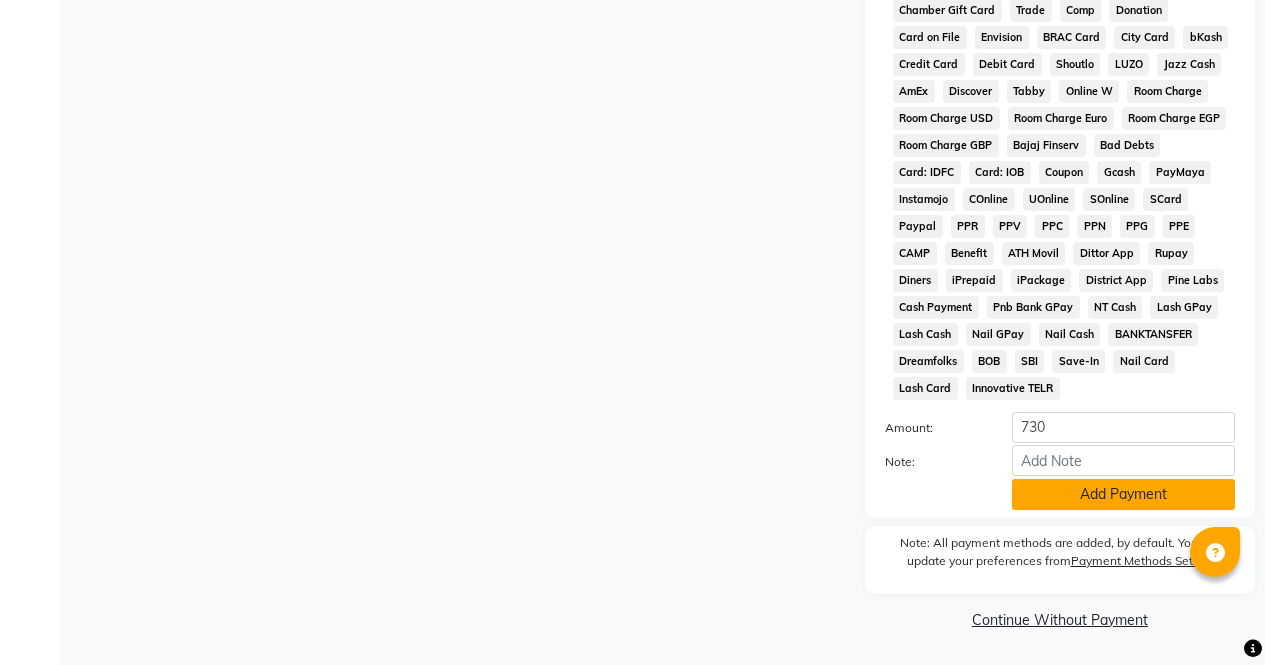 click on "Add Payment" 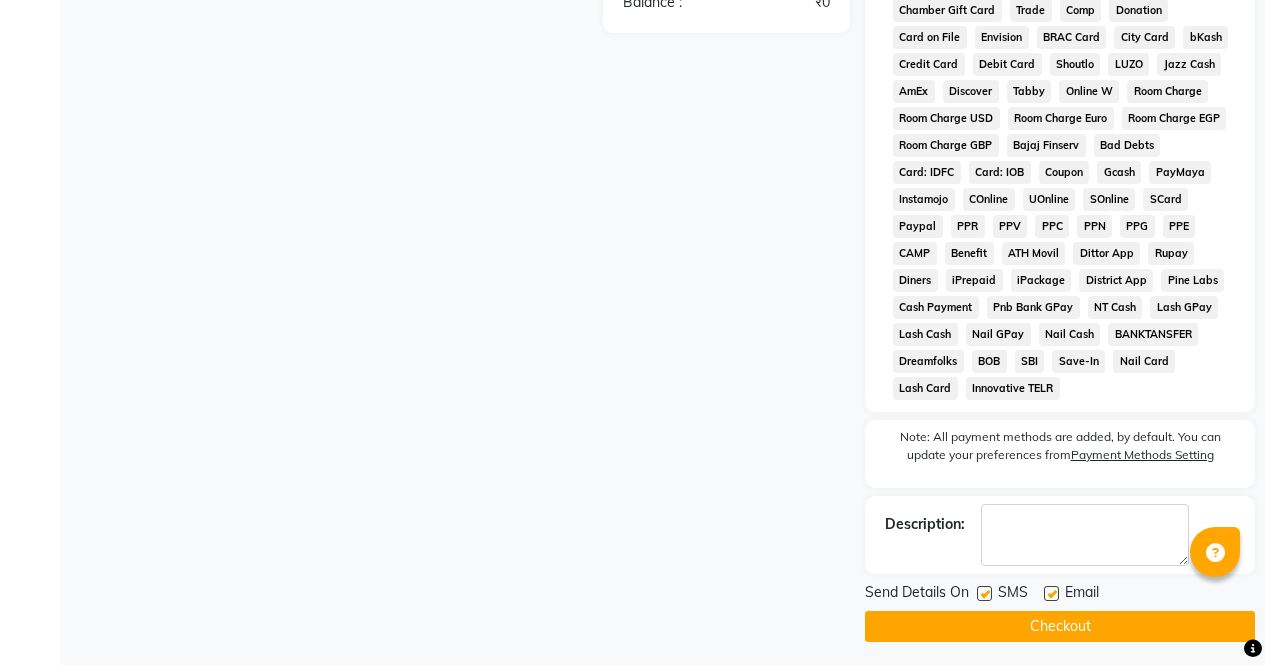 click on "Checkout" 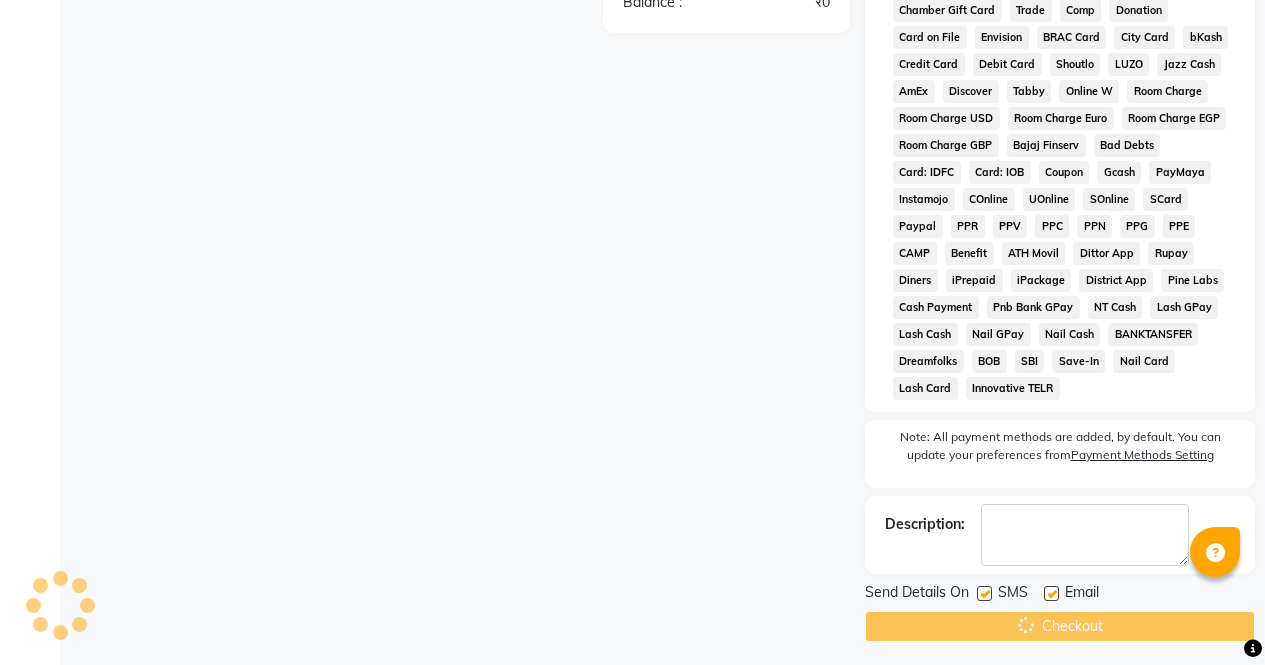 scroll, scrollTop: 0, scrollLeft: 0, axis: both 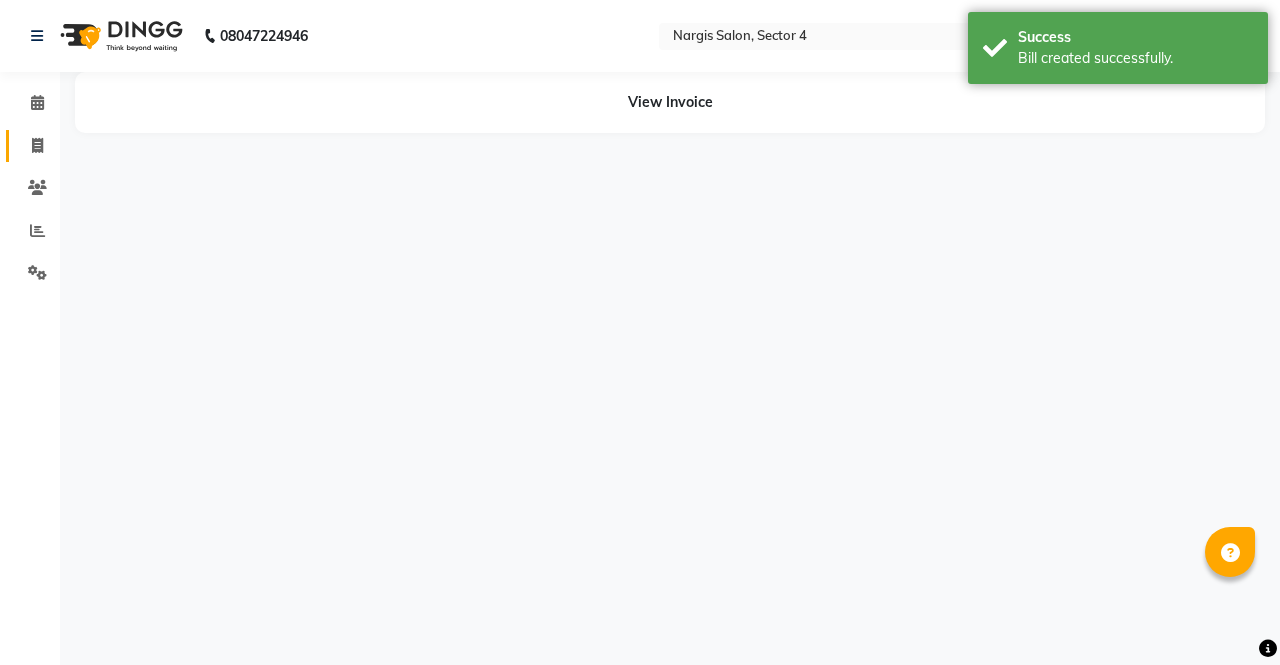 click 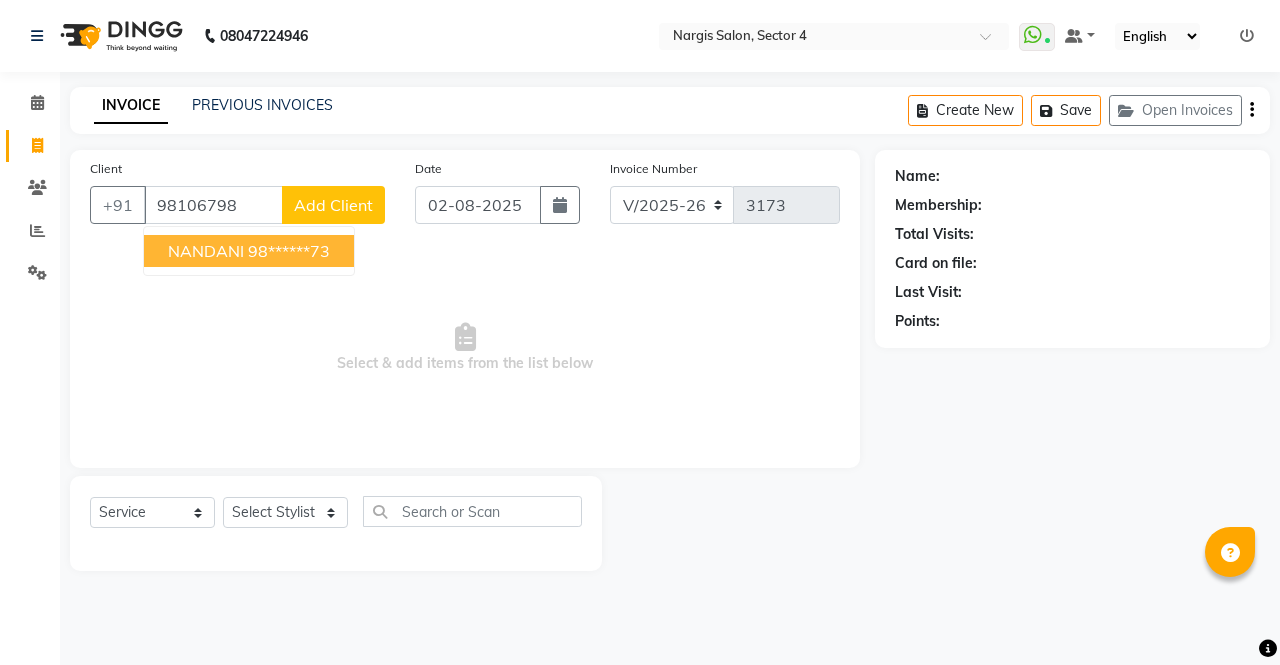 click on "NANDANI" at bounding box center [206, 251] 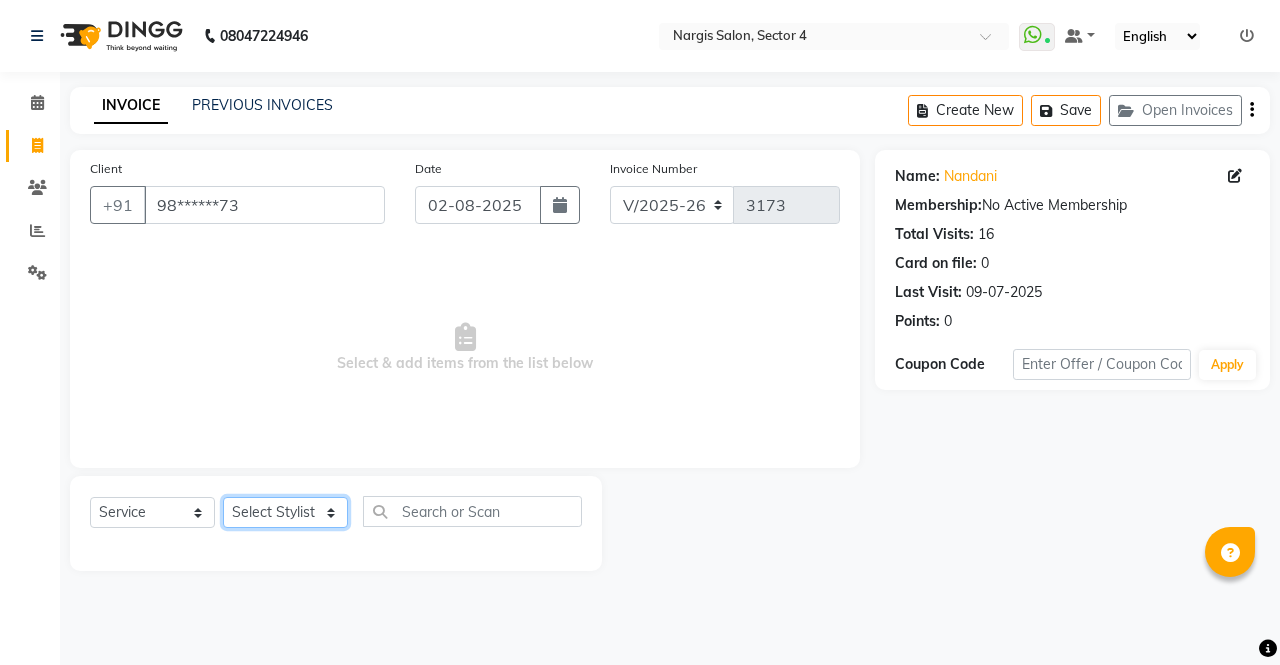 click on "Select Stylist ajeet anu armaan ashu Front Desk muskaan rakhi saima shivam soni sunil yashoda" 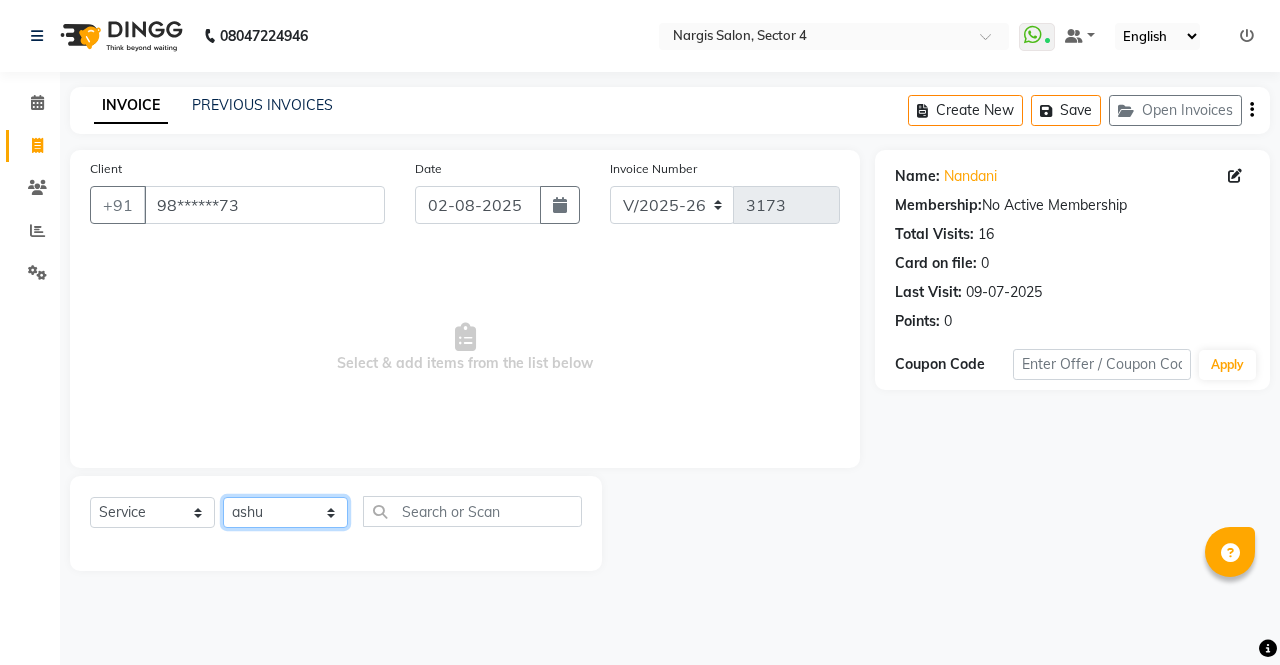 click on "Select Stylist ajeet anu armaan ashu Front Desk muskaan rakhi saima shivam soni sunil yashoda" 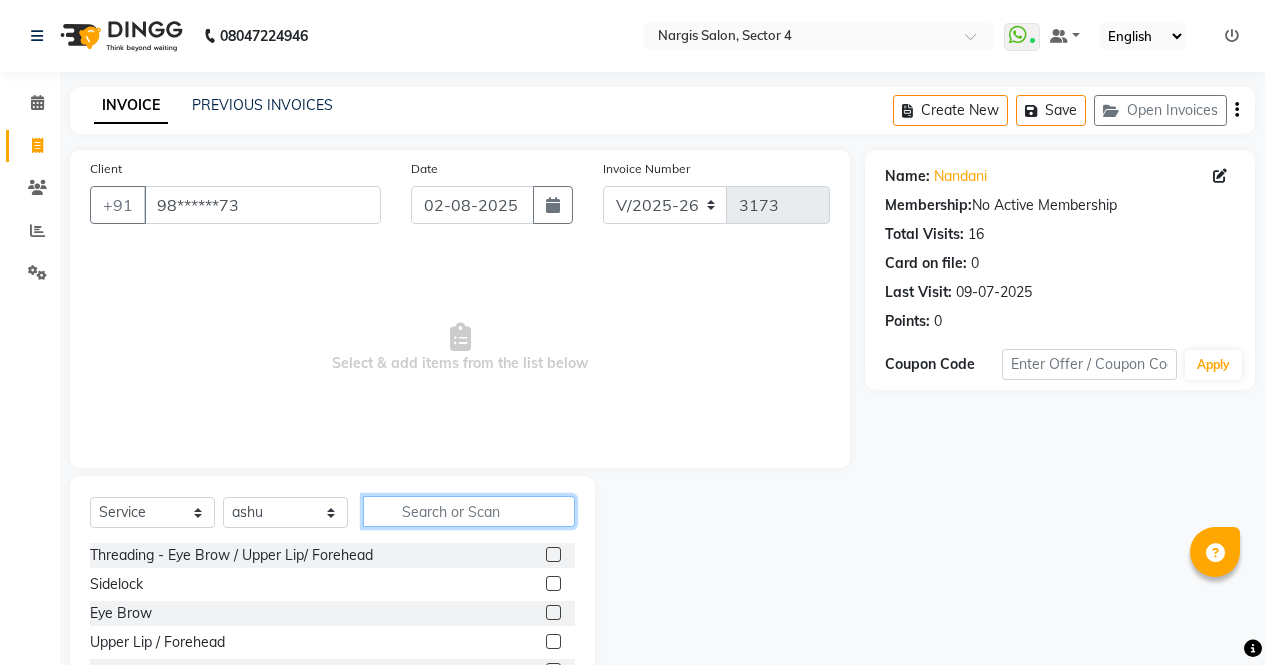 click 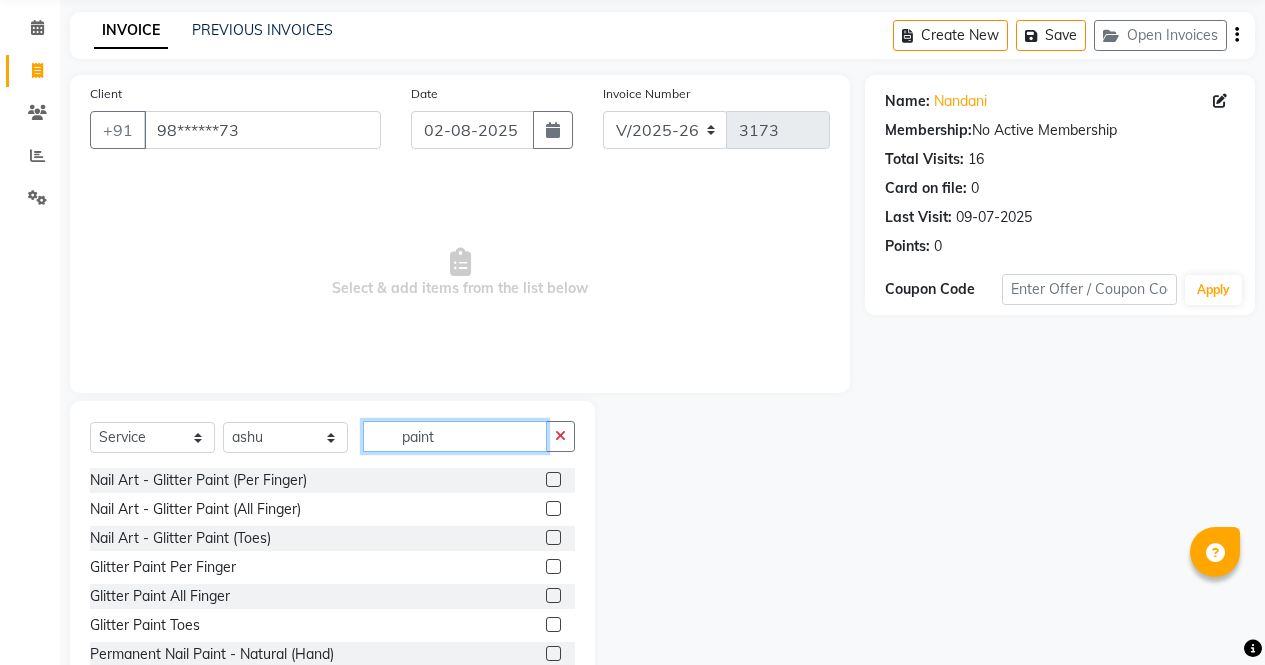scroll, scrollTop: 136, scrollLeft: 0, axis: vertical 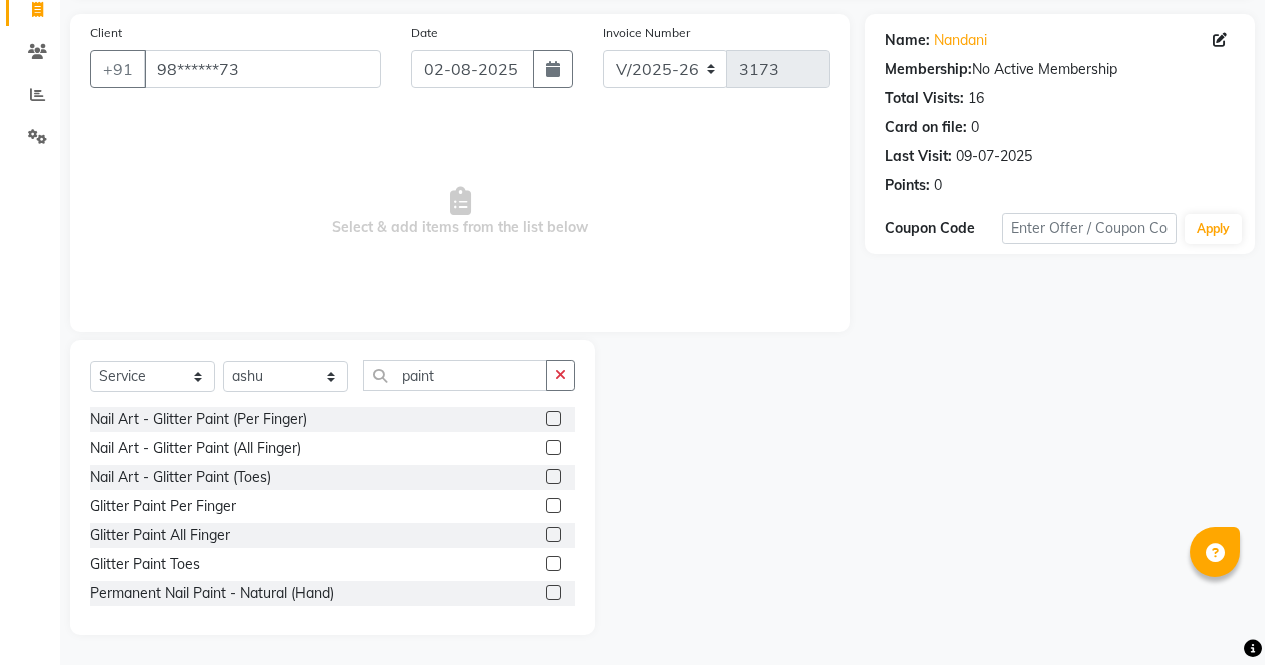 click 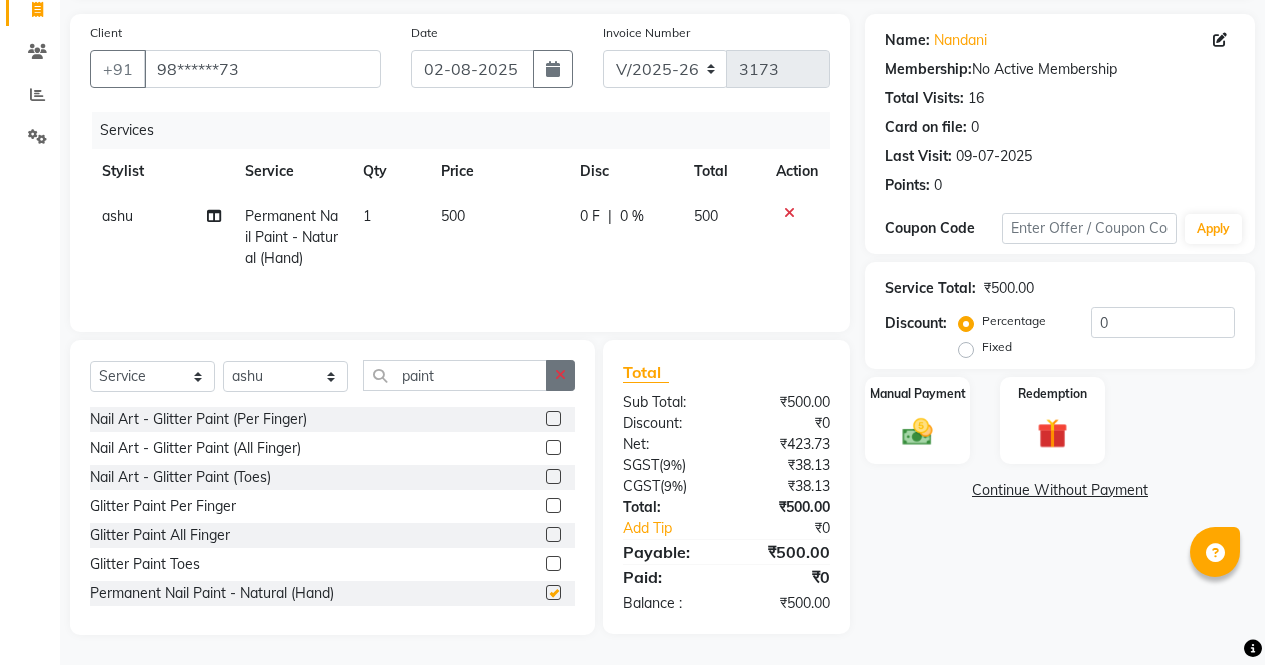 click 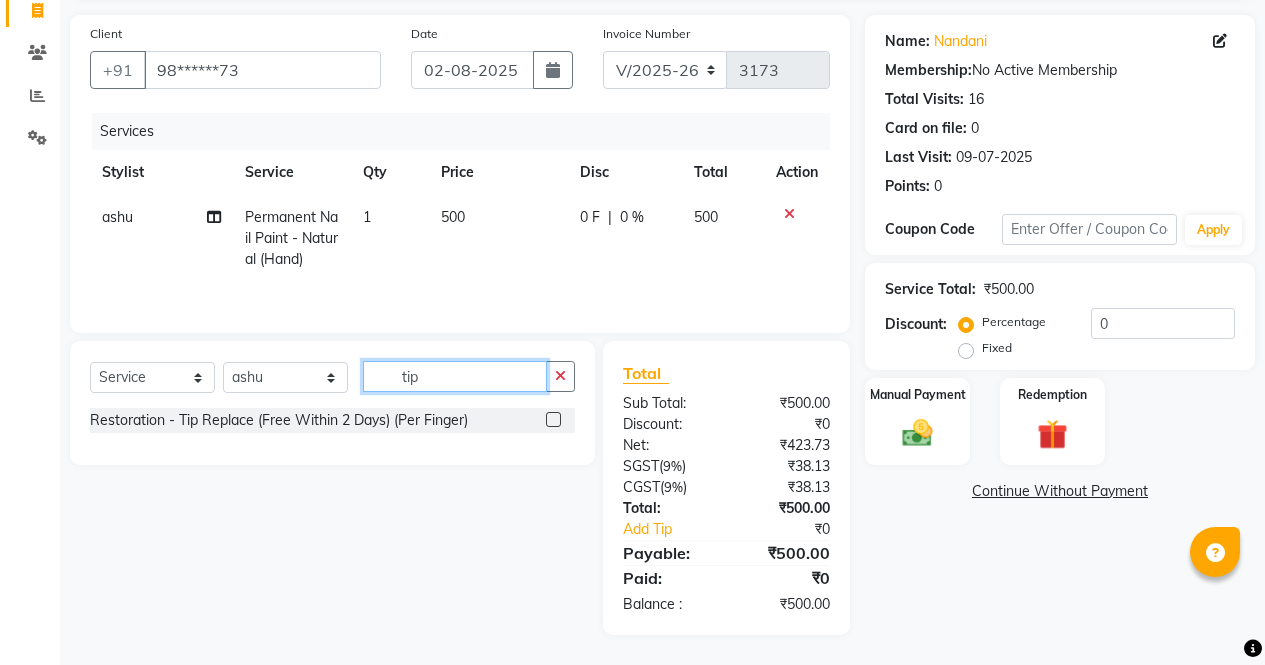 scroll, scrollTop: 135, scrollLeft: 0, axis: vertical 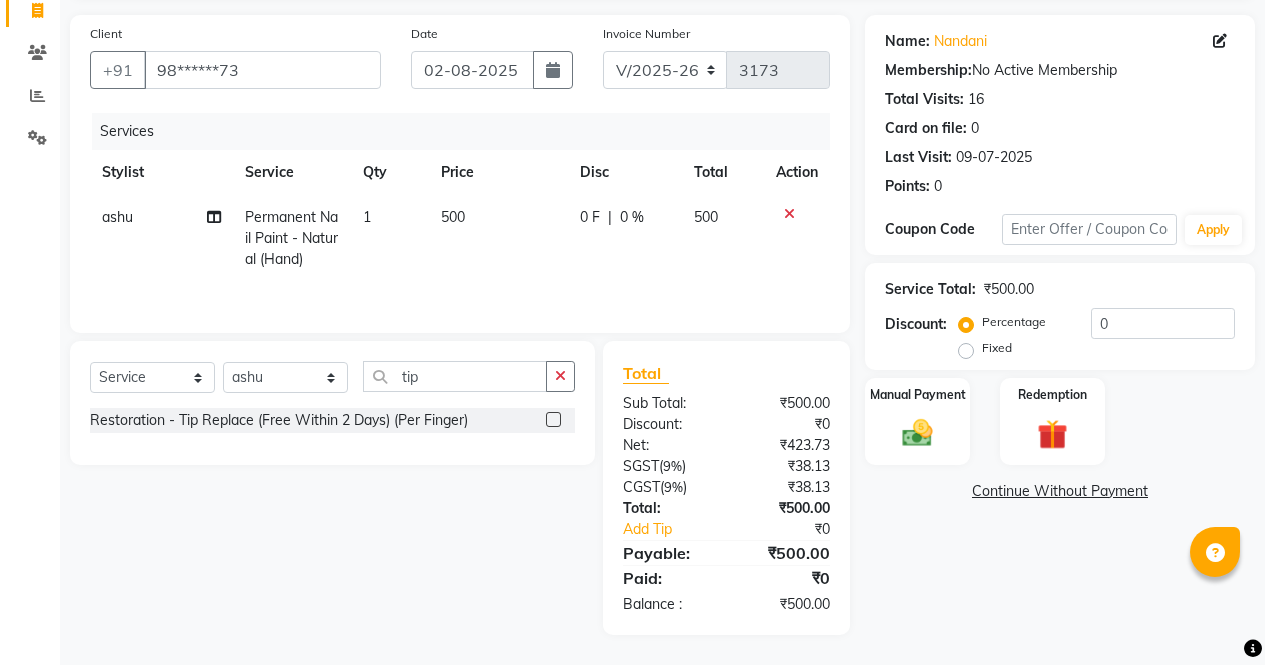 click on "Select Service Product Membership Package Voucher Prepaid Gift Card Select Stylist ajeet anu armaan ashu Front Desk muskaan rakhi saima shivam soni sunil yashoda tip Restoration - Tip Replace (Free Within 2 Days) (Per Finger)" 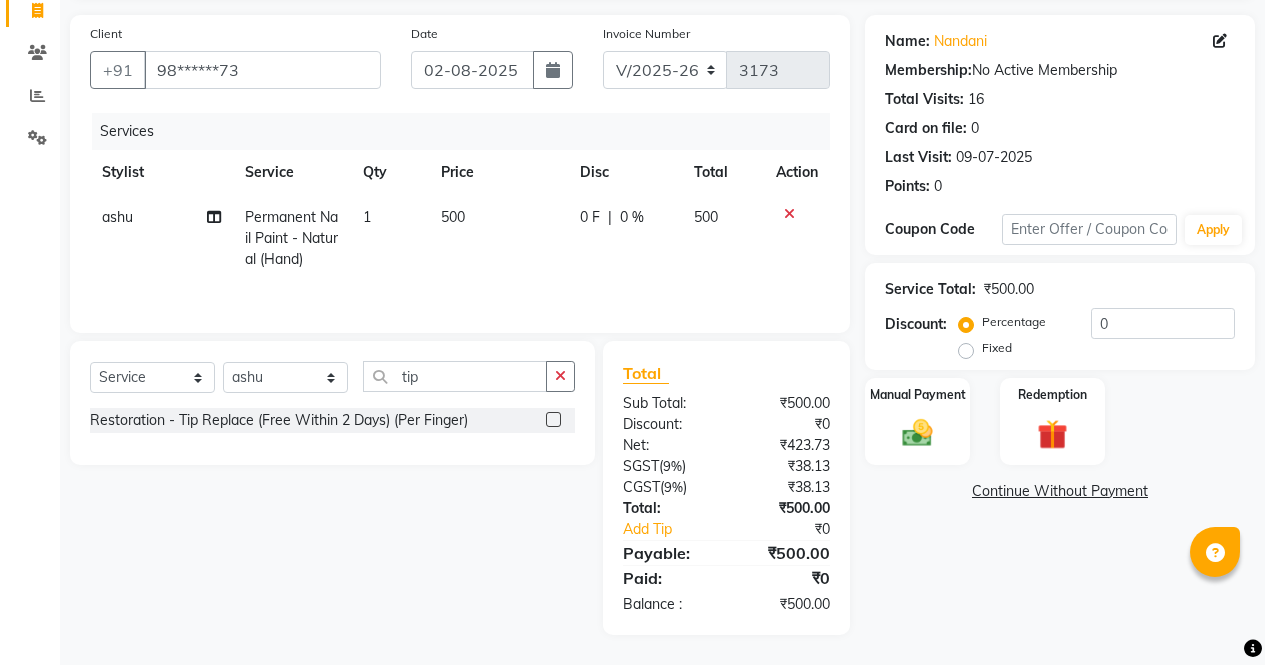 click 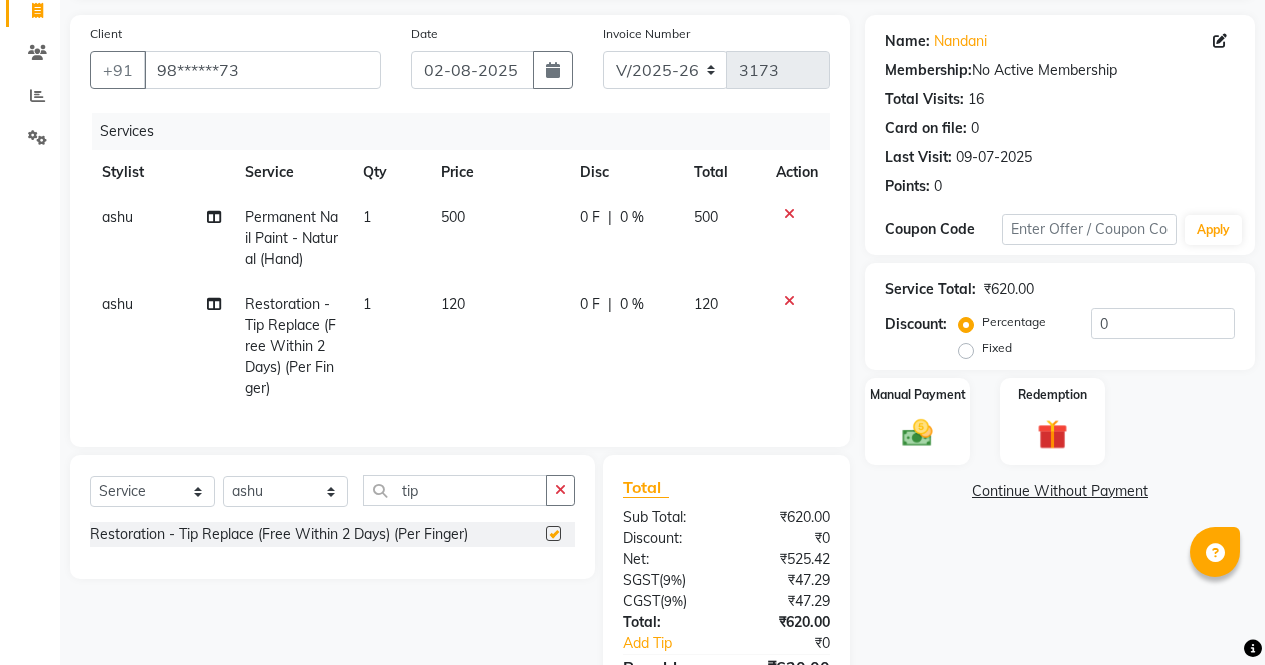 click on "120" 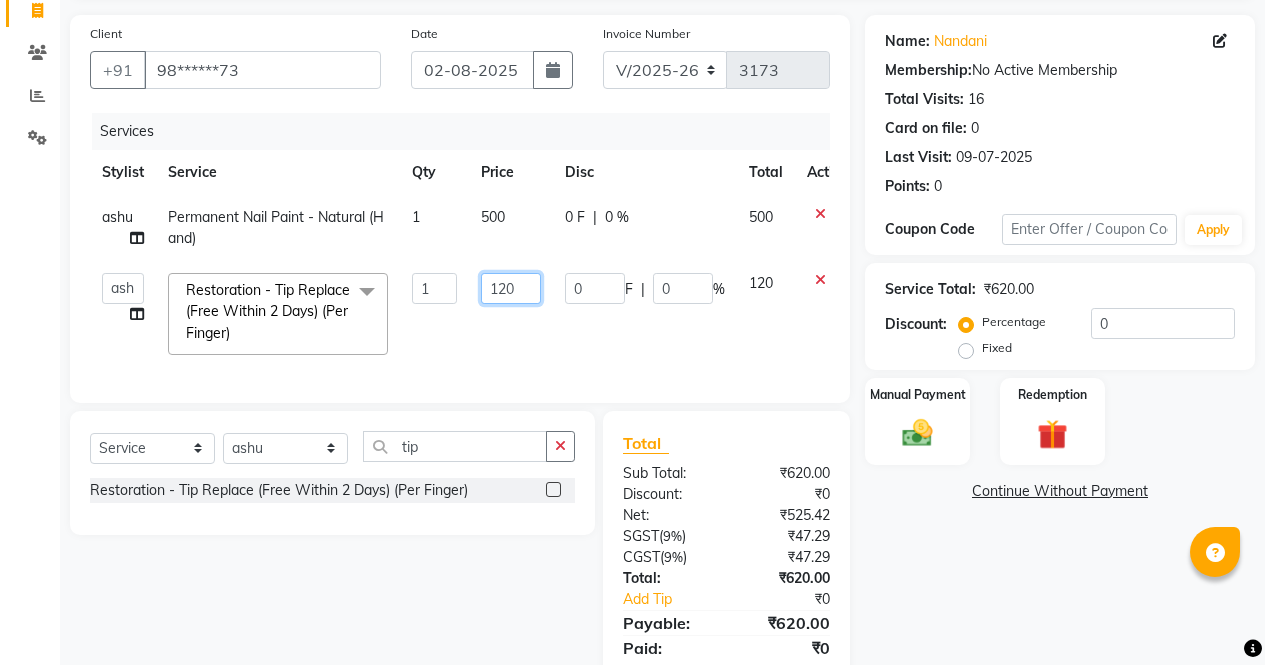 click on "120" 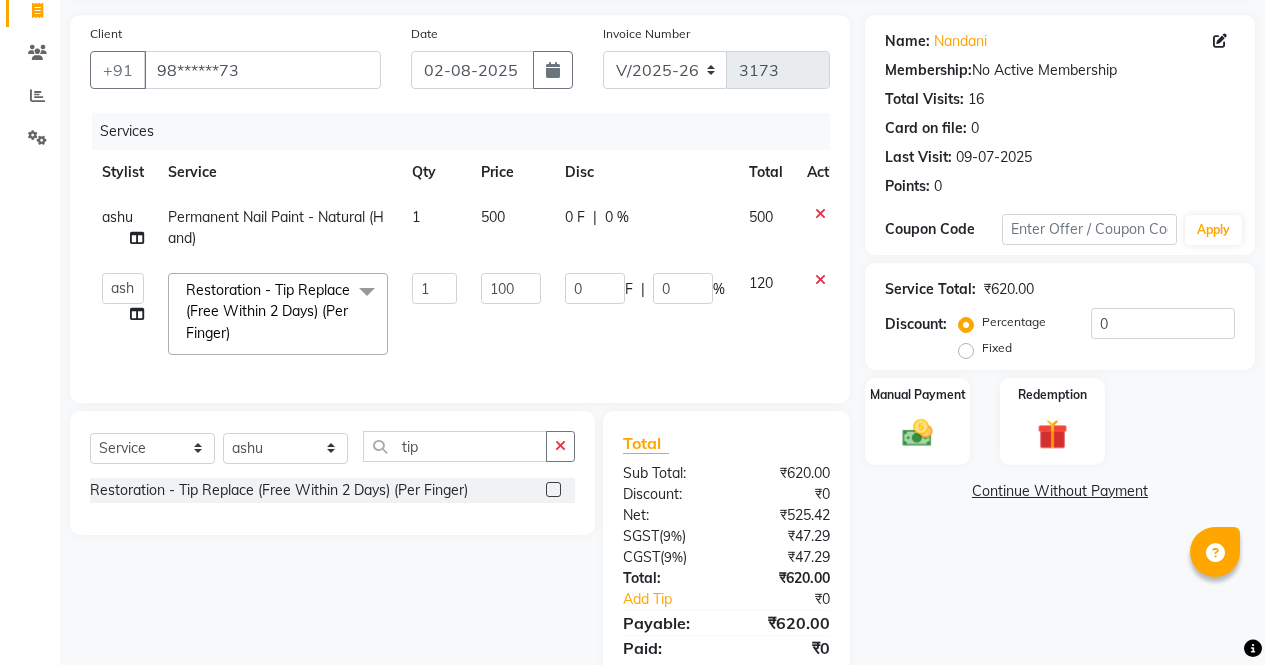 click on "Name: [NAME]  Membership:  No Active Membership  Total Visits:  16 Card on file:  0 Last Visit:   2025-07-09 Points:   0  Coupon Code Apply Service Total:  ₹620.00  Discount:  Percentage   Fixed  0 Manual Payment Redemption  Continue Without Payment" 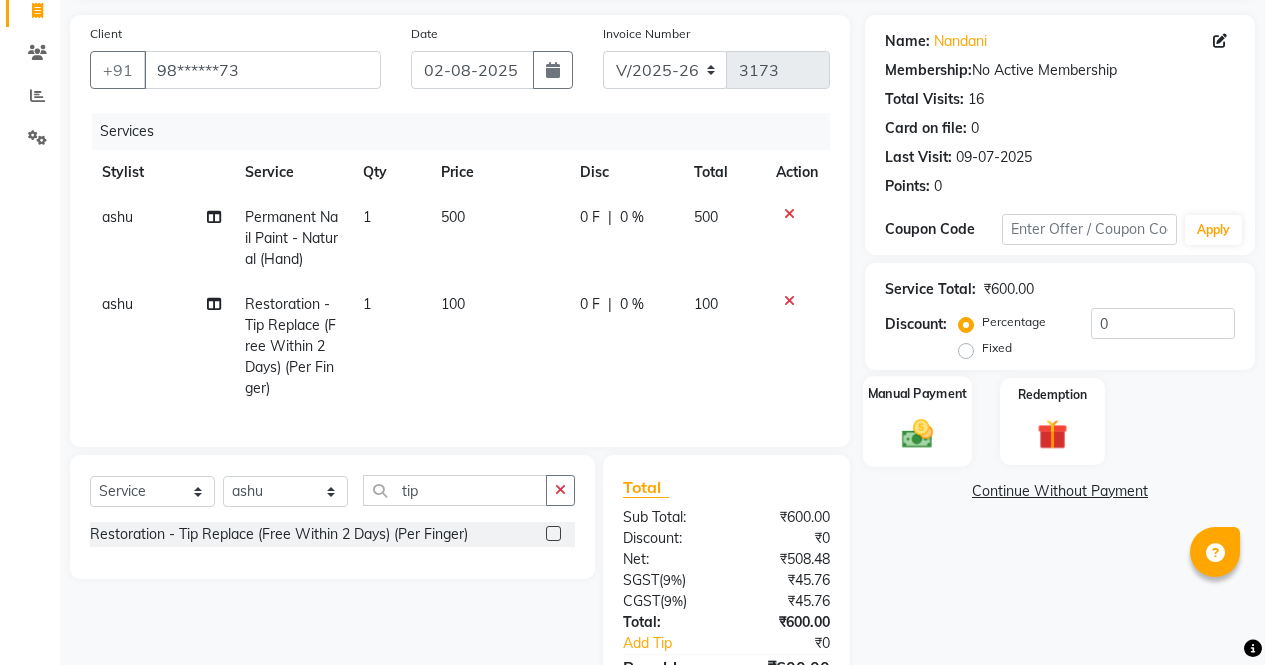click on "Manual Payment" 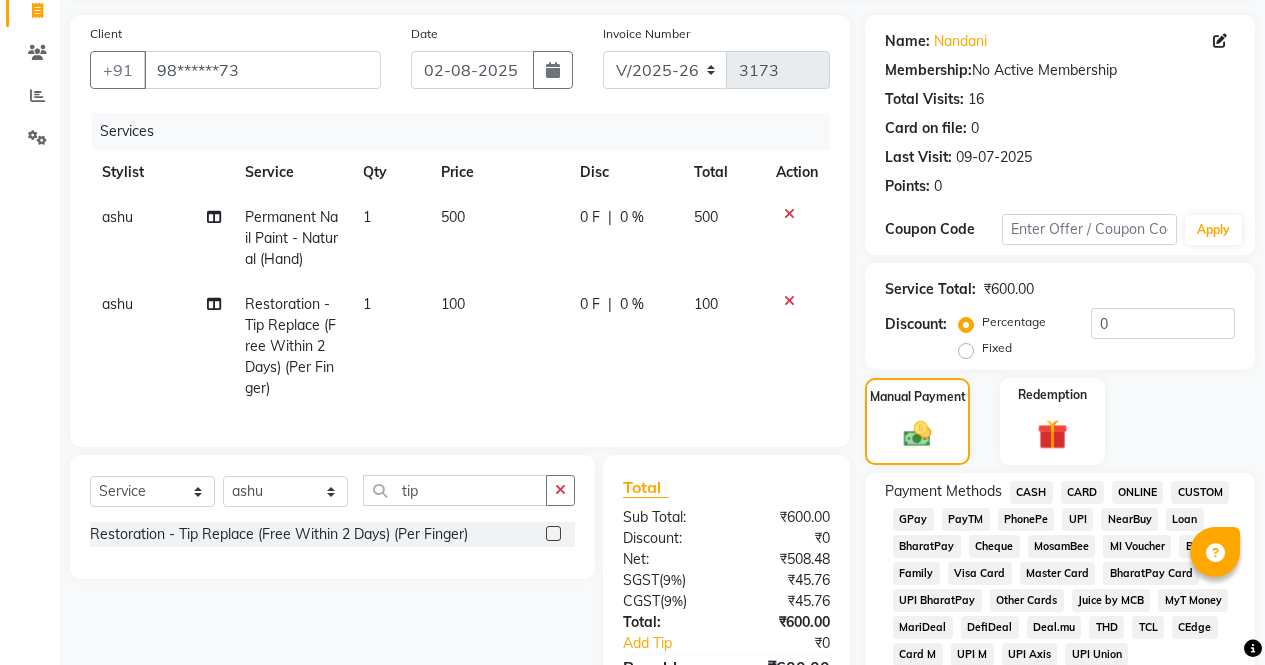 click on "CASH" 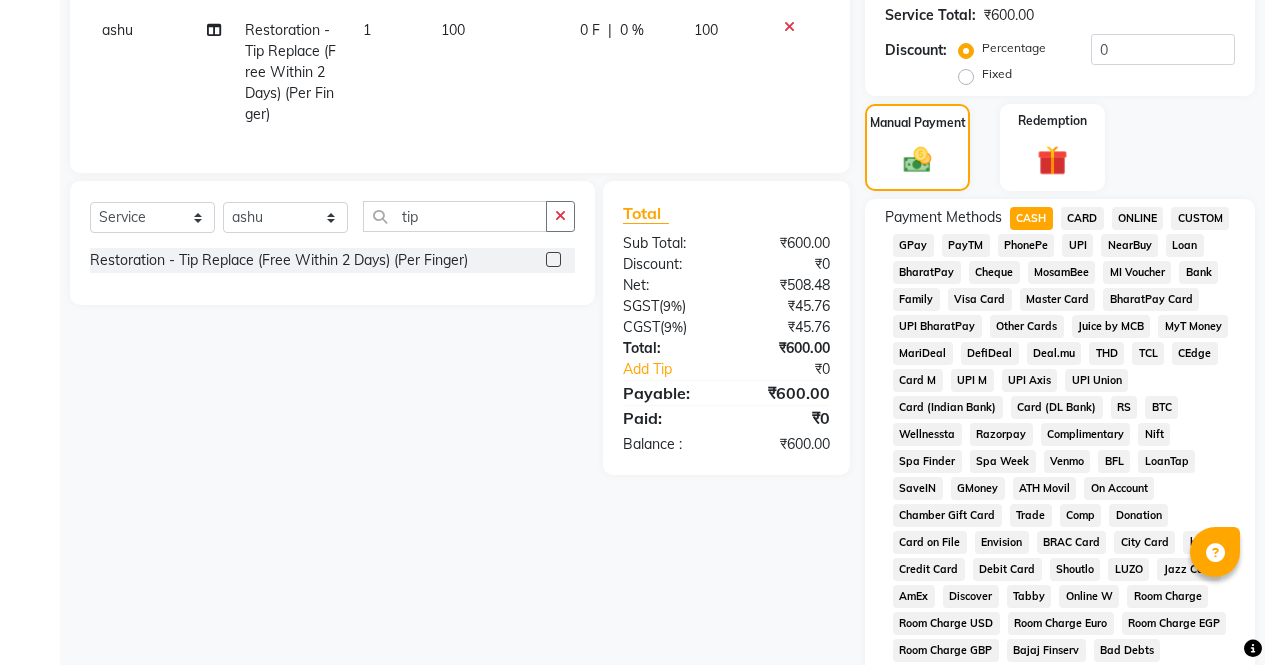 scroll, scrollTop: 914, scrollLeft: 0, axis: vertical 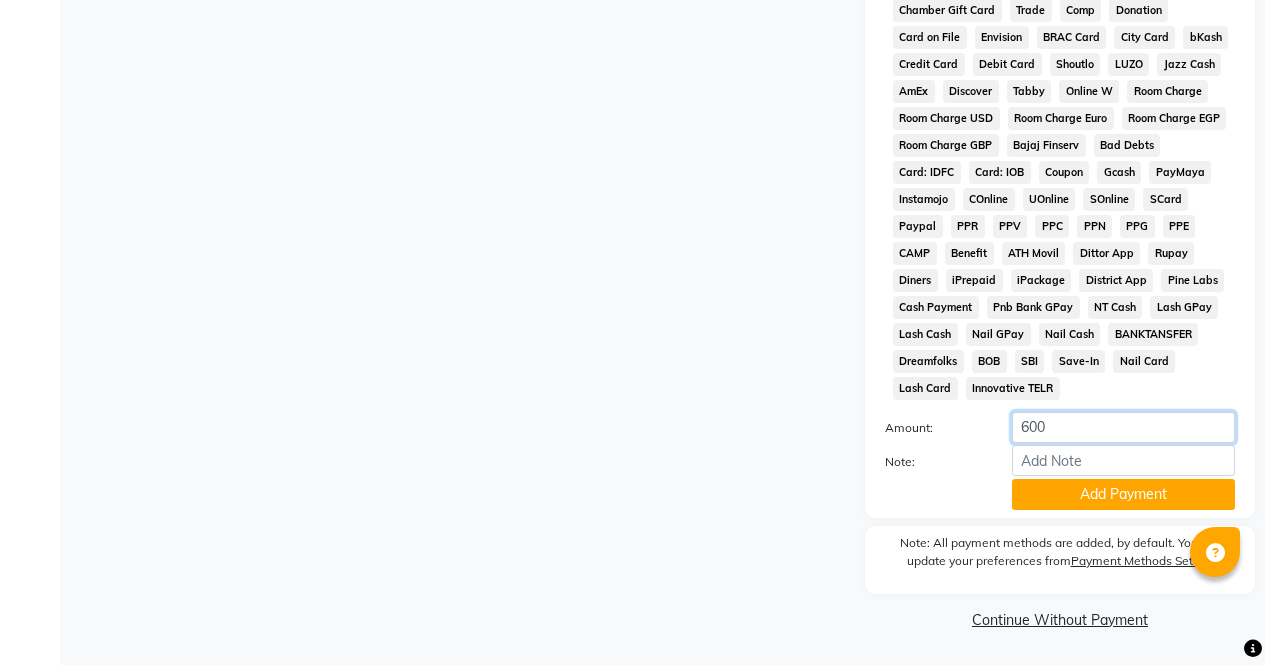 click on "600" 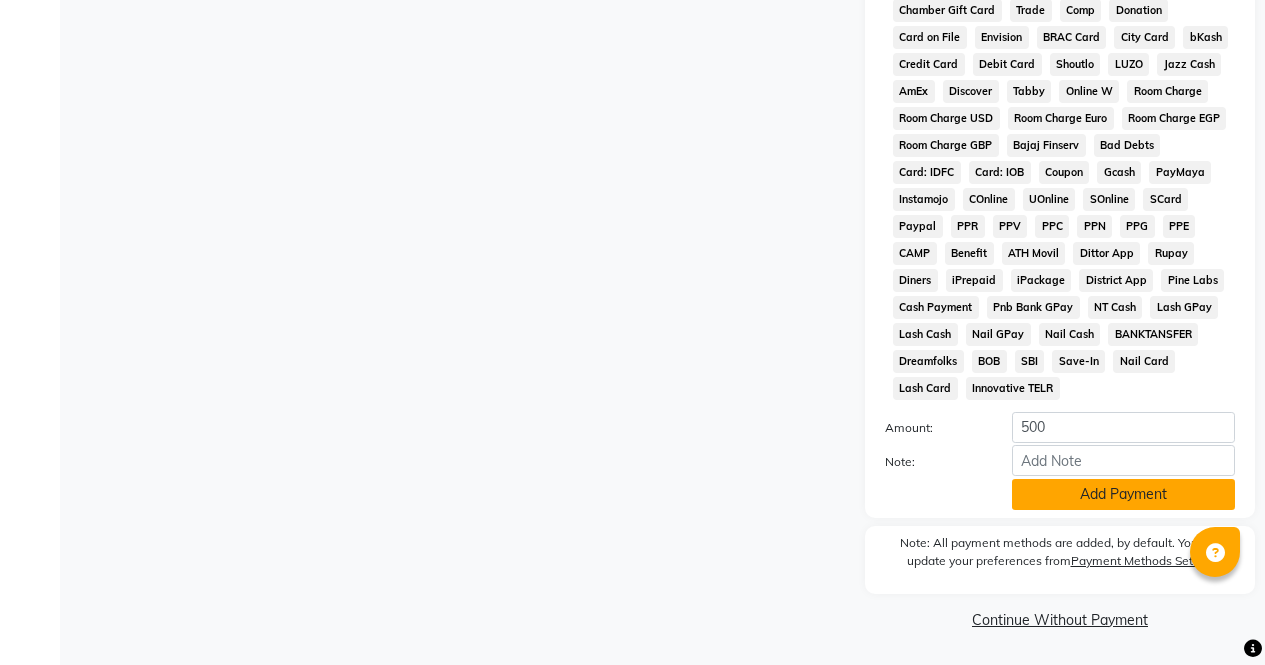 click on "Add Payment" 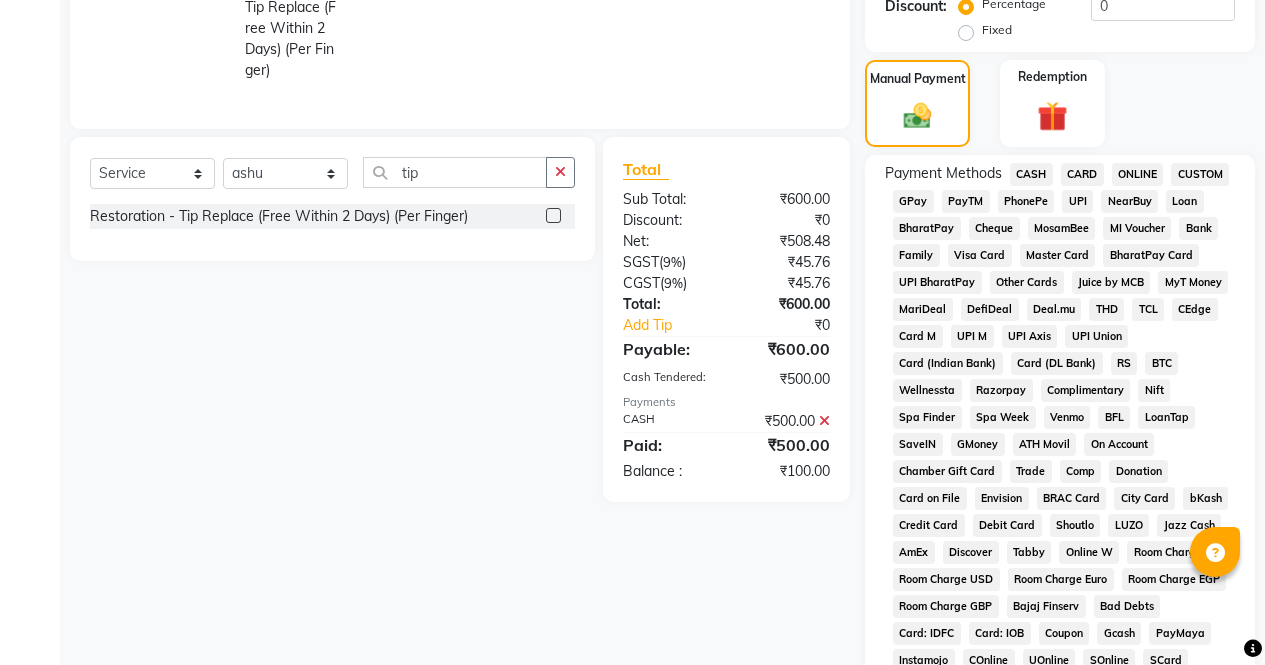 click on "ONLINE" 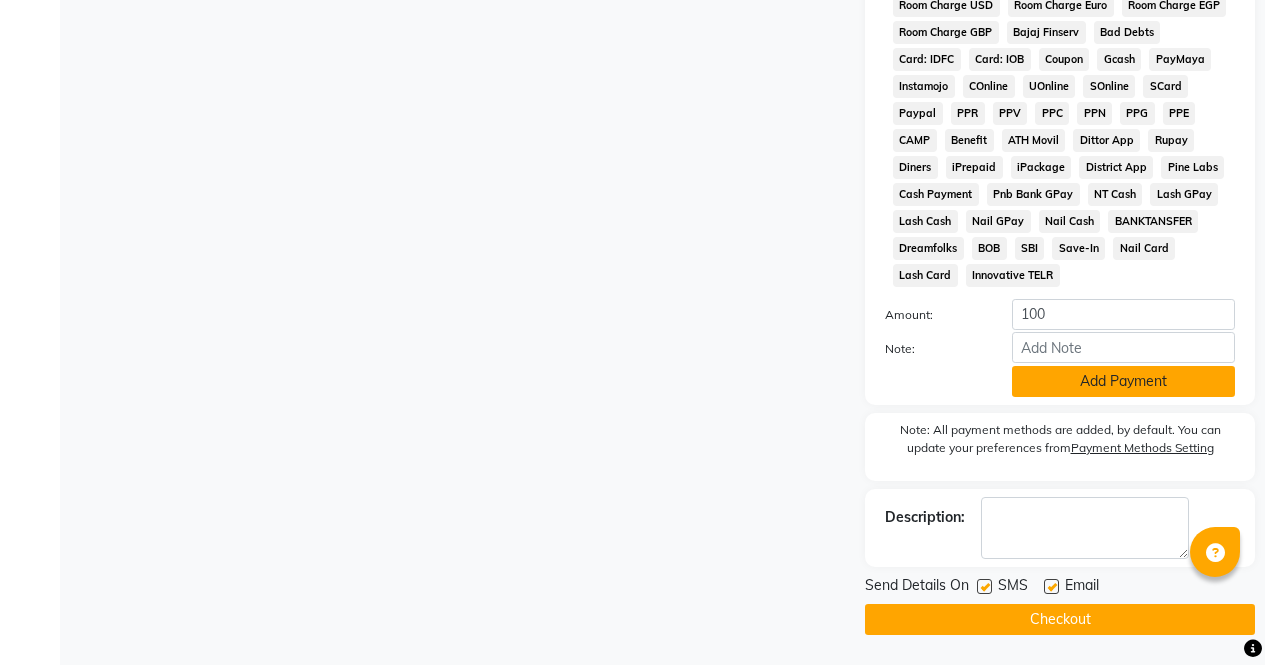 click on "Add Payment" 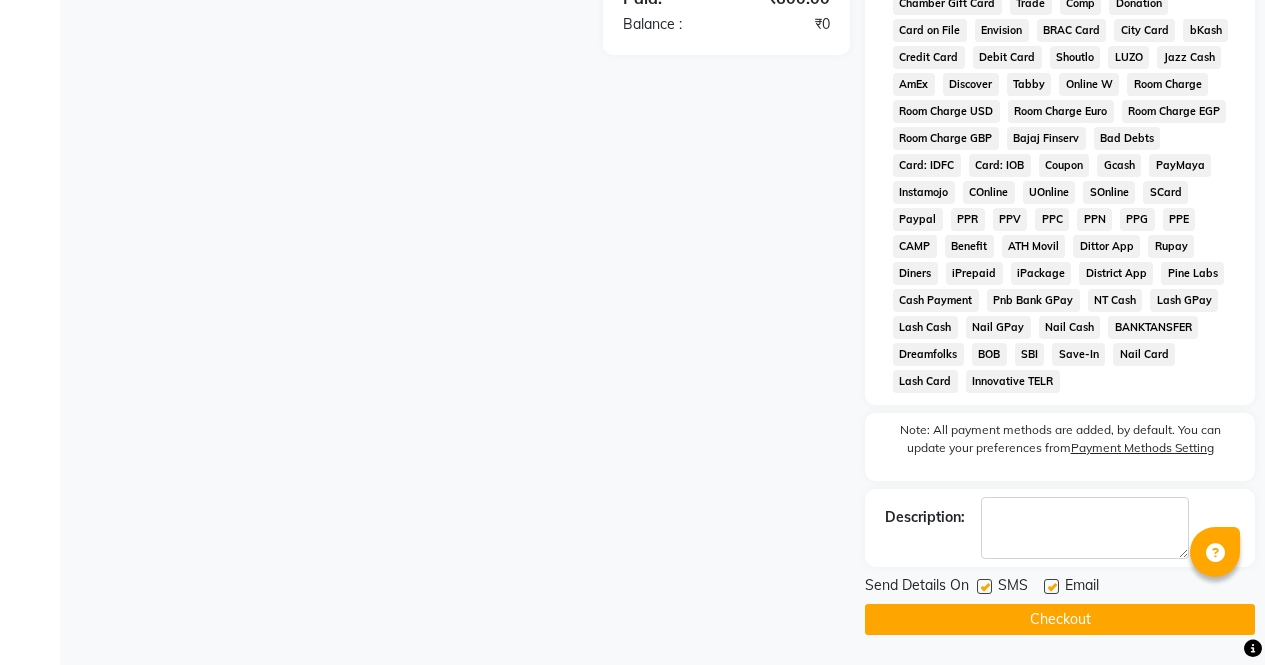 click on "Checkout" 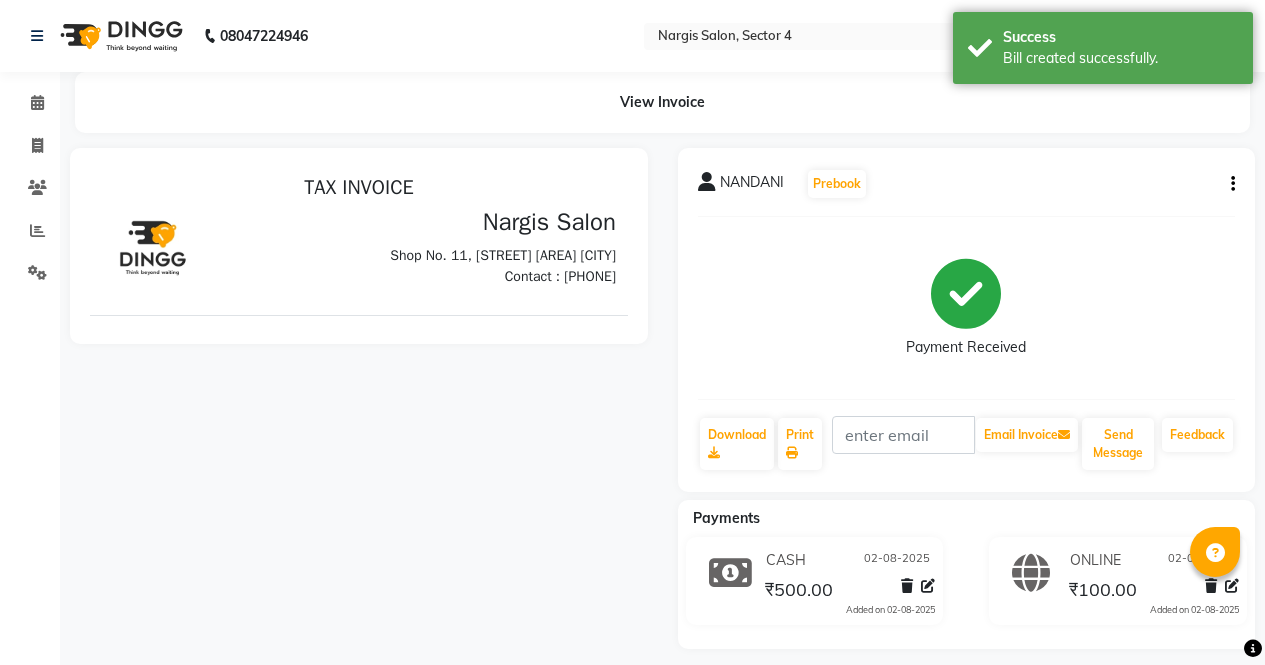 scroll, scrollTop: 0, scrollLeft: 0, axis: both 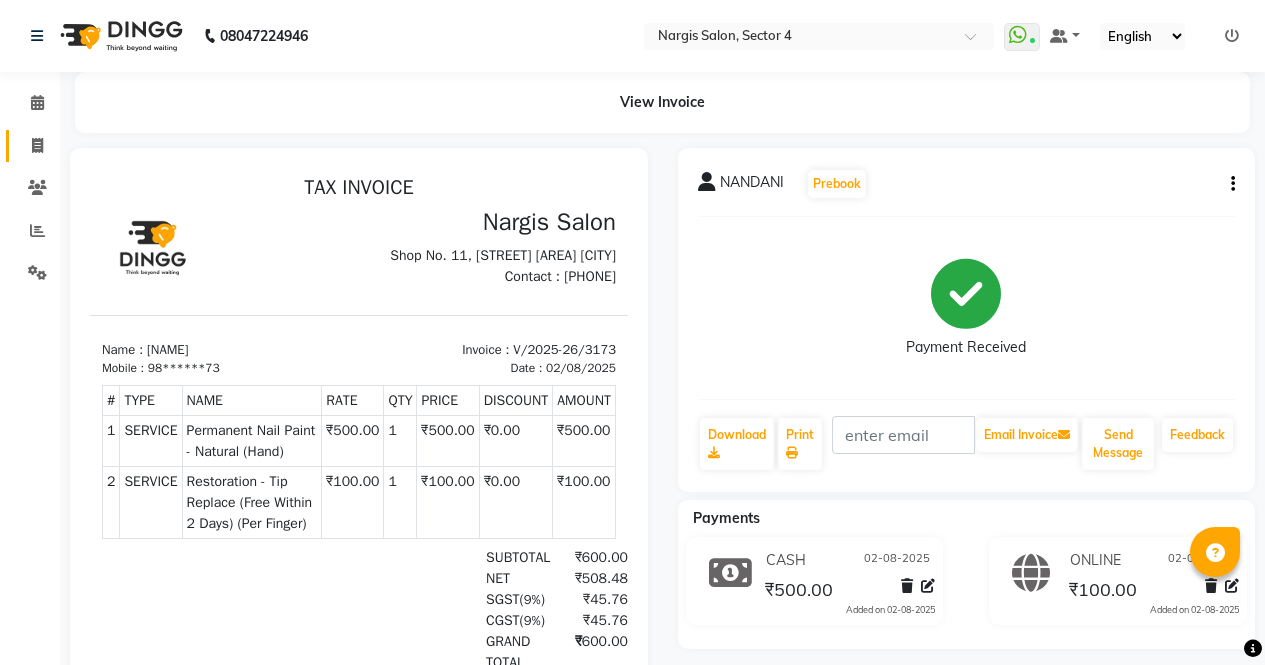 click 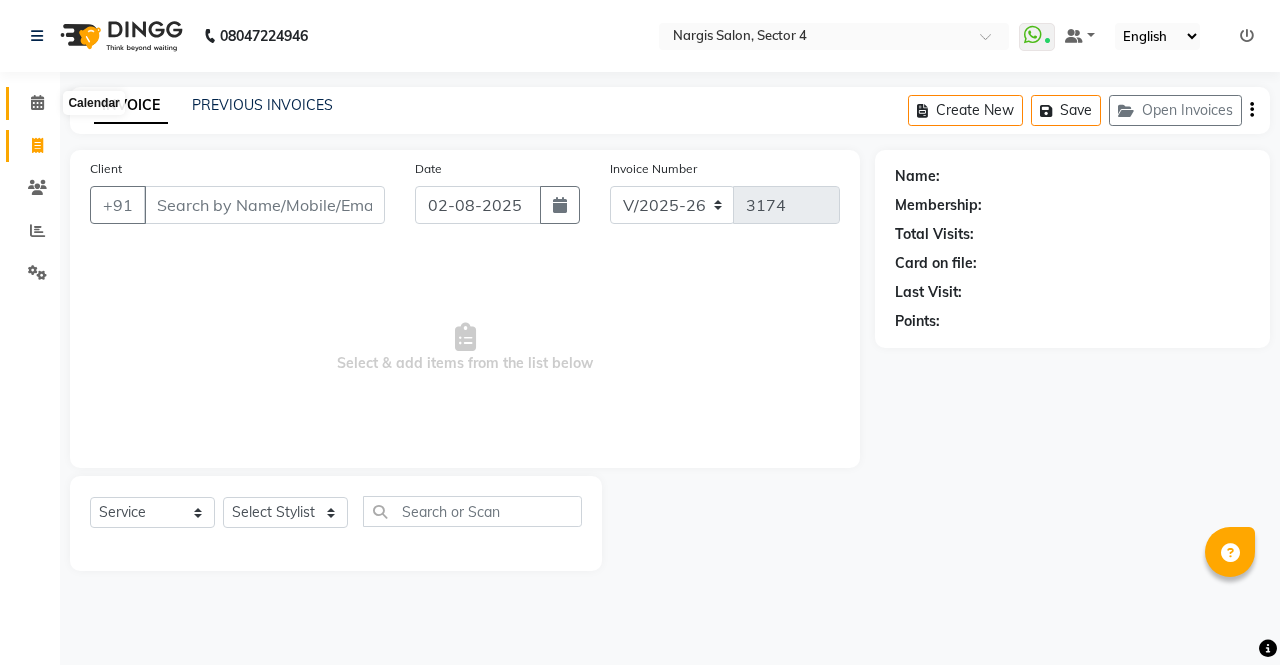 click on "Calendar" 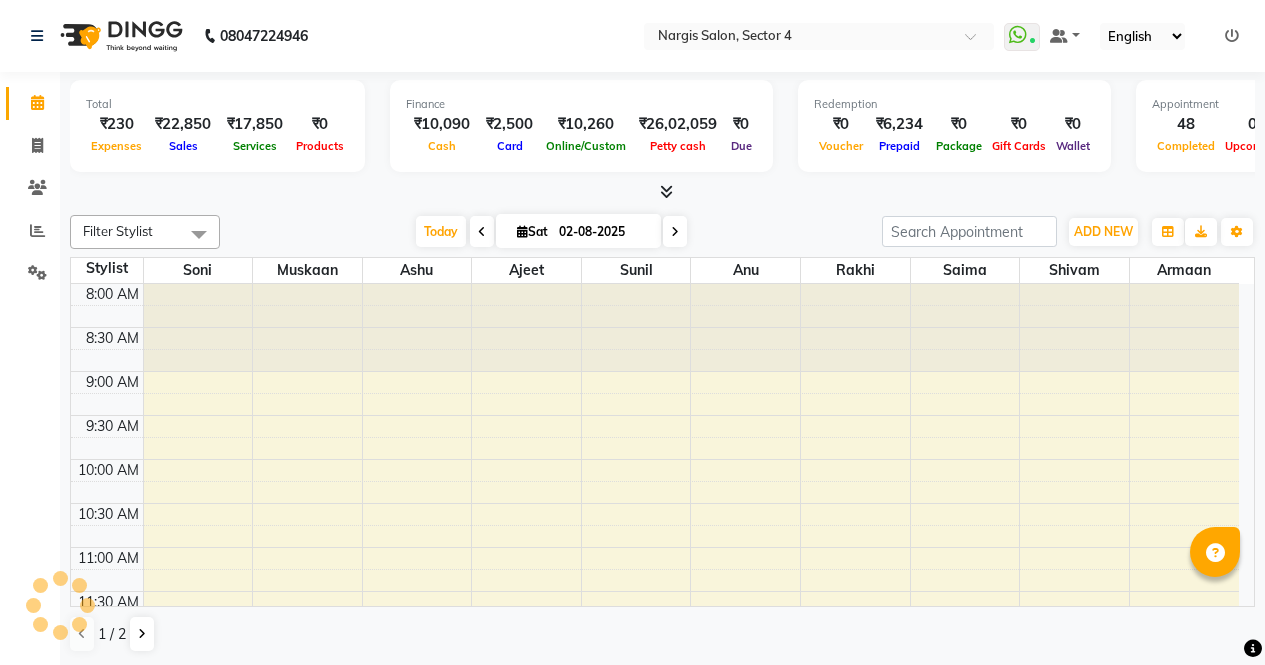 scroll, scrollTop: 0, scrollLeft: 0, axis: both 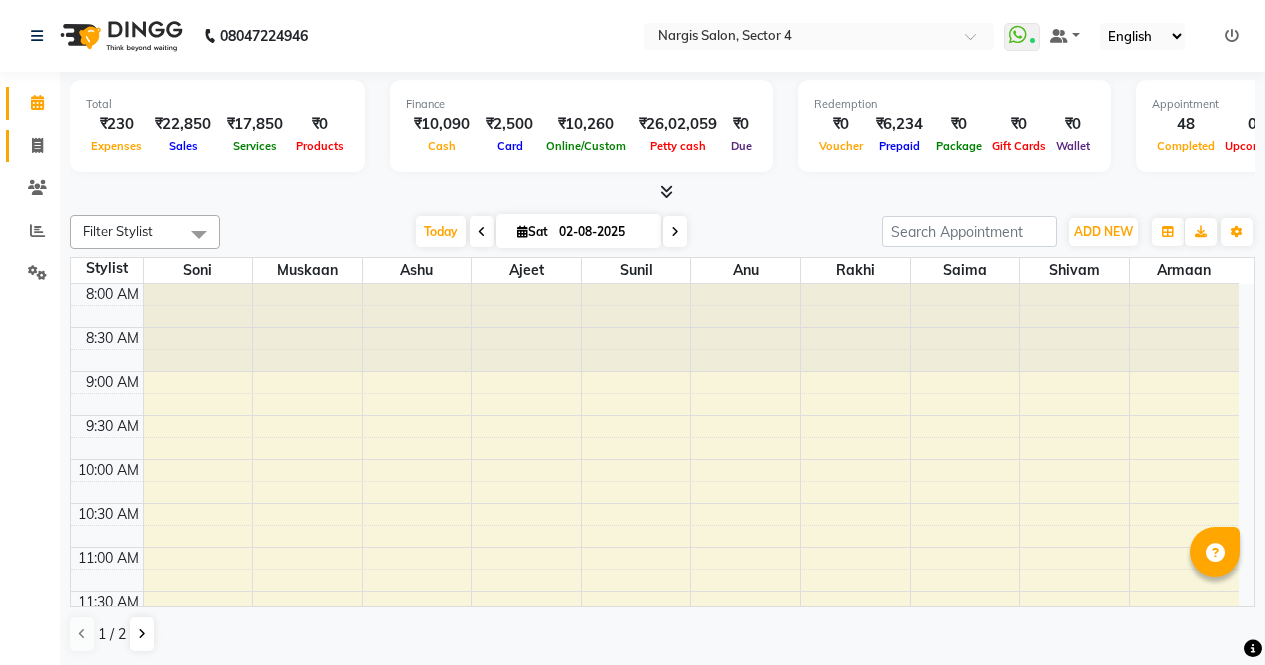 click 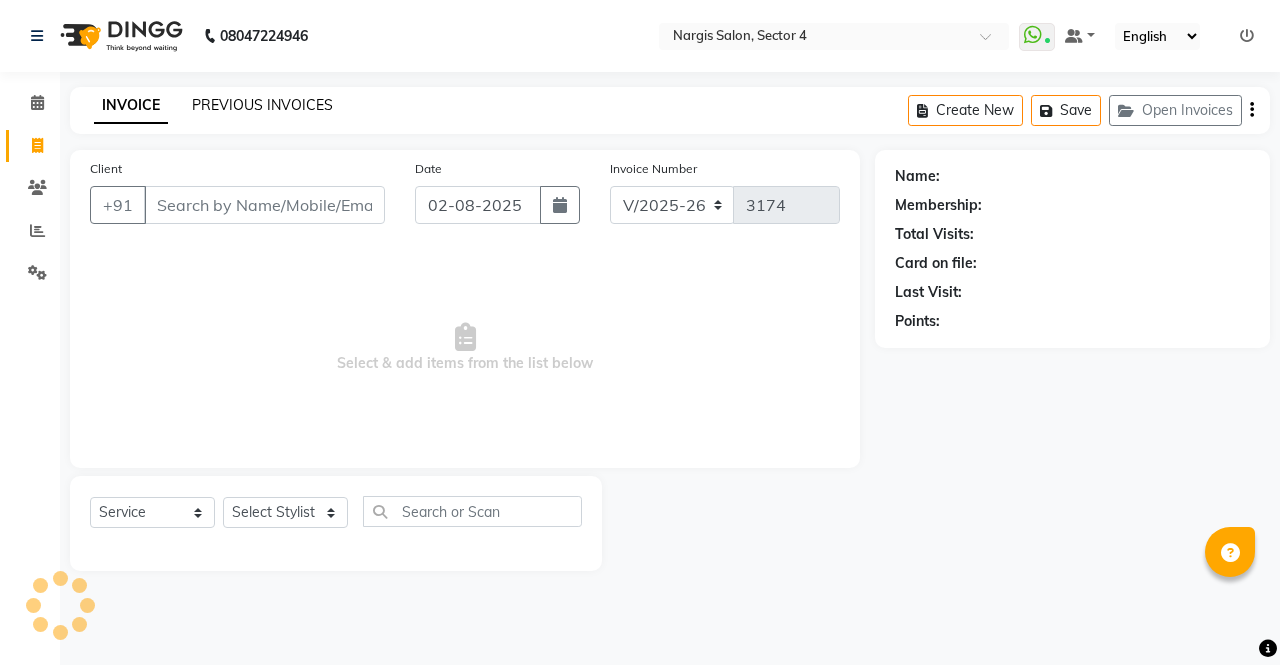 click on "PREVIOUS INVOICES" 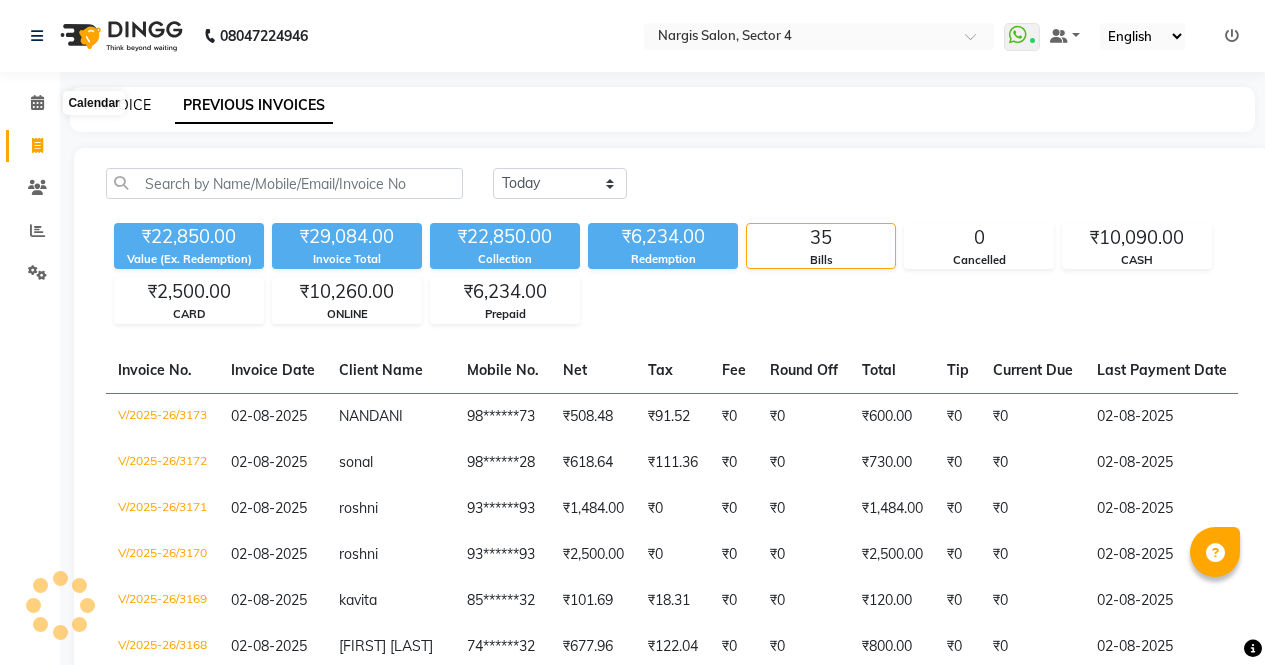 click on "INVOICE" 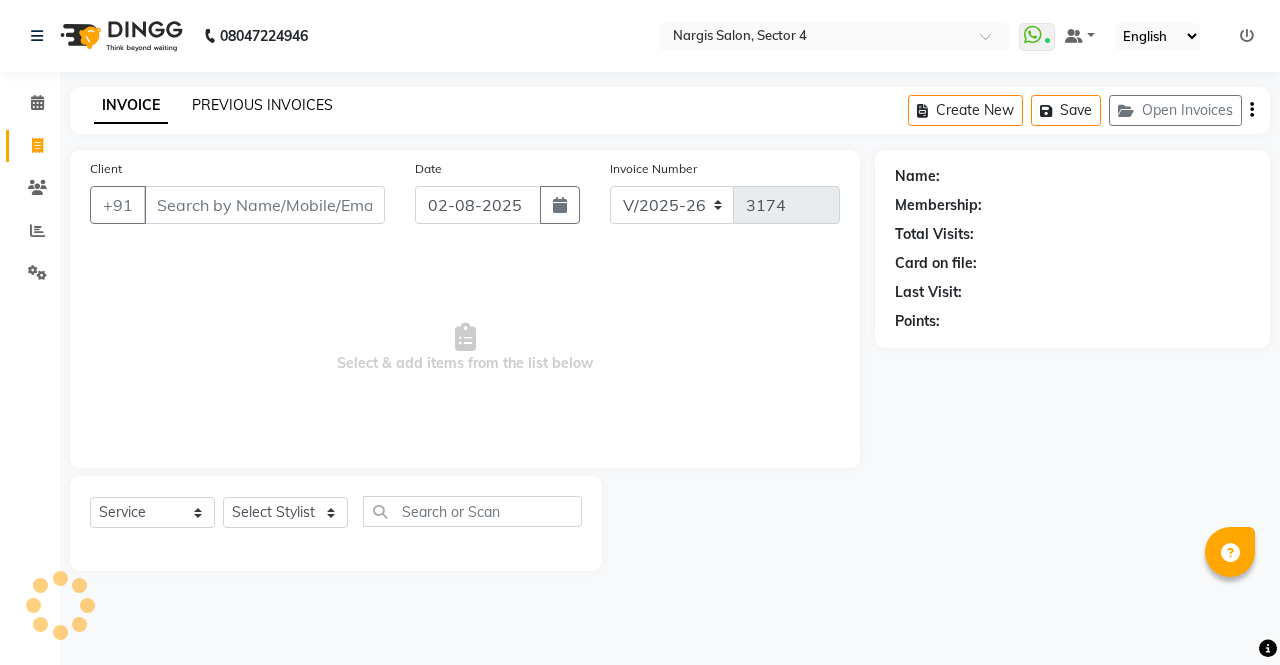 click on "PREVIOUS INVOICES" 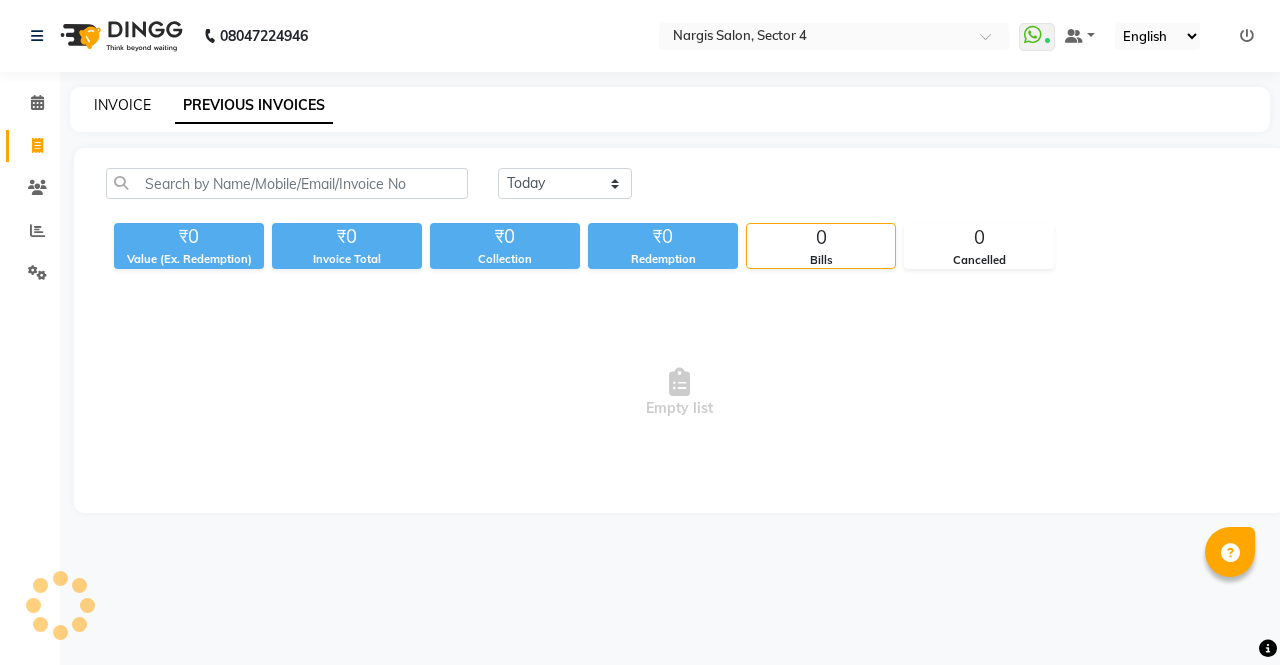 click on "INVOICE" 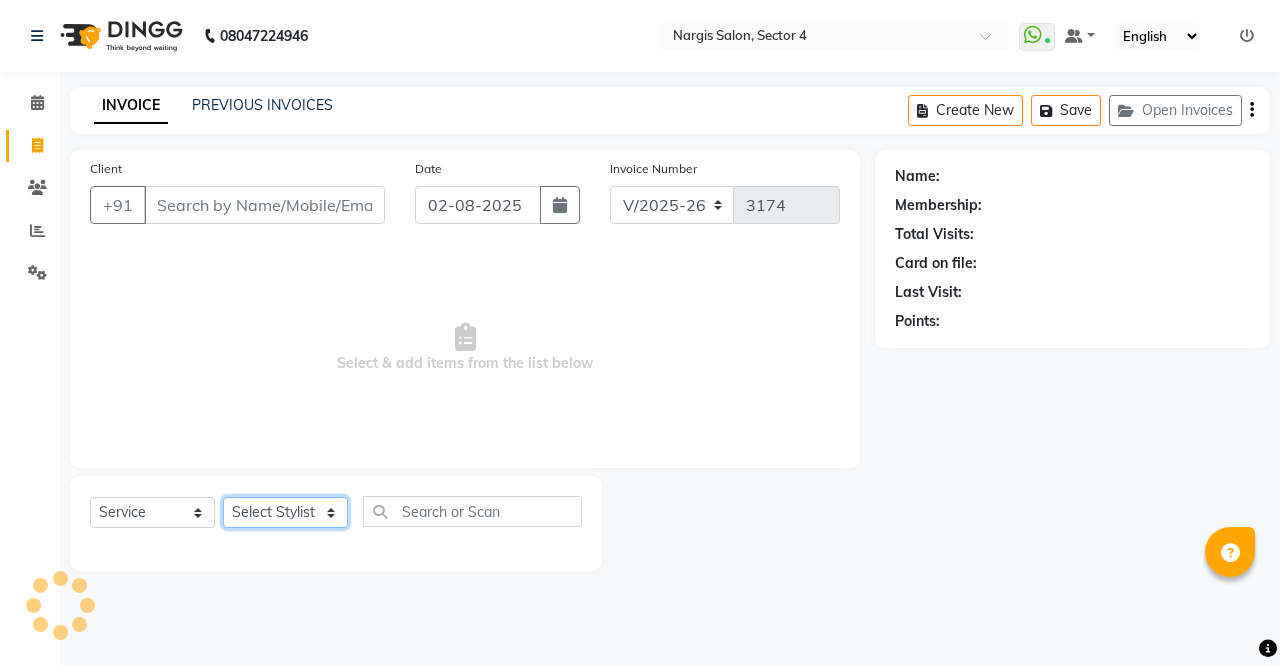 click on "Select Stylist" 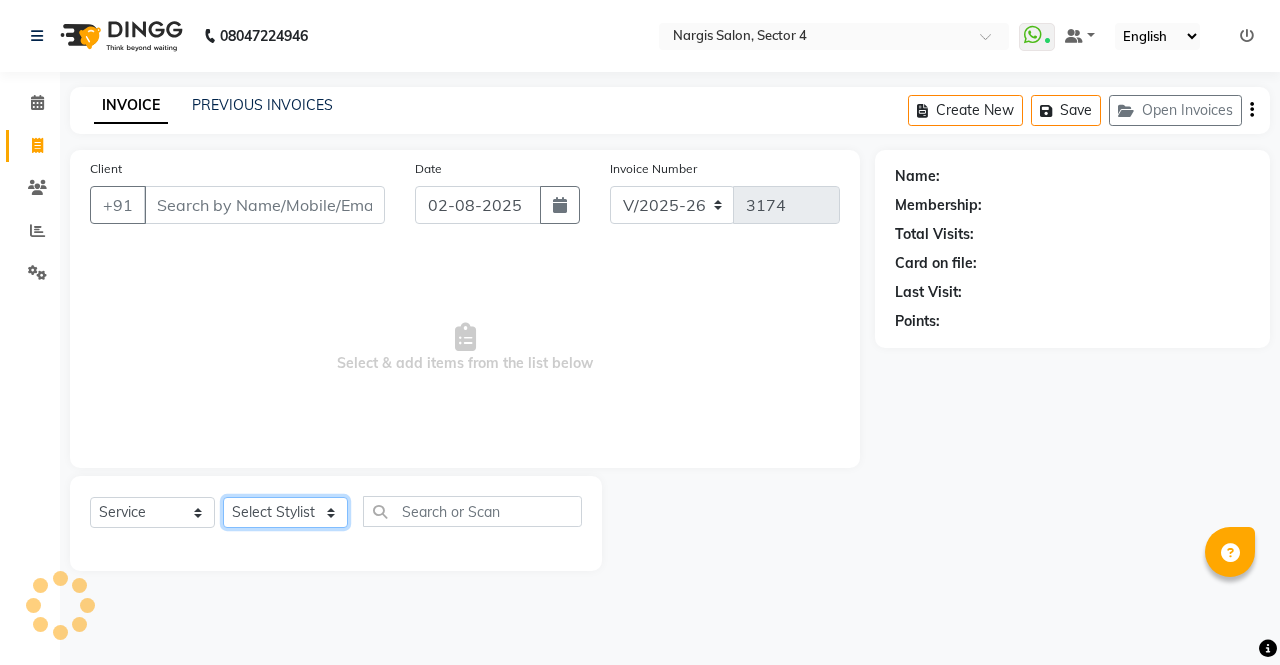 click on "Select Stylist" 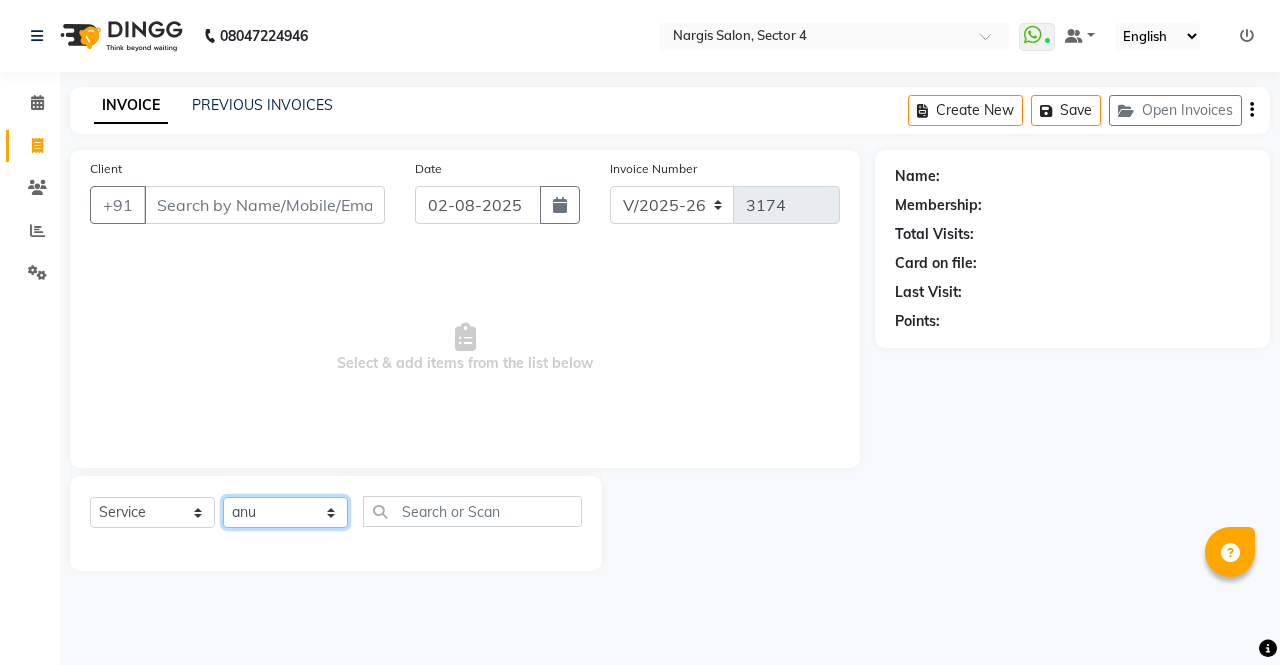 click on "Select Stylist ajeet anu armaan ashu Front Desk muskaan rakhi saima shivam soni sunil yashoda" 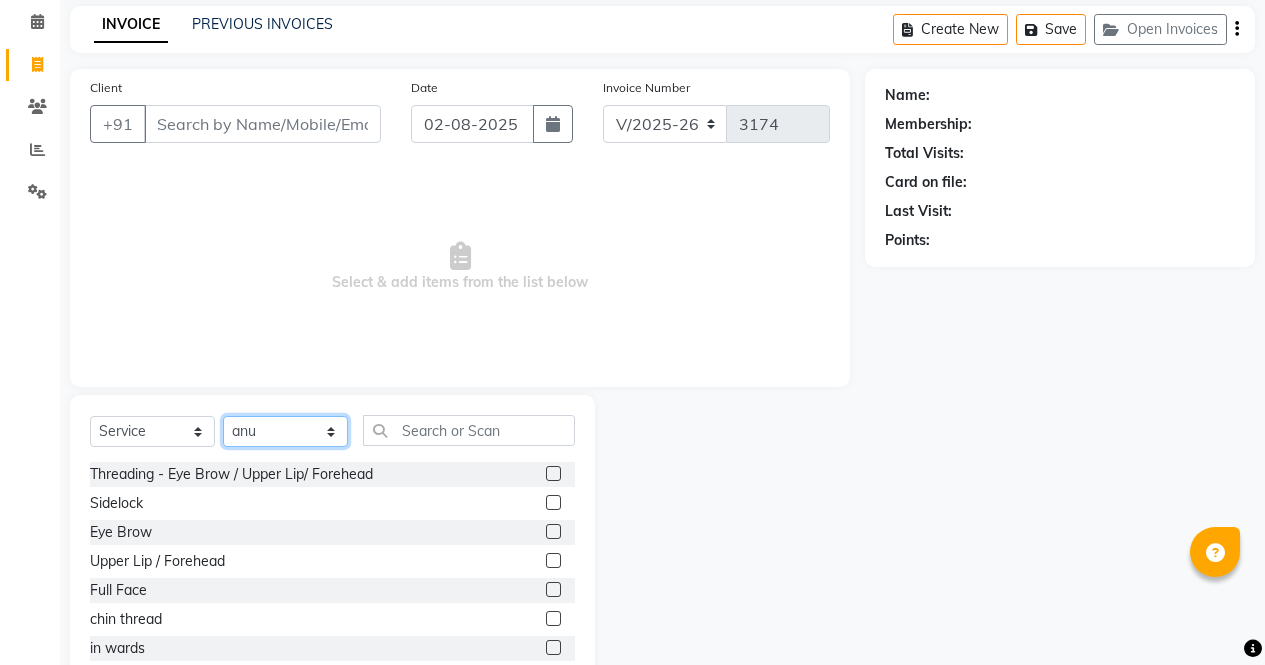 scroll, scrollTop: 136, scrollLeft: 0, axis: vertical 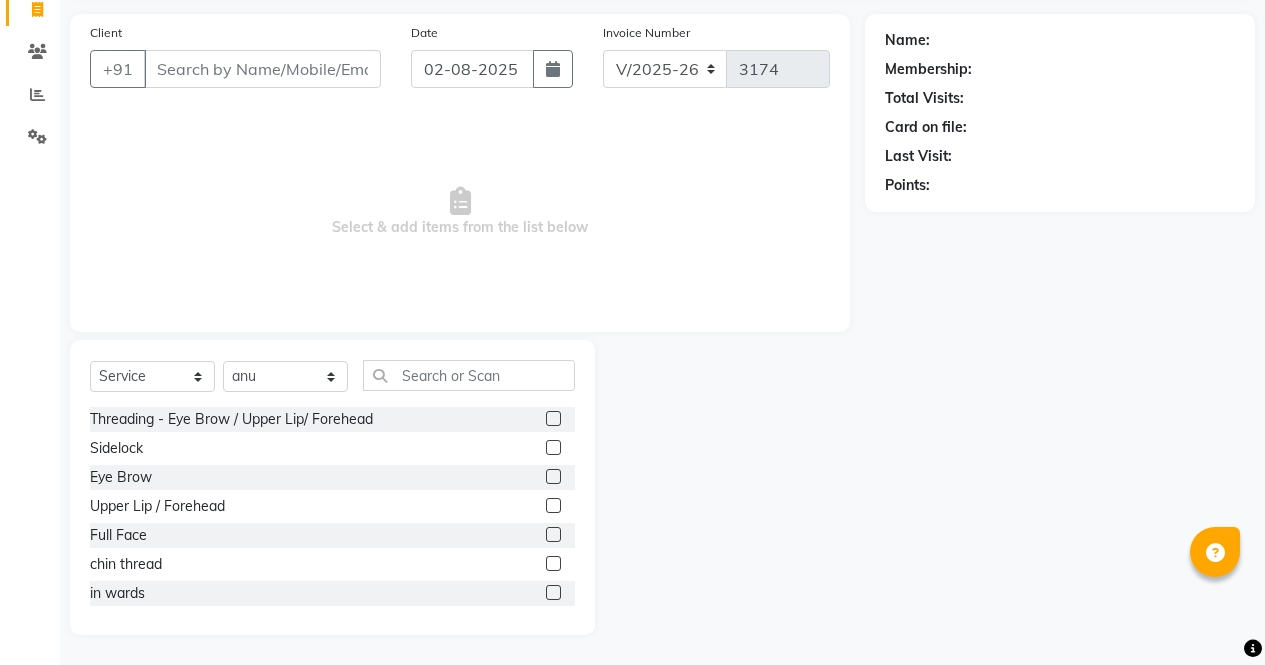 click 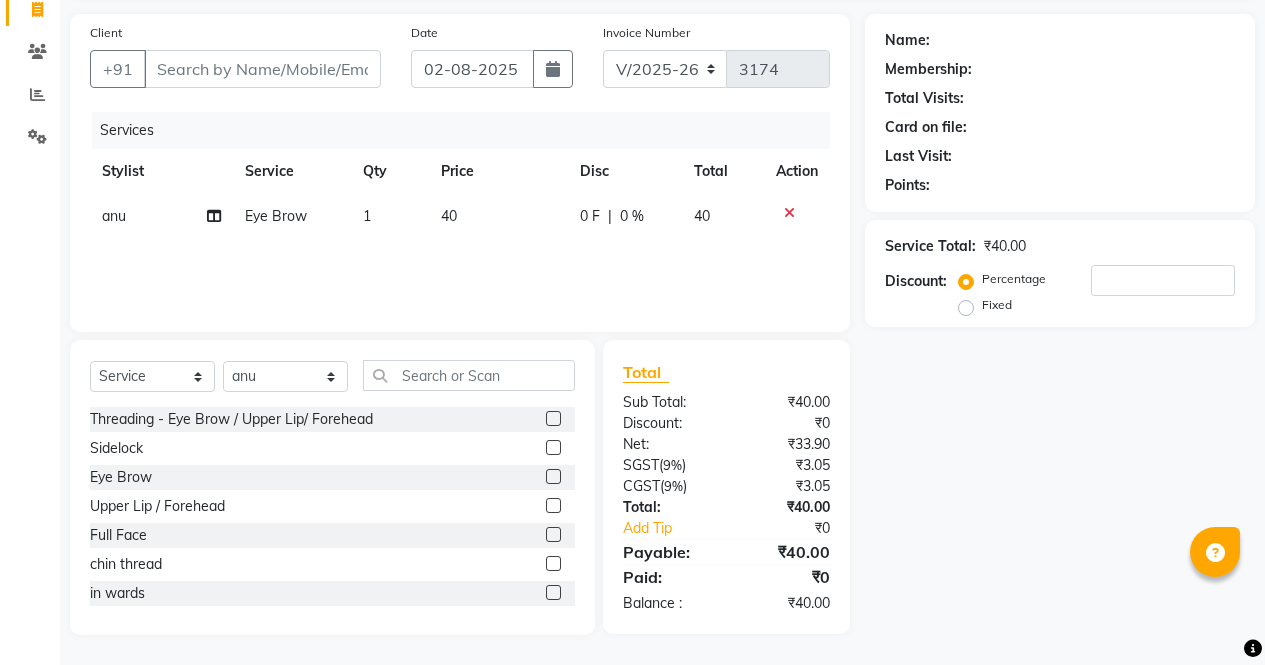 click 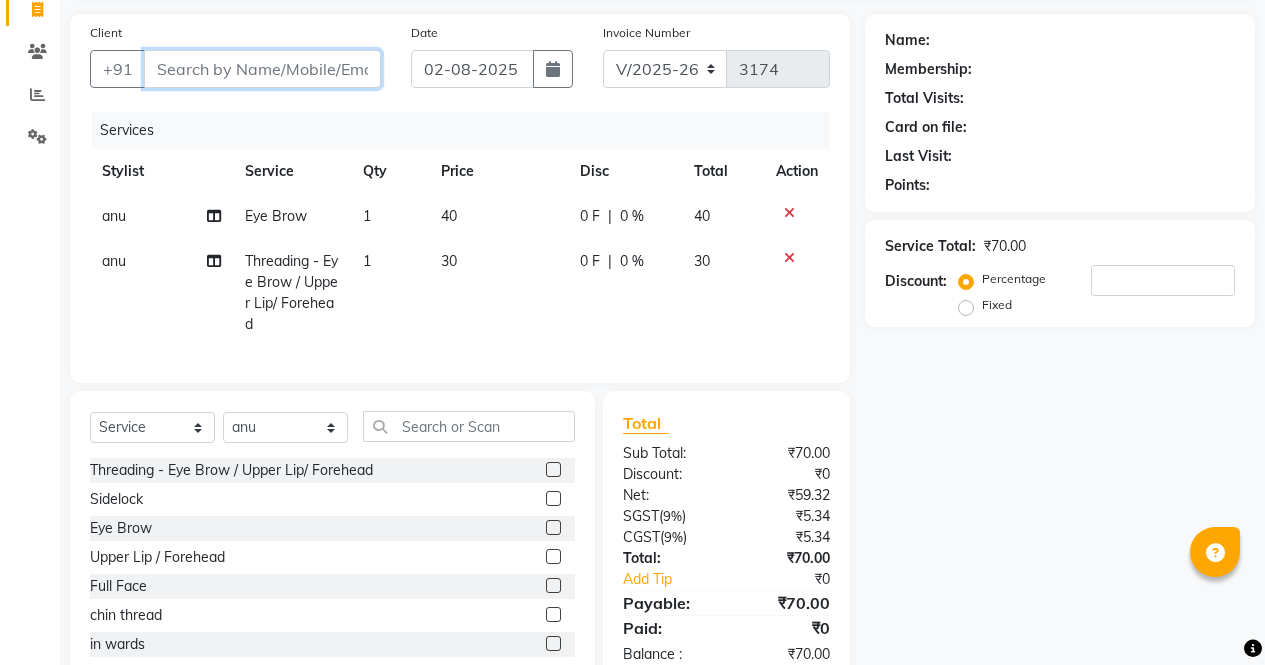 click on "Client" at bounding box center (262, 69) 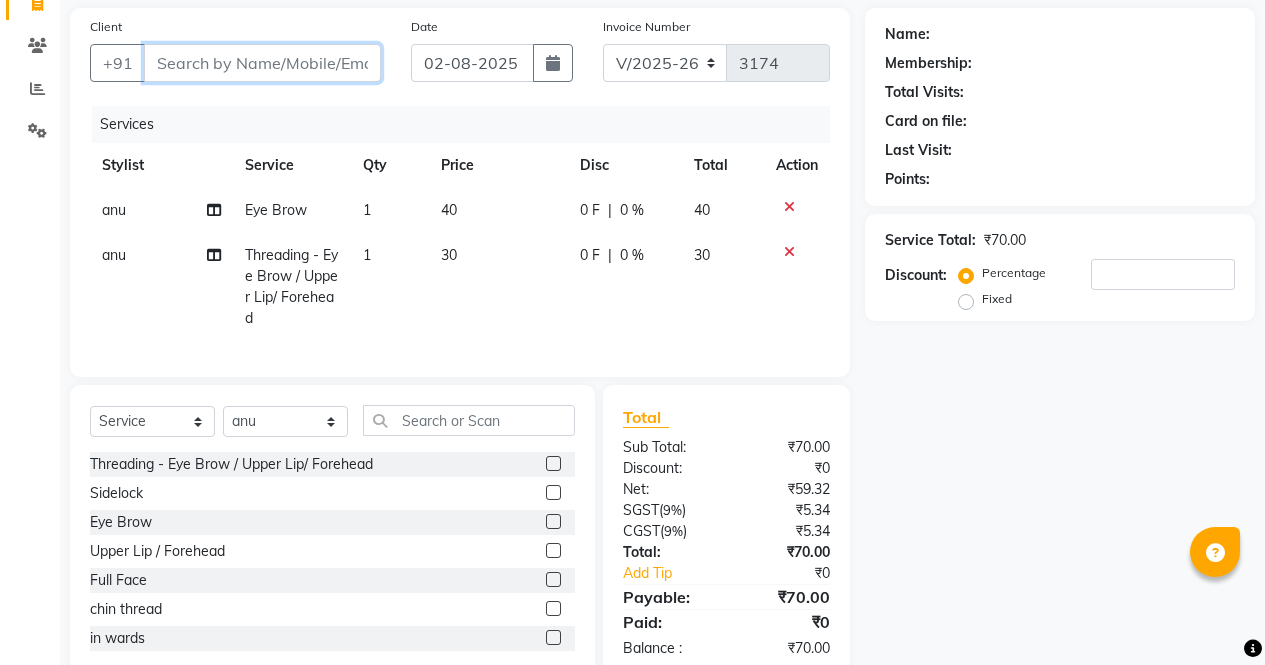 scroll, scrollTop: 140, scrollLeft: 0, axis: vertical 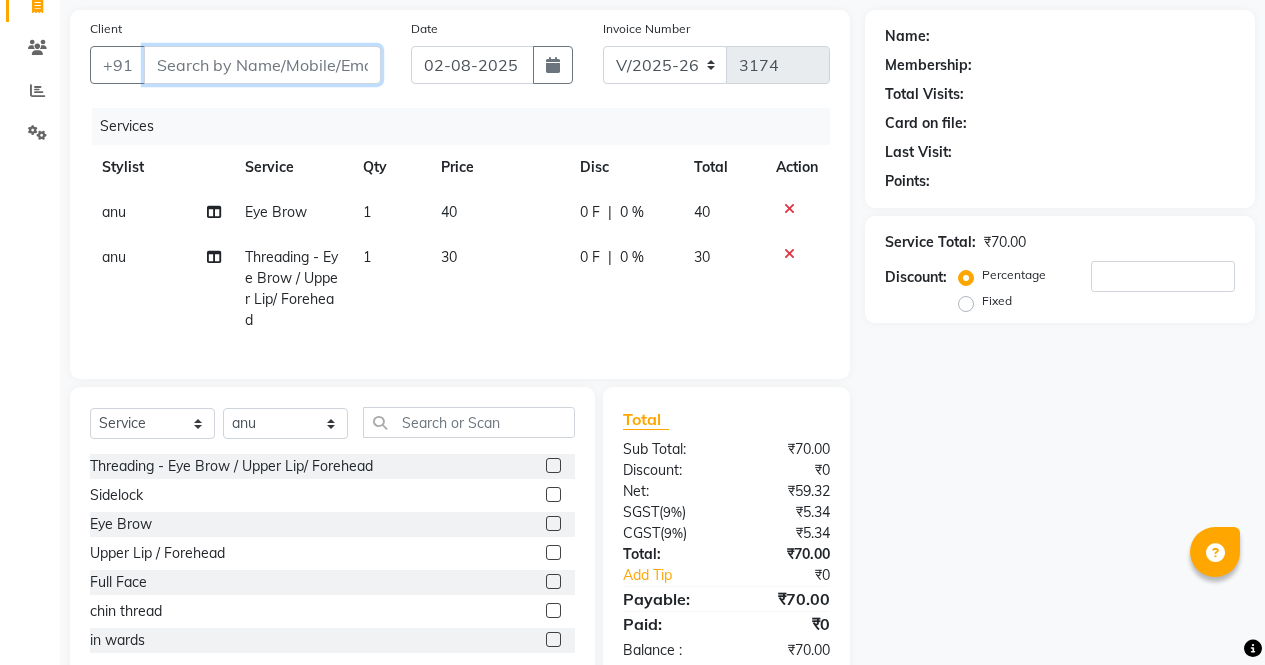 click on "Client" at bounding box center (262, 65) 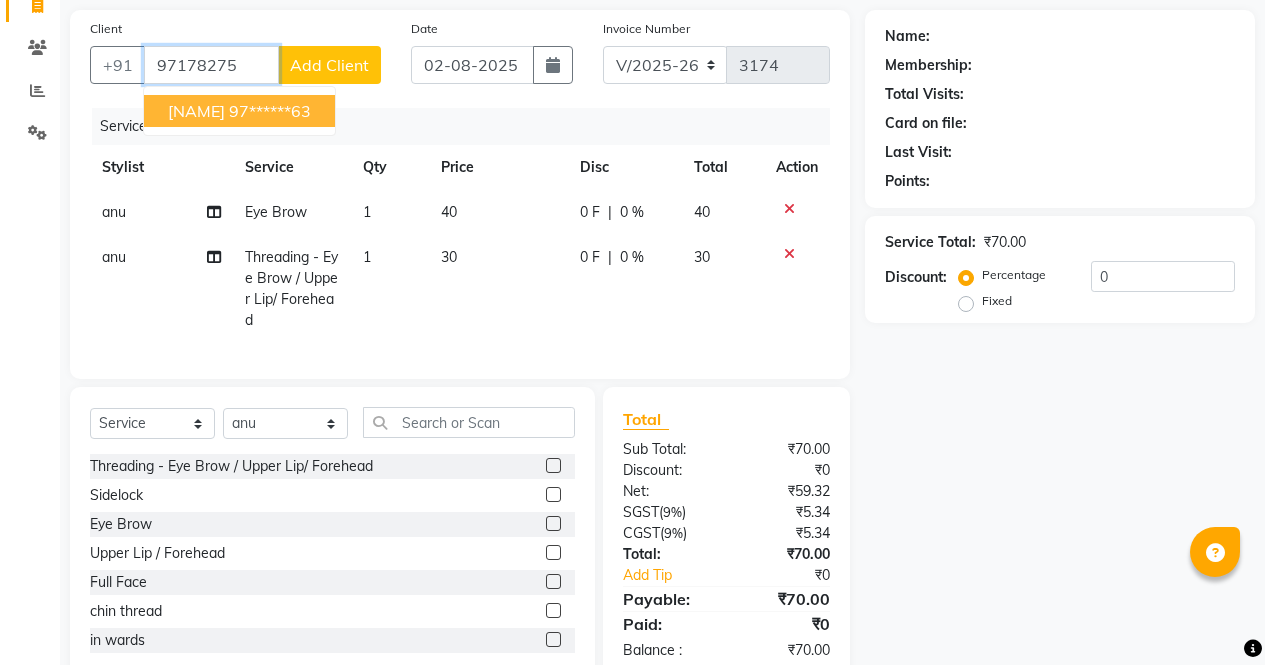 click on "97******63" at bounding box center [270, 111] 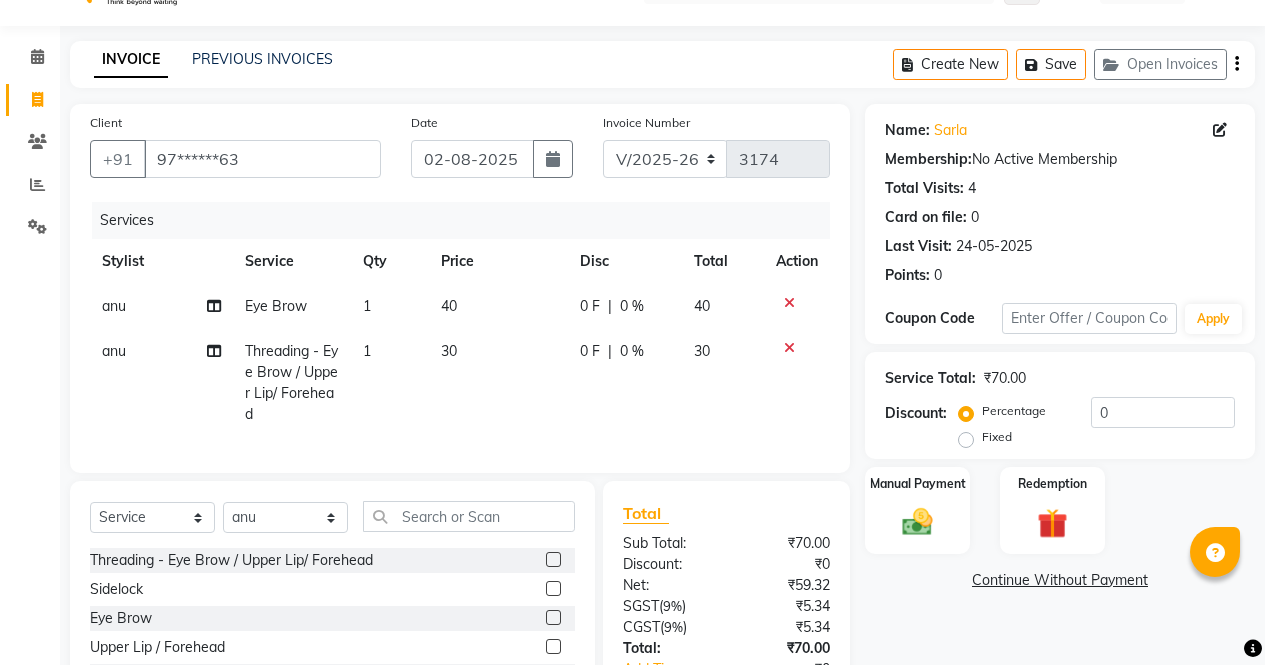 scroll, scrollTop: 39, scrollLeft: 0, axis: vertical 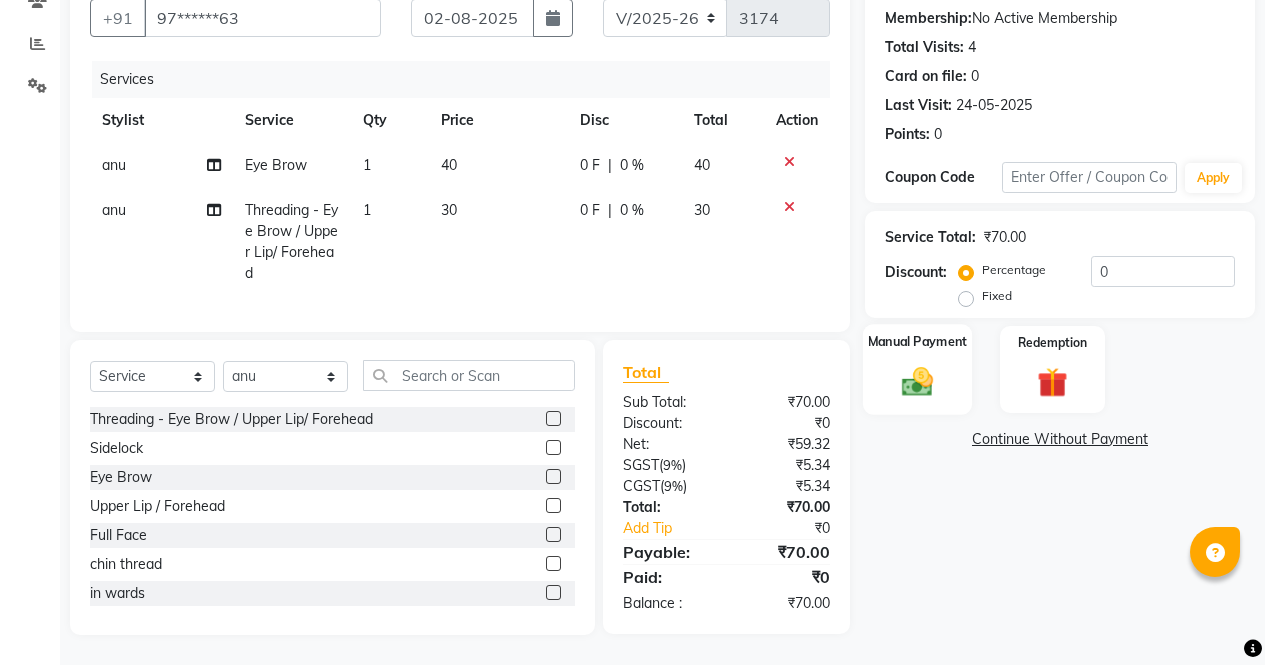 click on "Manual Payment" 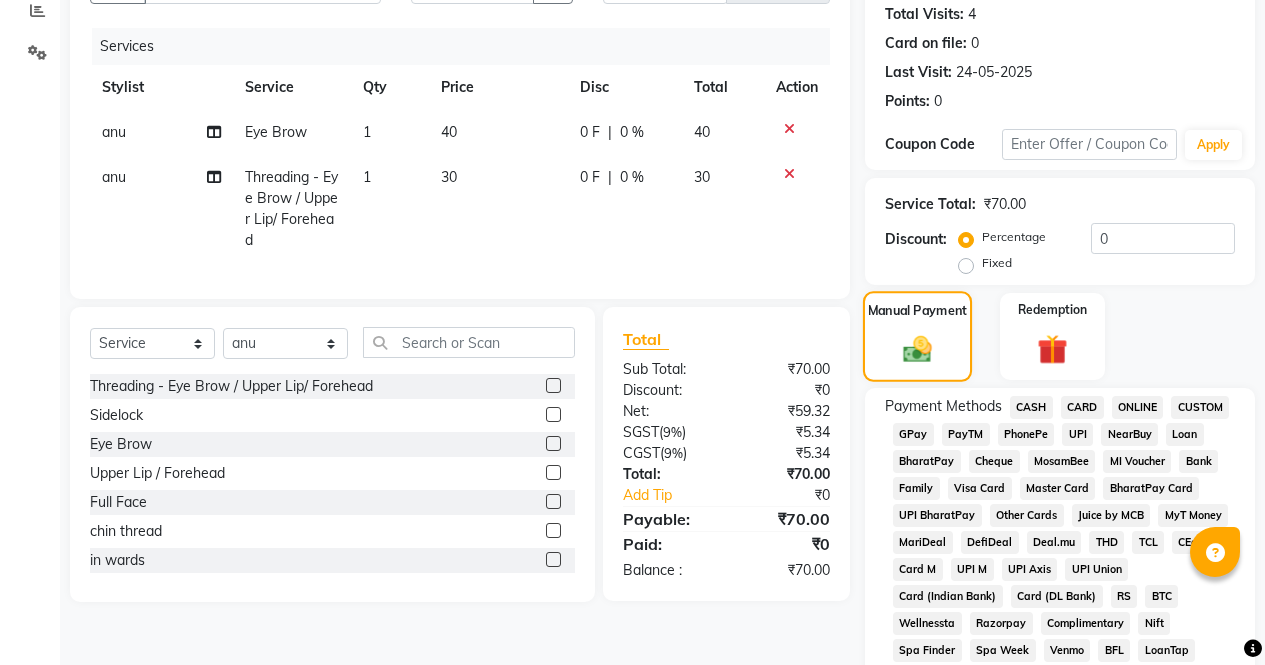 scroll, scrollTop: 235, scrollLeft: 0, axis: vertical 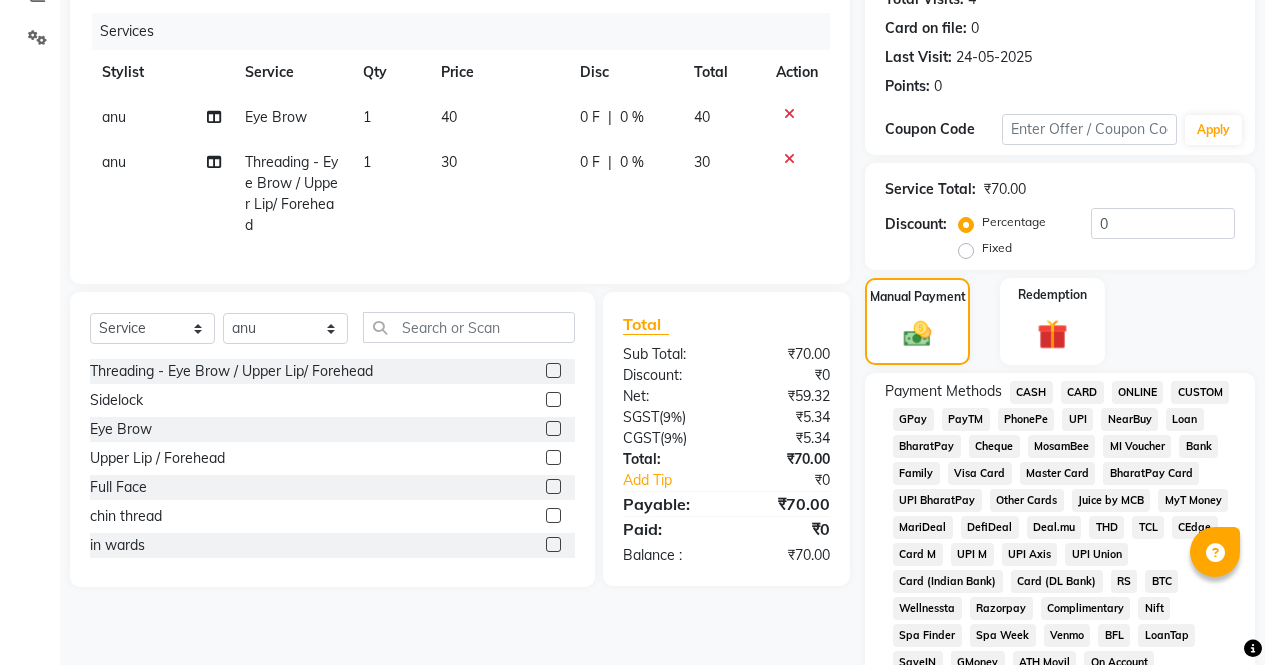 click on "CASH" 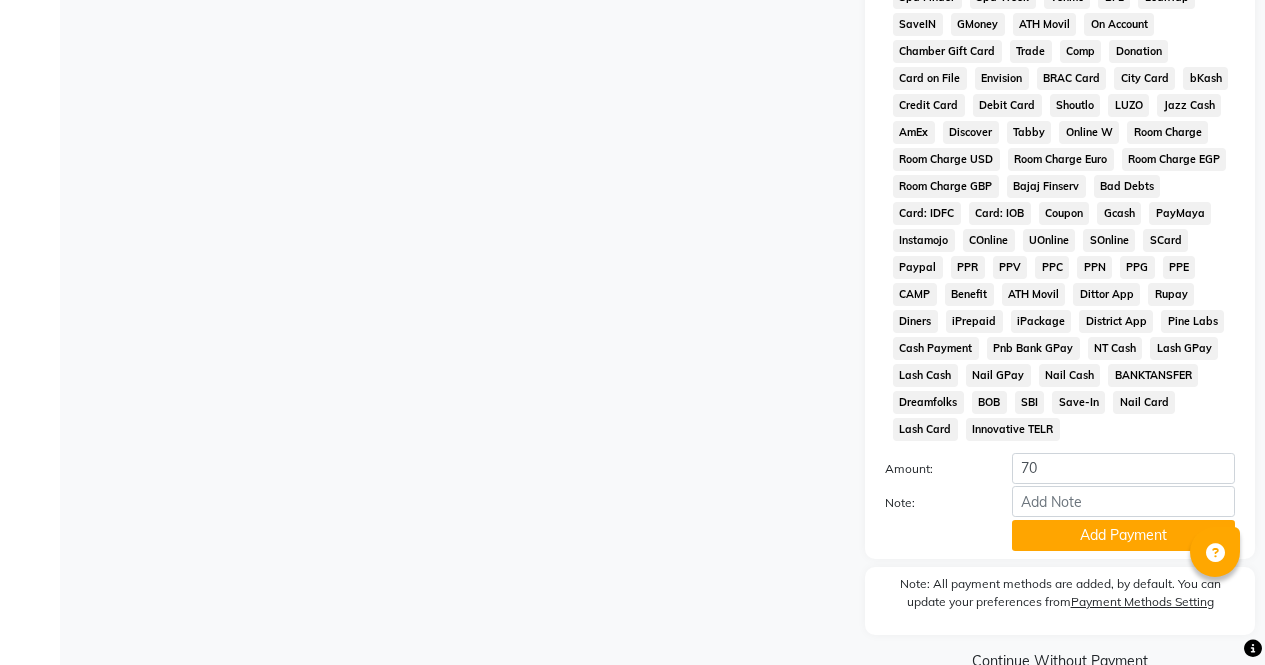 scroll, scrollTop: 914, scrollLeft: 0, axis: vertical 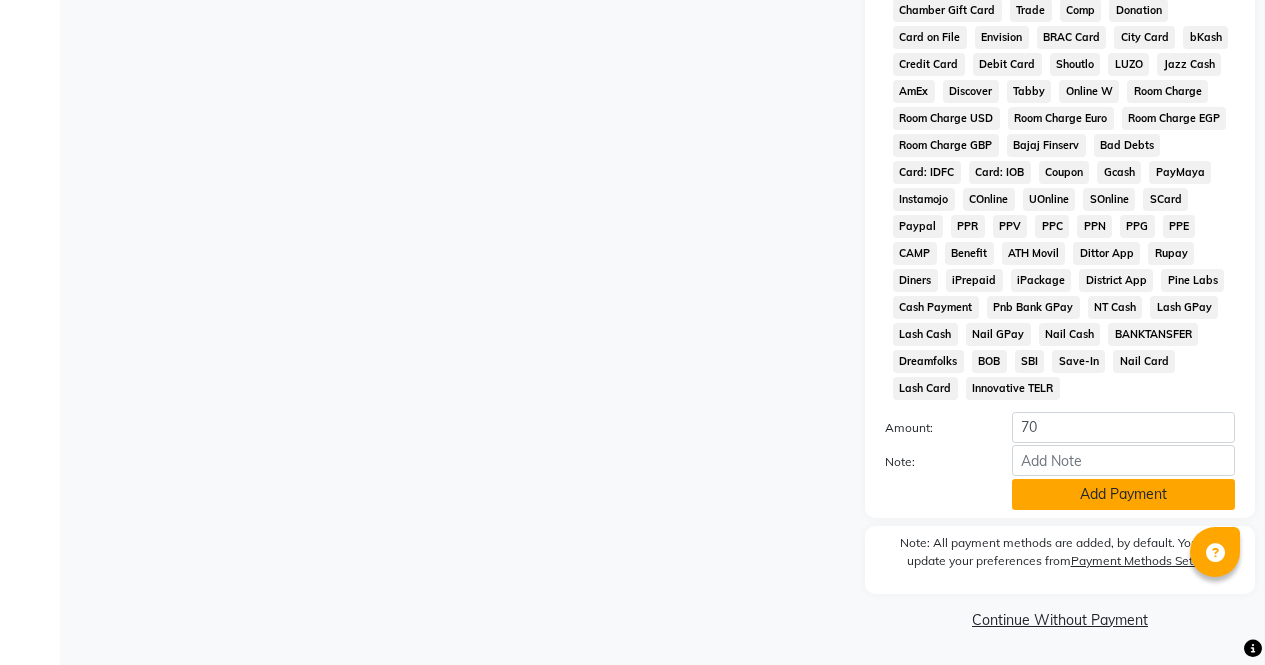 click on "Add Payment" 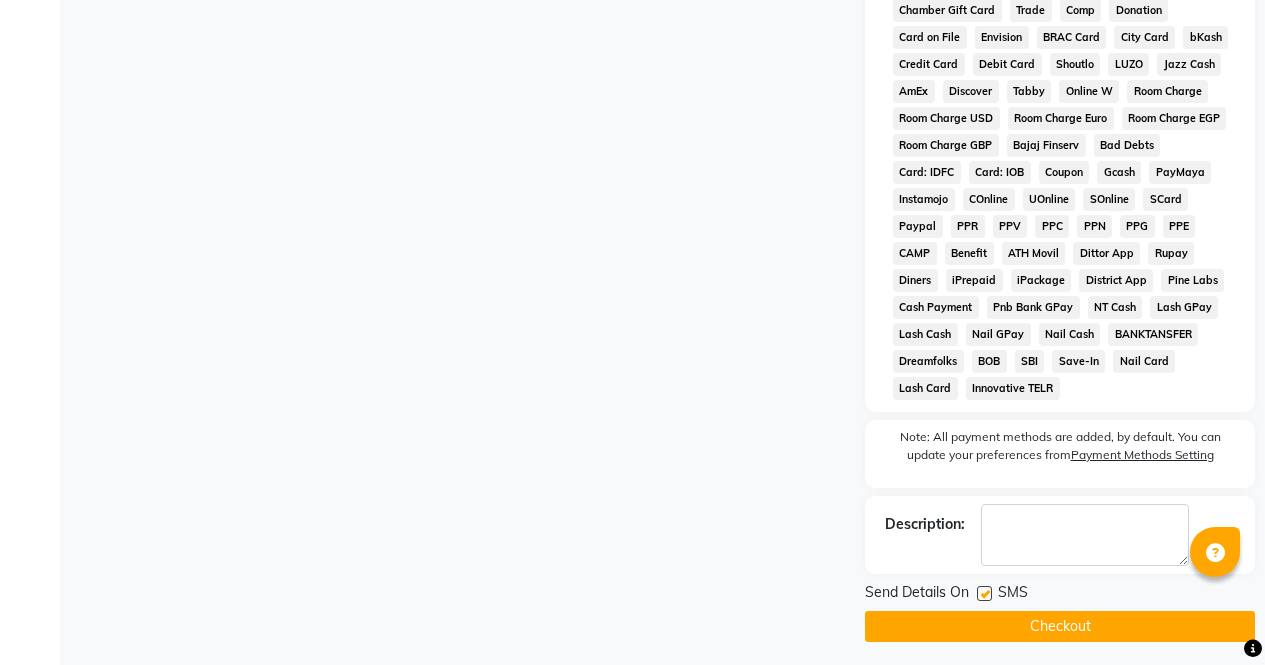 click on "Checkout" 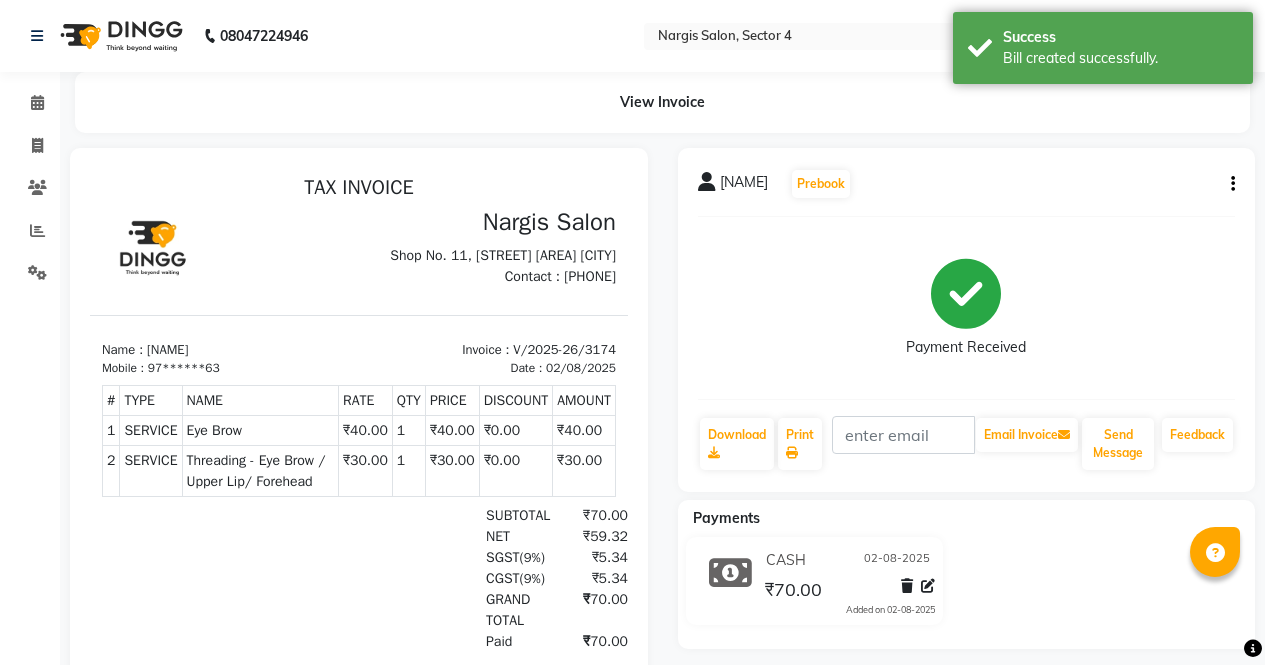 scroll, scrollTop: 0, scrollLeft: 0, axis: both 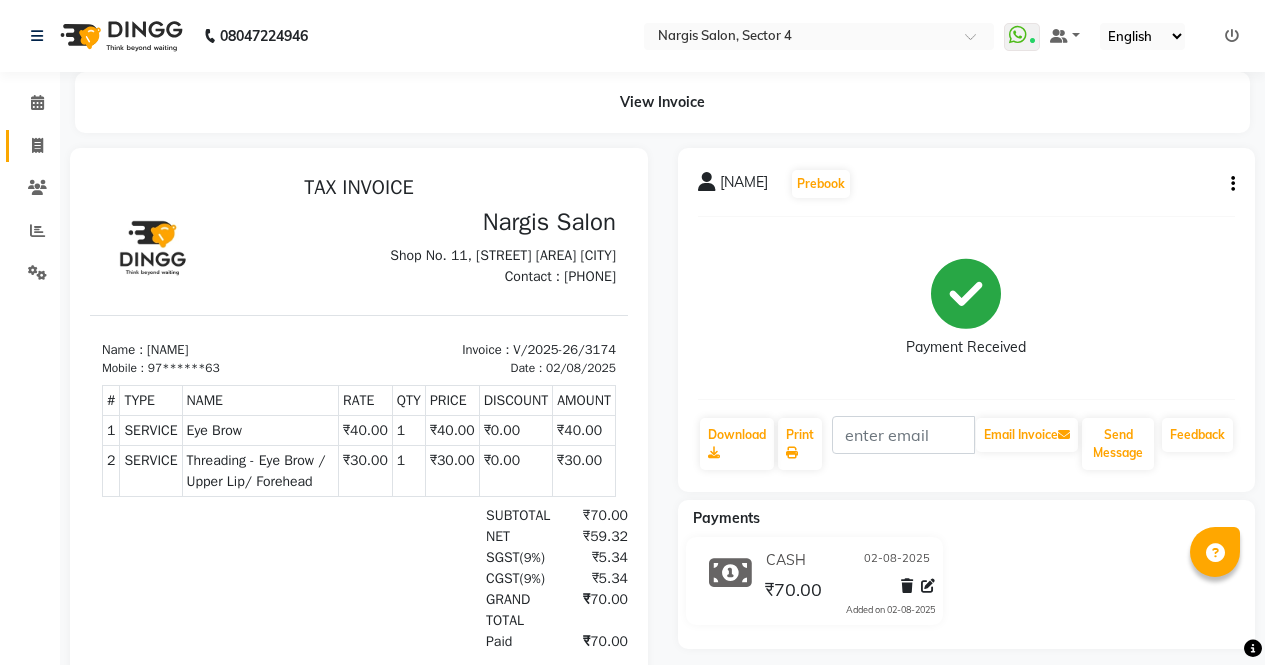 click 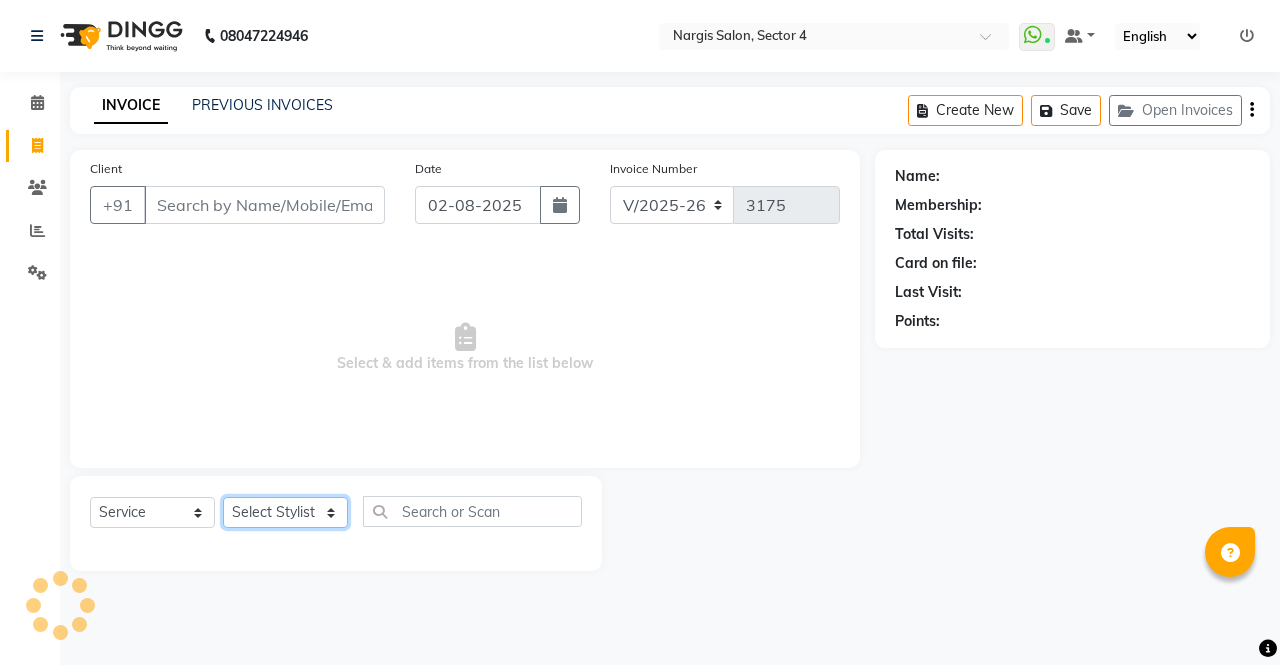 click on "Select Stylist" 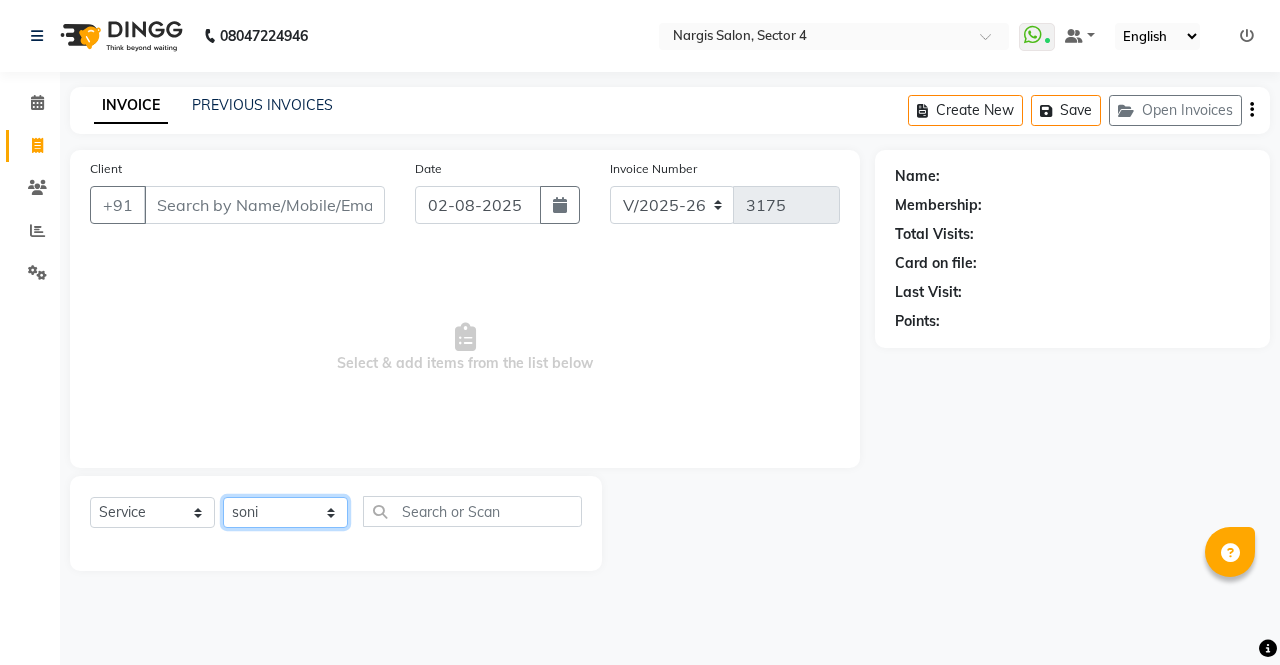 click on "Select Stylist ajeet anu armaan ashu Front Desk muskaan rakhi saima shivam soni sunil yashoda" 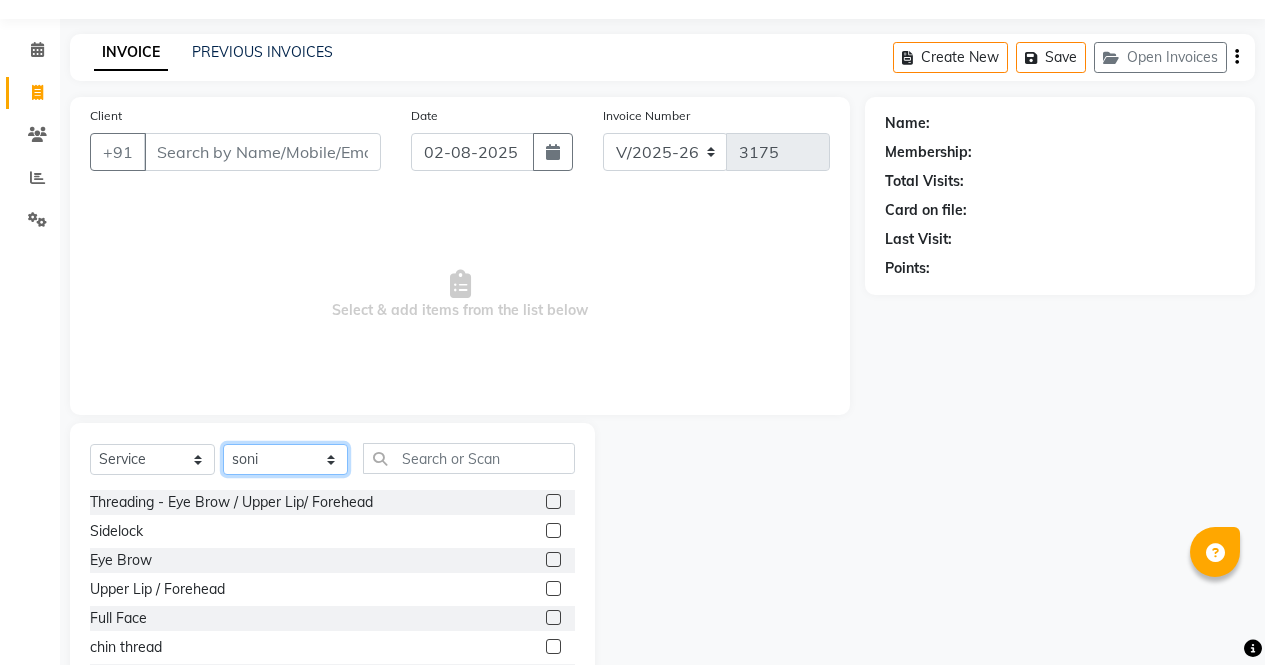 scroll, scrollTop: 136, scrollLeft: 0, axis: vertical 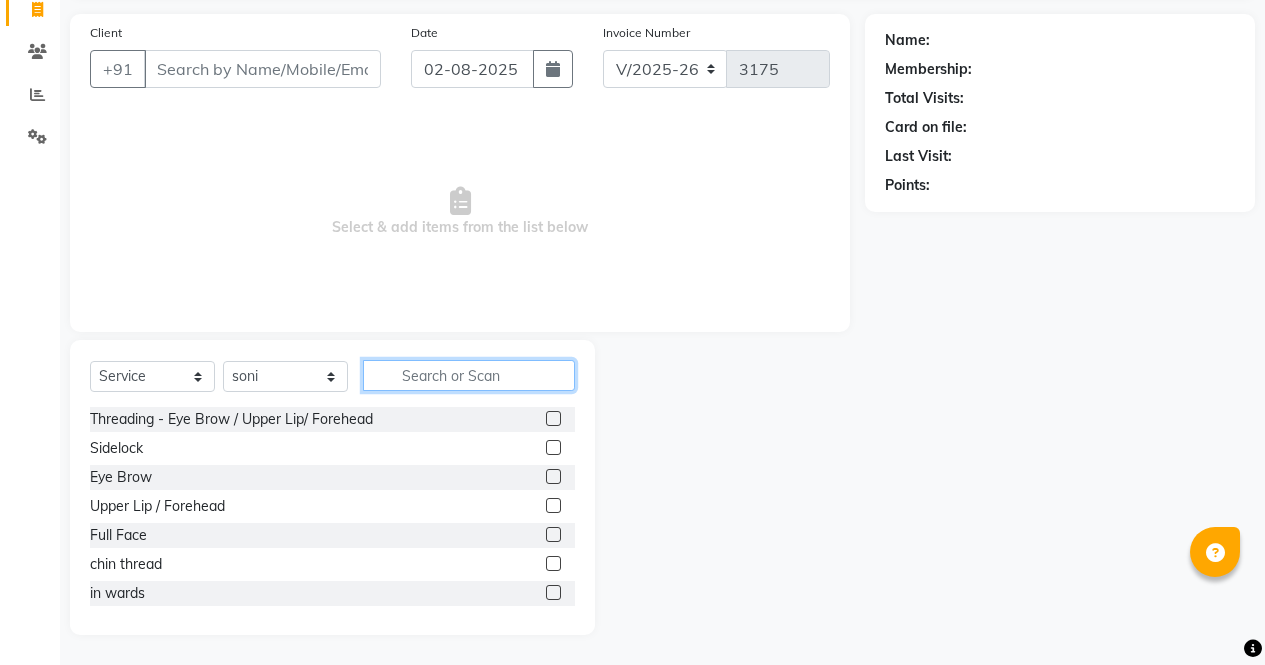 click 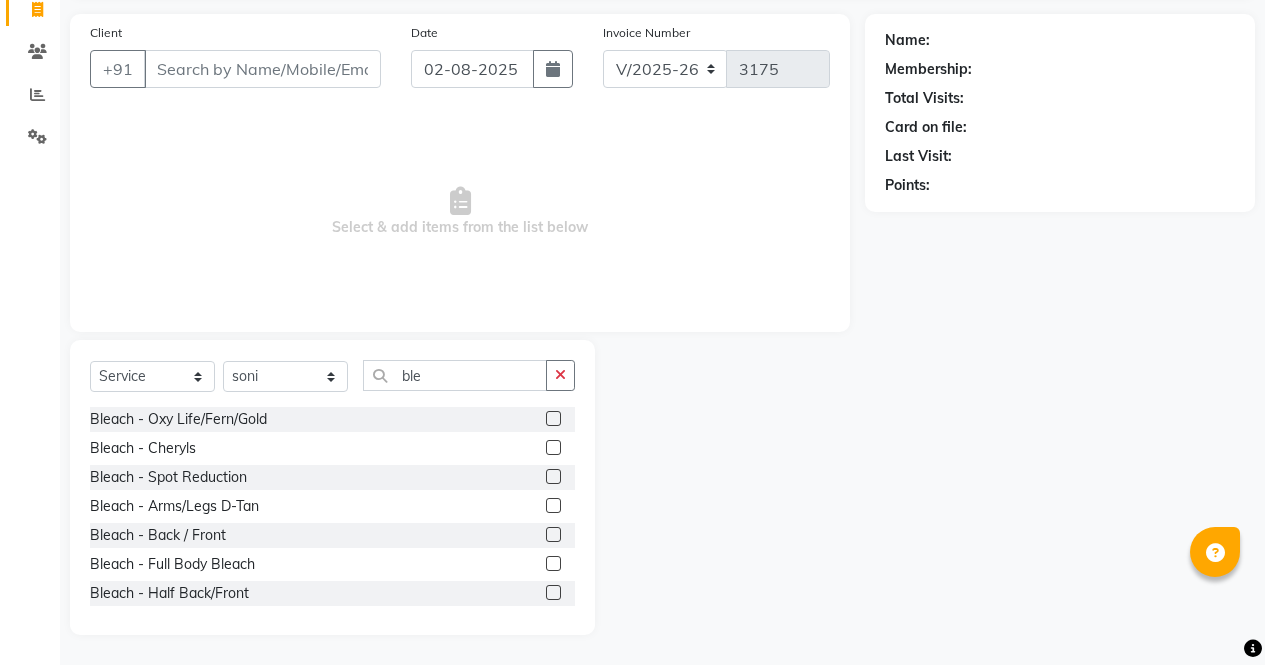 click 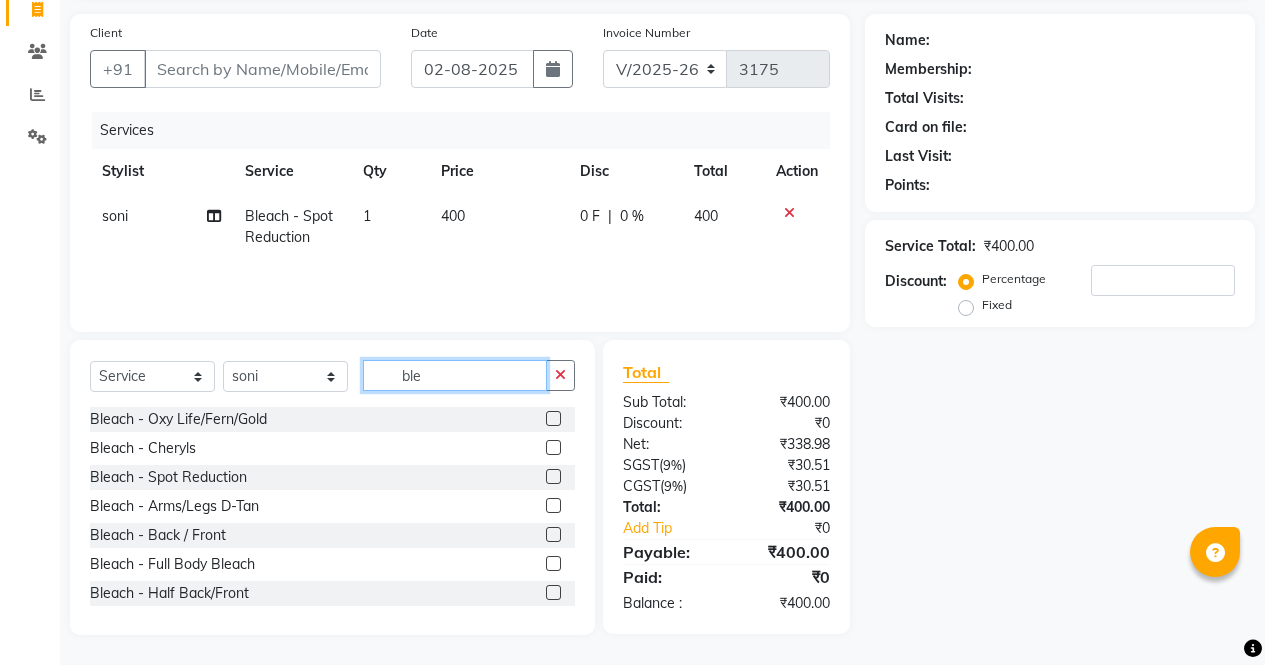 click on "ble" 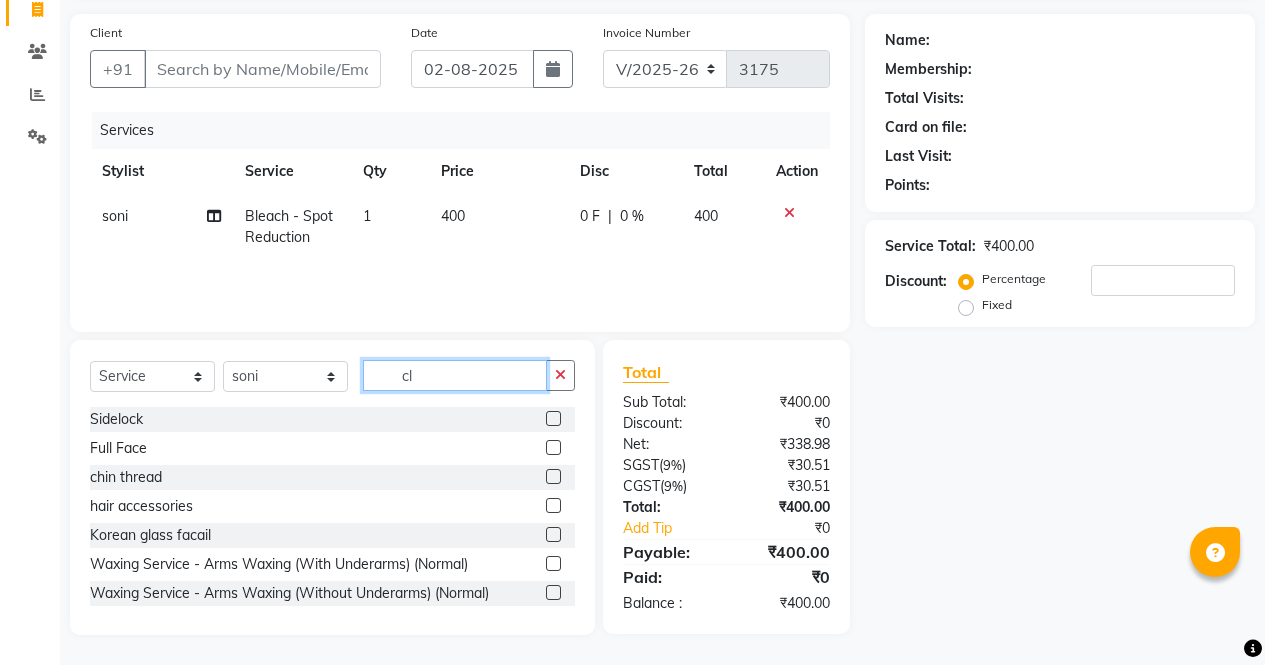 scroll, scrollTop: 135, scrollLeft: 0, axis: vertical 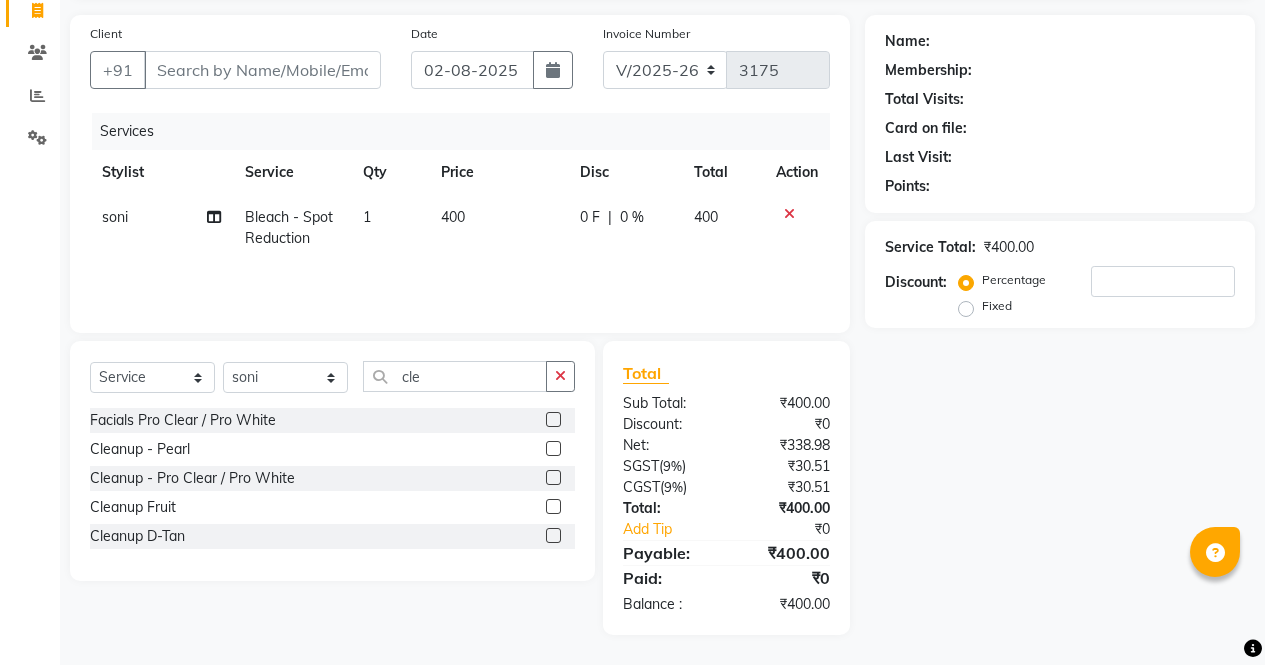 click 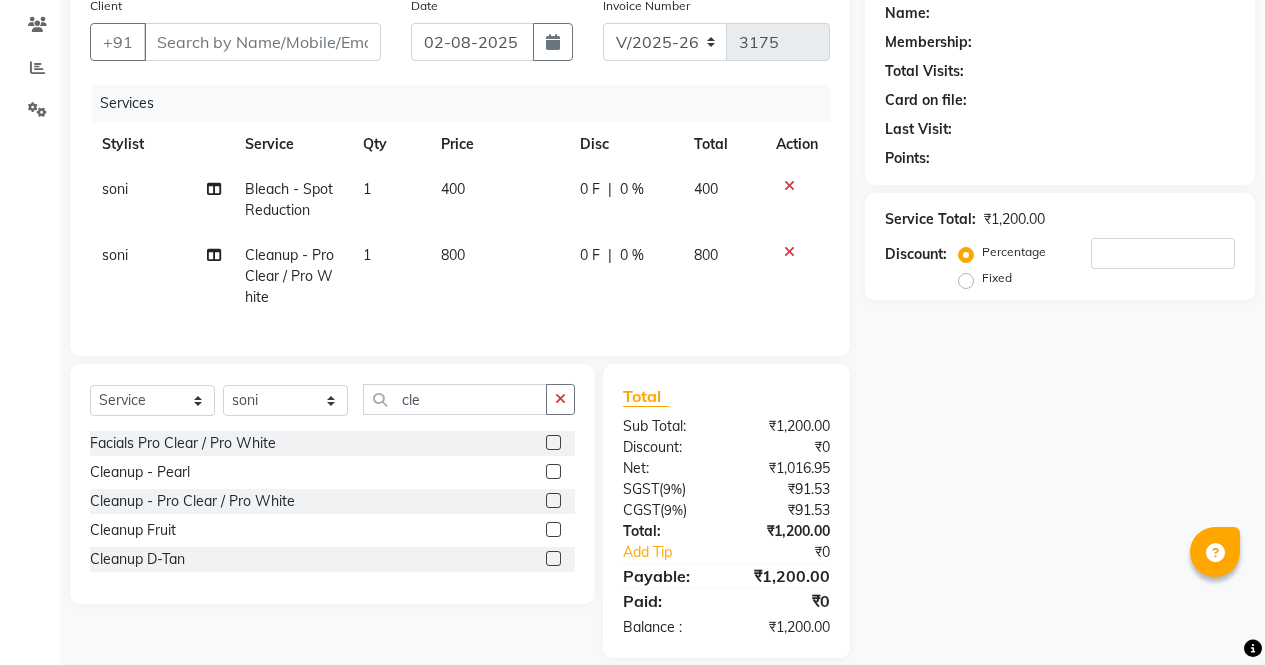 scroll, scrollTop: 165, scrollLeft: 0, axis: vertical 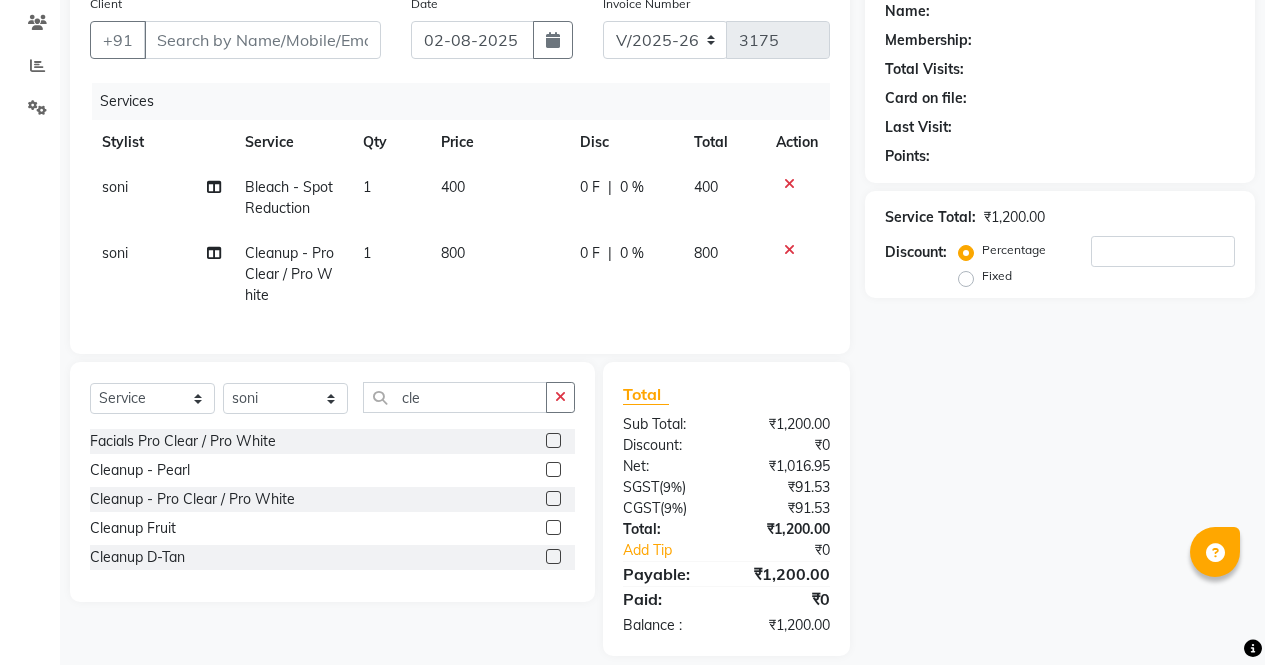 click 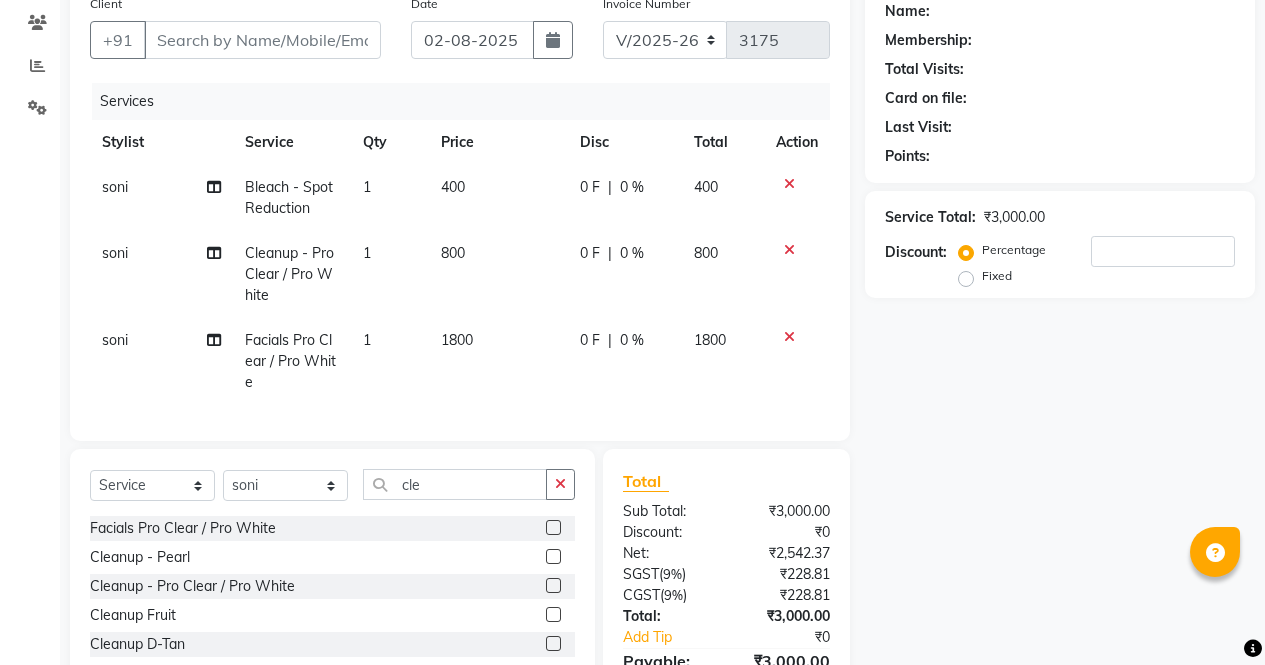 click 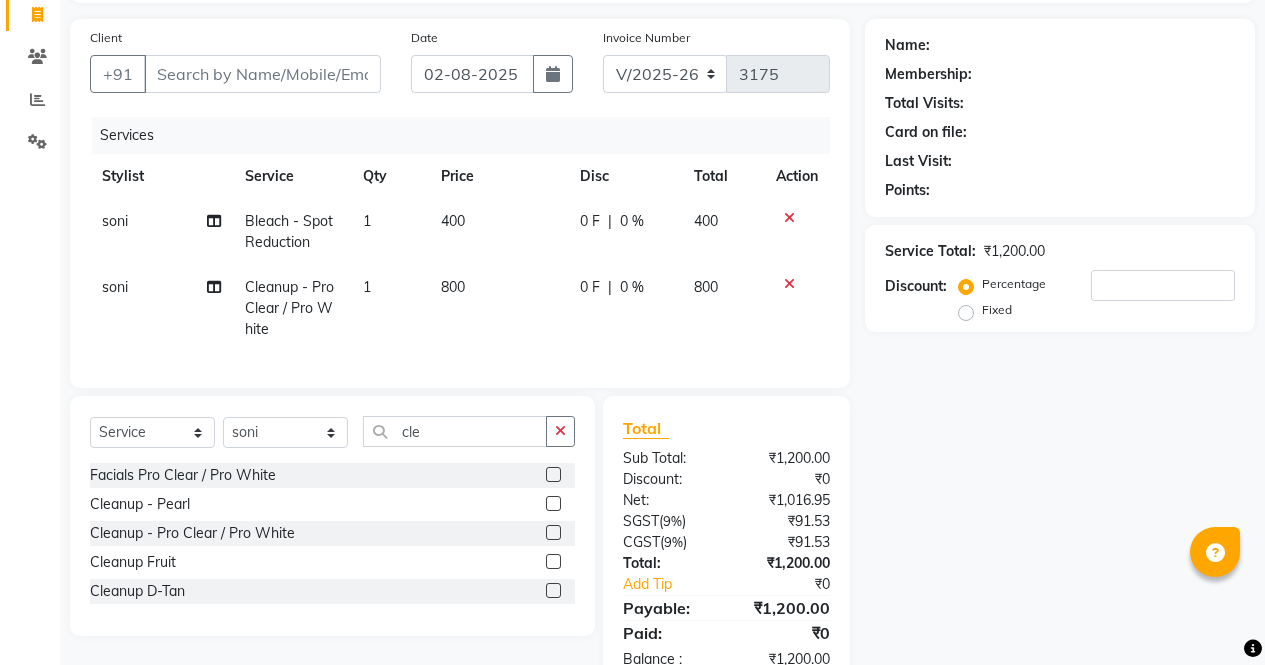 scroll, scrollTop: 130, scrollLeft: 0, axis: vertical 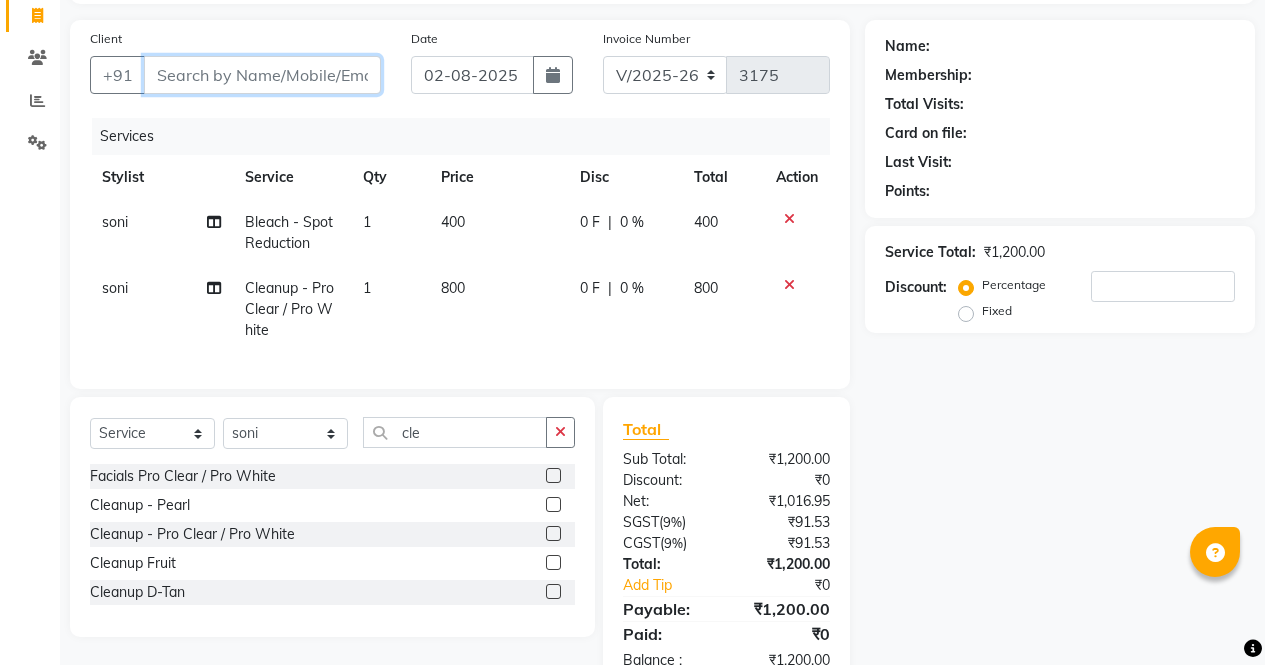 click on "Client" at bounding box center [262, 75] 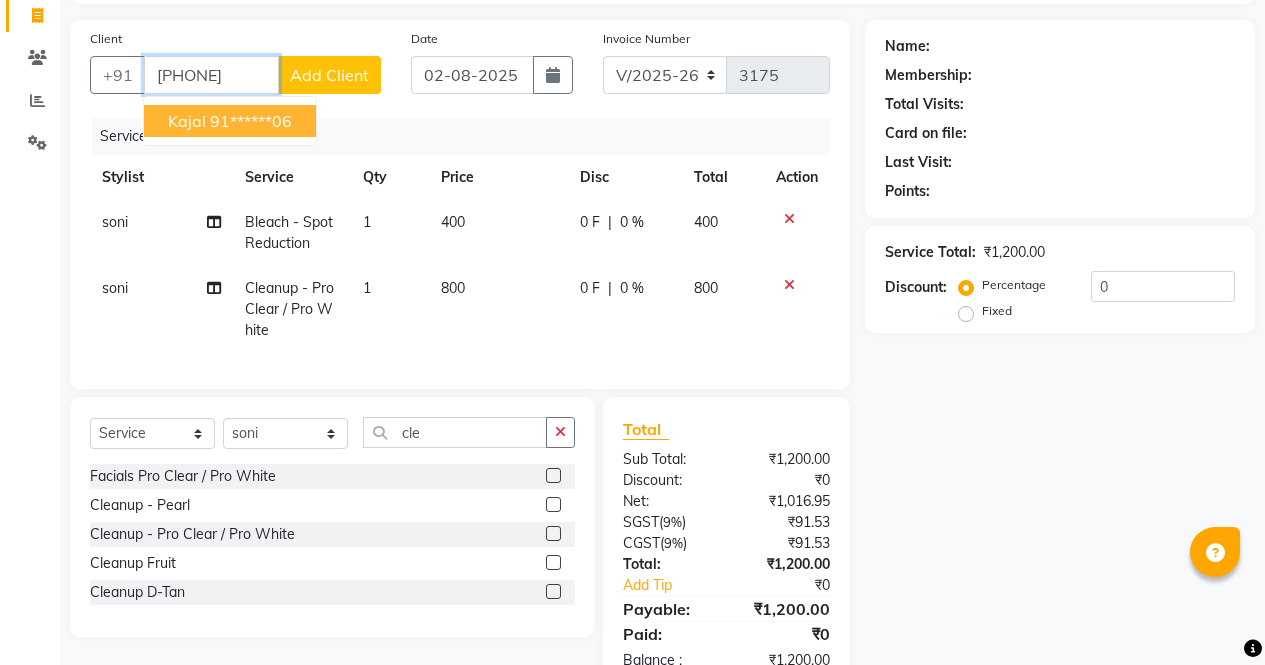 click on "91******06" at bounding box center [251, 121] 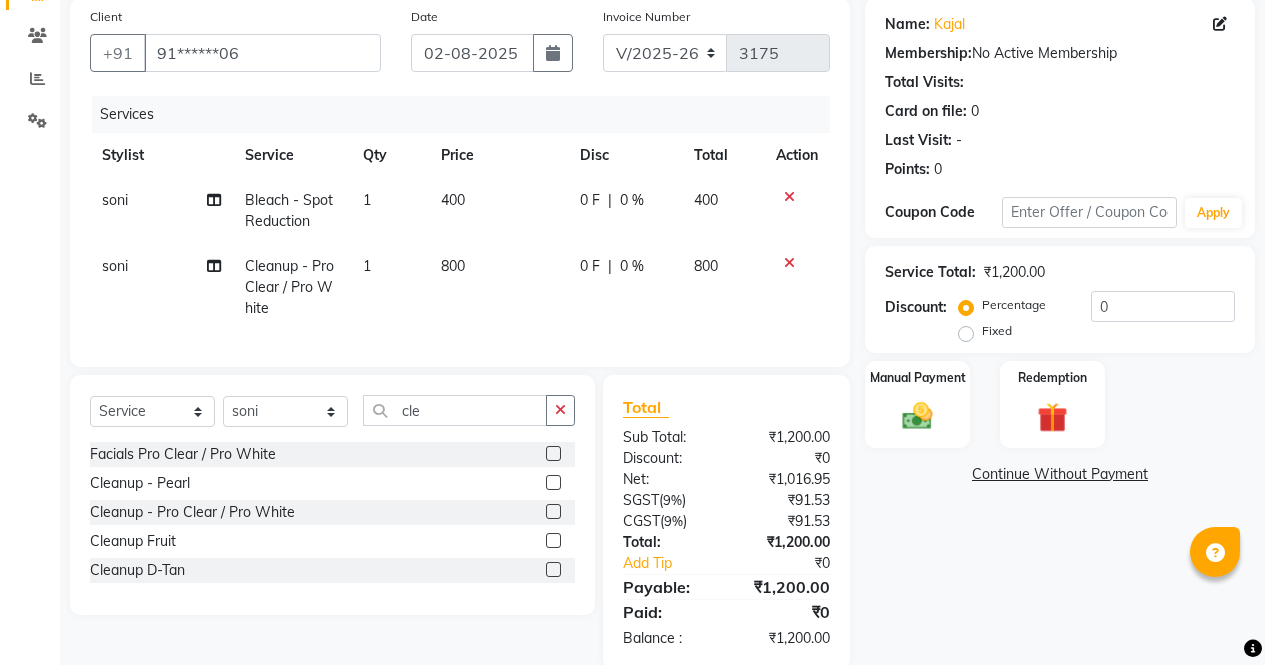 scroll, scrollTop: 201, scrollLeft: 0, axis: vertical 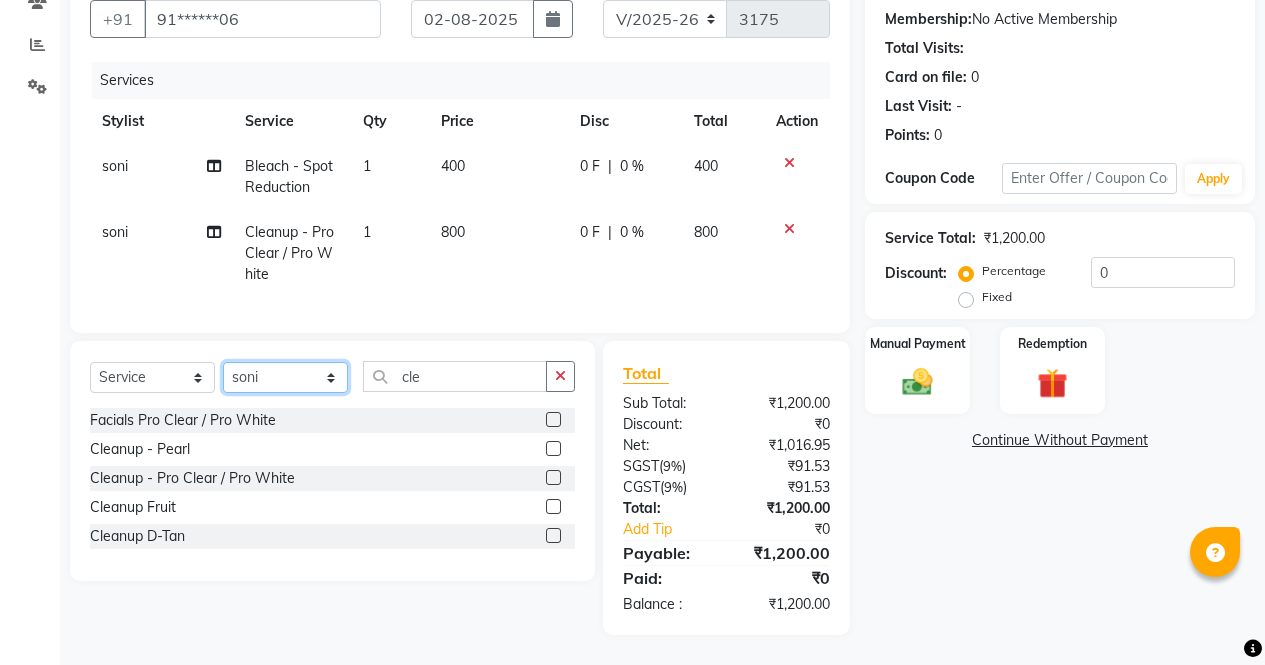 click on "Select Stylist ajeet anu armaan ashu Front Desk muskaan rakhi saima shivam soni sunil yashoda" 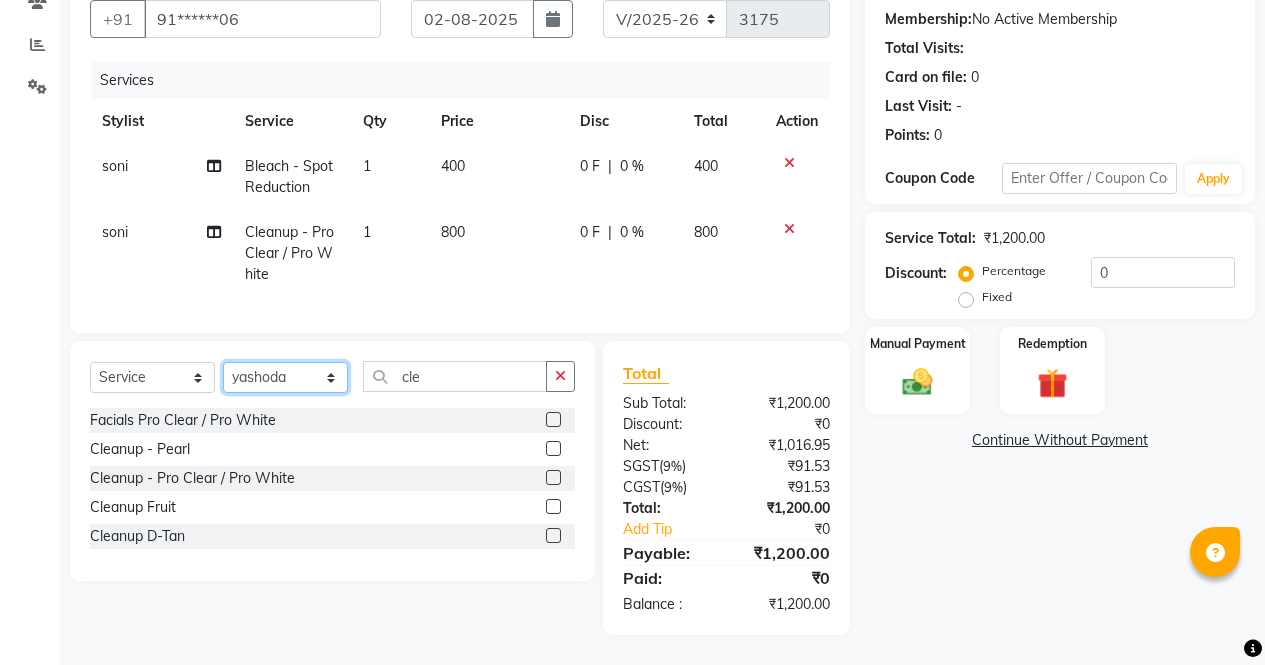 click on "Select Stylist ajeet anu armaan ashu Front Desk muskaan rakhi saima shivam soni sunil yashoda" 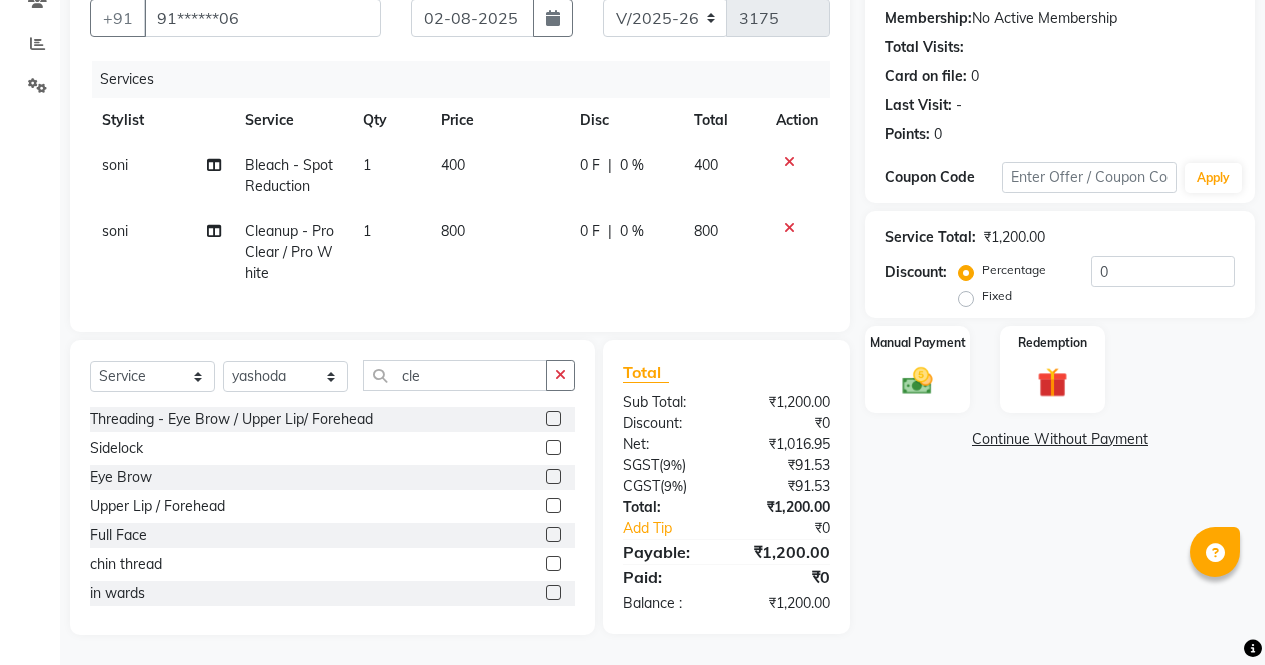 click 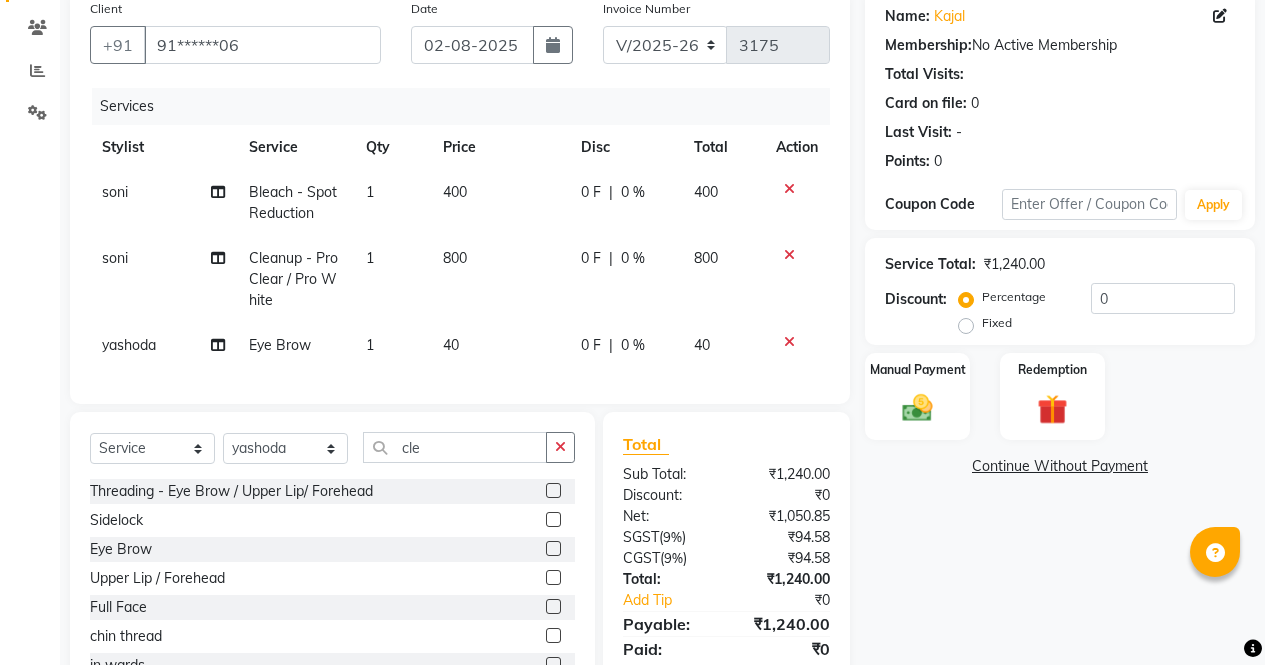 scroll, scrollTop: 158, scrollLeft: 0, axis: vertical 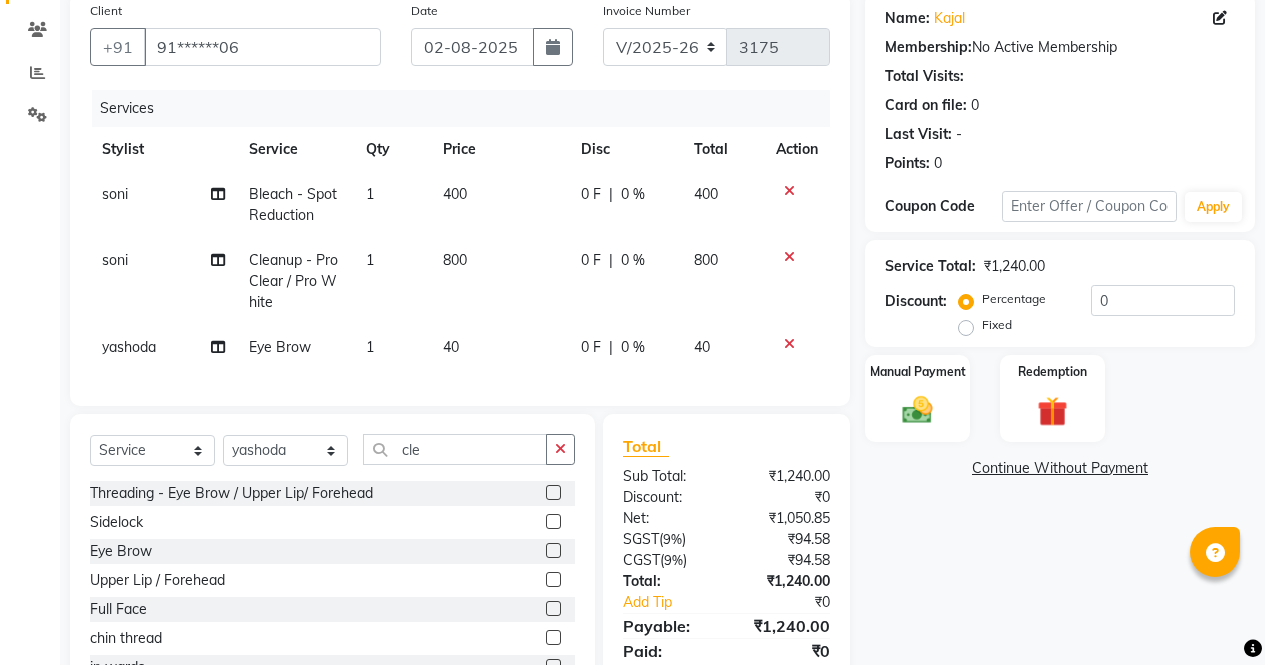 click on "soni" 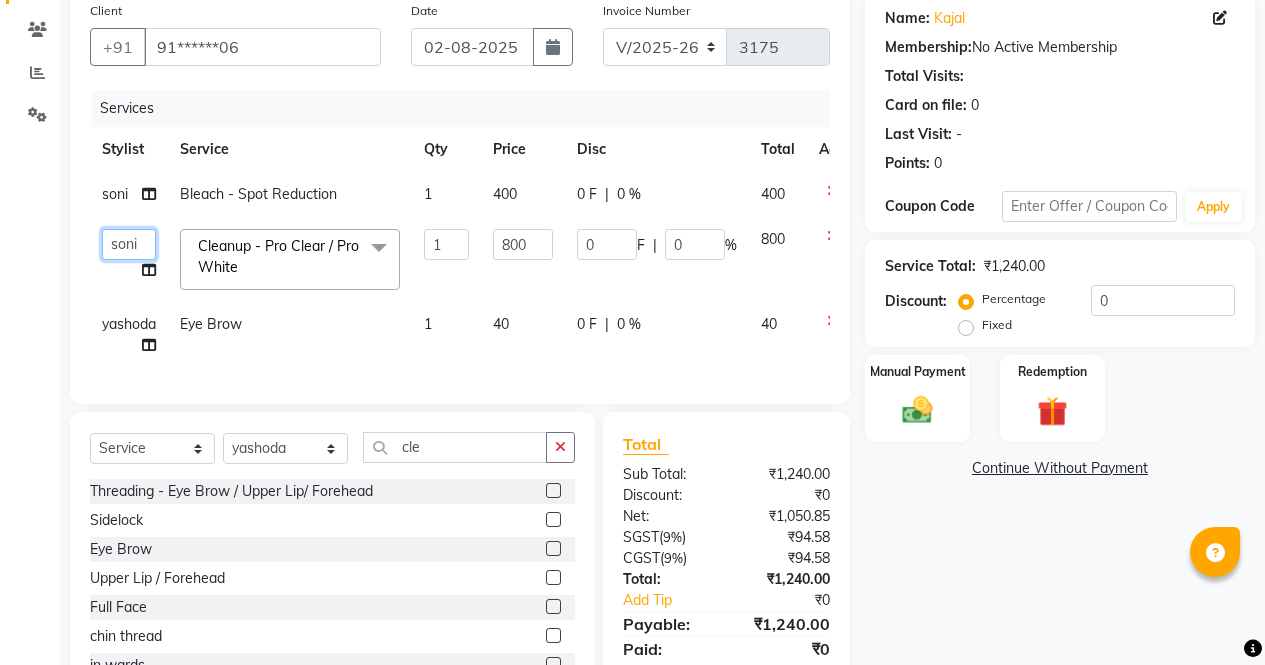click on "[NAME]   [NAME]   [NAME]   [NAME]   Front Desk   [NAME]   [NAME]   [NAME]   [NAME]   [NAME]   [NAME]   [NAME]" 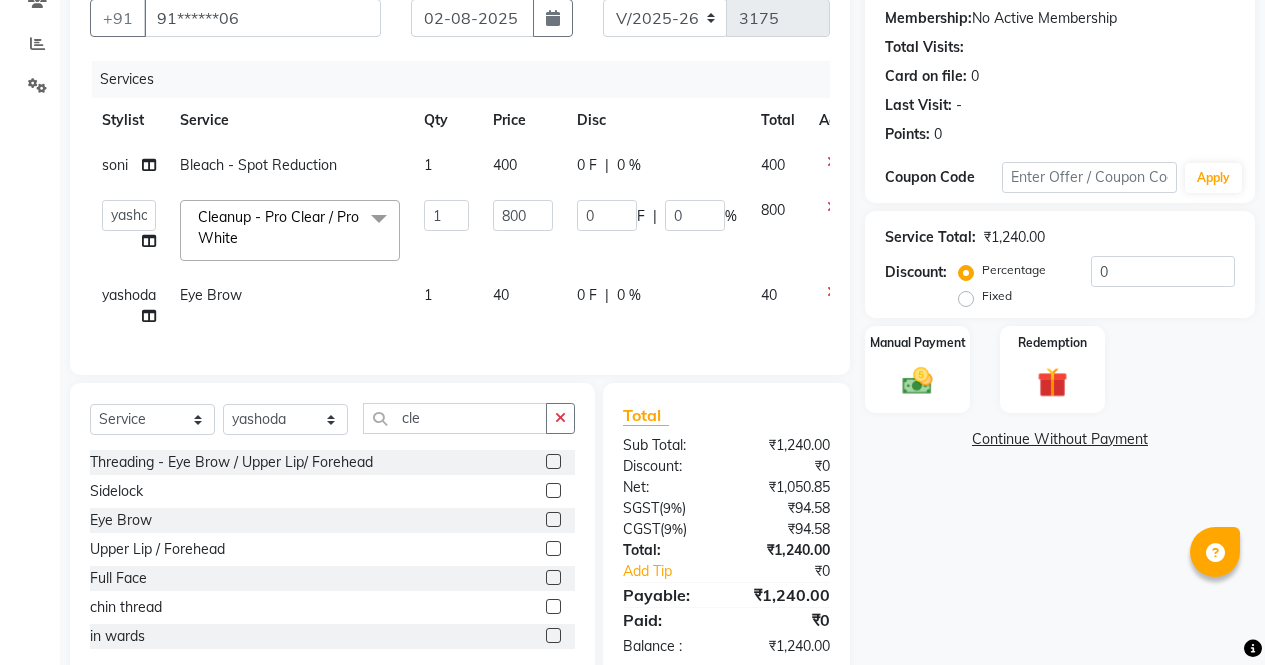 scroll, scrollTop: 216, scrollLeft: 0, axis: vertical 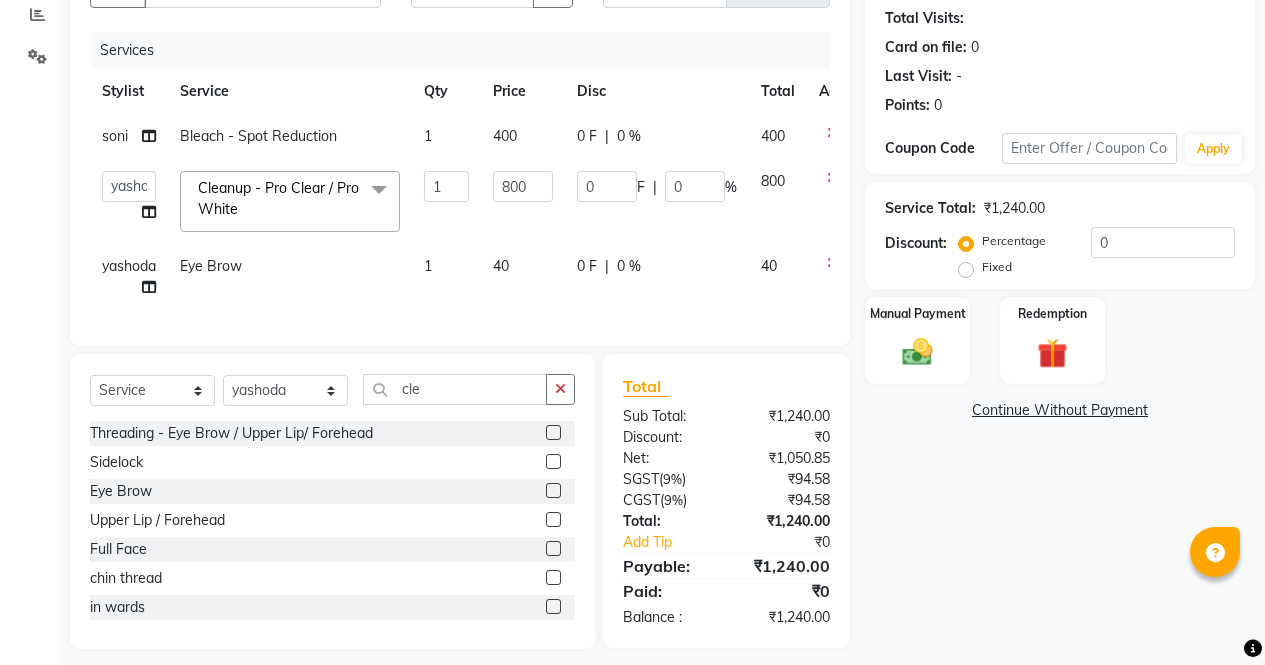 click on "Name: [FIRST] Membership: No Active Membership Total Visits: Card on file: 0 Last Visit: - Points: 0 Coupon Code Apply Service Total: ₹1,240.00 Discount: Percentage Fixed 0 Manual Payment Redemption Continue Without Payment" 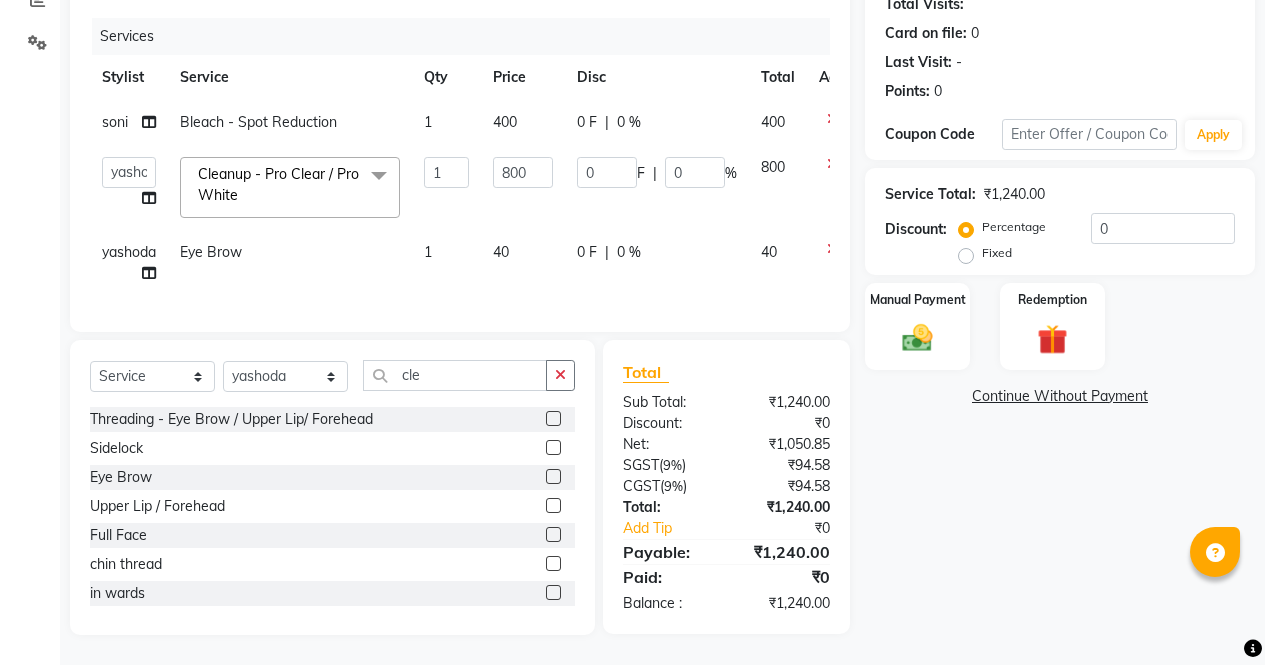 scroll, scrollTop: 245, scrollLeft: 0, axis: vertical 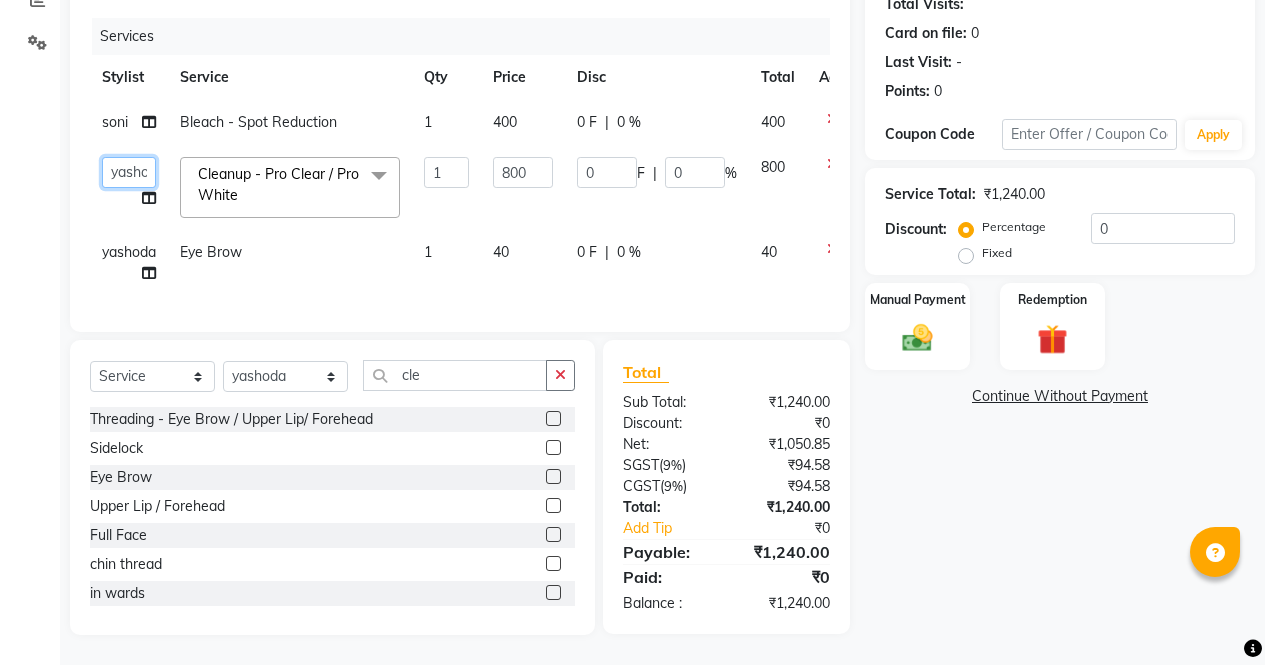 click on "[NAME]   [NAME]   [NAME]   [NAME]   Front Desk   [NAME]   [NAME]   [NAME]   [NAME]   [NAME]   [NAME]   [NAME]" 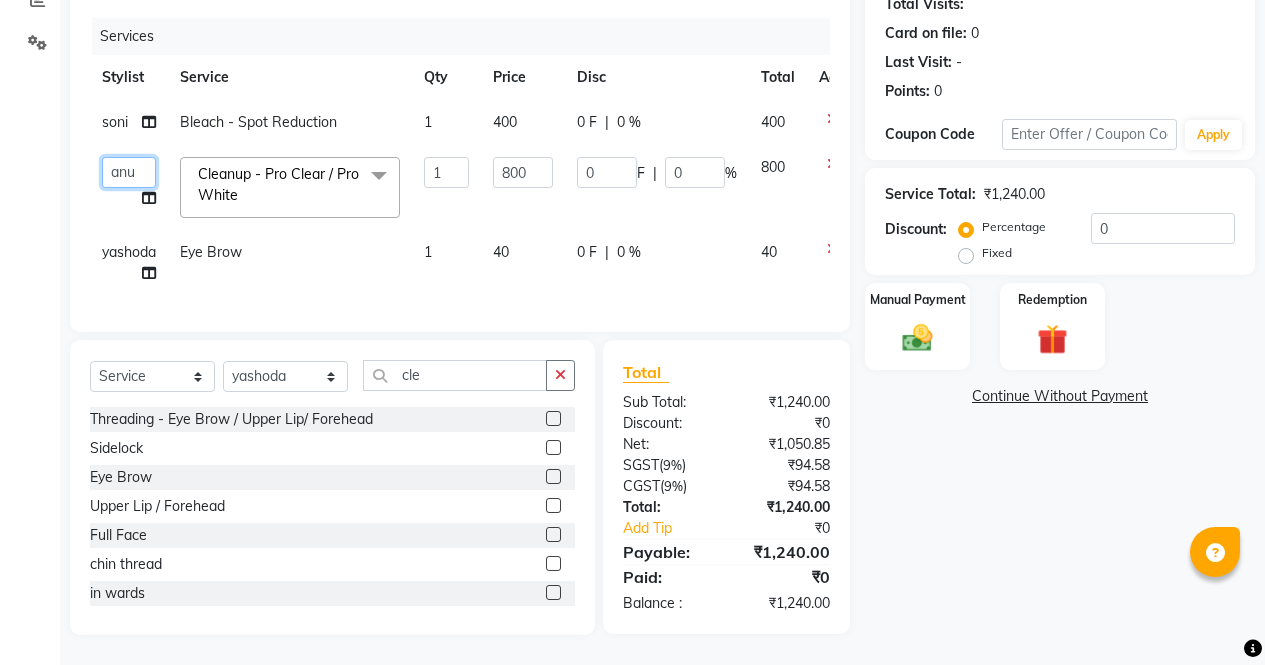 click on "[NAME]   [NAME]   [NAME]   [NAME]   Front Desk   [NAME]   [NAME]   [NAME]   [NAME]   [NAME]   [NAME]   [NAME]" 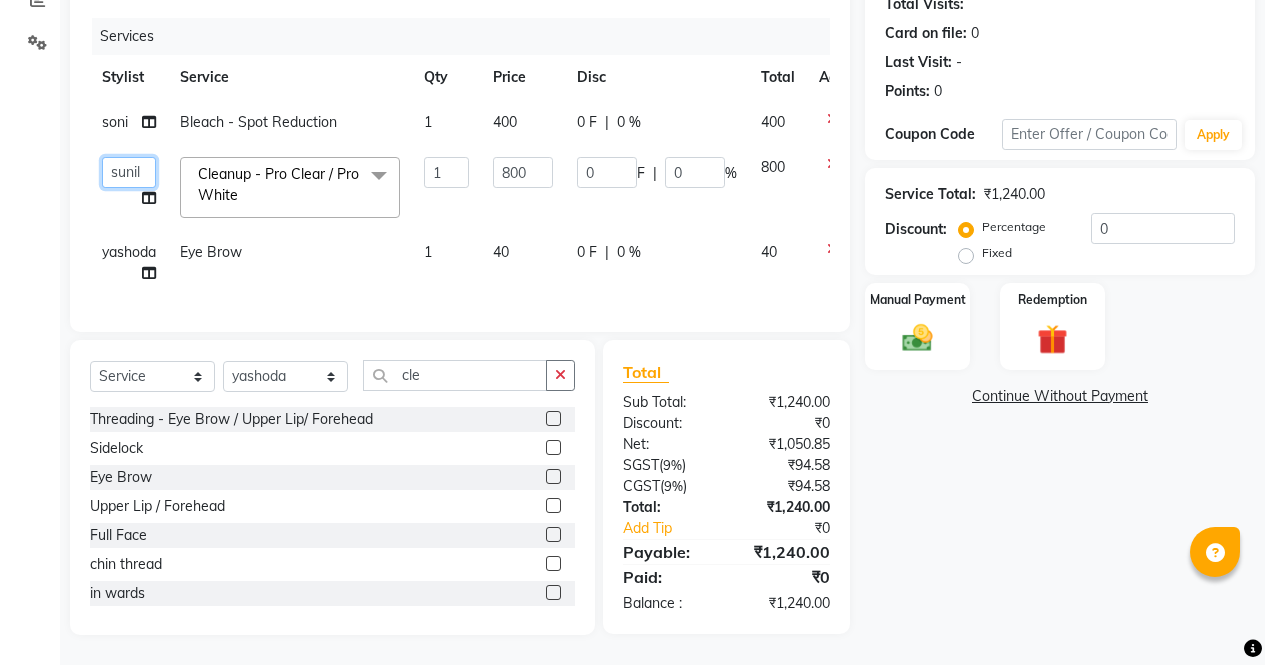click on "[NAME]   [NAME]   [NAME]   [NAME]   Front Desk   [NAME]   [NAME]   [NAME]   [NAME]   [NAME]   [NAME]   [NAME]" 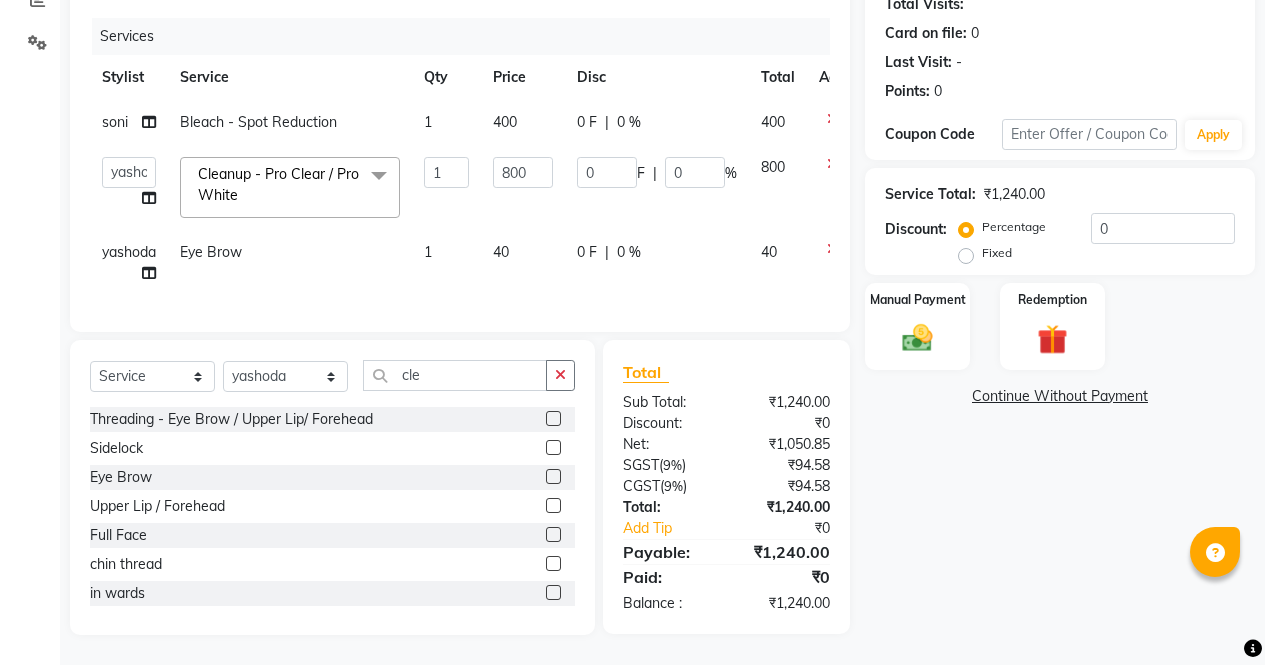 click on "yashoda" 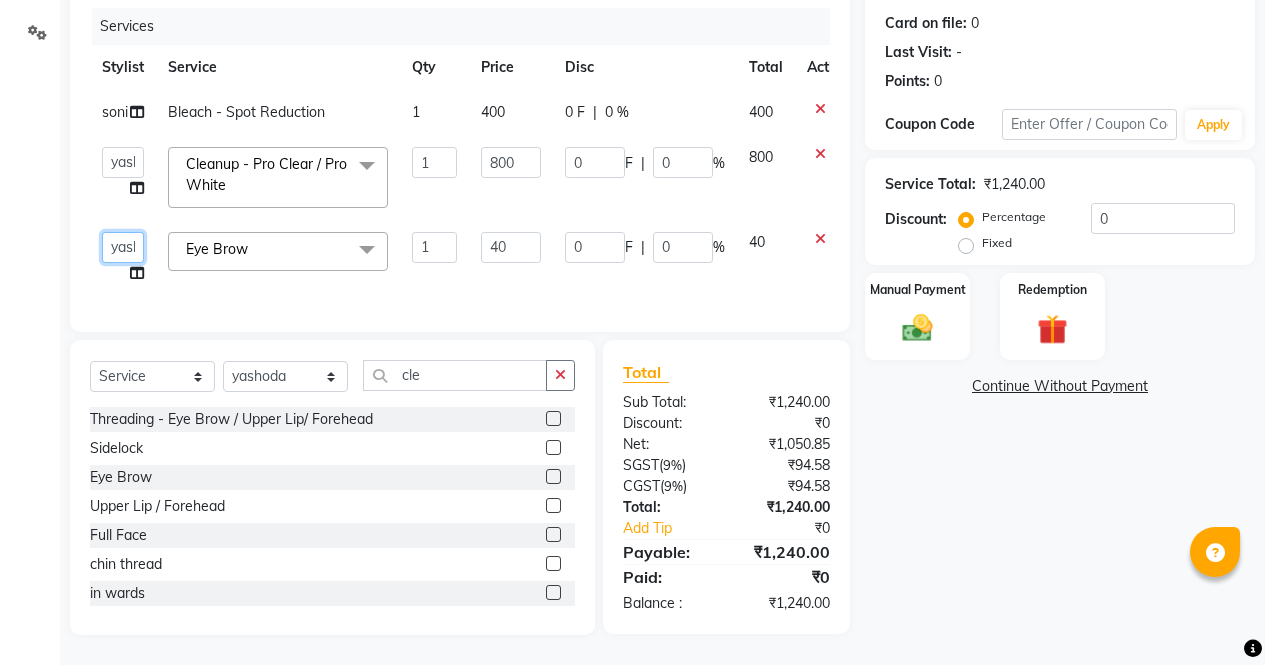 click on "[NAME]   [NAME]   [NAME]   [NAME]   Front Desk   [NAME]   [NAME]   [NAME]   [NAME]   [NAME]   [NAME]   [NAME]" 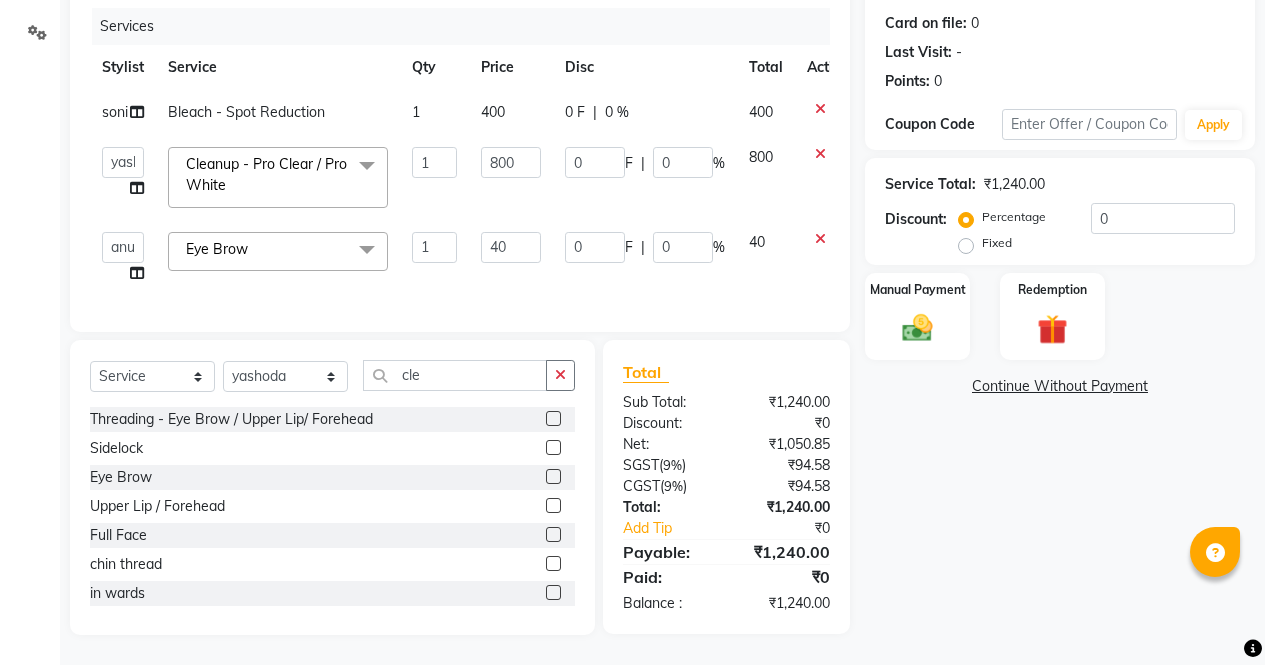 click on "Name: [FIRST] Membership: No Active Membership Total Visits: Card on file: 0 Last Visit: - Points: 0 Coupon Code Apply Service Total: ₹1,240.00 Discount: Percentage Fixed 0 Manual Payment Redemption Continue Without Payment" 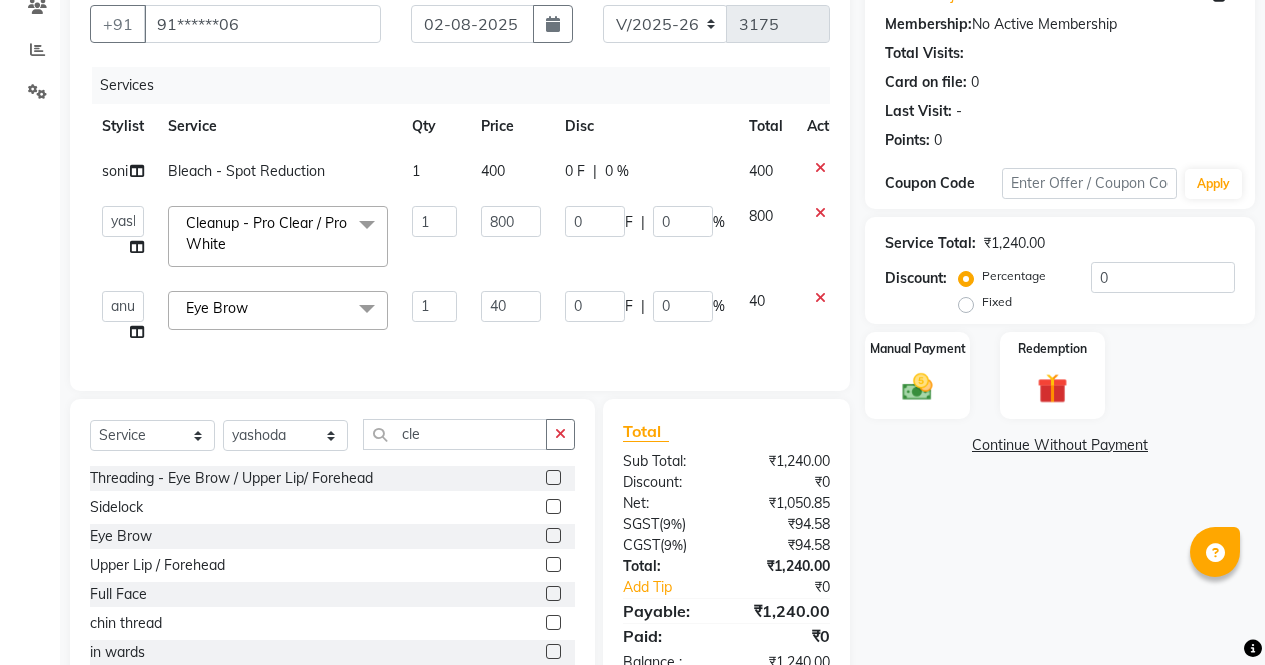 scroll, scrollTop: 180, scrollLeft: 0, axis: vertical 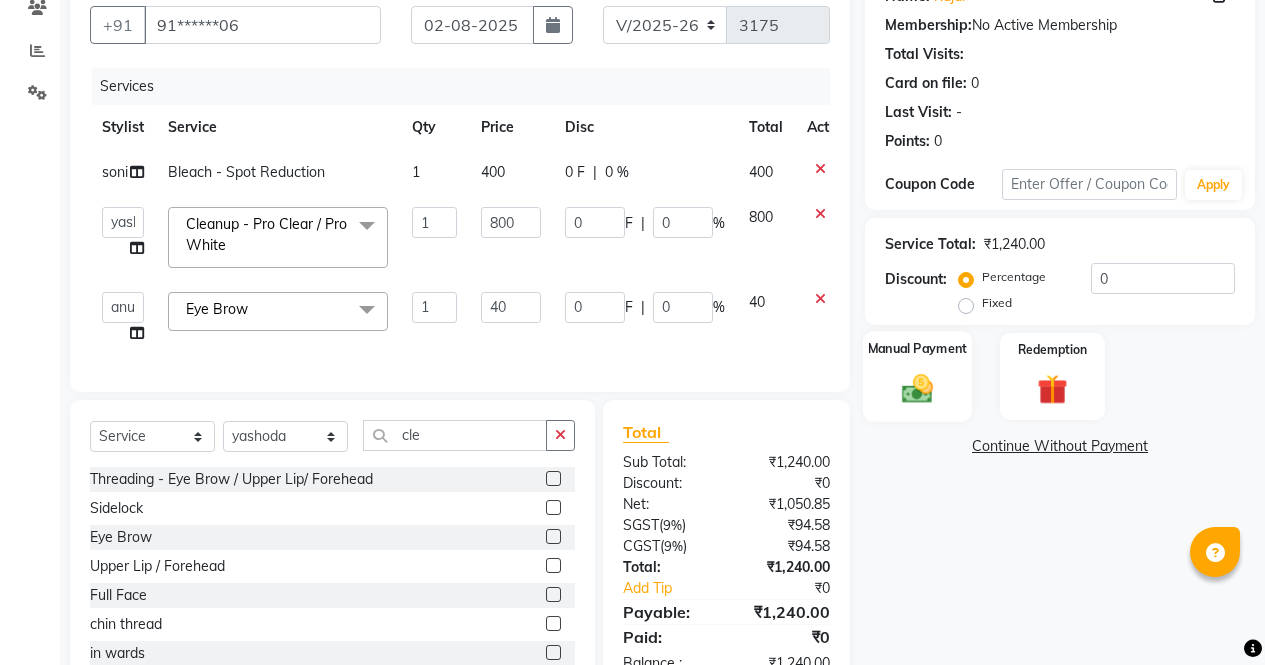 click 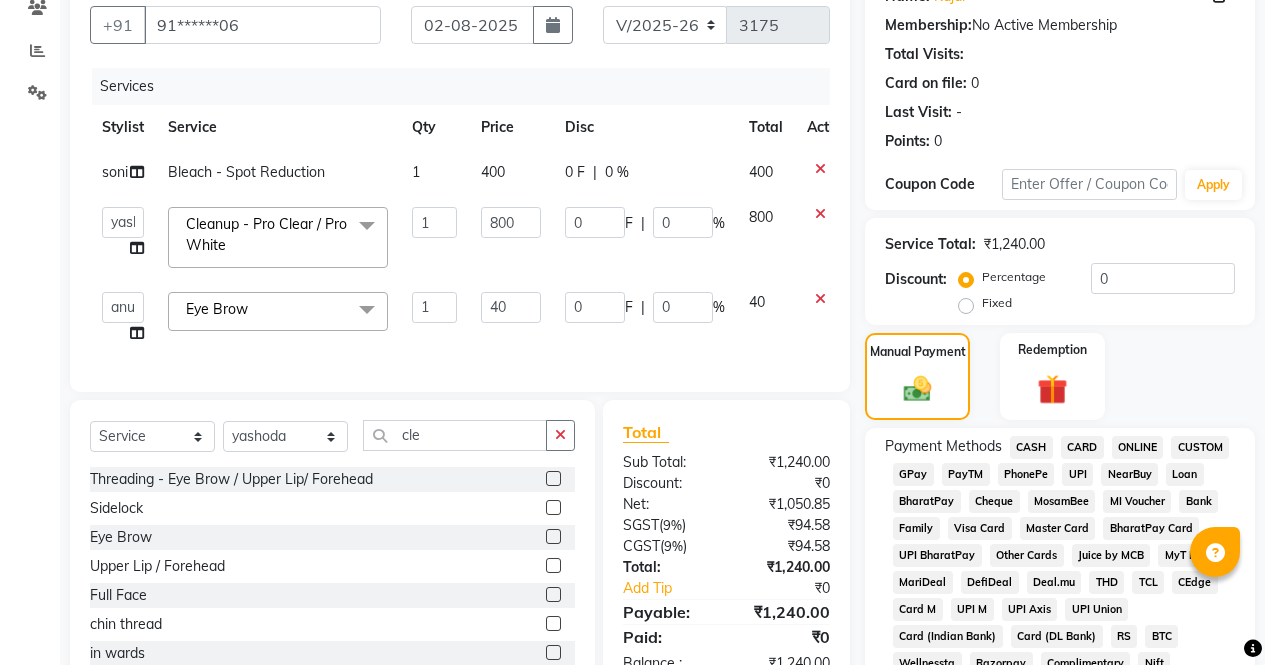 click on "ONLINE" 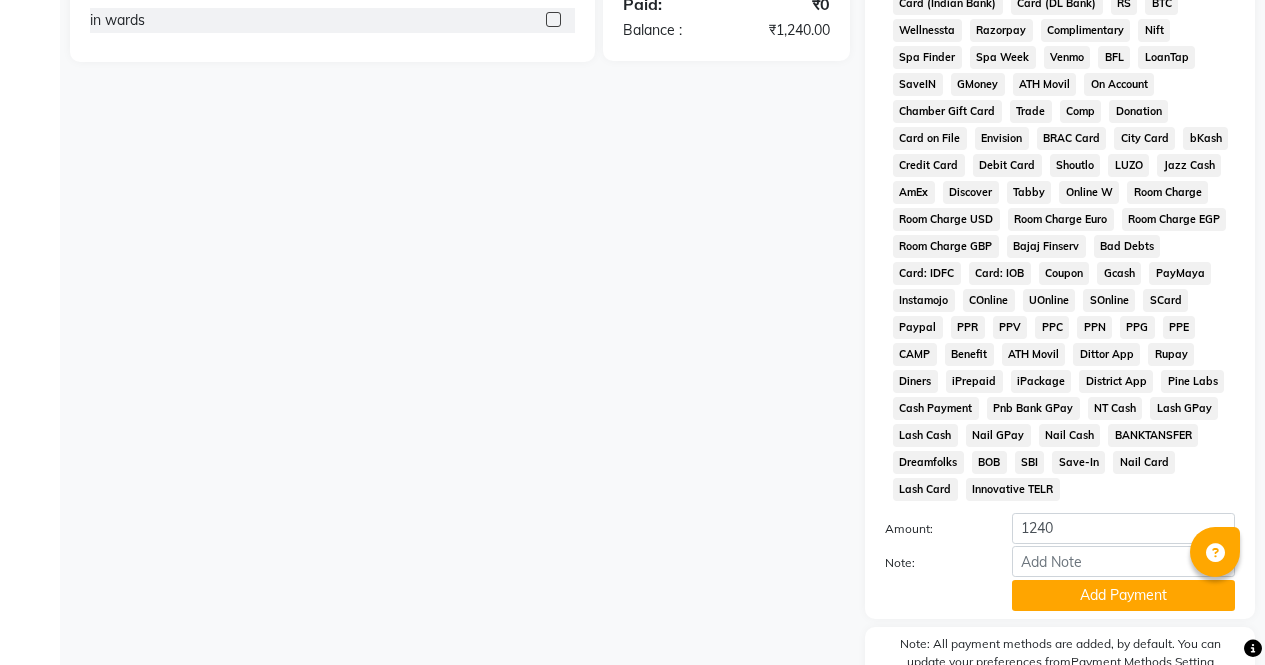 scroll, scrollTop: 914, scrollLeft: 0, axis: vertical 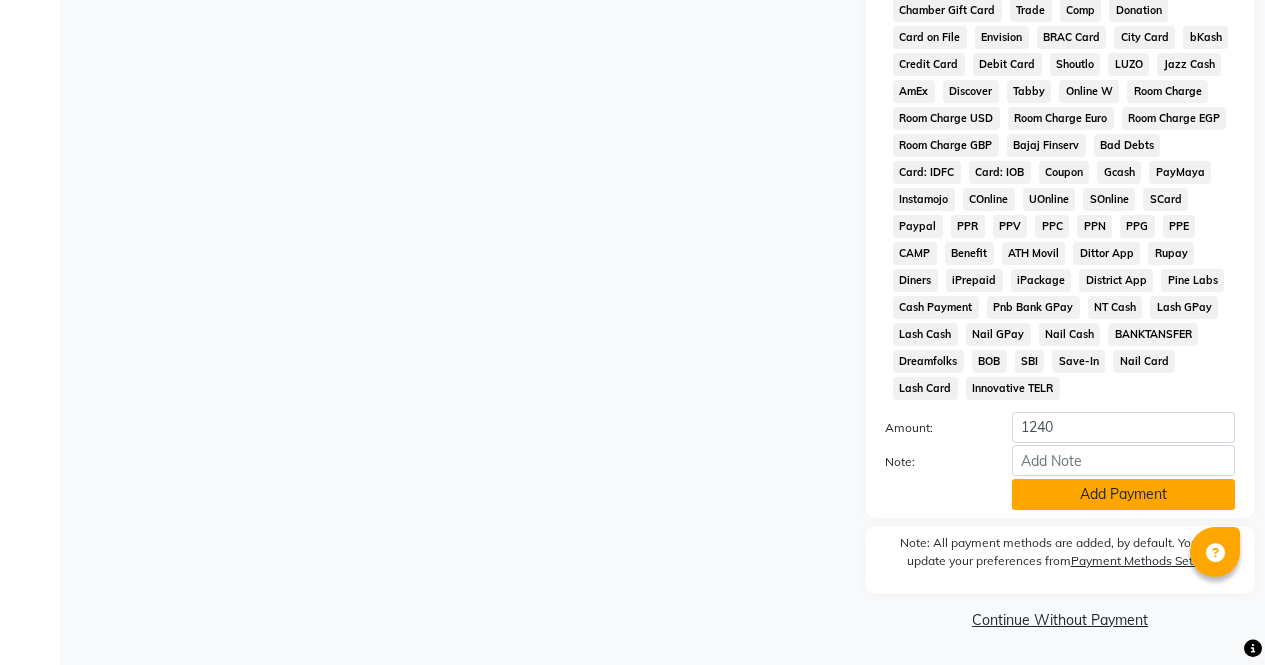 click on "Add Payment" 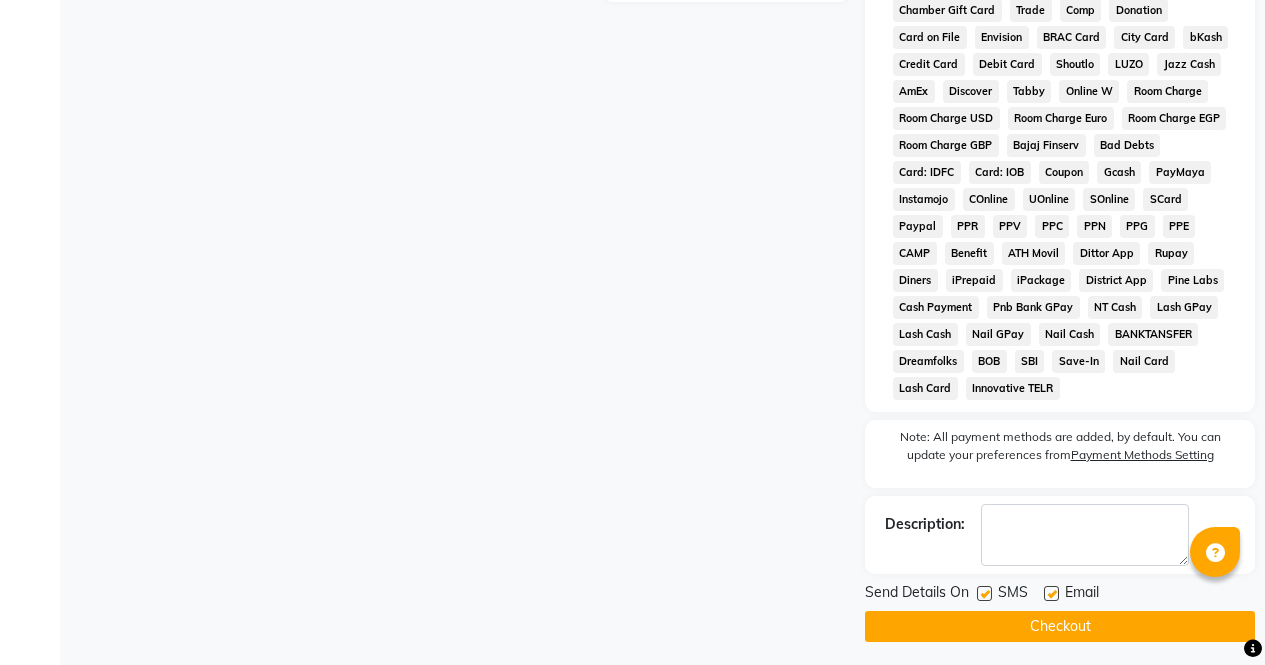 click on "Checkout" 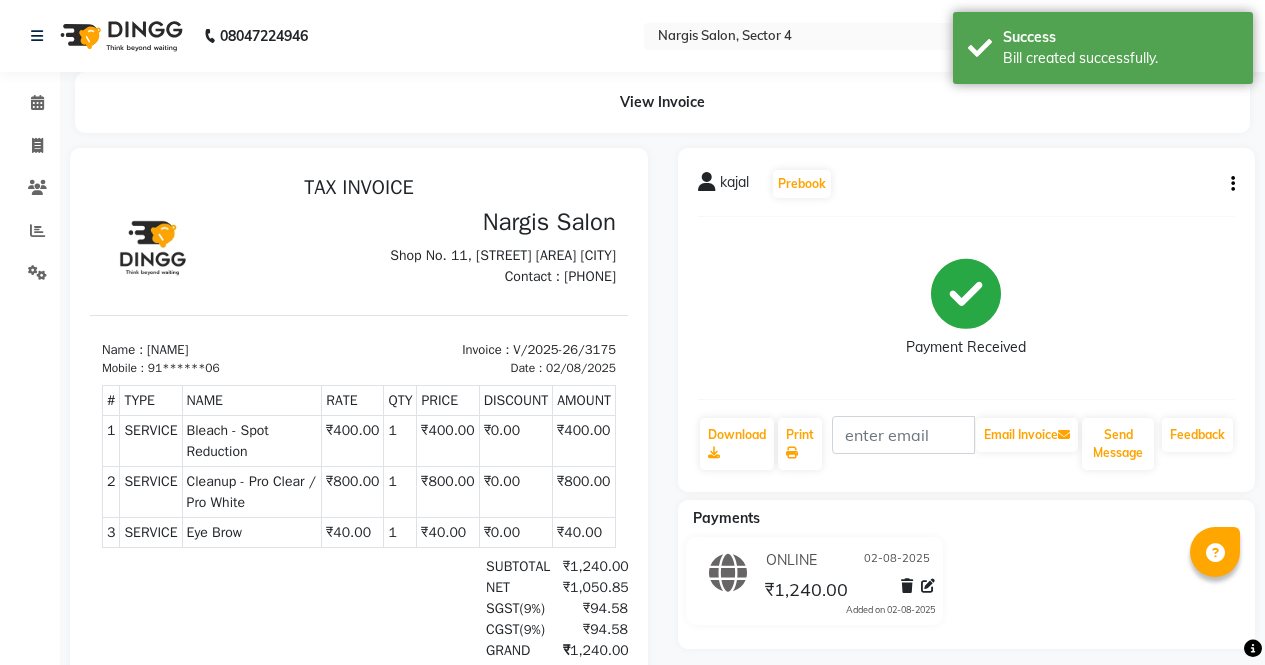 scroll, scrollTop: 0, scrollLeft: 0, axis: both 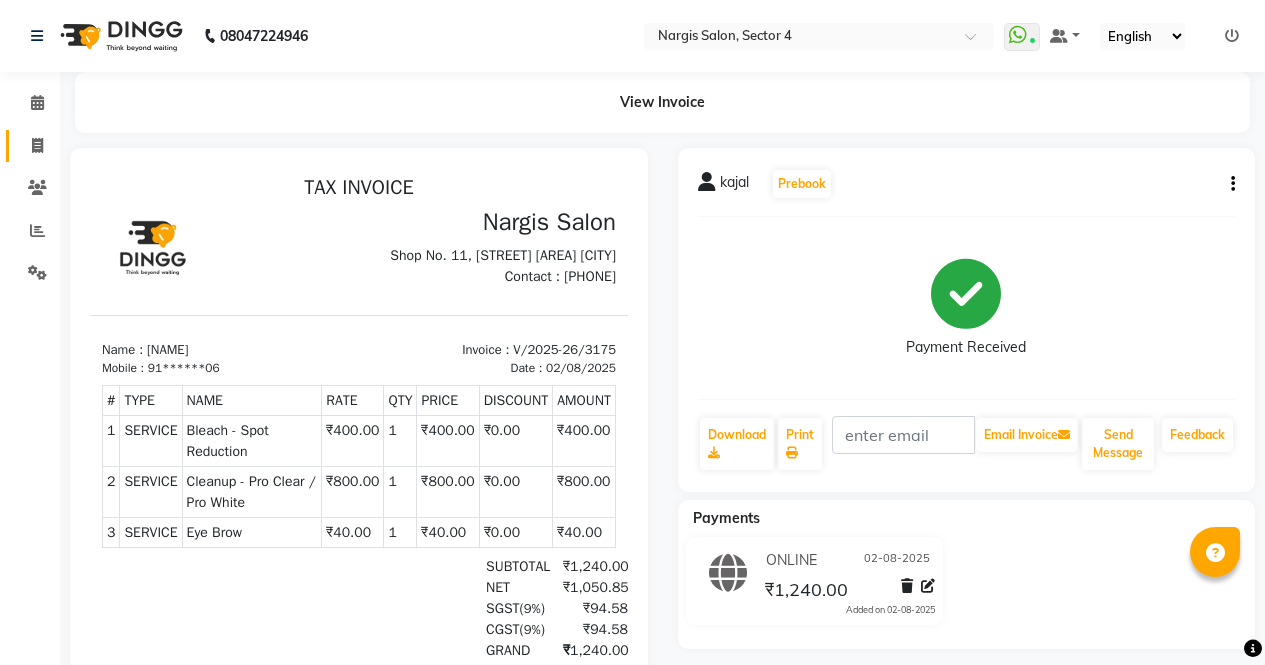 click 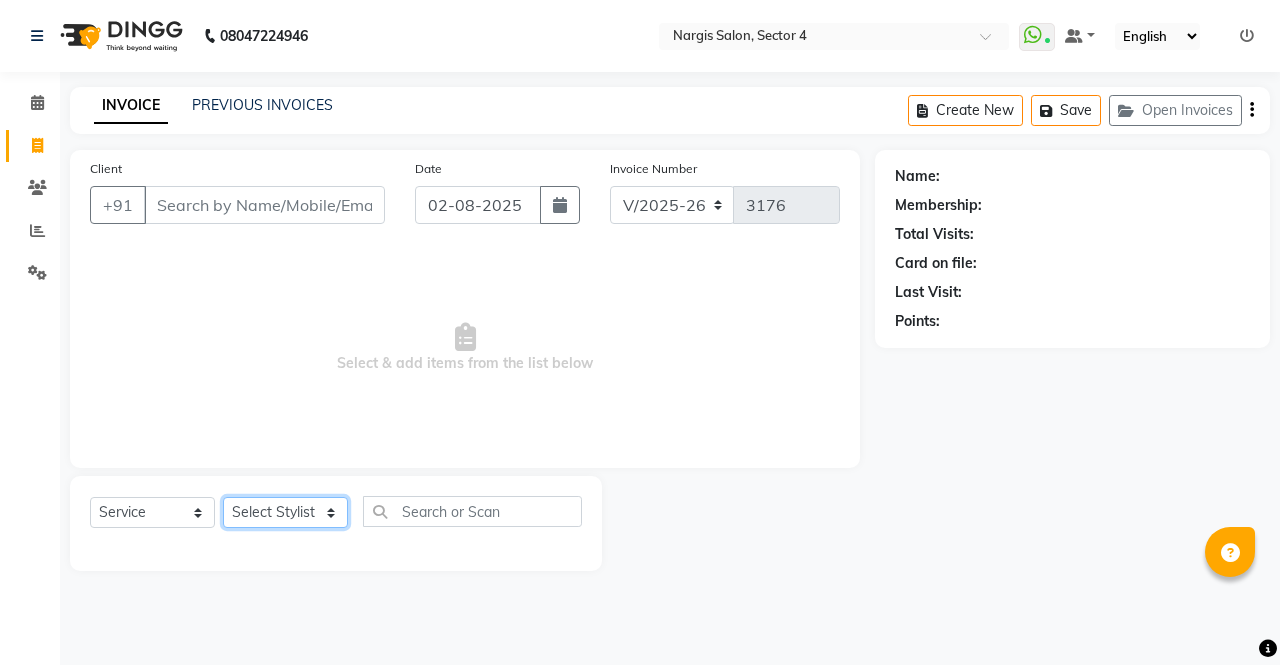 click on "Select Stylist ajeet anu armaan ashu Front Desk muskaan rakhi saima shivam soni sunil yashoda" 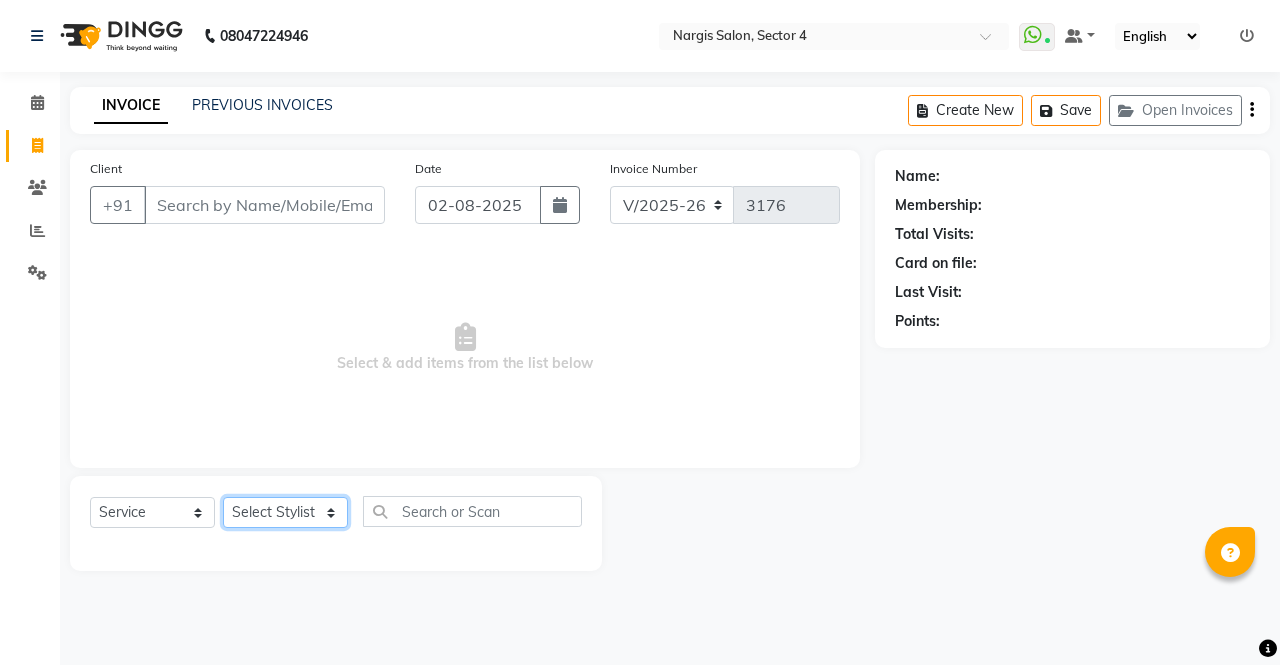click on "Select Stylist ajeet anu armaan ashu Front Desk muskaan rakhi saima shivam soni sunil yashoda" 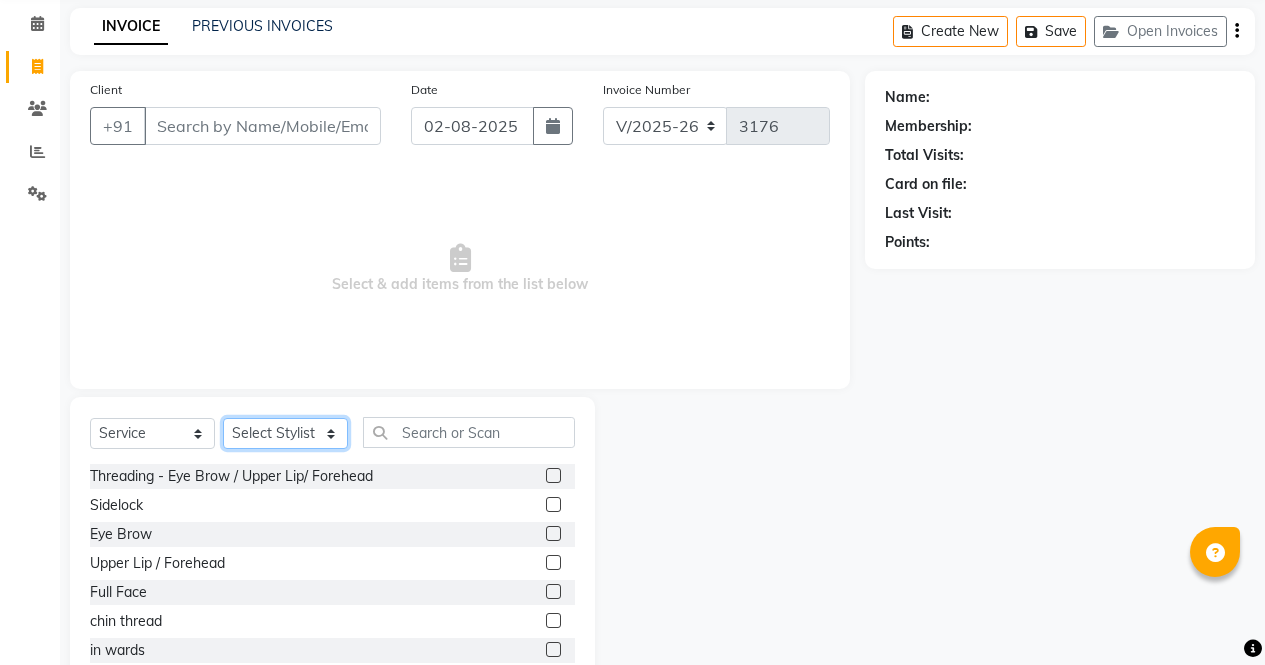 scroll, scrollTop: 136, scrollLeft: 0, axis: vertical 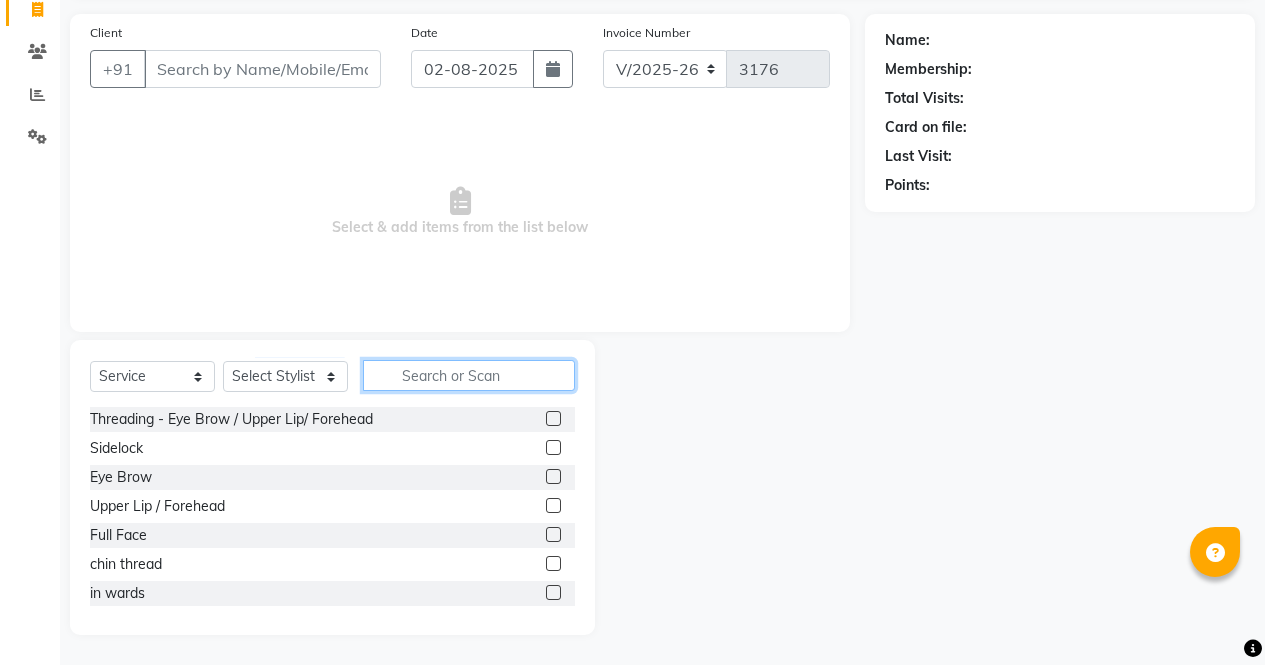 click 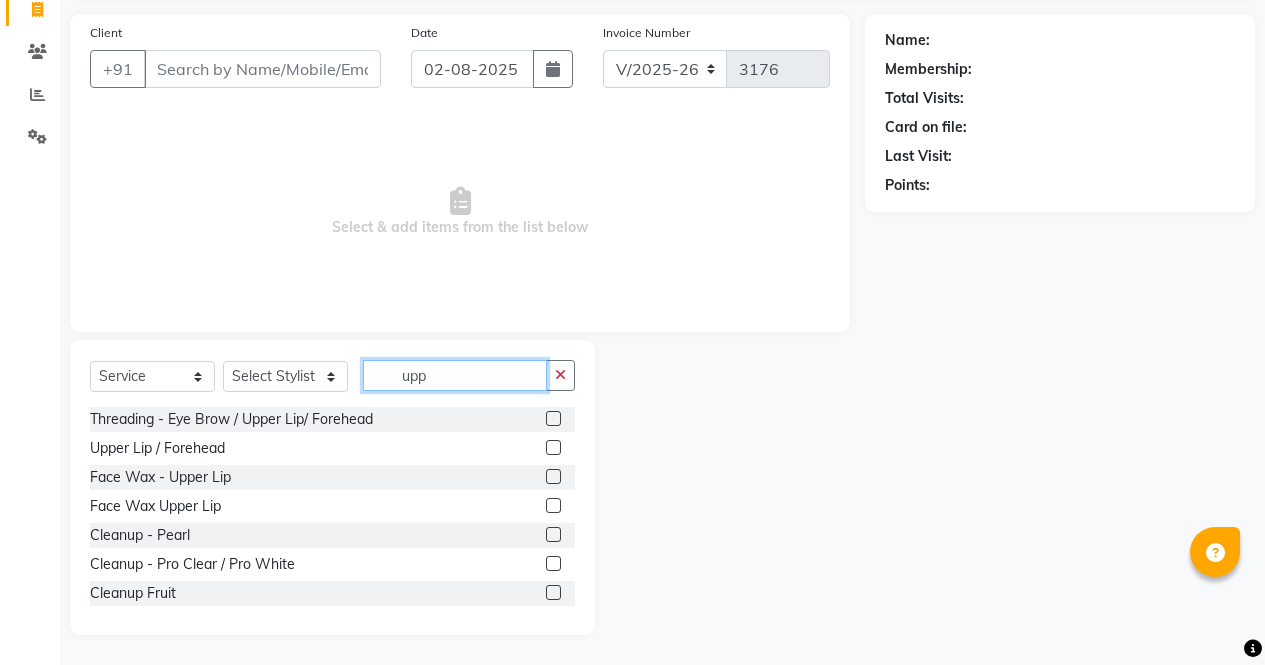 scroll, scrollTop: 52, scrollLeft: 0, axis: vertical 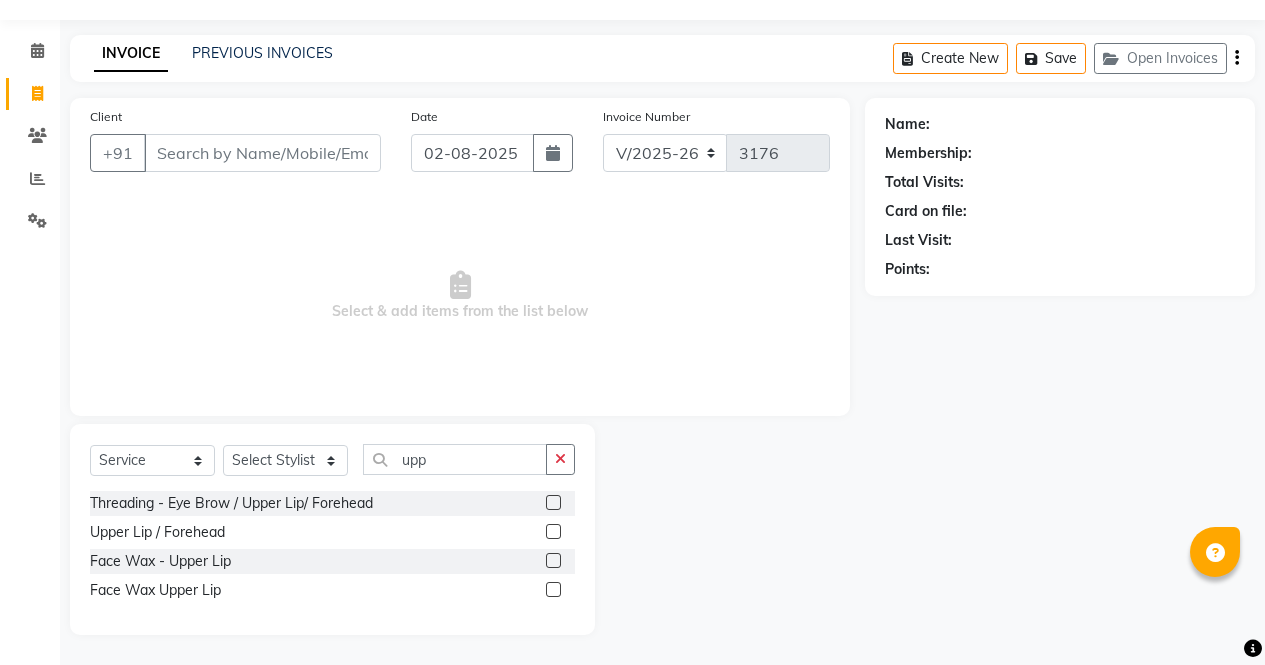 click 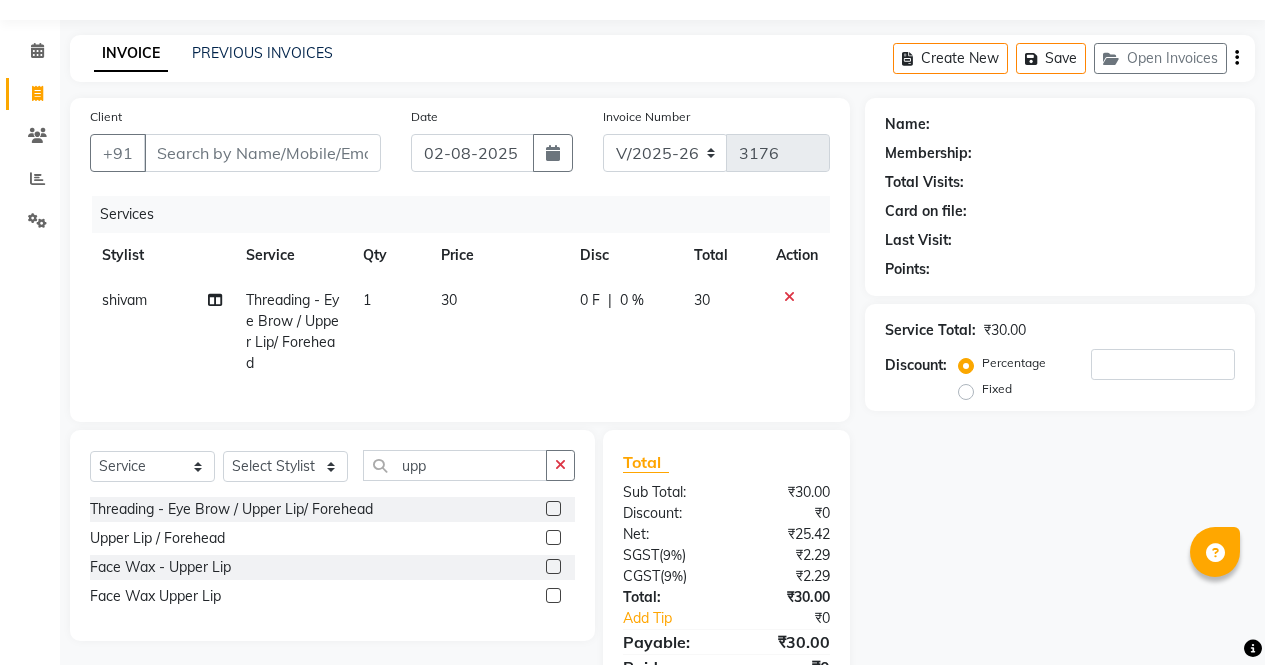 click 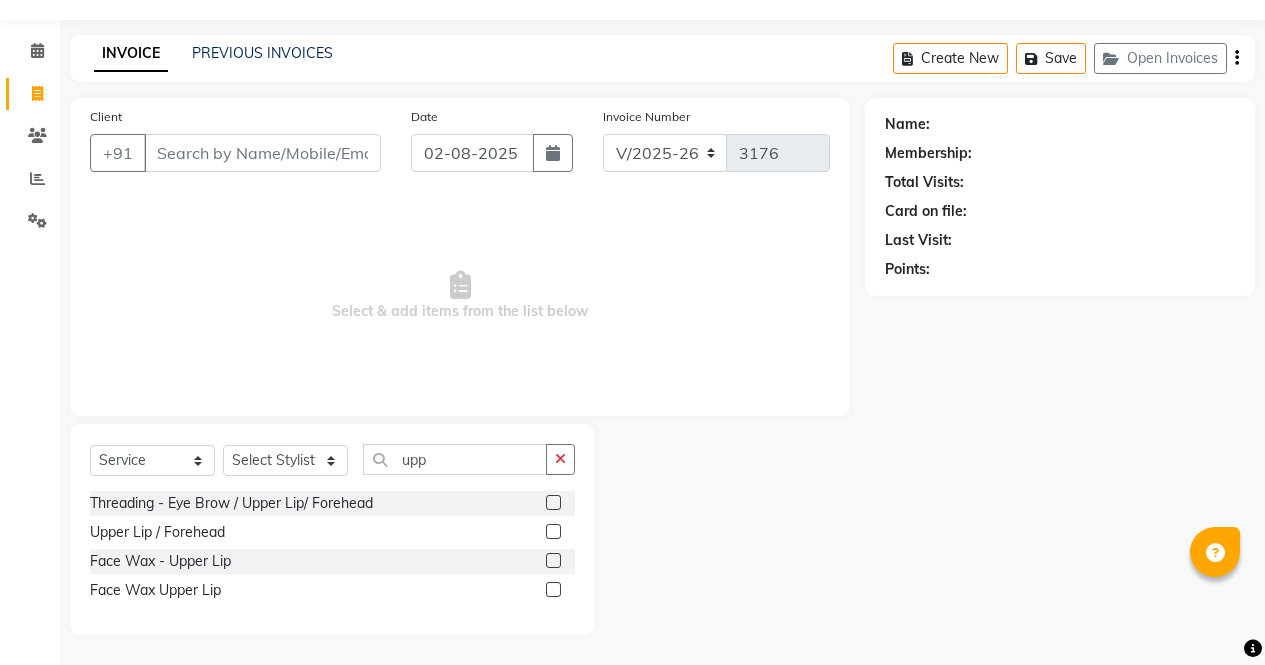 click 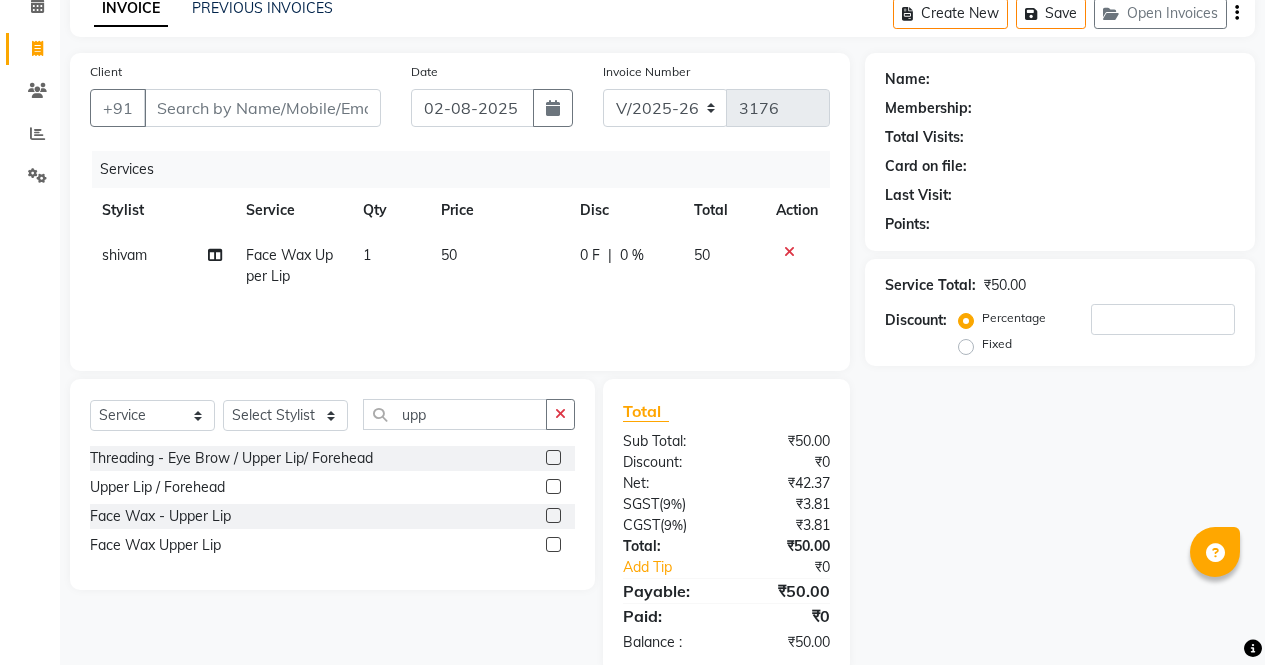scroll, scrollTop: 135, scrollLeft: 0, axis: vertical 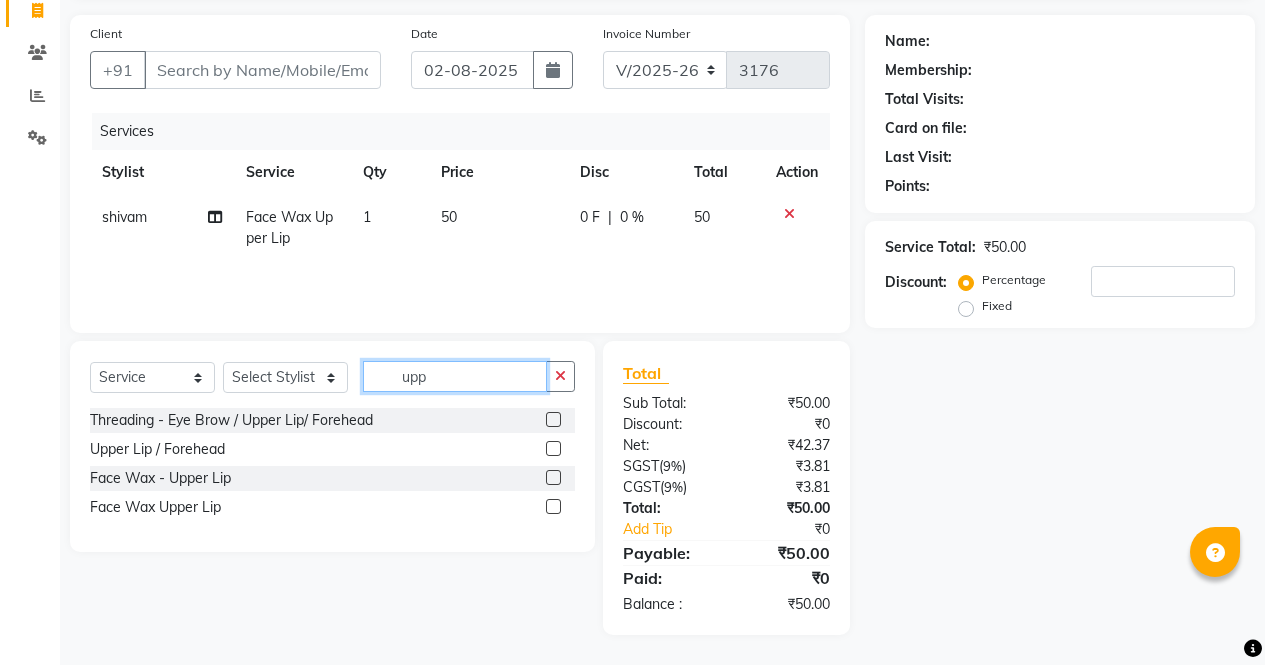 click on "upp" 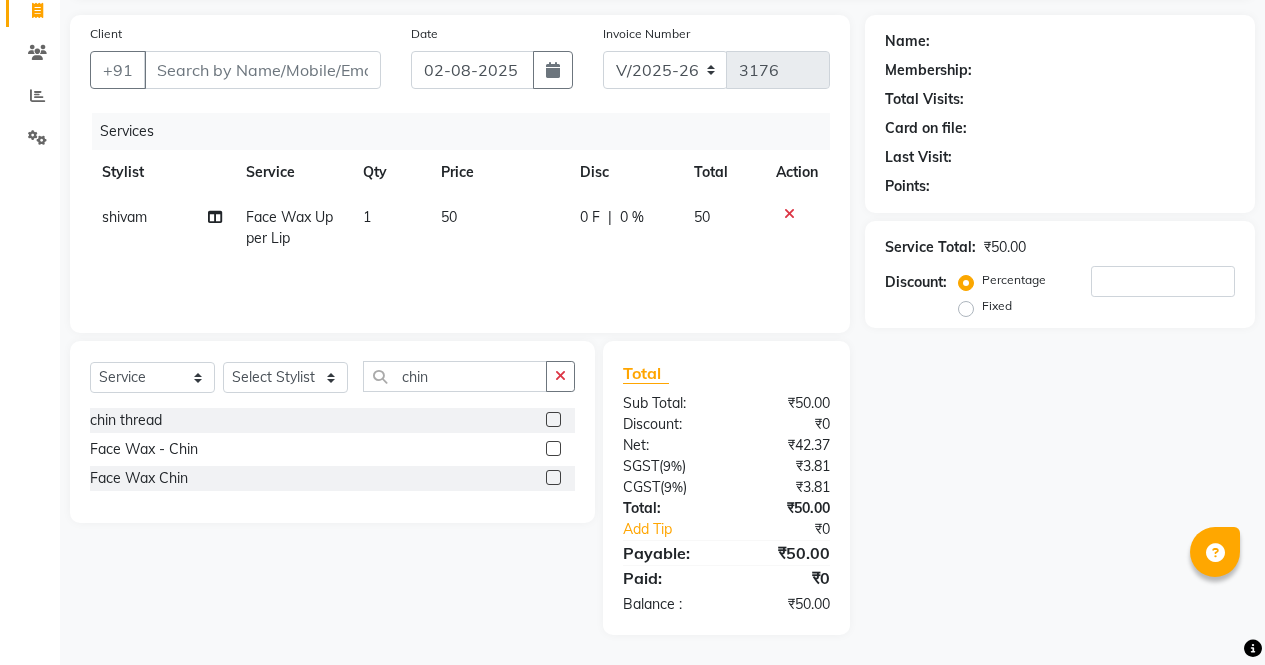 click 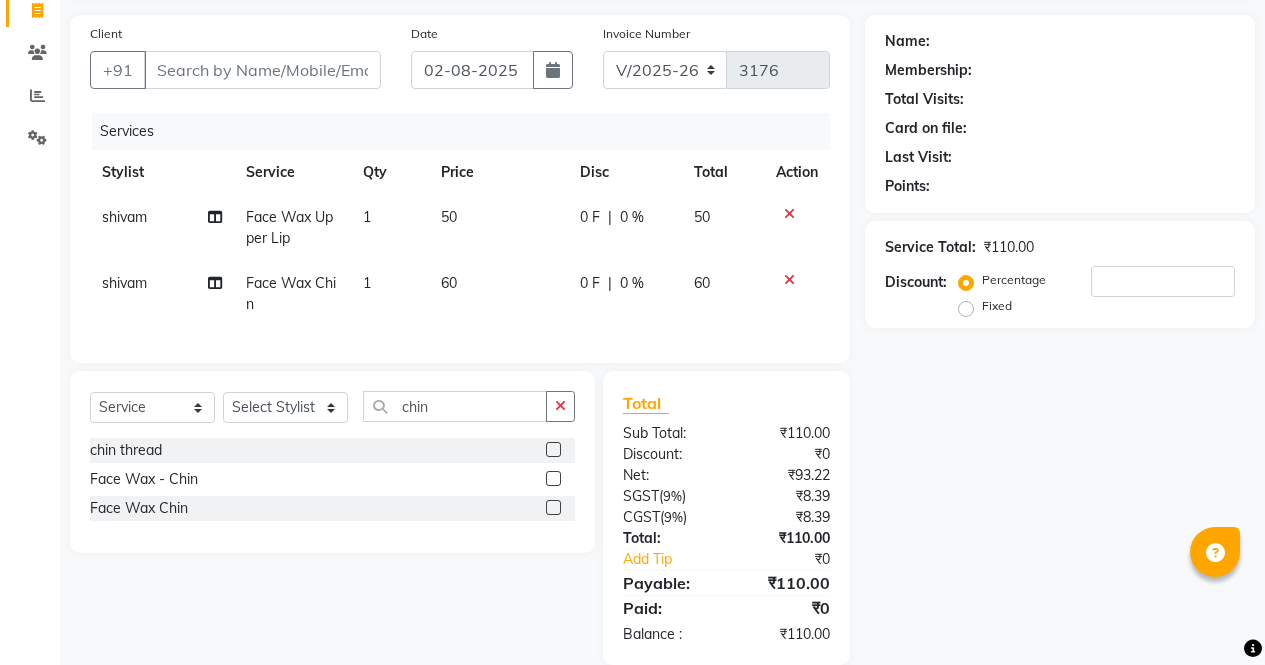 scroll, scrollTop: 150, scrollLeft: 0, axis: vertical 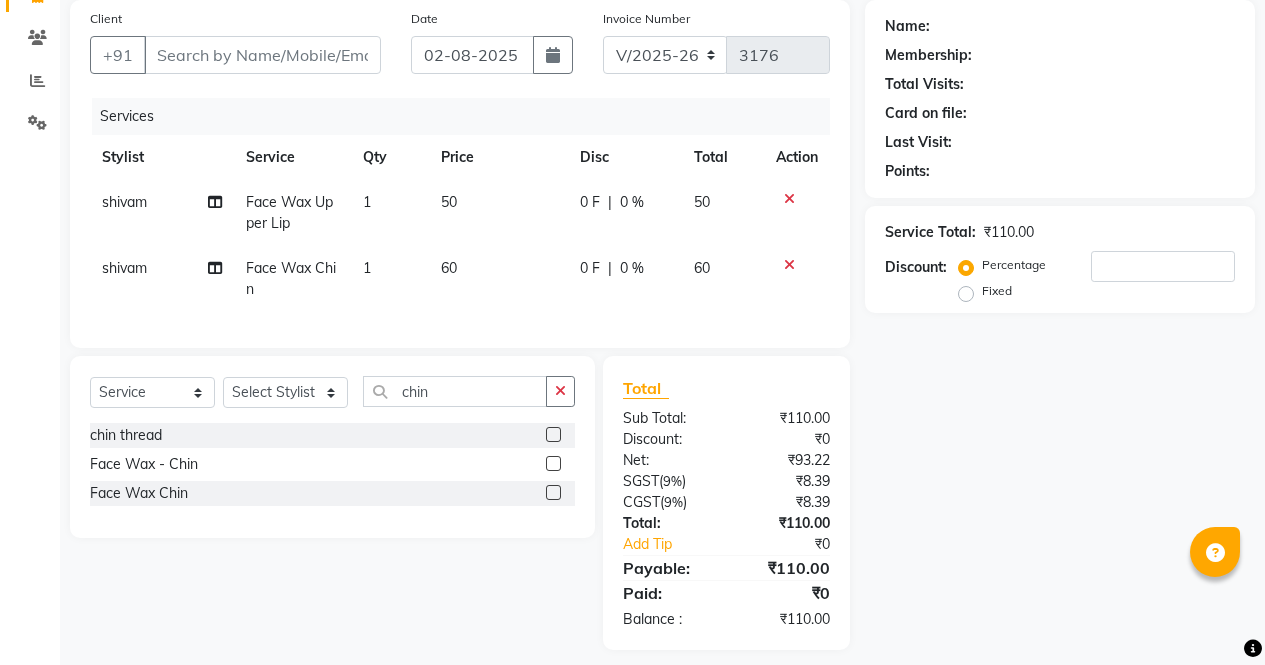 click on "60" 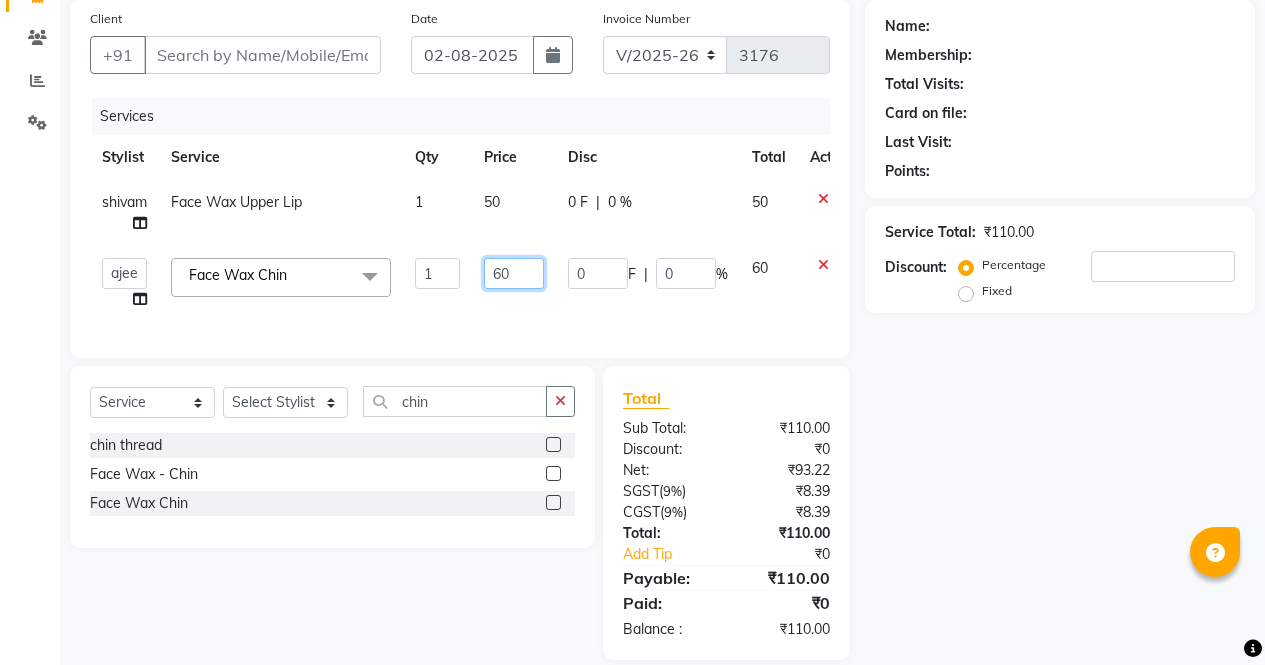 click on "60" 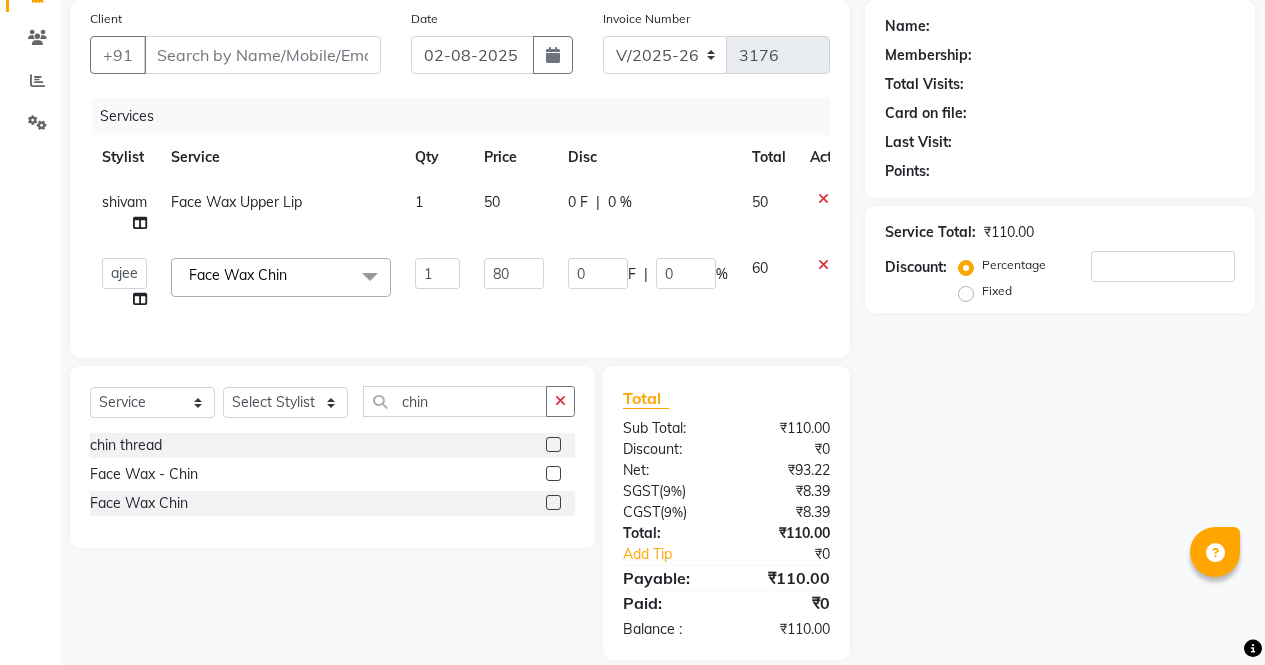 click on "Name: Membership: Total Visits: Card on file: Last Visit:  Points:  Service Total:  ₹110.00  Discount:  Percentage   Fixed" 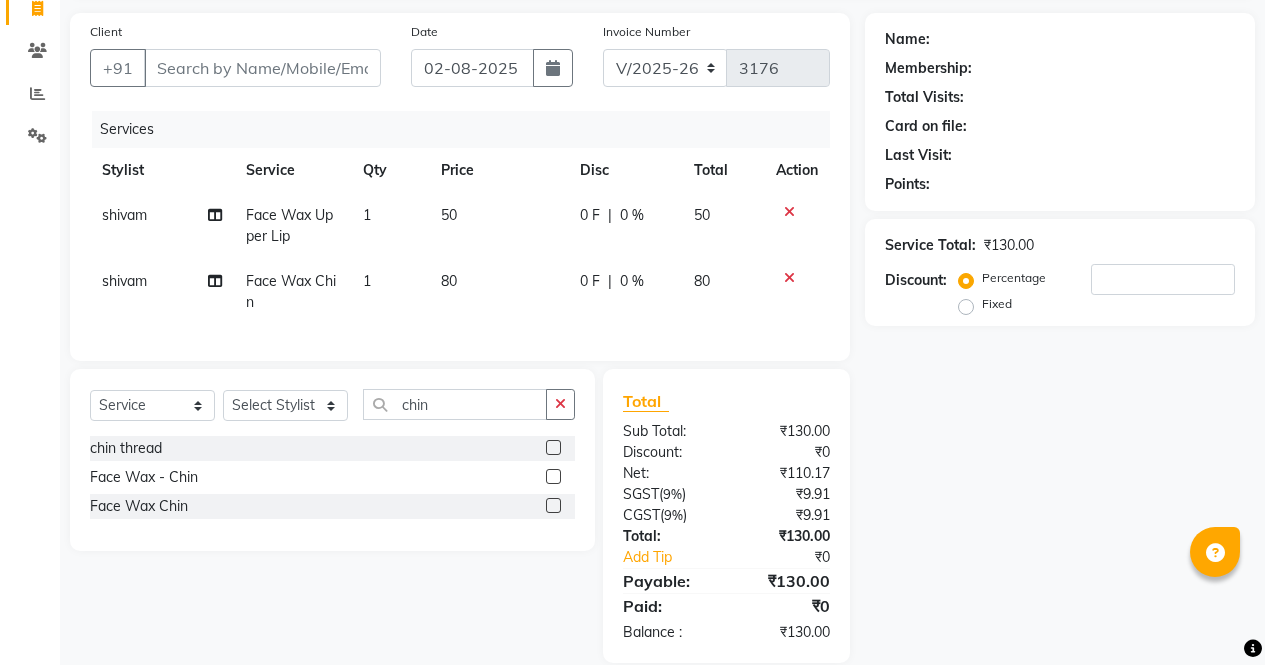 scroll, scrollTop: 124, scrollLeft: 0, axis: vertical 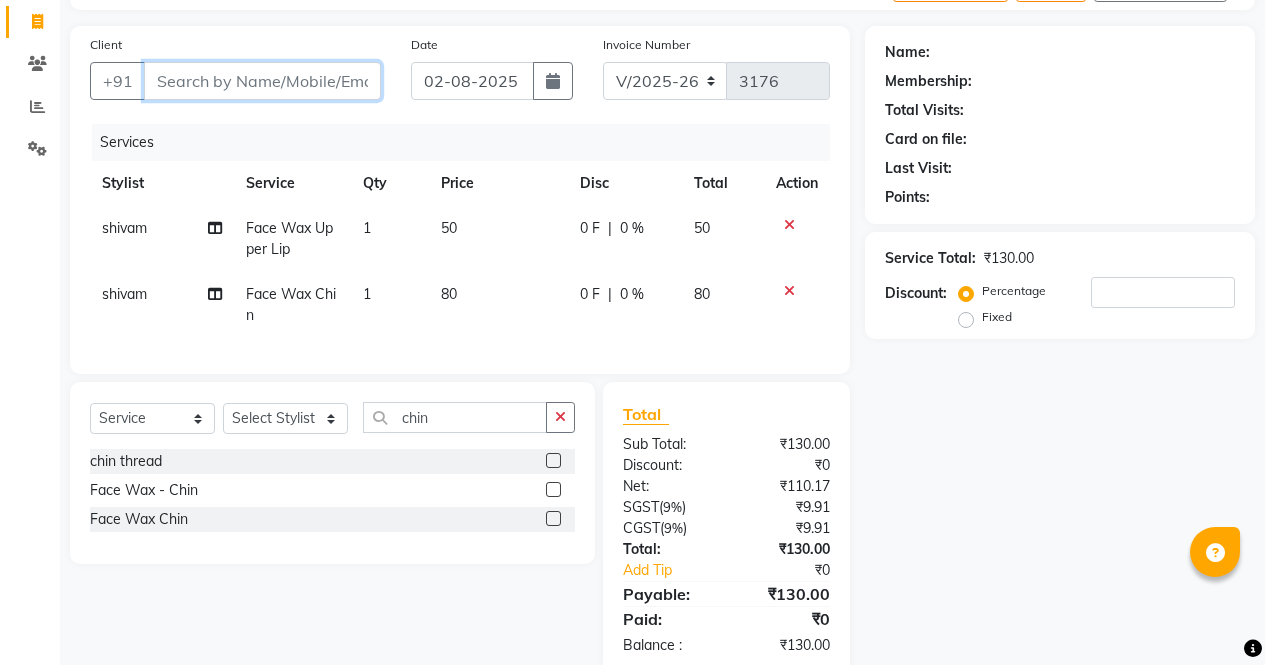 click on "Client" at bounding box center (262, 81) 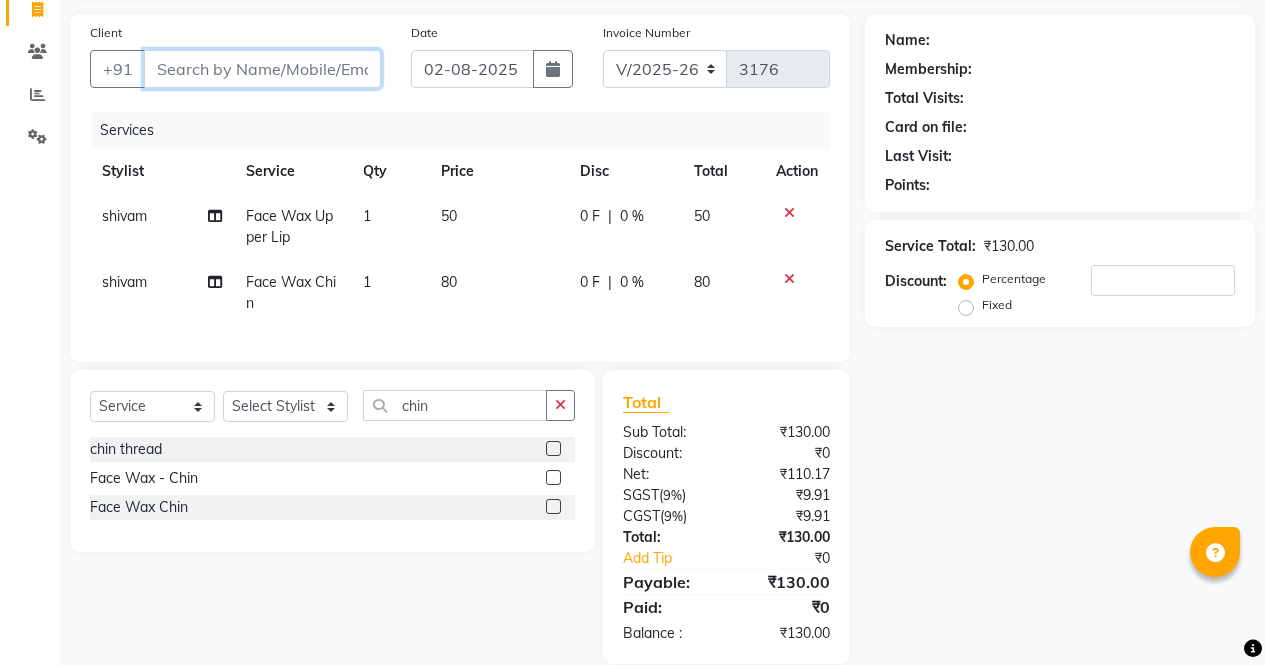 scroll, scrollTop: 137, scrollLeft: 0, axis: vertical 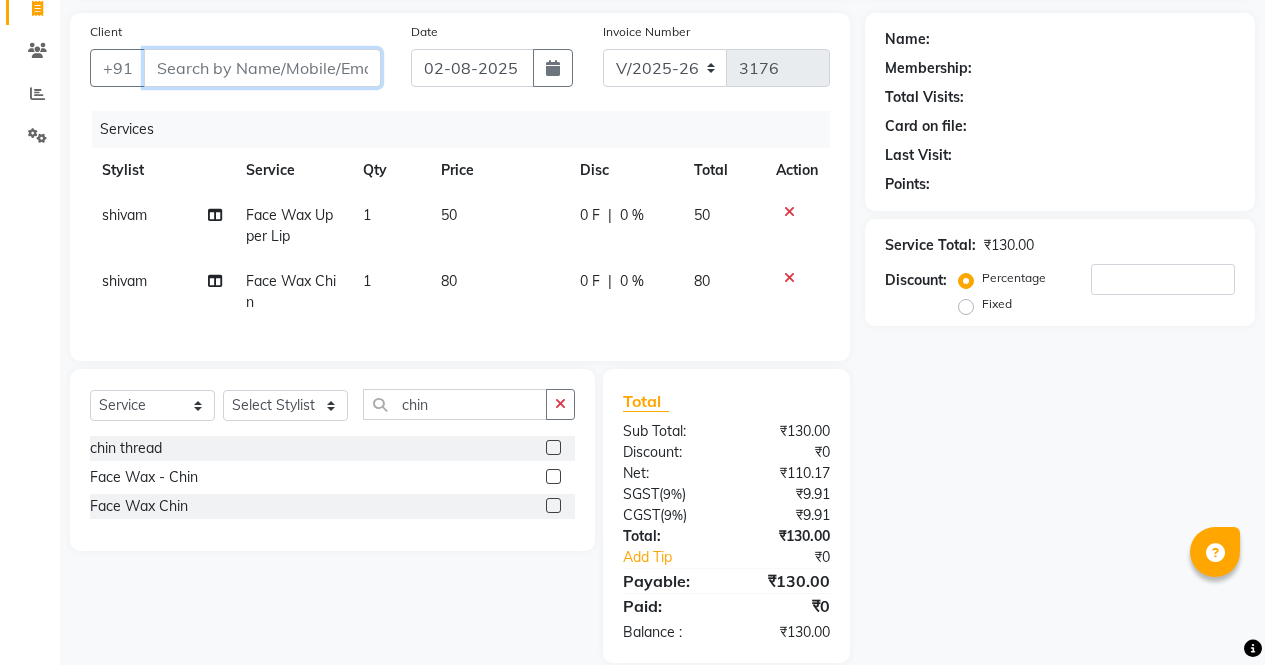 click on "Client" at bounding box center (262, 68) 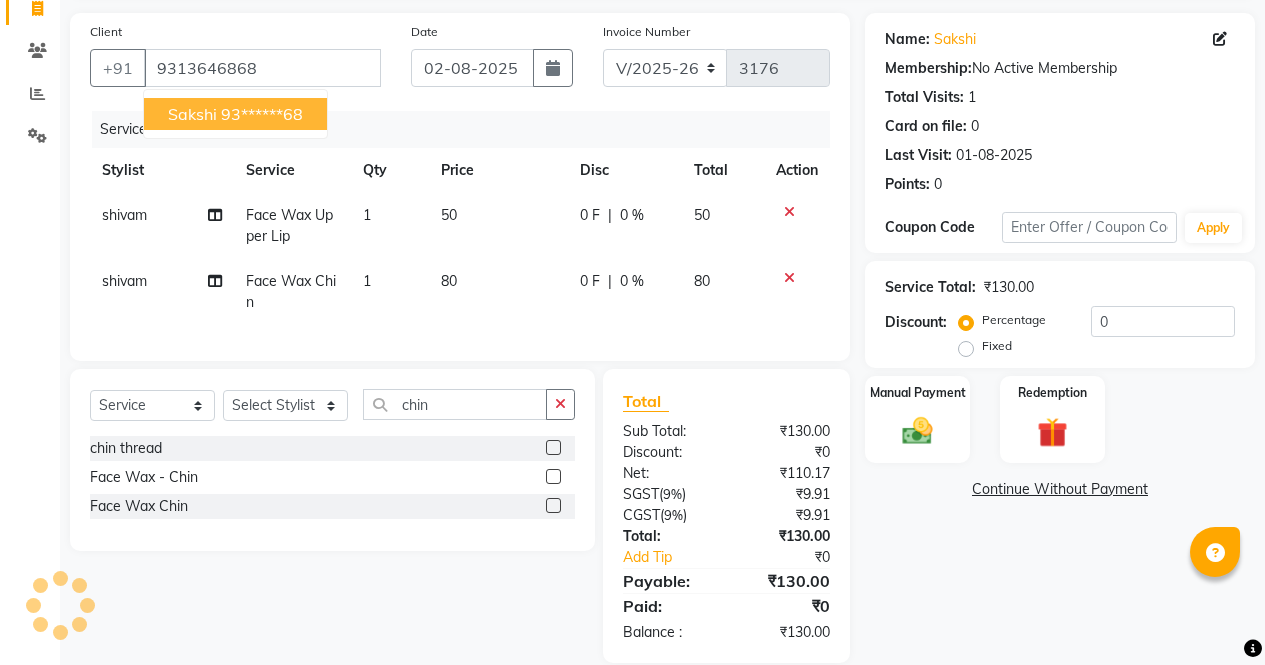 click on "93******68" at bounding box center (262, 114) 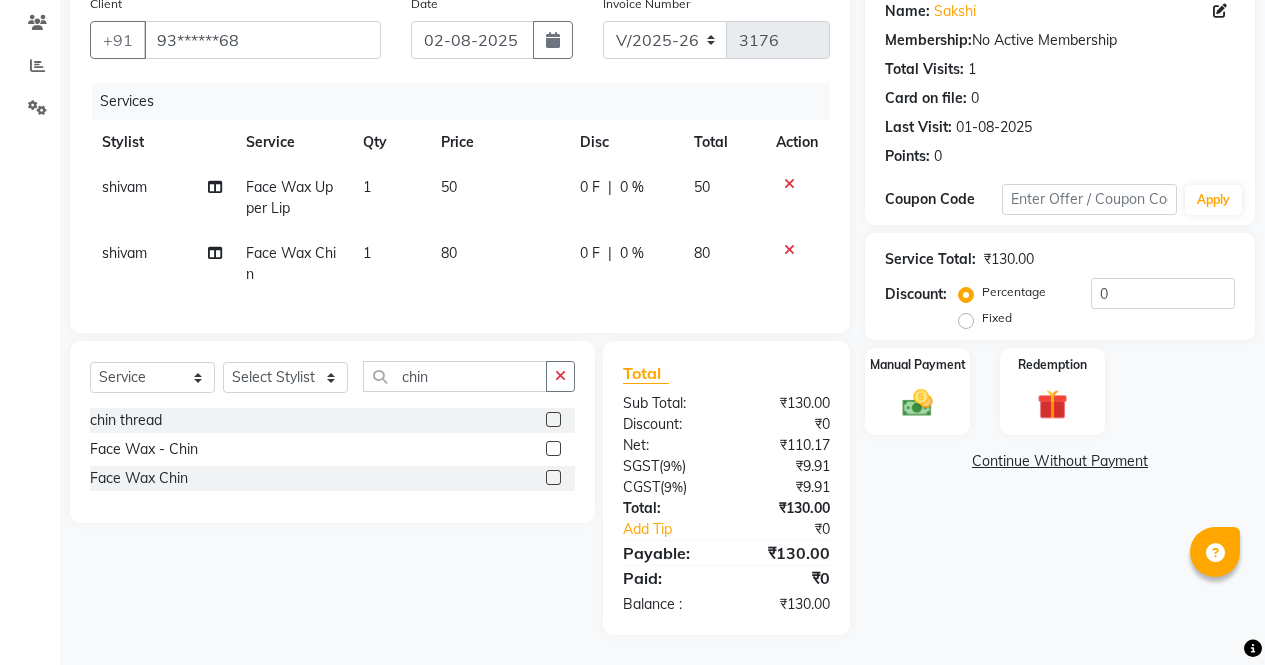 scroll, scrollTop: 180, scrollLeft: 0, axis: vertical 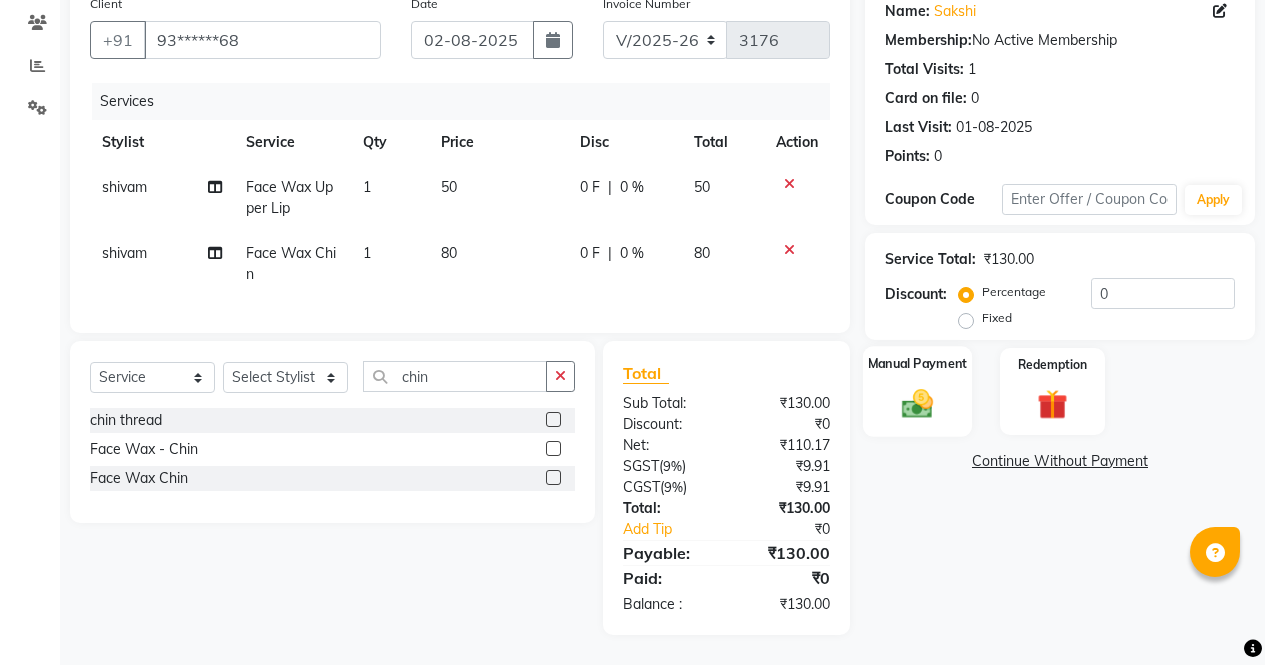 click on "Manual Payment" 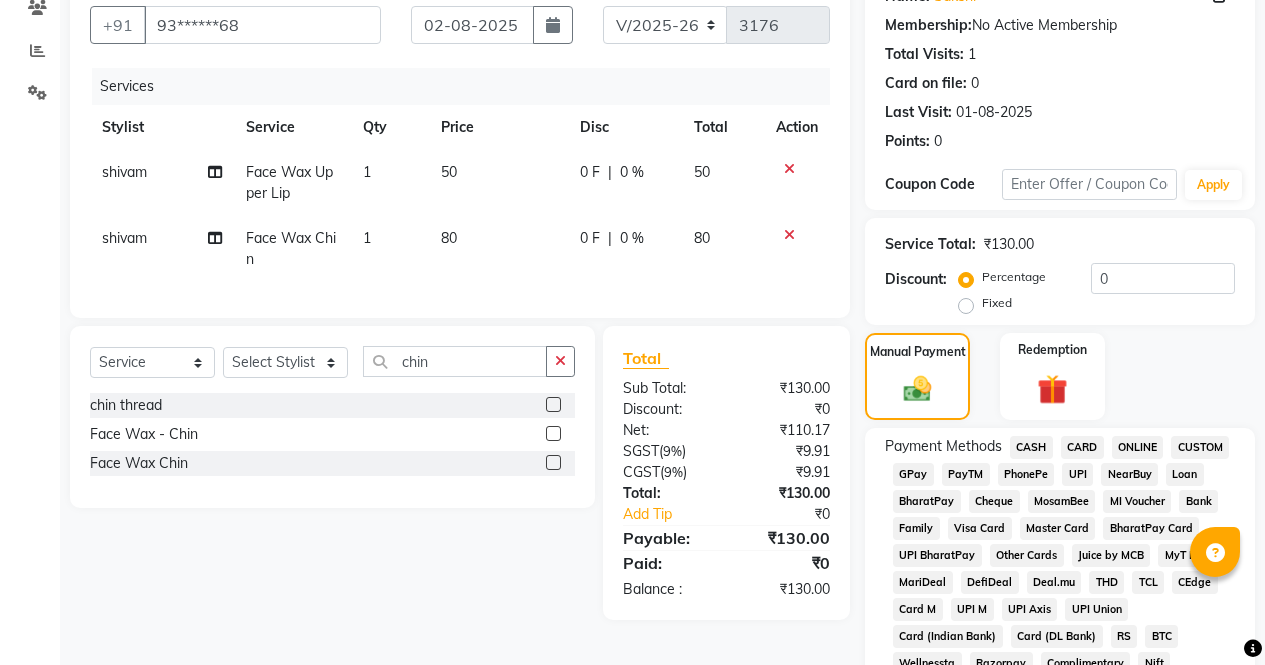 click on "ONLINE" 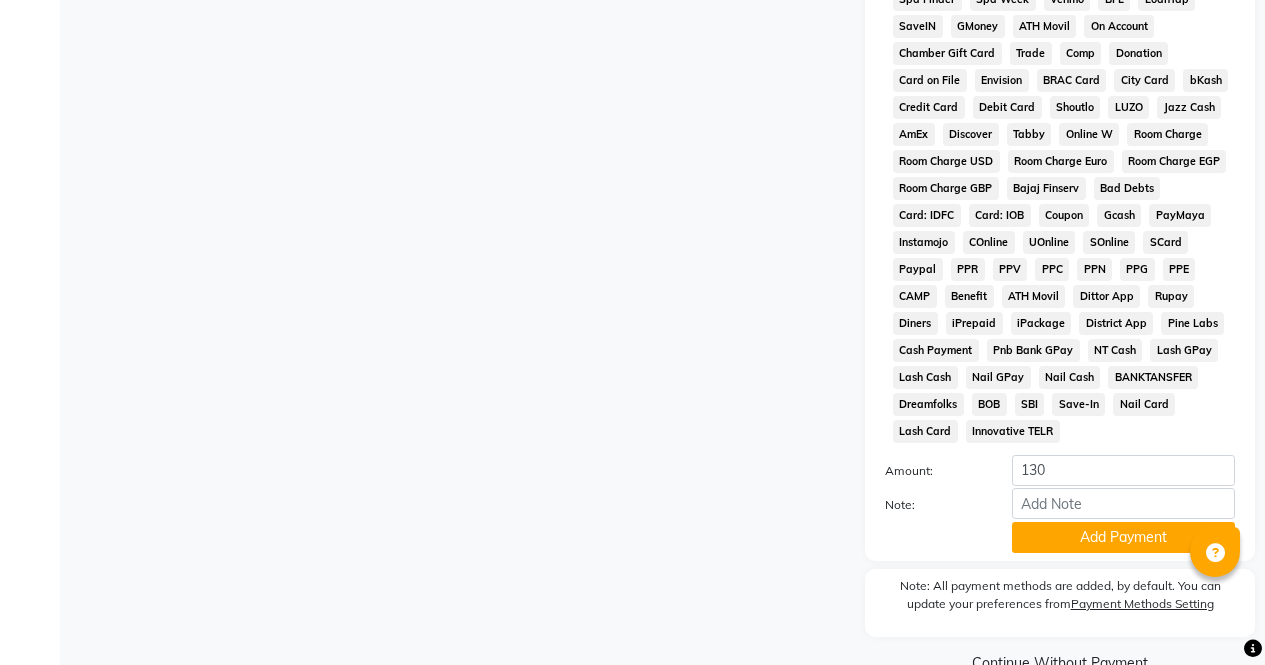 scroll, scrollTop: 914, scrollLeft: 0, axis: vertical 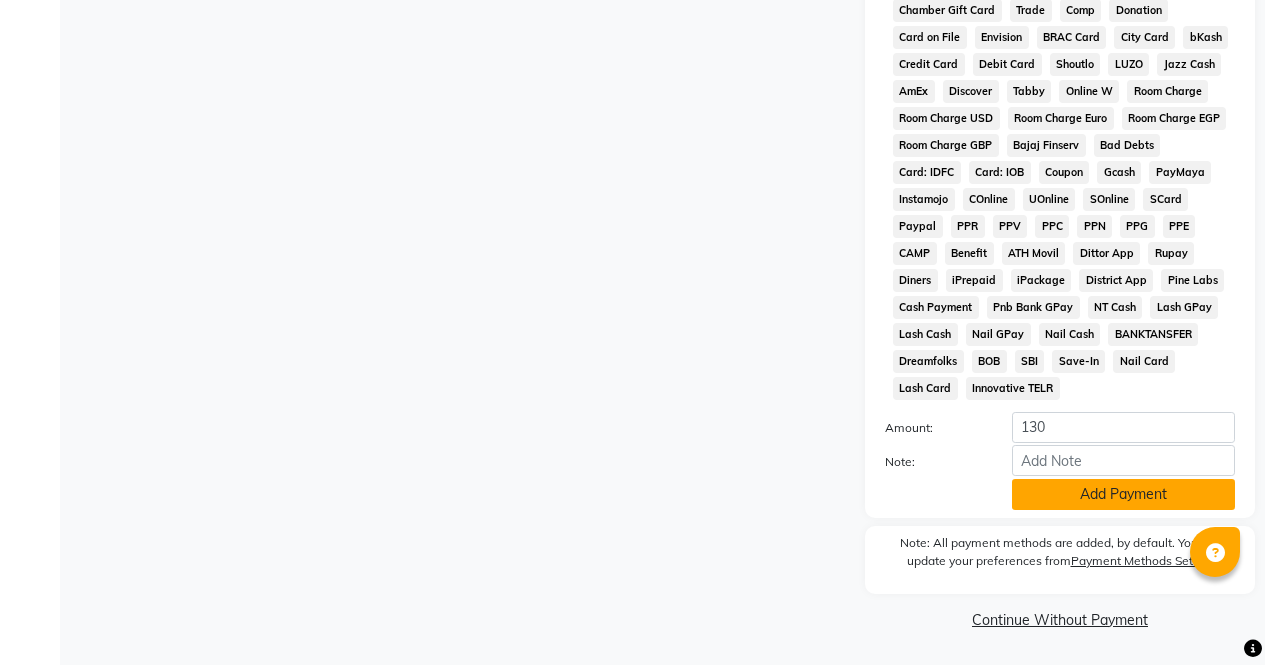 click on "Add Payment" 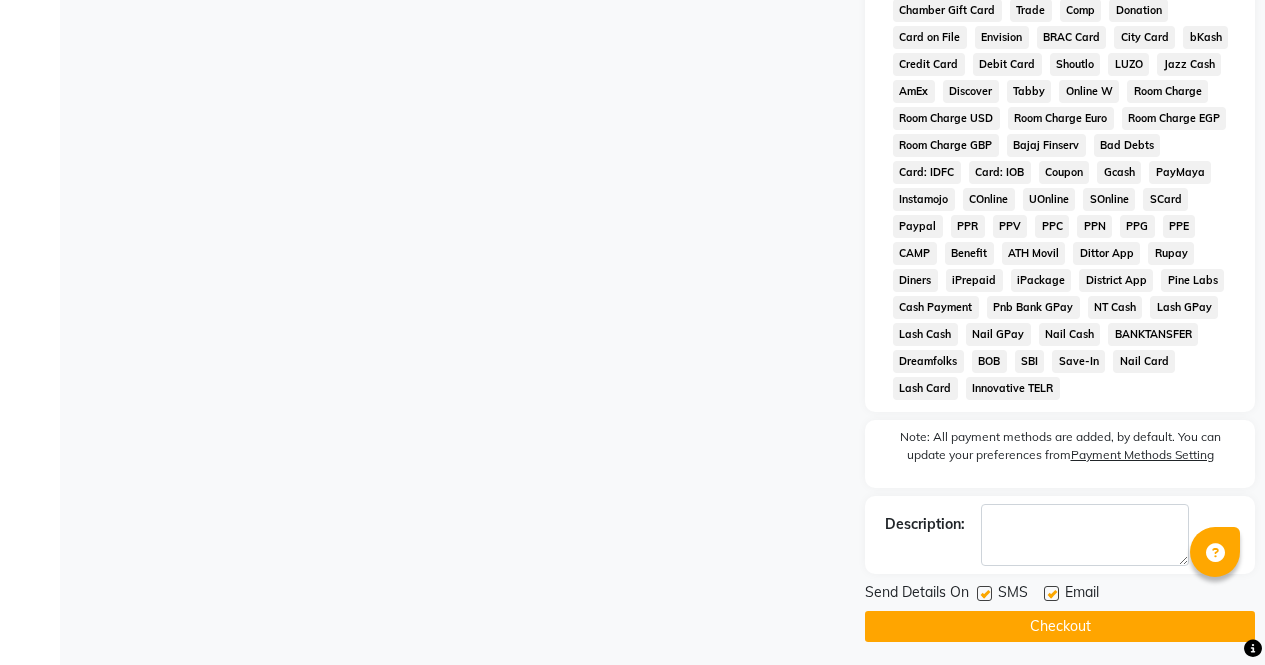 click on "Checkout" 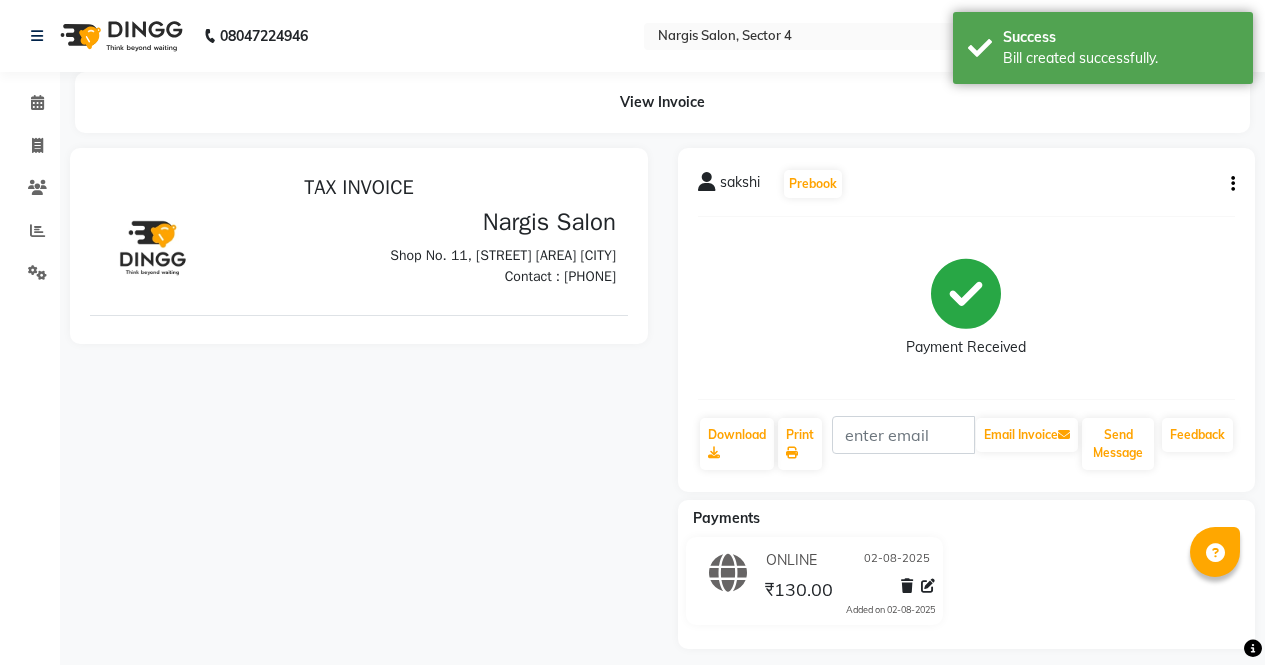scroll, scrollTop: 0, scrollLeft: 0, axis: both 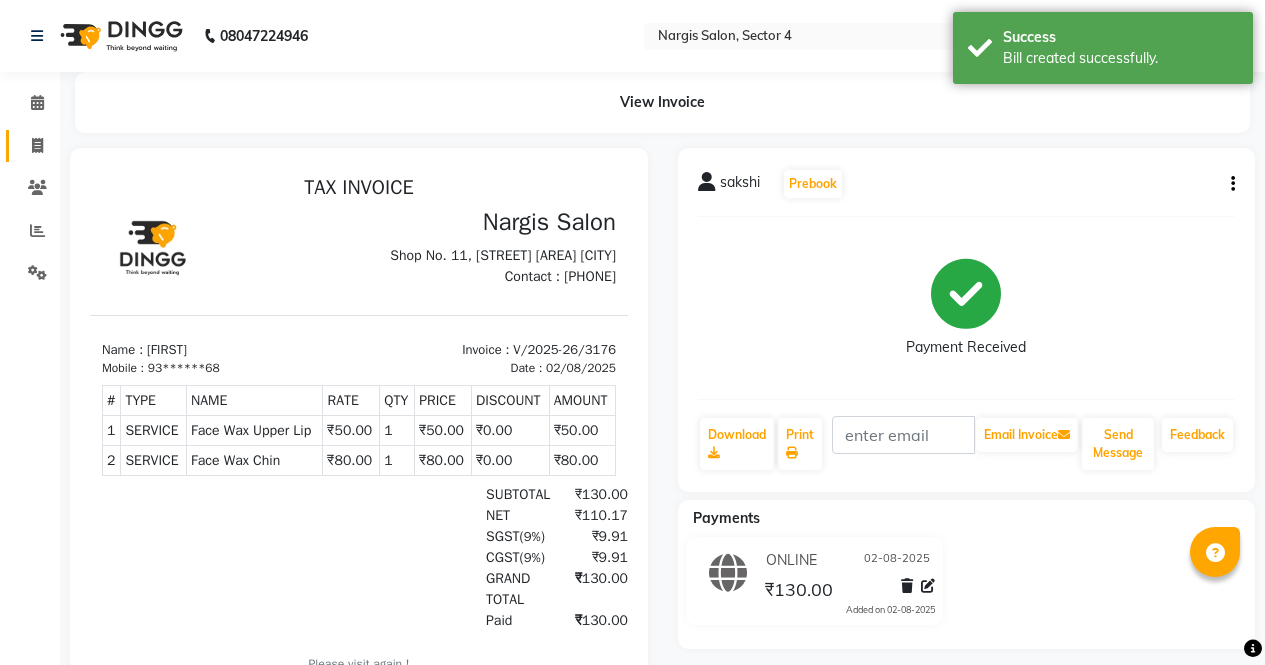 click 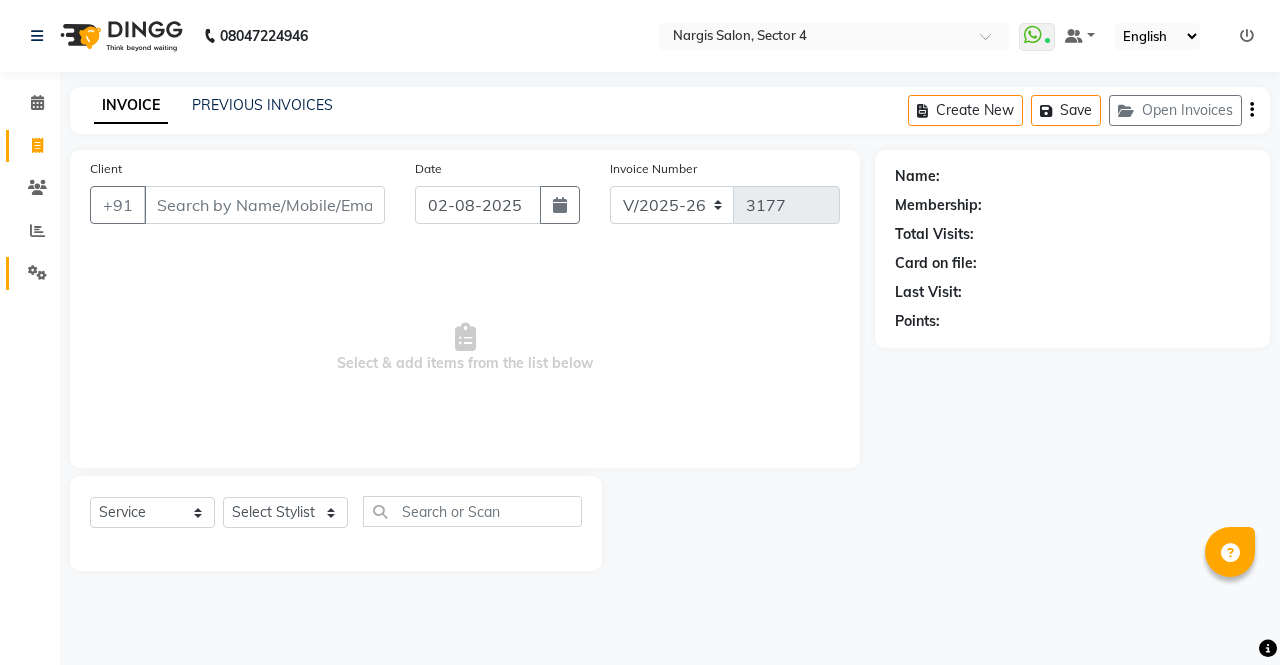 click on "Settings" 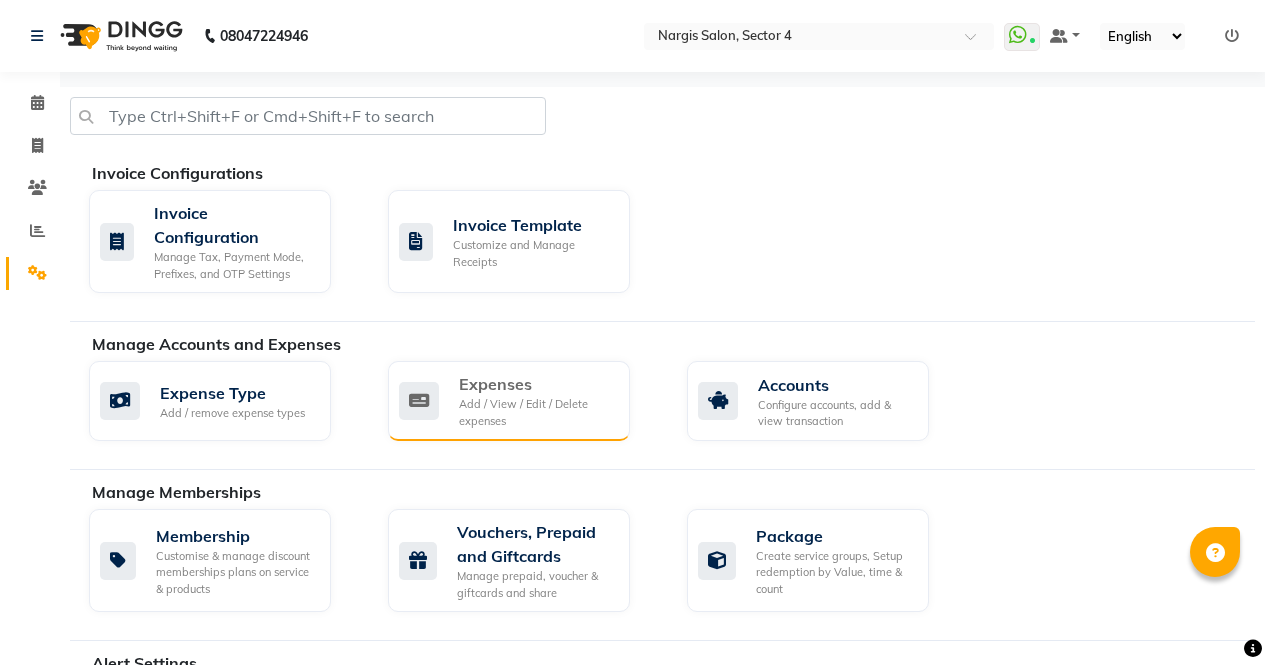 click on "Expenses Add / View / Edit / Delete expenses" 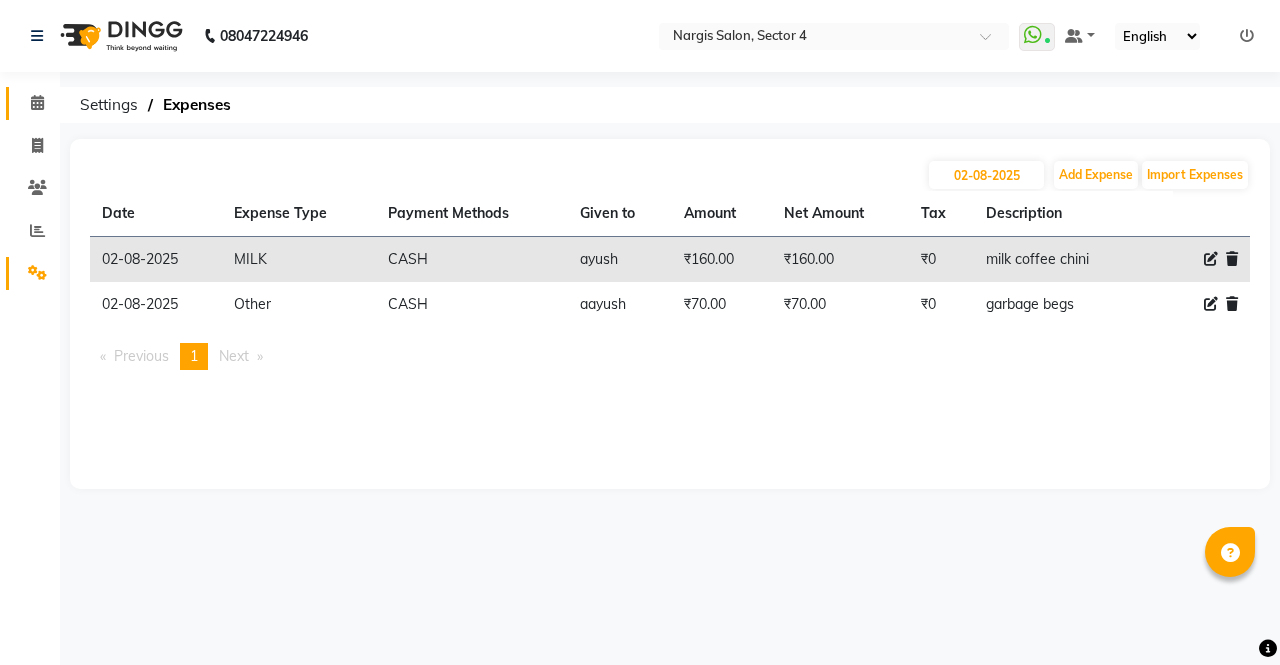 click on "Calendar" 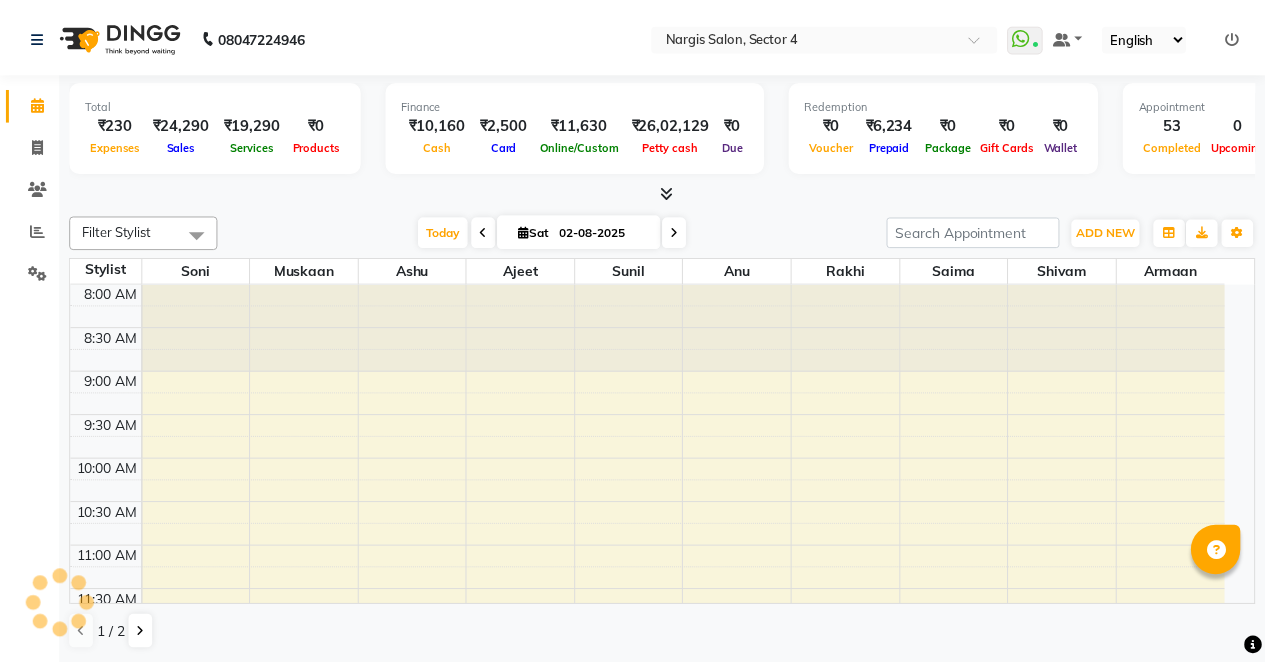 scroll, scrollTop: 0, scrollLeft: 0, axis: both 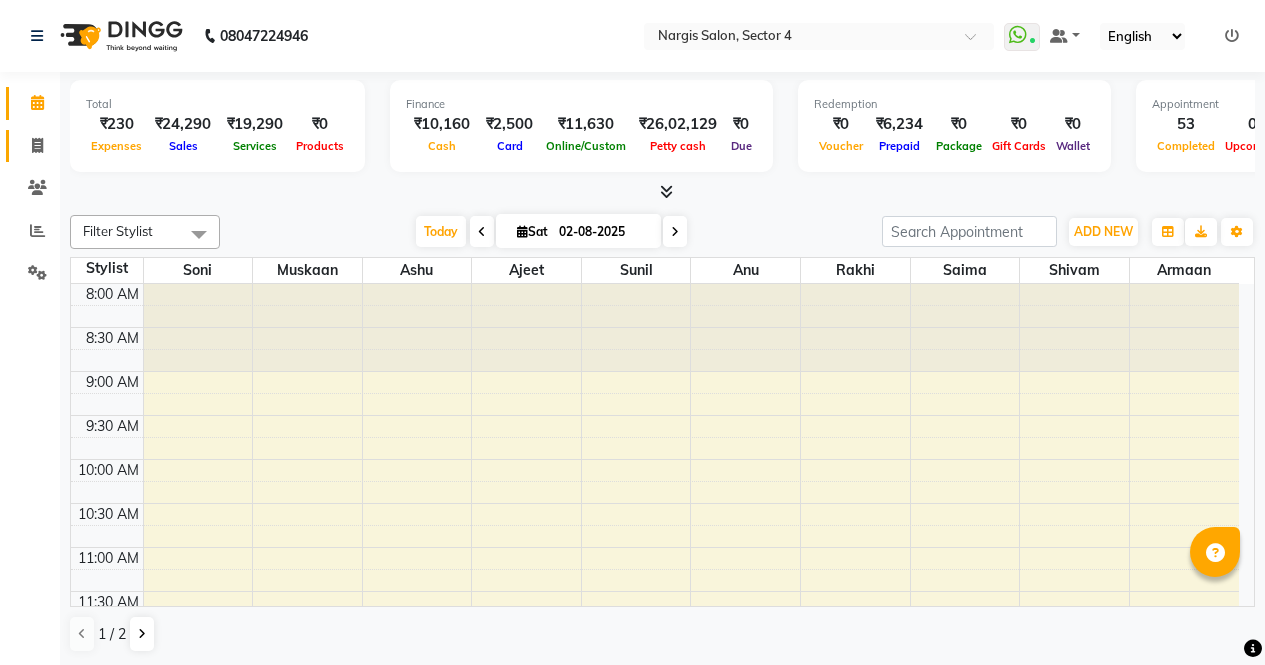 click 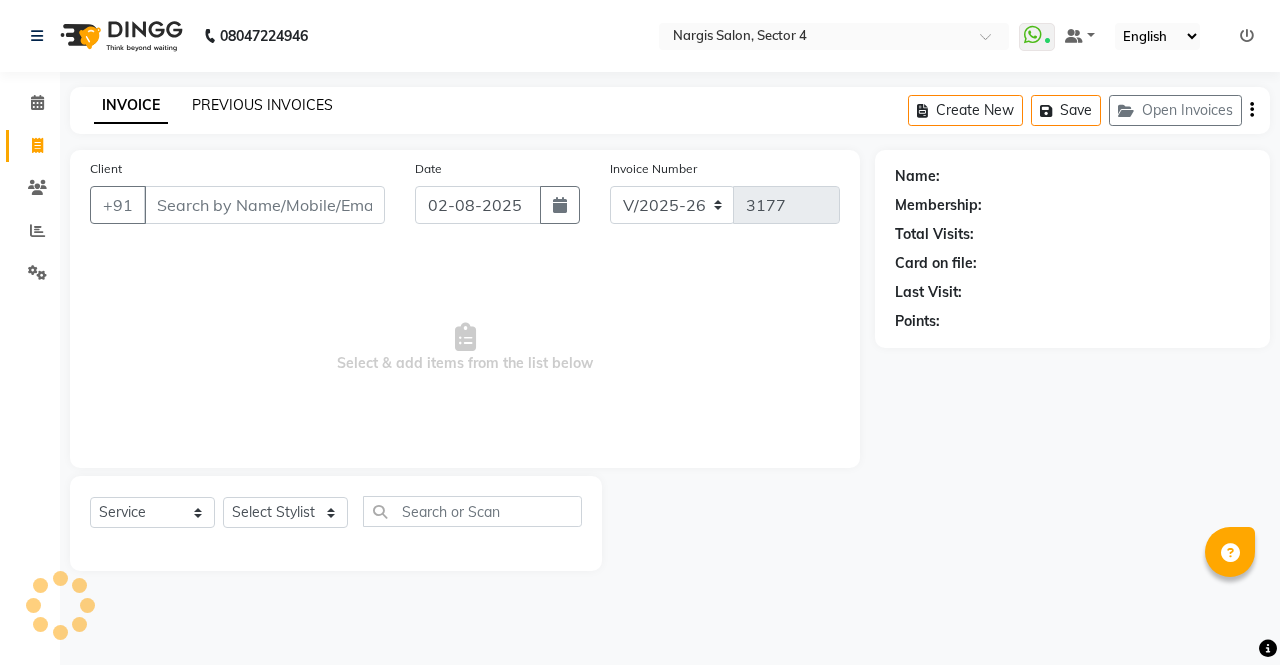 click on "PREVIOUS INVOICES" 